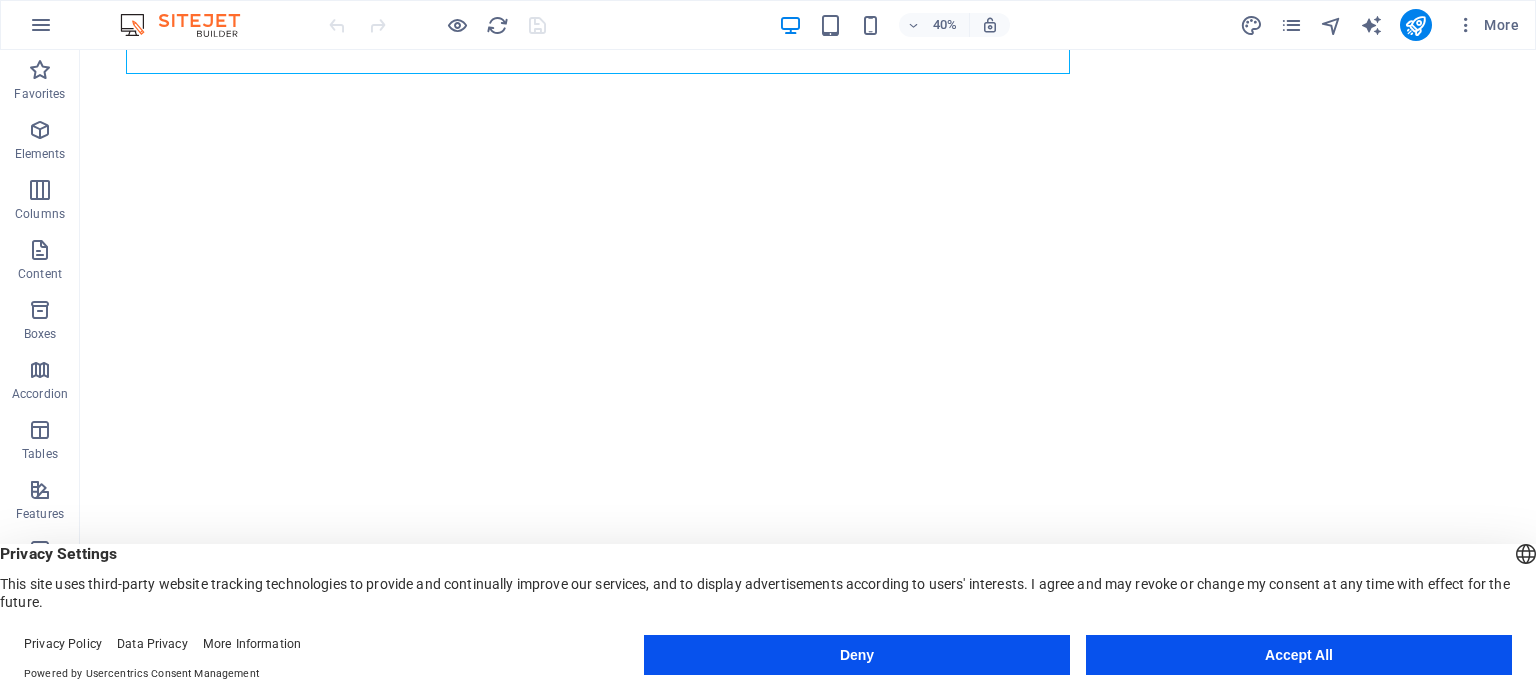 scroll, scrollTop: 0, scrollLeft: 0, axis: both 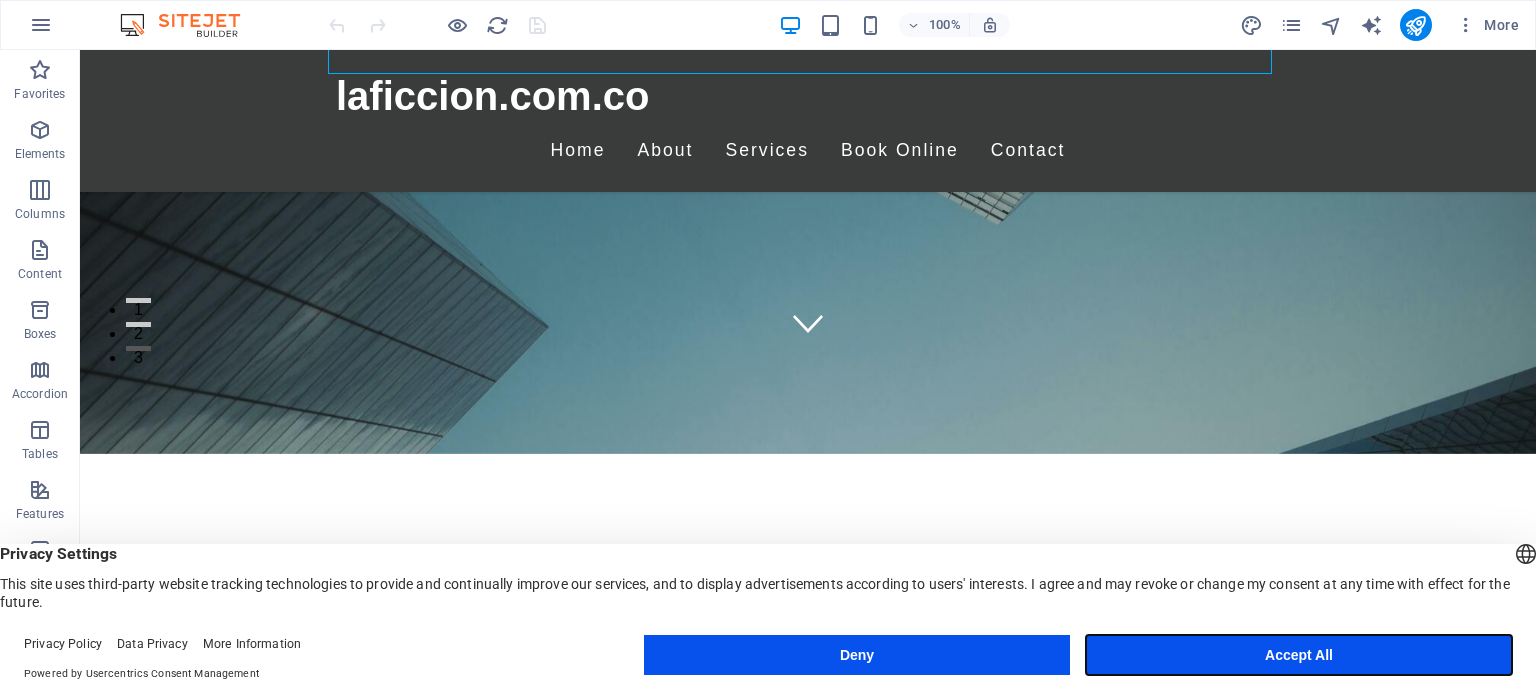 click on "Accept All" at bounding box center (1299, 655) 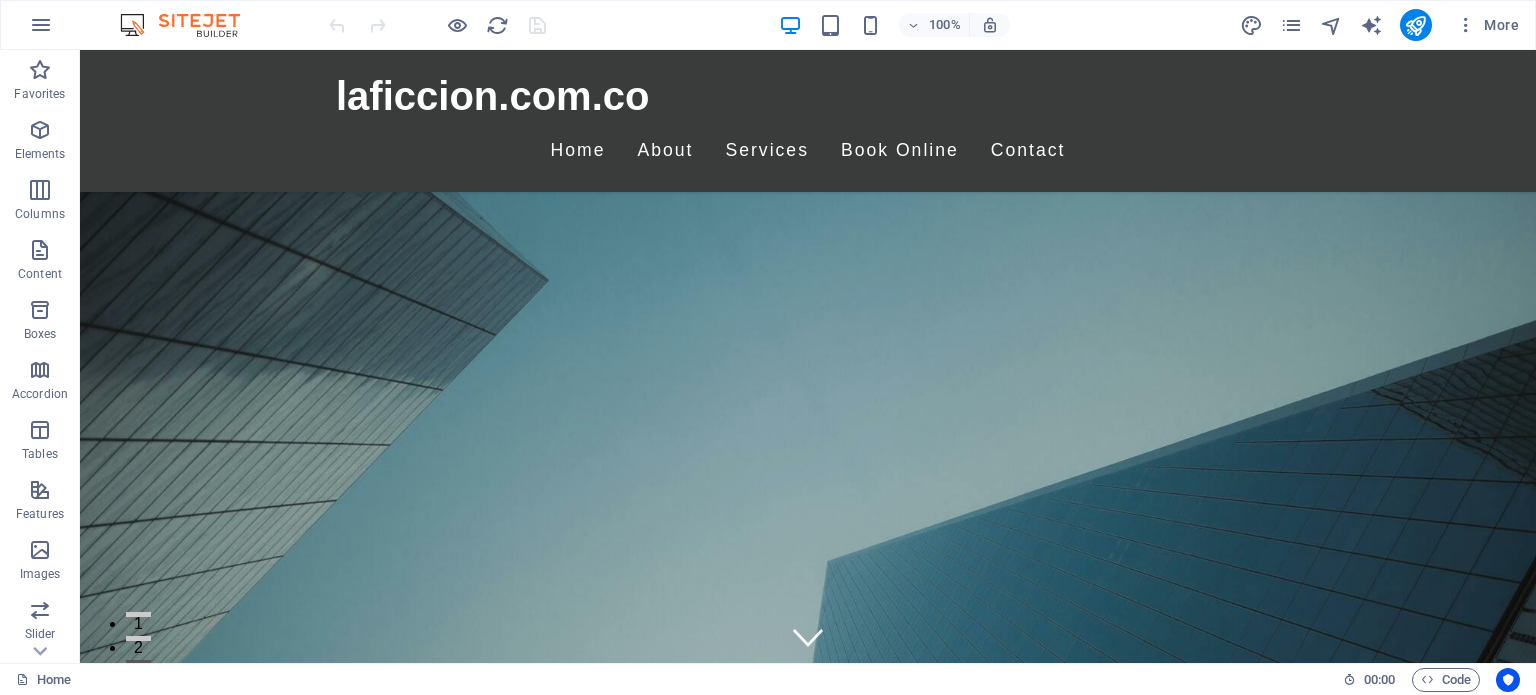 scroll, scrollTop: 500, scrollLeft: 0, axis: vertical 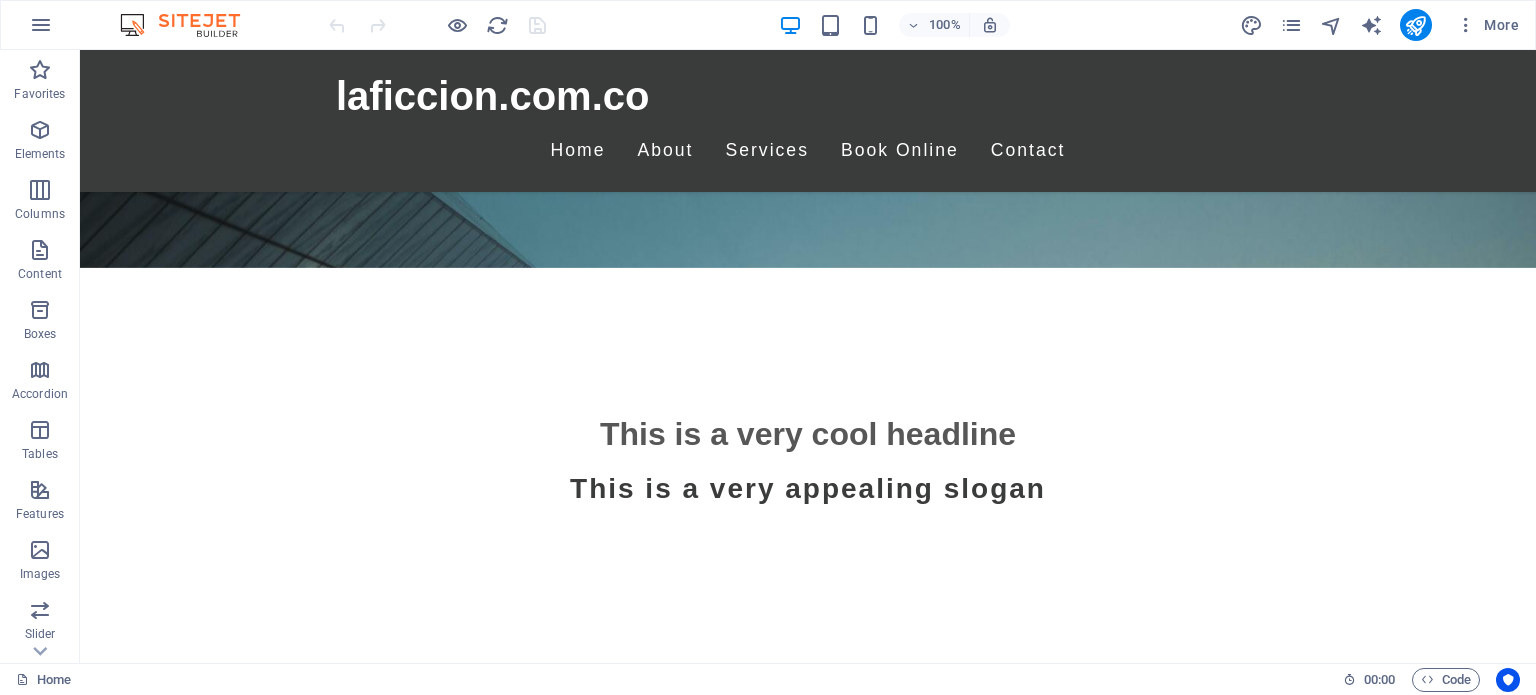 click at bounding box center (808, 936) 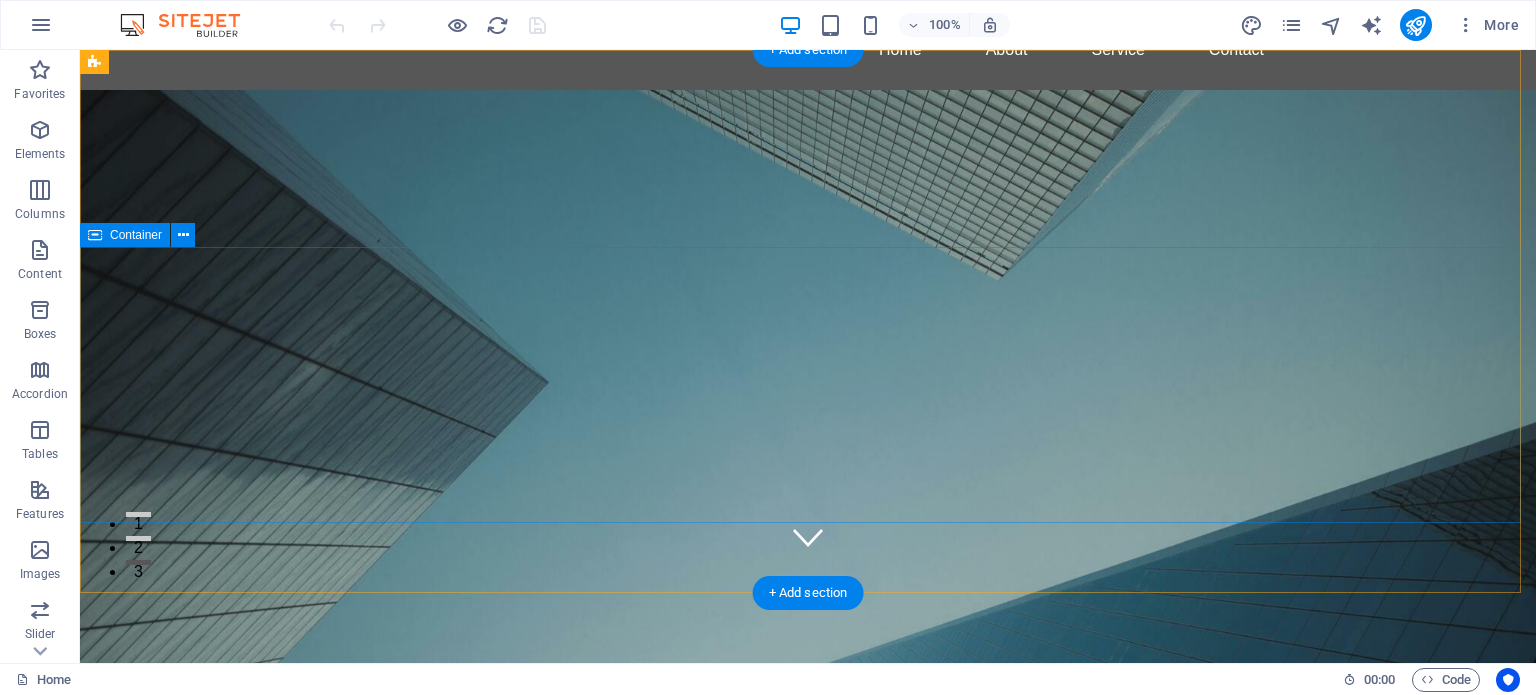 scroll, scrollTop: 0, scrollLeft: 0, axis: both 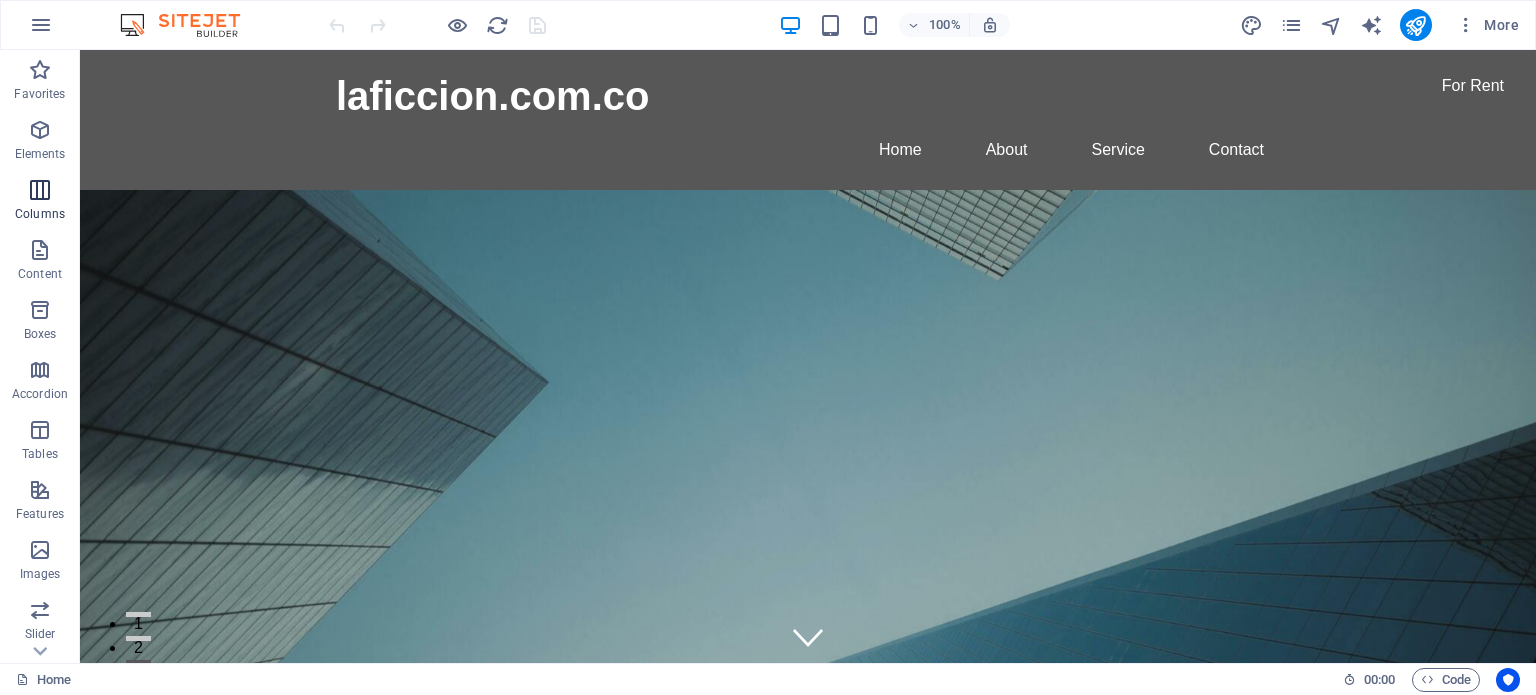 click at bounding box center (40, 190) 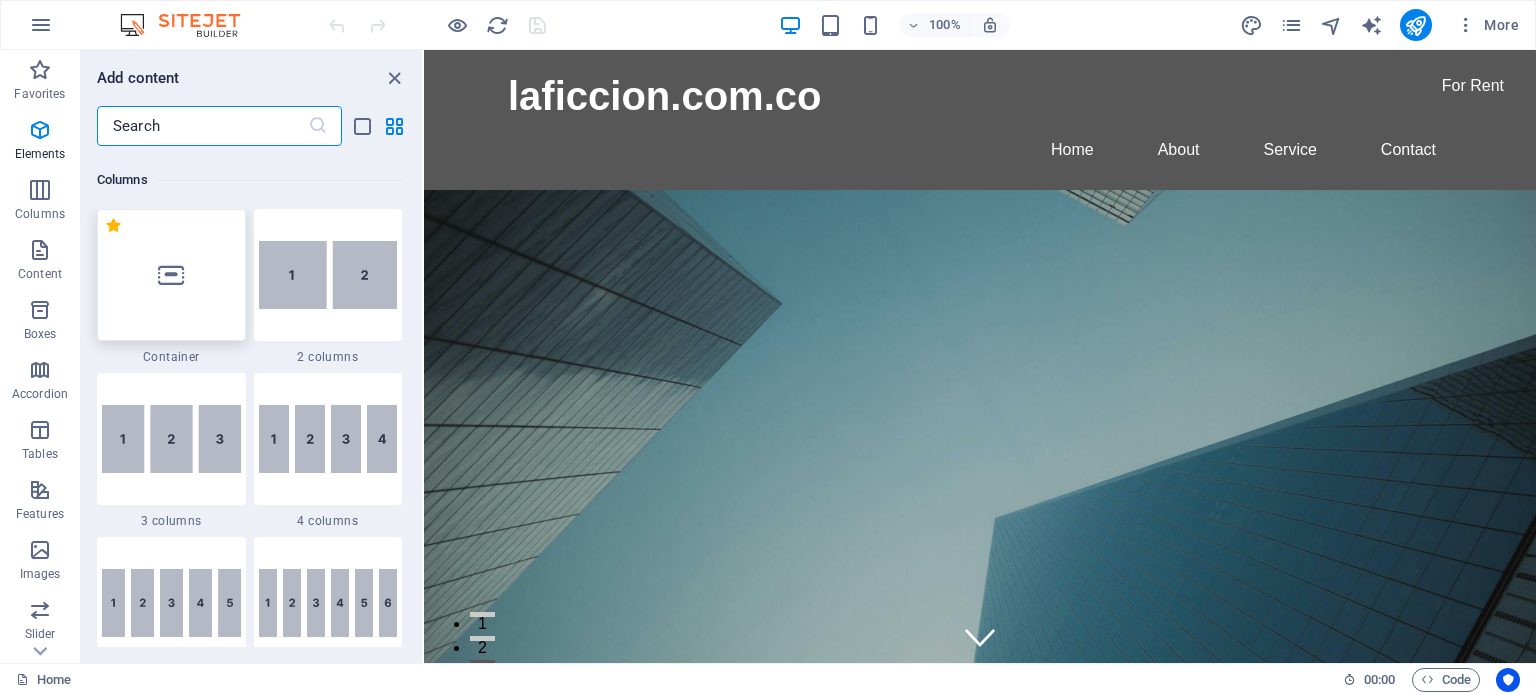 scroll, scrollTop: 990, scrollLeft: 0, axis: vertical 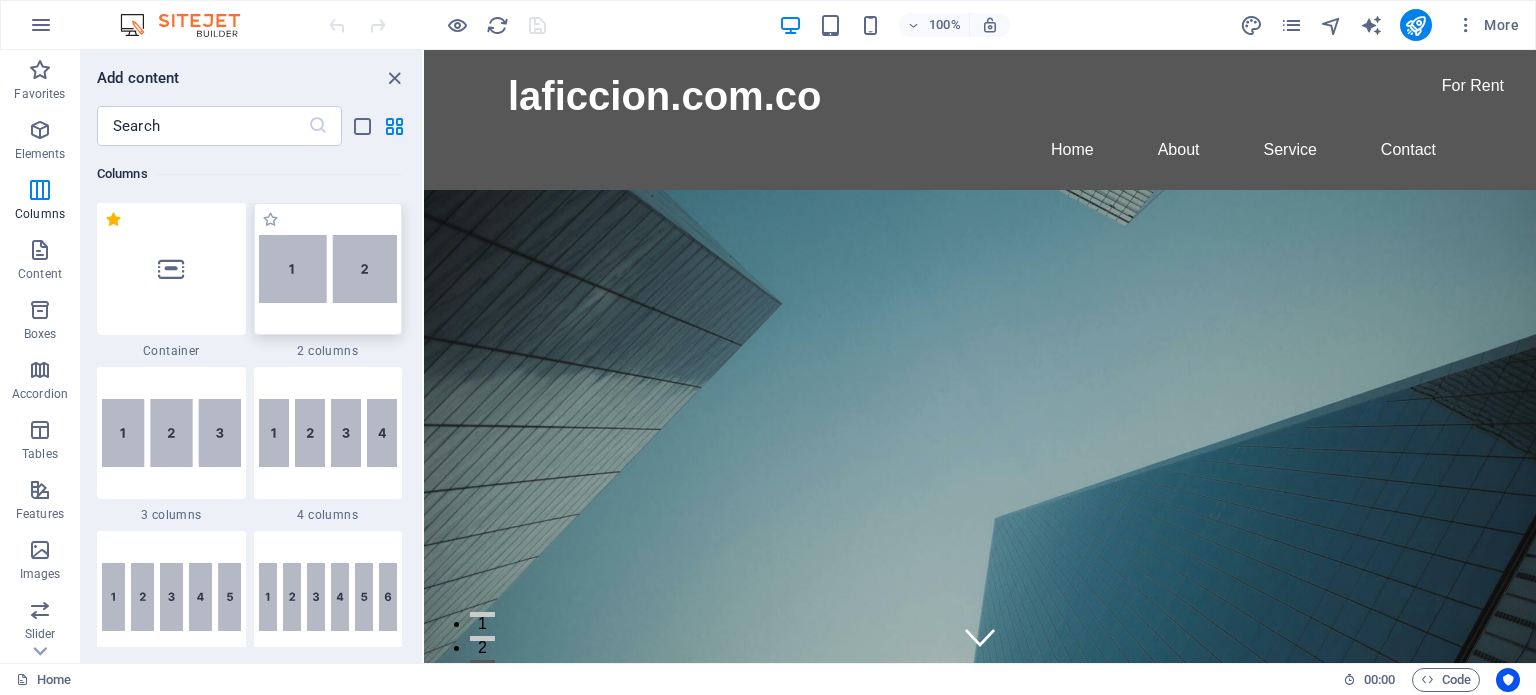 click at bounding box center (328, 269) 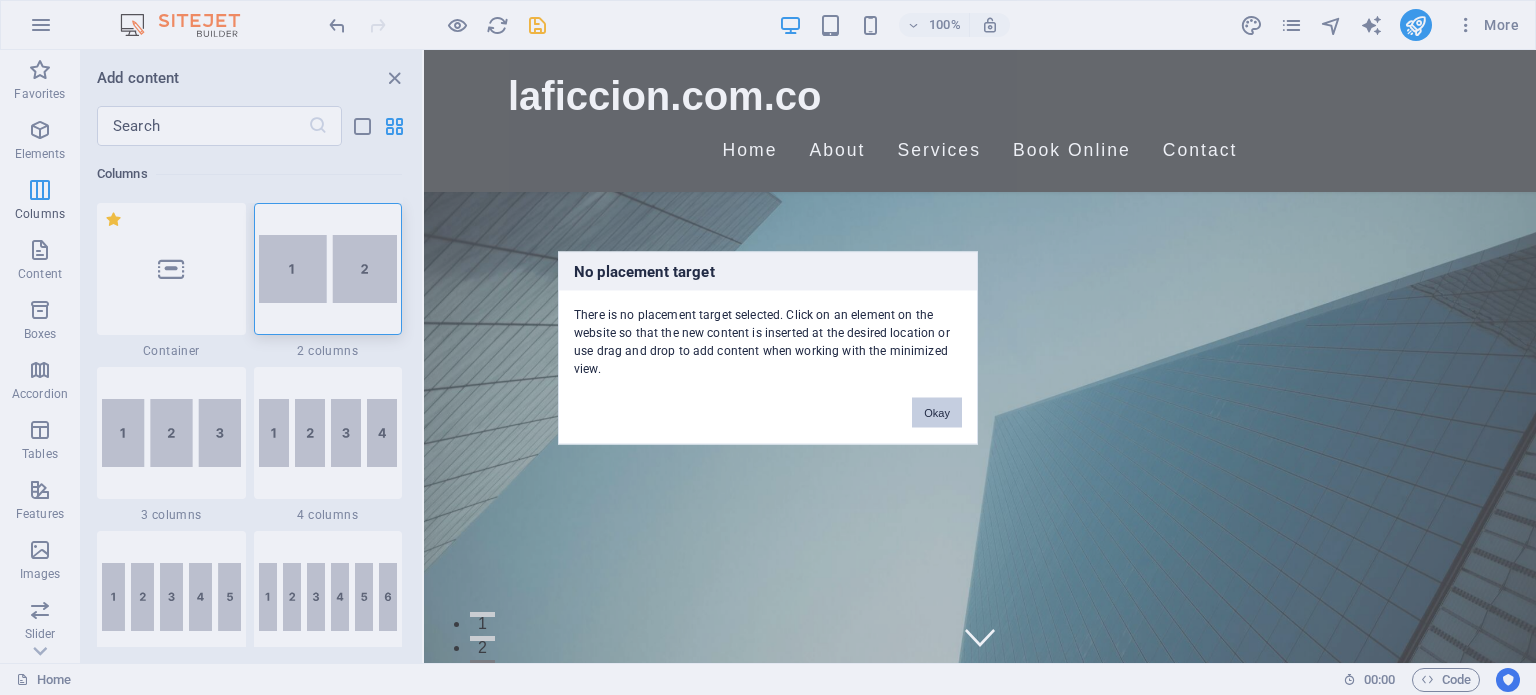 scroll, scrollTop: 500, scrollLeft: 0, axis: vertical 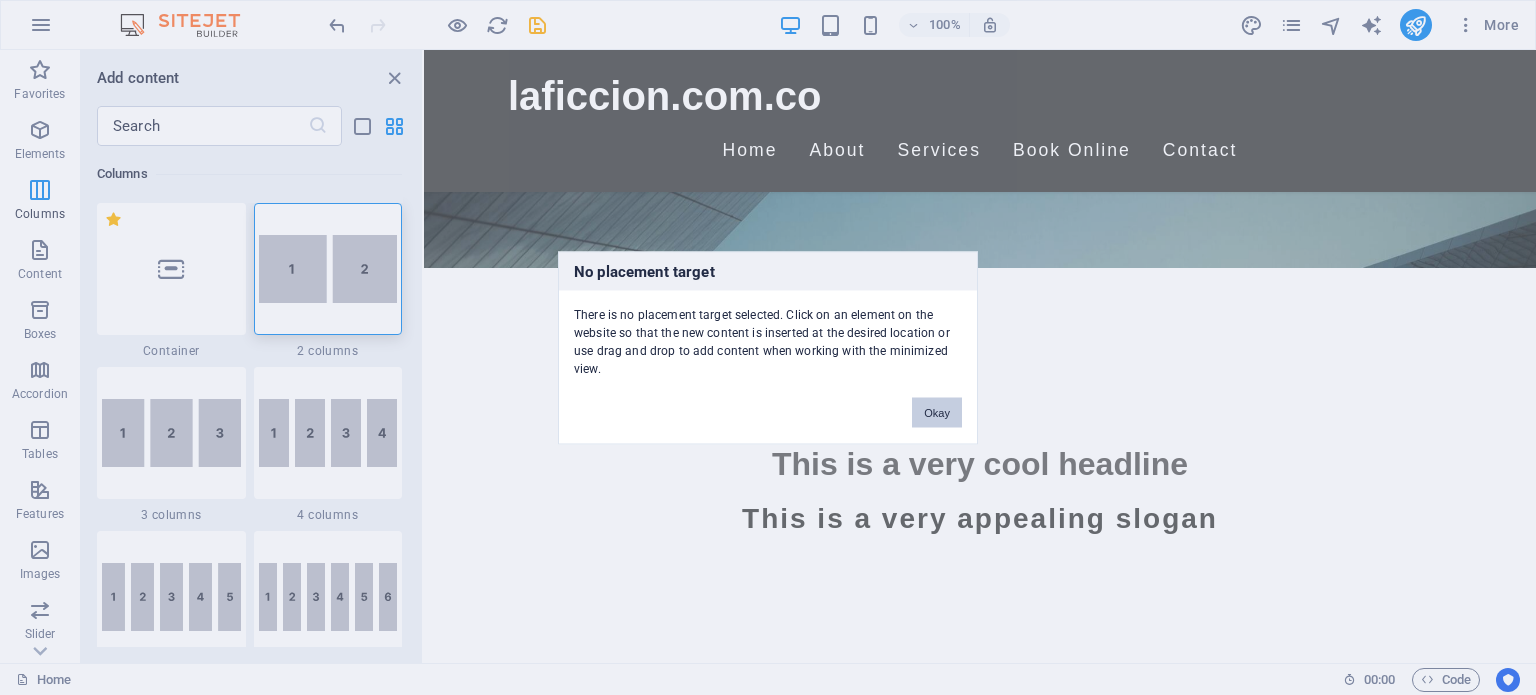 click on "Okay" at bounding box center (937, 412) 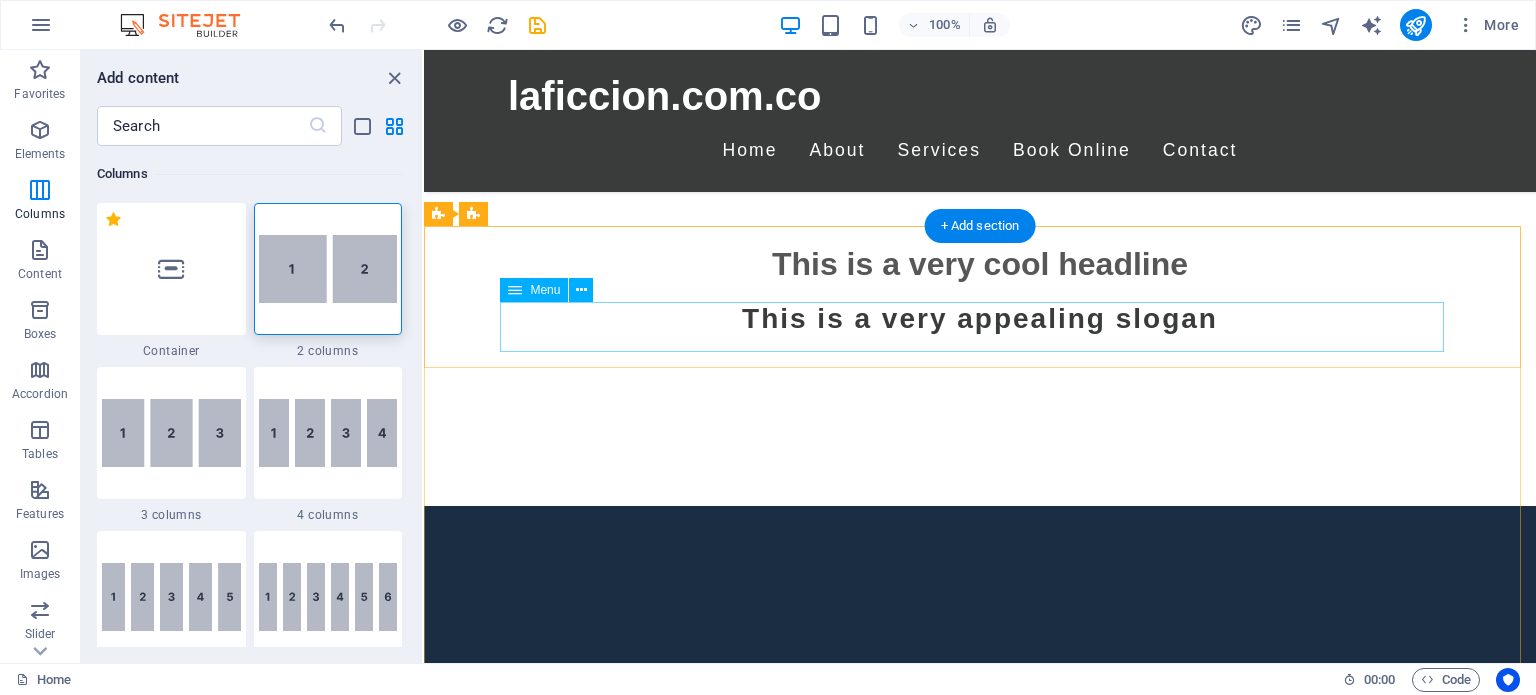 scroll, scrollTop: 900, scrollLeft: 0, axis: vertical 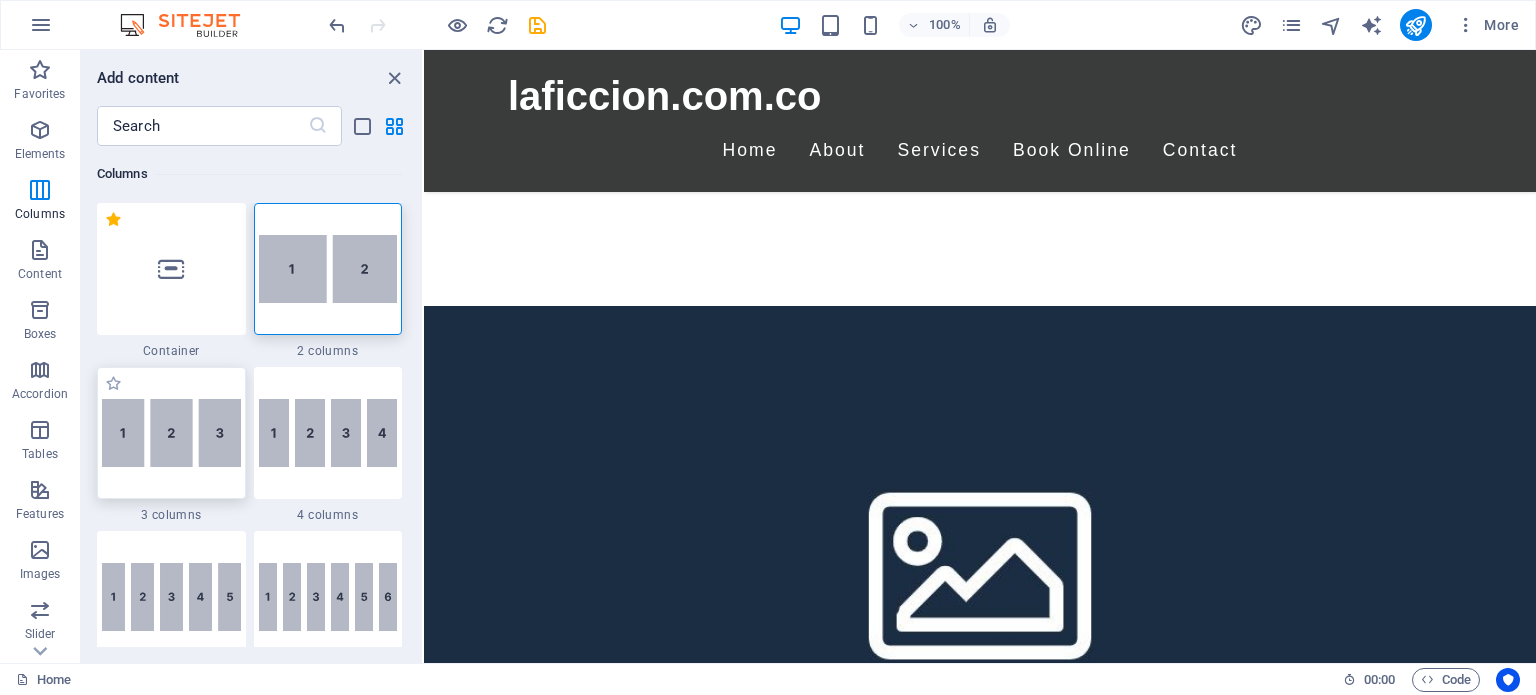 click at bounding box center [171, 433] 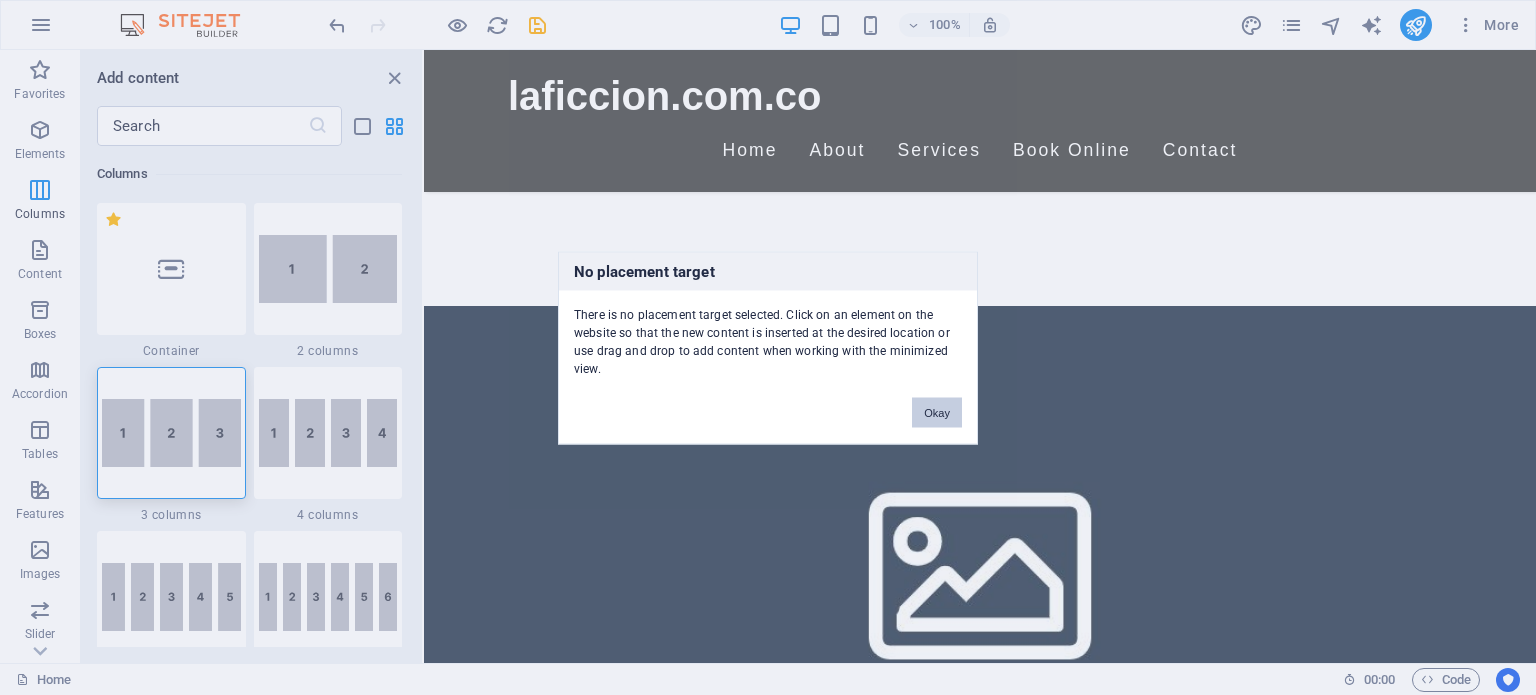 click on "Okay" at bounding box center [937, 412] 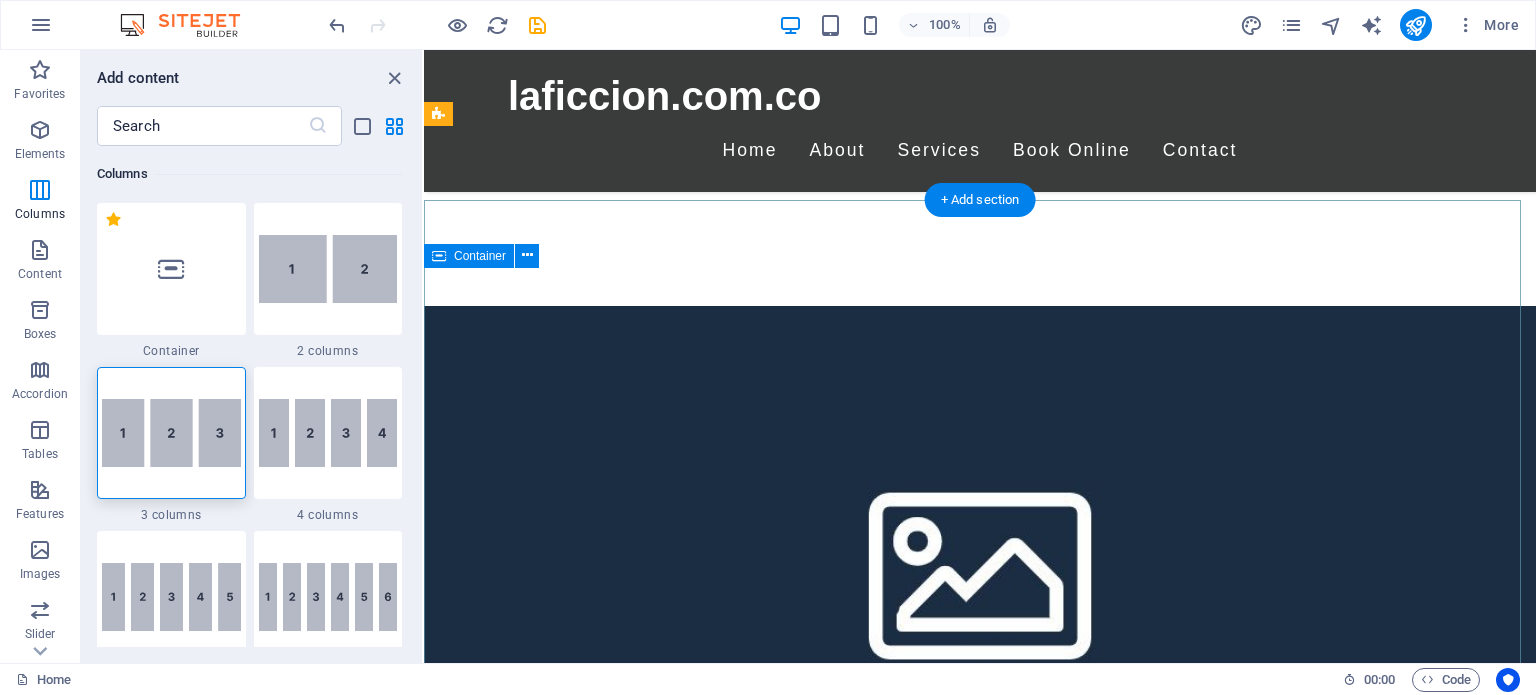 scroll, scrollTop: 1000, scrollLeft: 0, axis: vertical 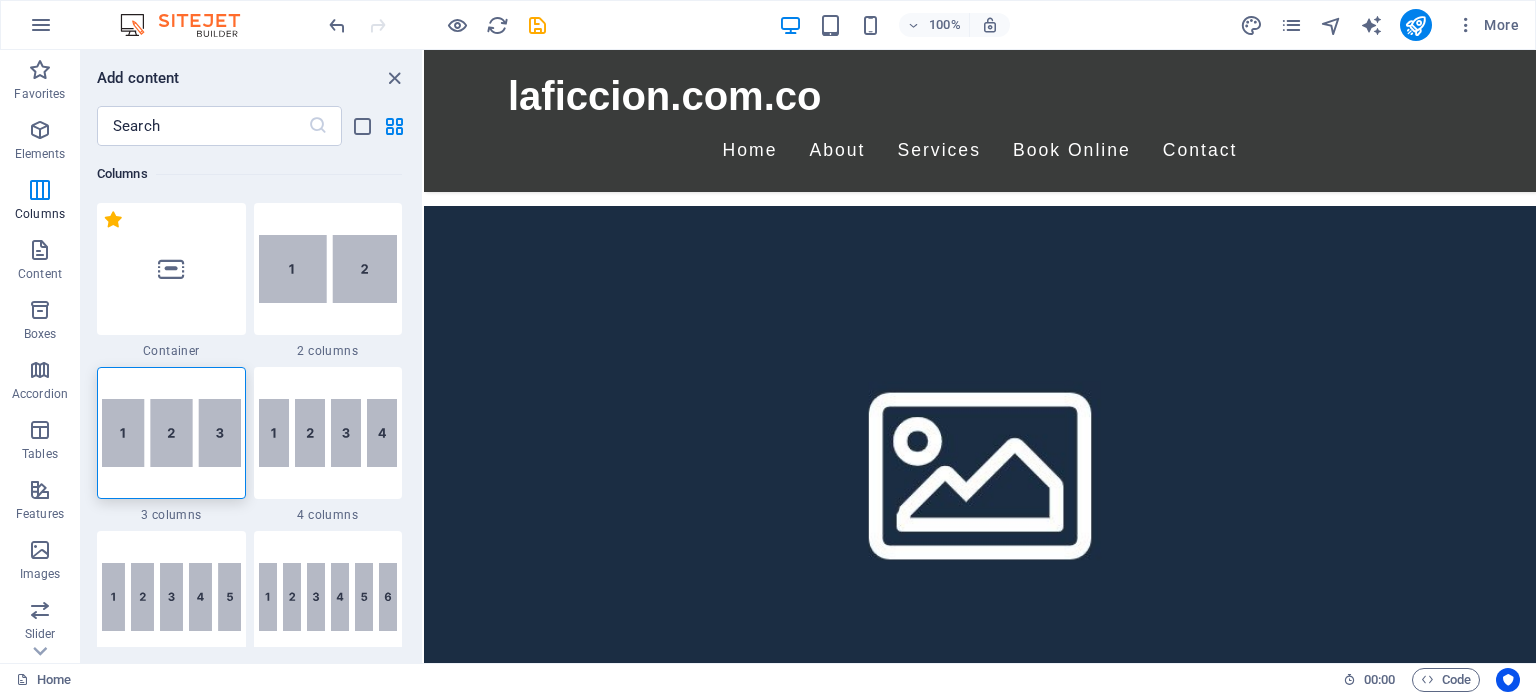 click on "1 Star" at bounding box center (113, 219) 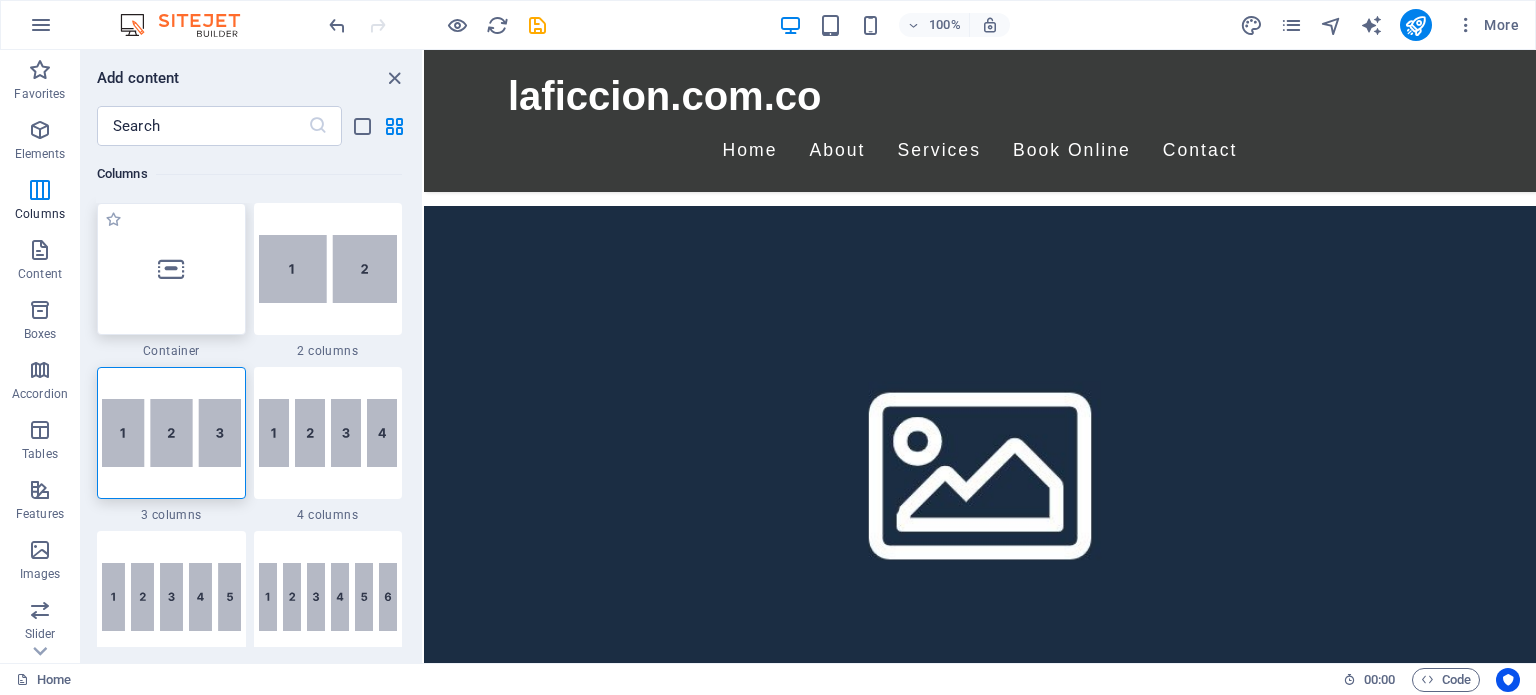 click at bounding box center [171, 269] 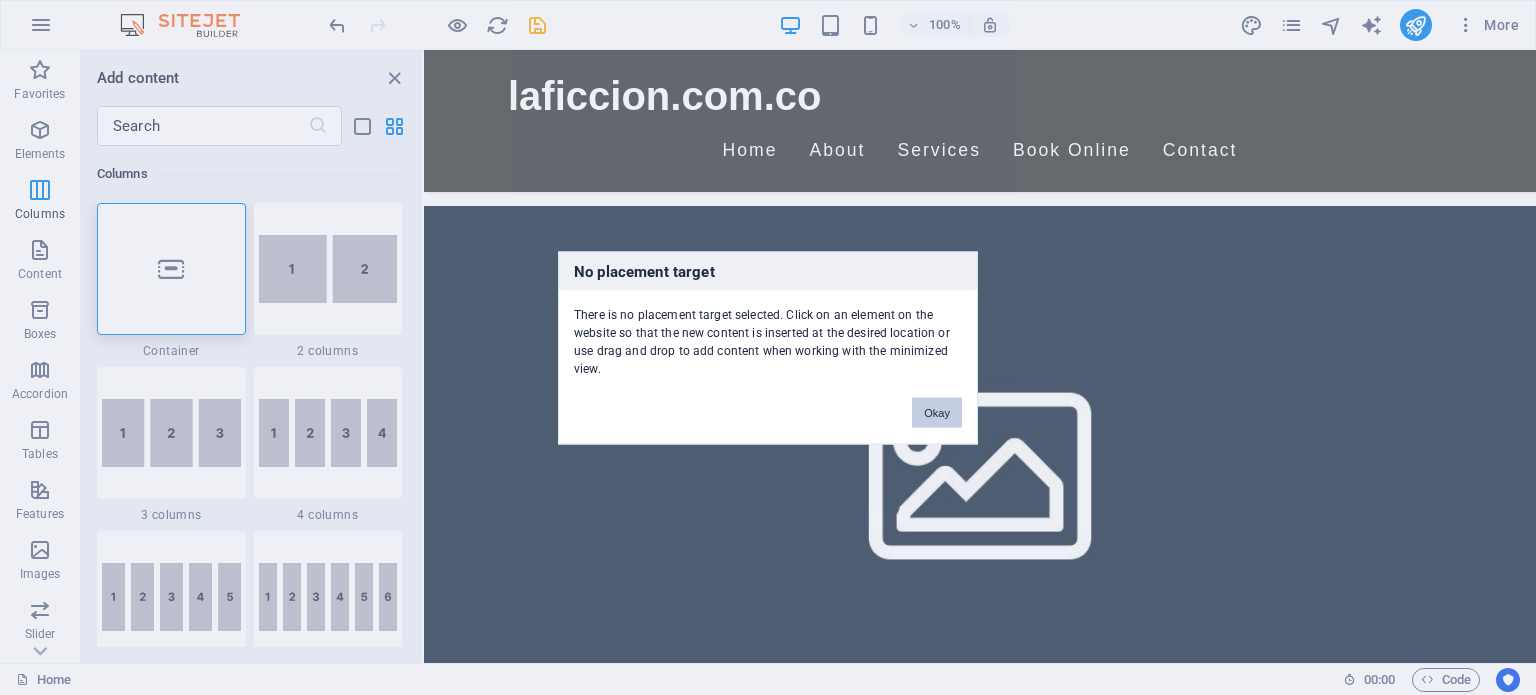 drag, startPoint x: 946, startPoint y: 421, endPoint x: 521, endPoint y: 370, distance: 428.04907 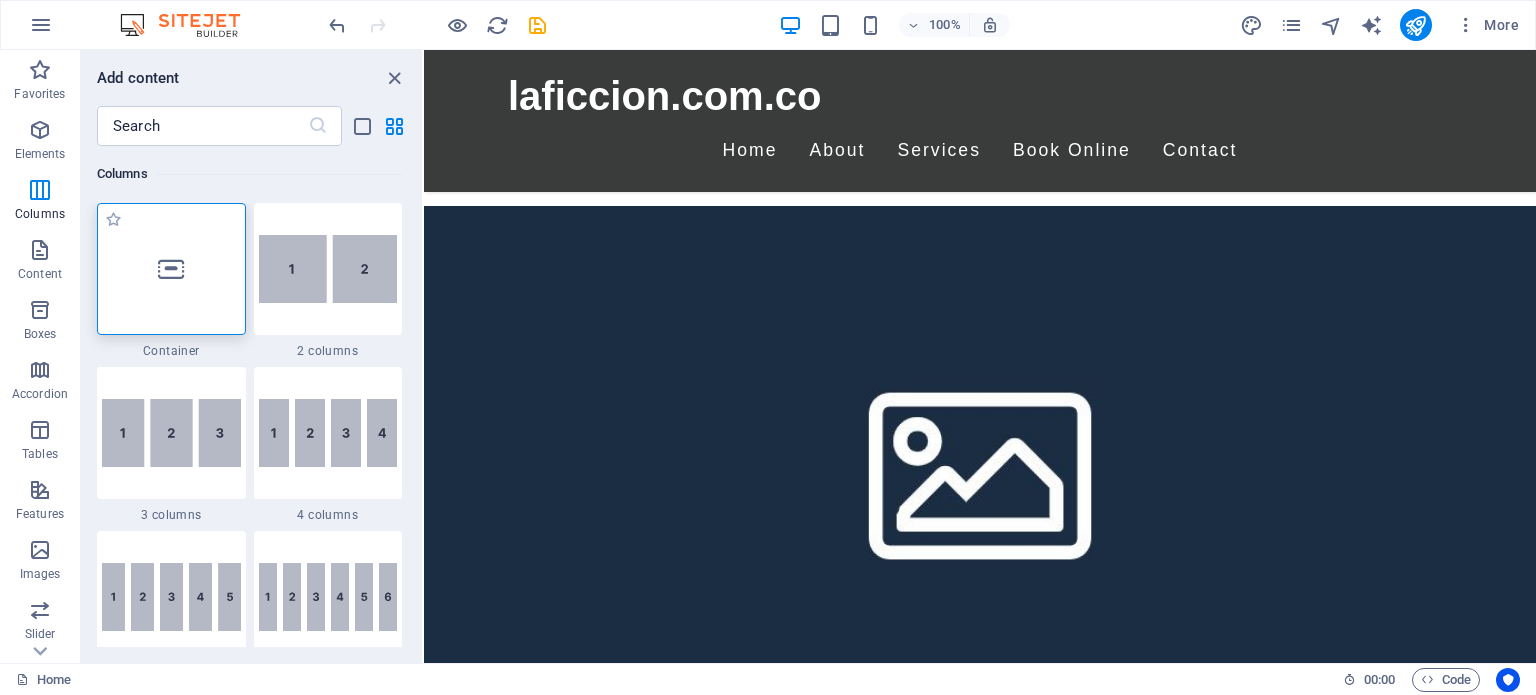 click at bounding box center [171, 269] 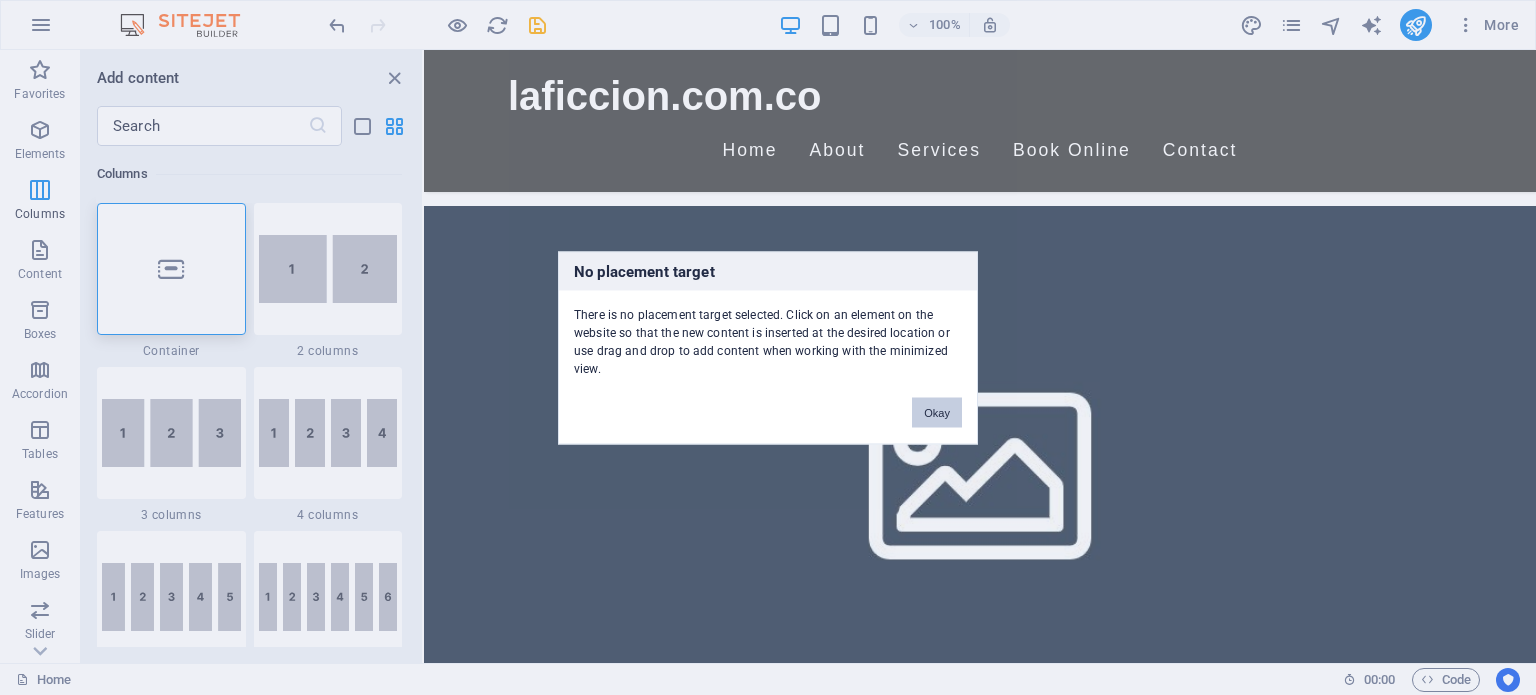 click on "Okay" at bounding box center (937, 412) 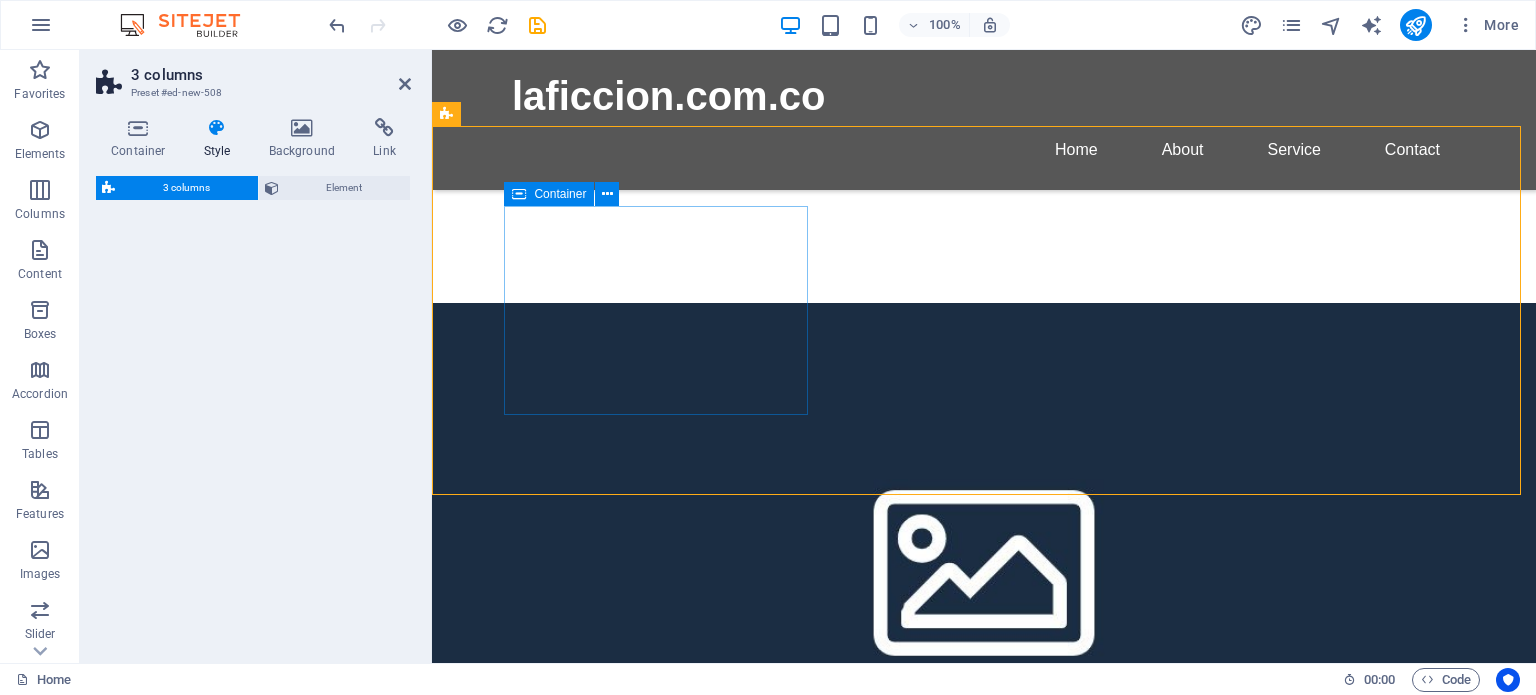 select on "rem" 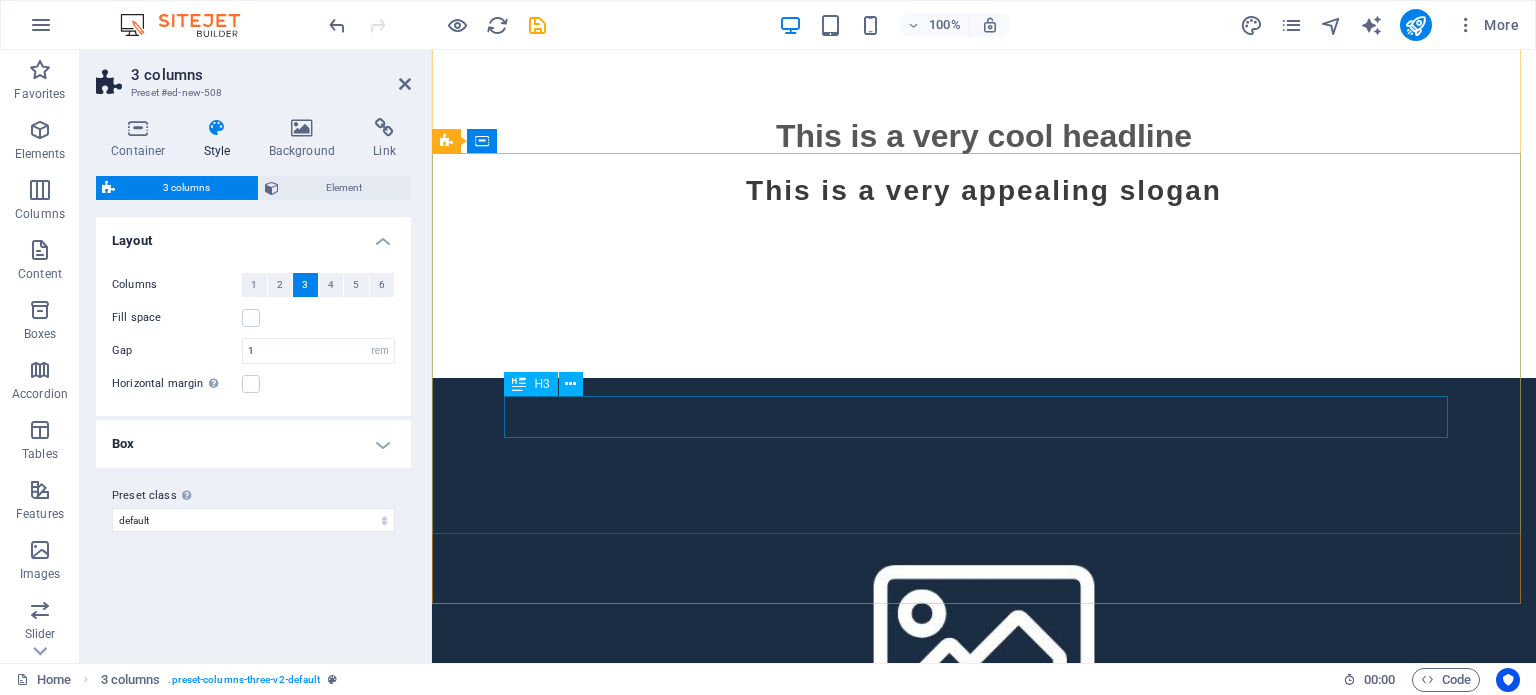 scroll, scrollTop: 0, scrollLeft: 0, axis: both 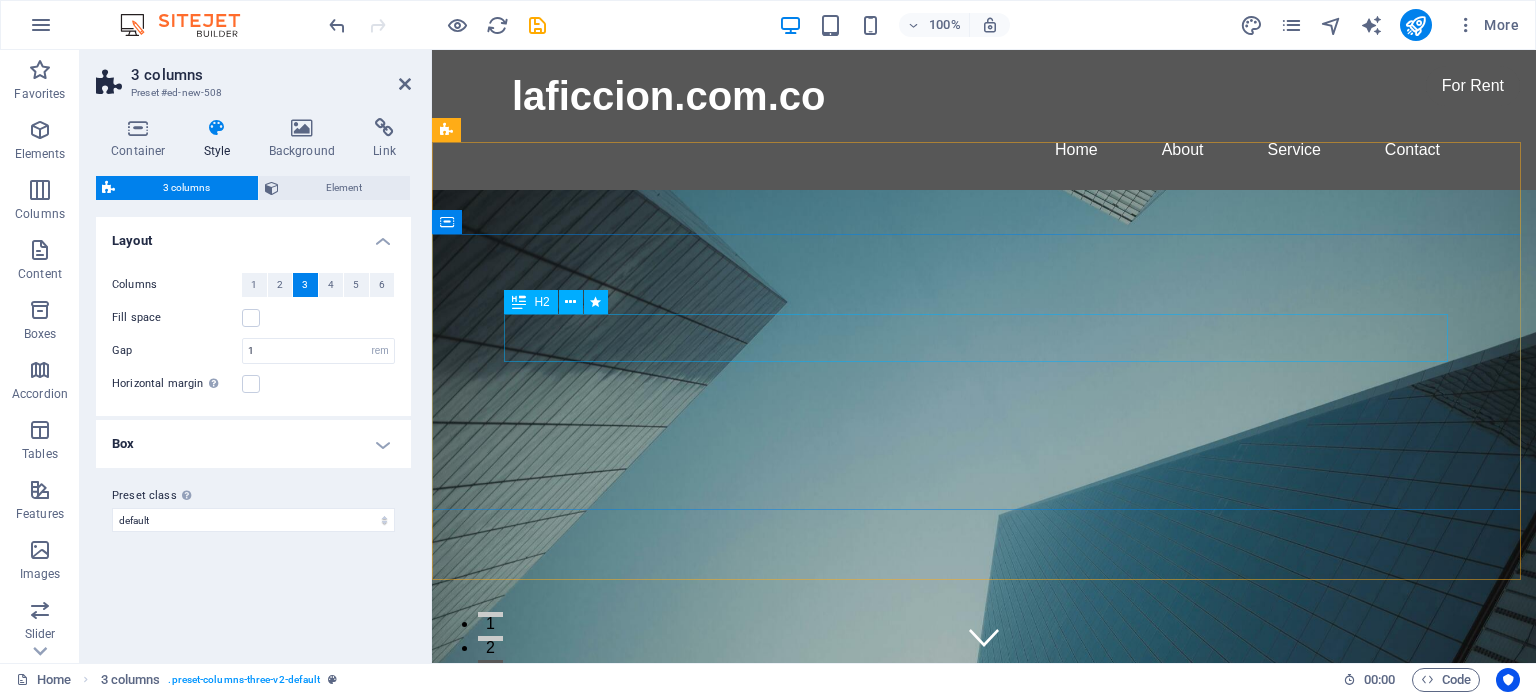 click on "This is a very cool headline" at bounding box center [984, 1036] 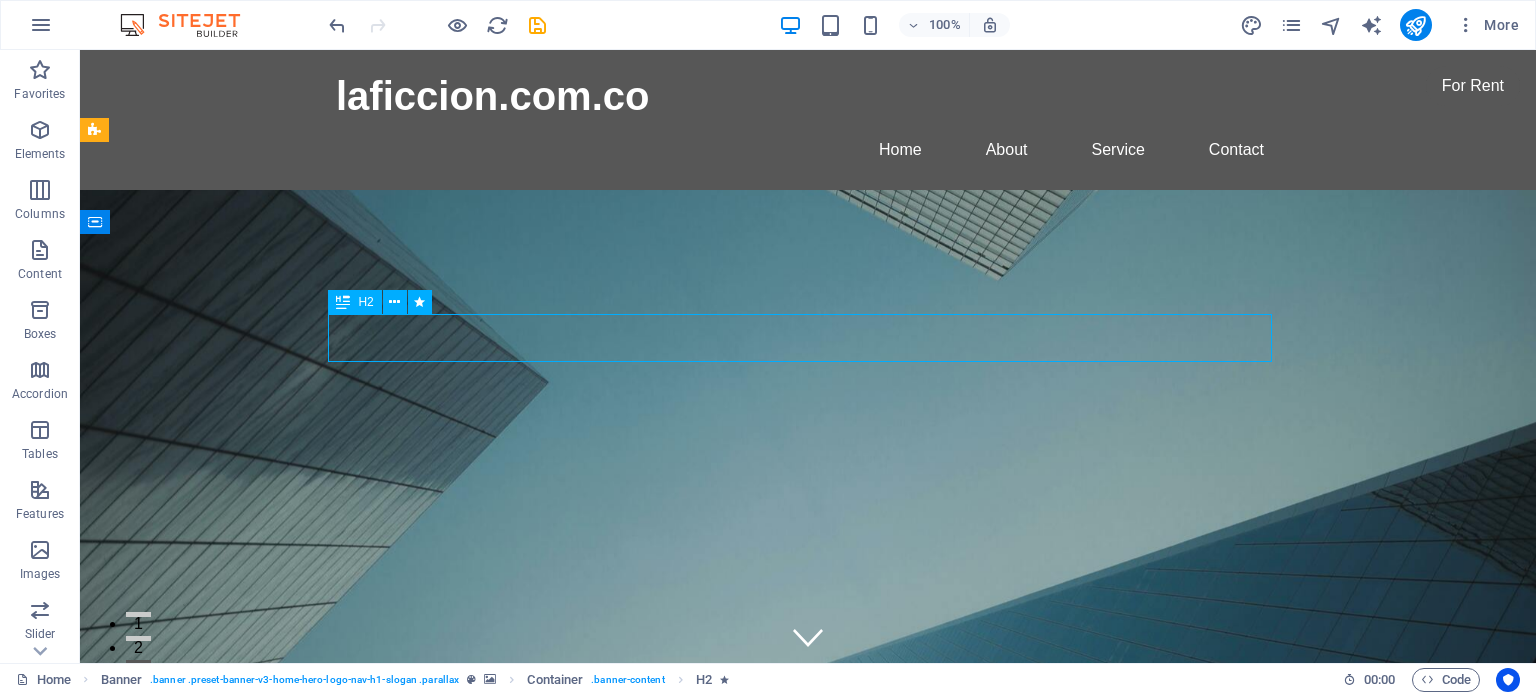 click on "This is a very cool headline" at bounding box center (808, 1036) 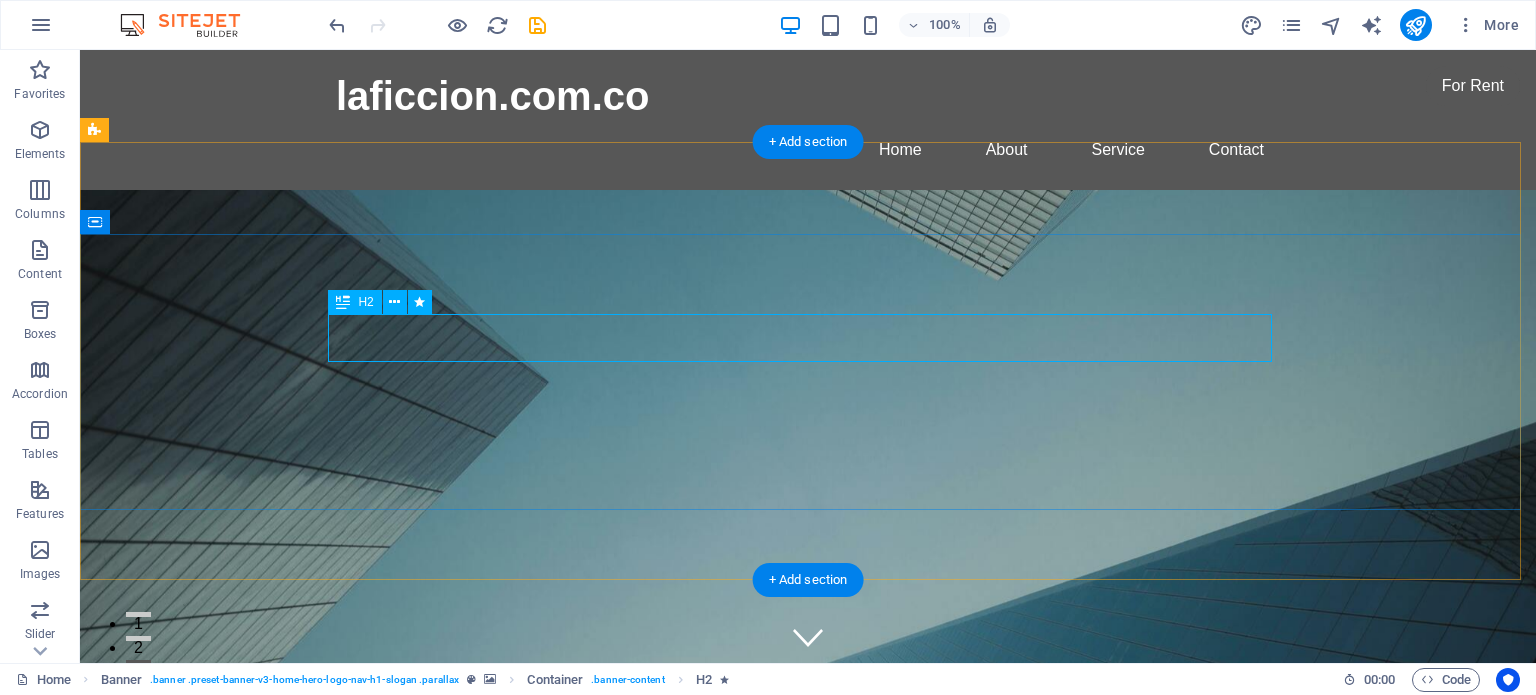 click on "This is a very cool headline" at bounding box center (808, 1036) 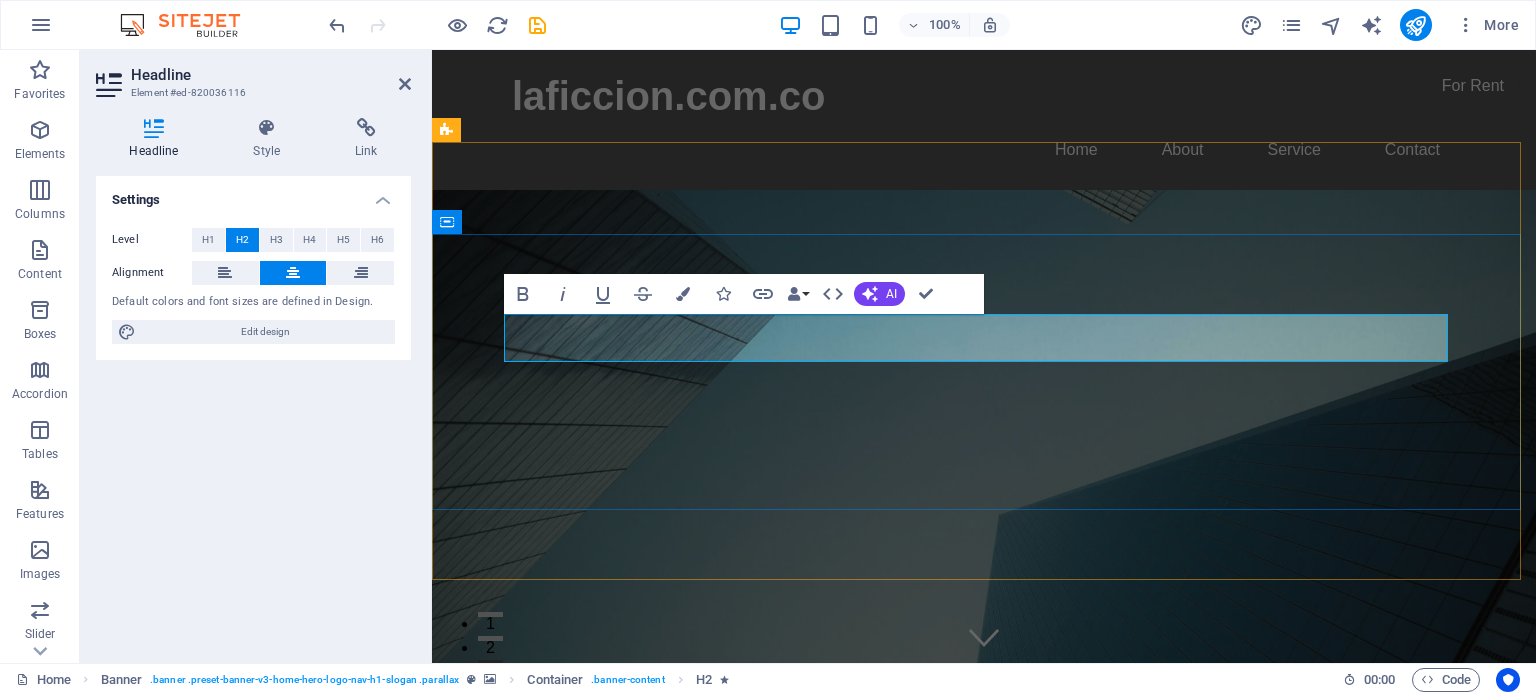 click on "This is a very cool headline" at bounding box center [984, 1036] 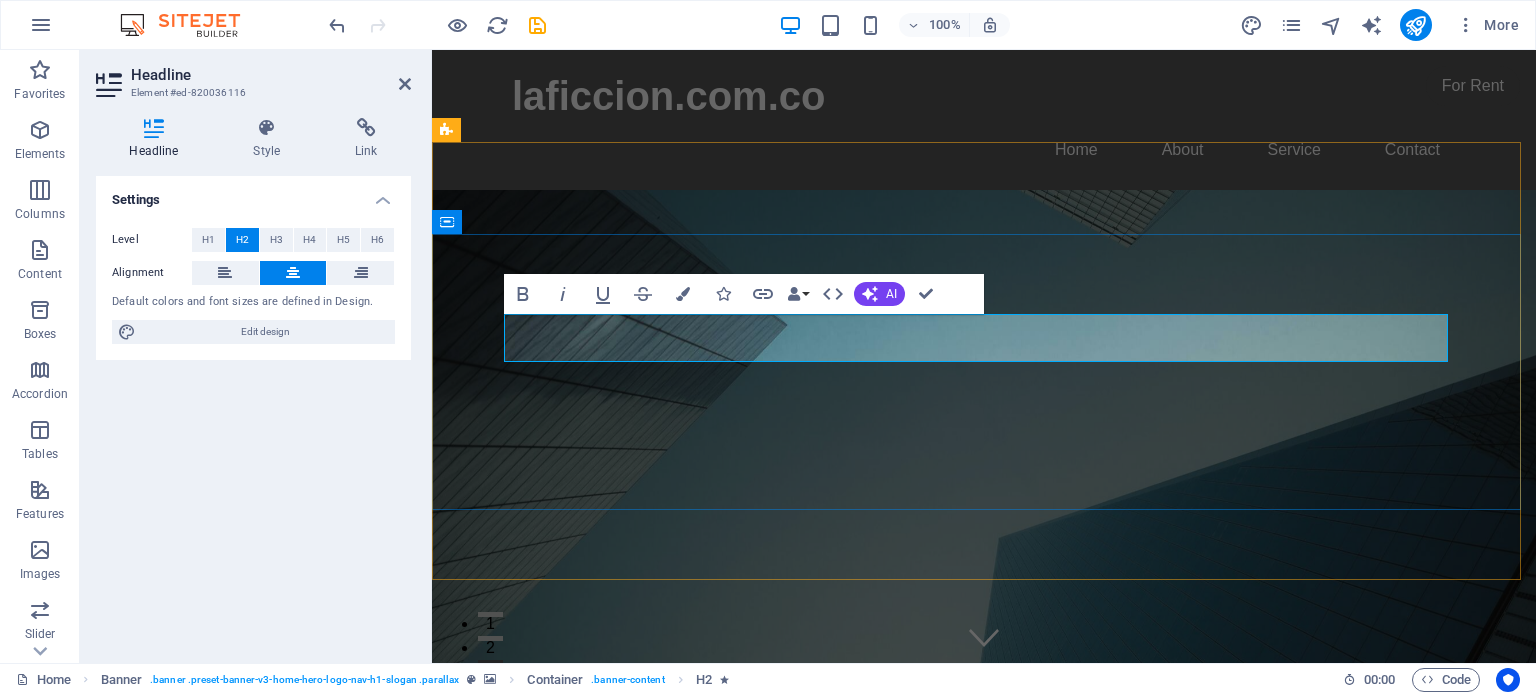 type 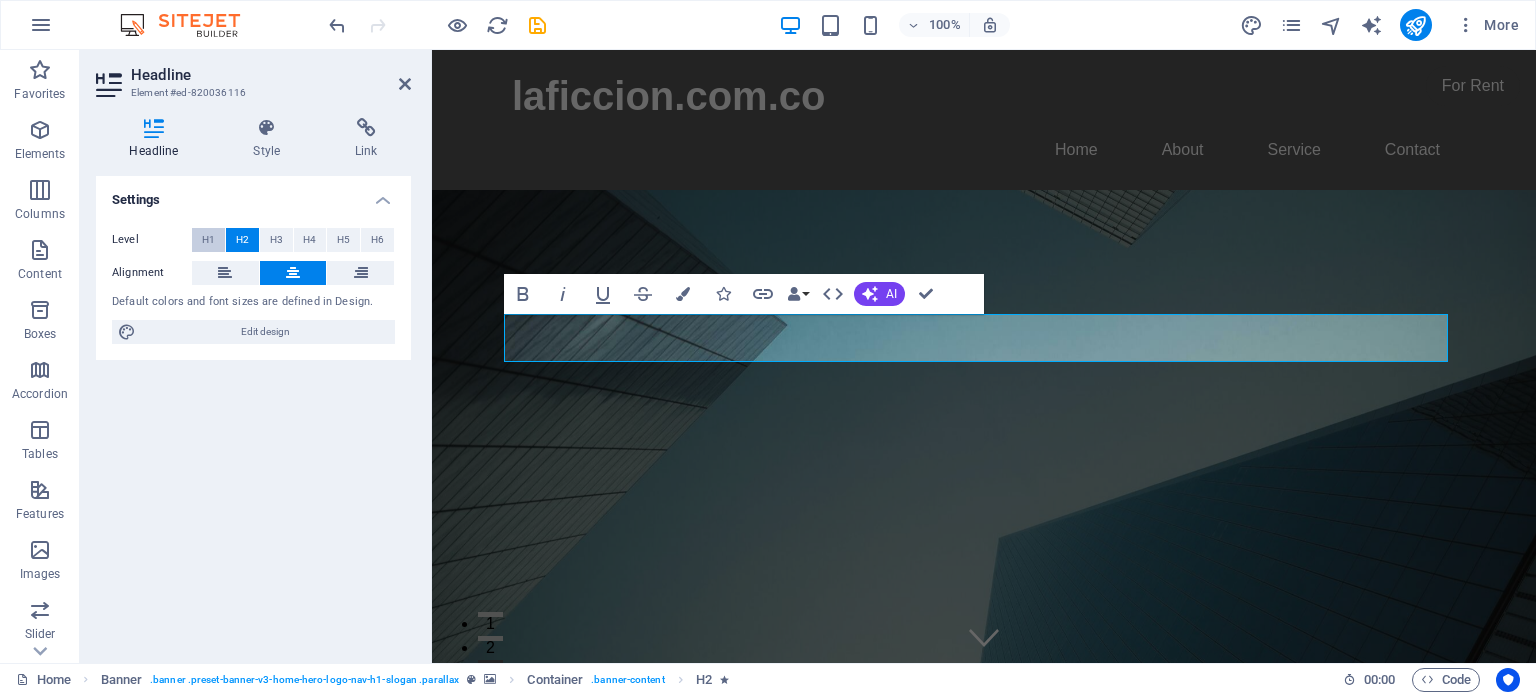 click on "H1" at bounding box center (208, 240) 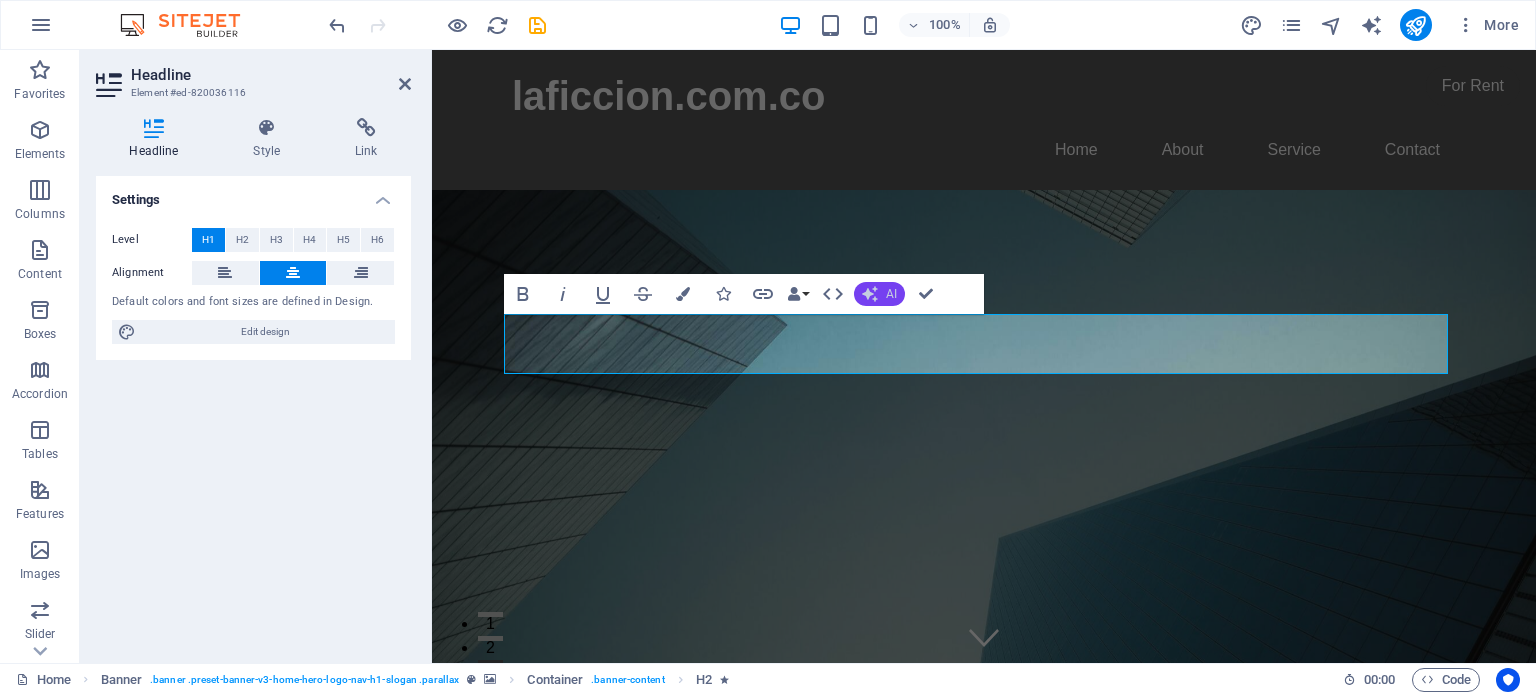 click 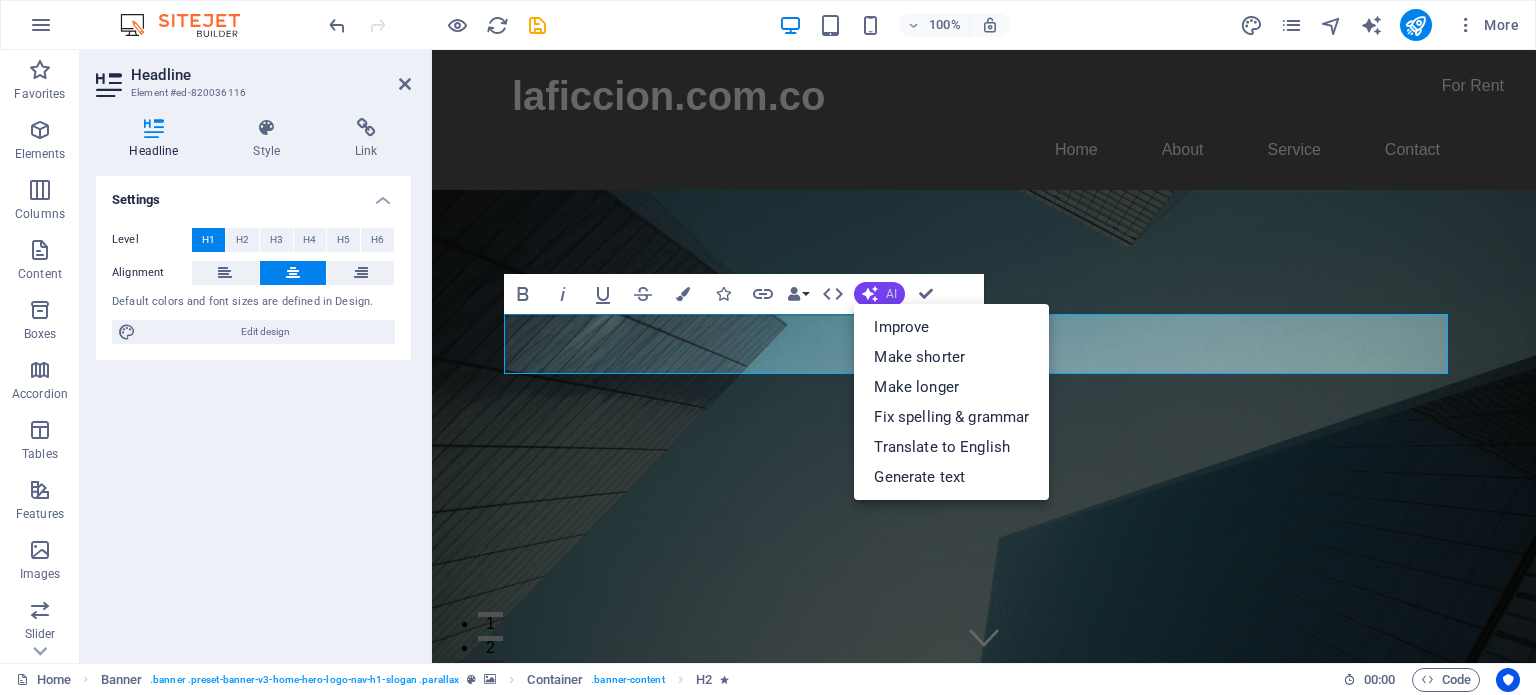 click 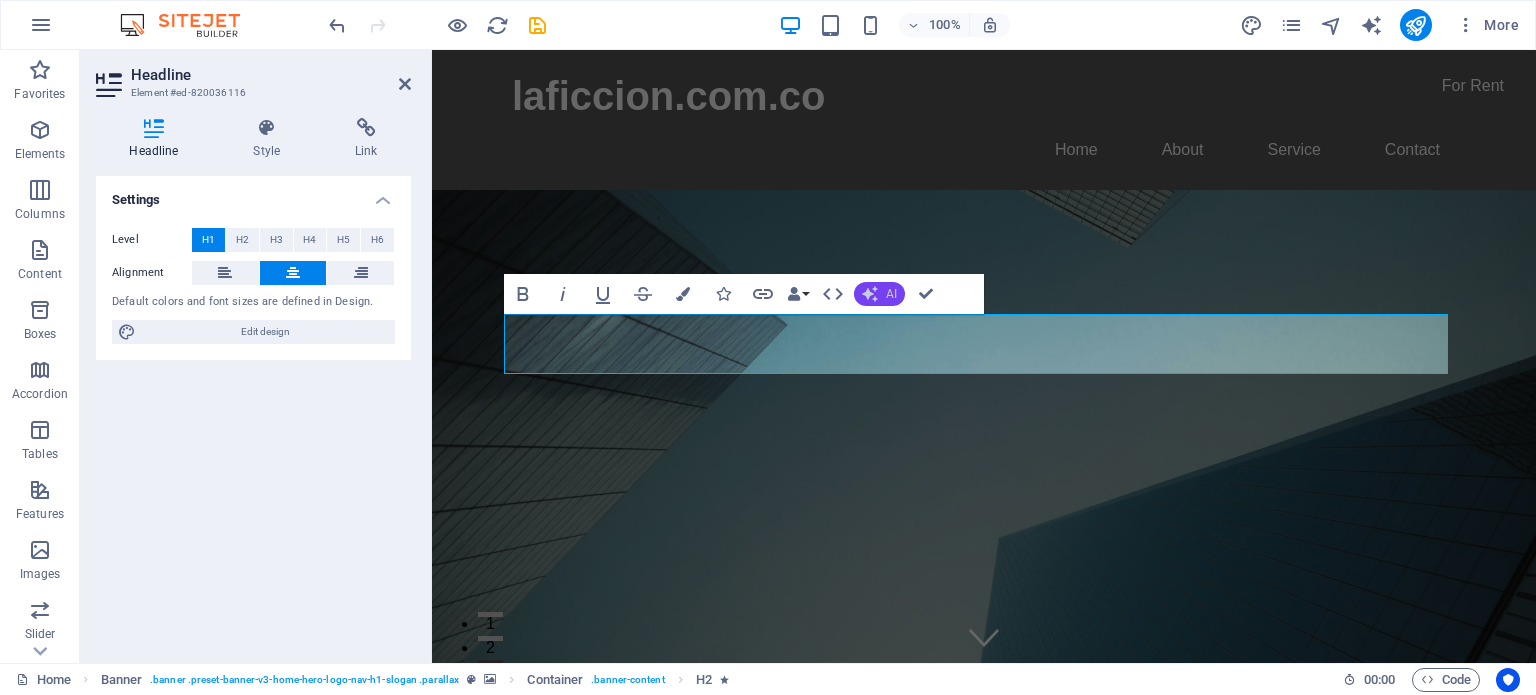 click 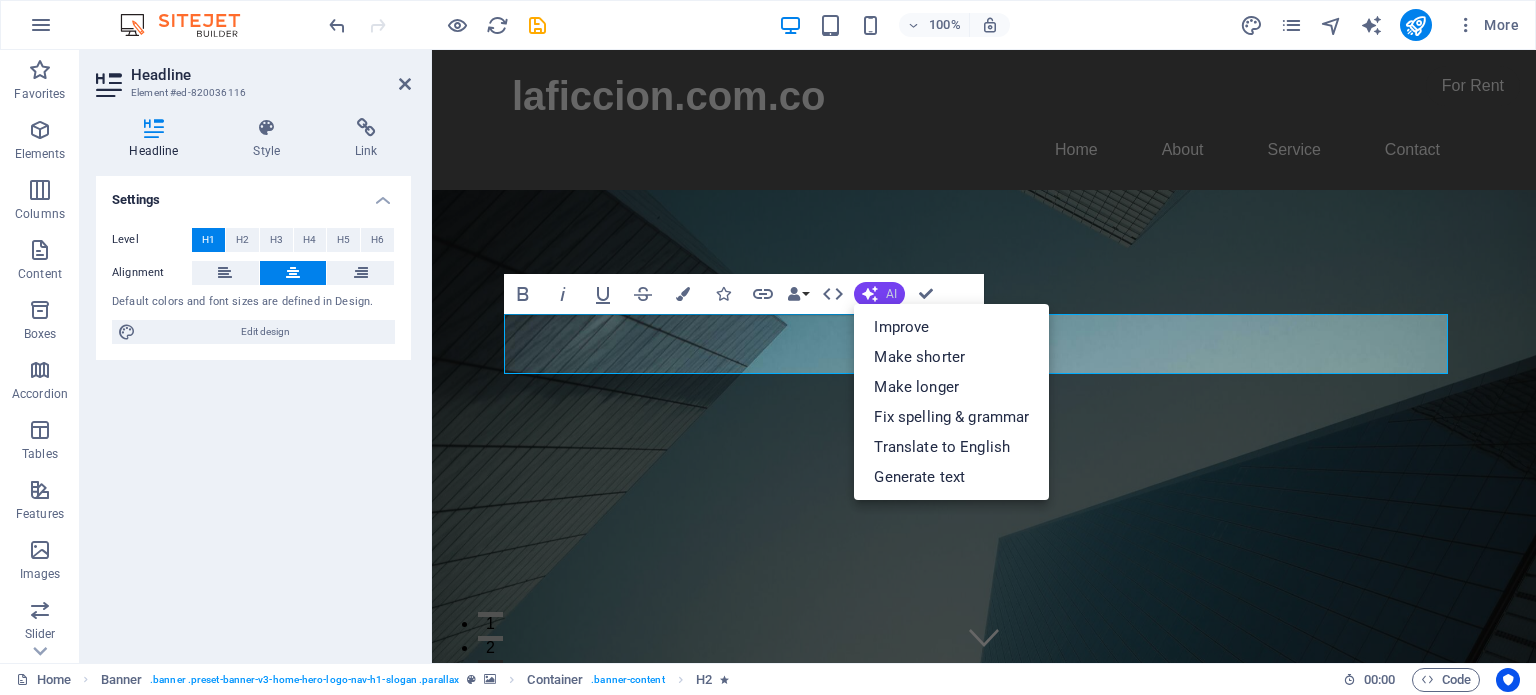 click 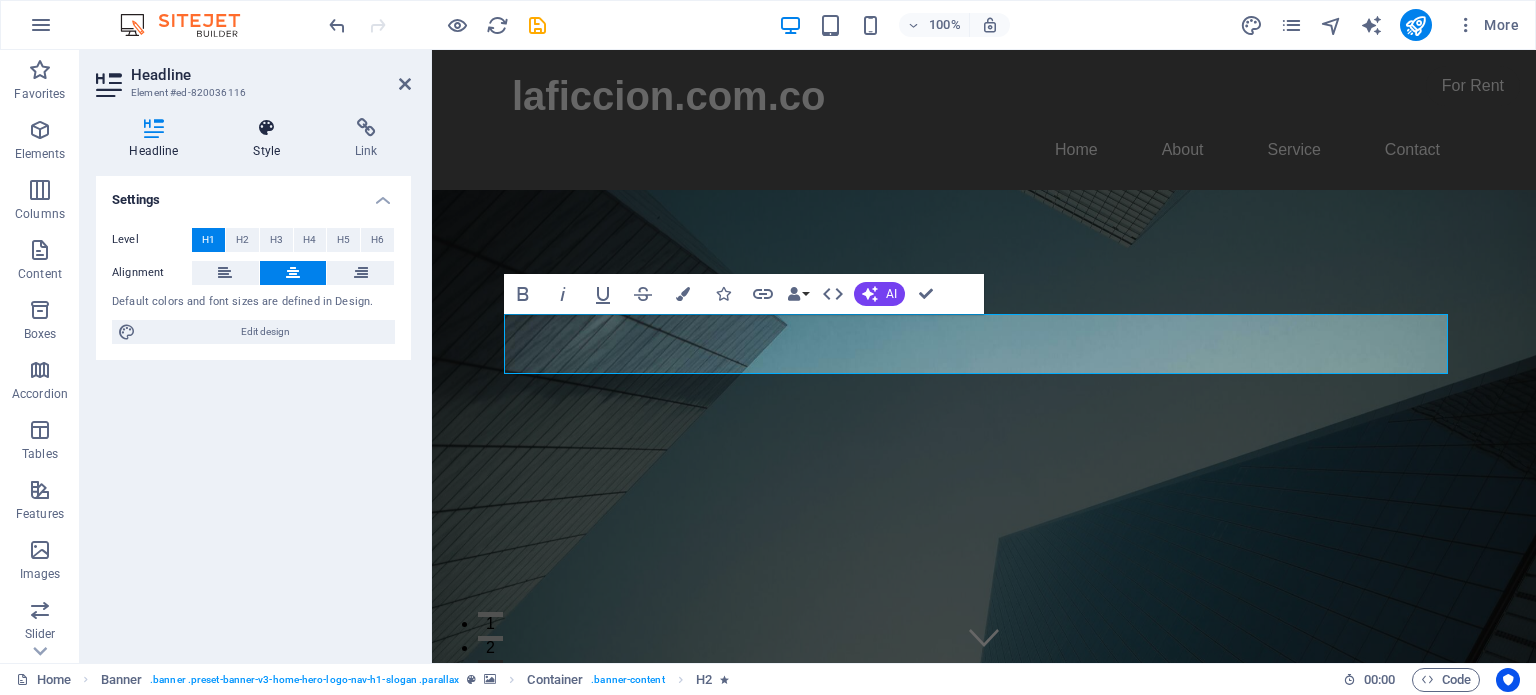 click on "Style" at bounding box center [271, 139] 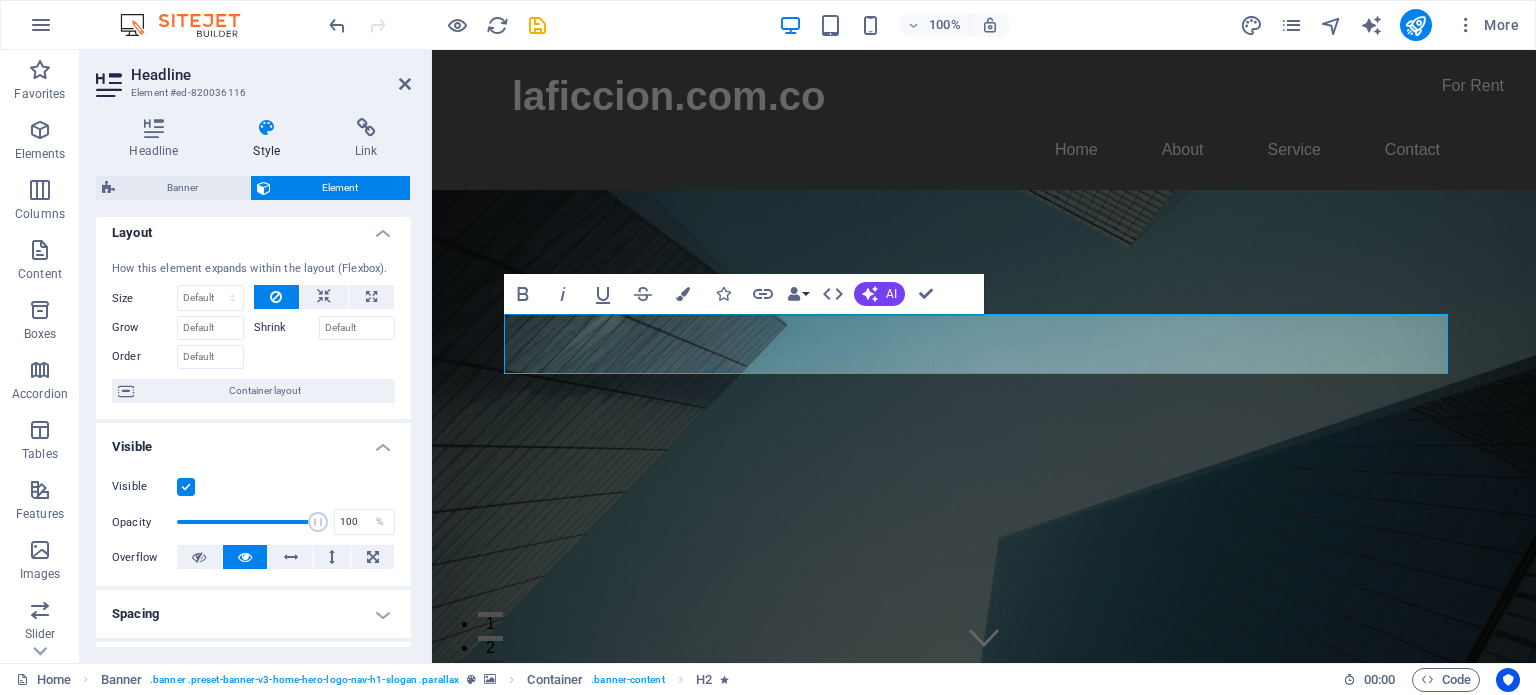scroll, scrollTop: 0, scrollLeft: 0, axis: both 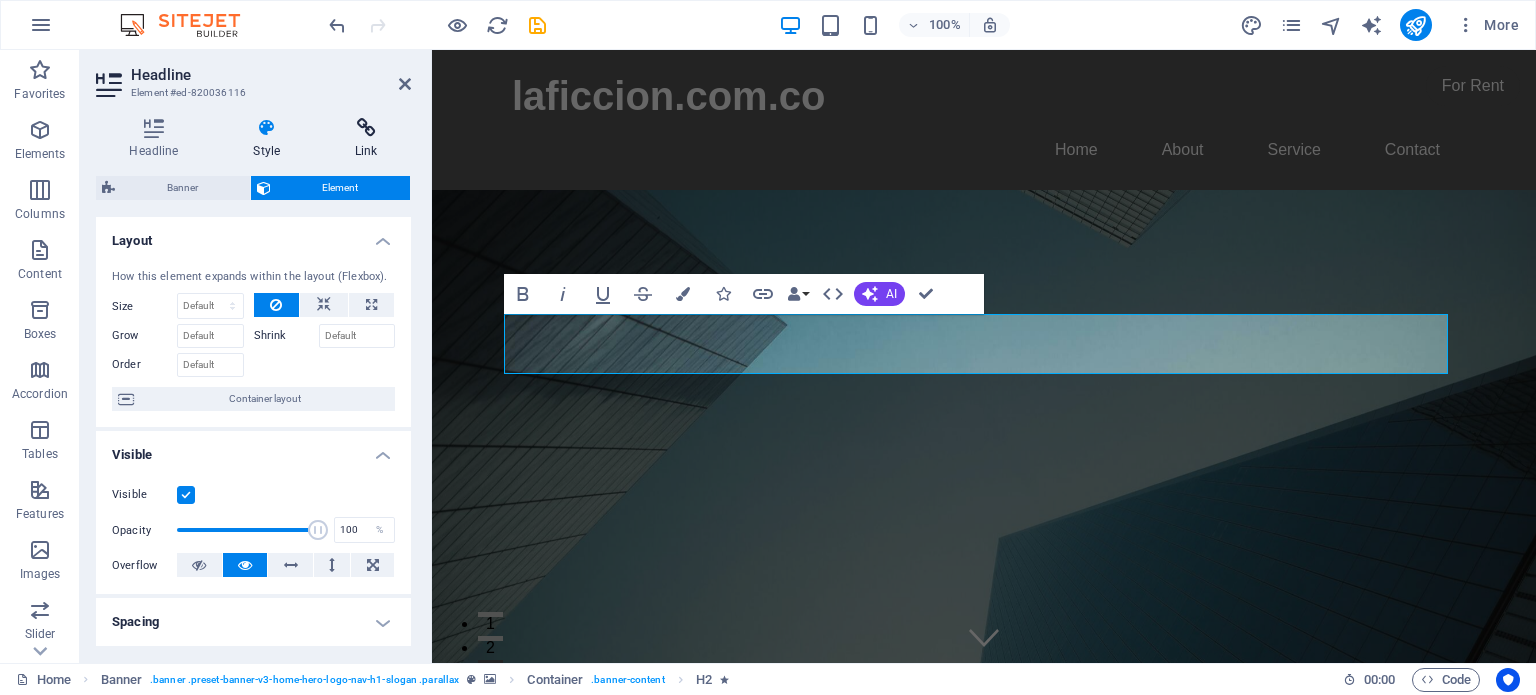 click on "Link" at bounding box center [366, 139] 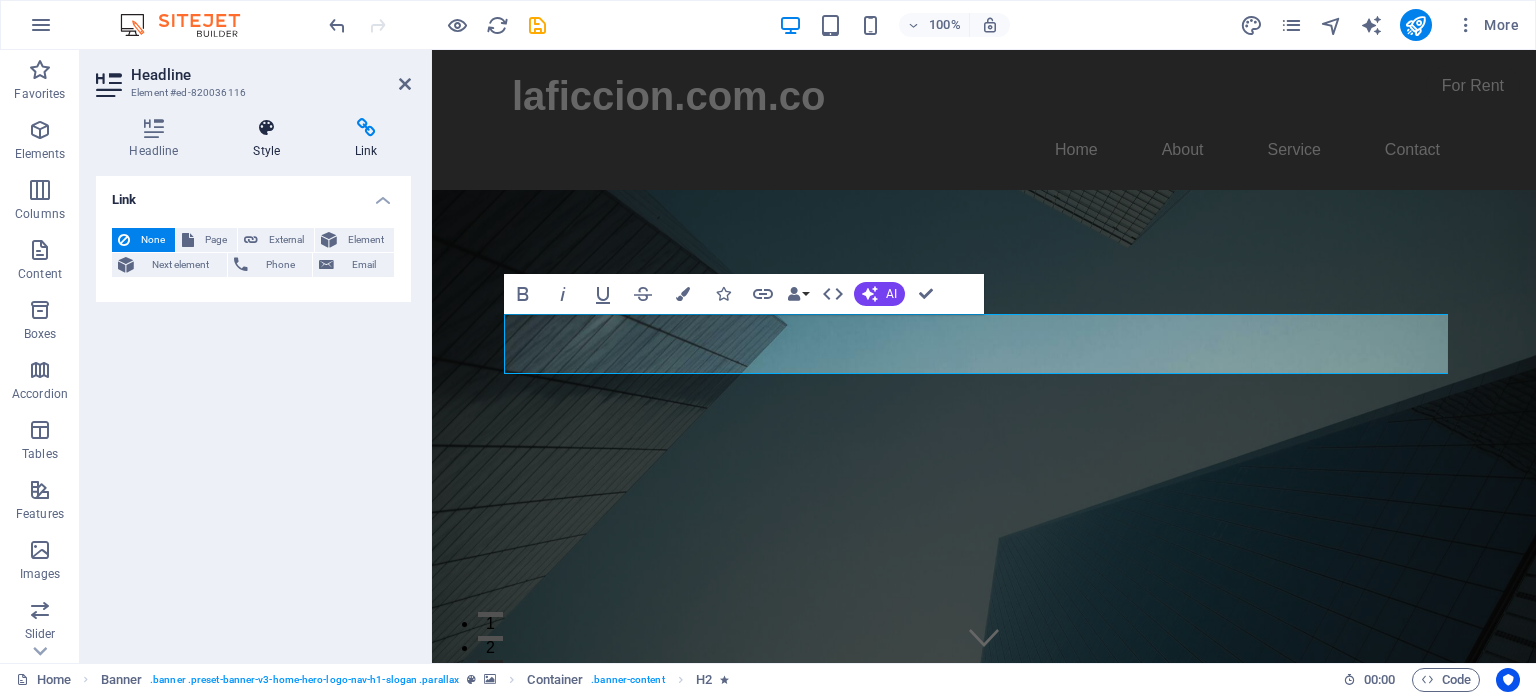 click on "Style" at bounding box center (271, 139) 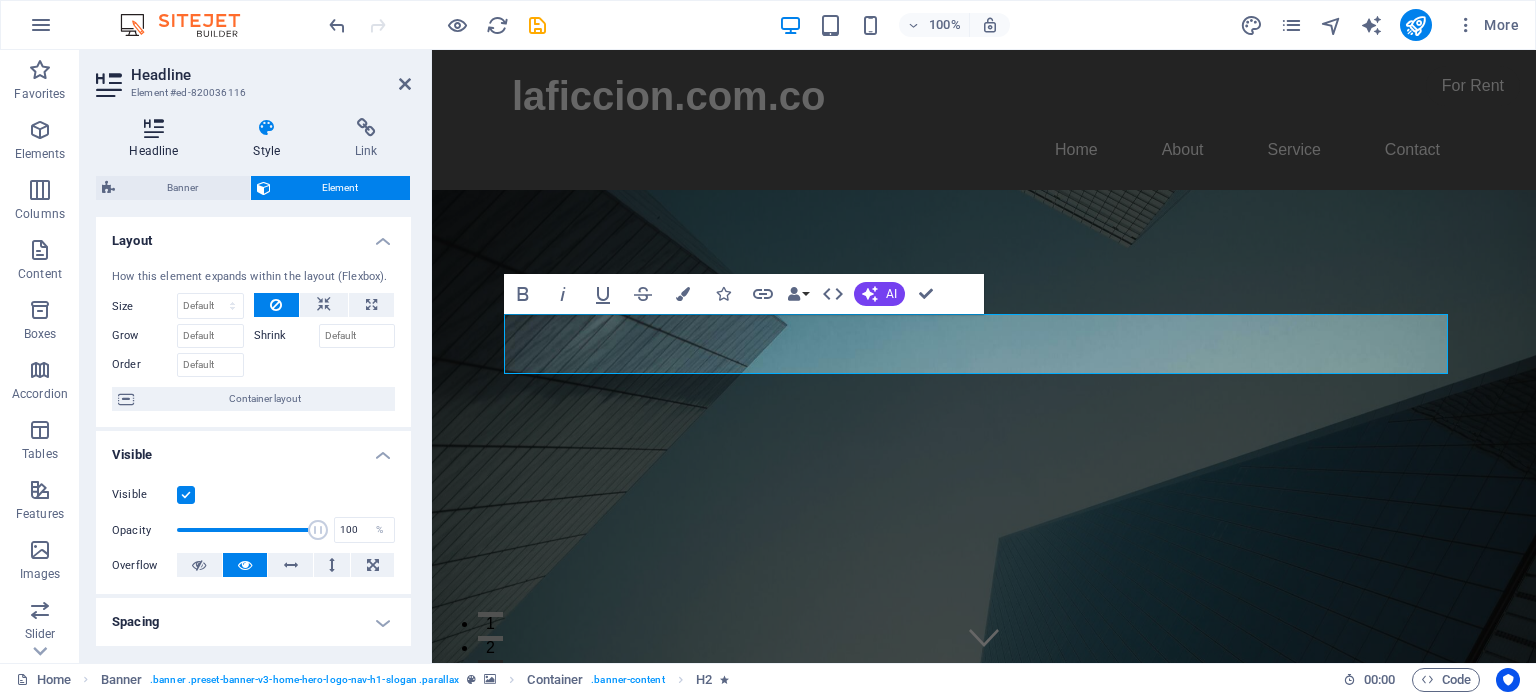 click on "Headline" at bounding box center (158, 139) 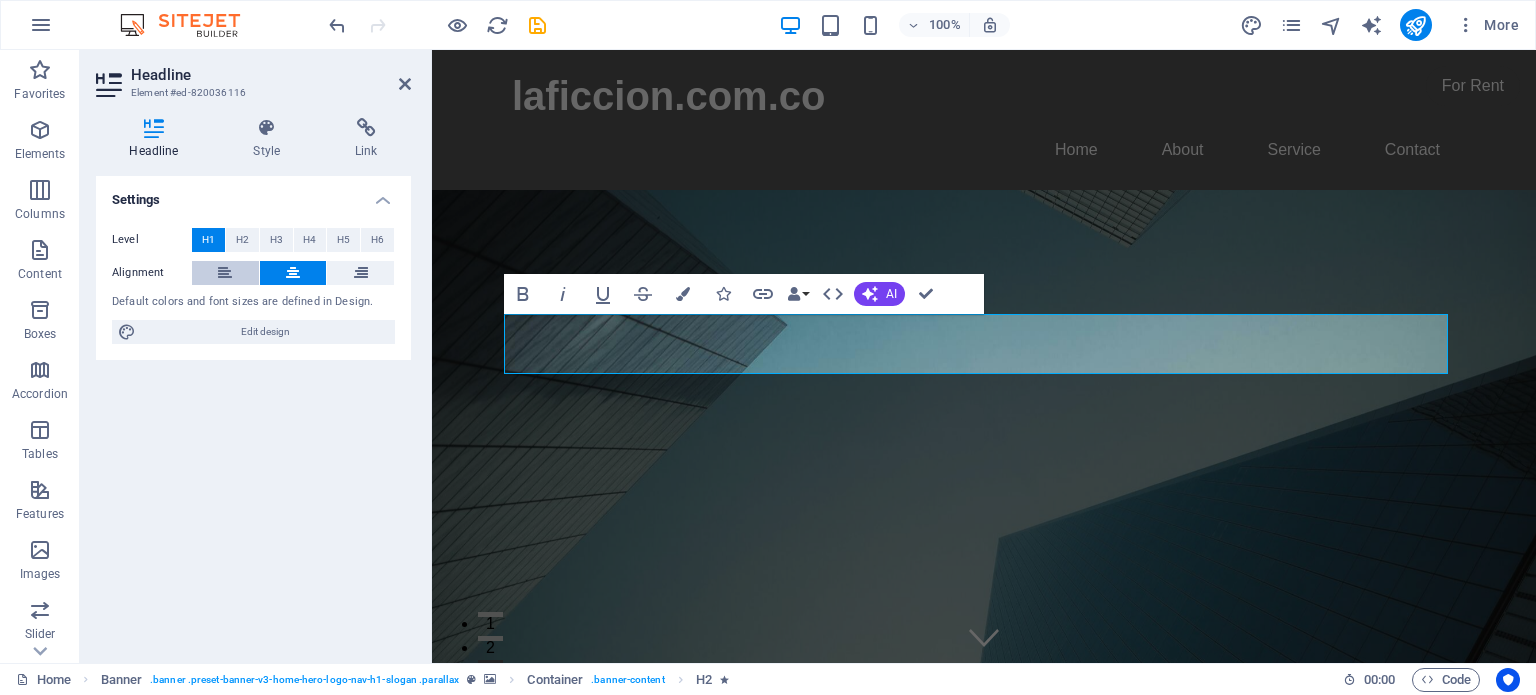 click at bounding box center (225, 273) 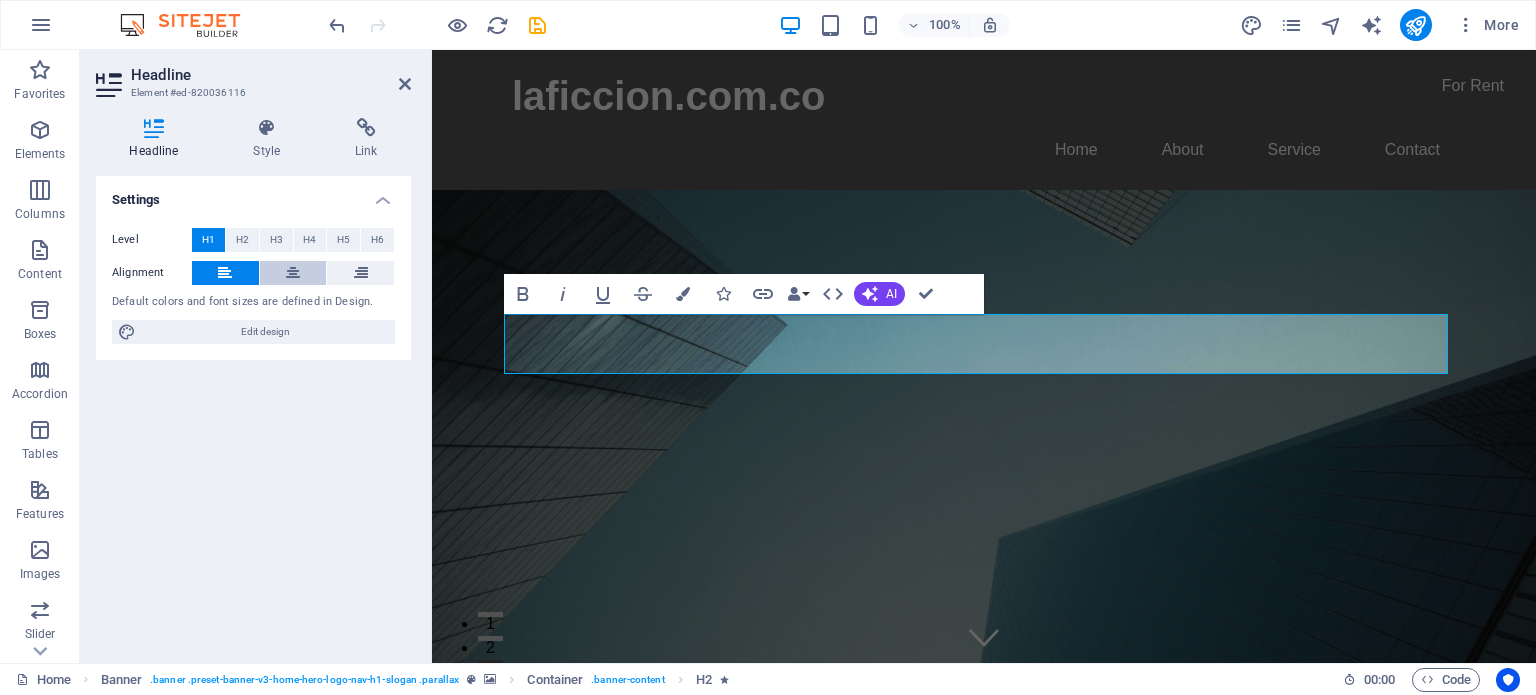click at bounding box center [293, 273] 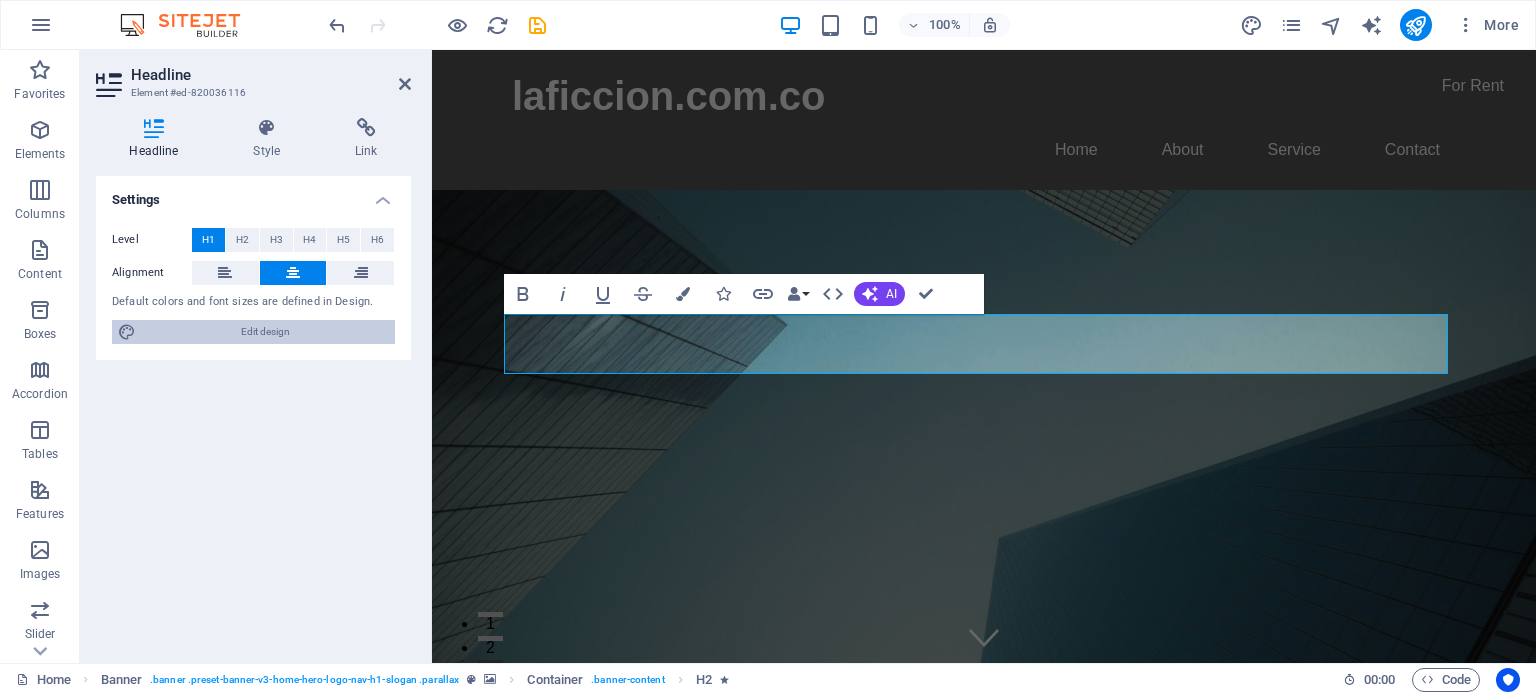 click on "Edit design" at bounding box center (265, 332) 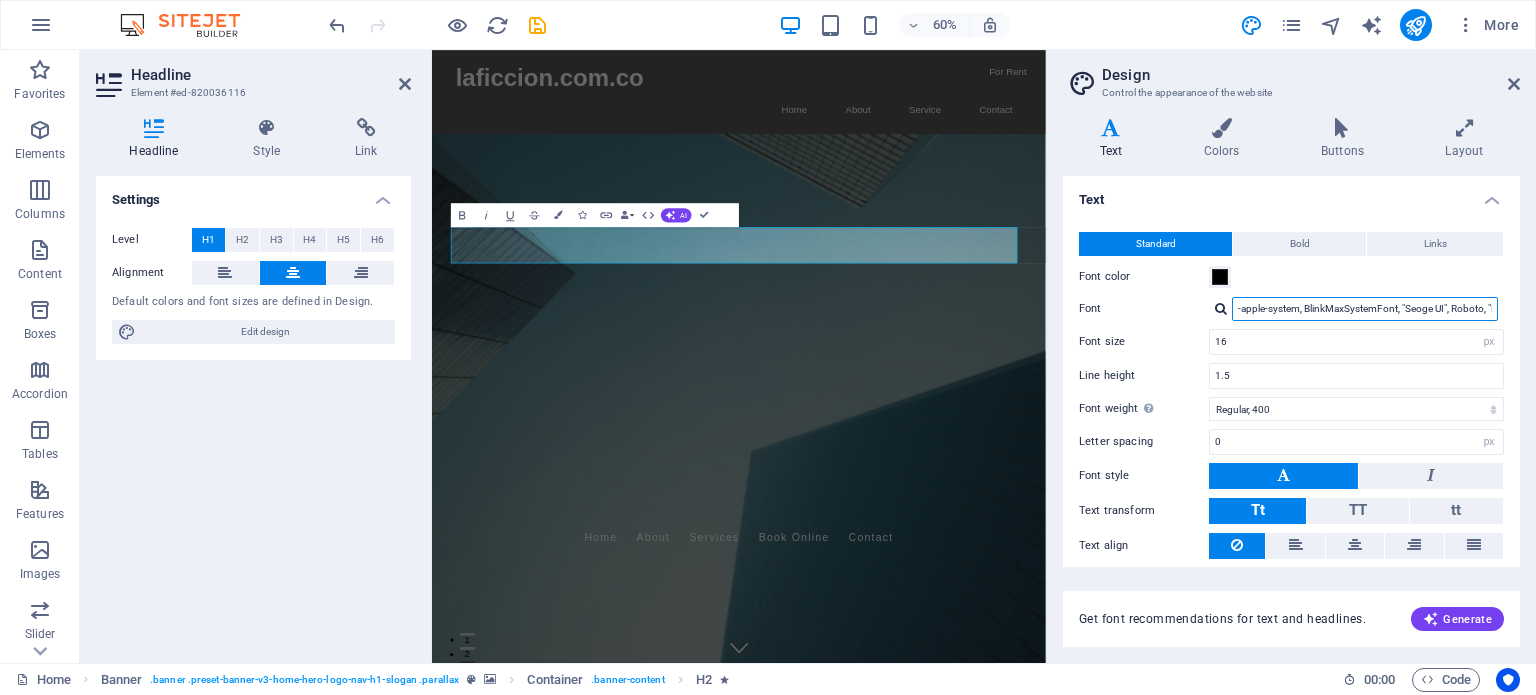 click on "-apple-system, BlinkMaxSystemFont, "Seoge UI", Roboto, "Helvetica Neue", Arial, sans-serif" at bounding box center (1365, 309) 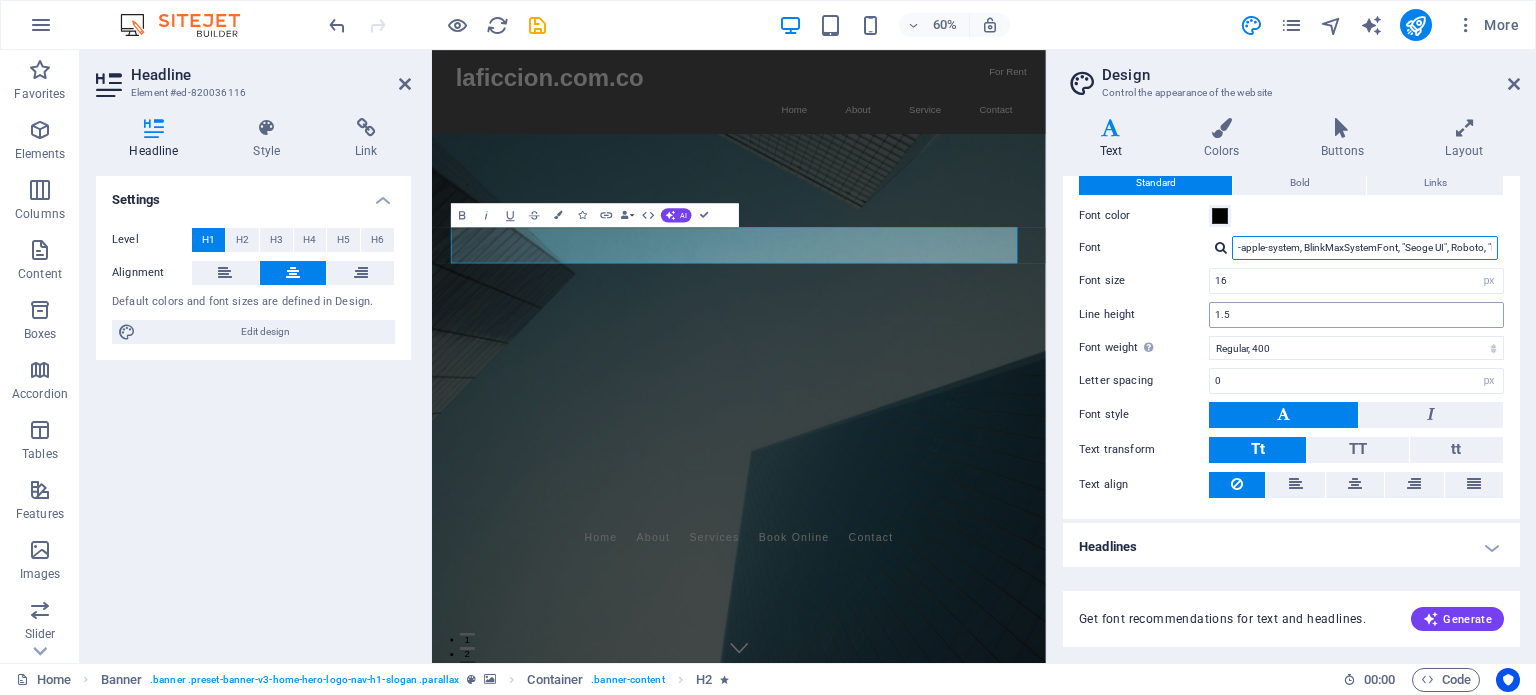 scroll, scrollTop: 0, scrollLeft: 0, axis: both 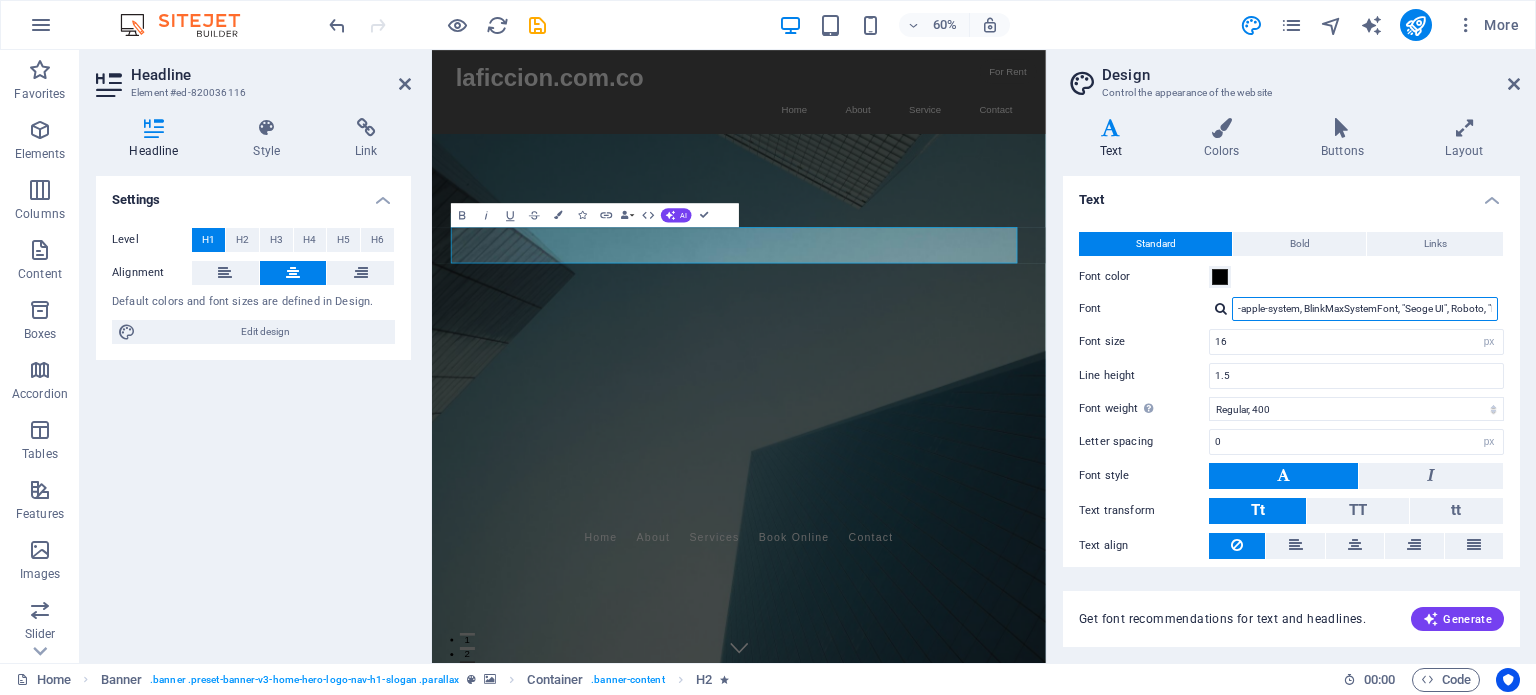 click on "-apple-system, BlinkMaxSystemFont, "Seoge UI", Roboto, "Helvetica Neue", Arial, sans-serif" at bounding box center (1365, 309) 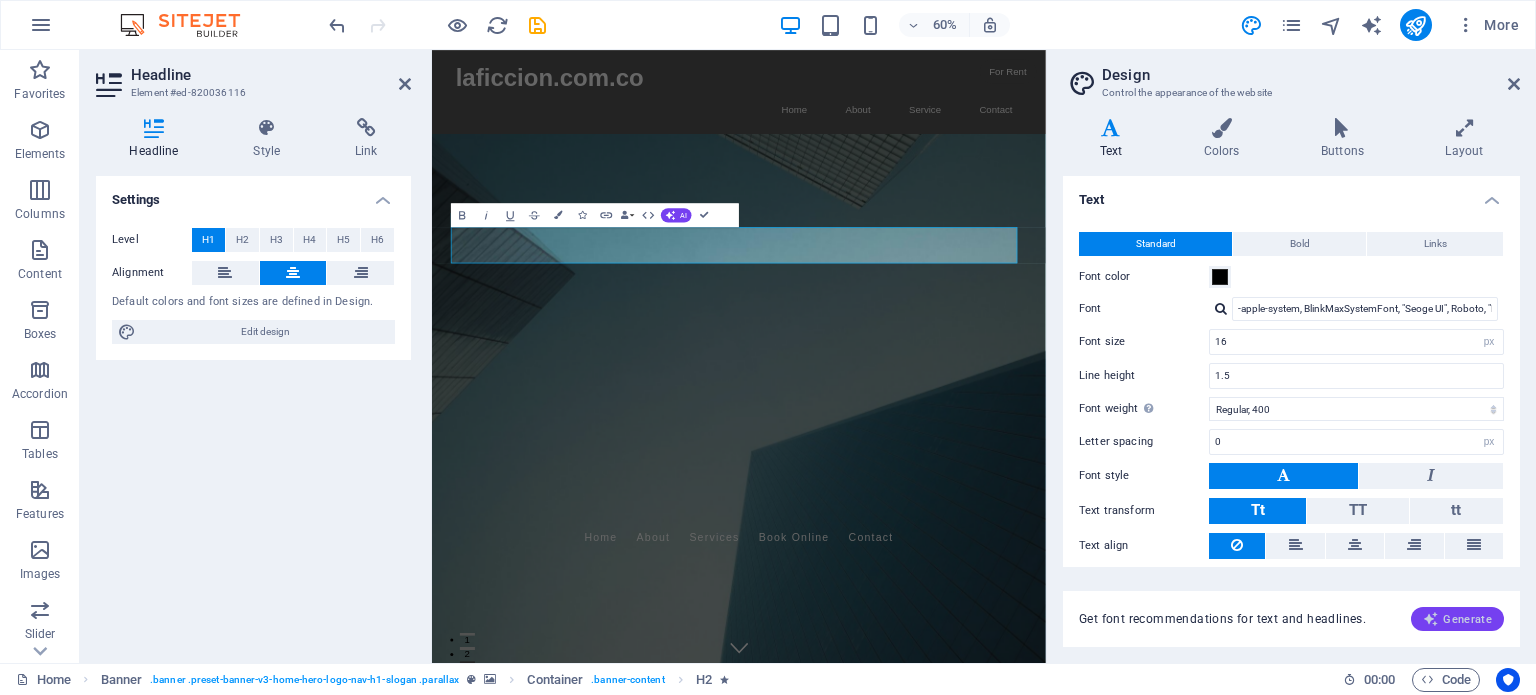 click at bounding box center (1431, 619) 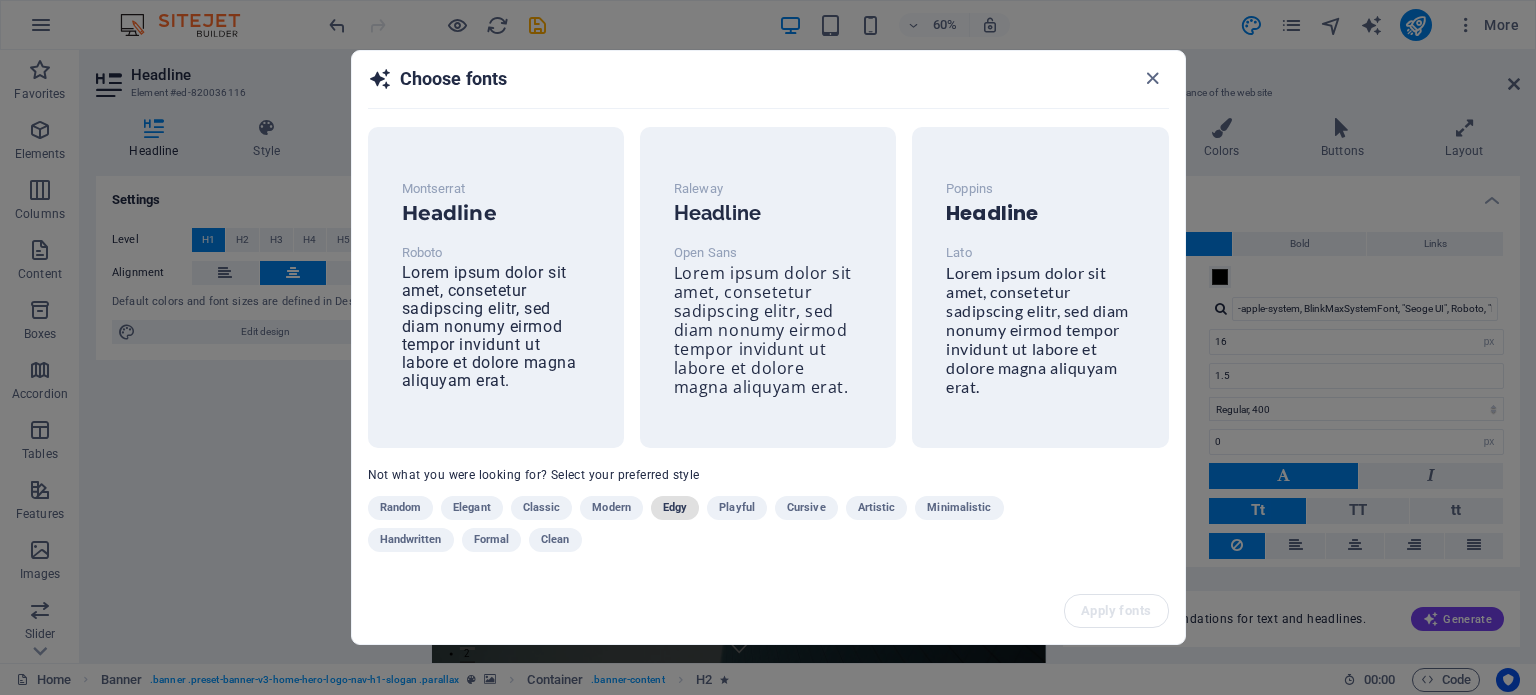 click on "Edgy" at bounding box center [675, 508] 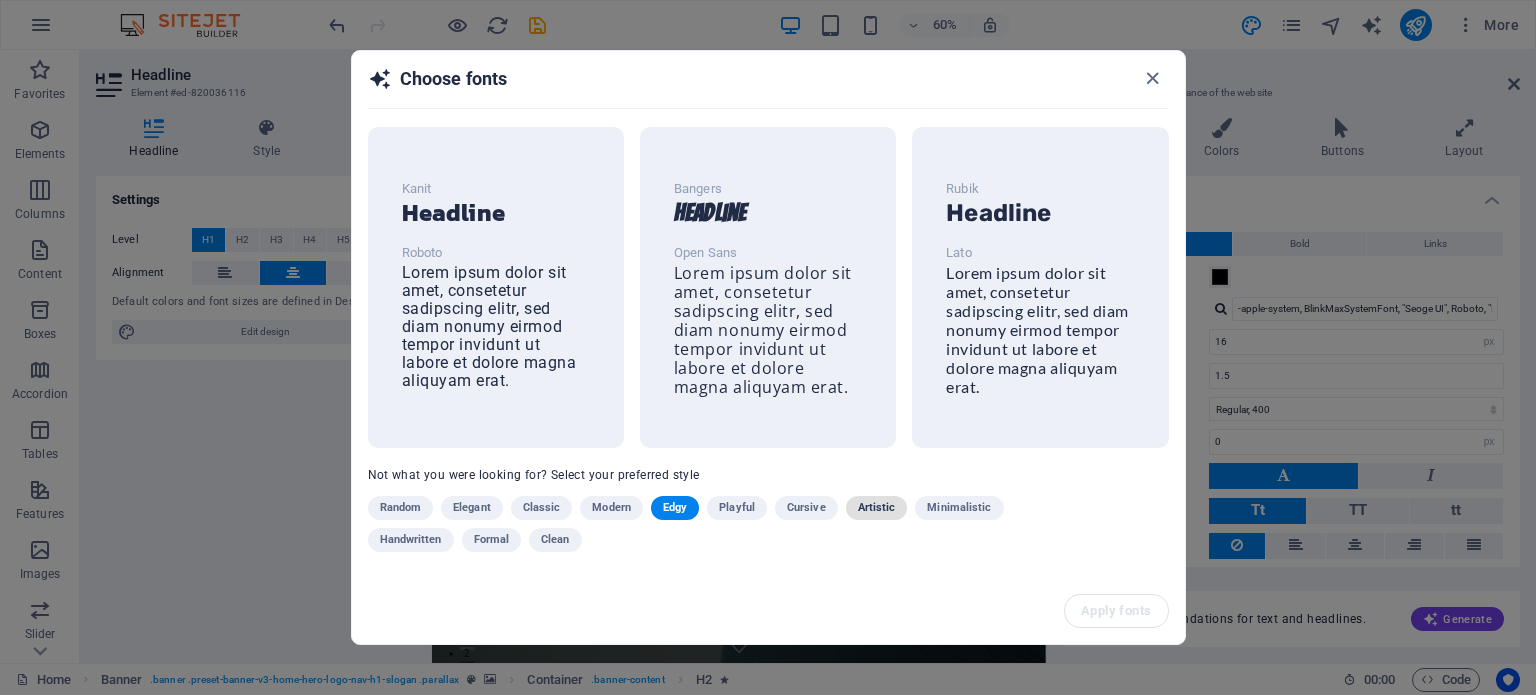 click on "Artistic" at bounding box center (877, 508) 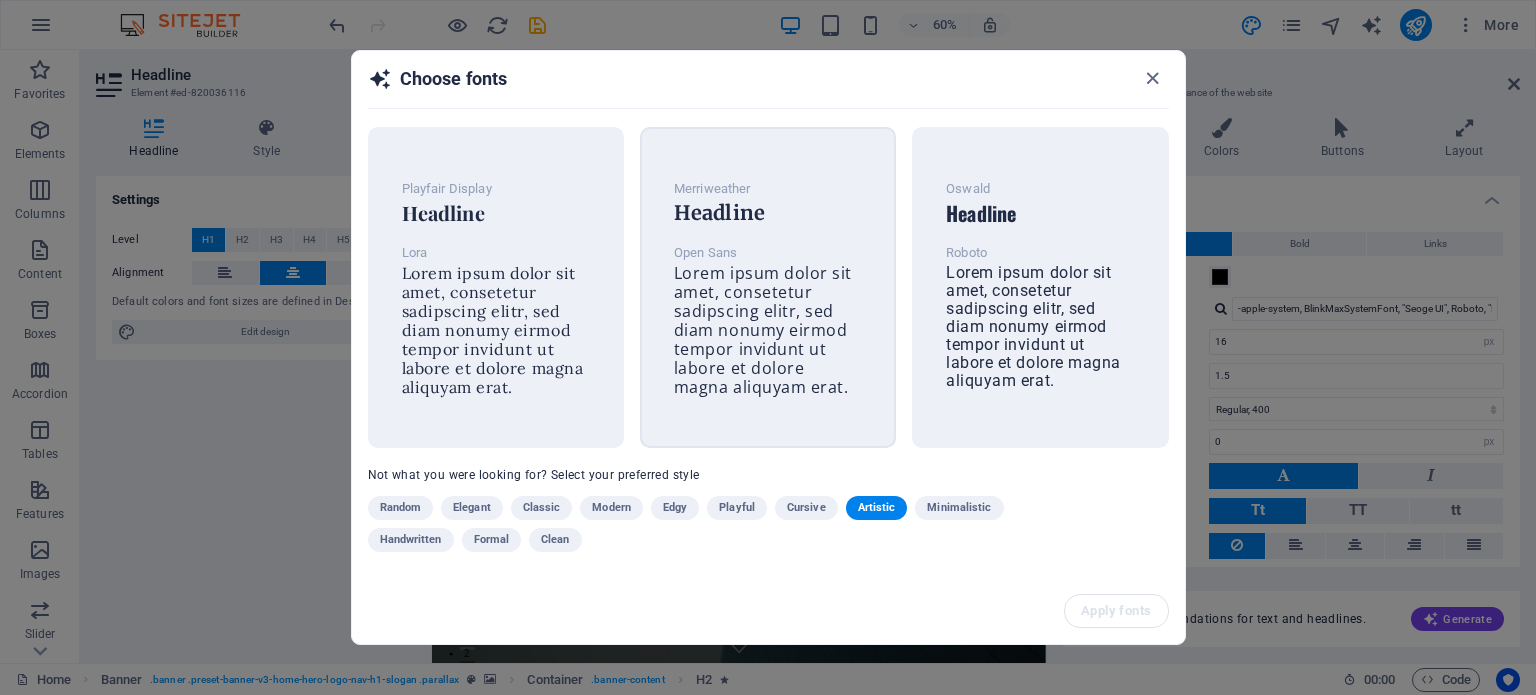 click on "Lorem ipsum dolor sit amet, consetetur sadipscing elitr, sed diam nonumy eirmod tempor invidunt ut labore et dolore magna aliquyam erat." at bounding box center [763, 330] 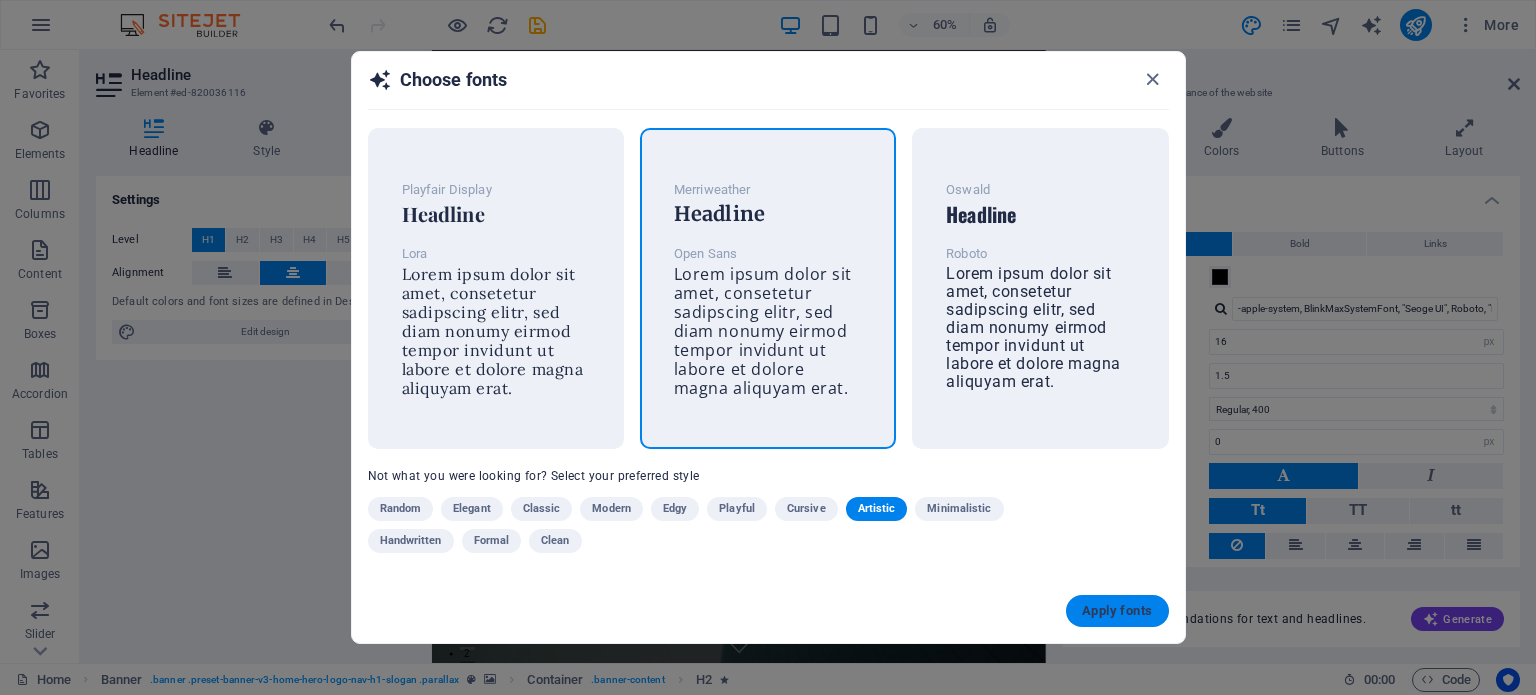 click on "Apply fonts" at bounding box center (1117, 611) 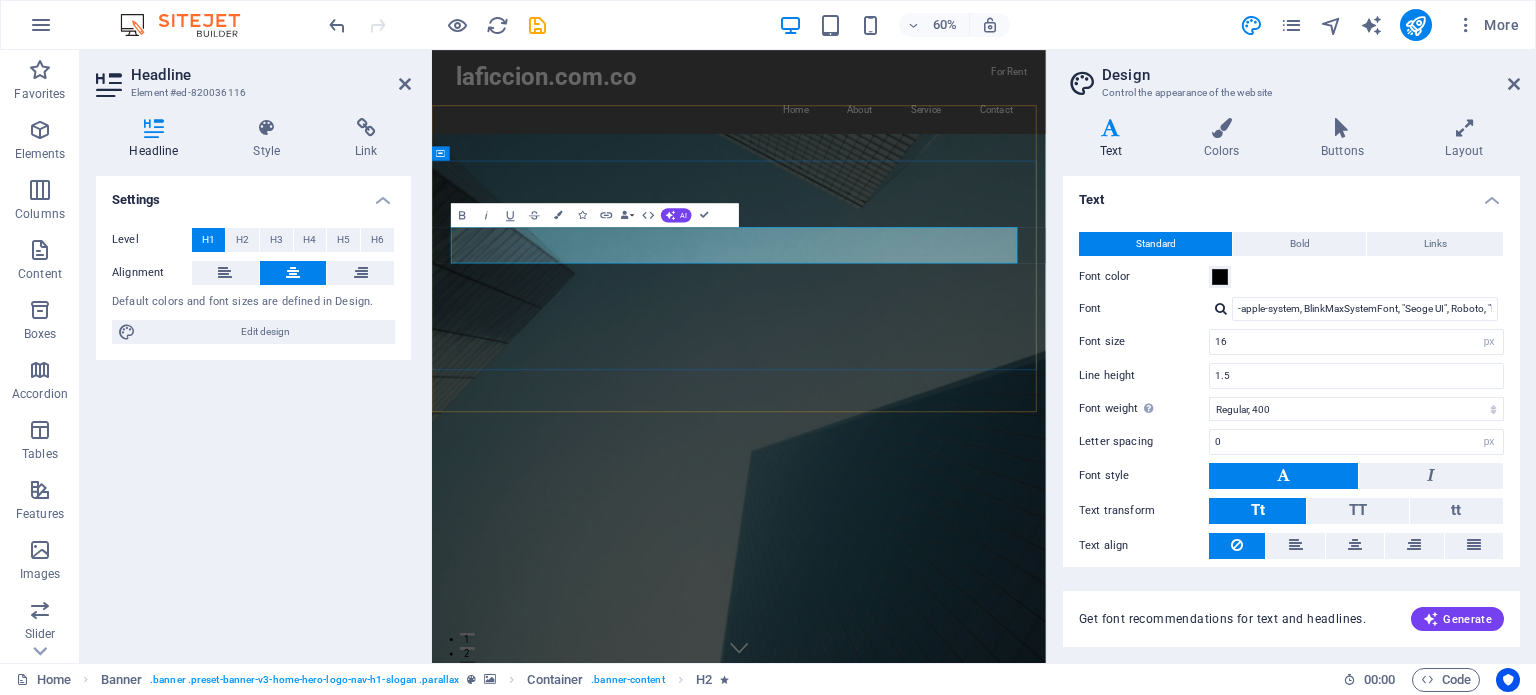 click on "La ficción" at bounding box center [943, 1336] 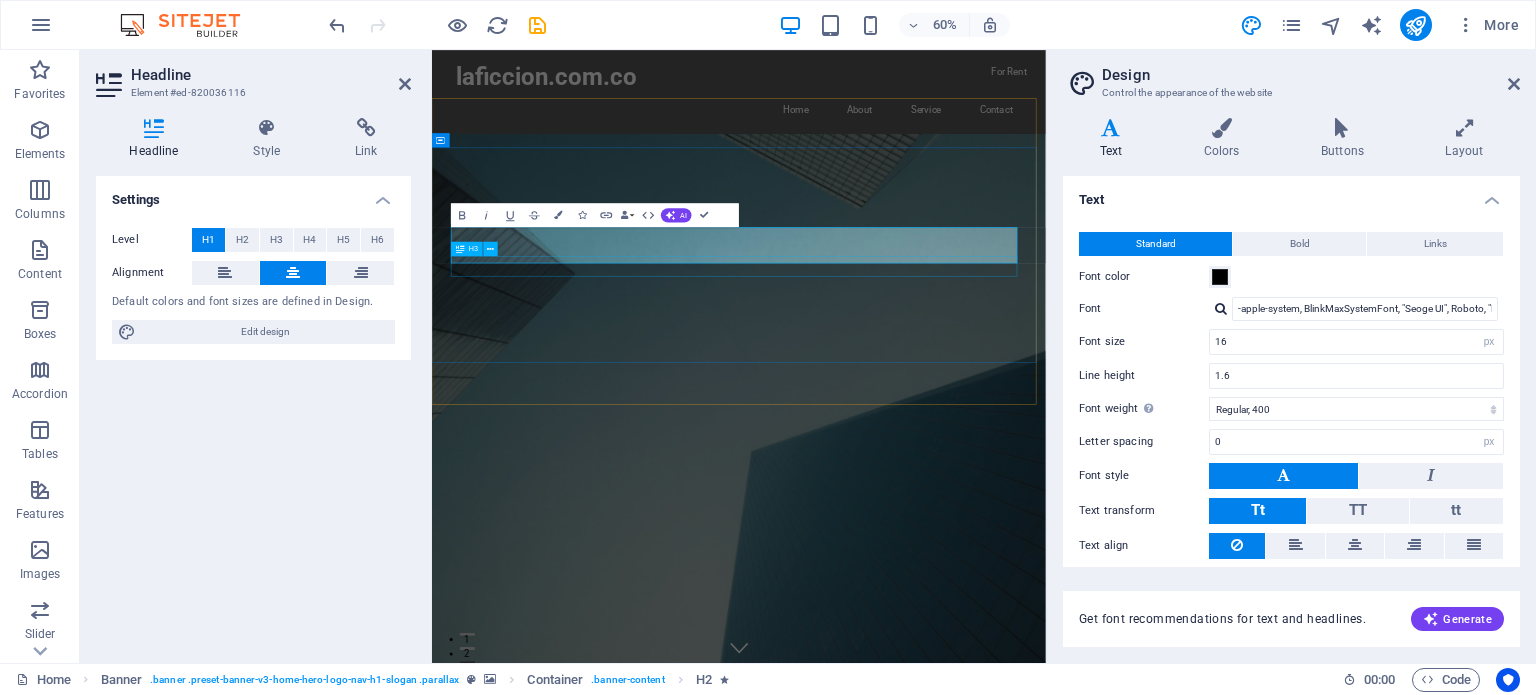 type on "Open Sans" 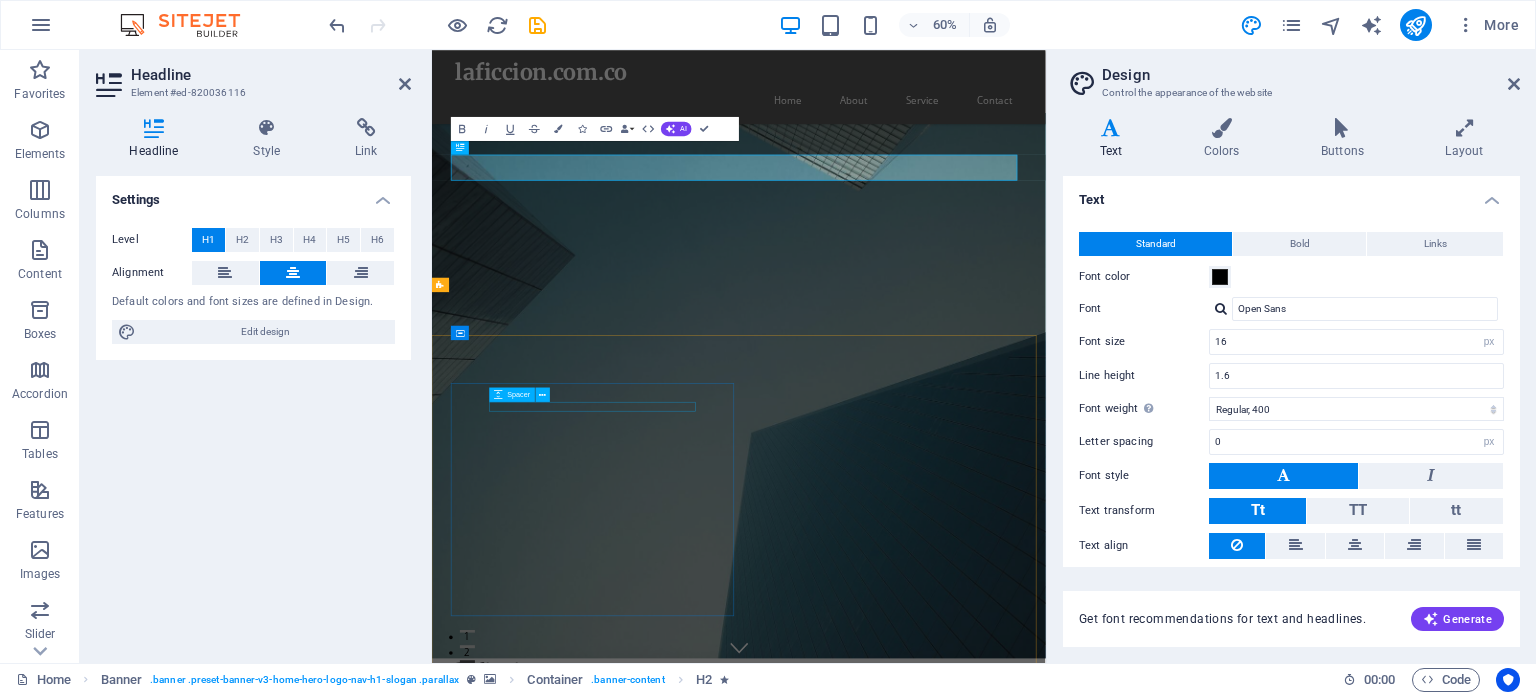 scroll, scrollTop: 116, scrollLeft: 0, axis: vertical 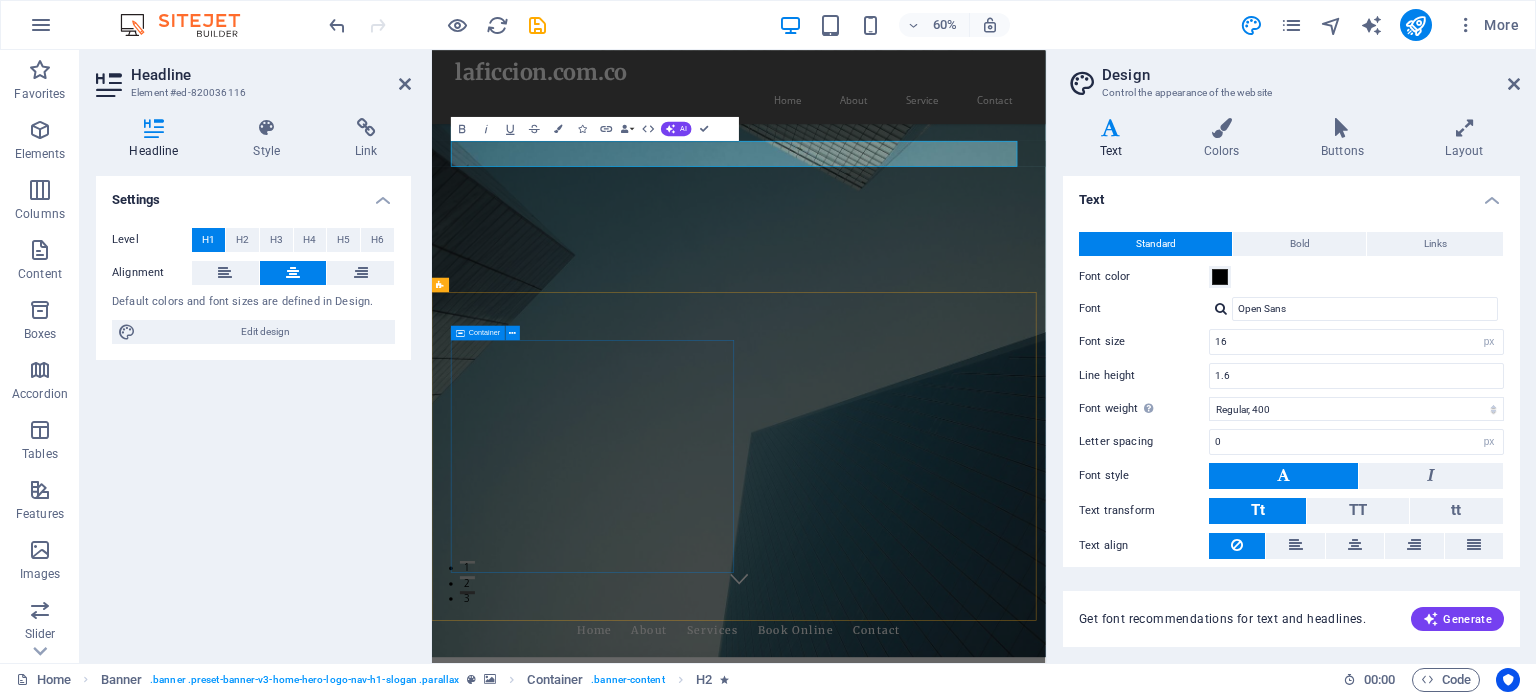 click on "Headline Lorem ipsum dolor sit amet, consectetuer adipiscing elit. Aenean commodo ligula eget dolor. Lorem ipsum dolor sit amet, consectetuer adipiscing elit leget dolor. Lorem ipsum dolor sit amet, consectetuer adipiscing elit. Aenean commodo ligula eget dolor. Lorem ipsum dolor sit amet, consectetuer adipiscing elit dolor." at bounding box center (944, 2150) 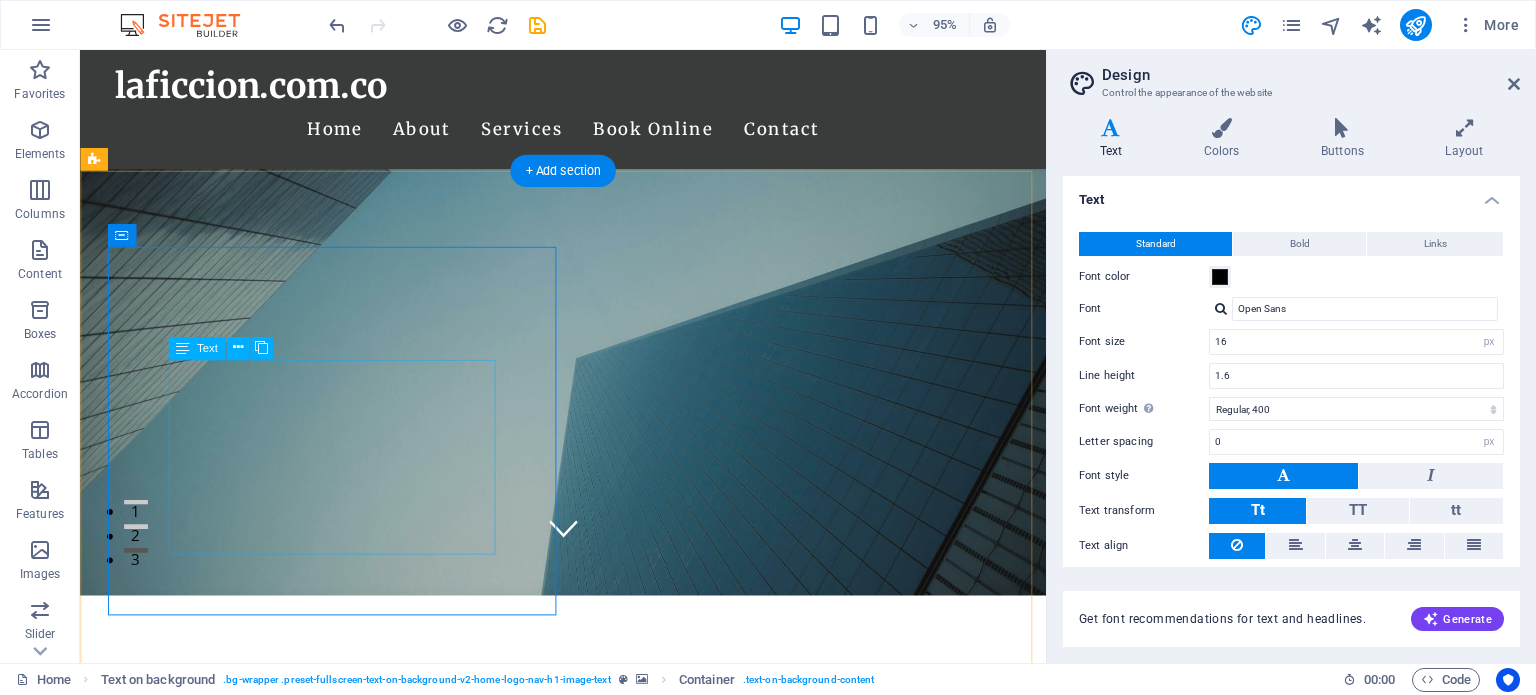 scroll, scrollTop: 416, scrollLeft: 0, axis: vertical 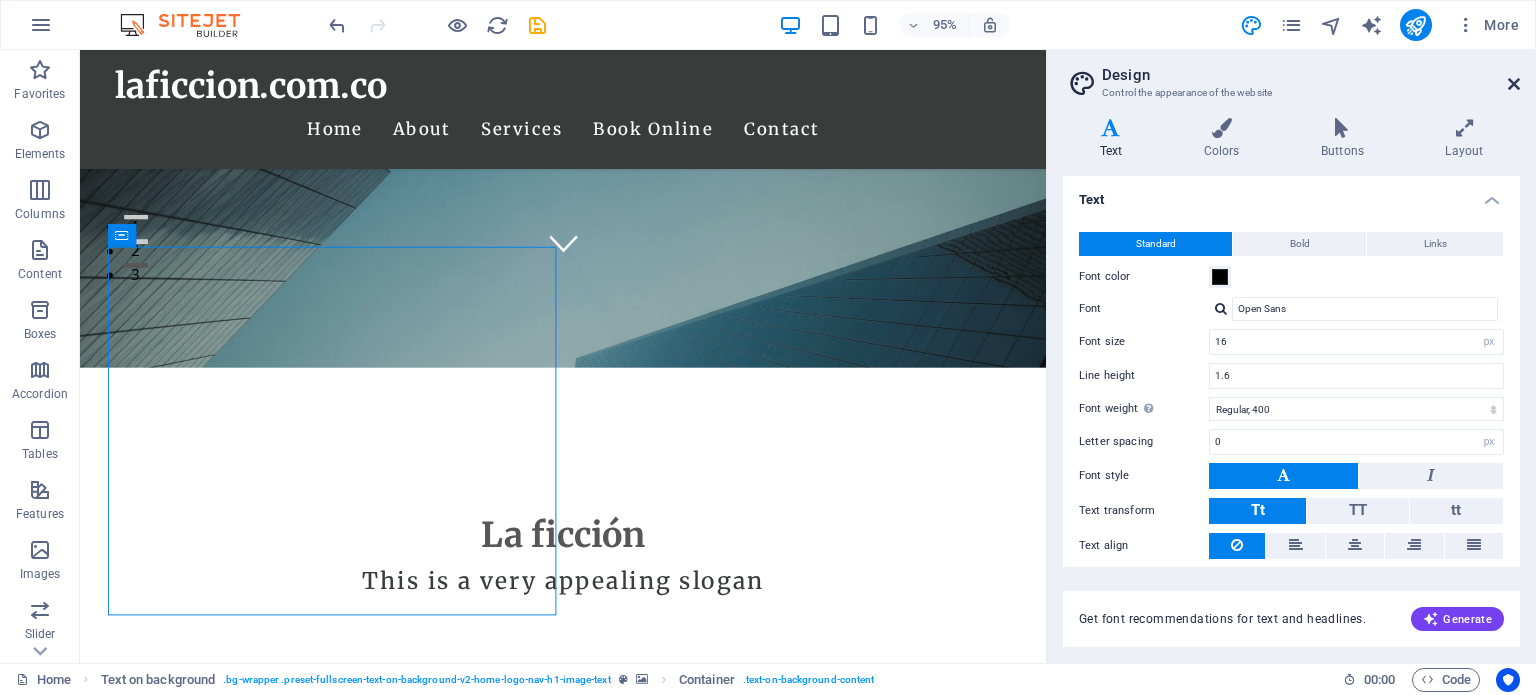 click at bounding box center [1514, 84] 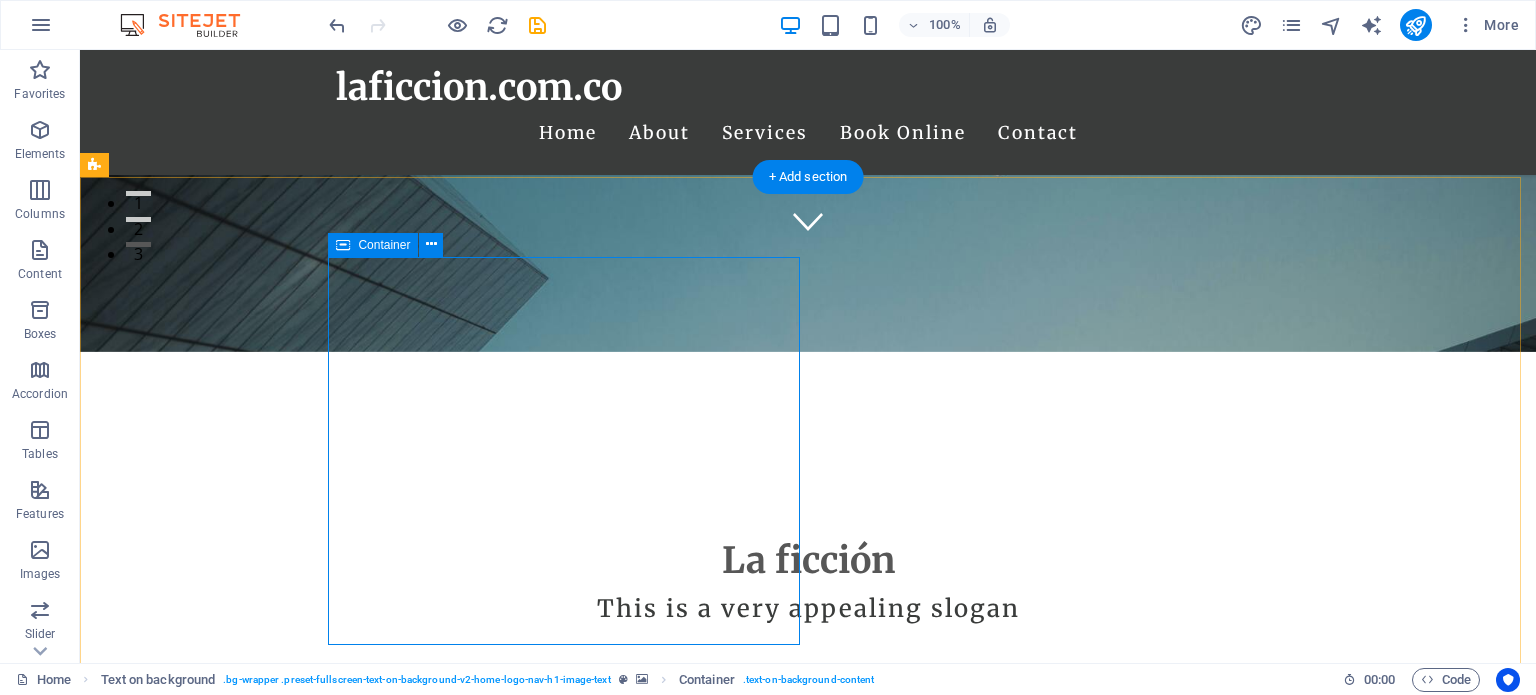 click on "Headline Lorem ipsum dolor sit amet, consectetuer adipiscing elit. Aenean commodo ligula eget dolor. Lorem ipsum dolor sit amet, consectetuer adipiscing elit leget dolor. Lorem ipsum dolor sit amet, consectetuer adipiscing elit. Aenean commodo ligula eget dolor. Lorem ipsum dolor sit amet, consectetuer adipiscing elit dolor." at bounding box center (808, 1550) 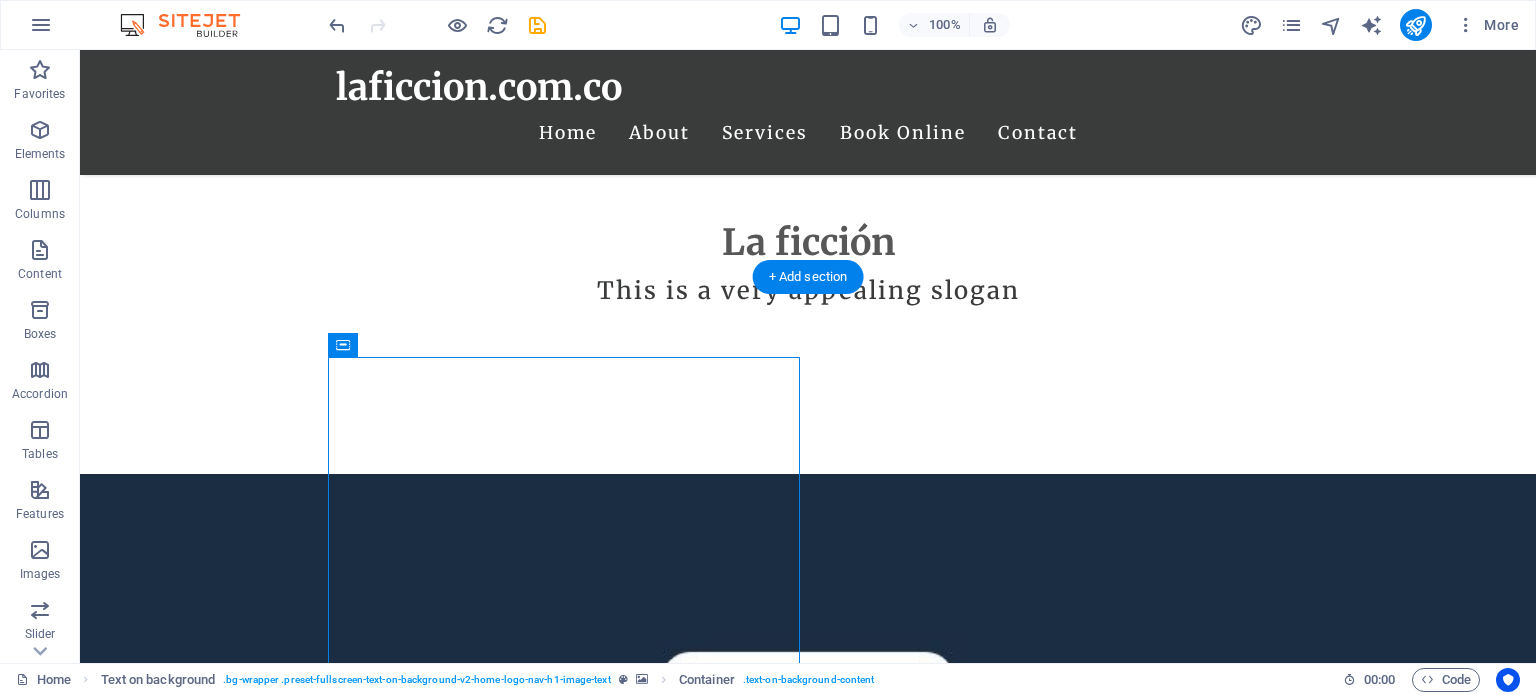 scroll, scrollTop: 316, scrollLeft: 0, axis: vertical 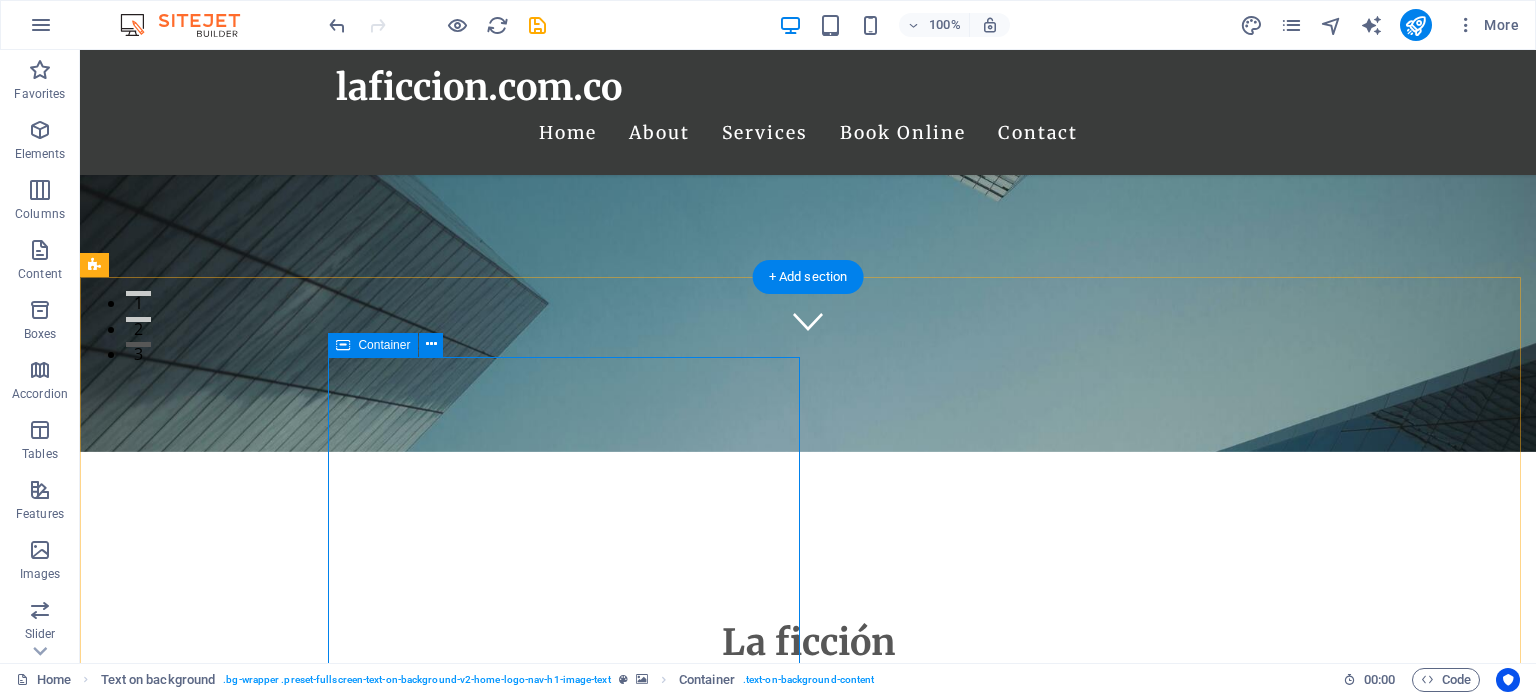 click on "Headline Lorem ipsum dolor sit amet, consectetuer adipiscing elit. Aenean commodo ligula eget dolor. Lorem ipsum dolor sit amet, consectetuer adipiscing elit leget dolor. Lorem ipsum dolor sit amet, consectetuer adipiscing elit. Aenean commodo ligula eget dolor. Lorem ipsum dolor sit amet, consectetuer adipiscing elit dolor." at bounding box center (808, 1632) 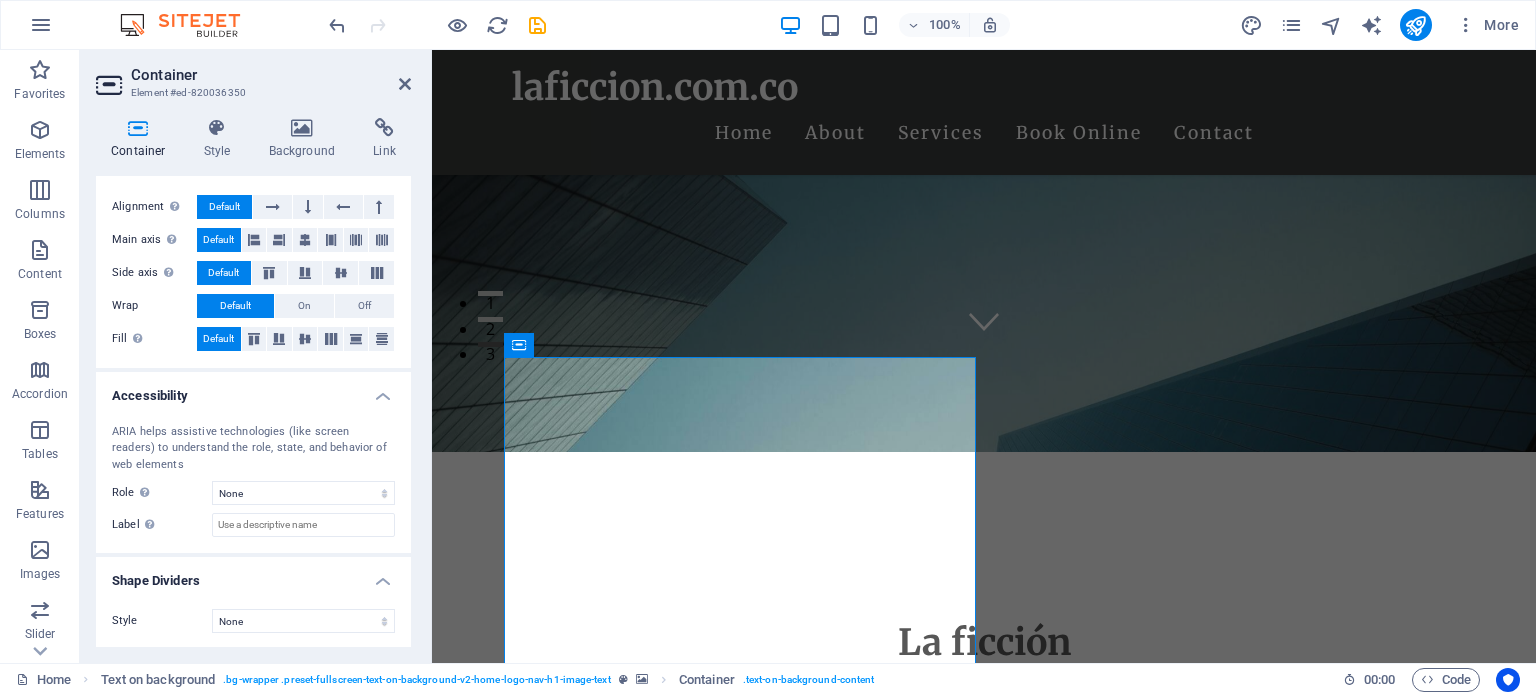scroll, scrollTop: 0, scrollLeft: 0, axis: both 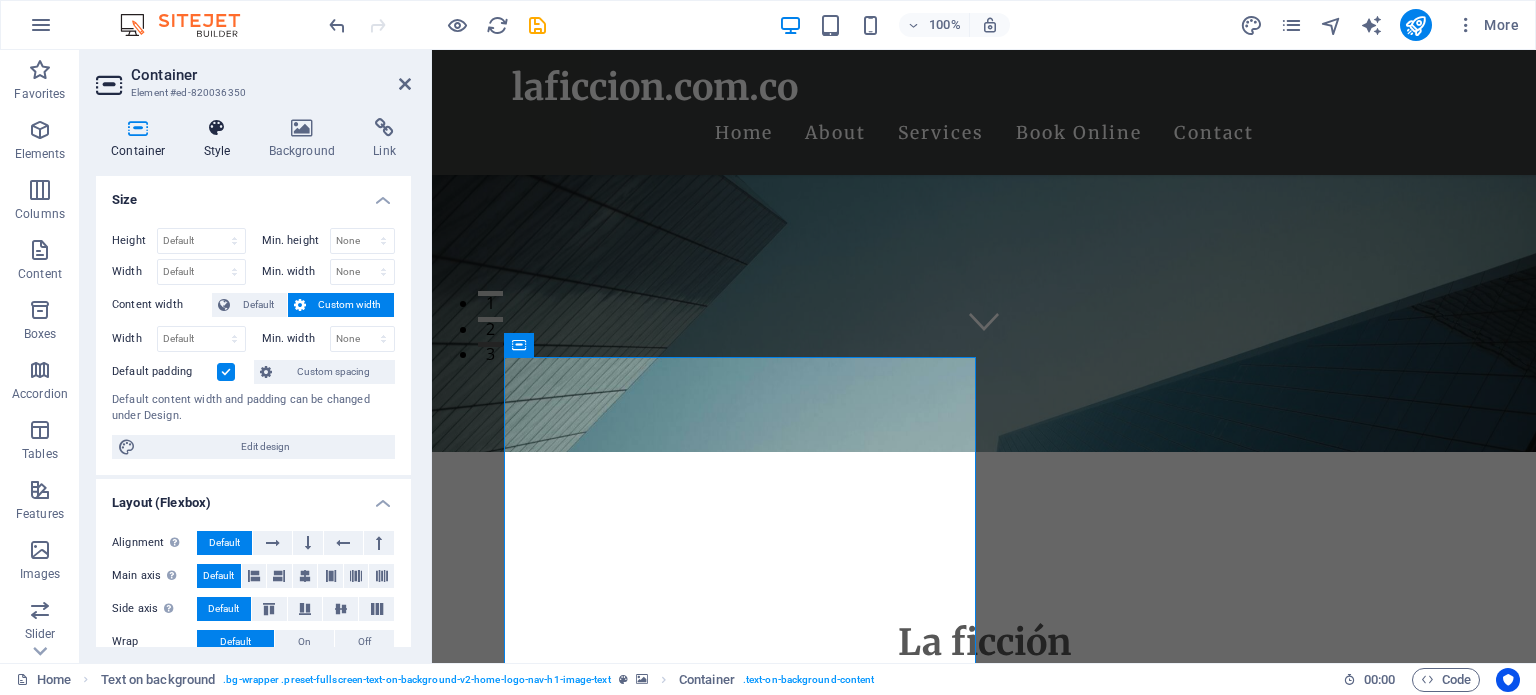click at bounding box center (217, 128) 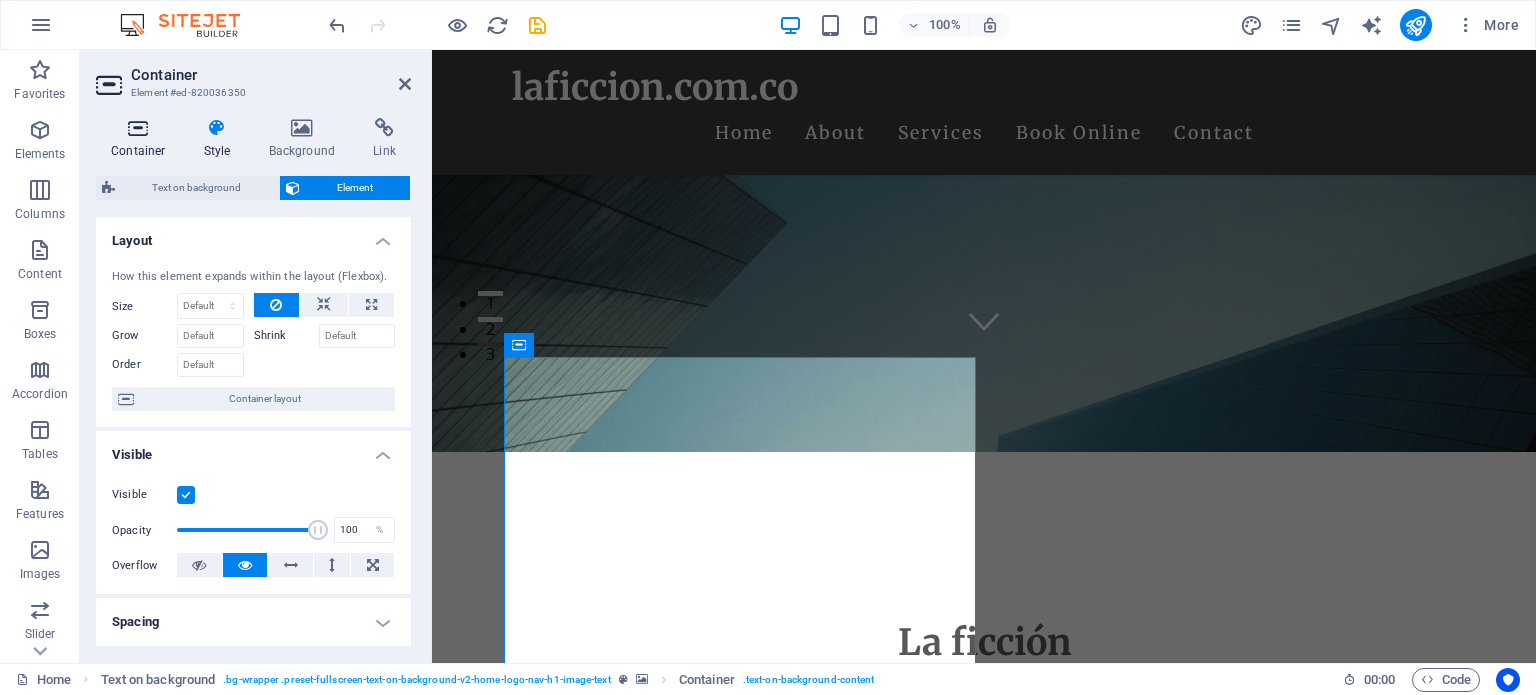 click at bounding box center (138, 128) 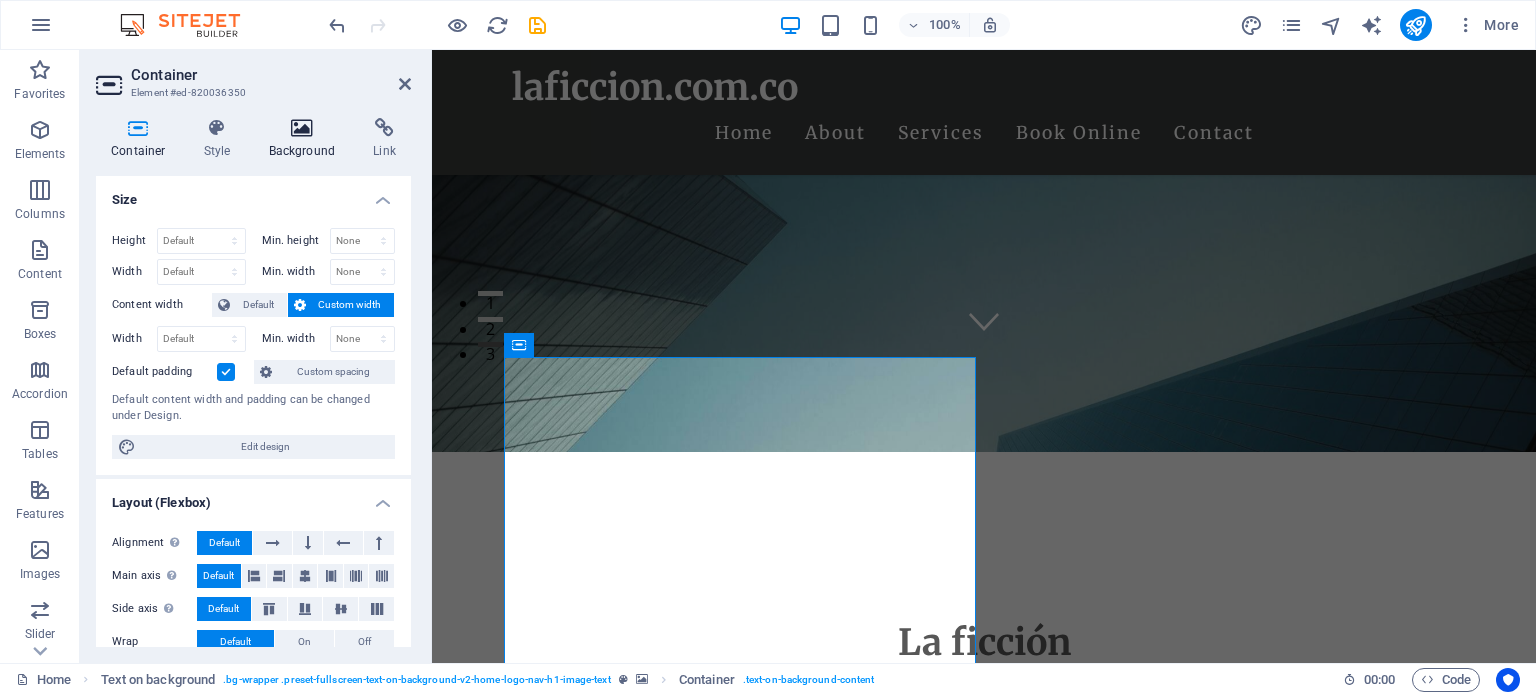 click on "Background" at bounding box center [306, 139] 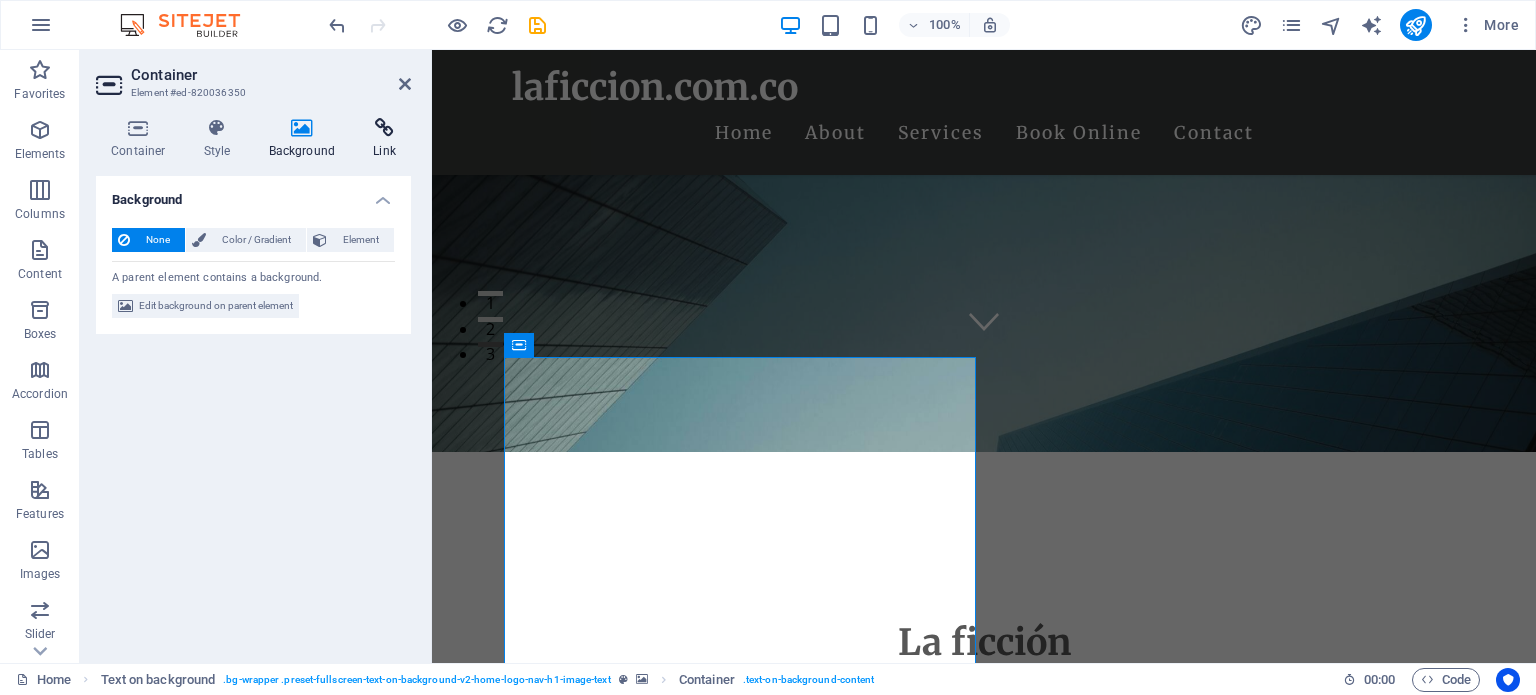 click on "Link" at bounding box center [384, 139] 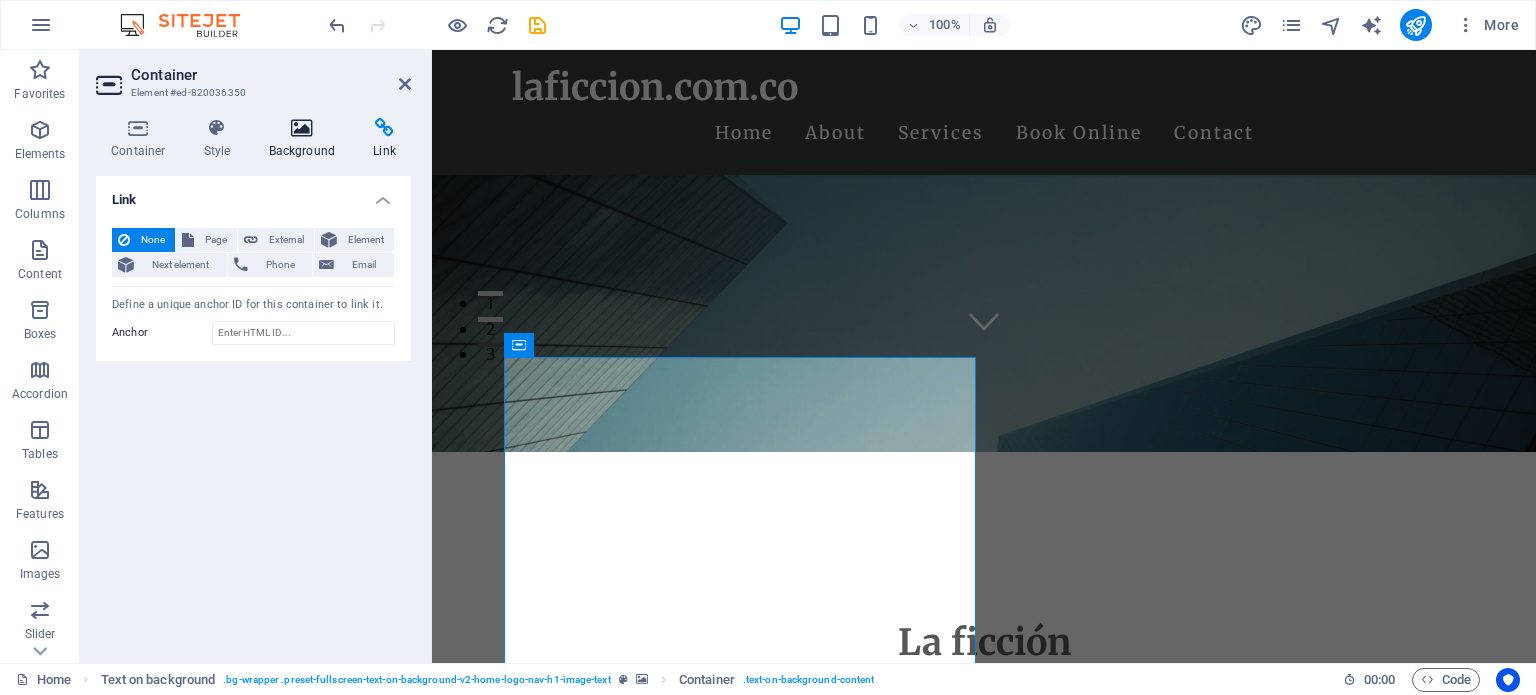click on "Background" at bounding box center (306, 139) 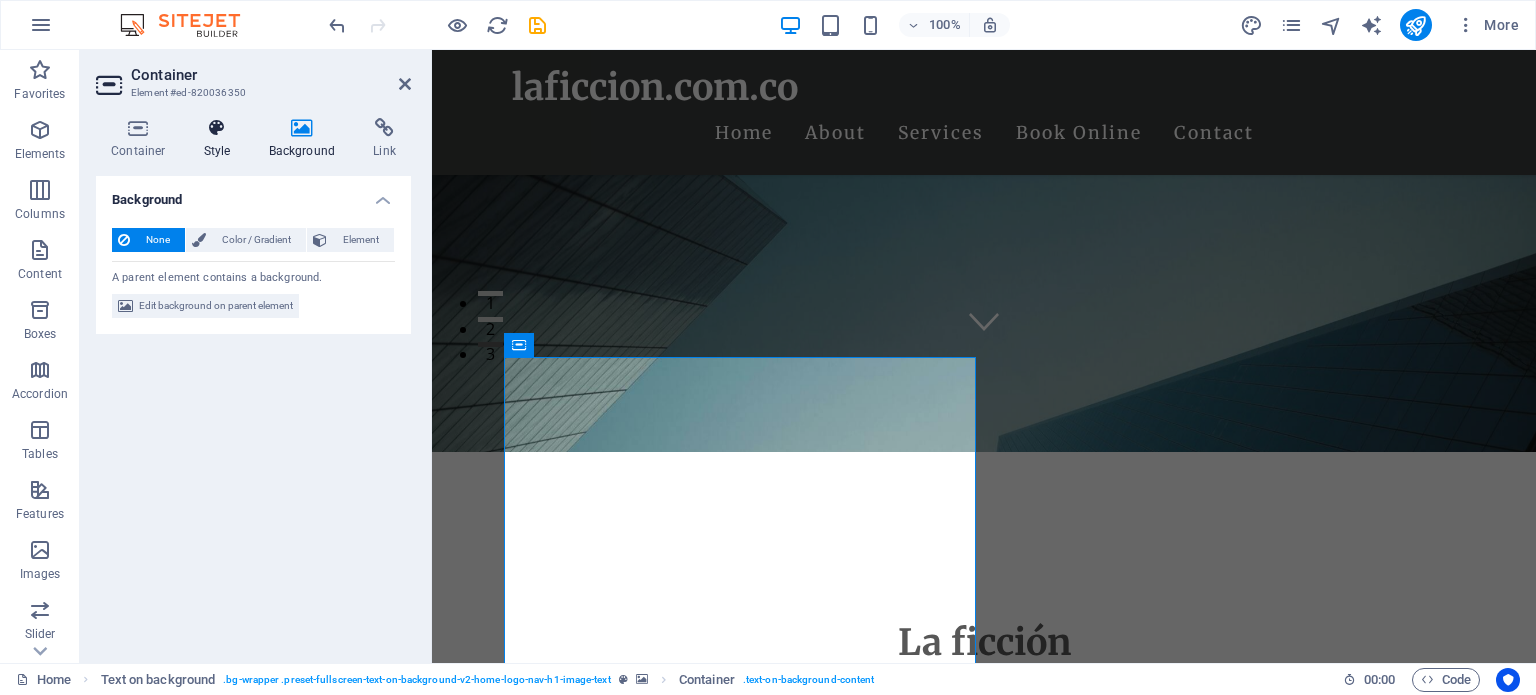 click on "Style" at bounding box center [221, 139] 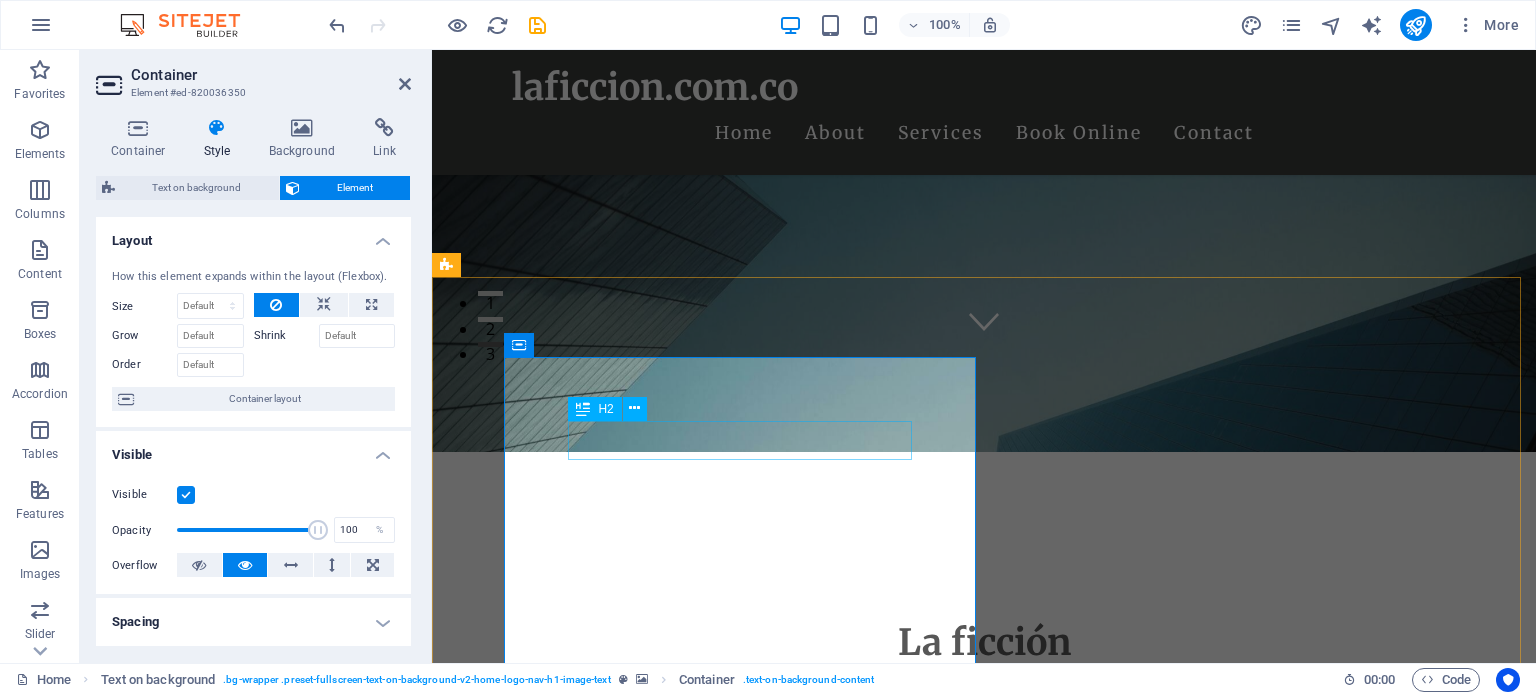 click on "Headline" at bounding box center (984, 1585) 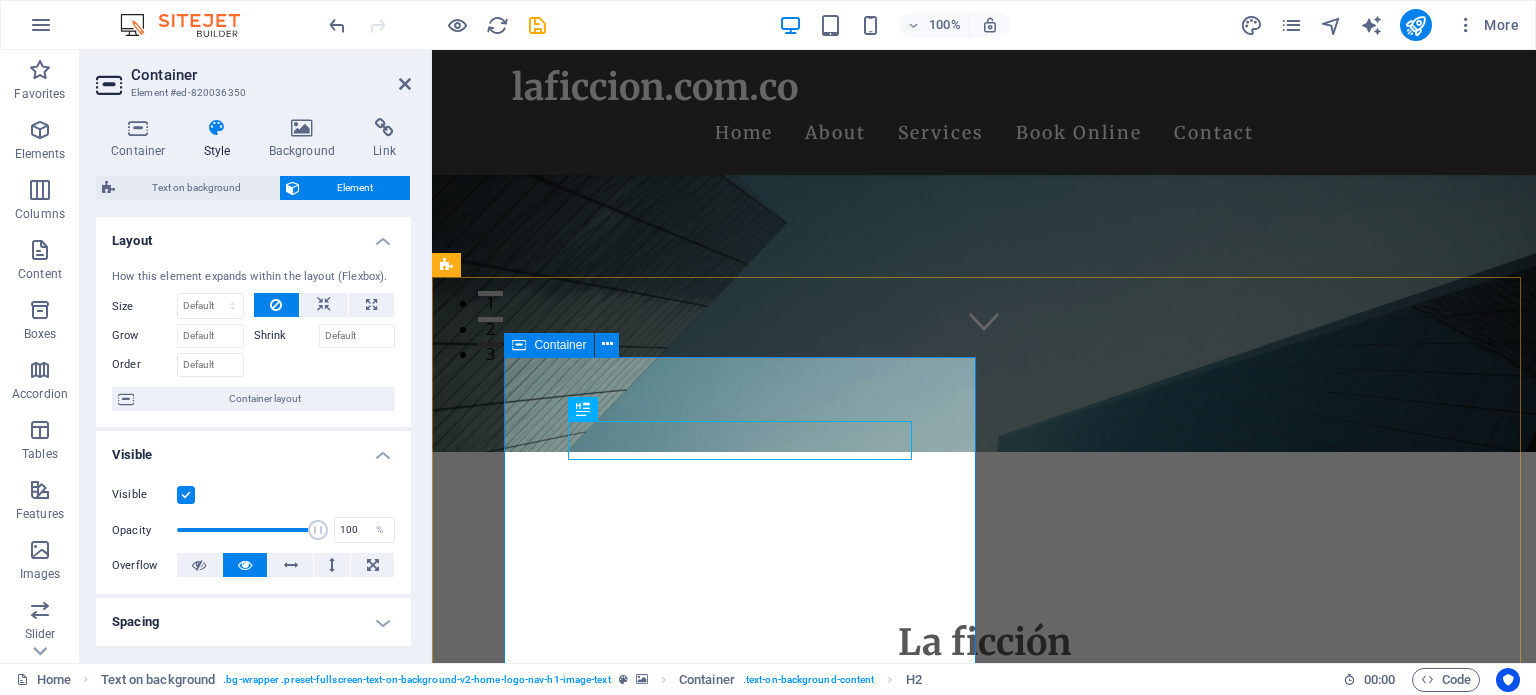 click at bounding box center (519, 345) 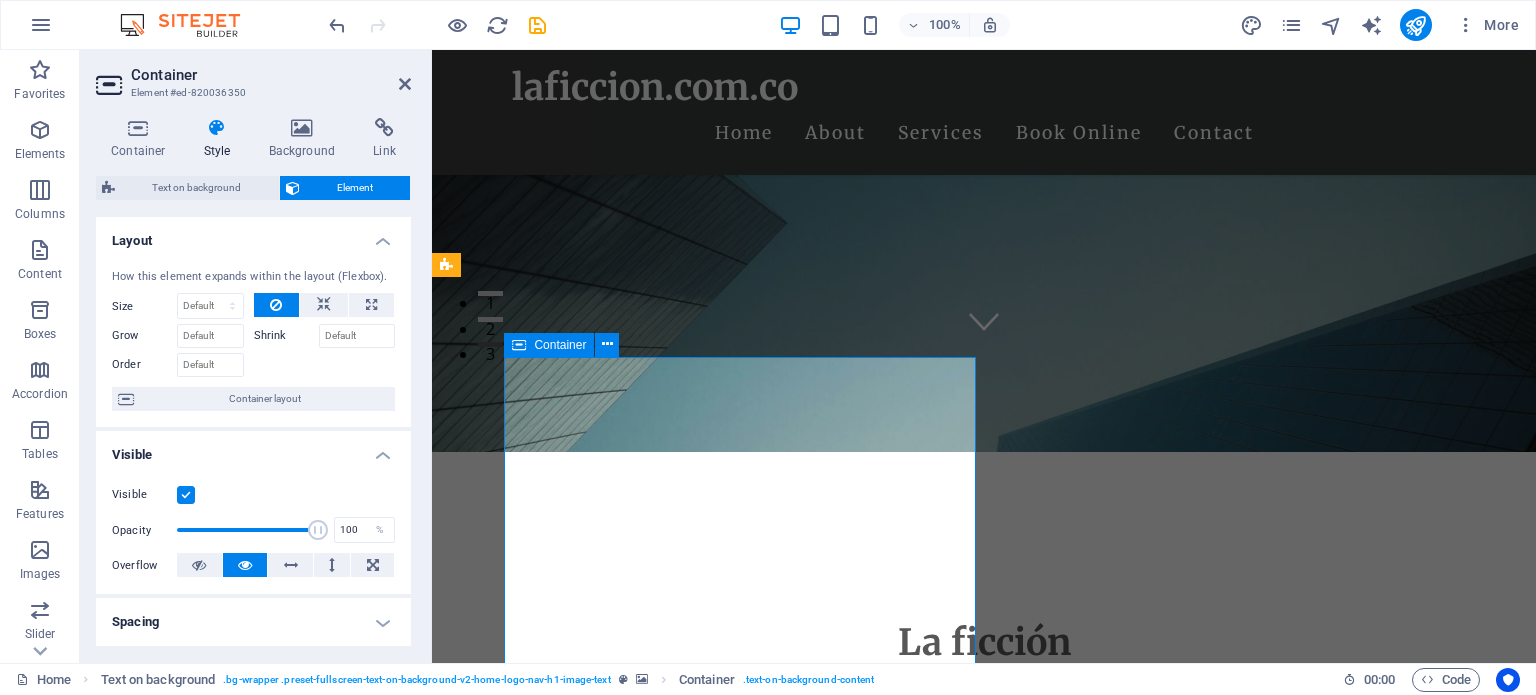 click at bounding box center [519, 345] 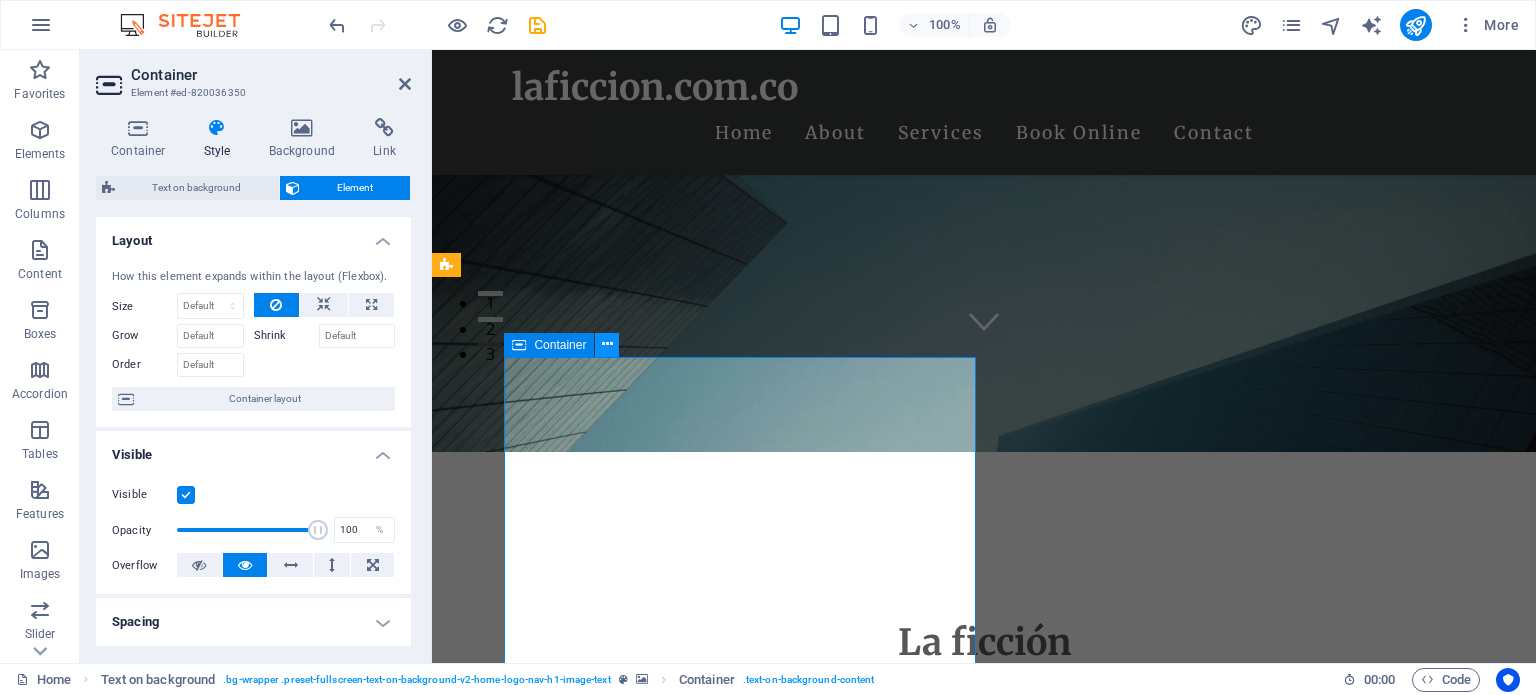 click at bounding box center [607, 344] 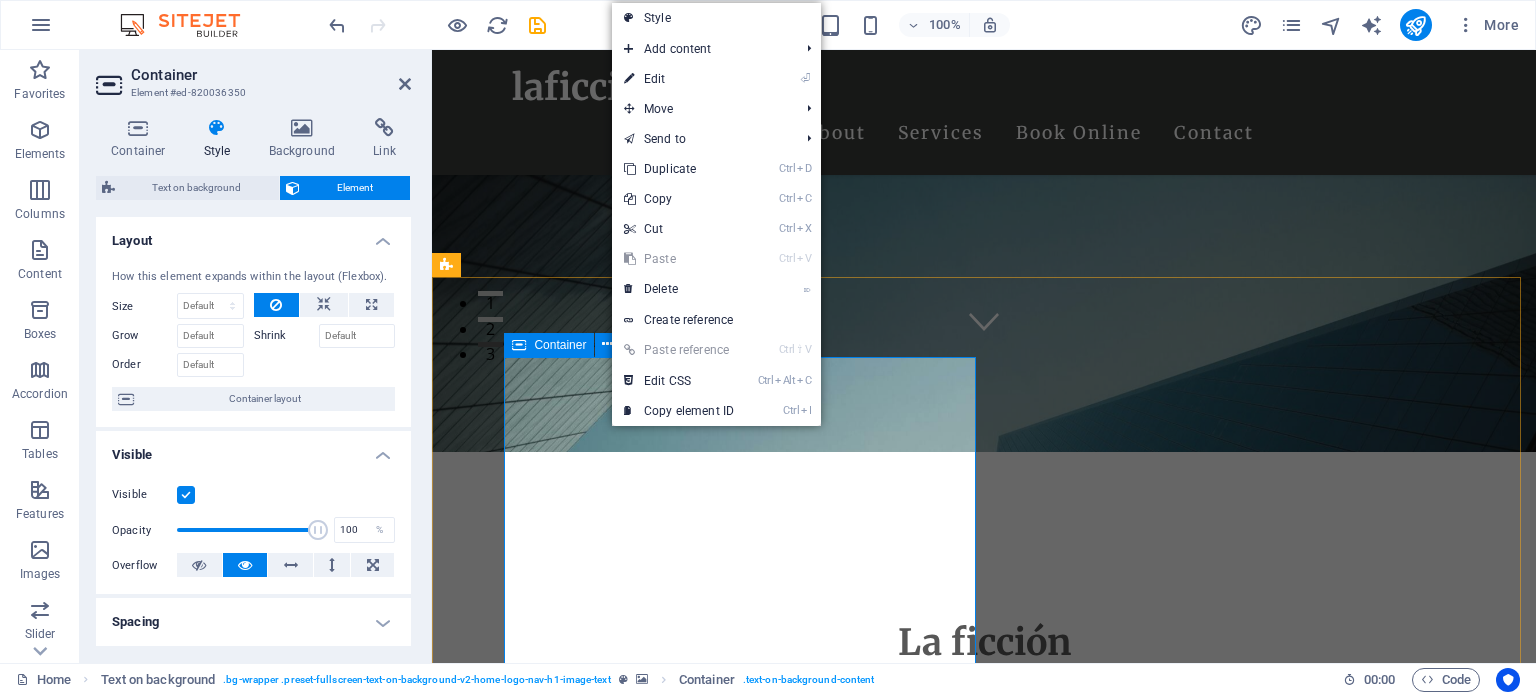 click on "Headline Lorem ipsum dolor sit amet, consectetuer adipiscing elit. Aenean commodo ligula eget dolor. Lorem ipsum dolor sit amet, consectetuer adipiscing elit leget dolor. Lorem ipsum dolor sit amet, consectetuer adipiscing elit. Aenean commodo ligula eget dolor. Lorem ipsum dolor sit amet, consectetuer adipiscing elit dolor." at bounding box center [984, 1632] 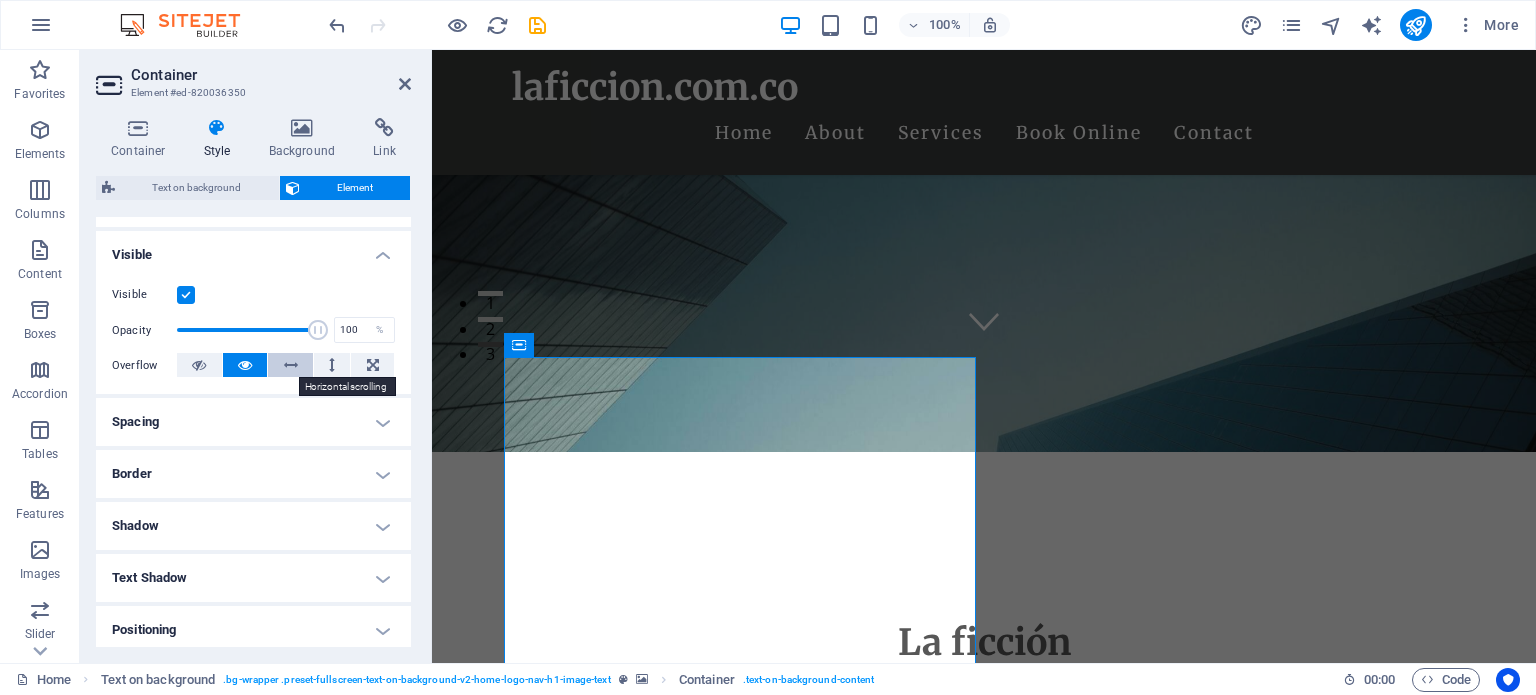 scroll, scrollTop: 0, scrollLeft: 0, axis: both 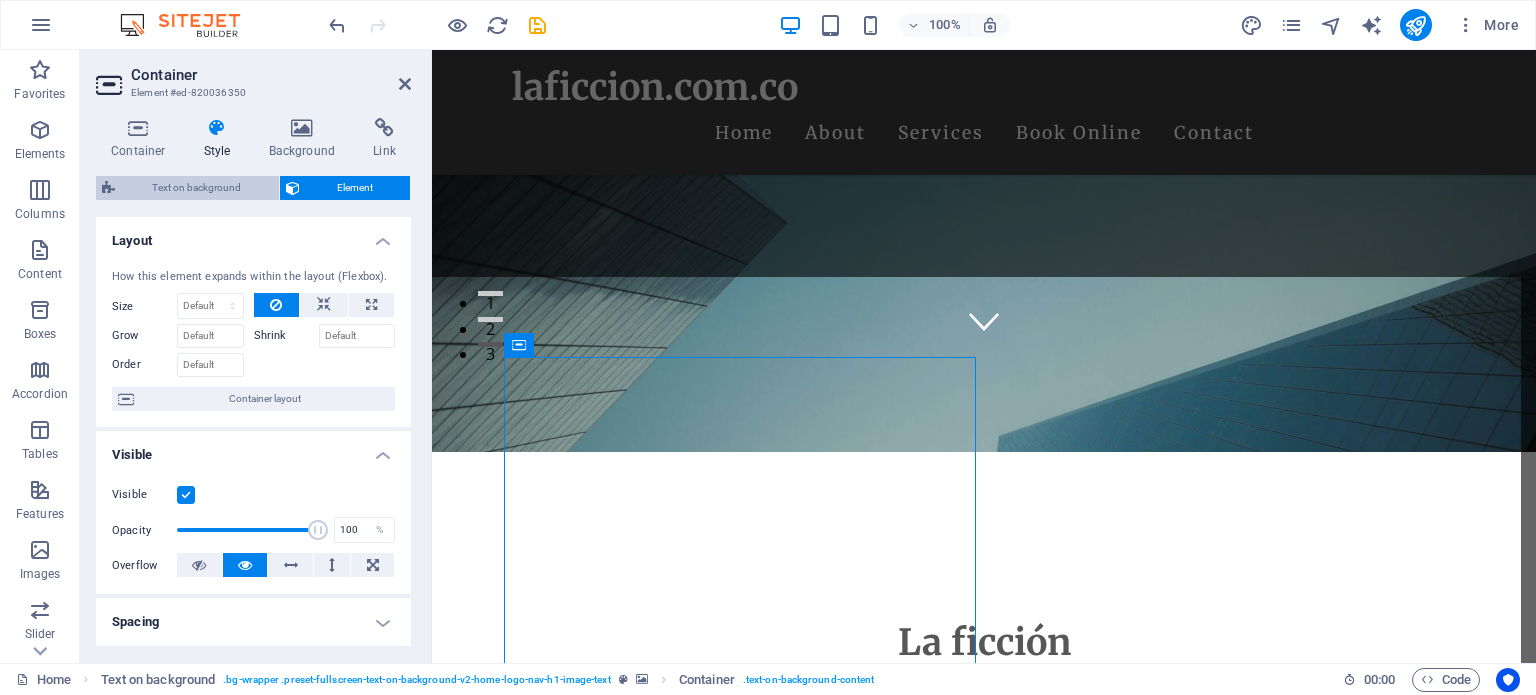 click on "Text on background" at bounding box center (197, 188) 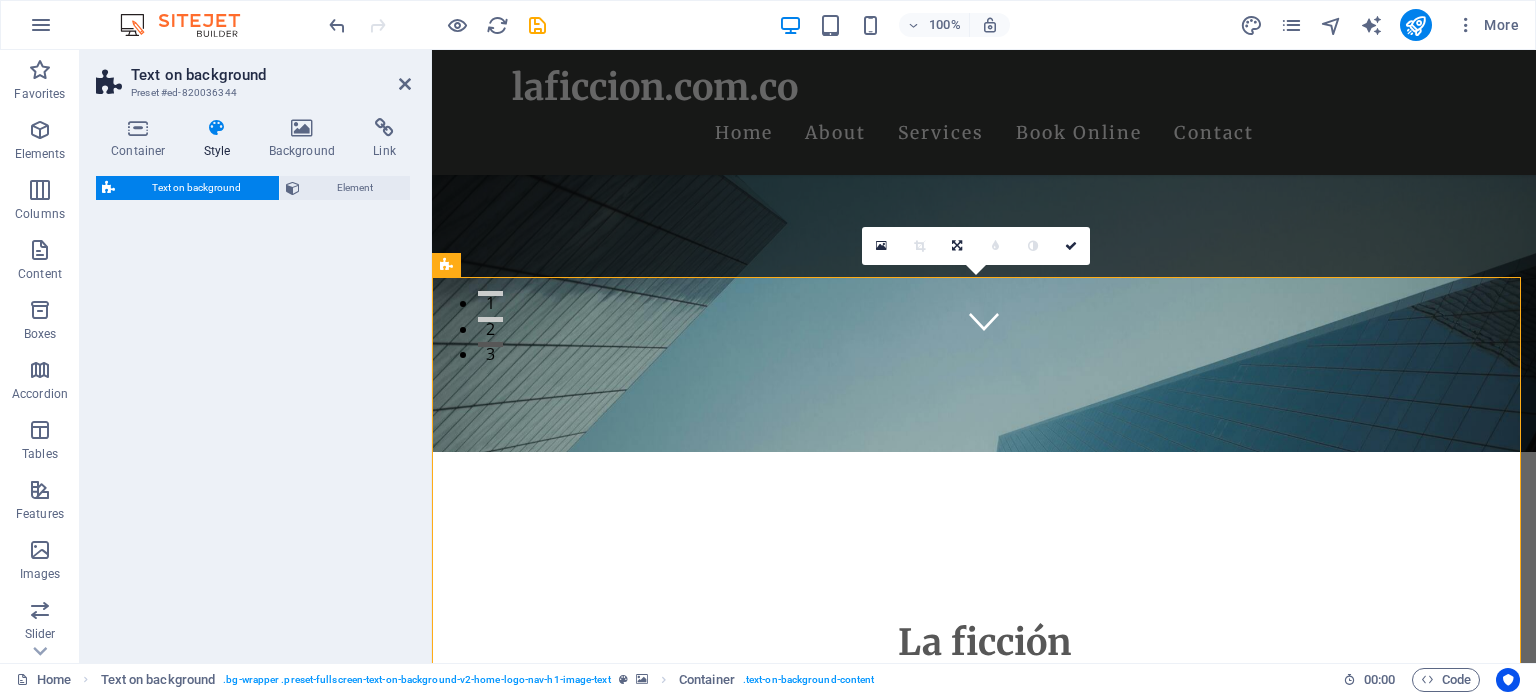 select on "%" 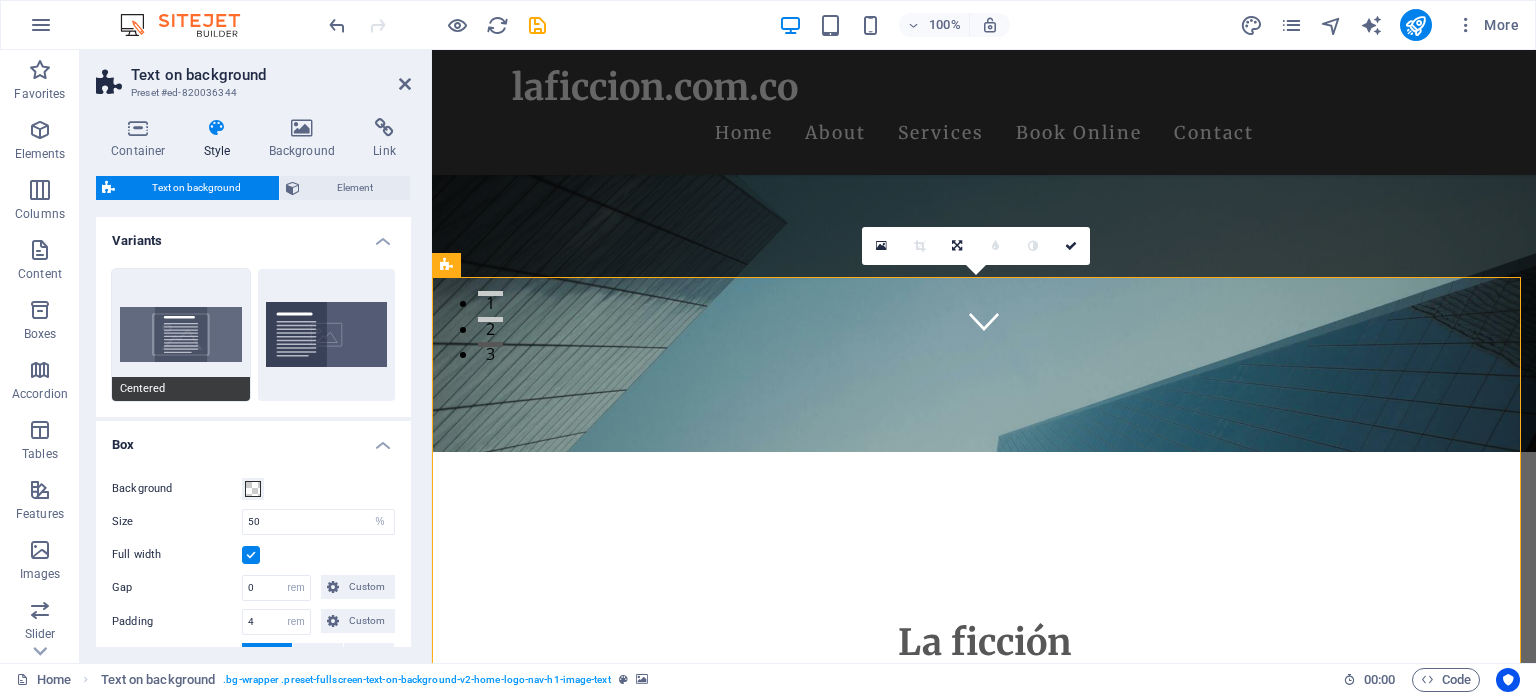 click on "Centered" at bounding box center [181, 335] 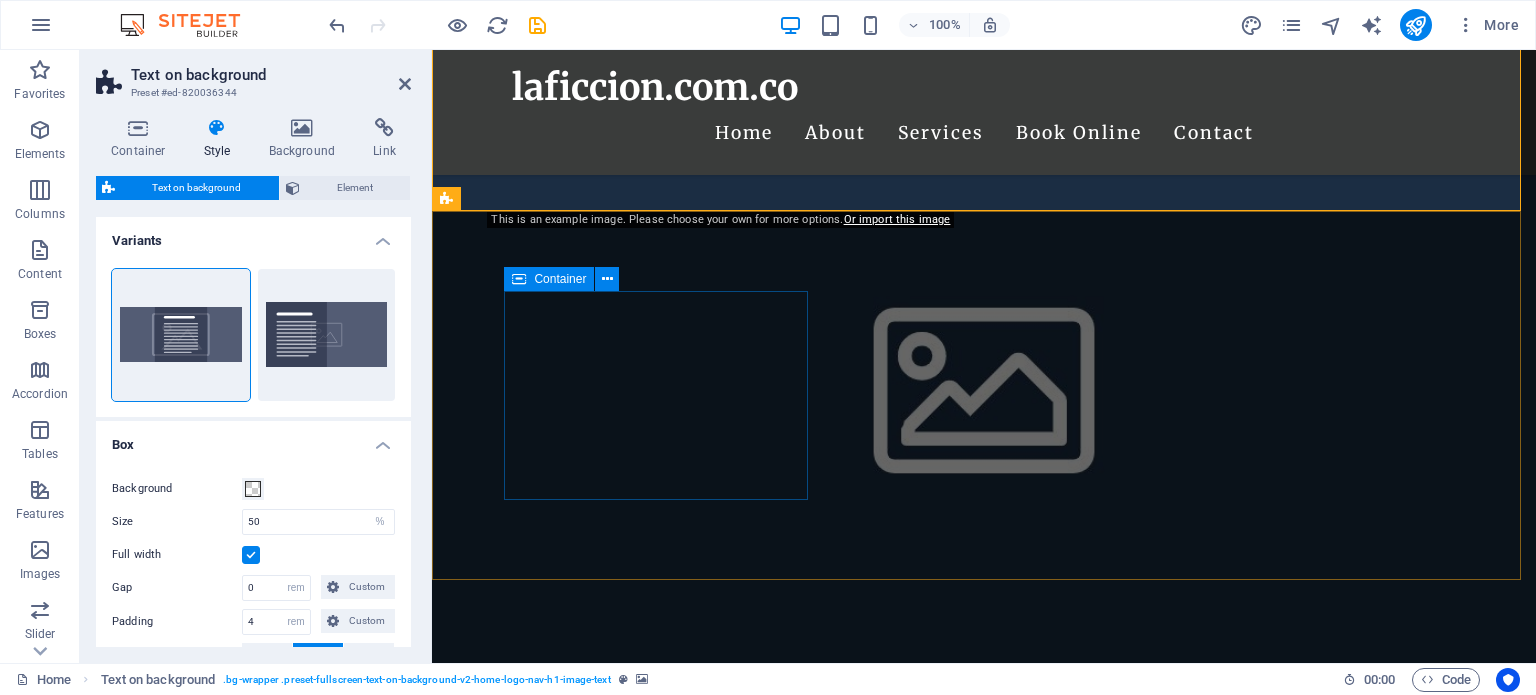 scroll, scrollTop: 916, scrollLeft: 0, axis: vertical 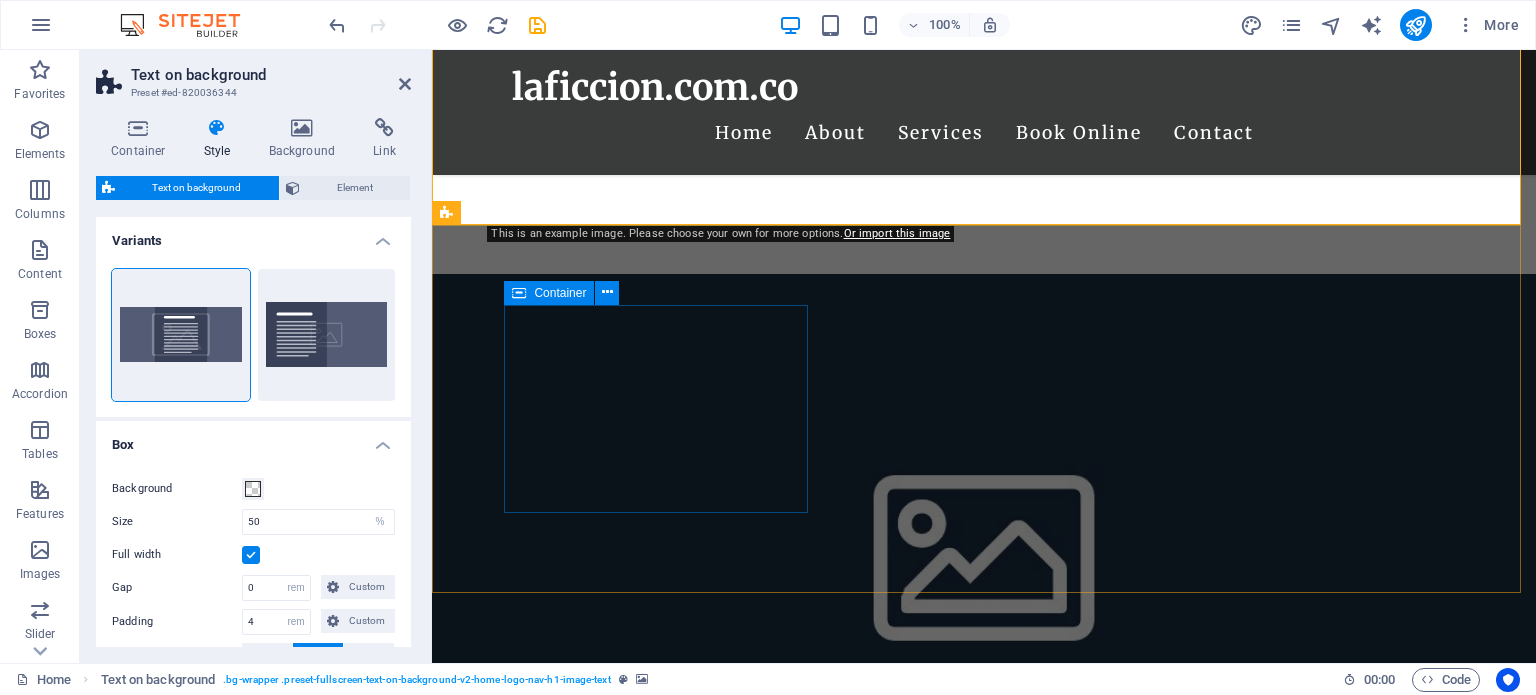 click on "Drop content here or  Add elements  Paste clipboard" at bounding box center (600, 1427) 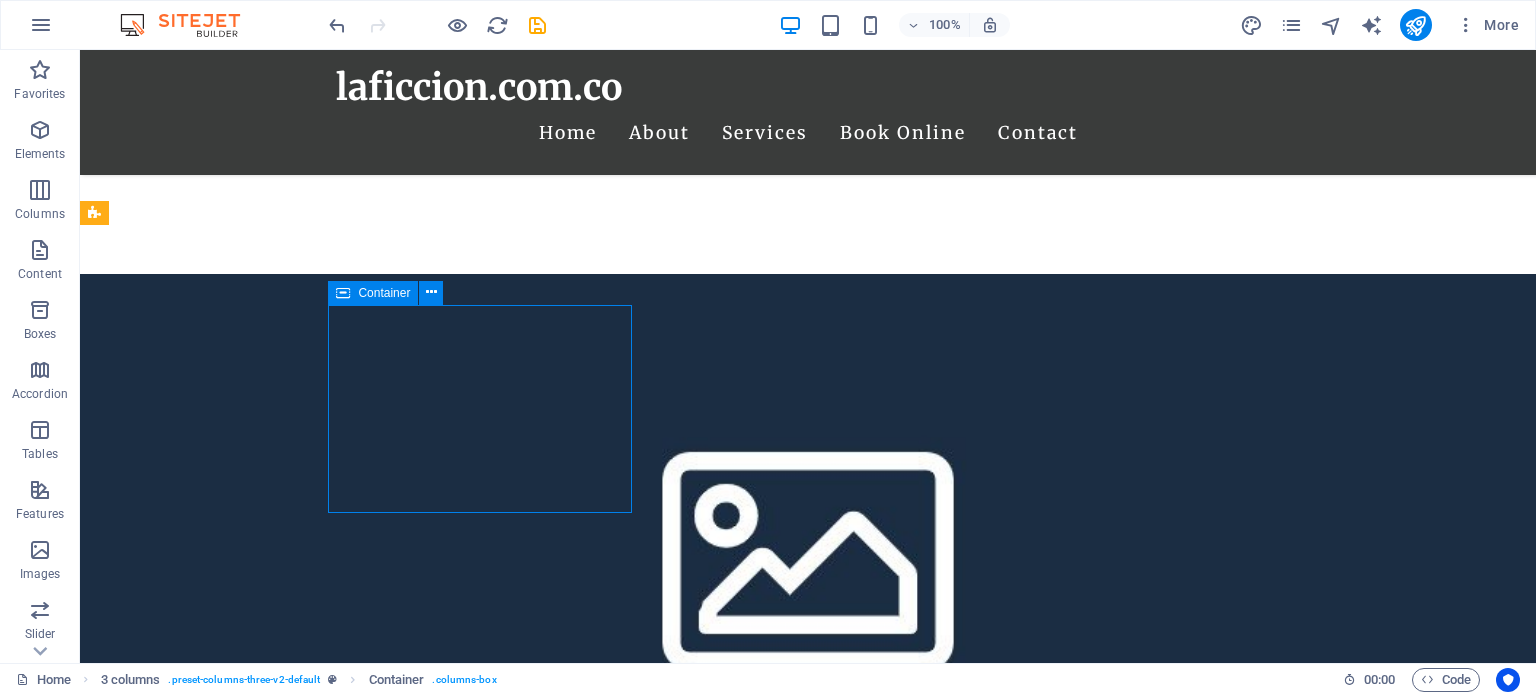click on "Drop content here or  Add elements  Paste clipboard" at bounding box center (248, 1427) 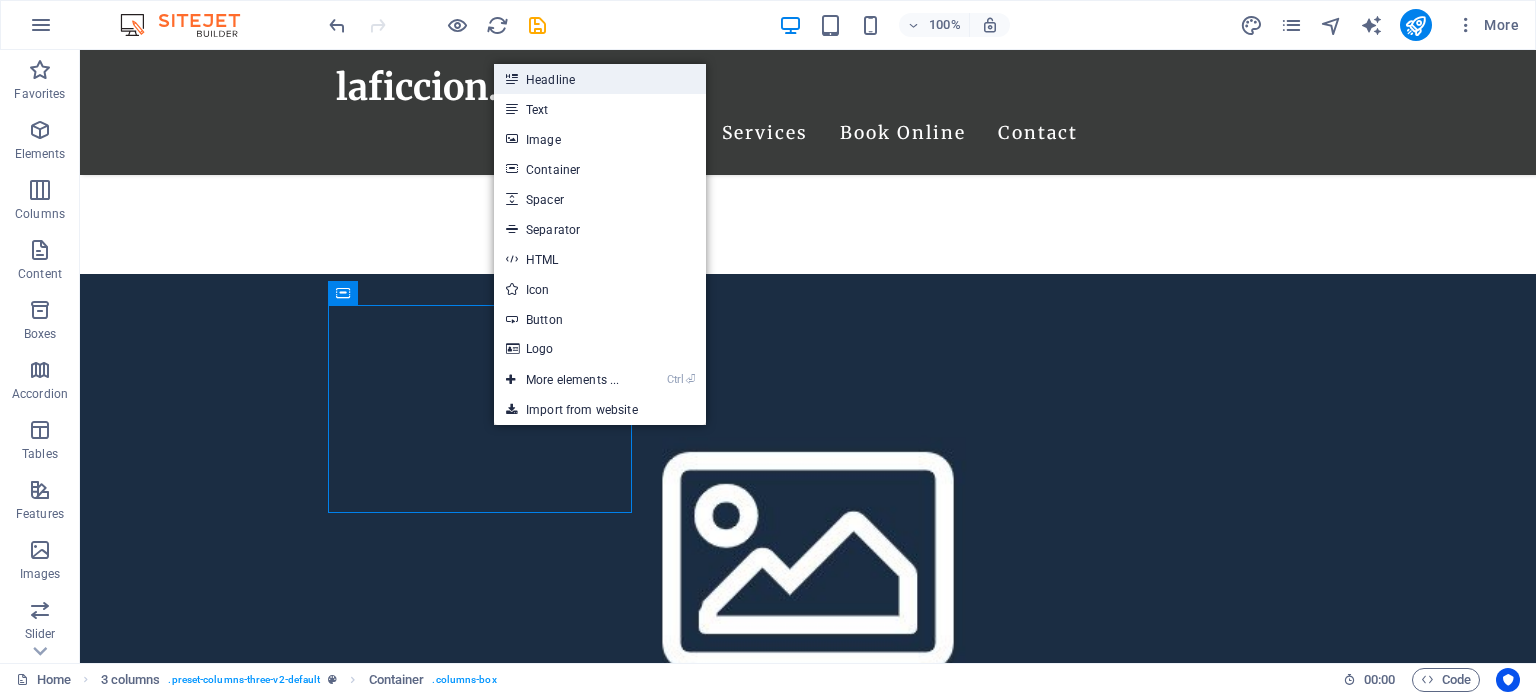 click on "Headline" at bounding box center [600, 79] 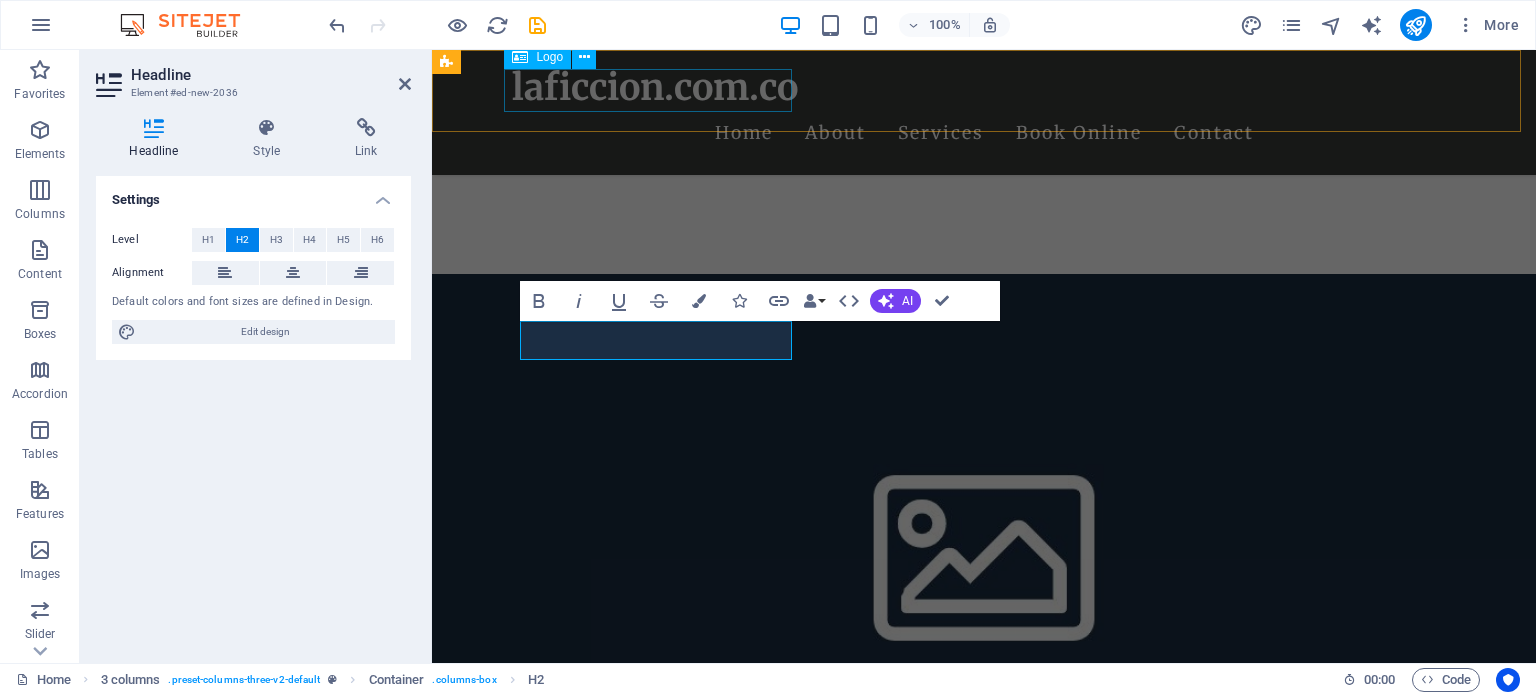 type 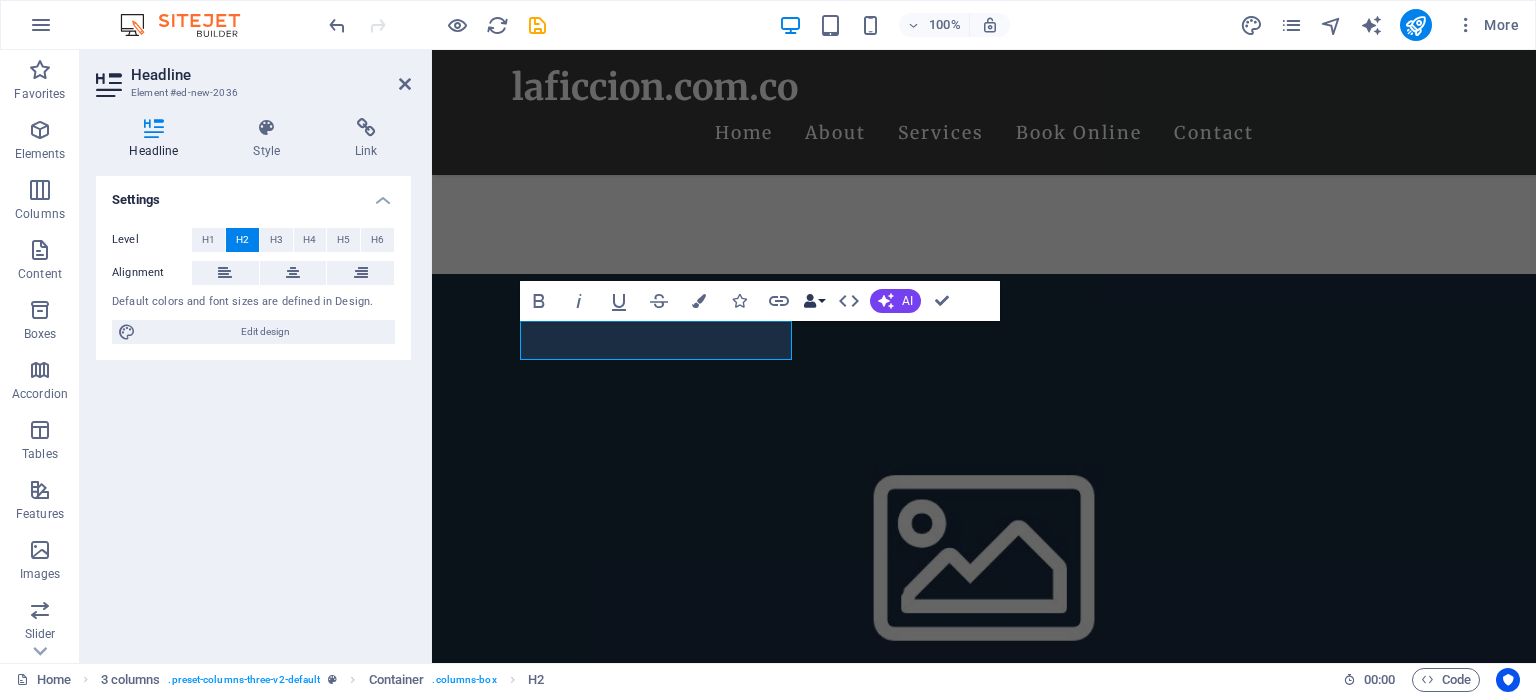click on "Data Bindings" at bounding box center [814, 301] 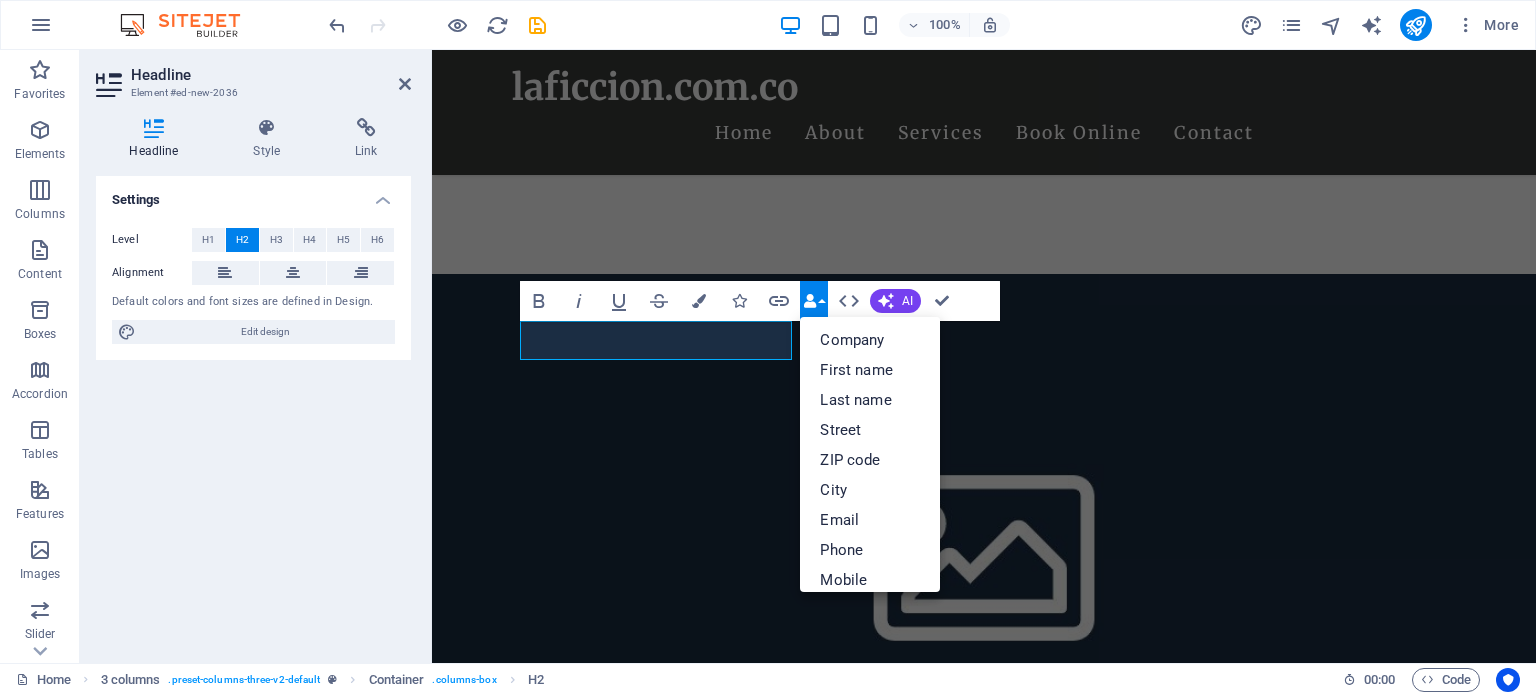 click on "Data Bindings" at bounding box center [814, 301] 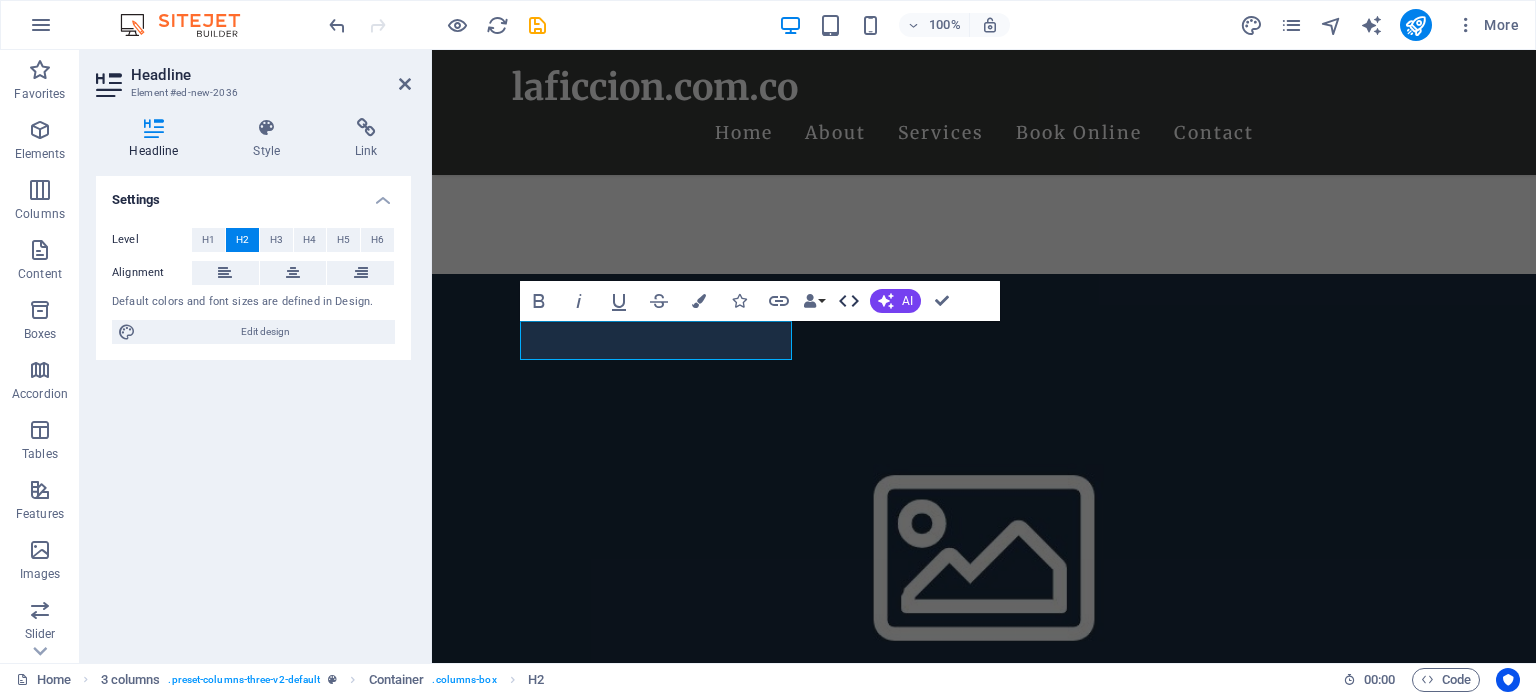 click 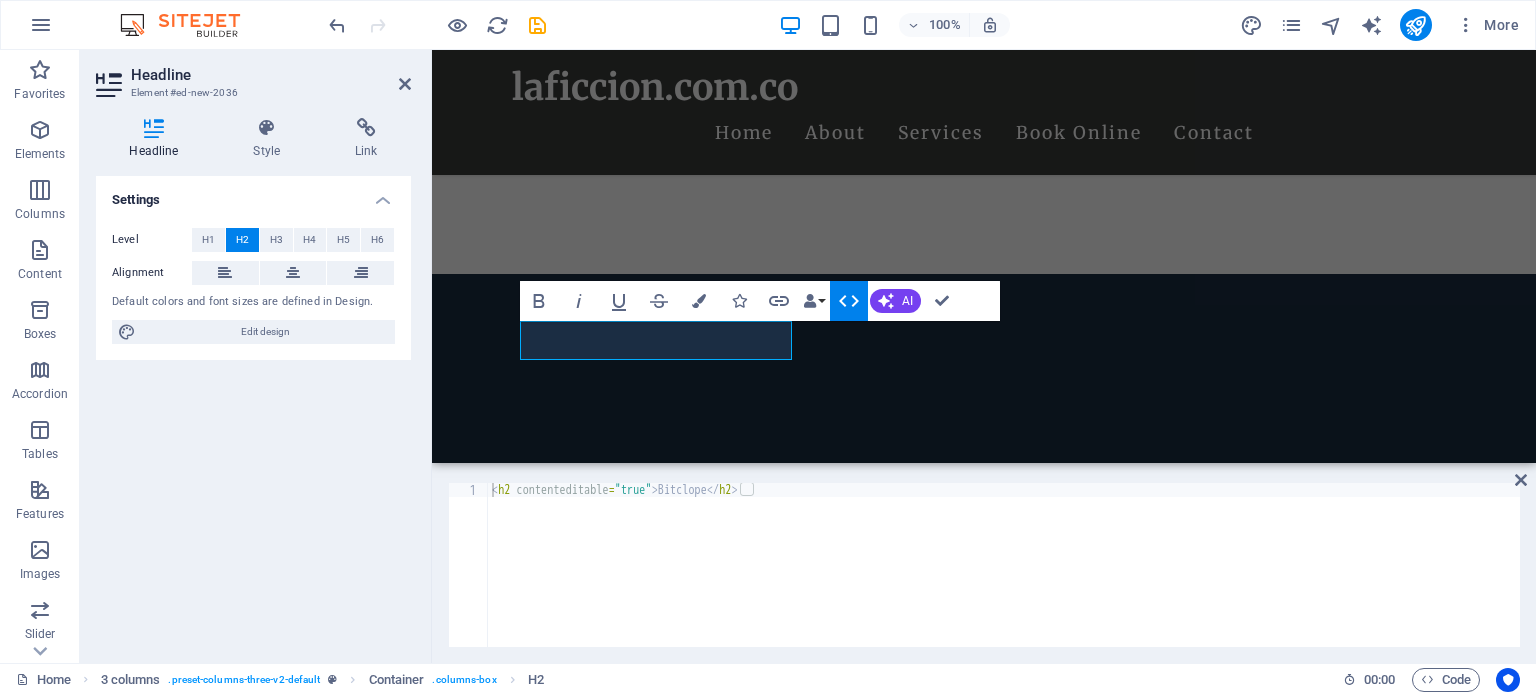 click 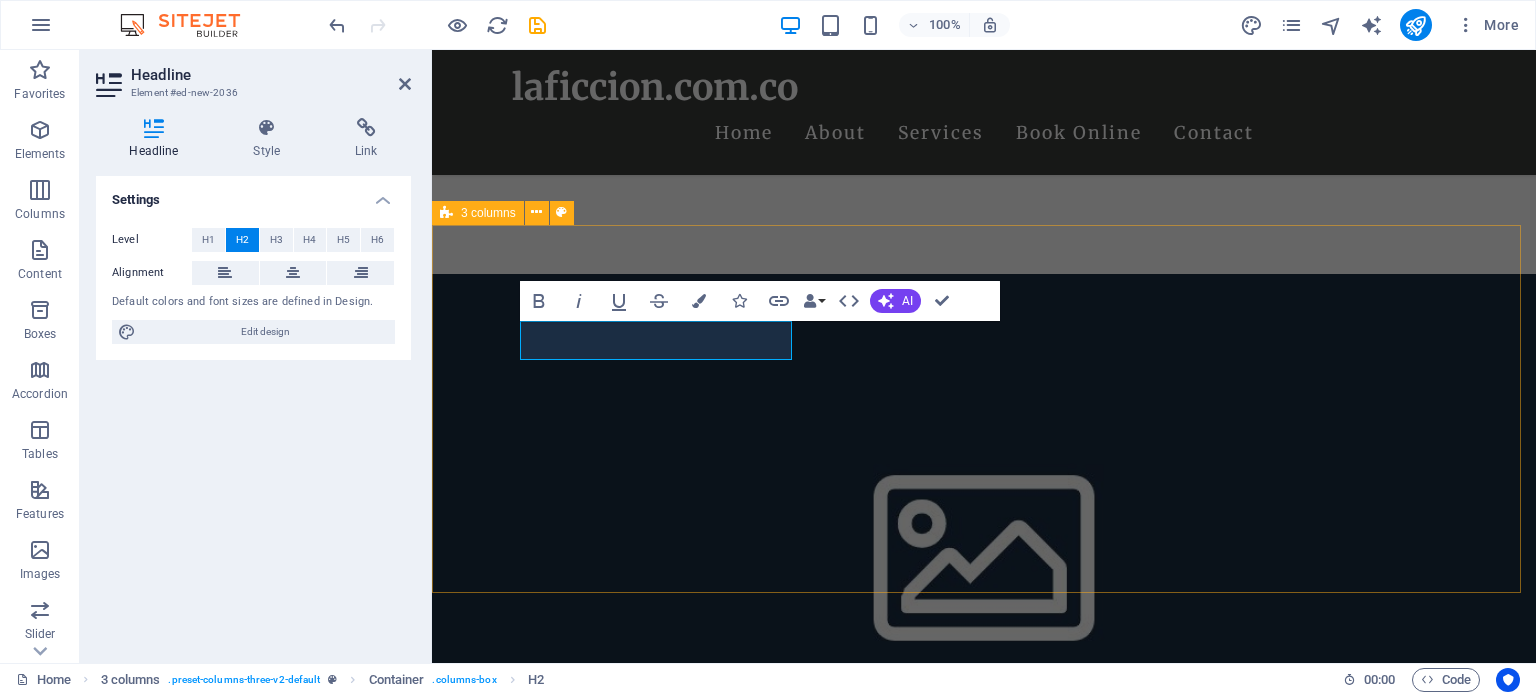 click on "Bitclope Drop content here or  Add elements  Paste clipboard Drop content here or  Add elements  Paste clipboard" at bounding box center [984, 1575] 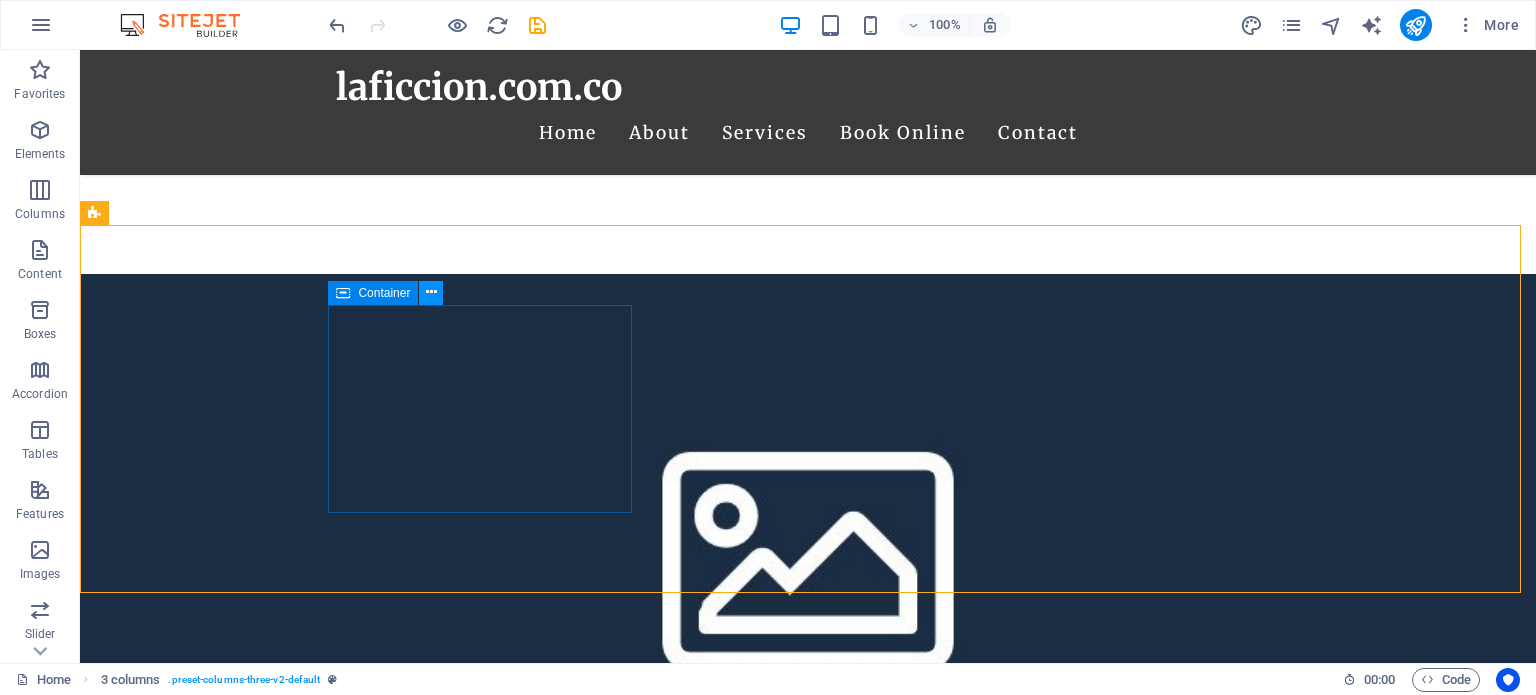 click at bounding box center [431, 292] 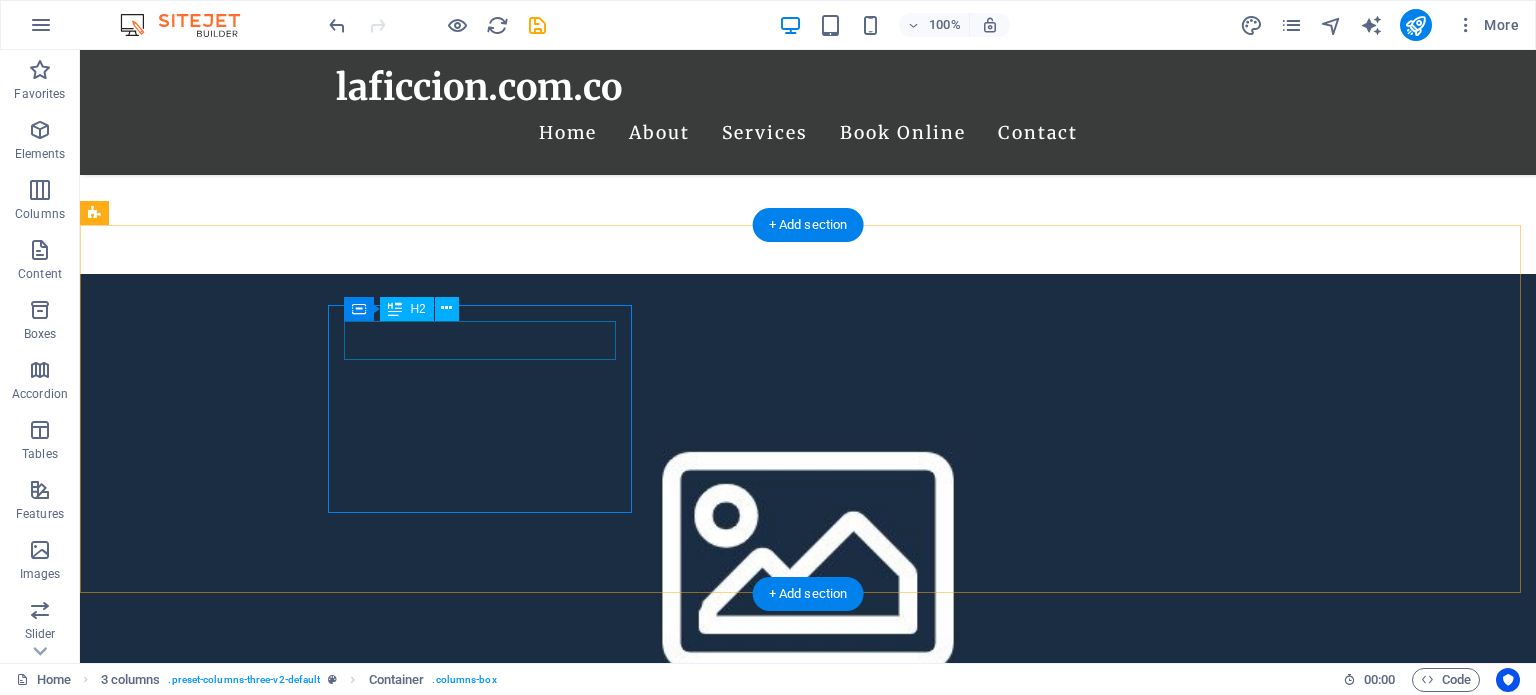 click on "Bitclope" at bounding box center [248, 1357] 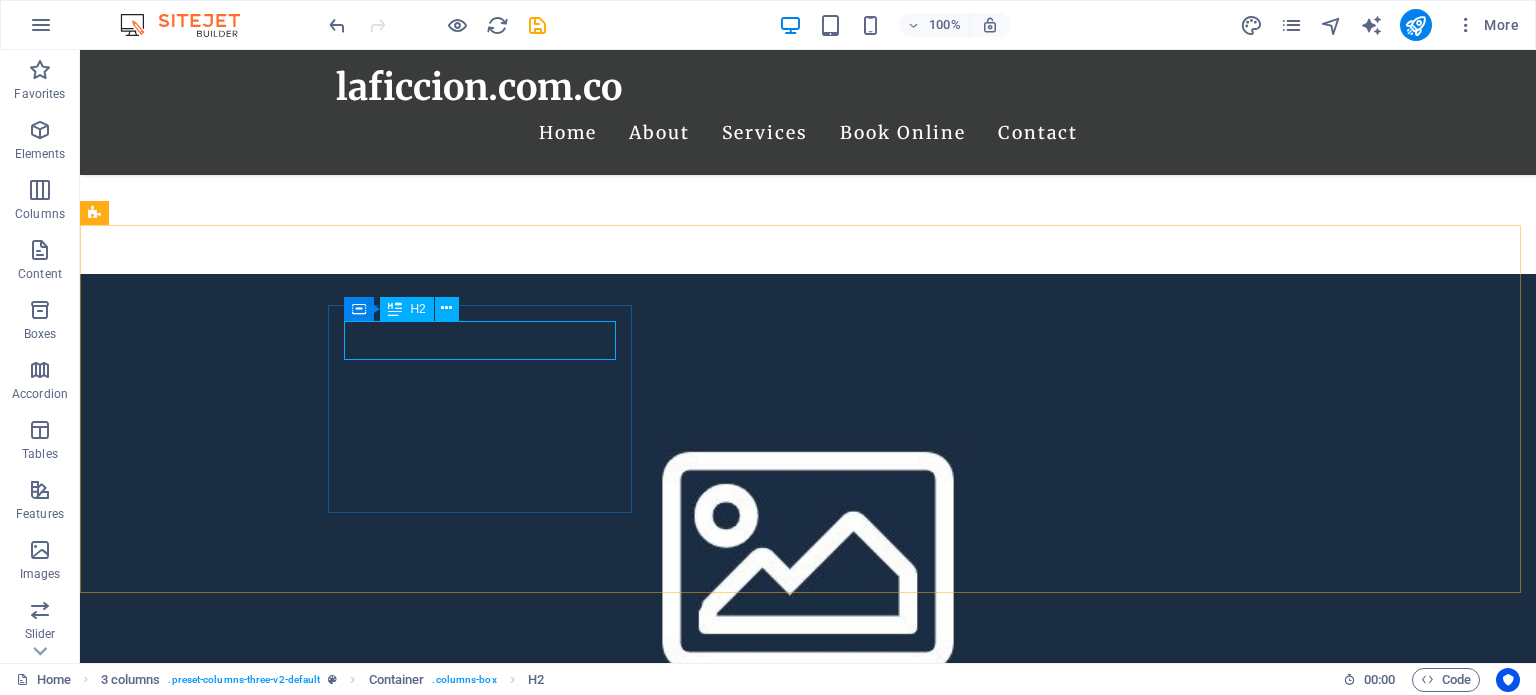 click at bounding box center [395, 309] 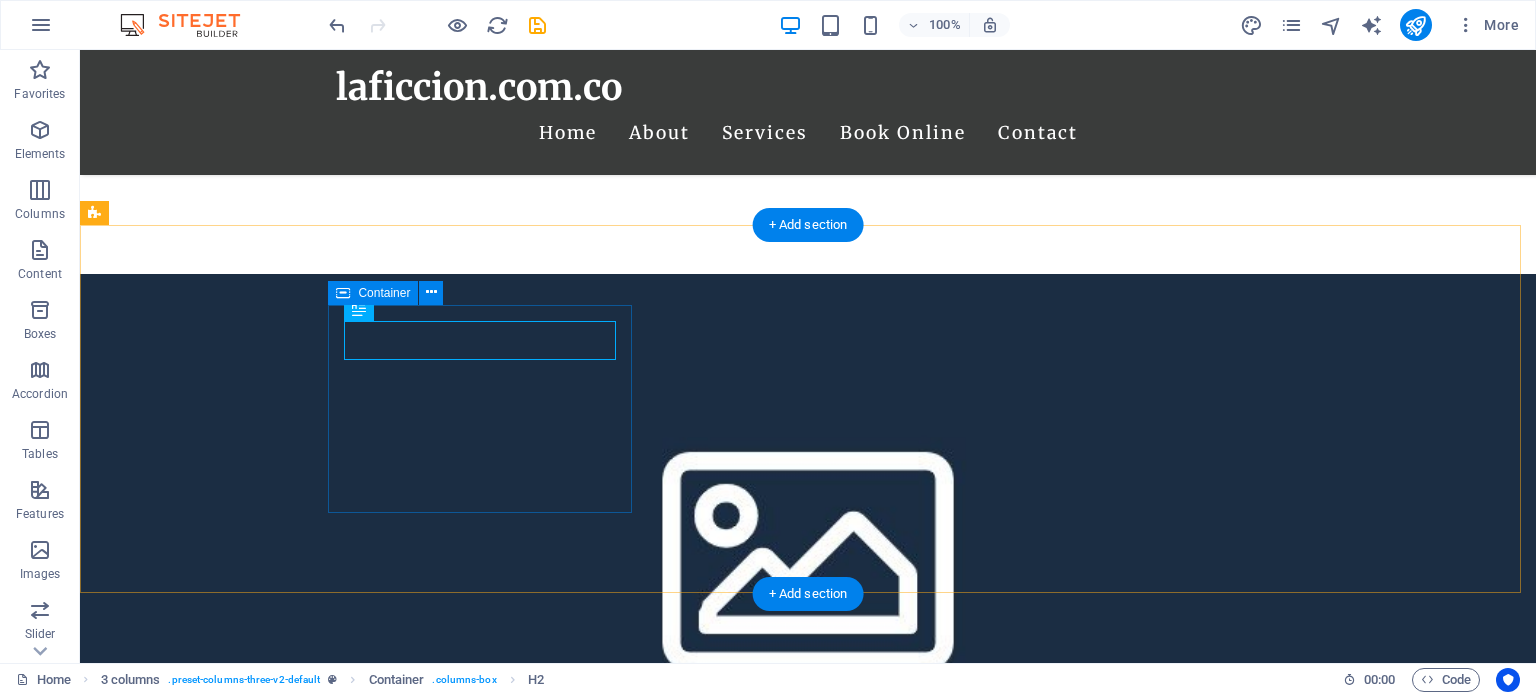 click on "Bitclope" at bounding box center (248, 1357) 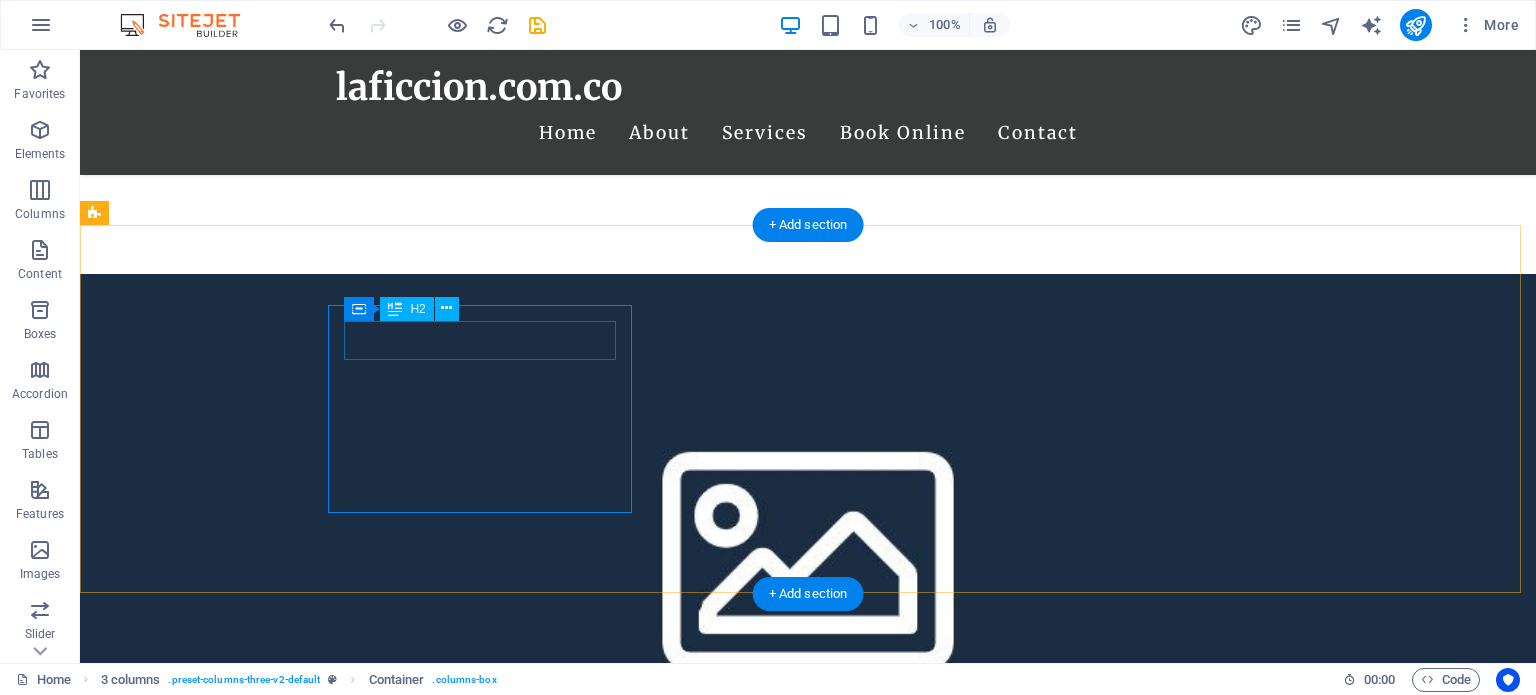 click on "Bitclope" at bounding box center [248, 1357] 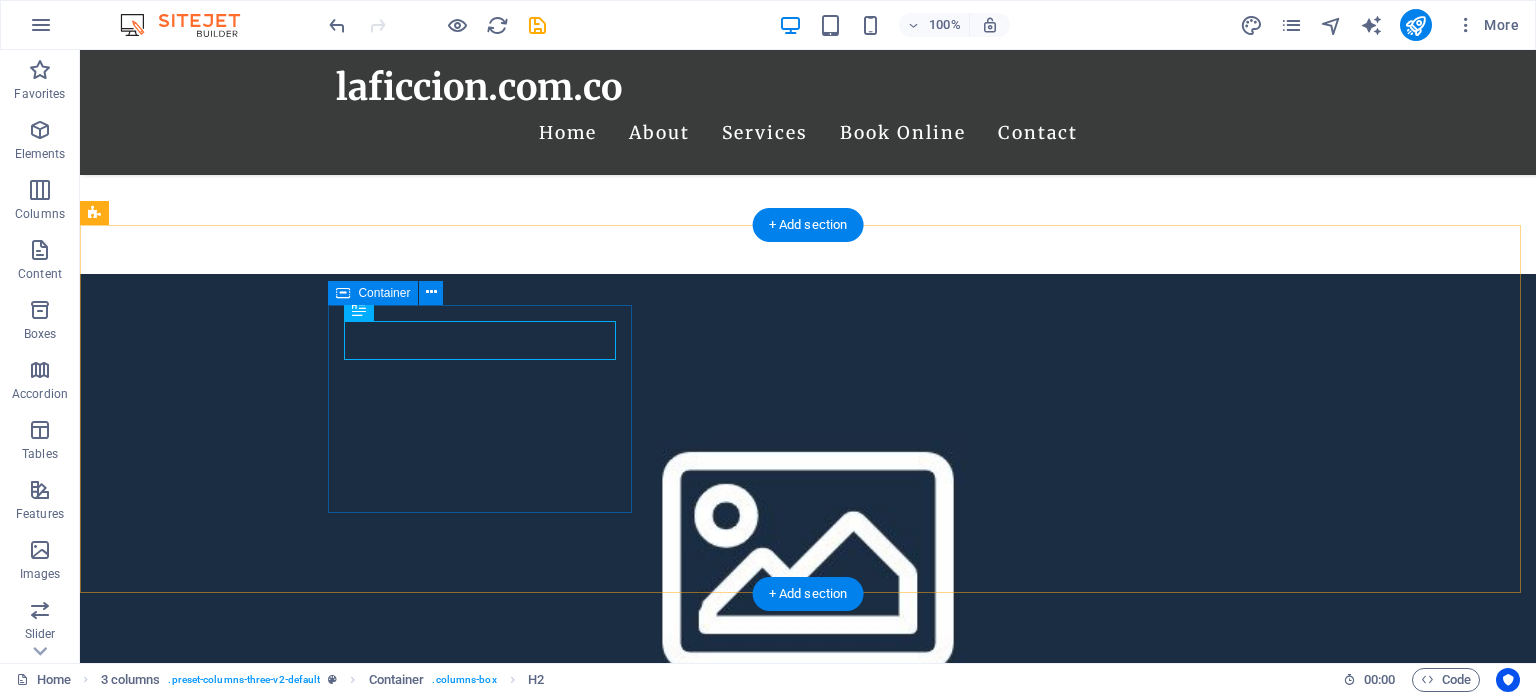 click on "Bitclope" at bounding box center (248, 1357) 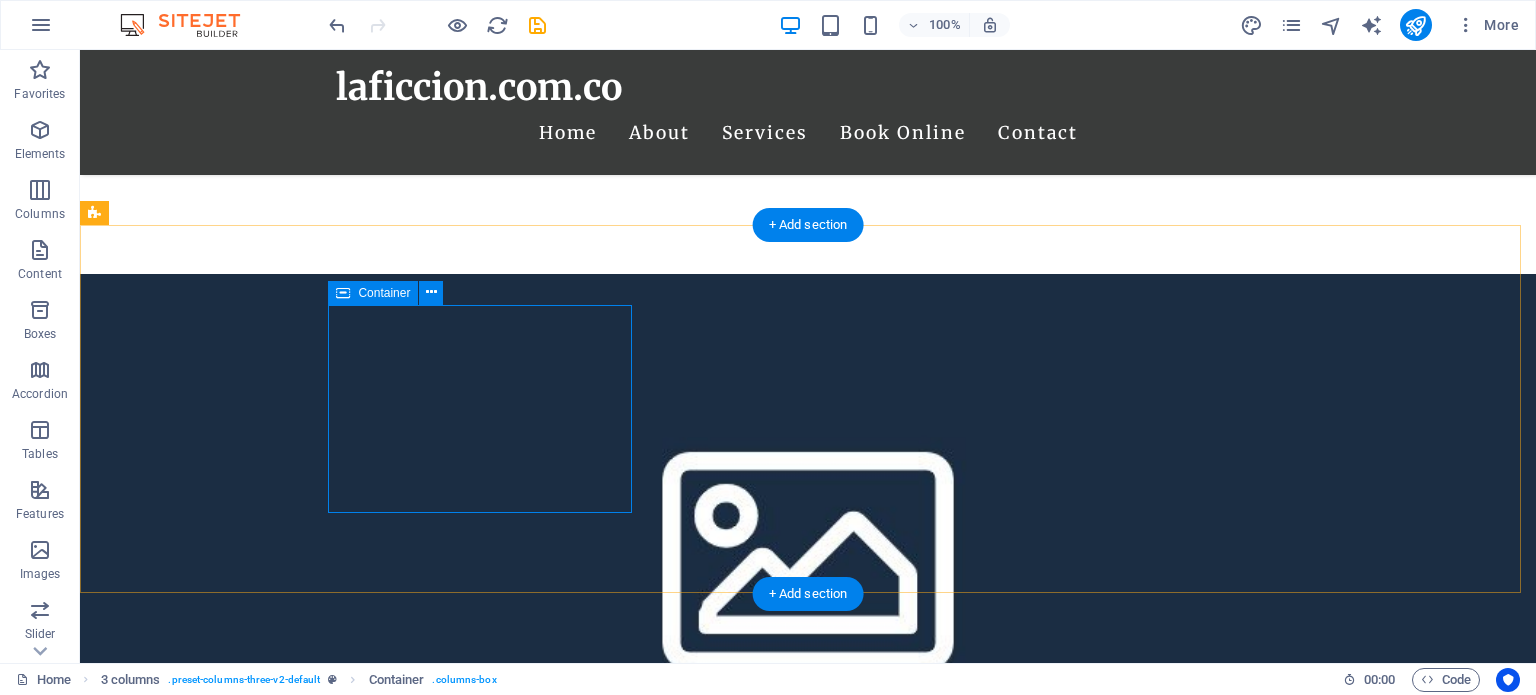 click on "Bitclope" at bounding box center [248, 1357] 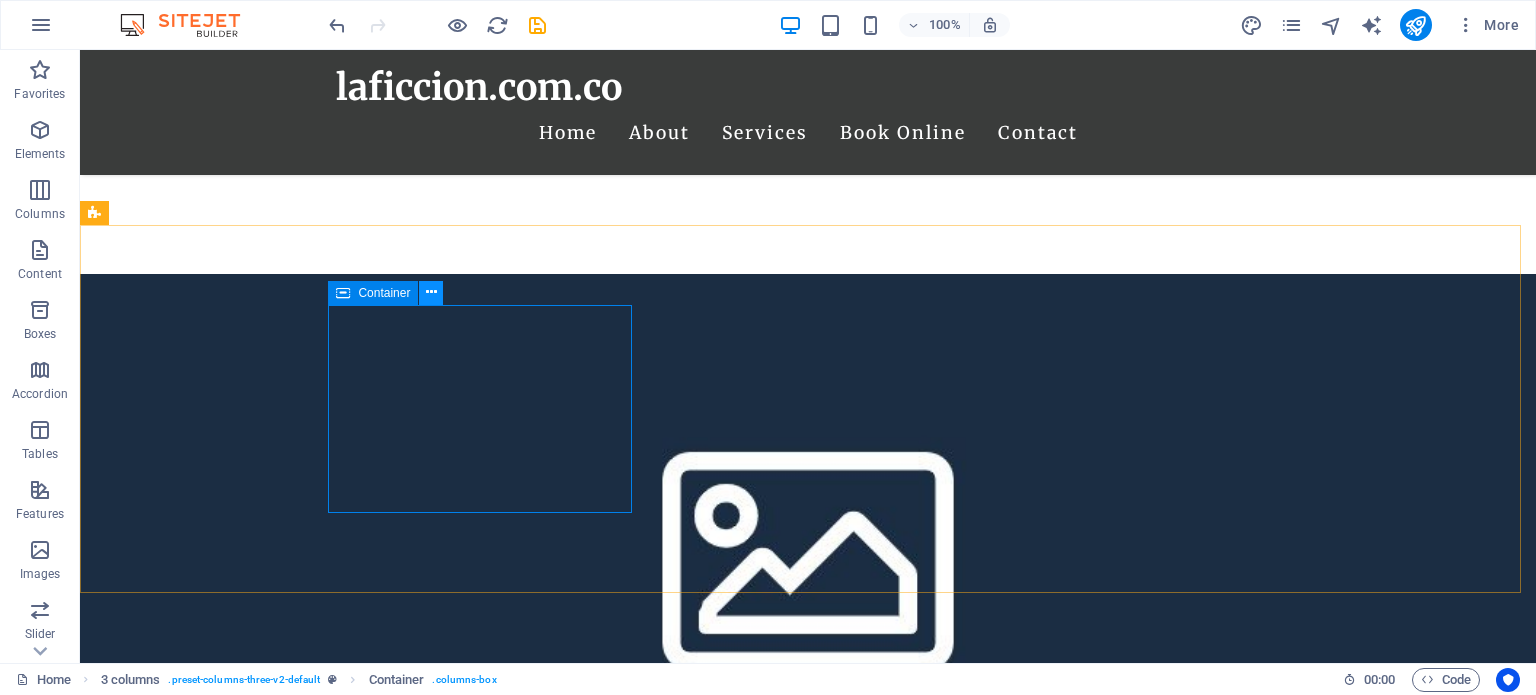click at bounding box center (431, 292) 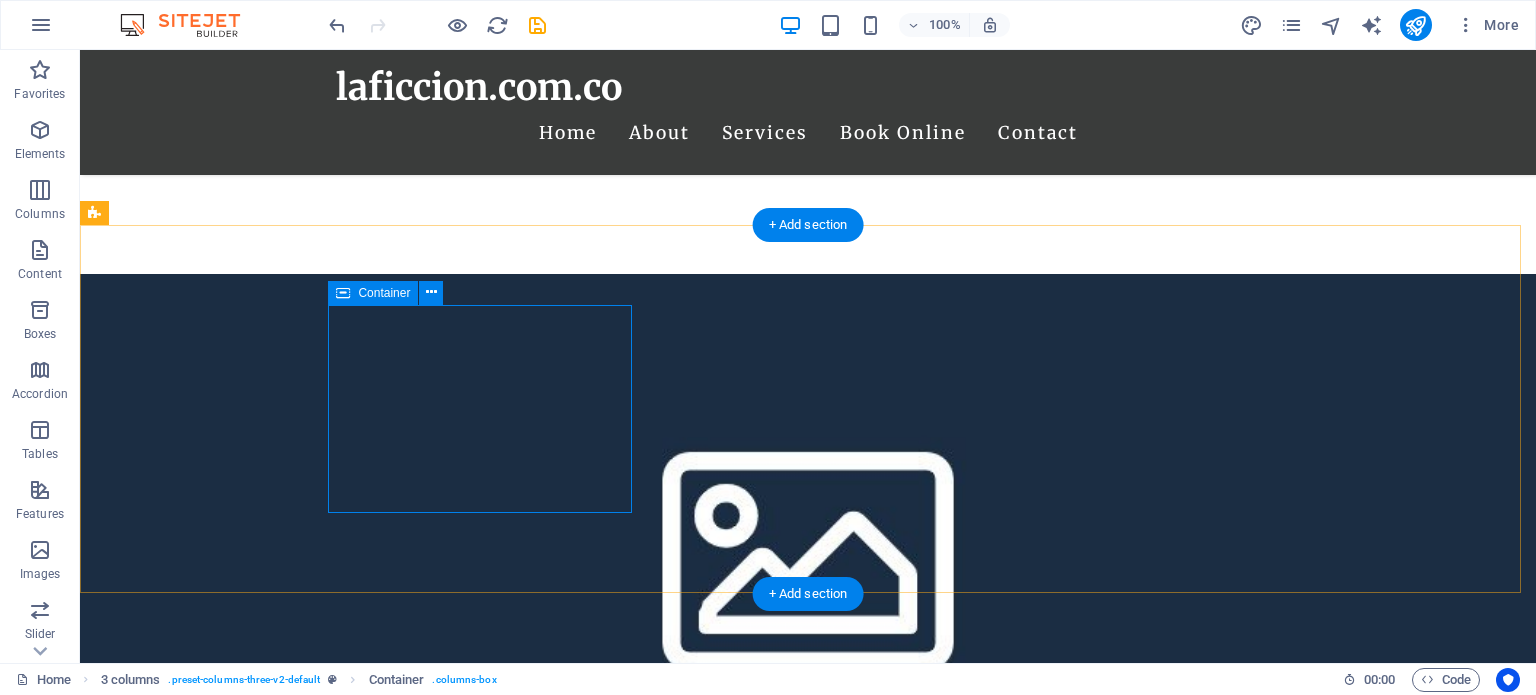click on "Bitclope" at bounding box center (248, 1357) 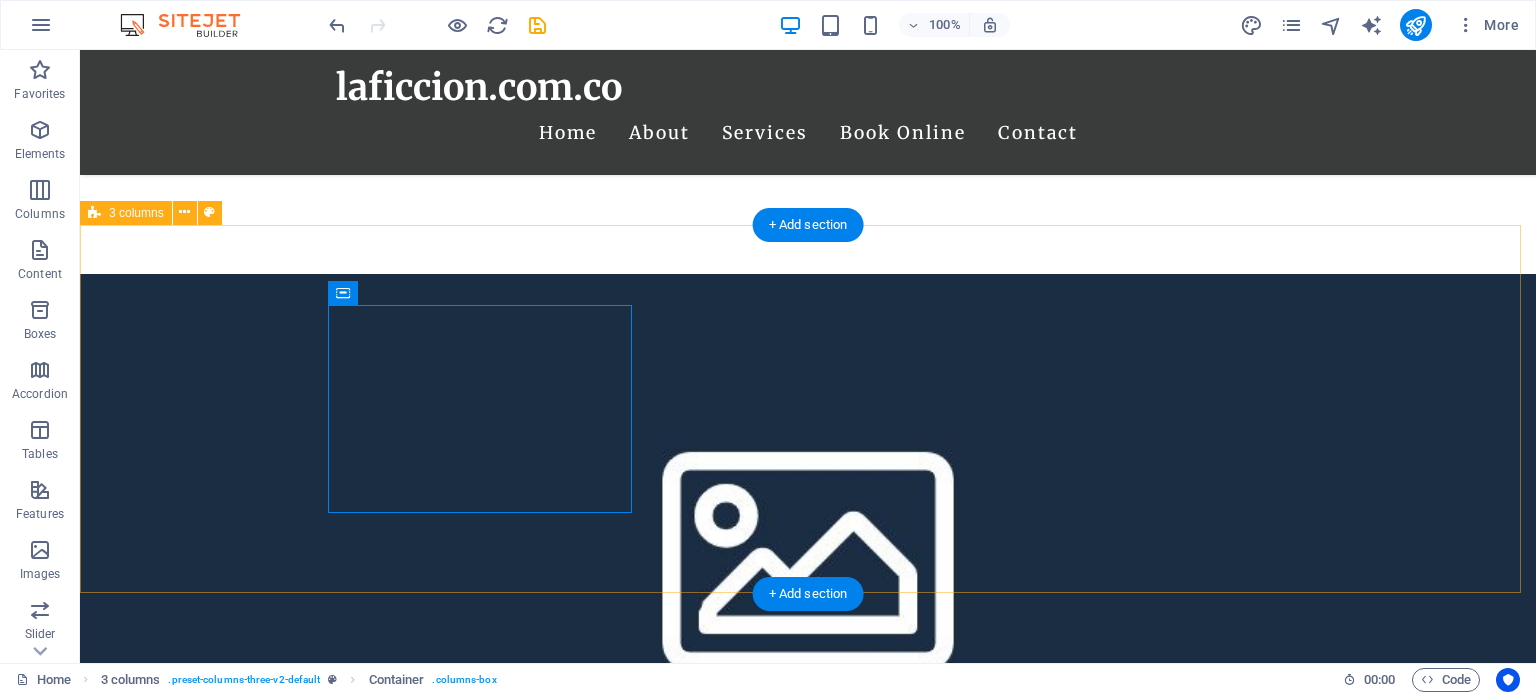 click on "Bitclope Drop content here or  Add elements  Paste clipboard Drop content here or  Add elements  Paste clipboard" at bounding box center (808, 1575) 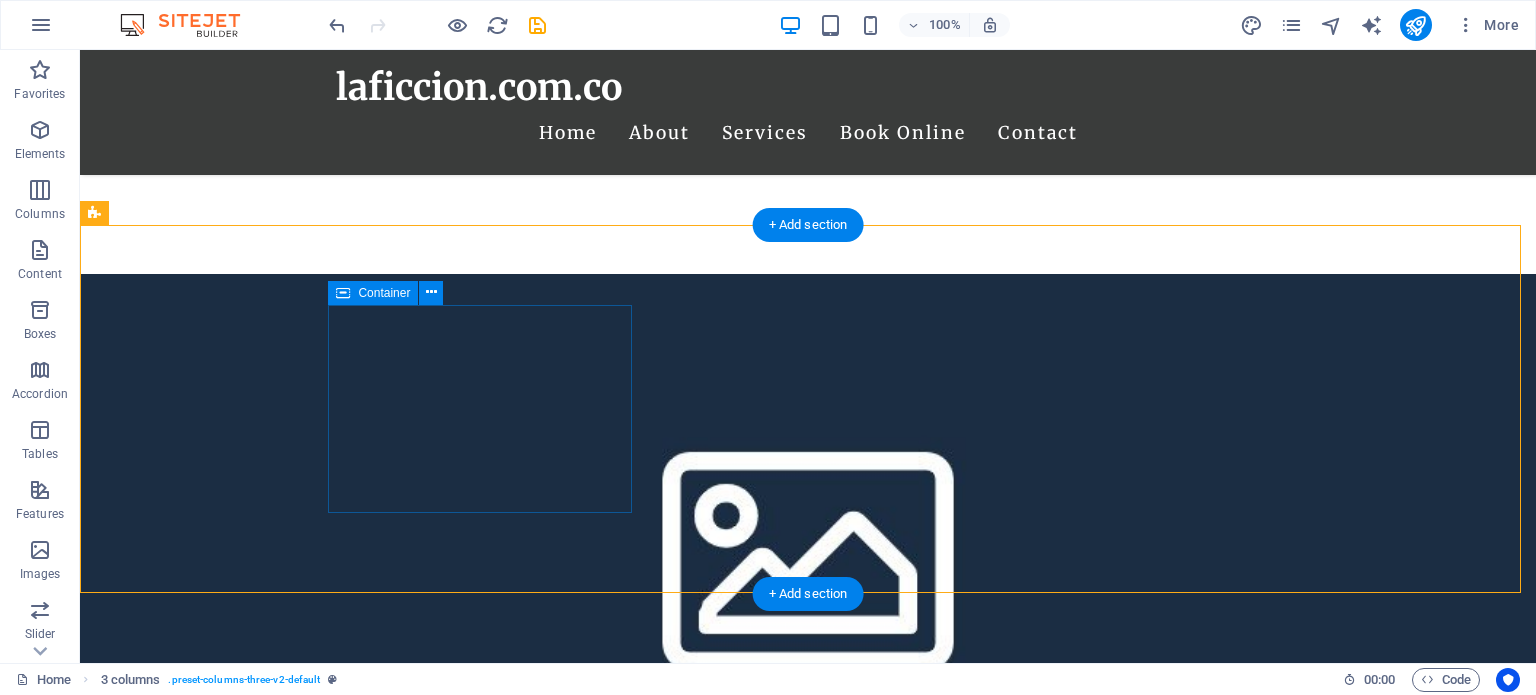click on "Bitclope" at bounding box center [248, 1357] 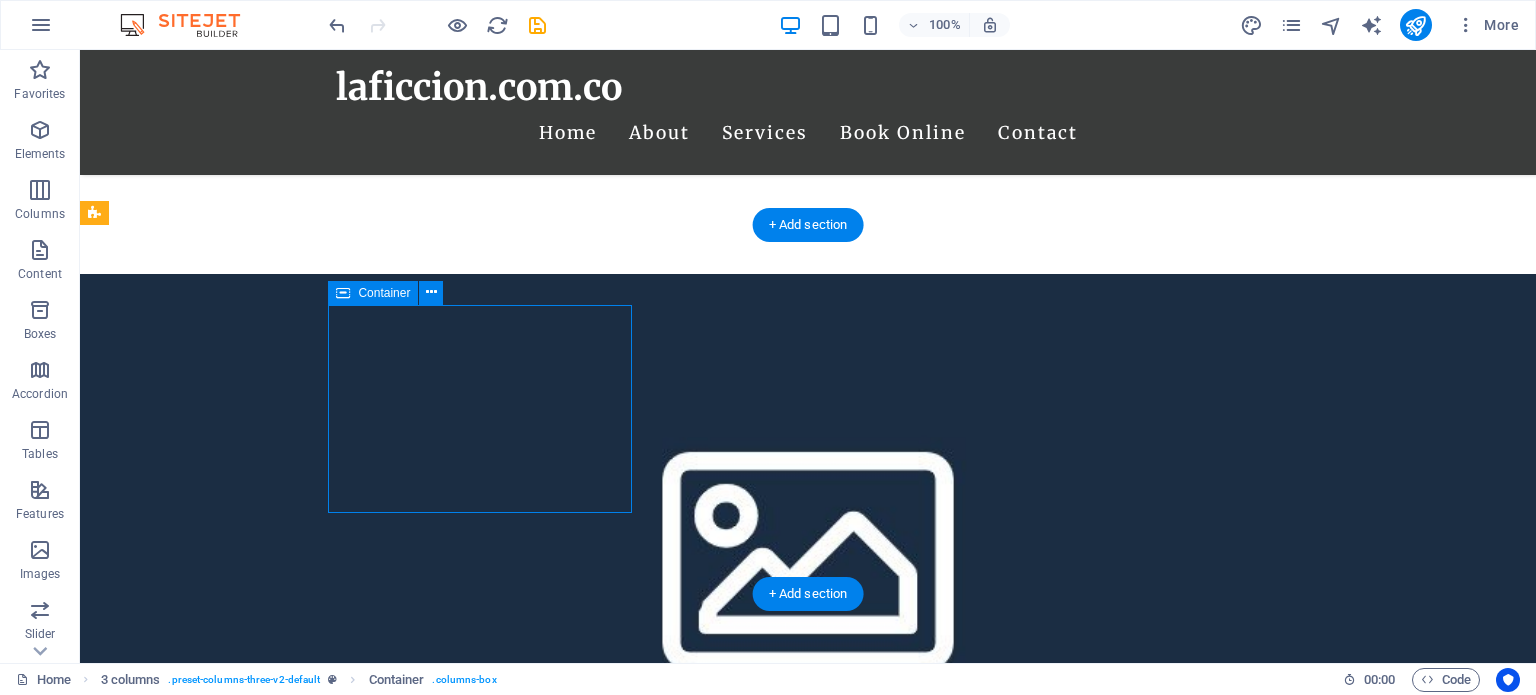 click on "Bitclope" at bounding box center (248, 1357) 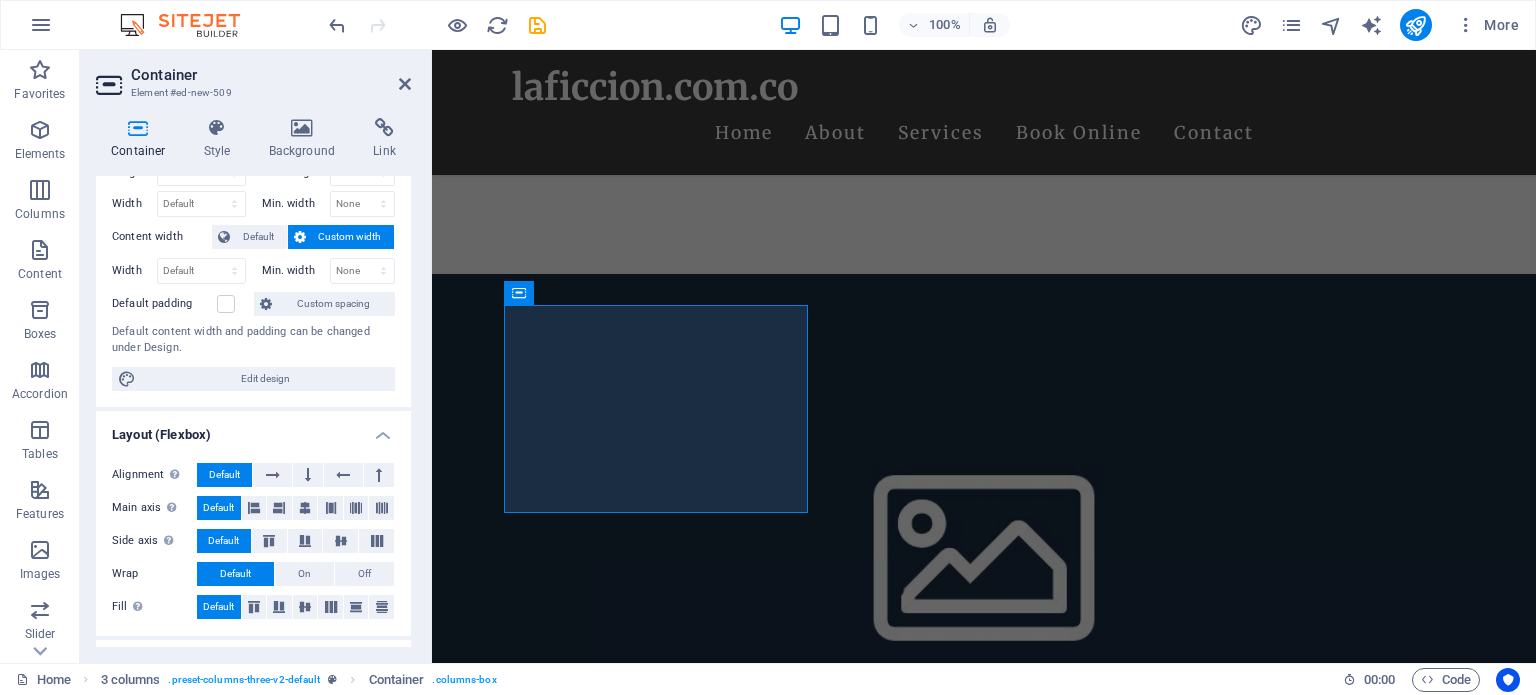 scroll, scrollTop: 100, scrollLeft: 0, axis: vertical 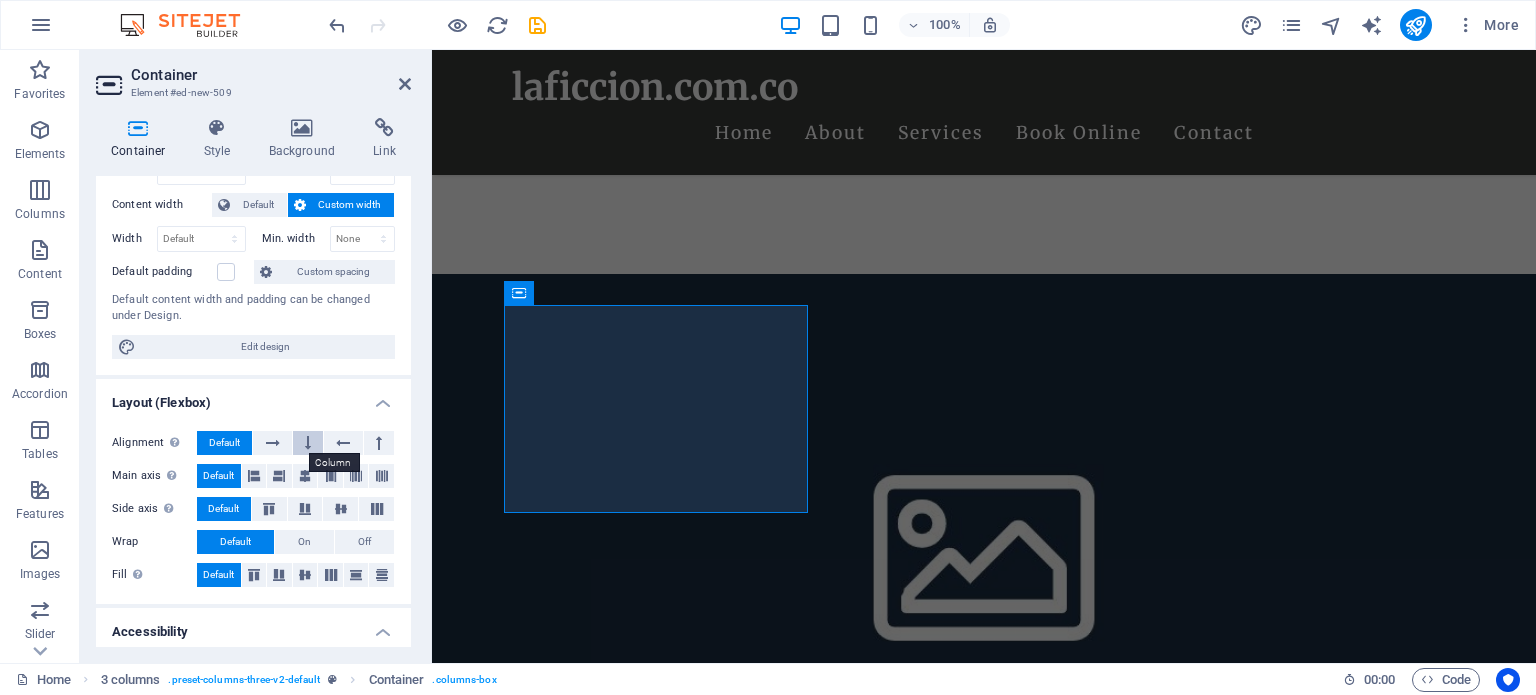 click at bounding box center (308, 443) 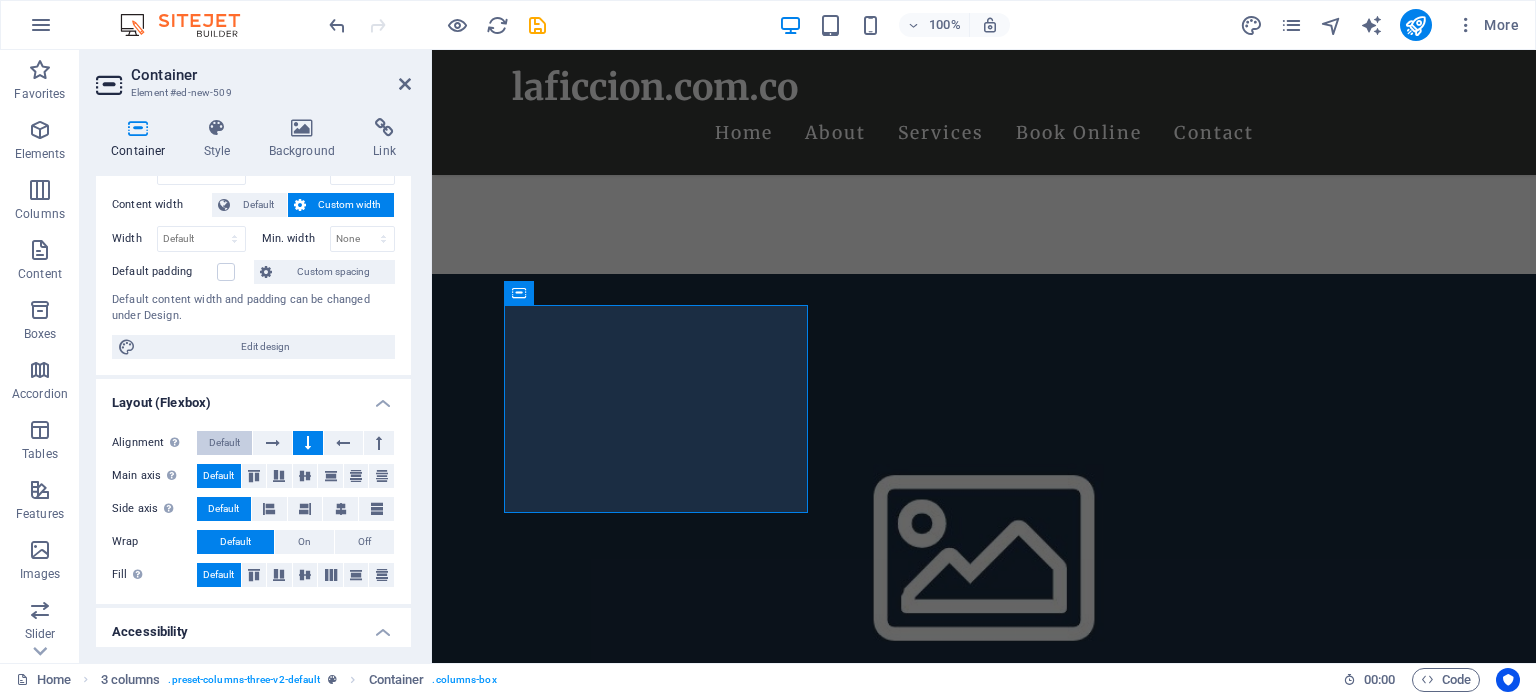 click on "Default" at bounding box center [224, 443] 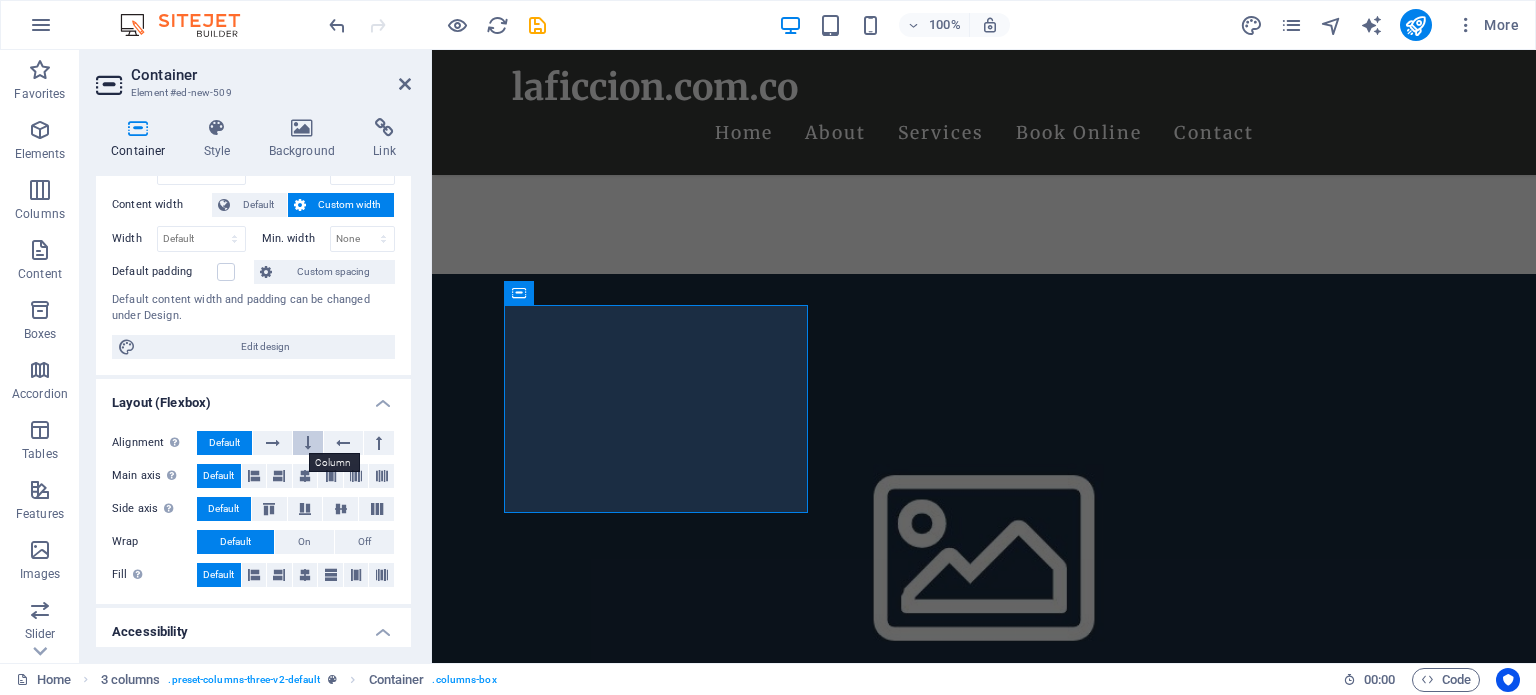 click at bounding box center (308, 443) 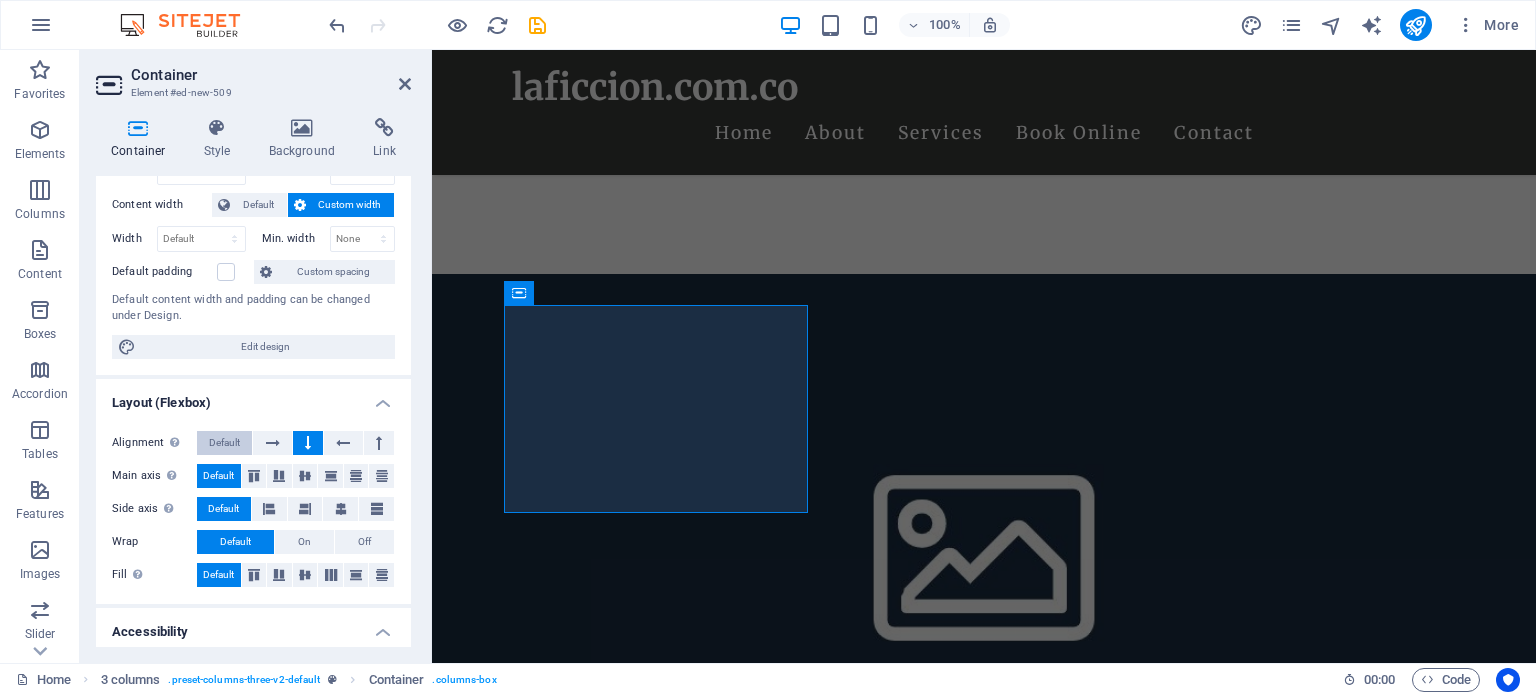 click on "Default" at bounding box center (224, 443) 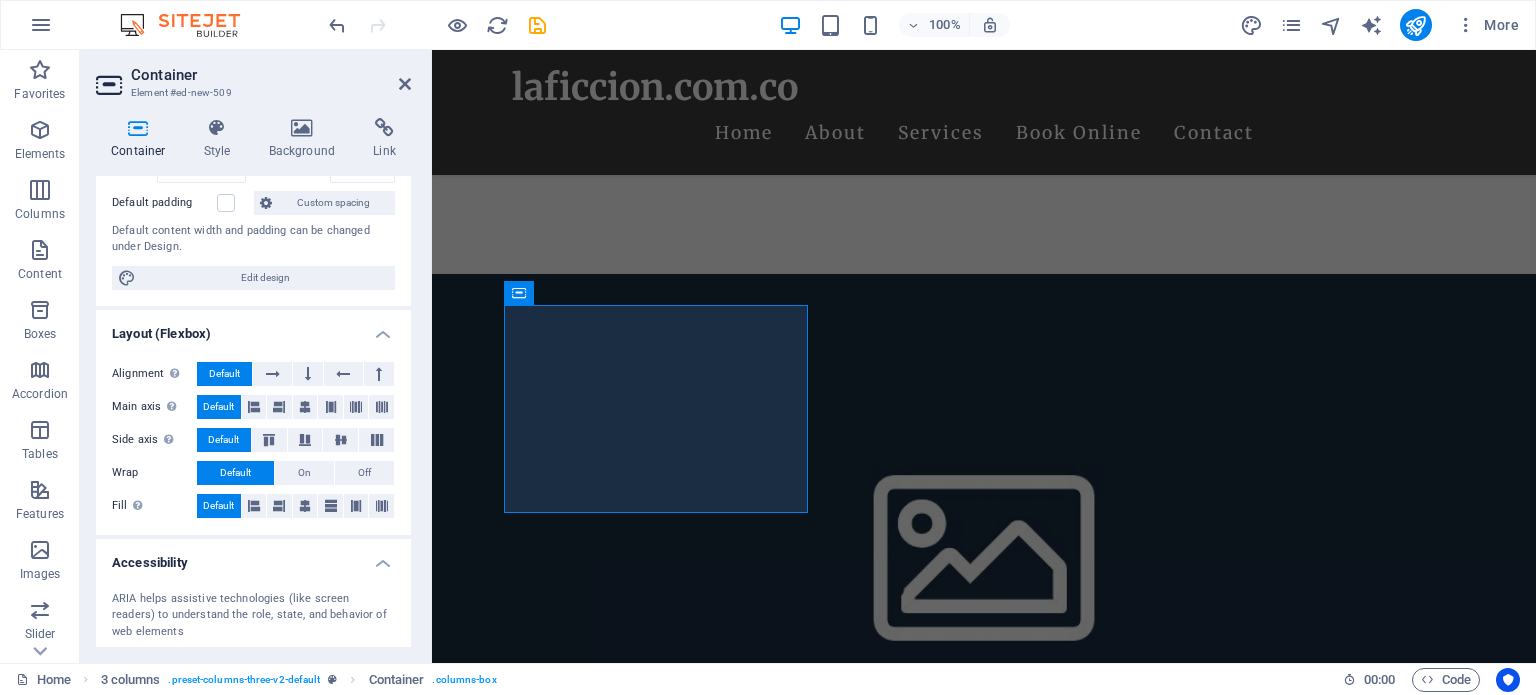 scroll, scrollTop: 200, scrollLeft: 0, axis: vertical 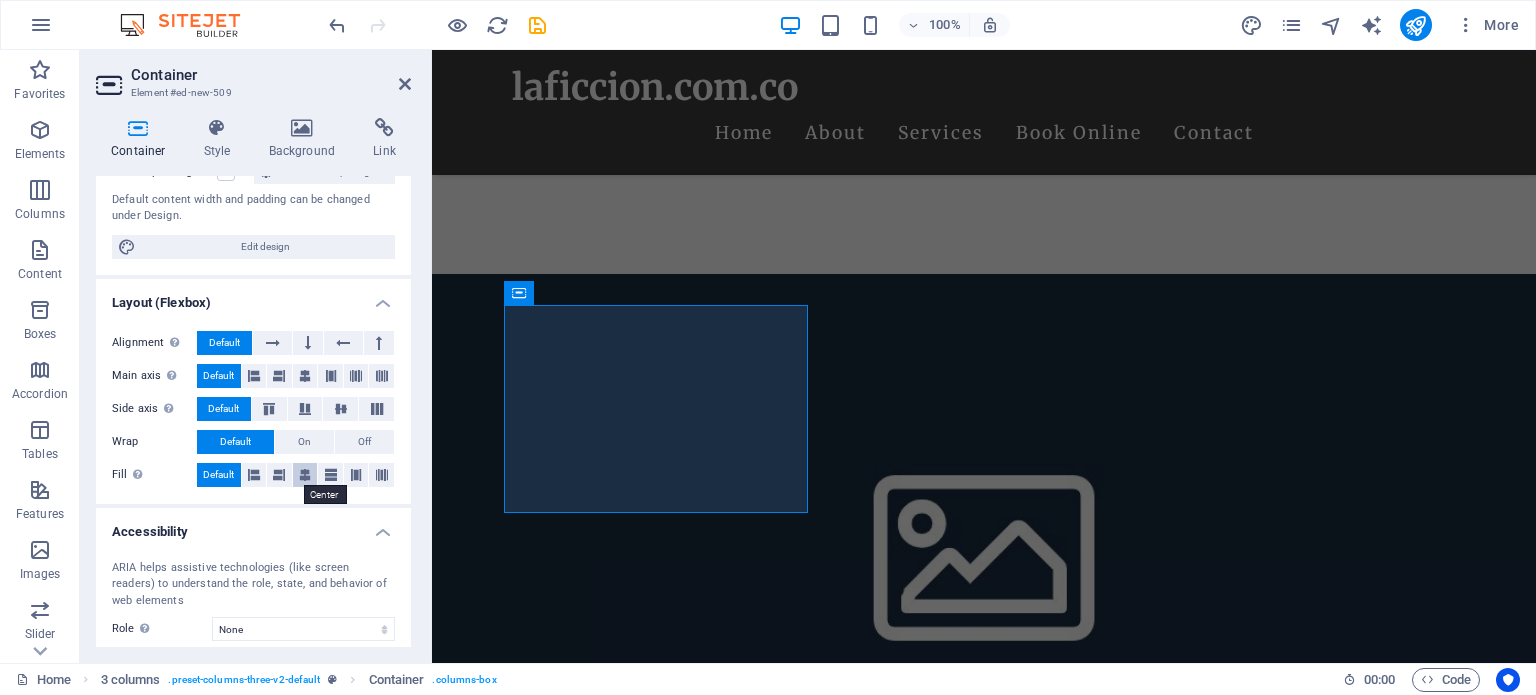 click at bounding box center (305, 475) 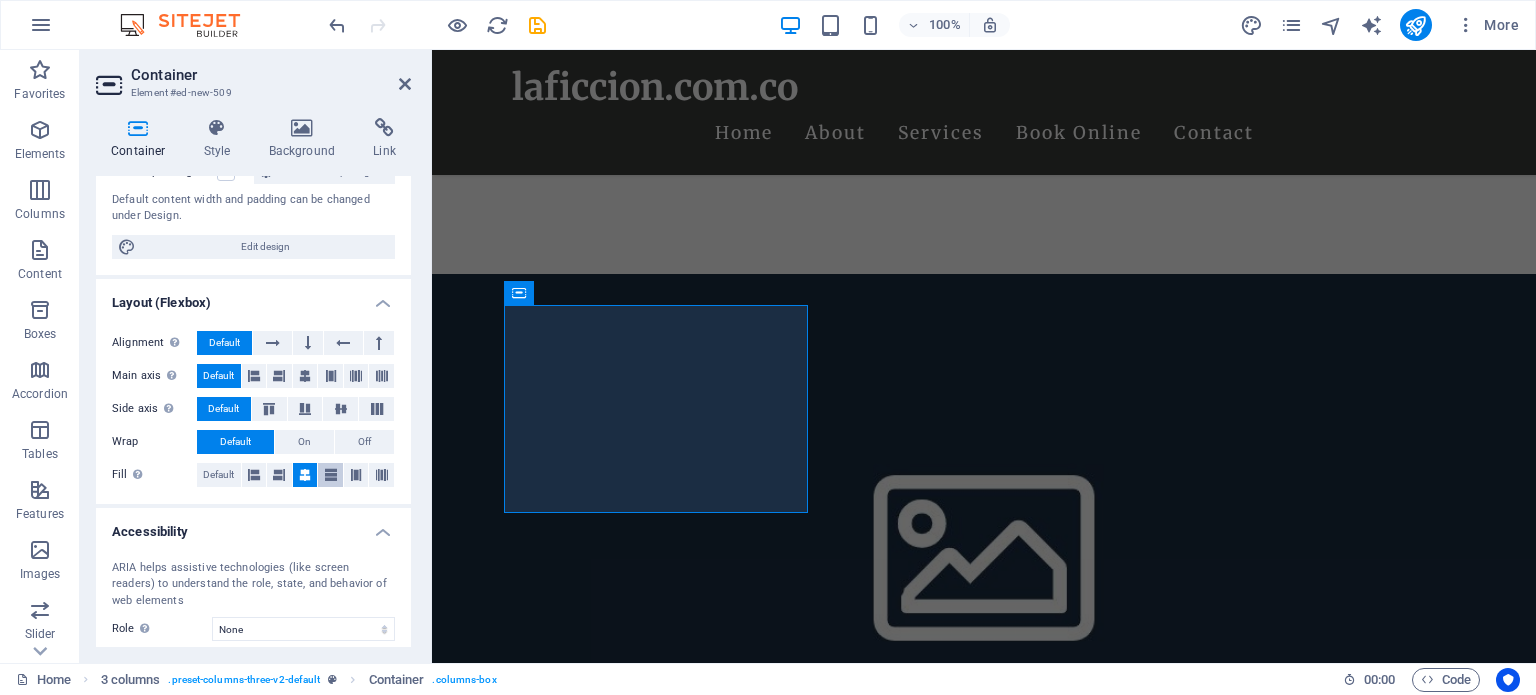 click at bounding box center [331, 475] 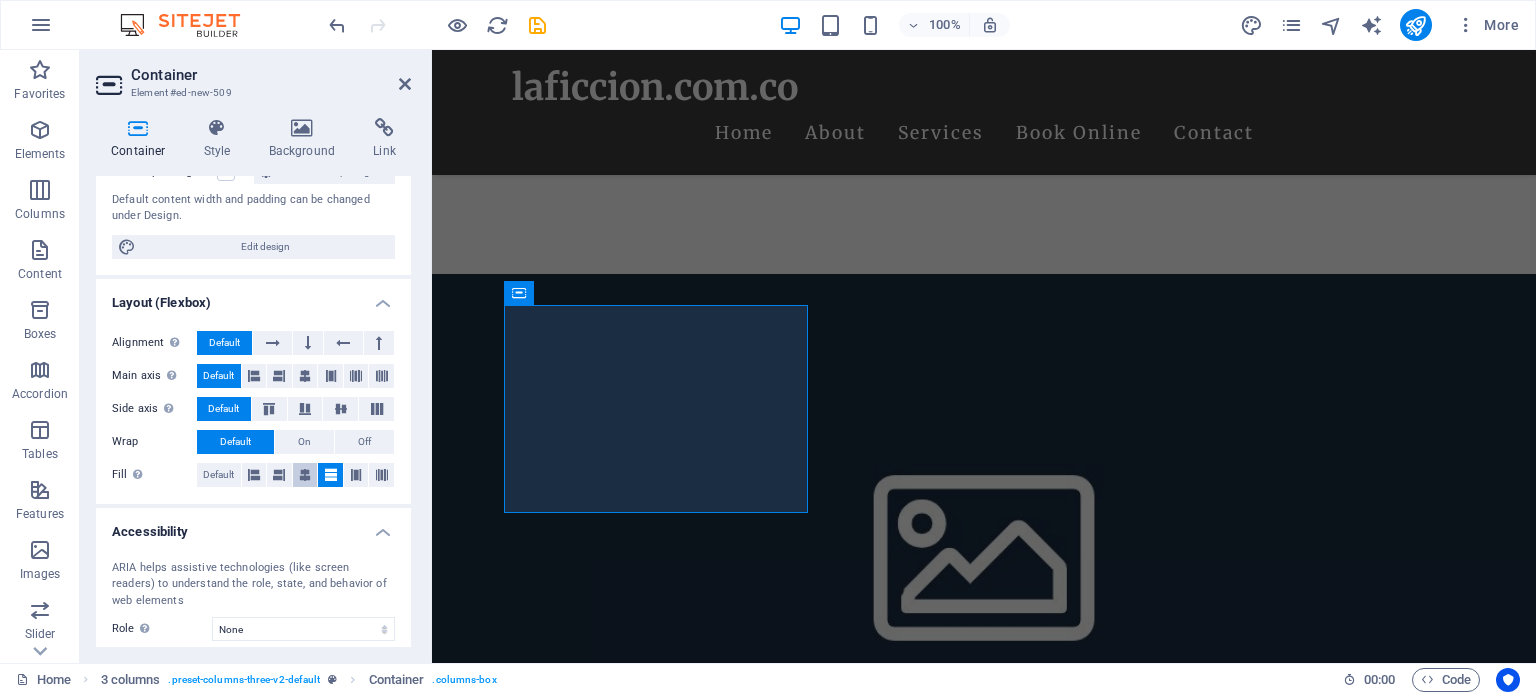 click at bounding box center (305, 475) 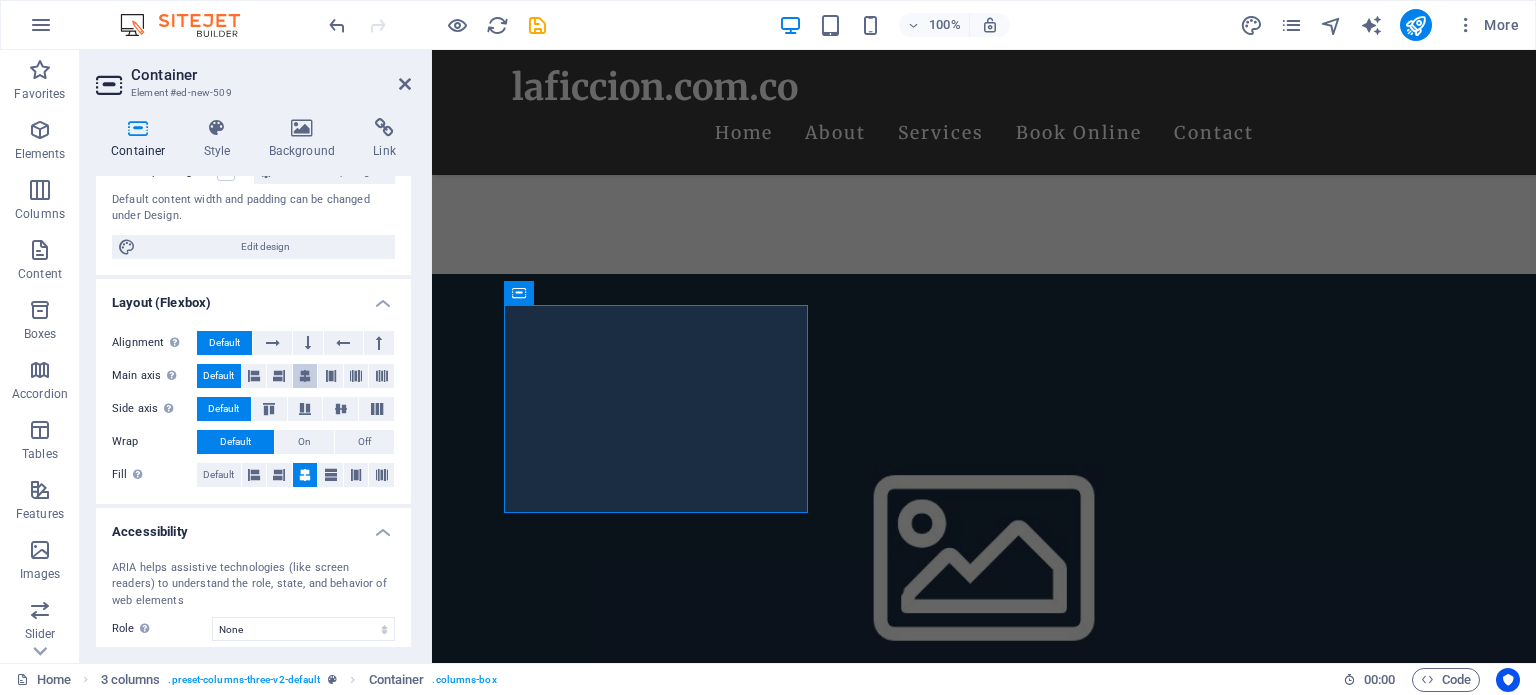 click at bounding box center [305, 376] 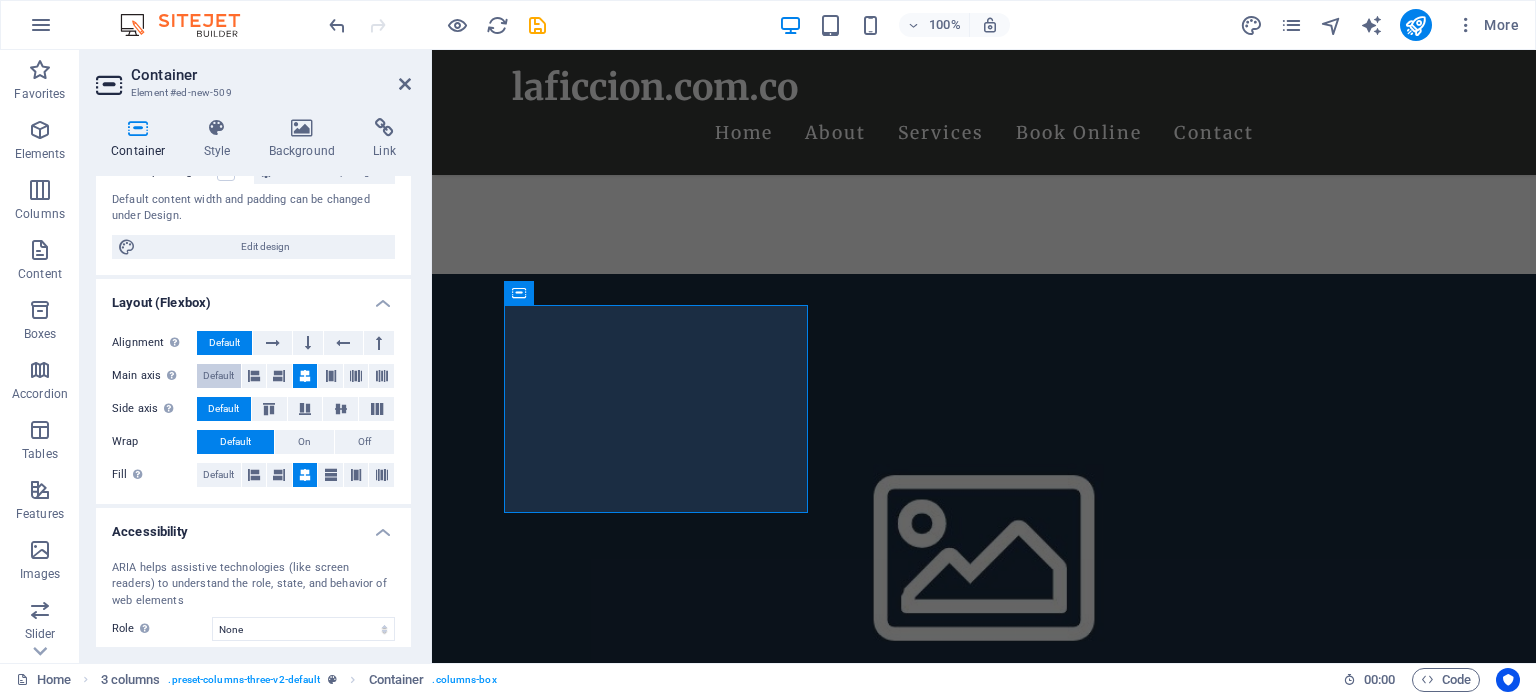 click on "Default" at bounding box center [218, 376] 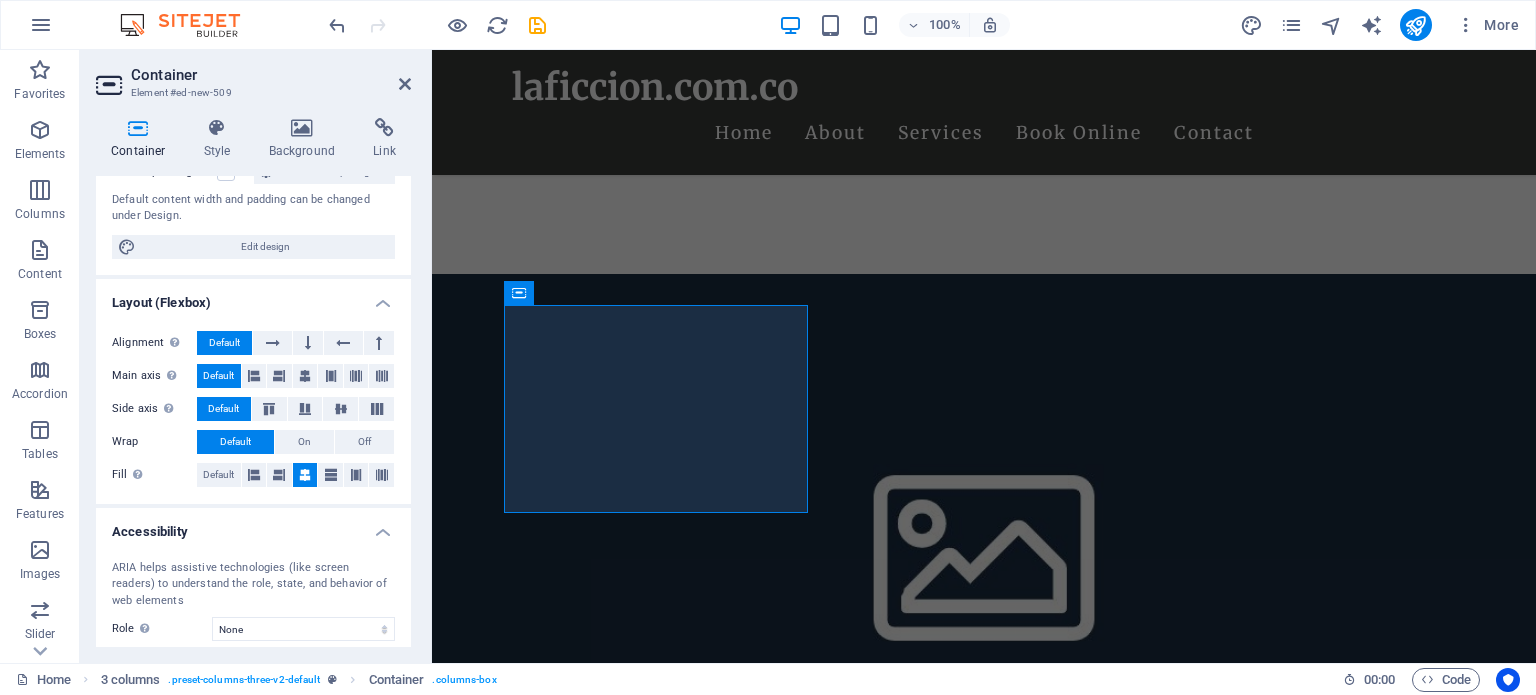 click on "Fill Controls the distances and direction of elements on the y-axis across several lines (align content). Default" at bounding box center (253, 475) 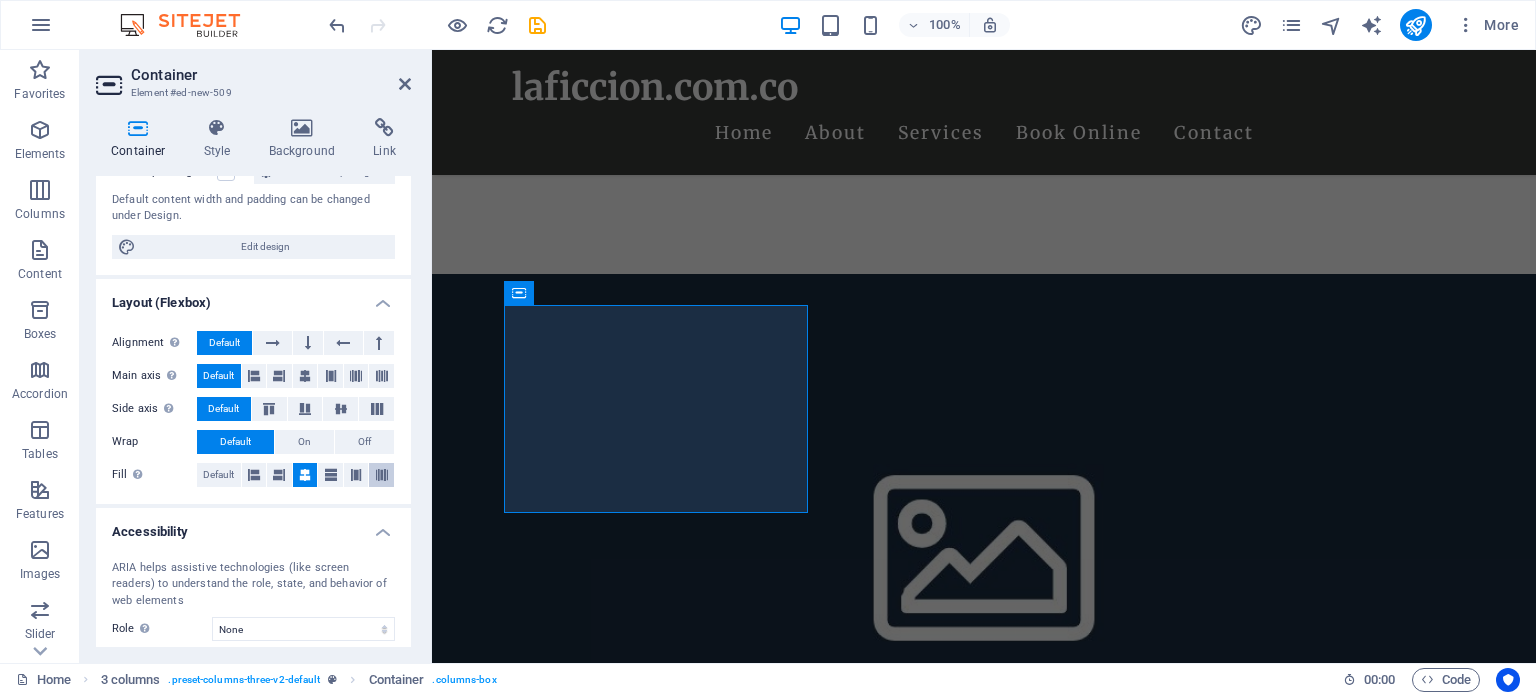 click at bounding box center (381, 475) 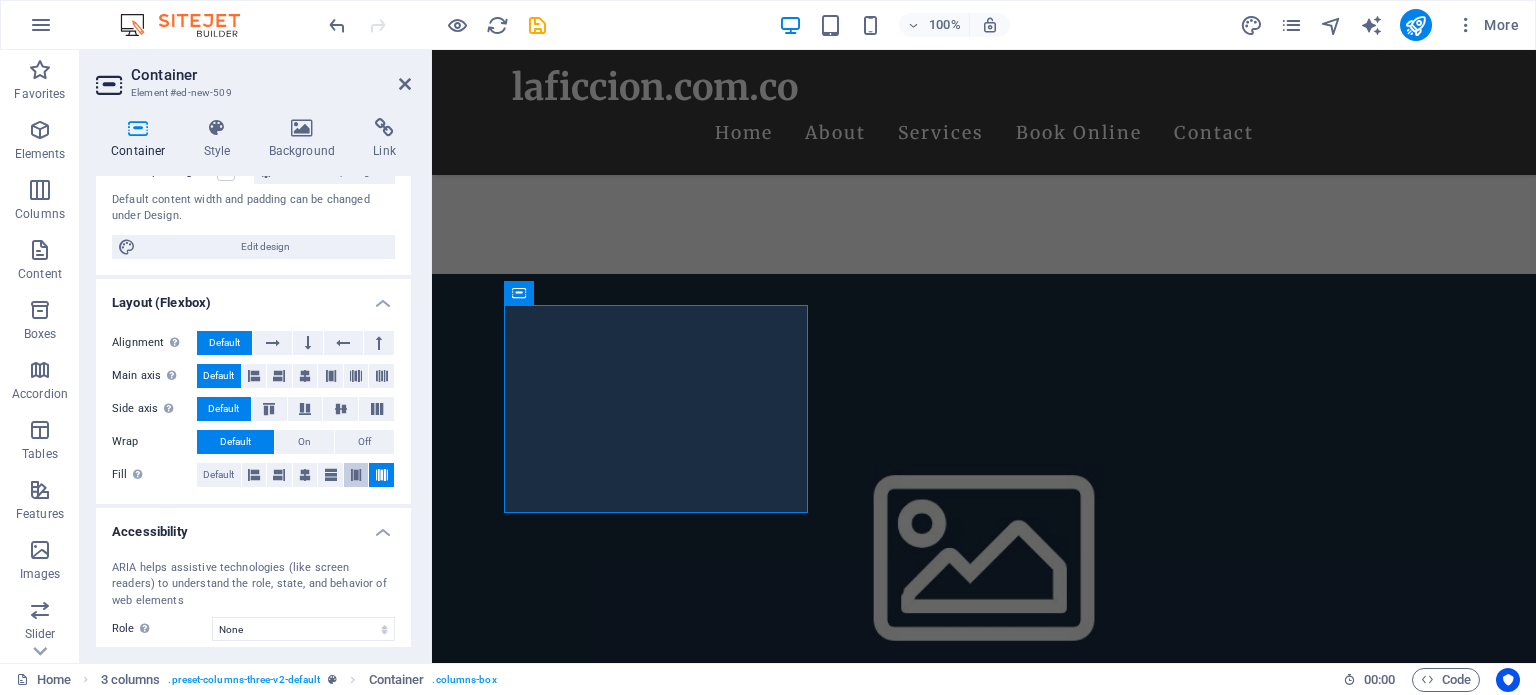 click at bounding box center (356, 475) 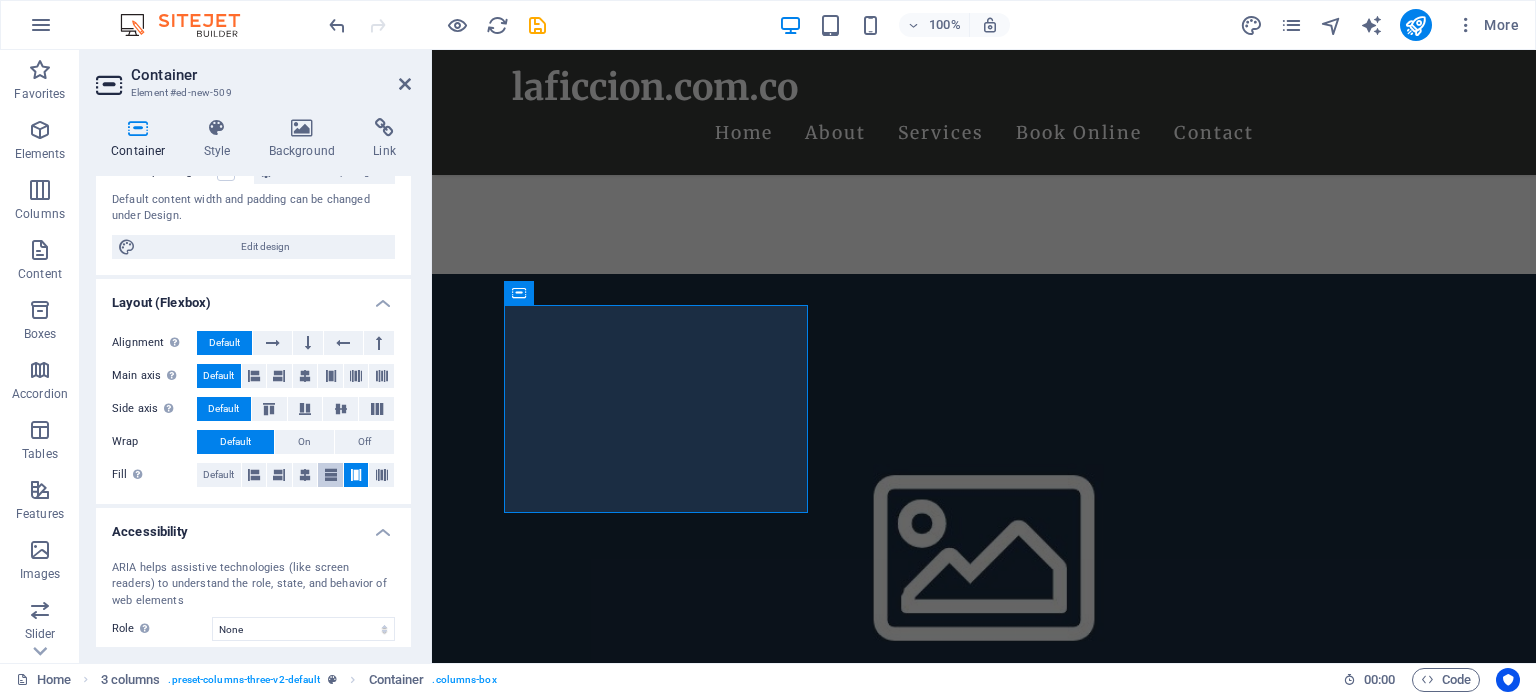click at bounding box center [330, 475] 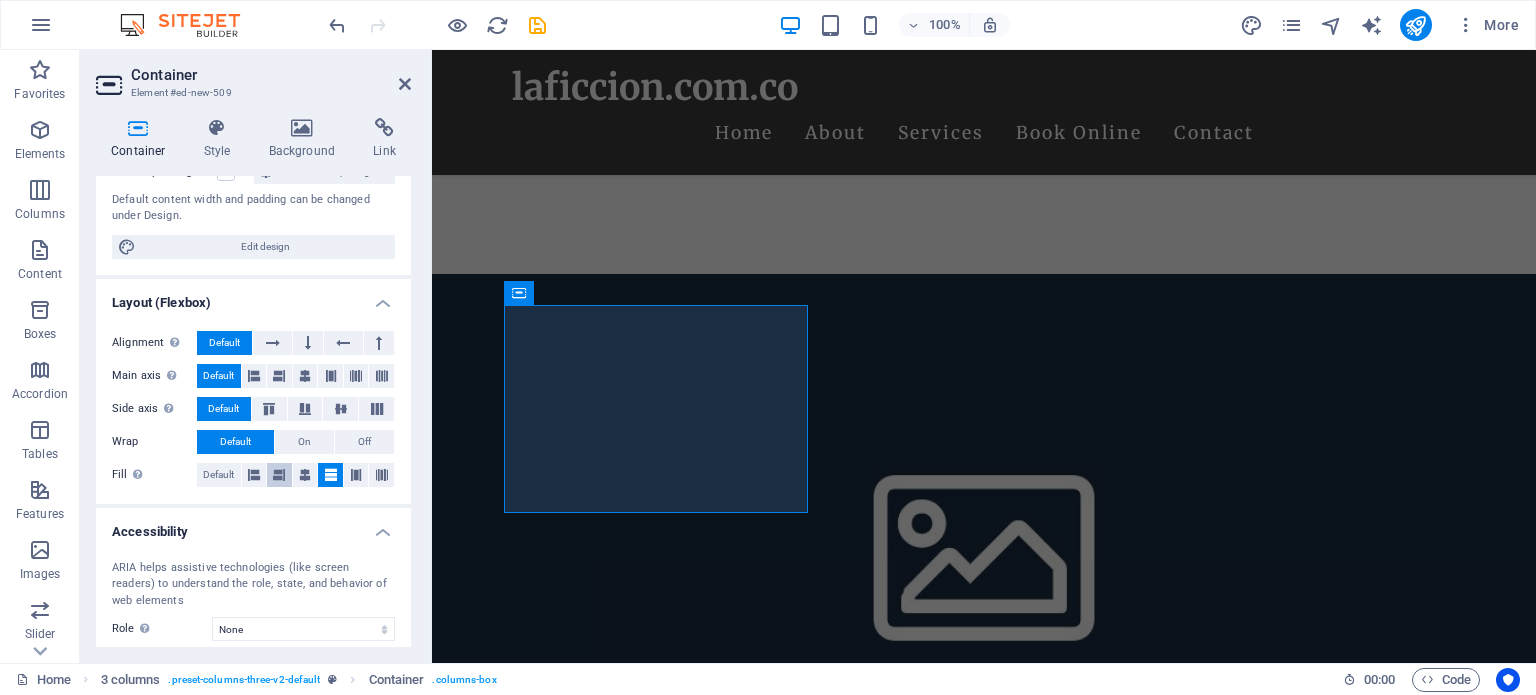 click at bounding box center [279, 475] 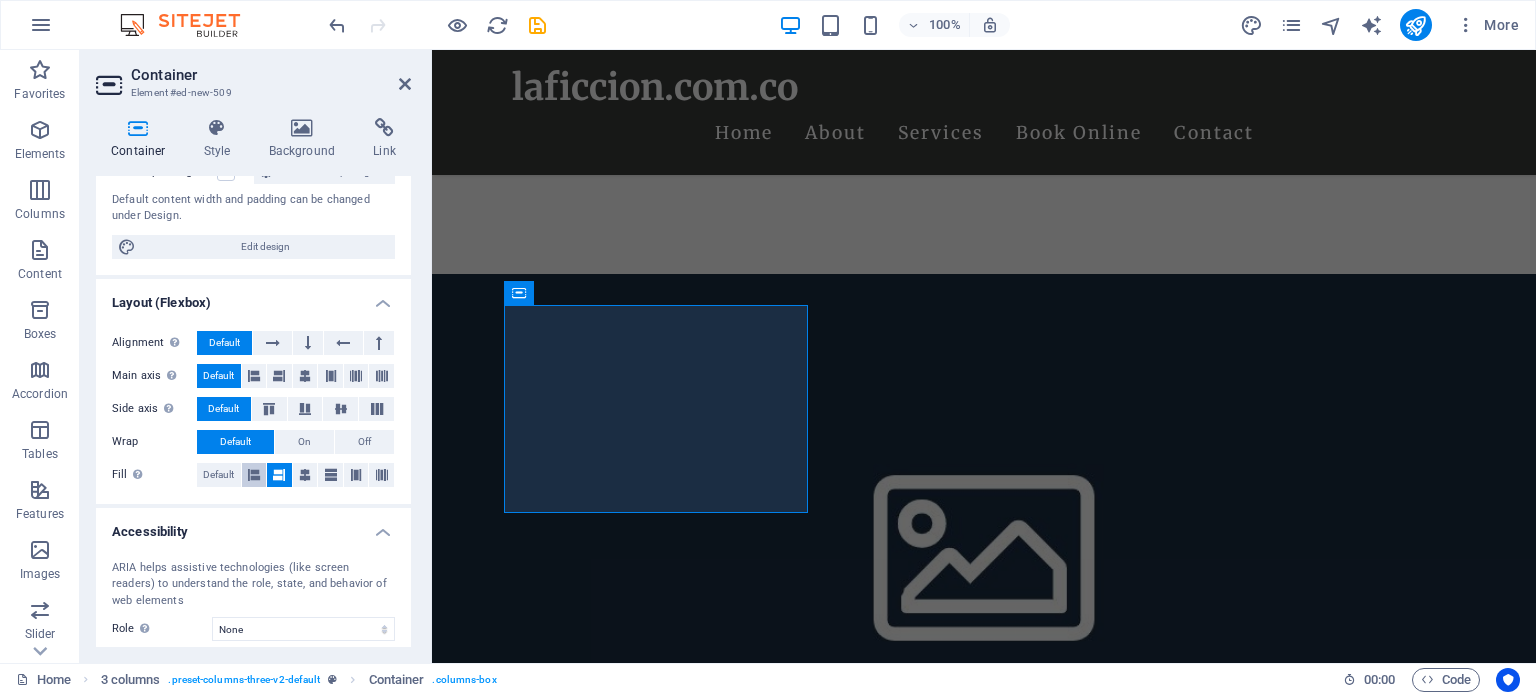 click at bounding box center (254, 475) 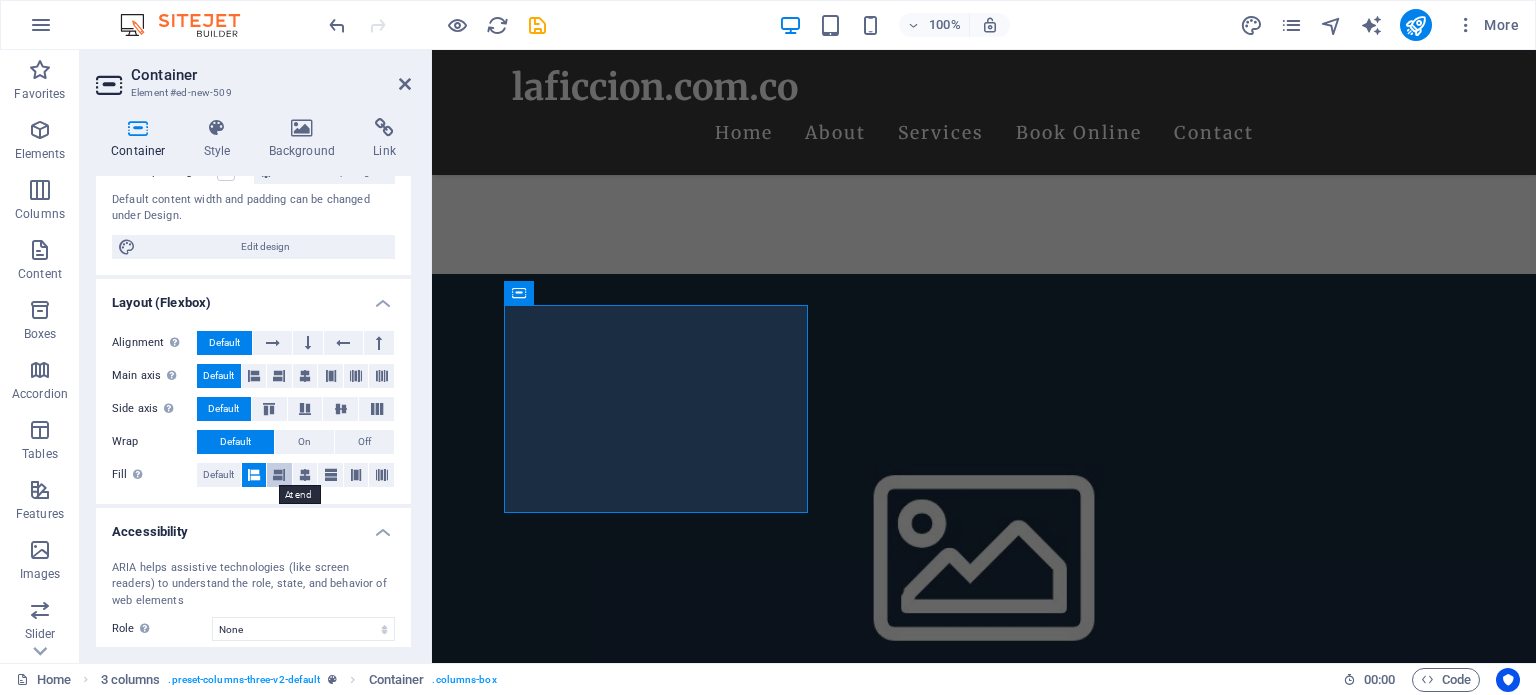 click at bounding box center [279, 475] 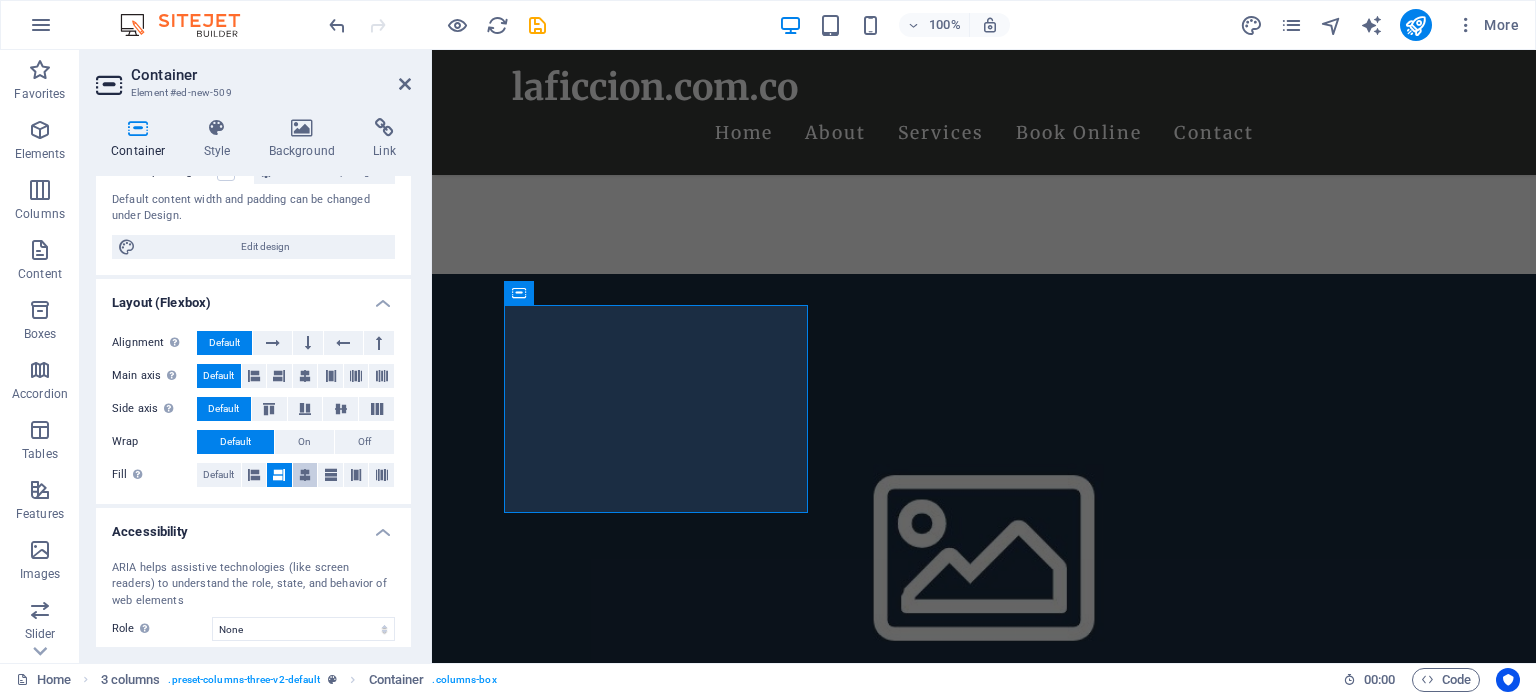 click at bounding box center (305, 475) 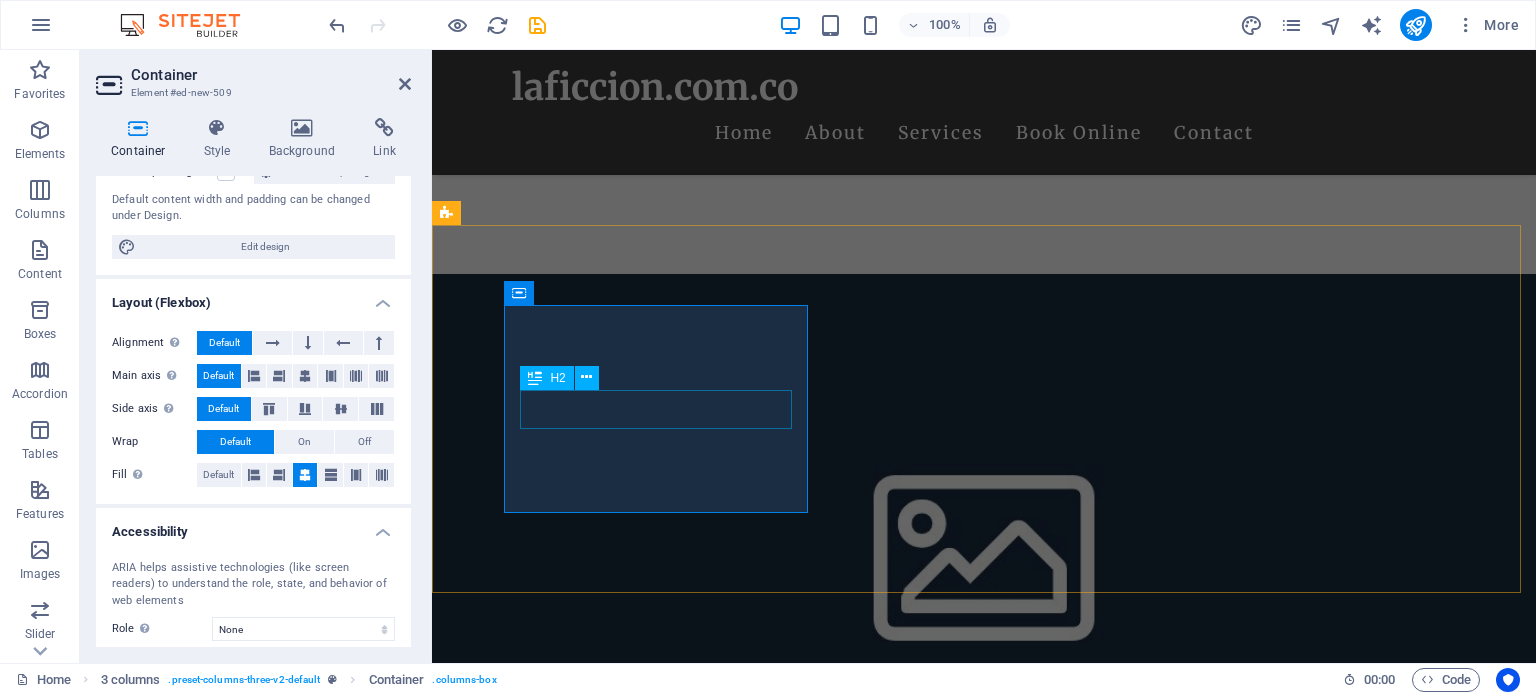 drag, startPoint x: 603, startPoint y: 371, endPoint x: 183, endPoint y: 312, distance: 424.1238 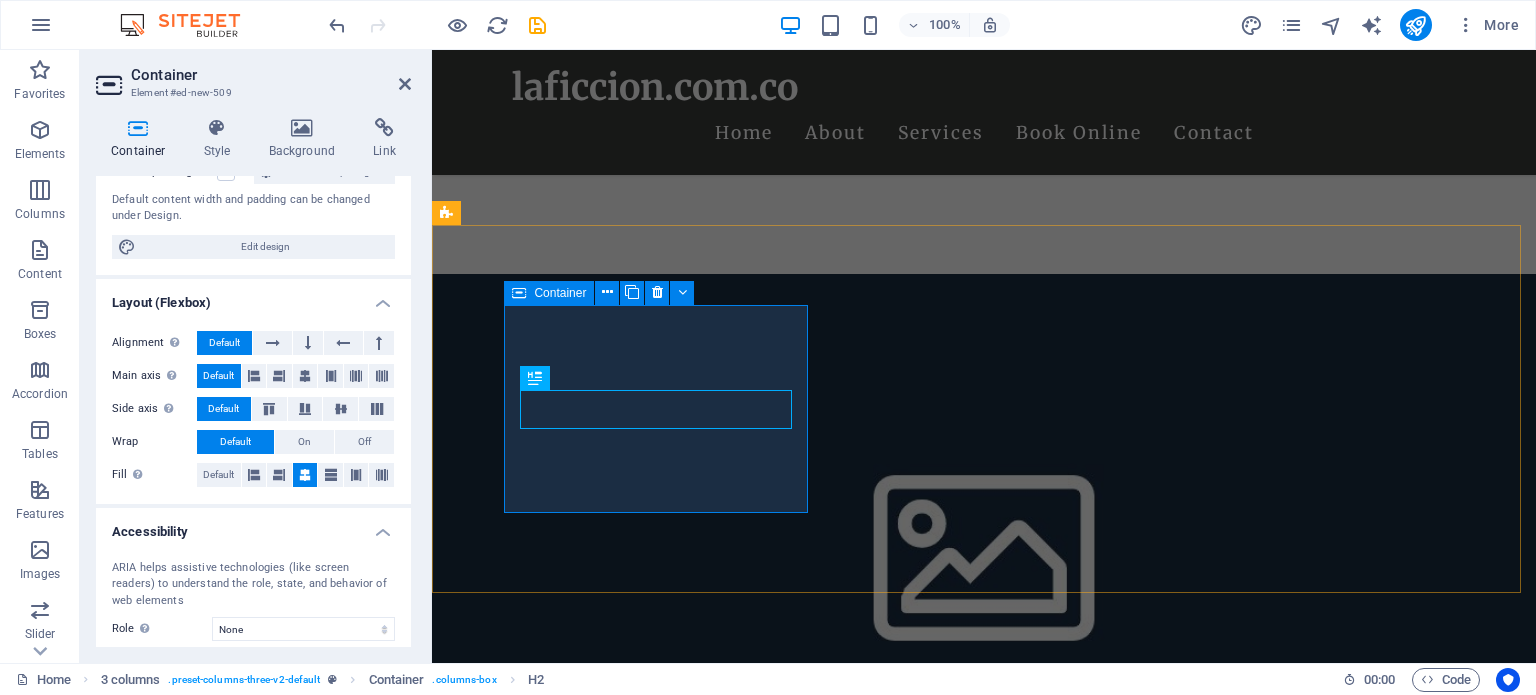 click on "Bitclope" at bounding box center [600, 1357] 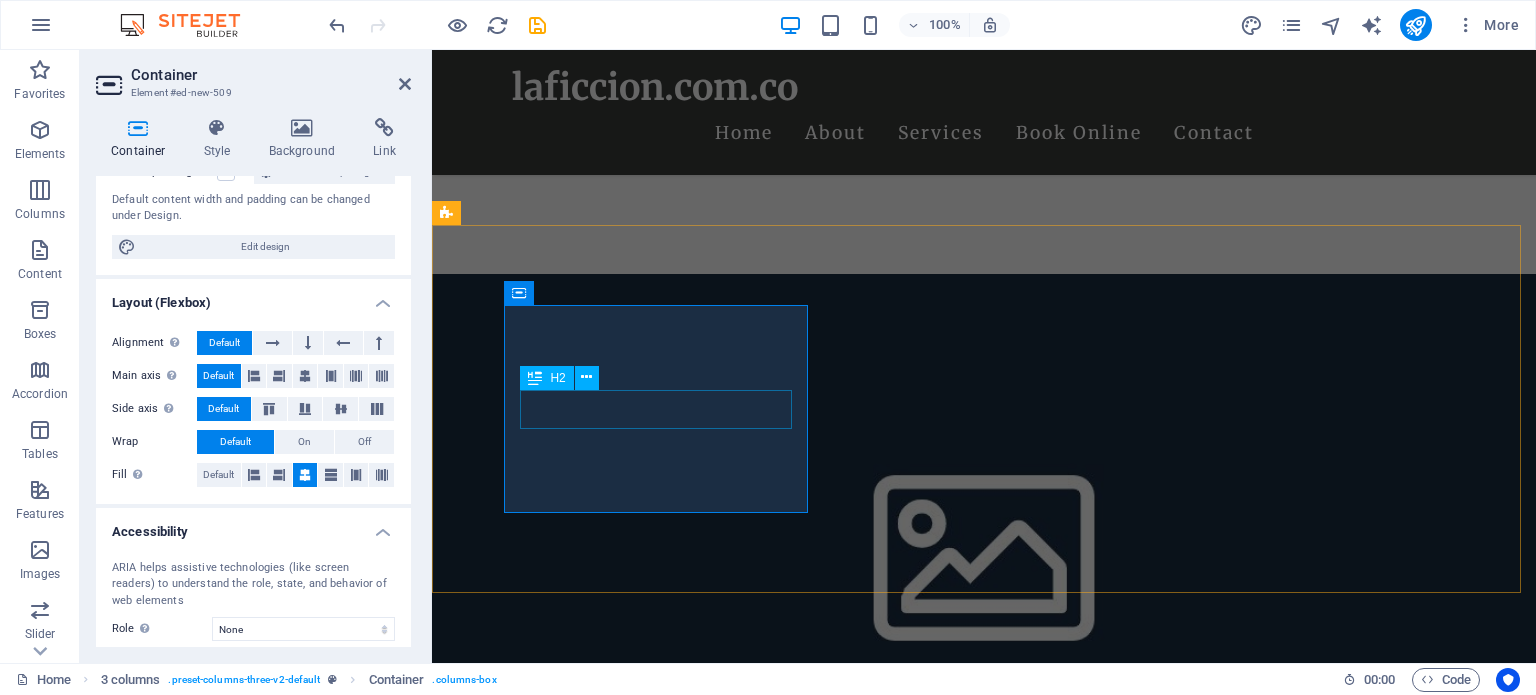 click on "Bitclope" at bounding box center (600, 1357) 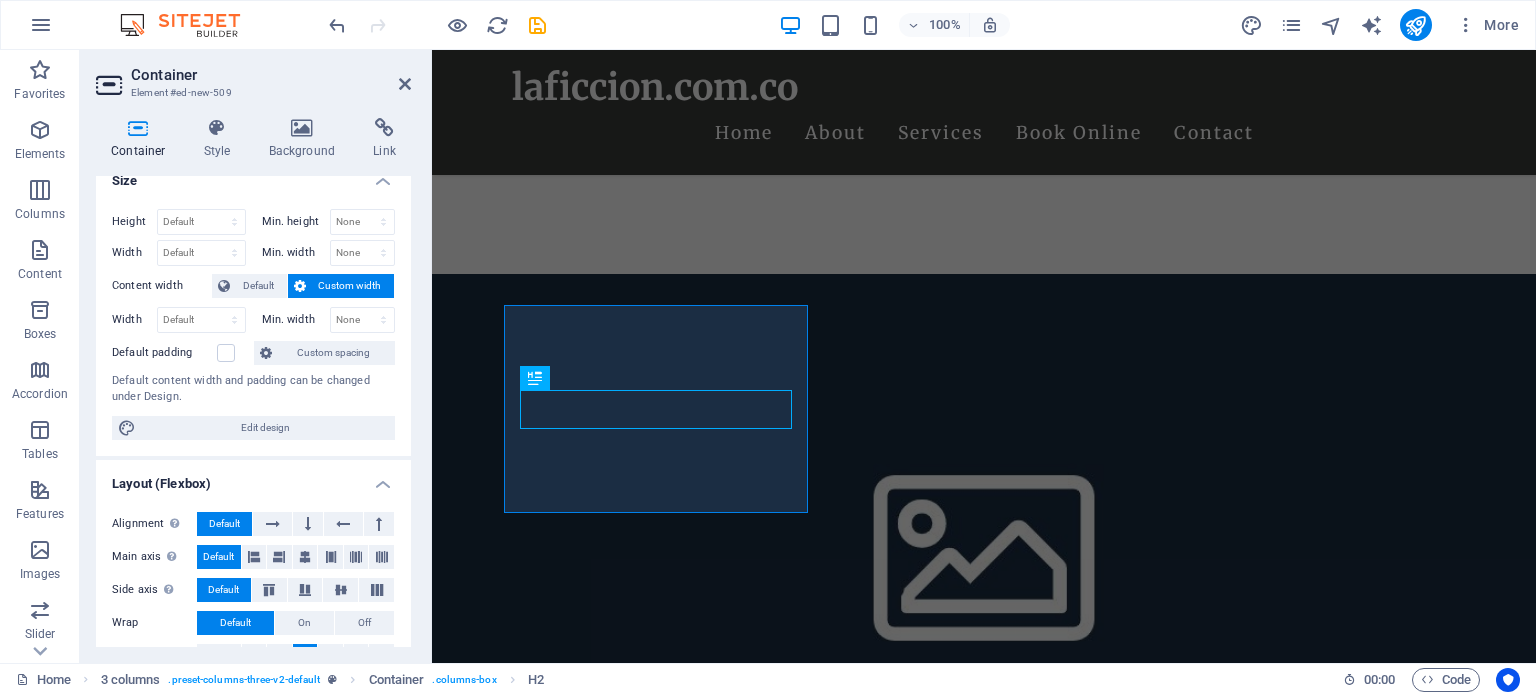 scroll, scrollTop: 0, scrollLeft: 0, axis: both 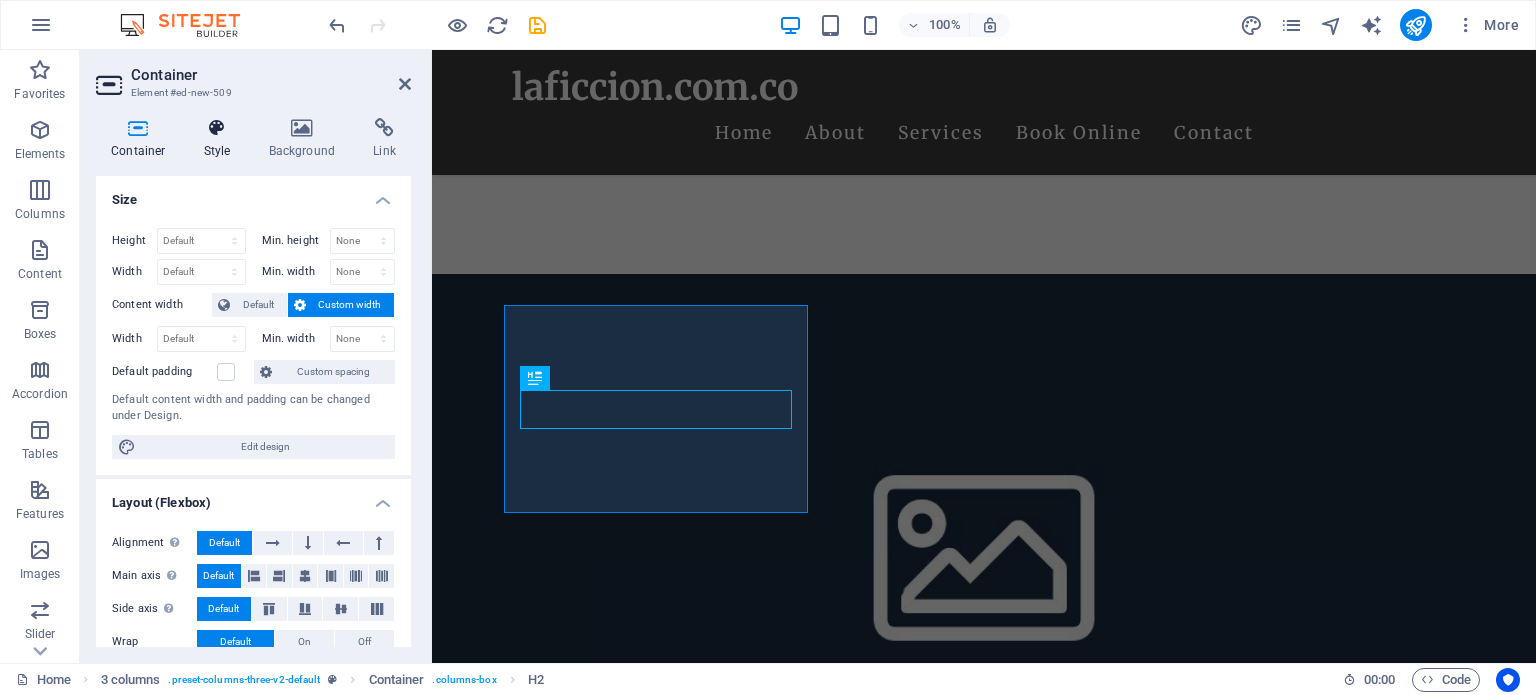 click on "Style" at bounding box center (221, 139) 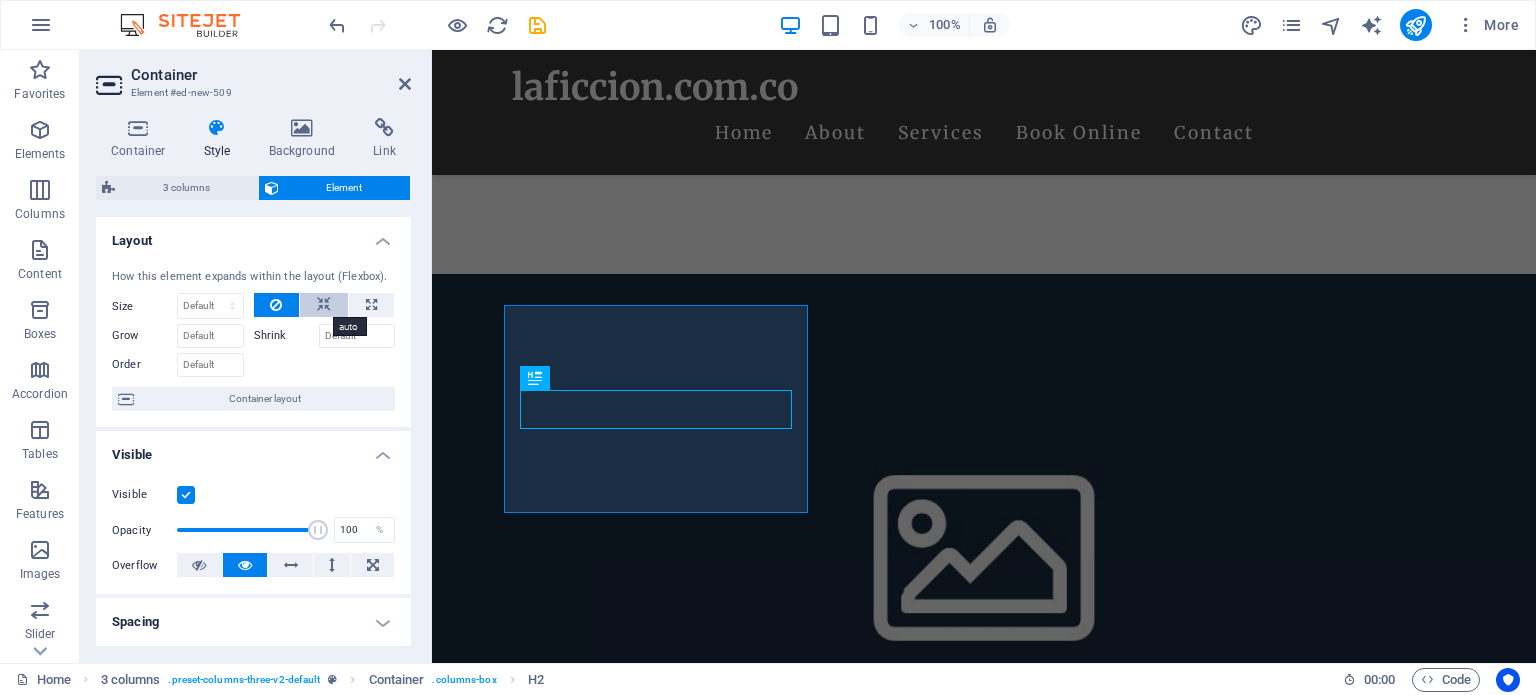 click at bounding box center [324, 305] 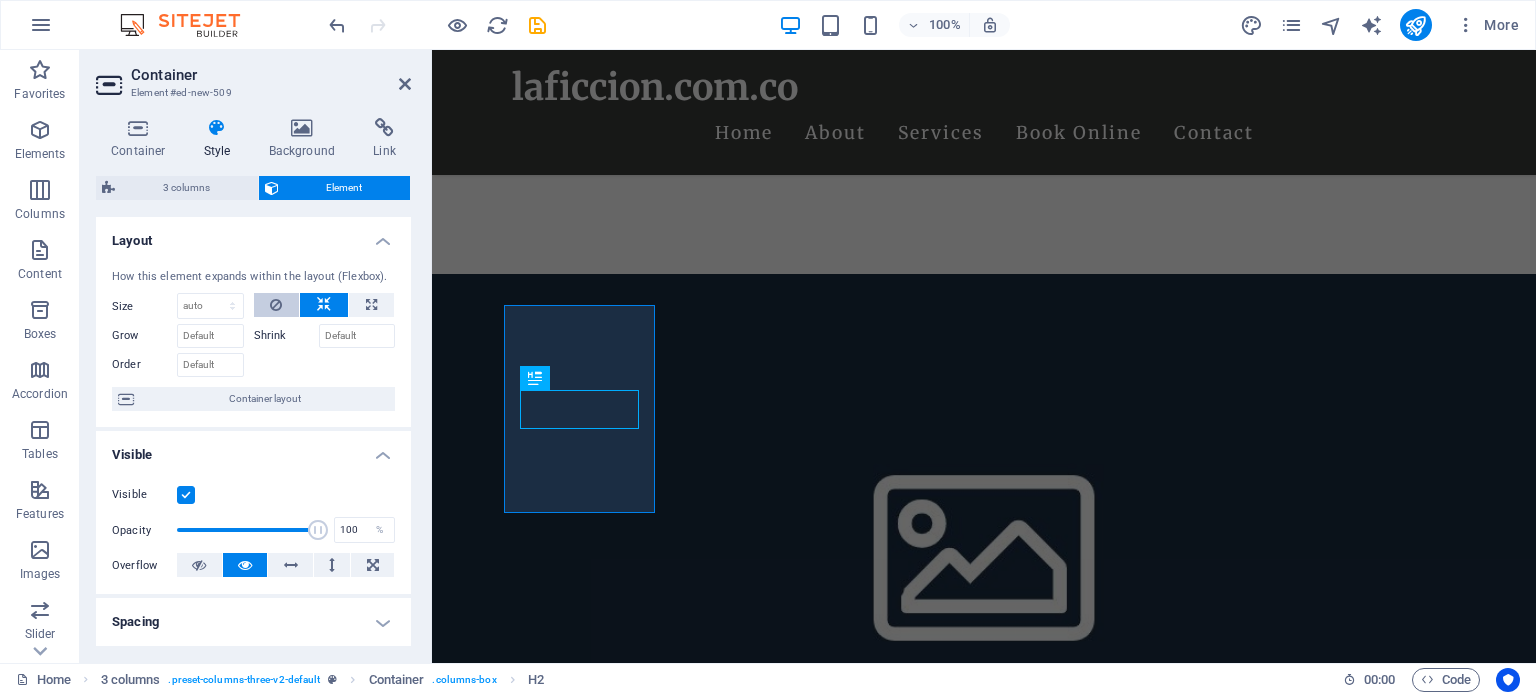 click at bounding box center (277, 305) 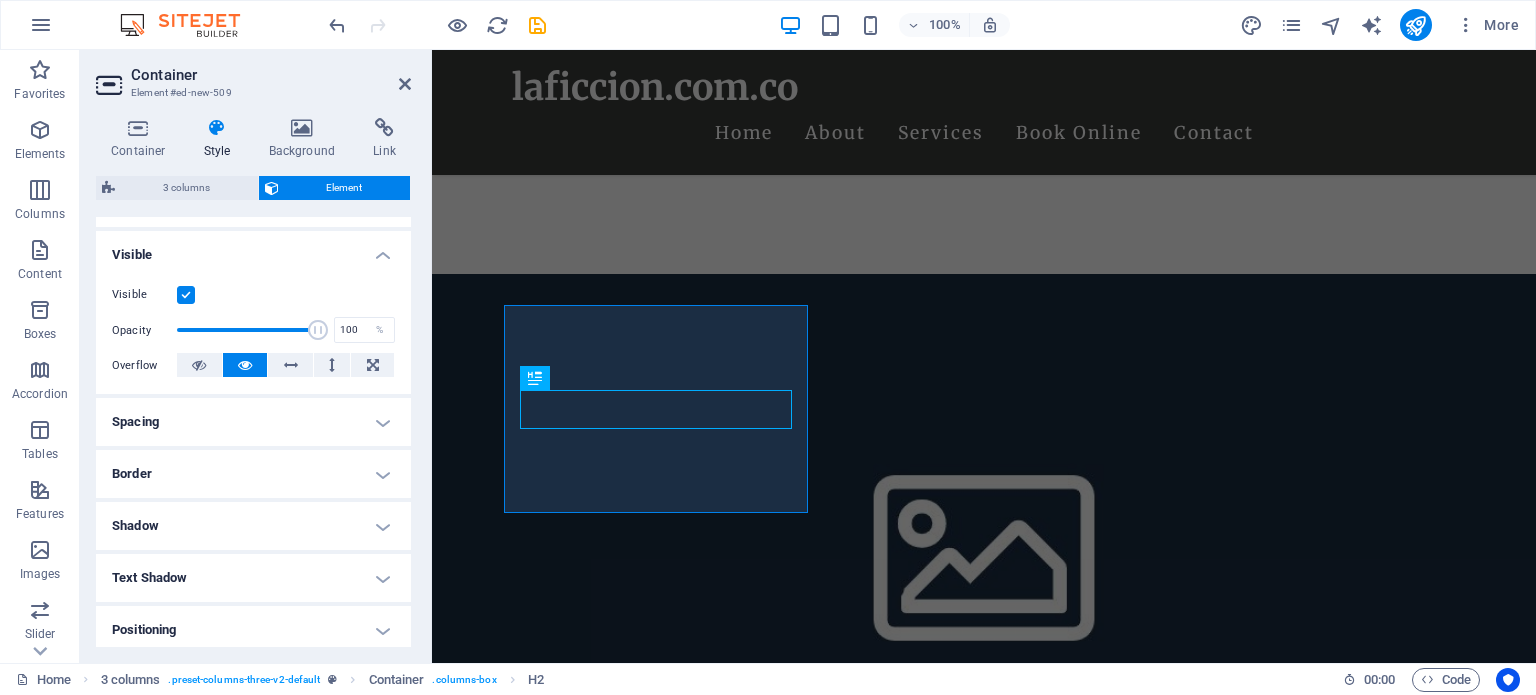 scroll, scrollTop: 300, scrollLeft: 0, axis: vertical 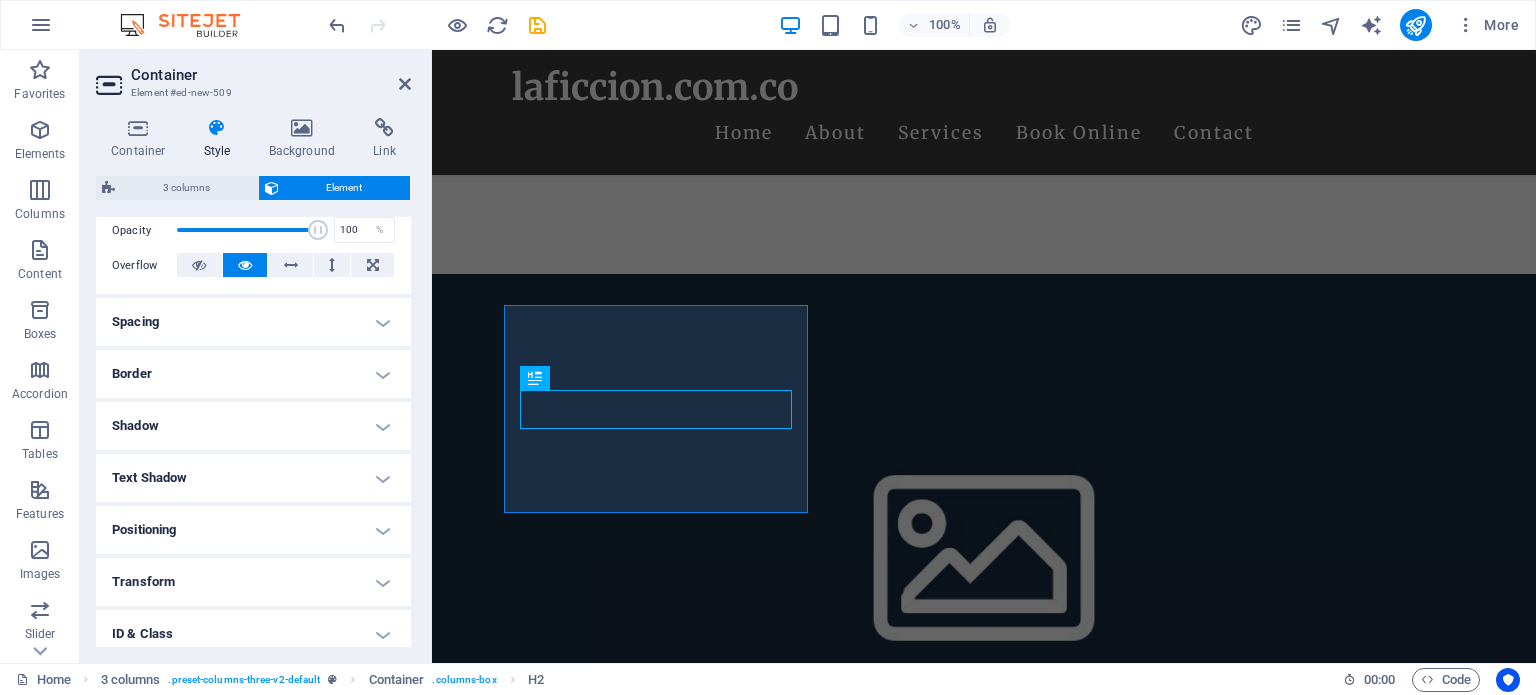 click on "Spacing" at bounding box center (253, 322) 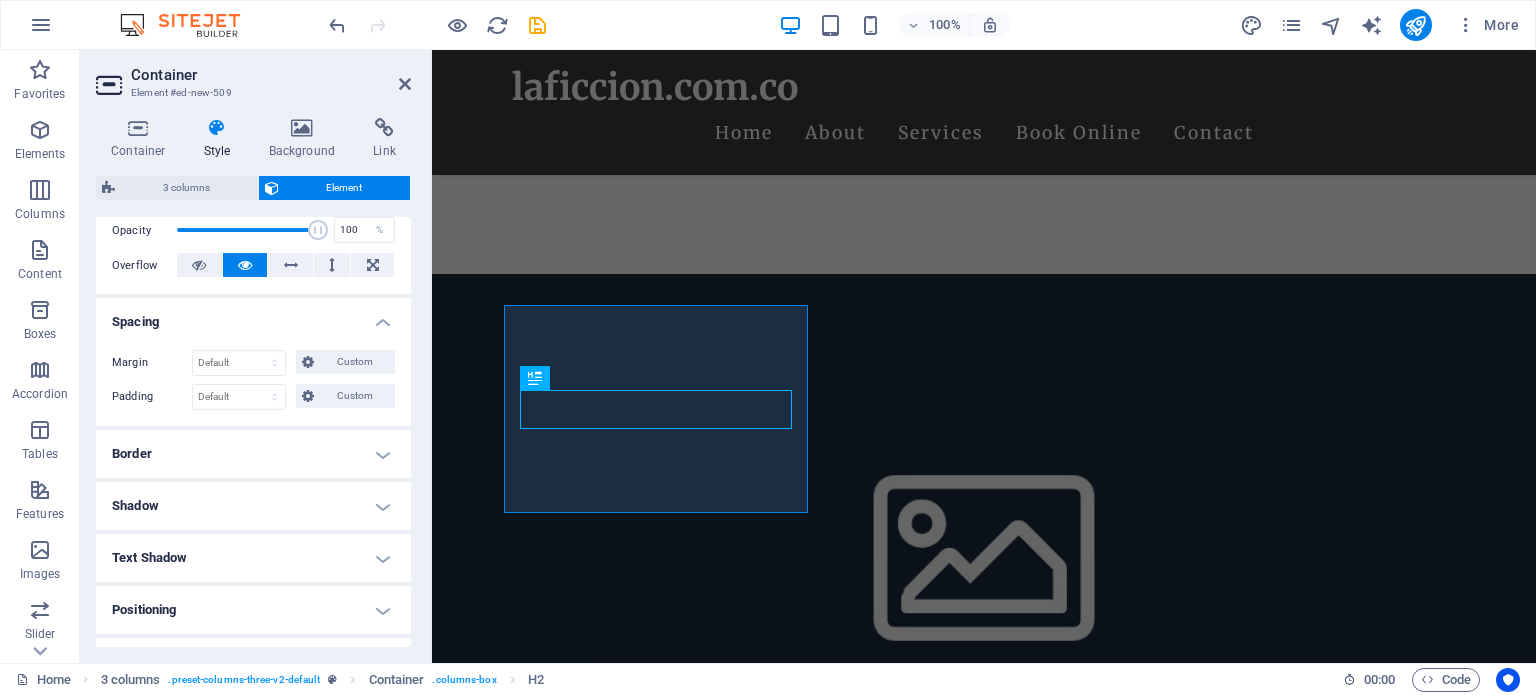 click on "Spacing" at bounding box center (253, 316) 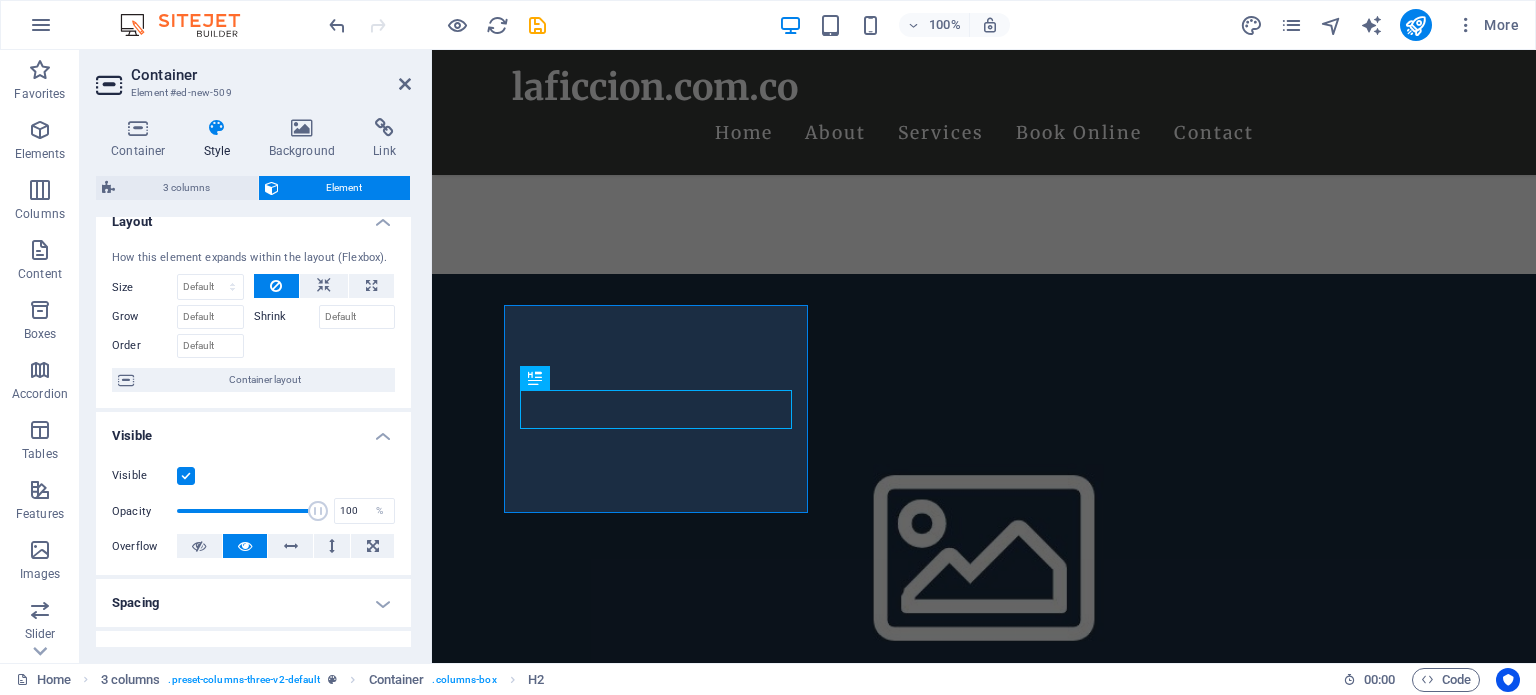 scroll, scrollTop: 0, scrollLeft: 0, axis: both 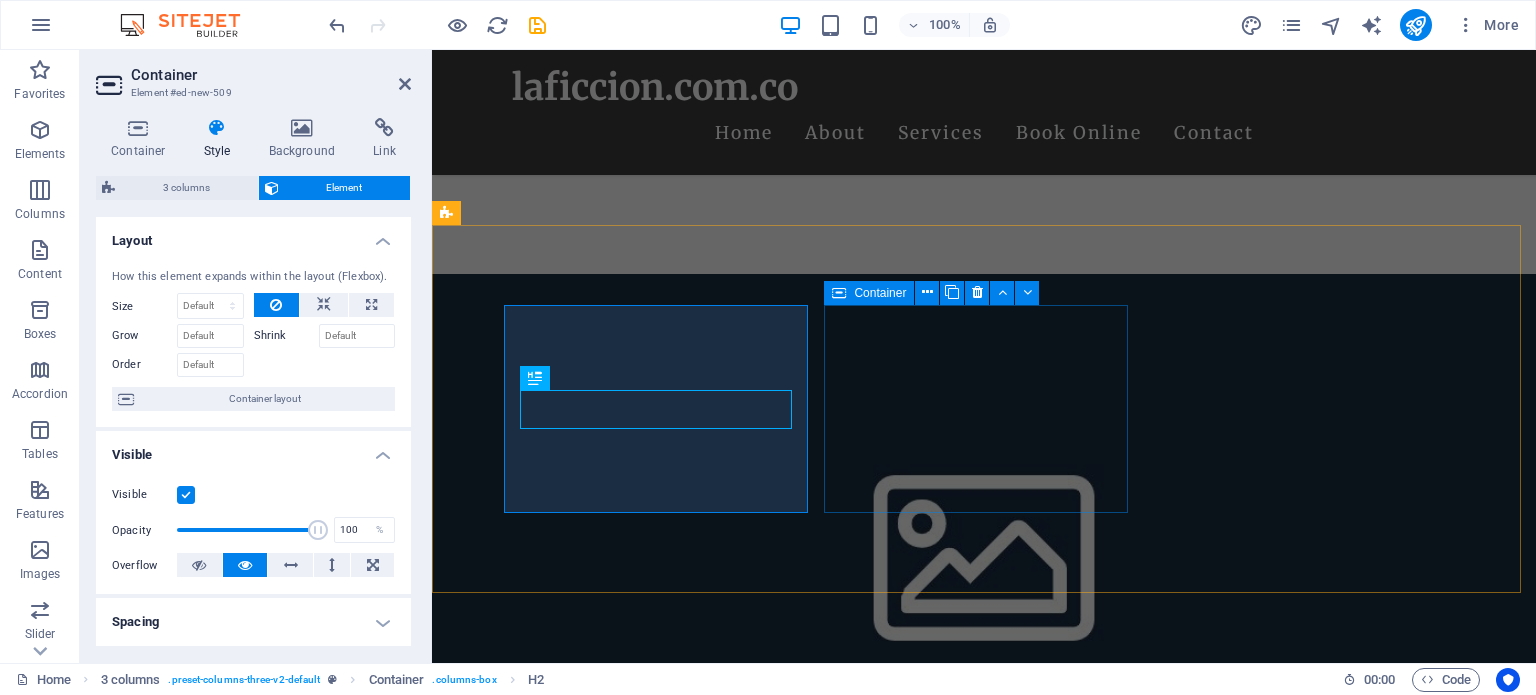 click on "Add elements" at bounding box center (599, 1518) 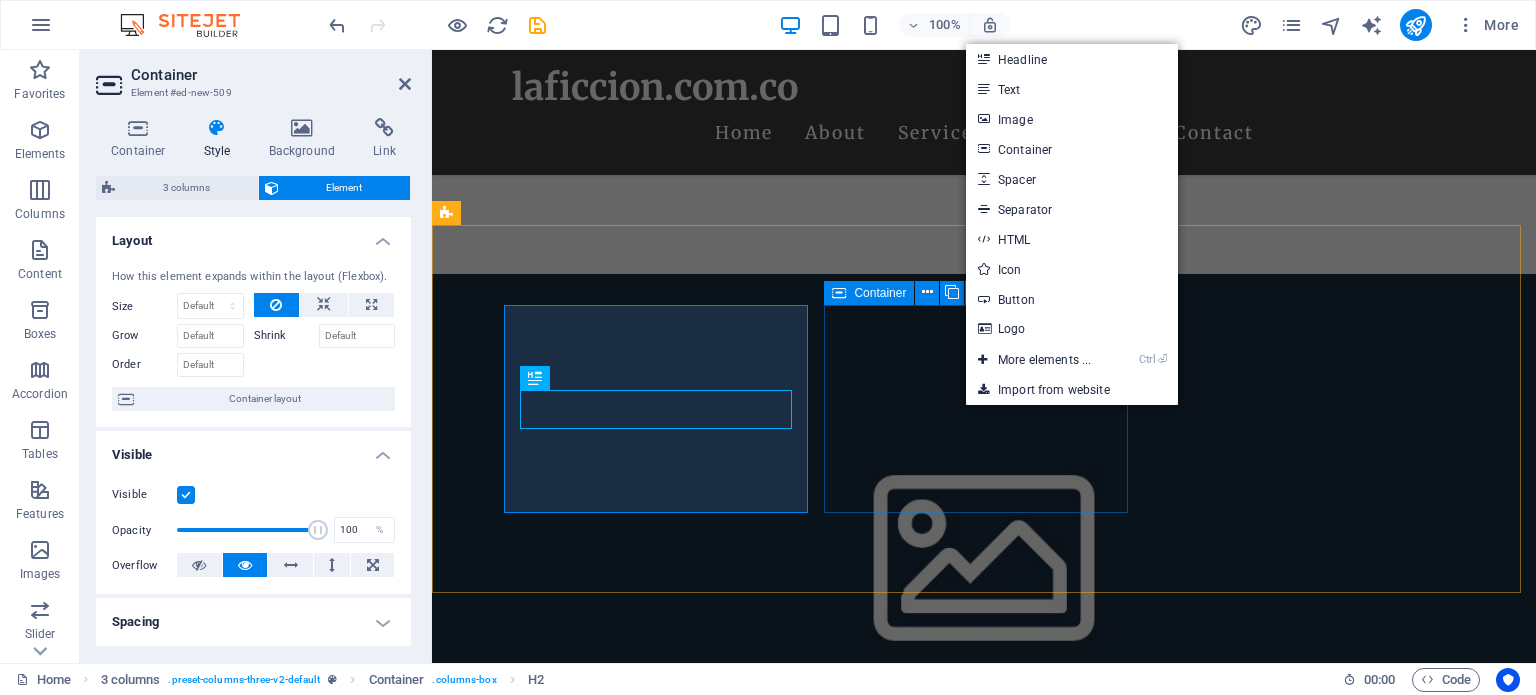 click on "Add elements" at bounding box center [599, 1518] 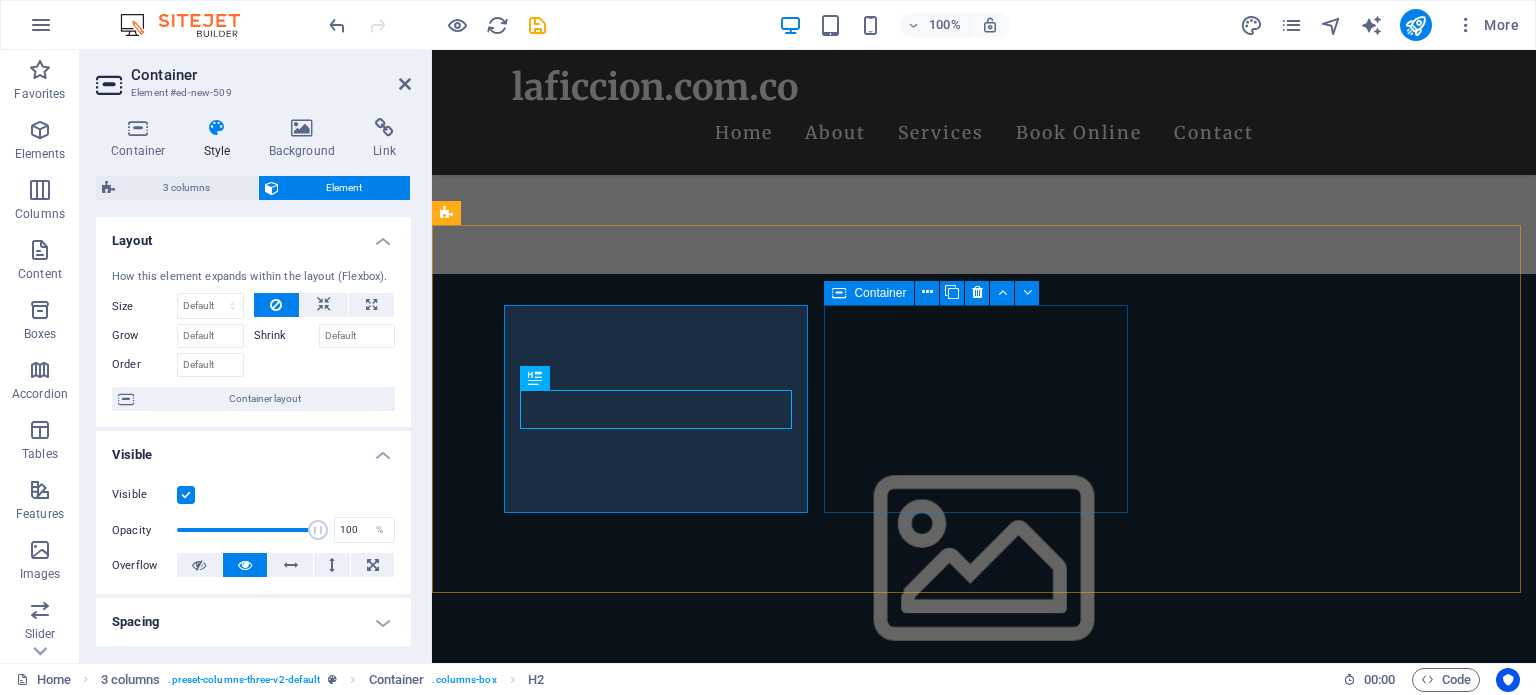 click on "Add elements" at bounding box center [599, 1518] 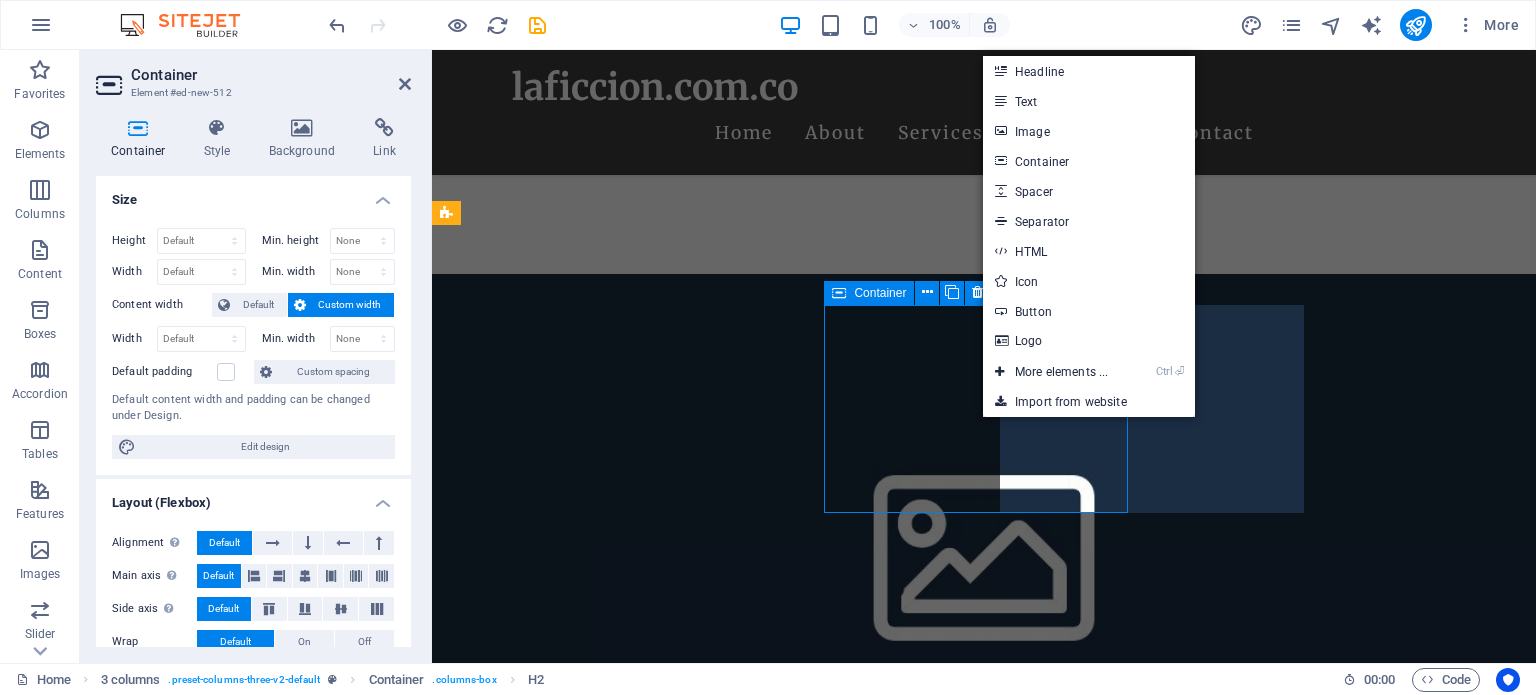 click on "Add elements" at bounding box center (599, 1518) 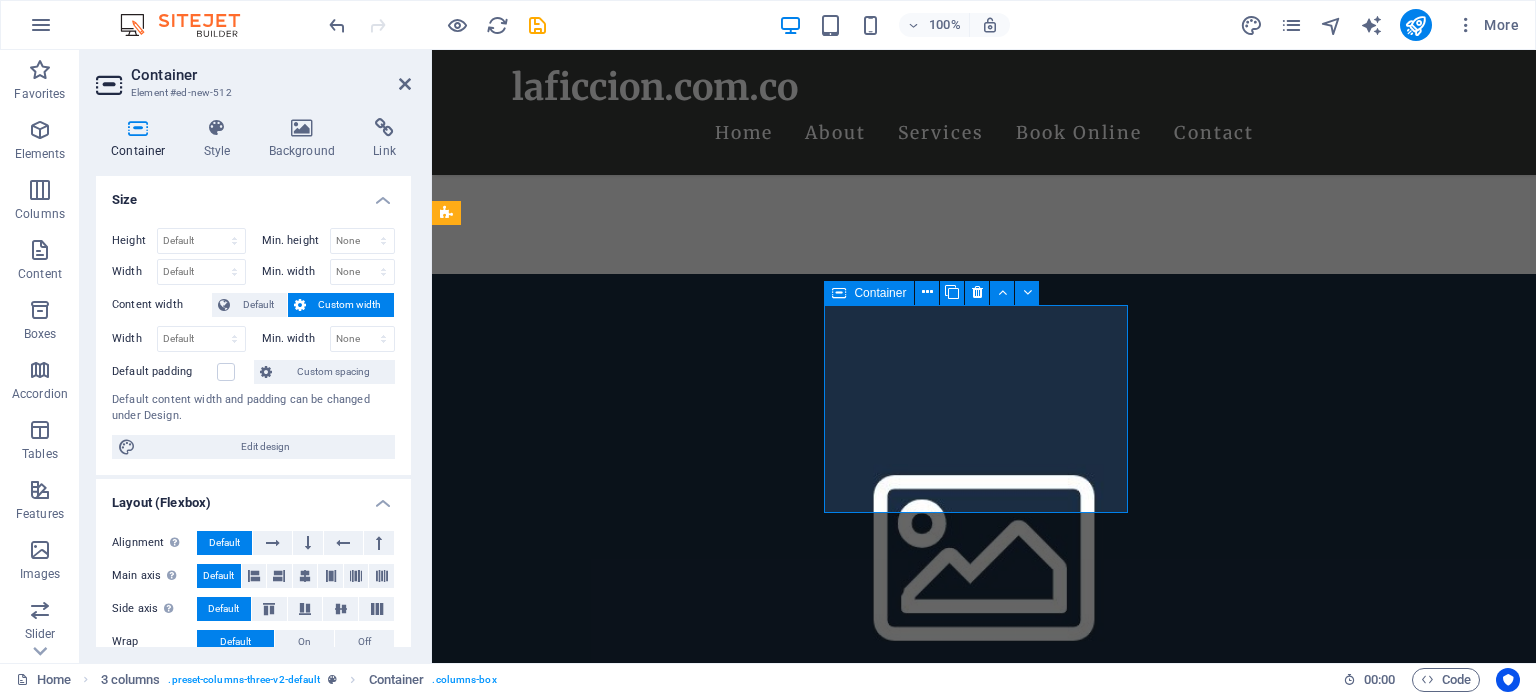 click on "Add elements" at bounding box center (599, 1518) 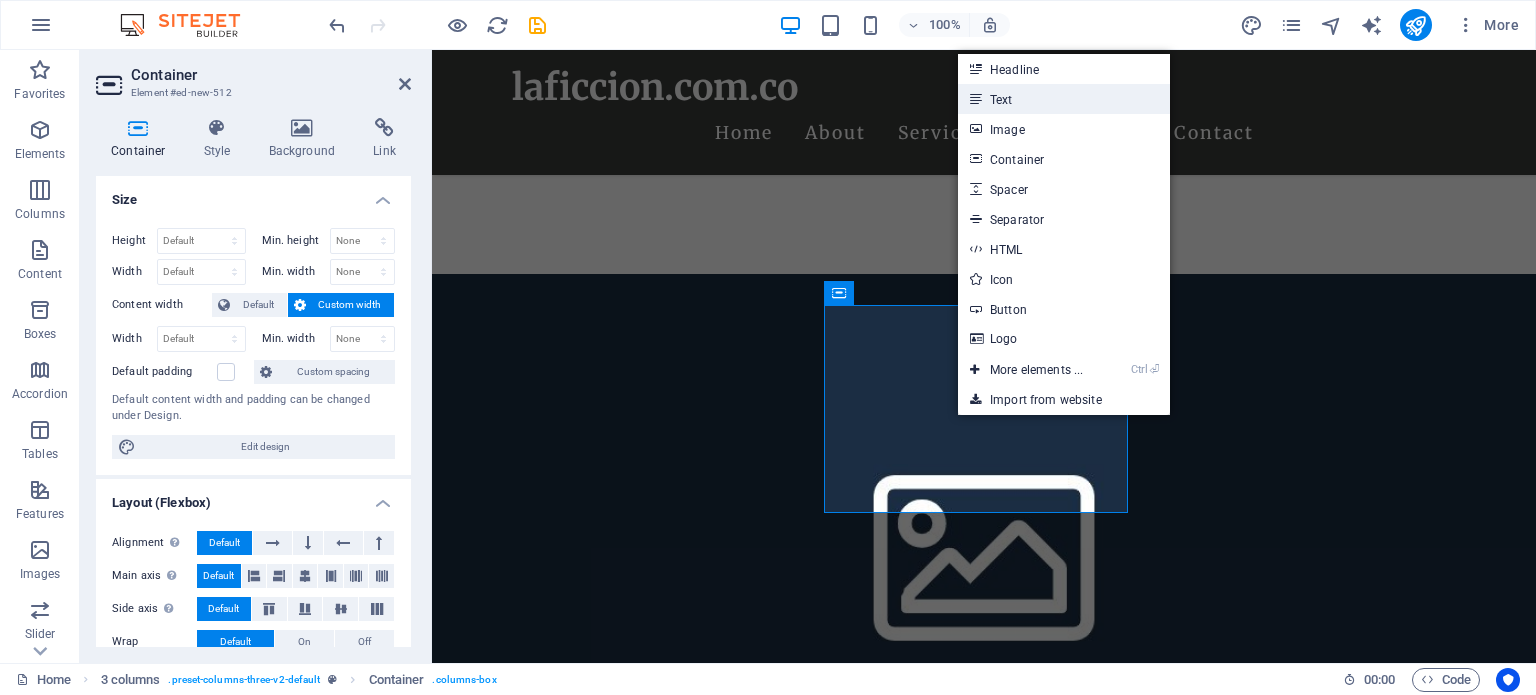 click on "Text" at bounding box center [1064, 99] 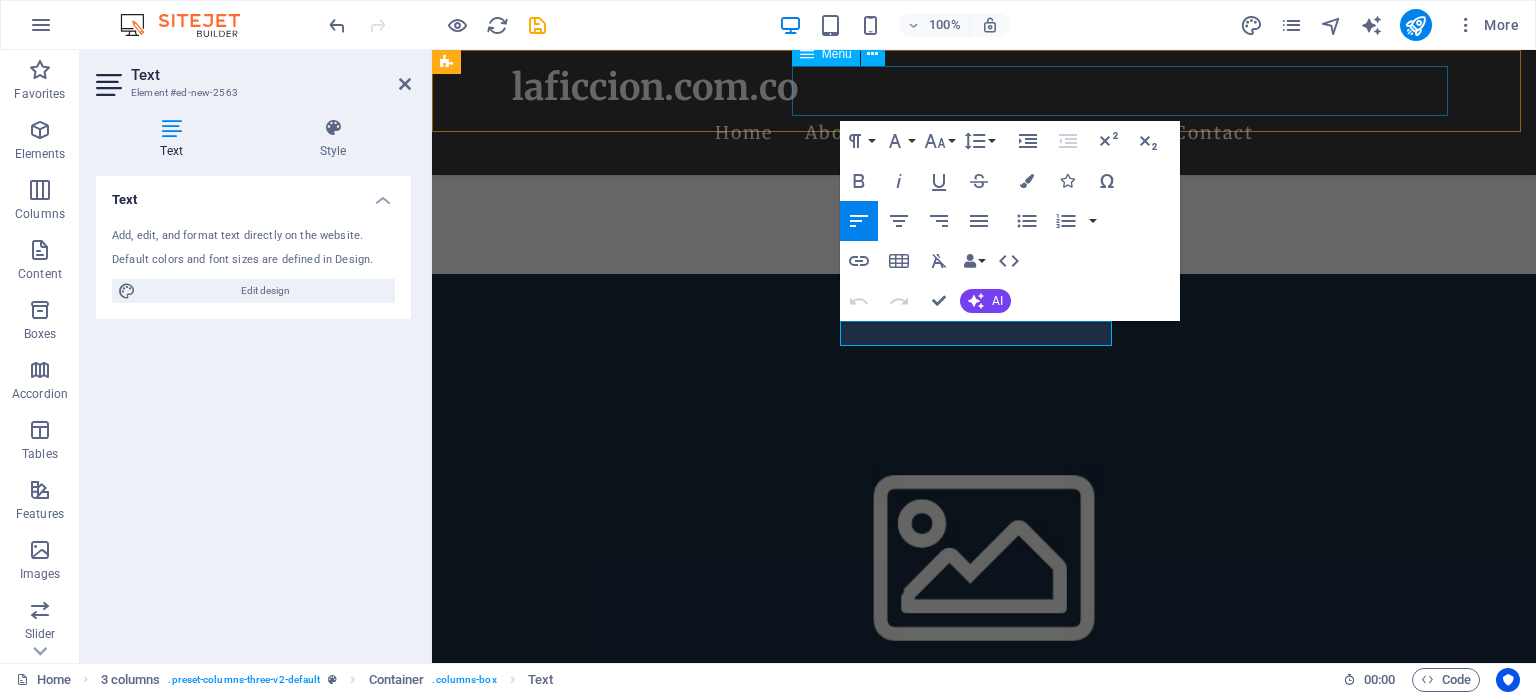 type 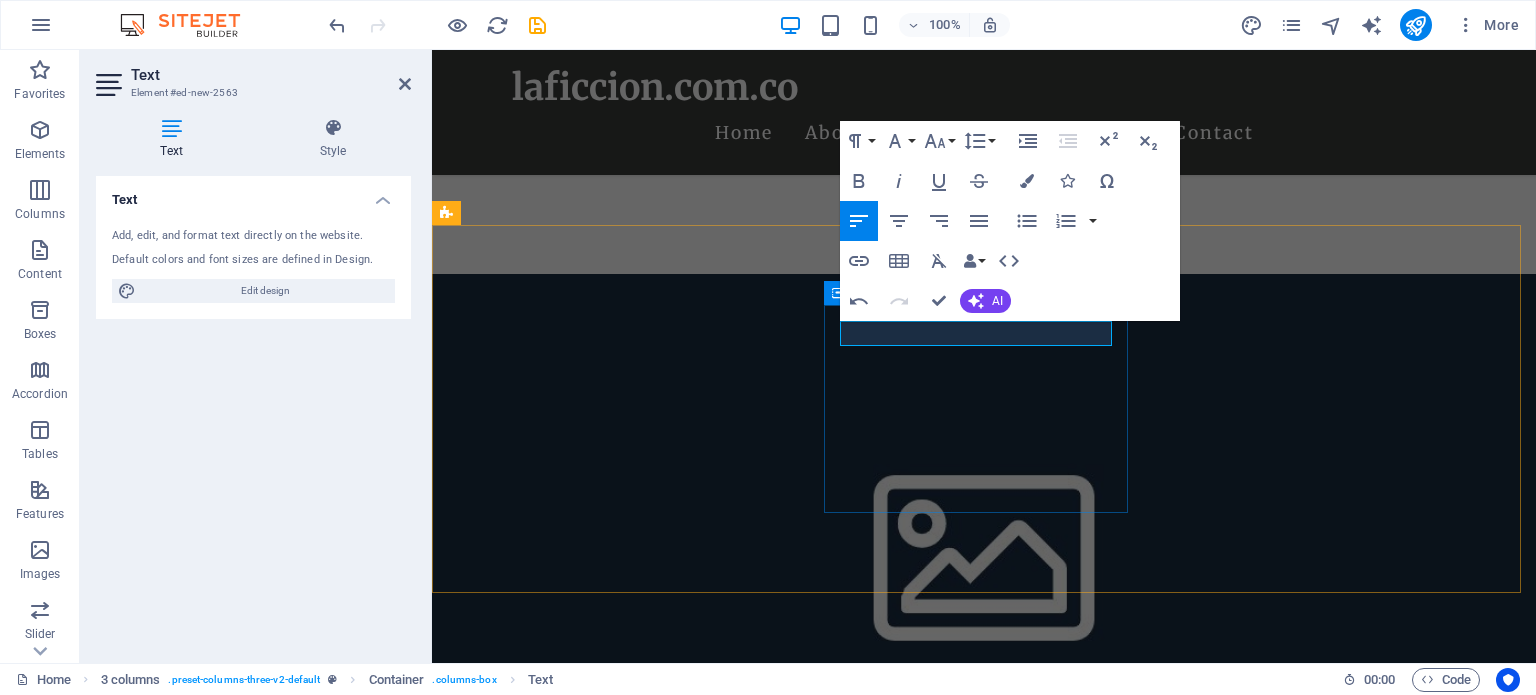 click on "C" at bounding box center [600, 1430] 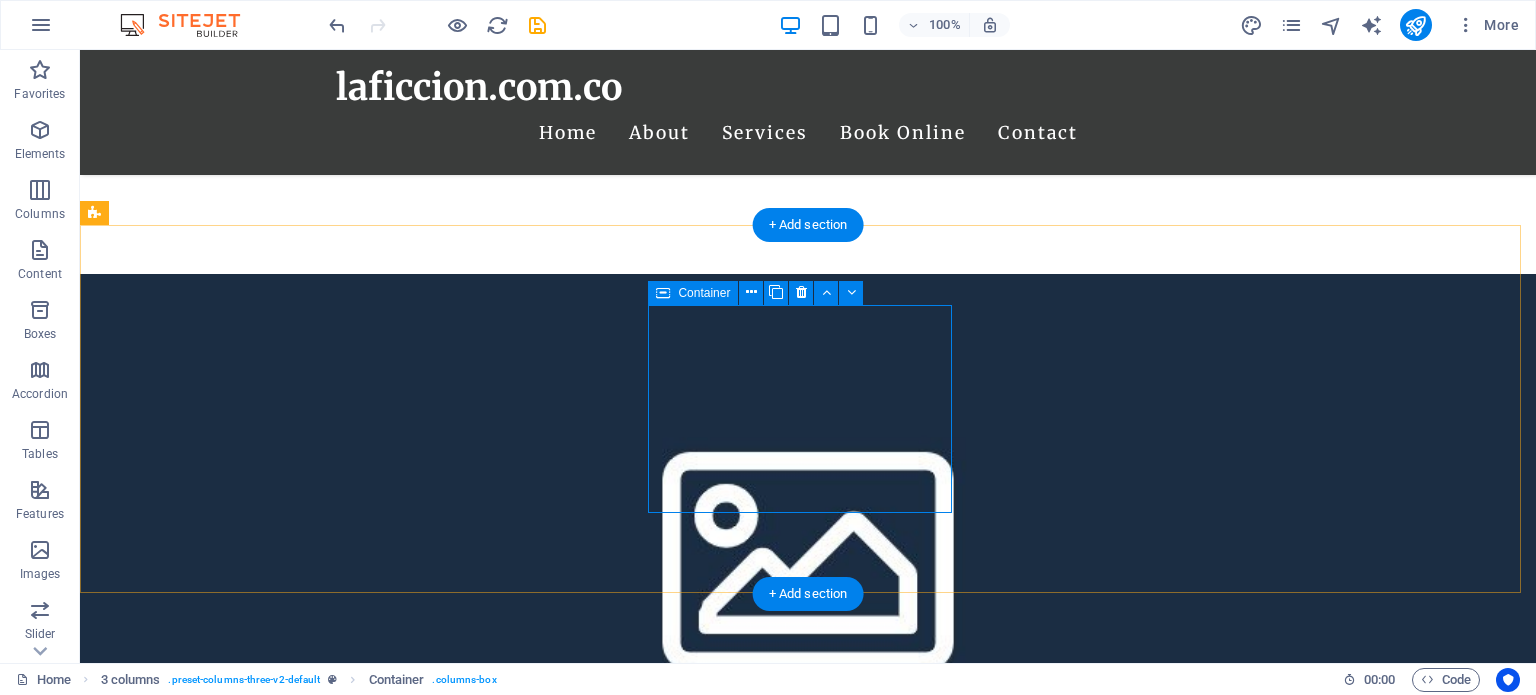 click on "C" at bounding box center [248, 1430] 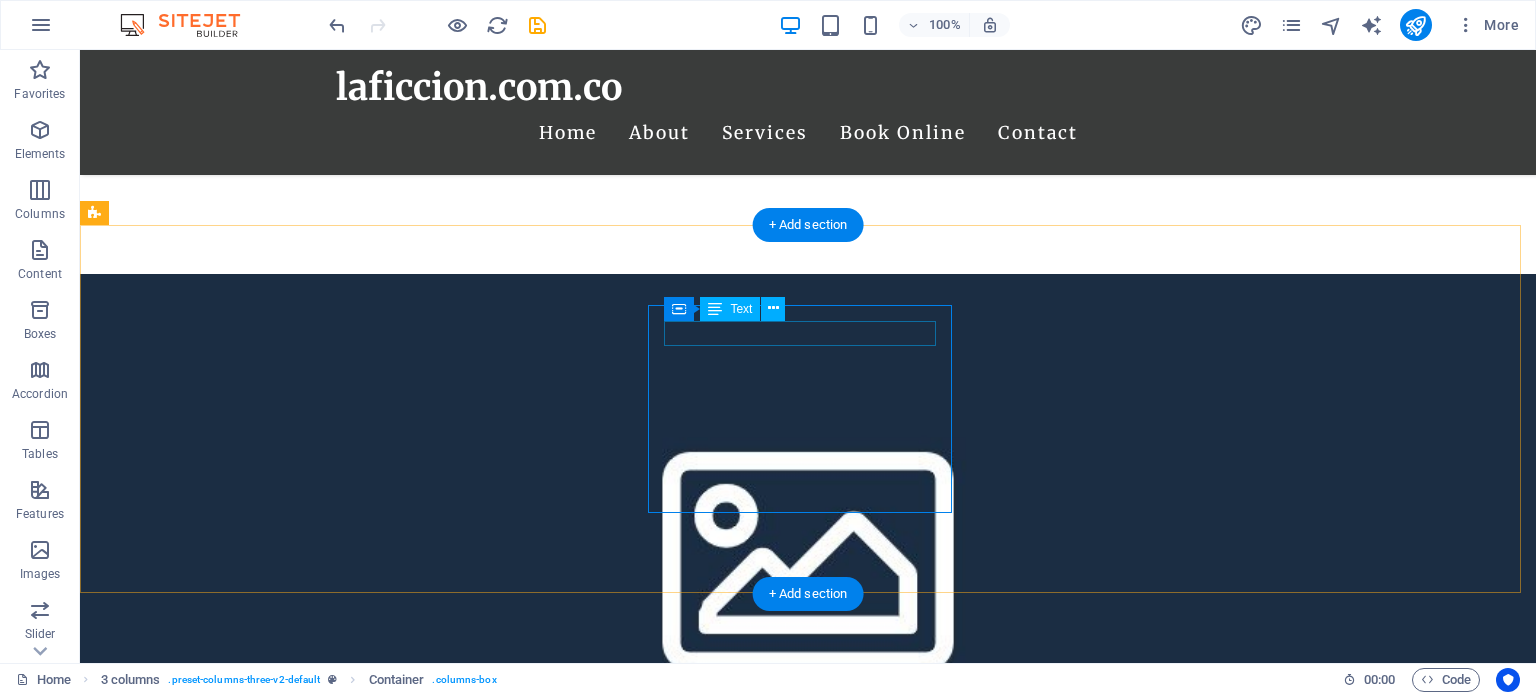 click on "C" at bounding box center (248, 1430) 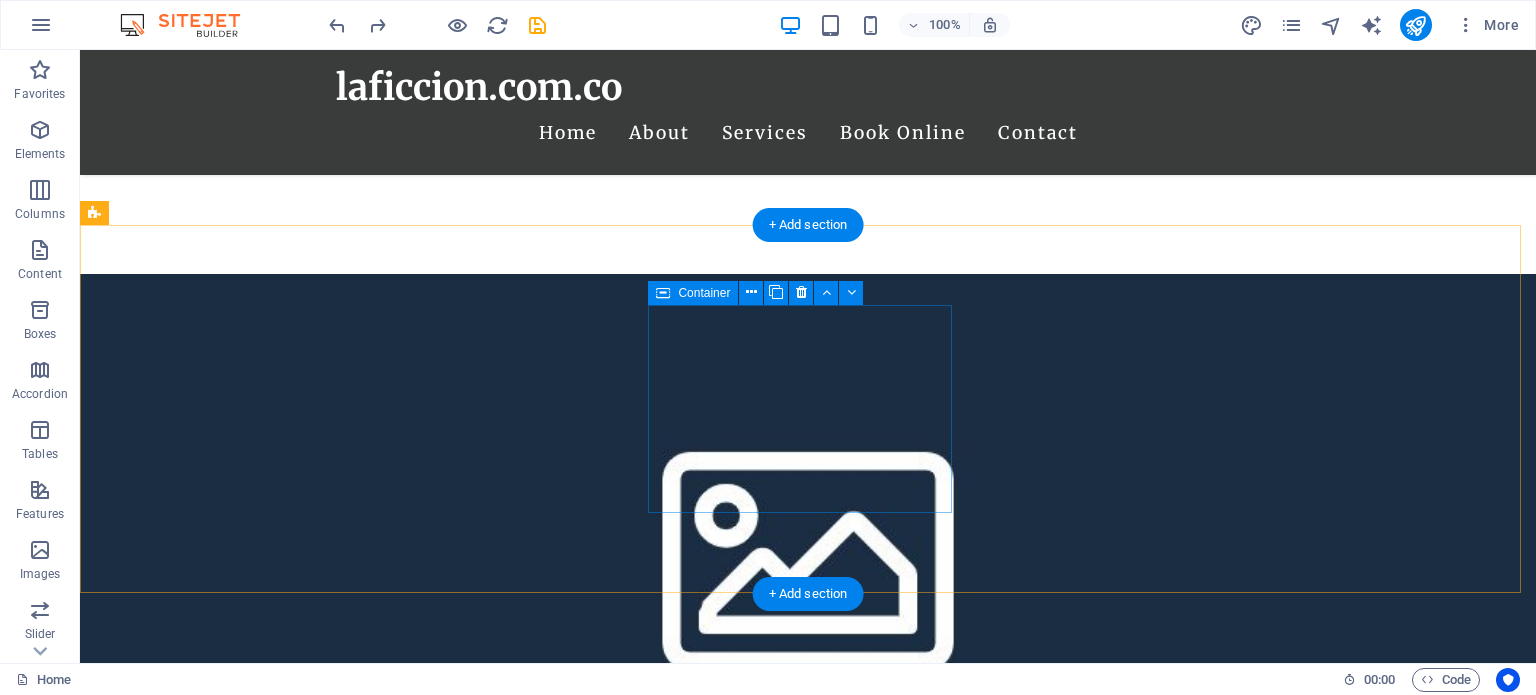 click on "Add elements" at bounding box center (247, 1518) 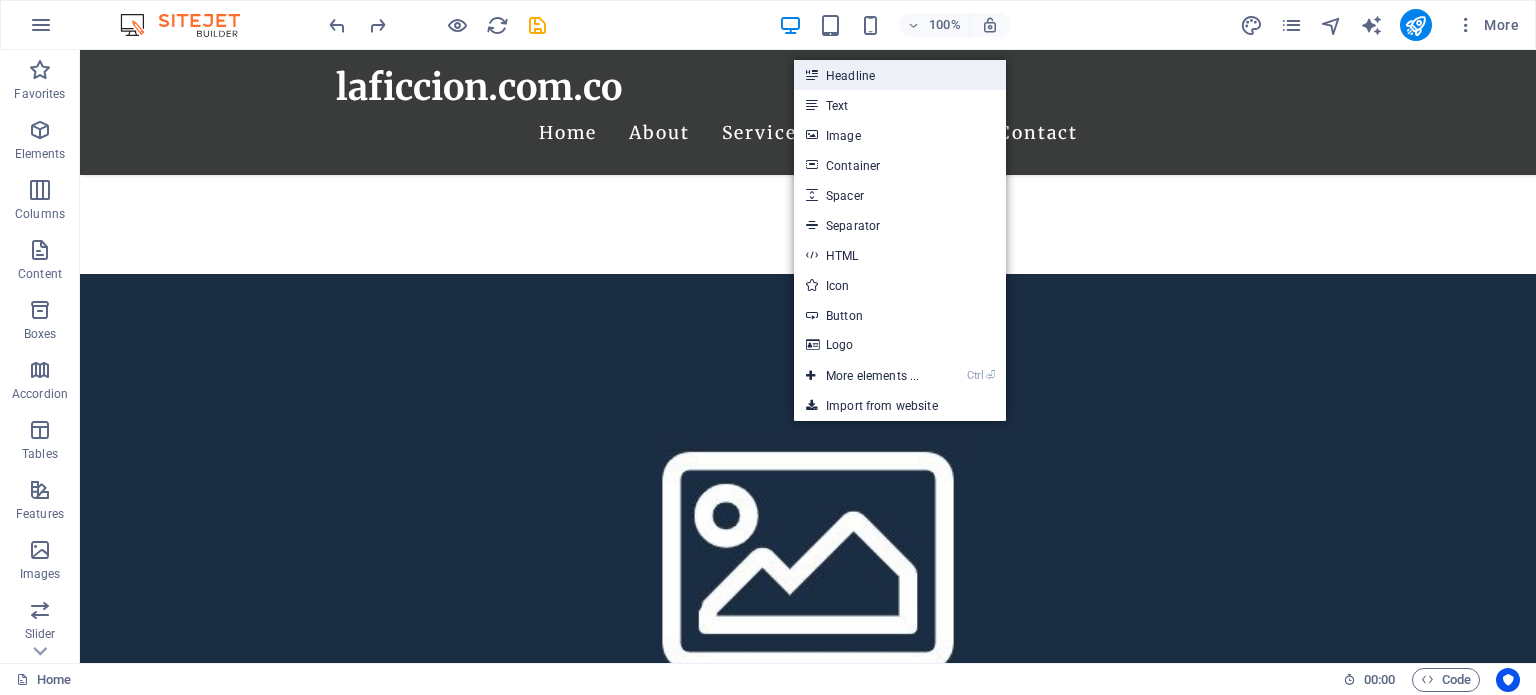 click on "Headline" at bounding box center [900, 75] 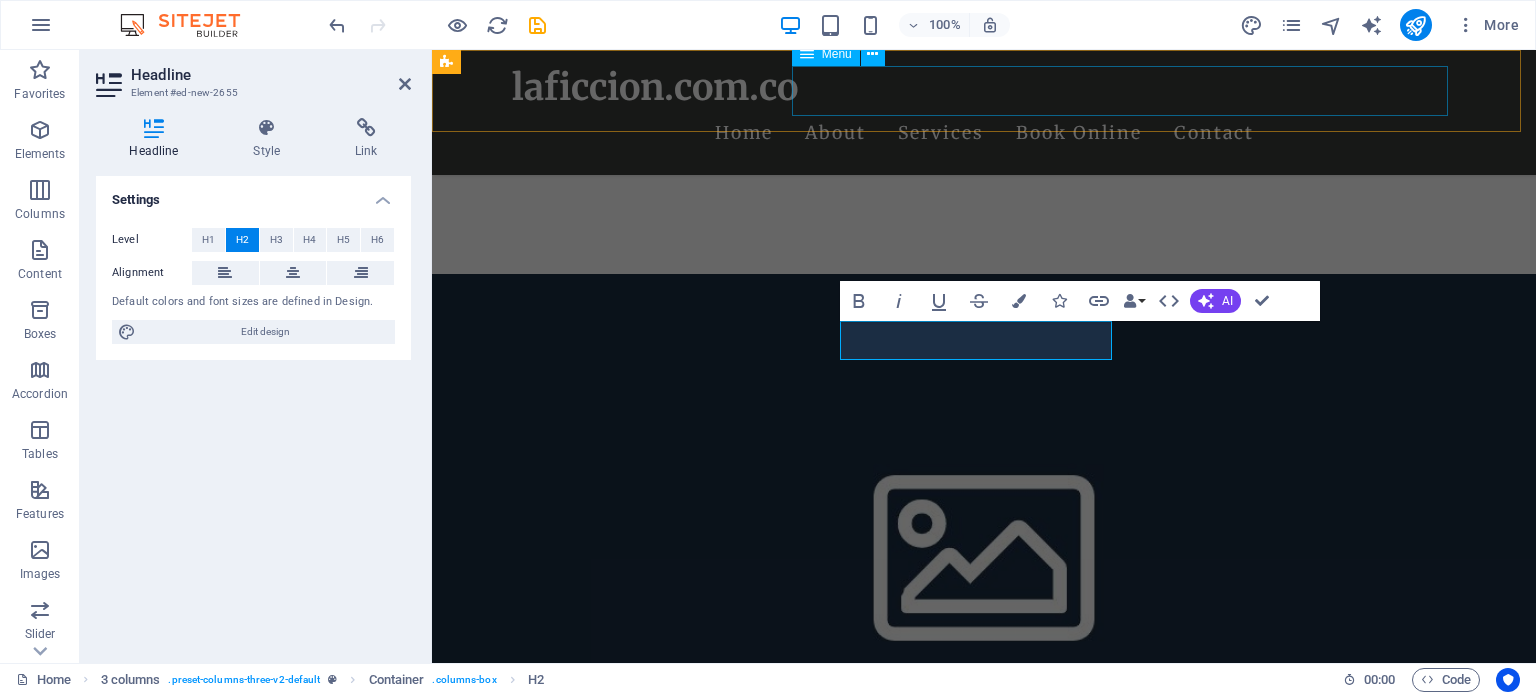type 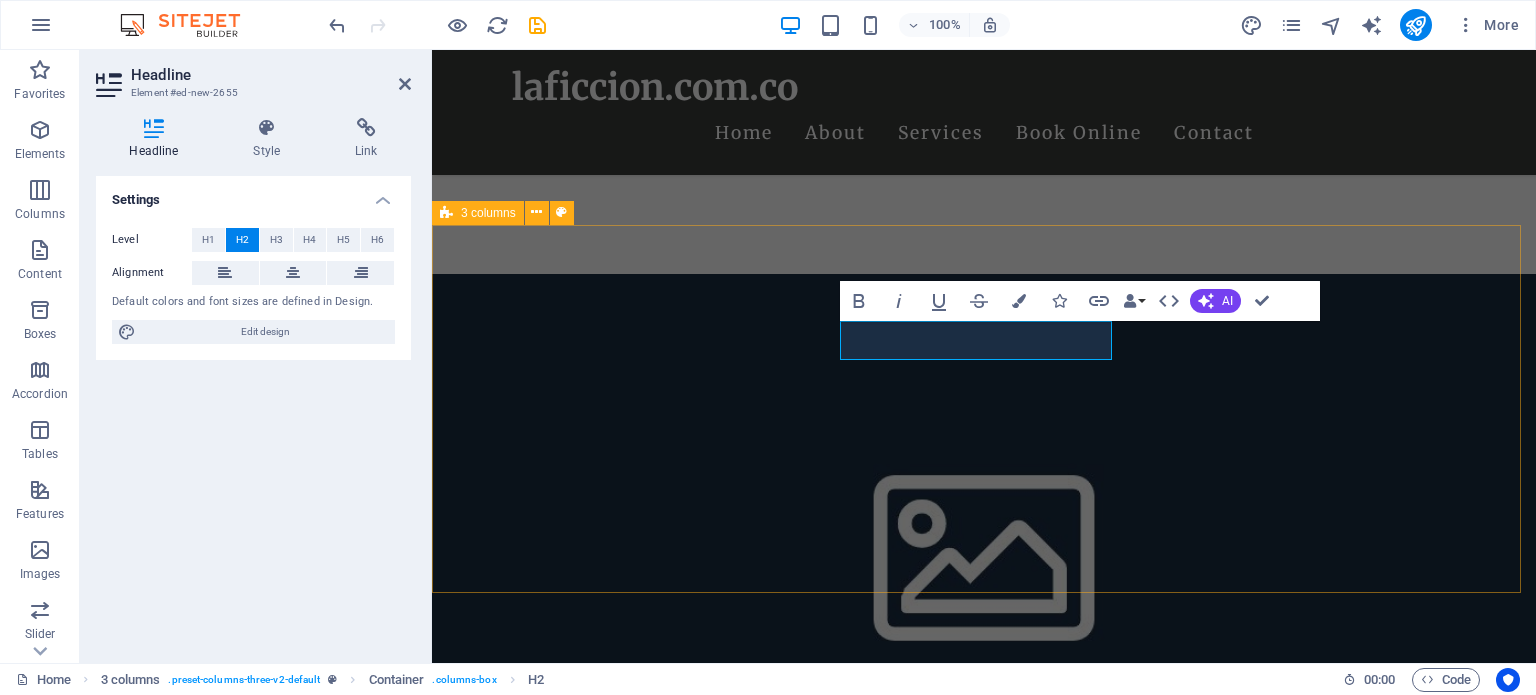 click on "Bitclope Cíclope Drop content here or  Add elements  Paste clipboard" at bounding box center [984, 1506] 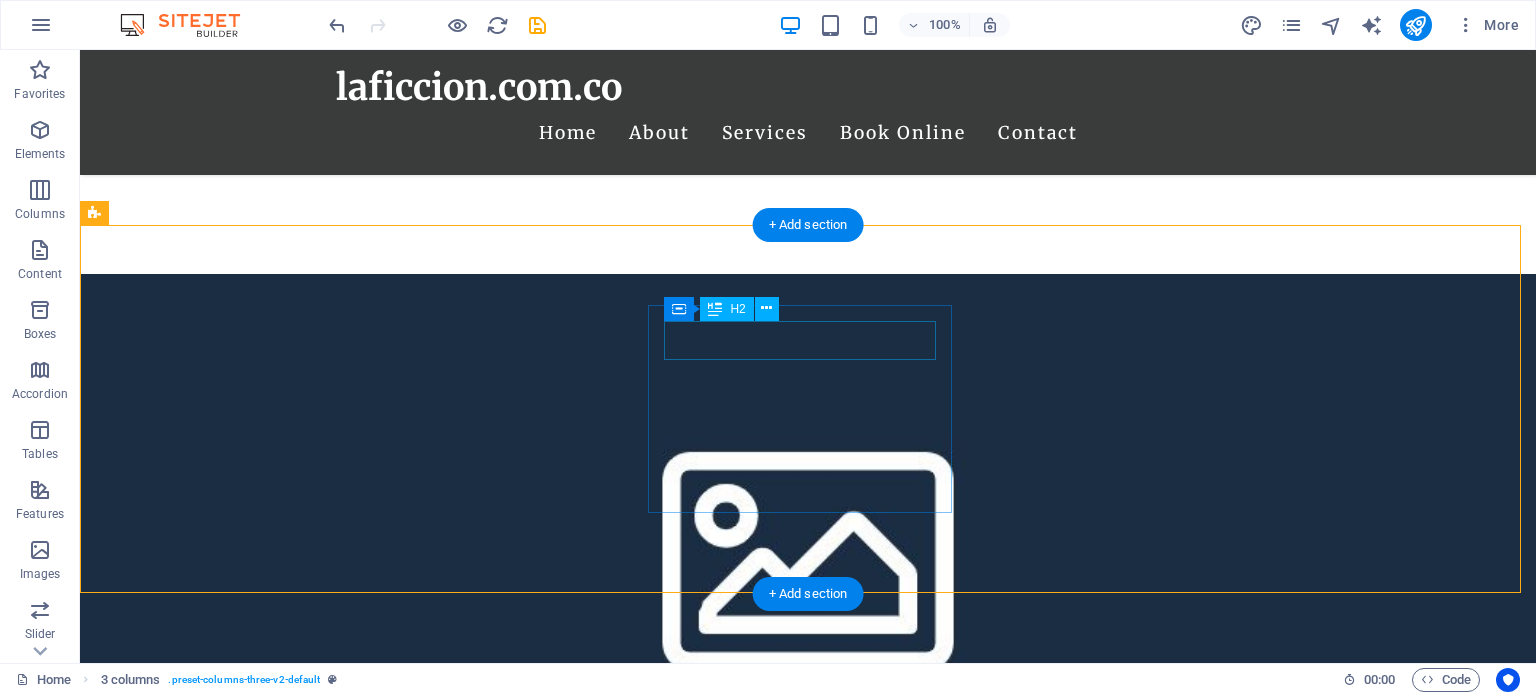 click on "Cíclope" at bounding box center (248, 1436) 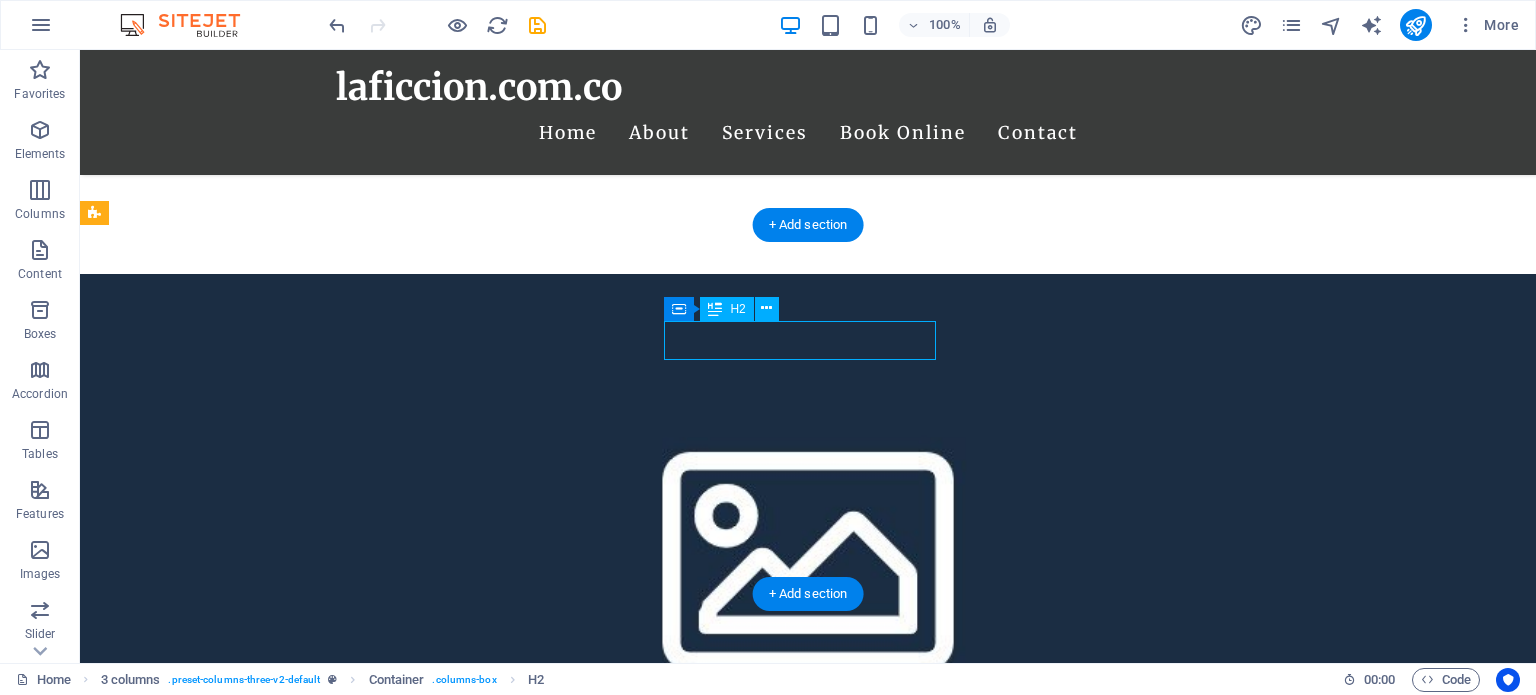 click on "Cíclope" at bounding box center [248, 1436] 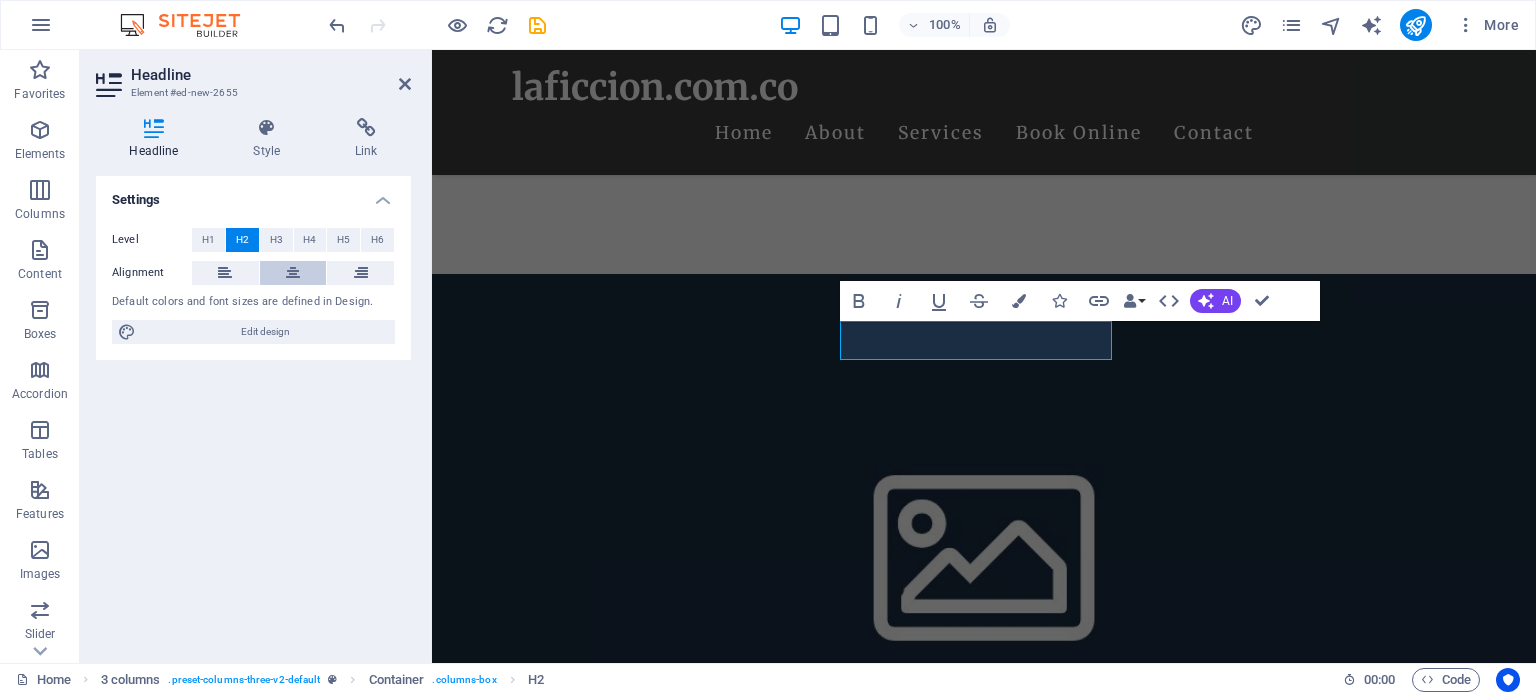 click at bounding box center [293, 273] 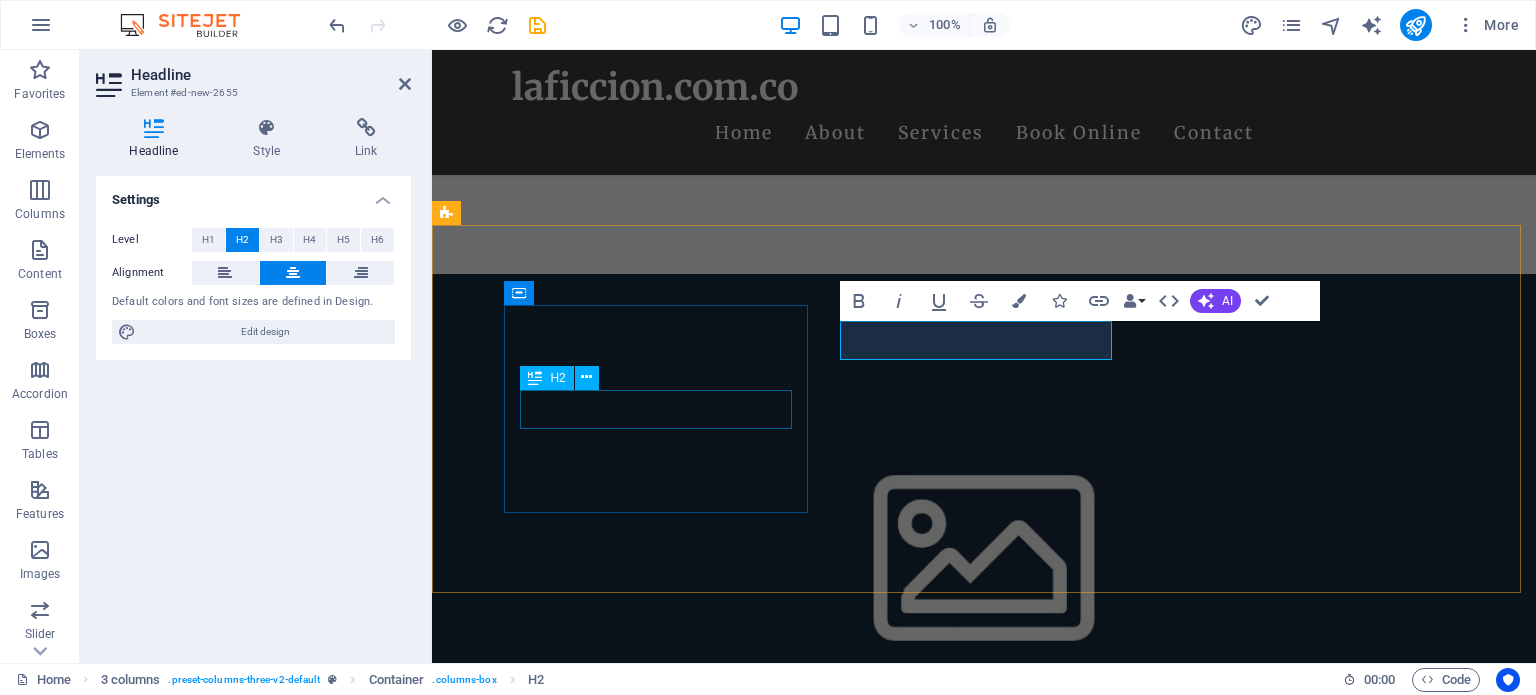 click on "Bitclope" at bounding box center [600, 1357] 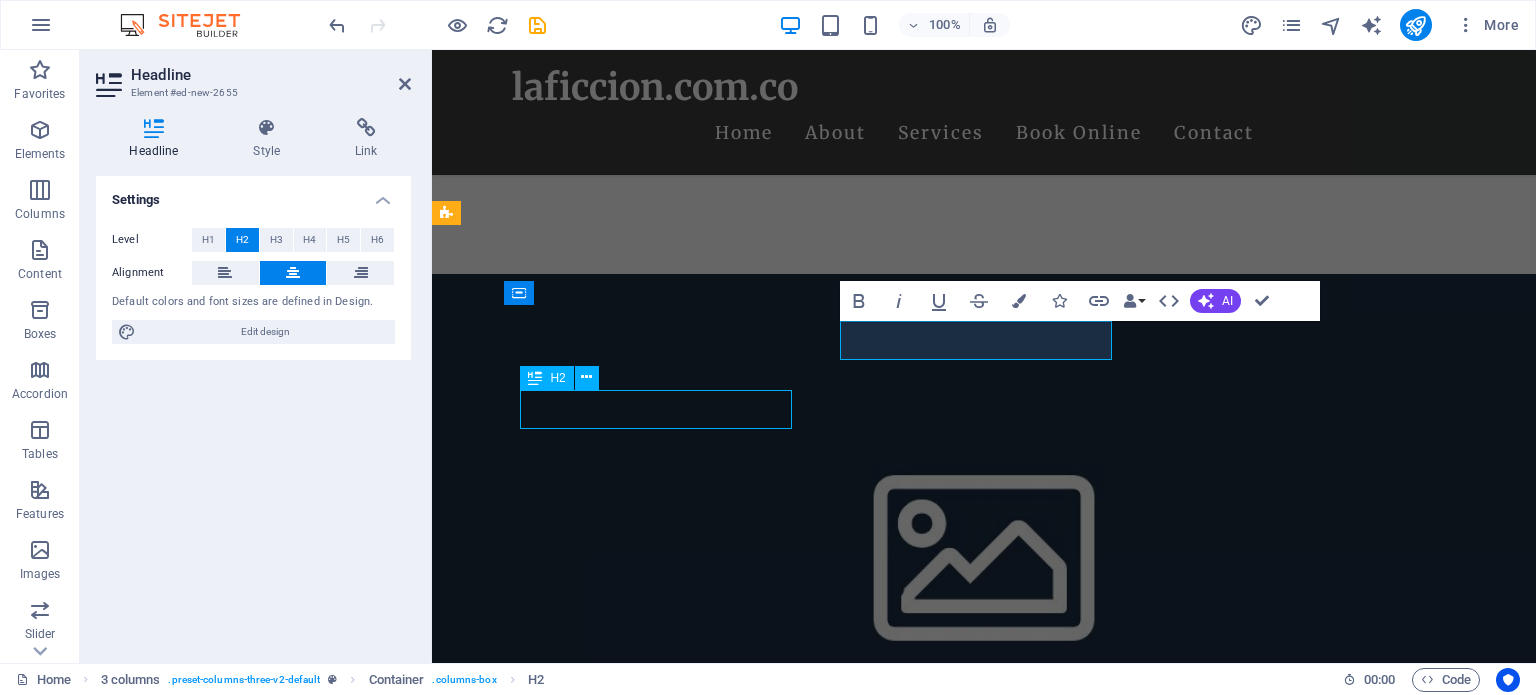 click on "Bitclope" at bounding box center (600, 1357) 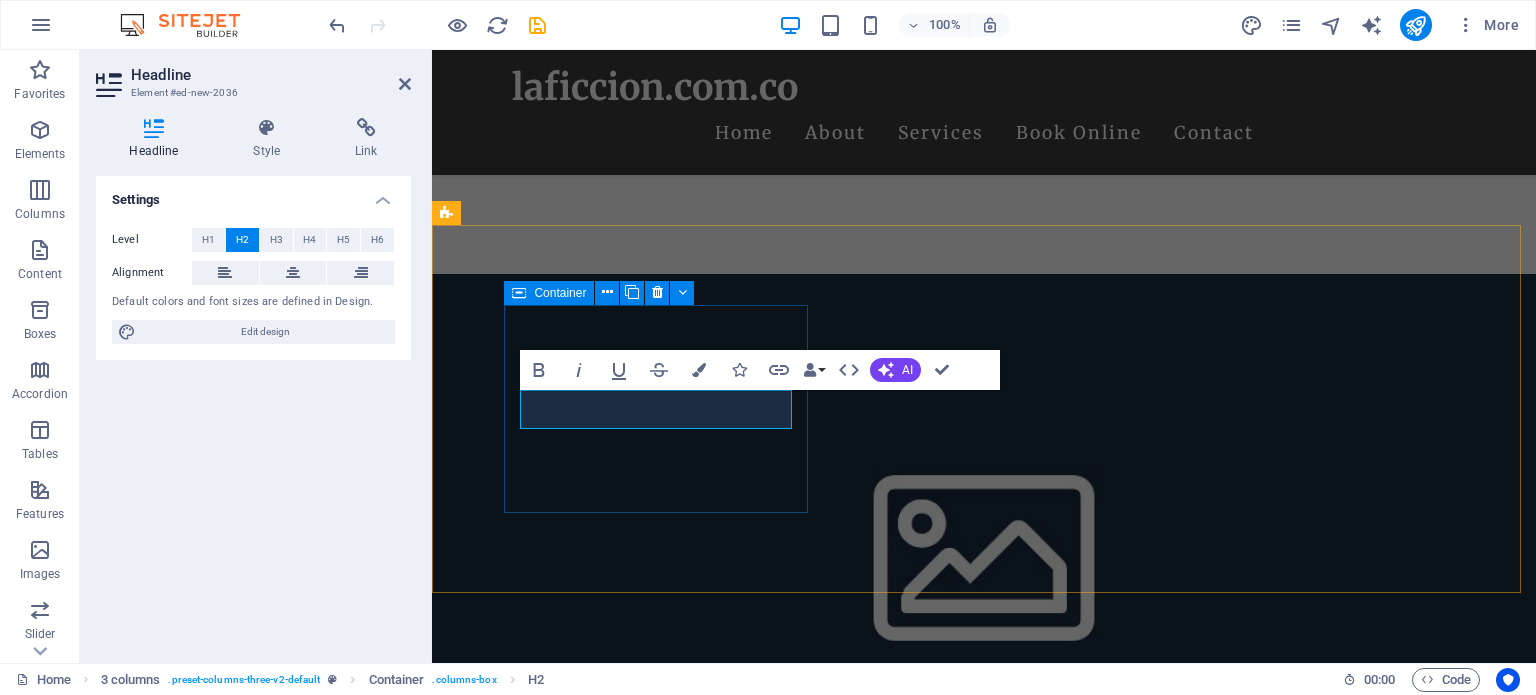 click on "Bitclope" at bounding box center (600, 1357) 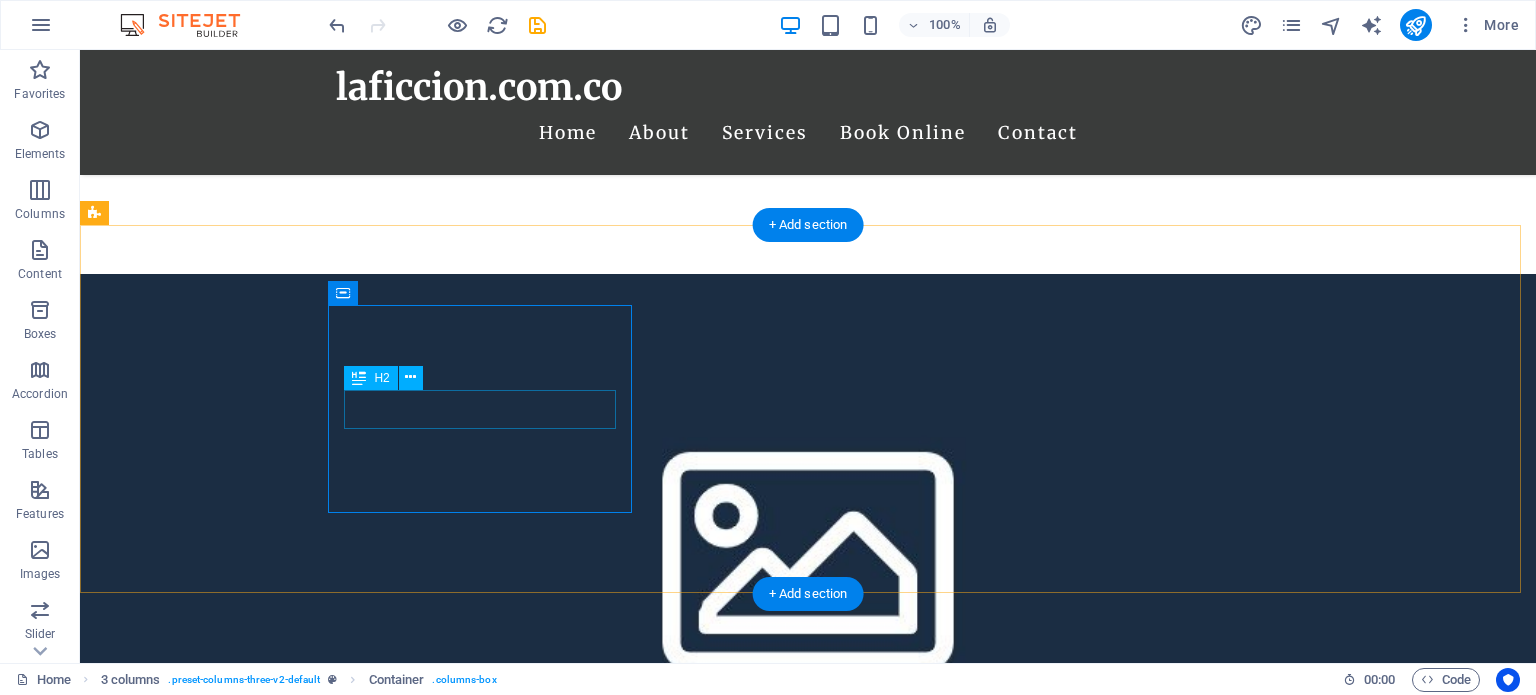 click on "Bitclope" at bounding box center (248, 1357) 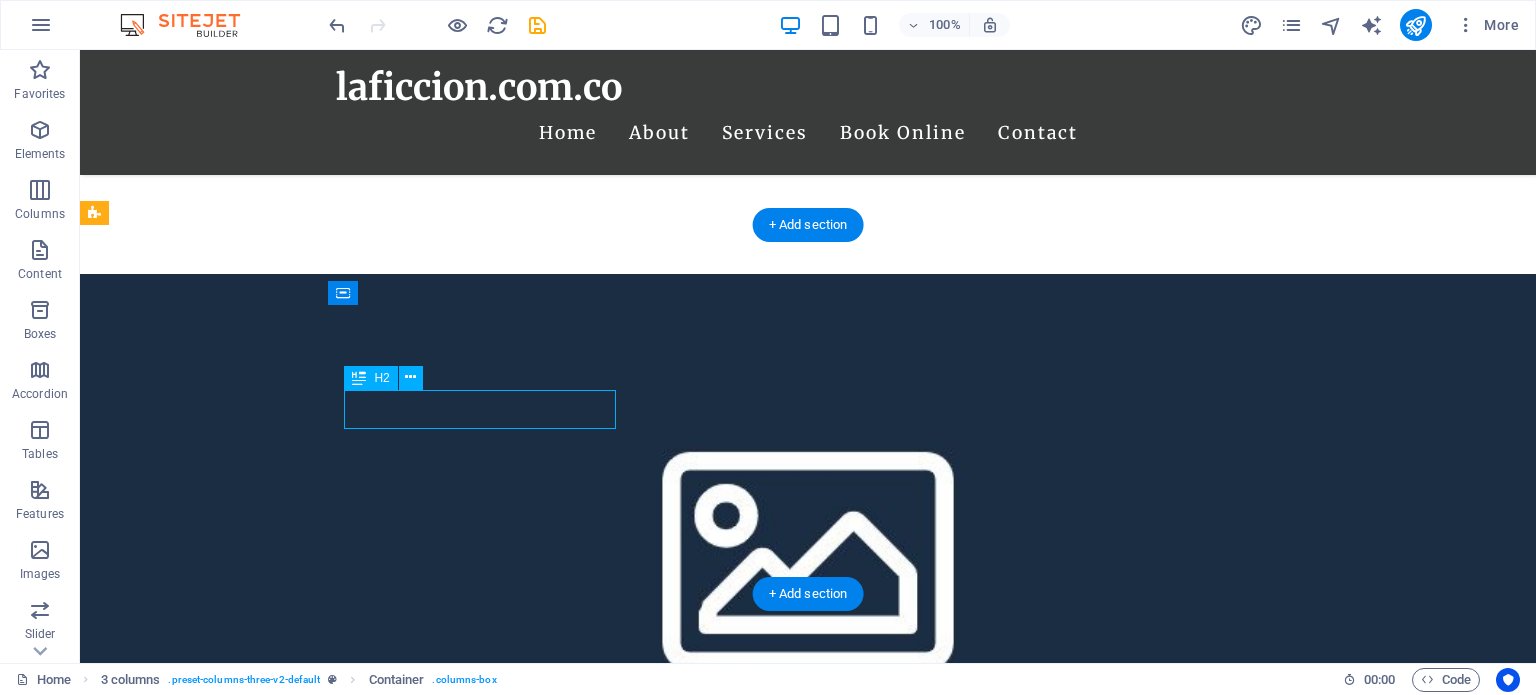 click on "Bitclope" at bounding box center [248, 1357] 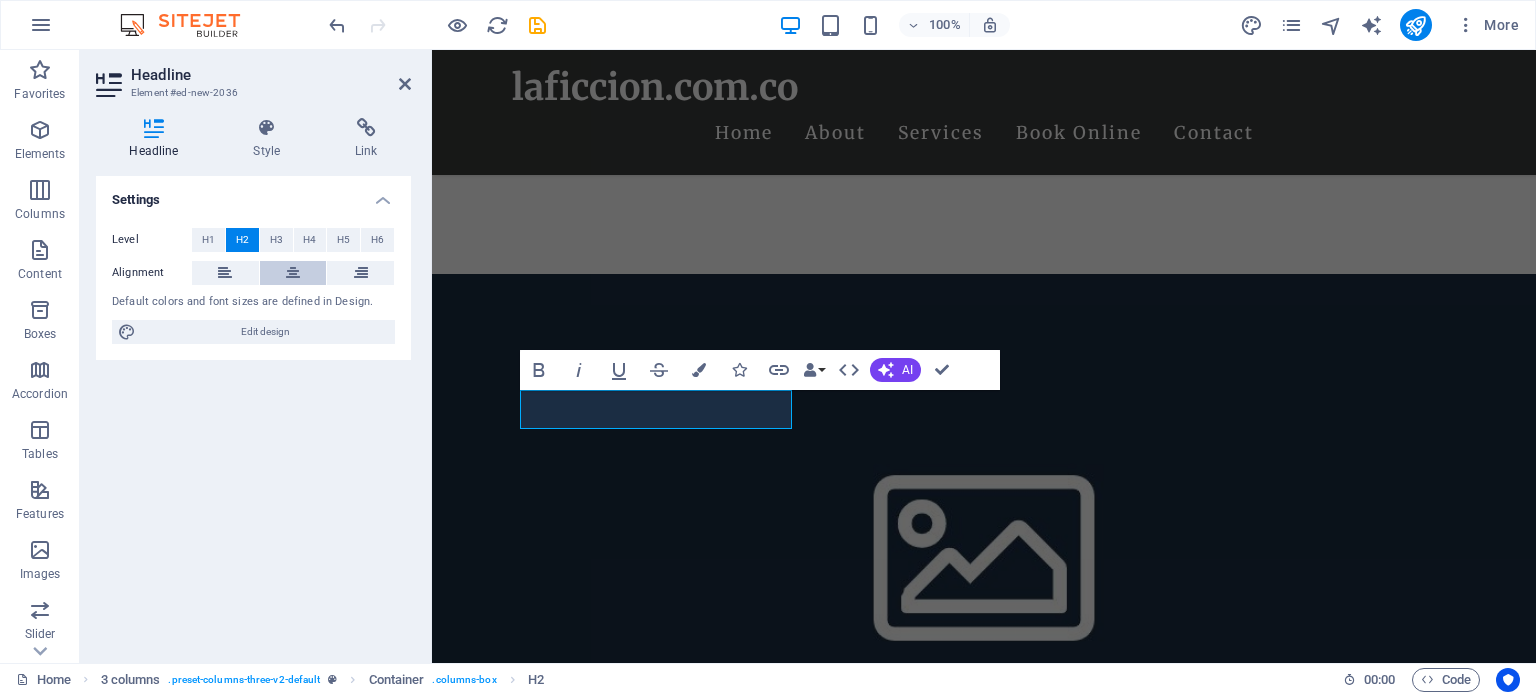 click at bounding box center [293, 273] 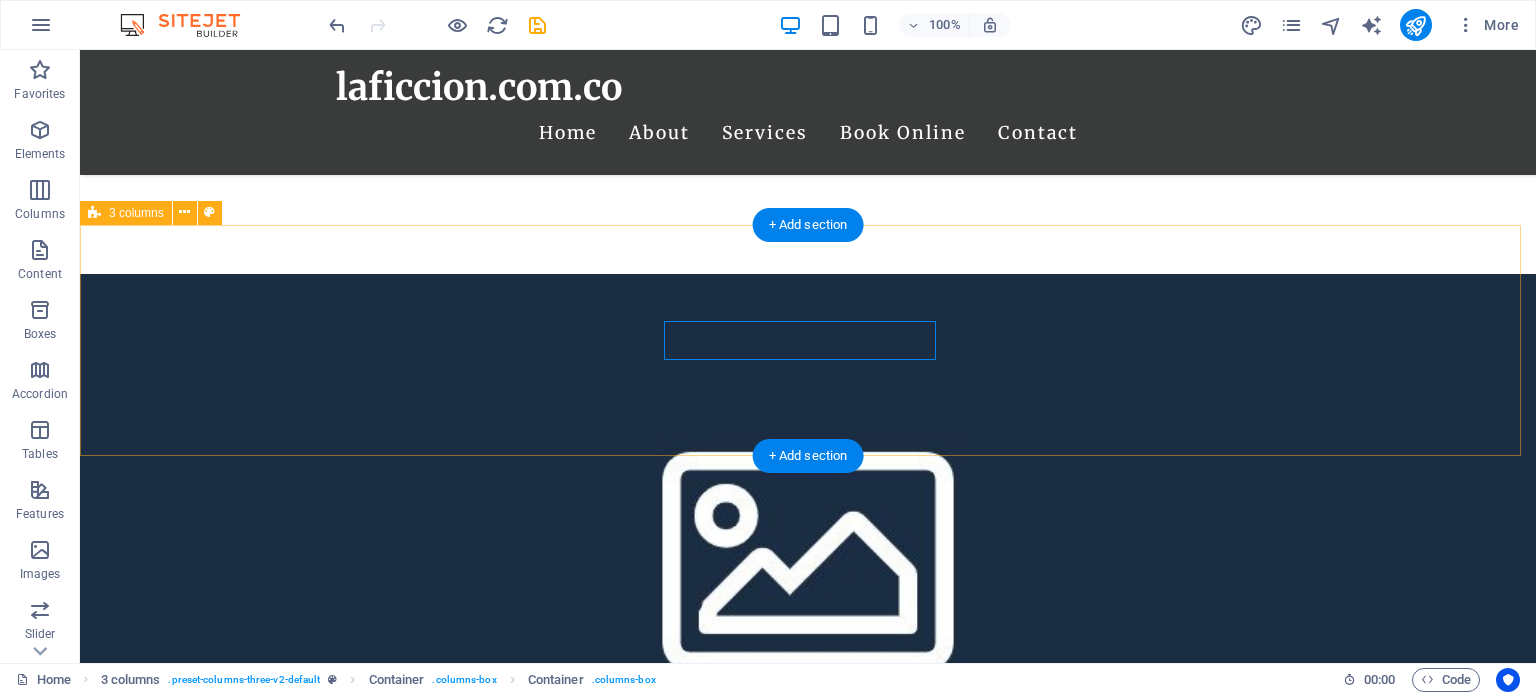 click on "Bitclope Cíclope" at bounding box center (808, 1397) 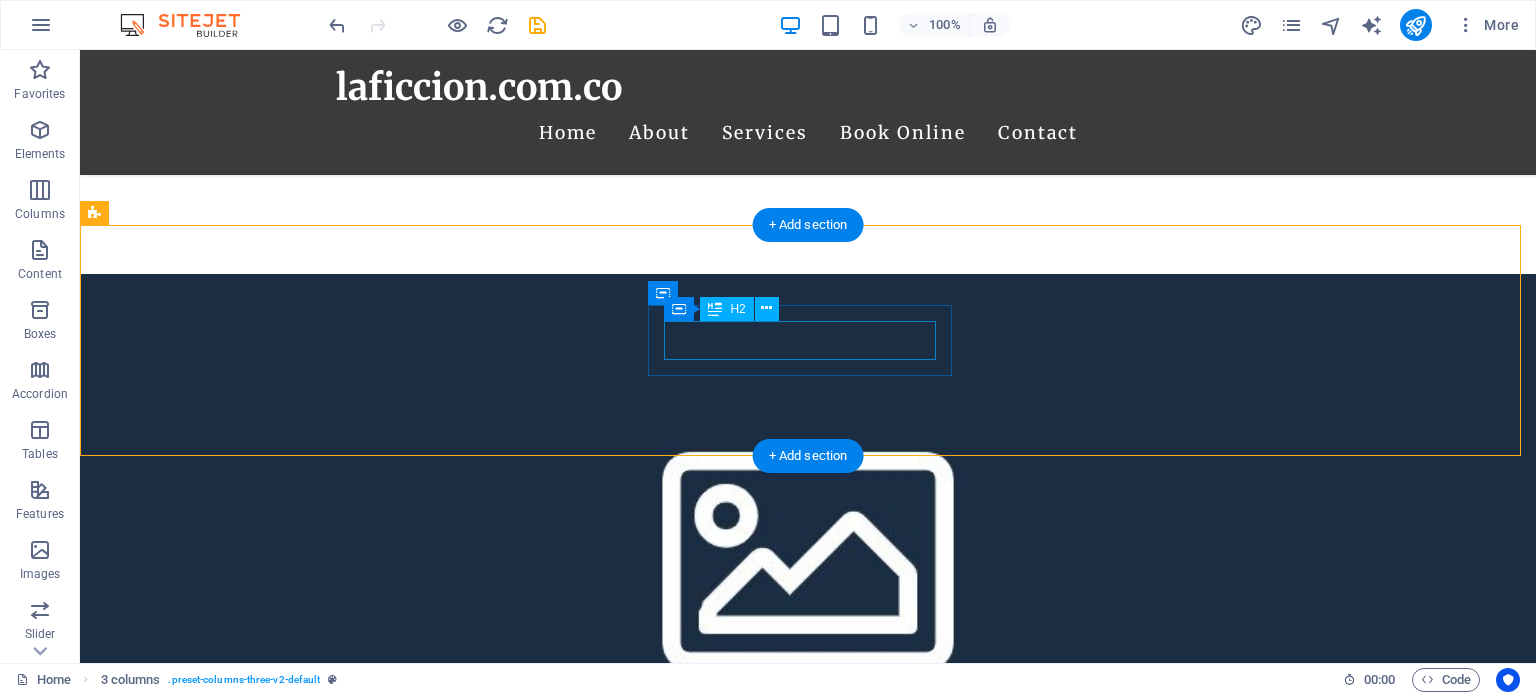 click on "Bitclope Cíclope" at bounding box center (808, 1397) 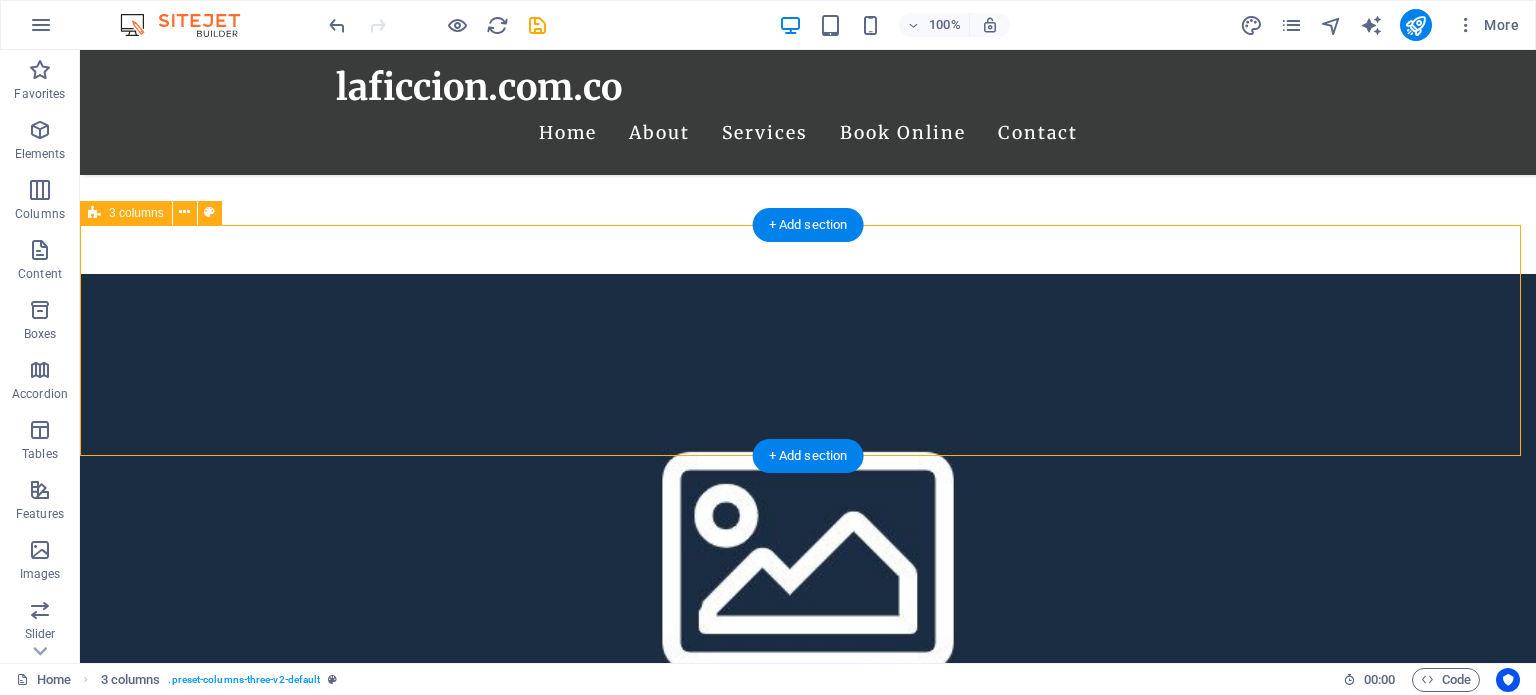 click on "Bitclope Cíclope" at bounding box center [808, 1397] 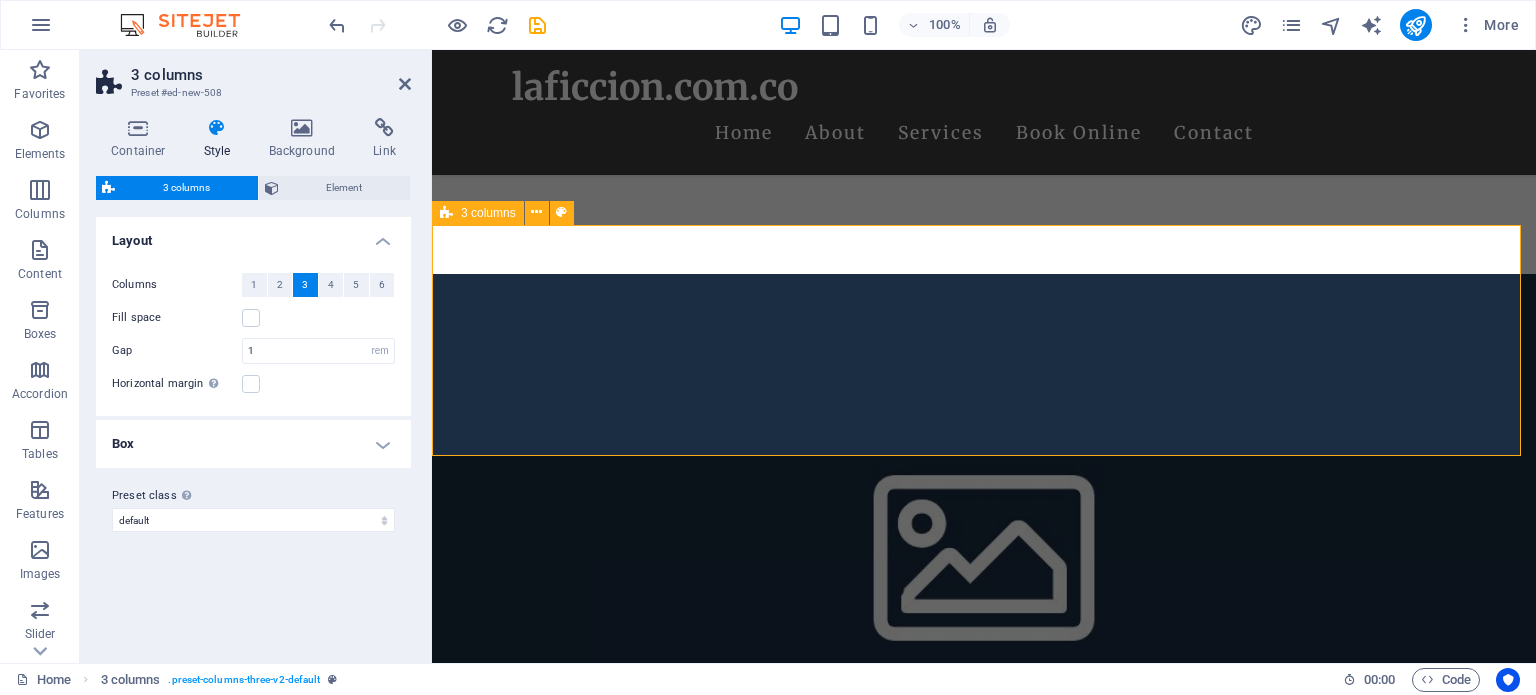 click on "Bitclope Cíclope" at bounding box center [984, 1397] 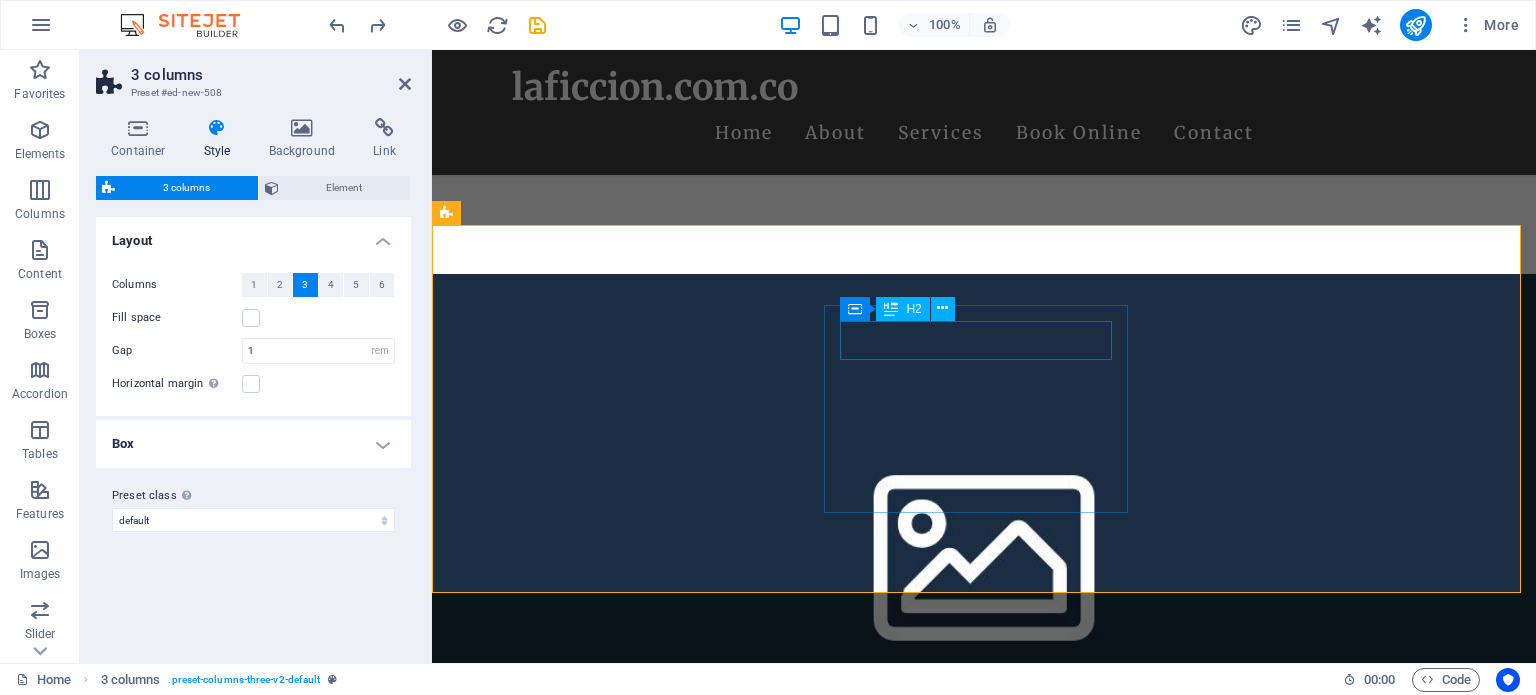 click on "Cíclope" at bounding box center (600, 1436) 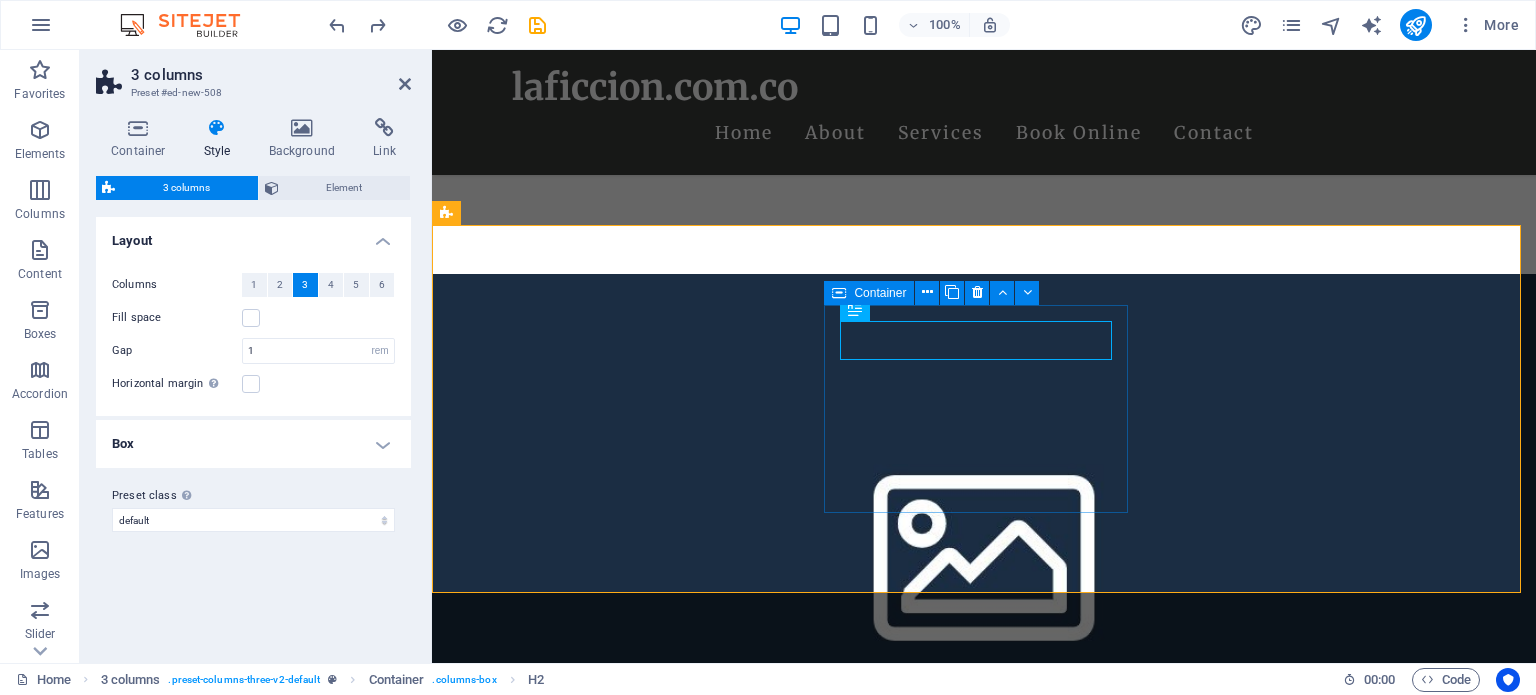 click on "Cíclope" at bounding box center (600, 1436) 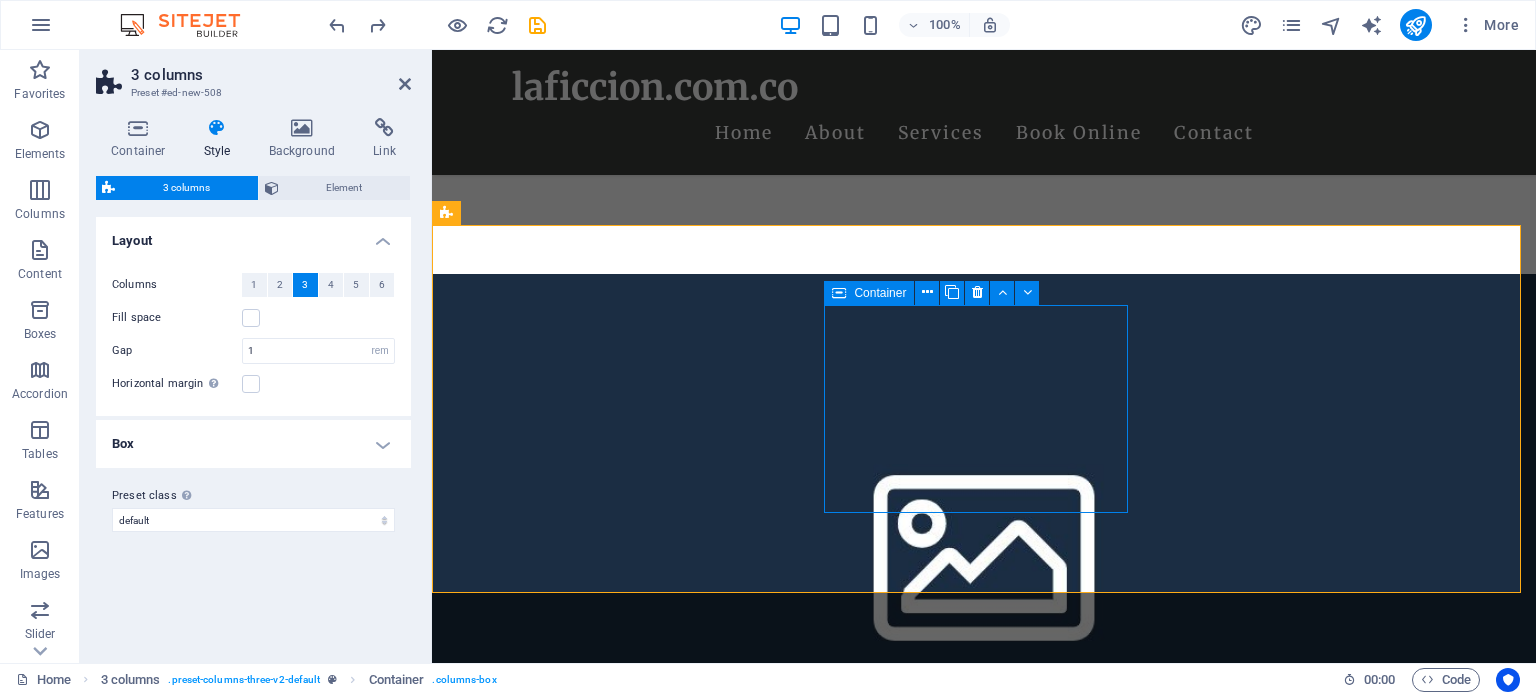 click on "Cíclope" at bounding box center [600, 1436] 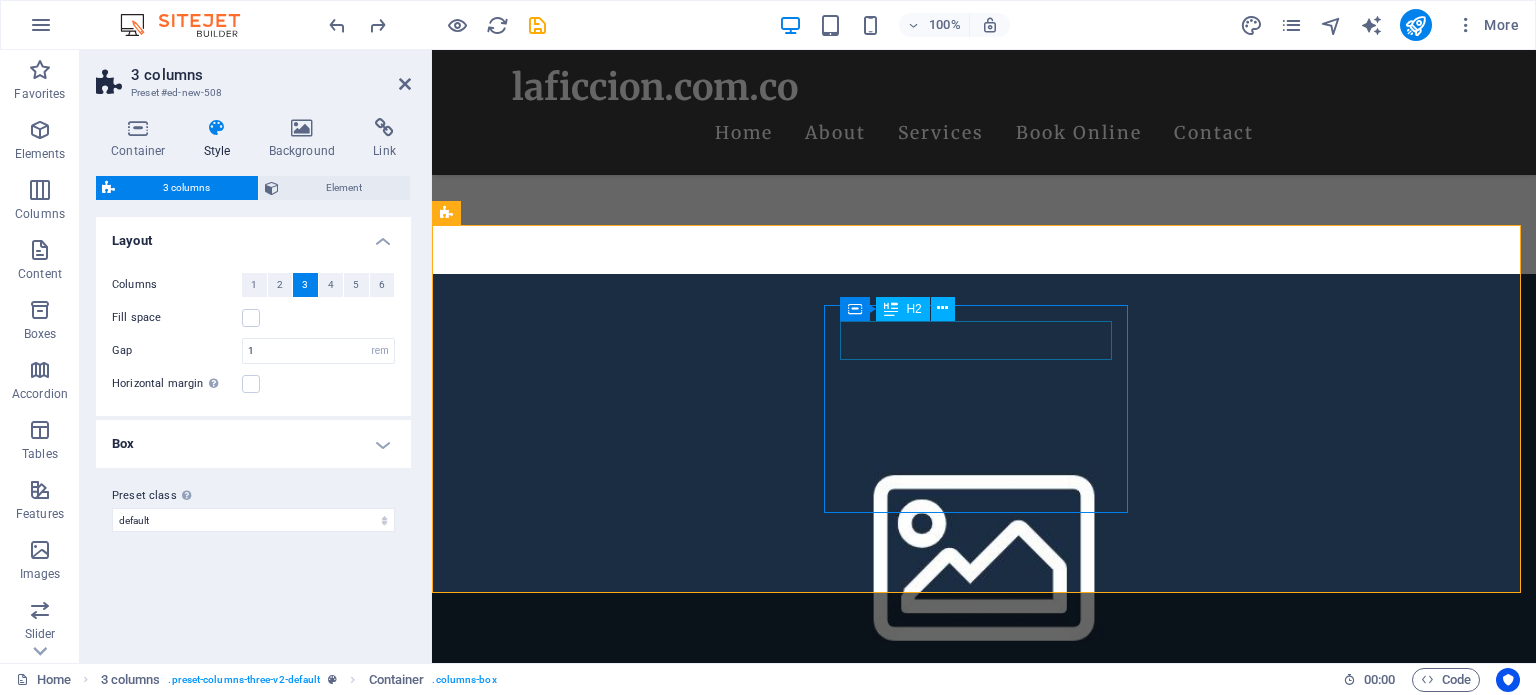 click on "Cíclope" at bounding box center (600, 1436) 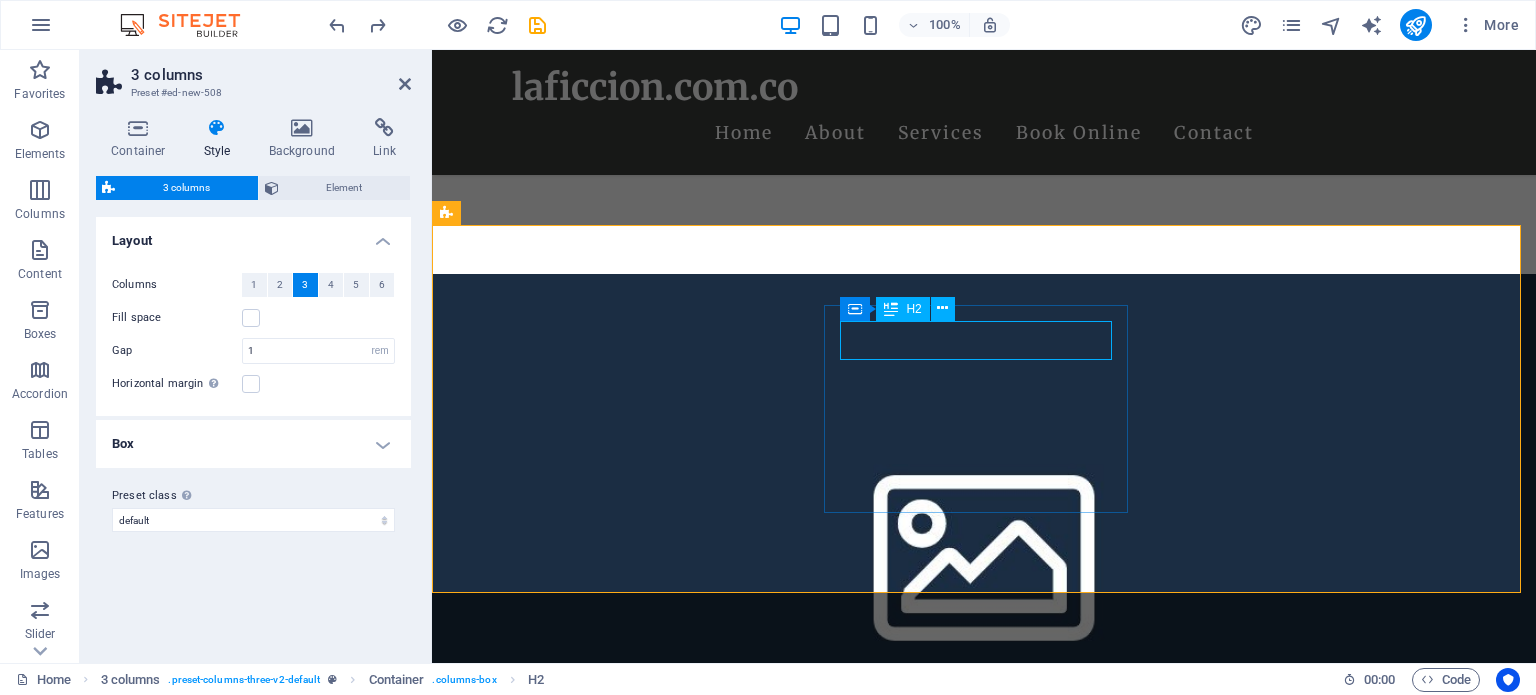 click on "H2" at bounding box center [913, 309] 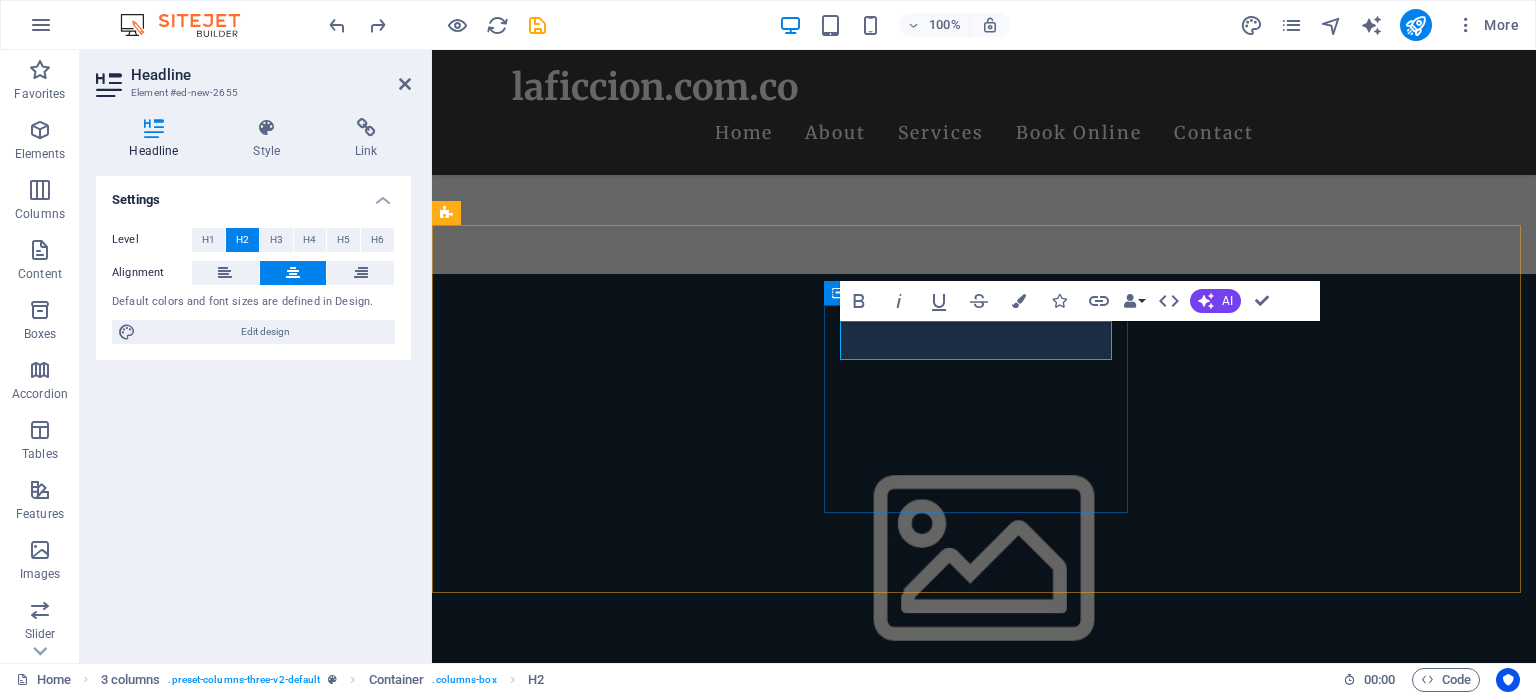 click on "Bitclope Cíclope Drop content here or  Add elements  Paste clipboard" at bounding box center (984, 1506) 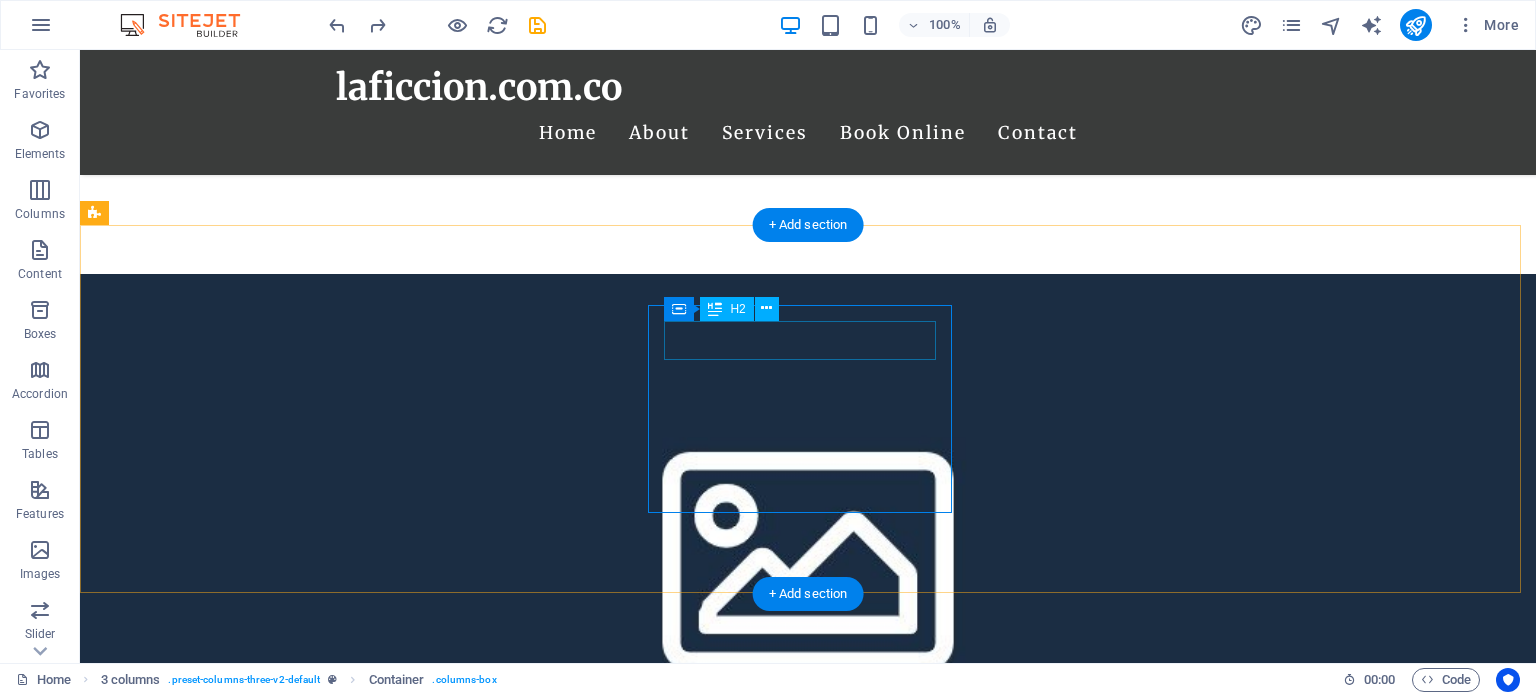 click on "Cíclope" at bounding box center [248, 1436] 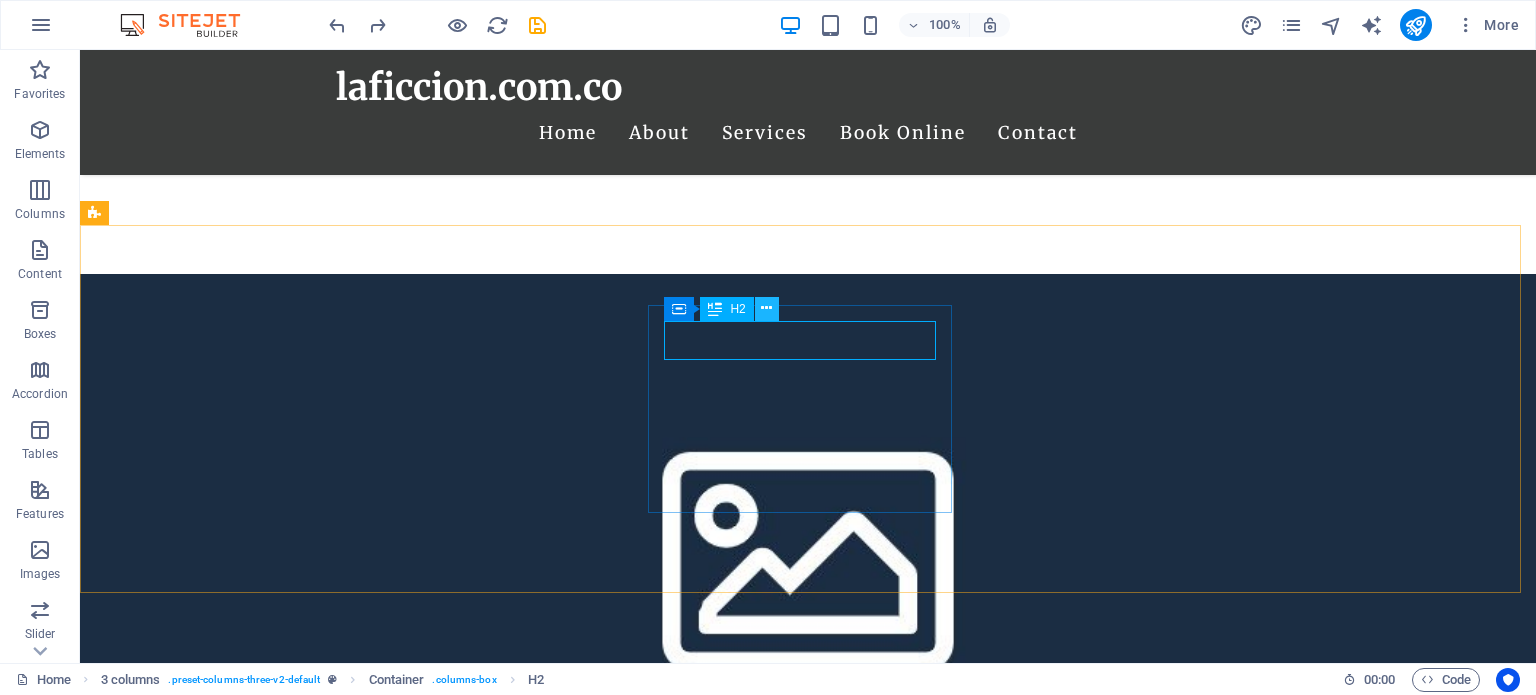 click at bounding box center (766, 308) 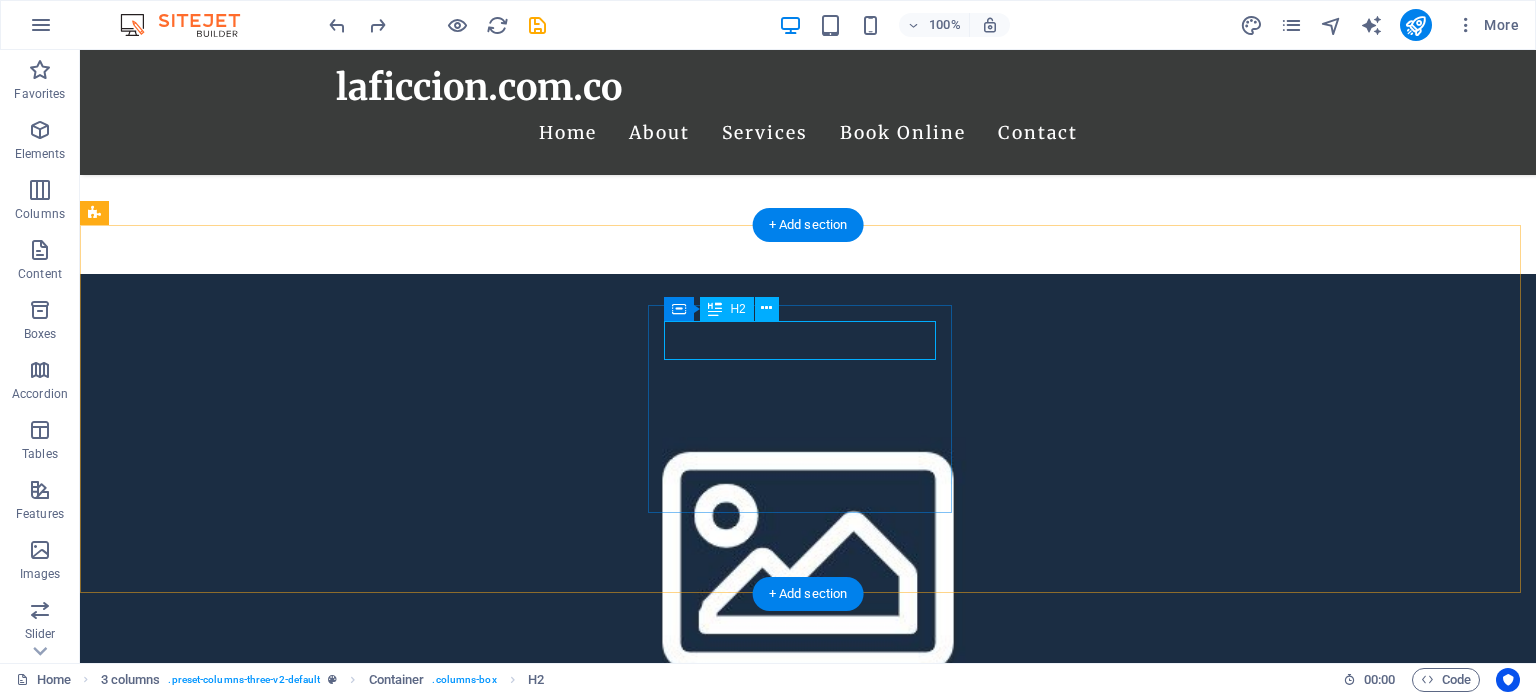 click on "Cíclope" at bounding box center [248, 1436] 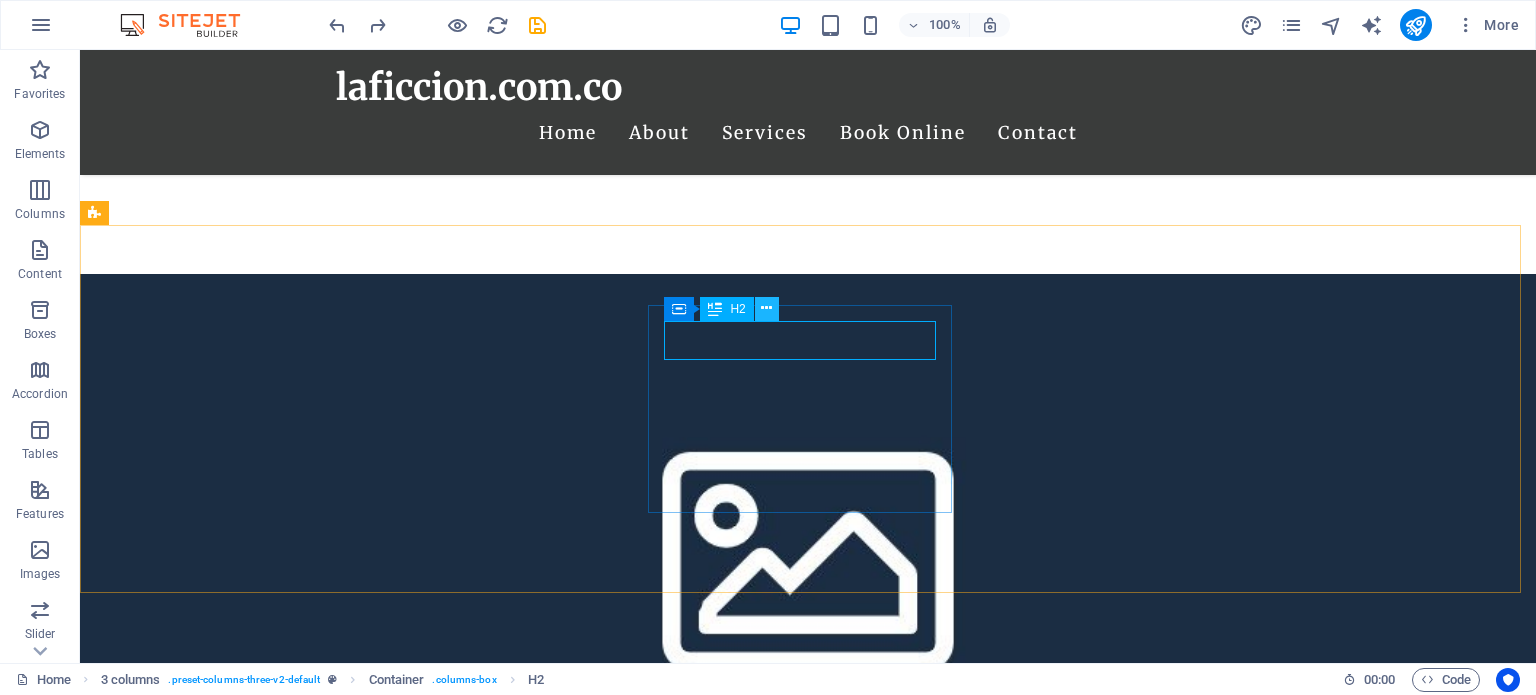 click at bounding box center [766, 308] 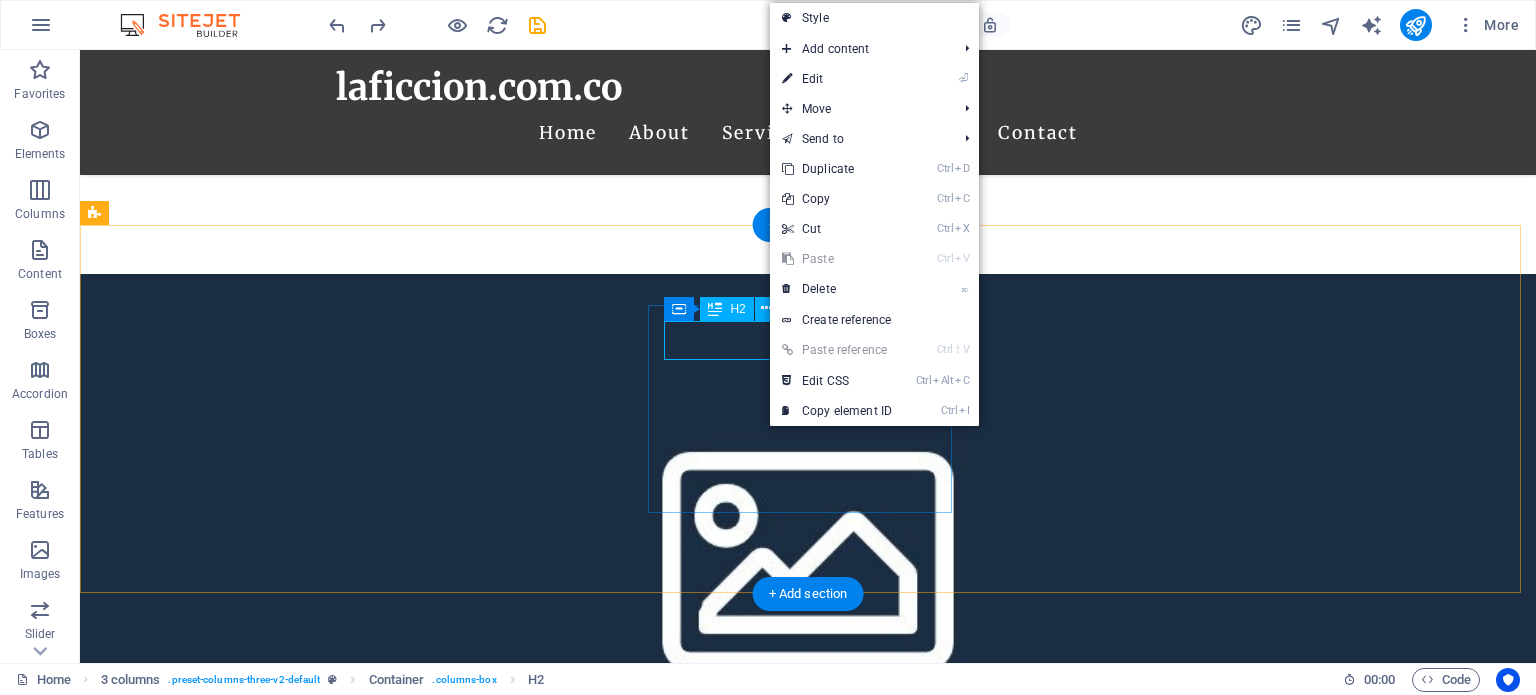 click on "Cíclope" at bounding box center [248, 1436] 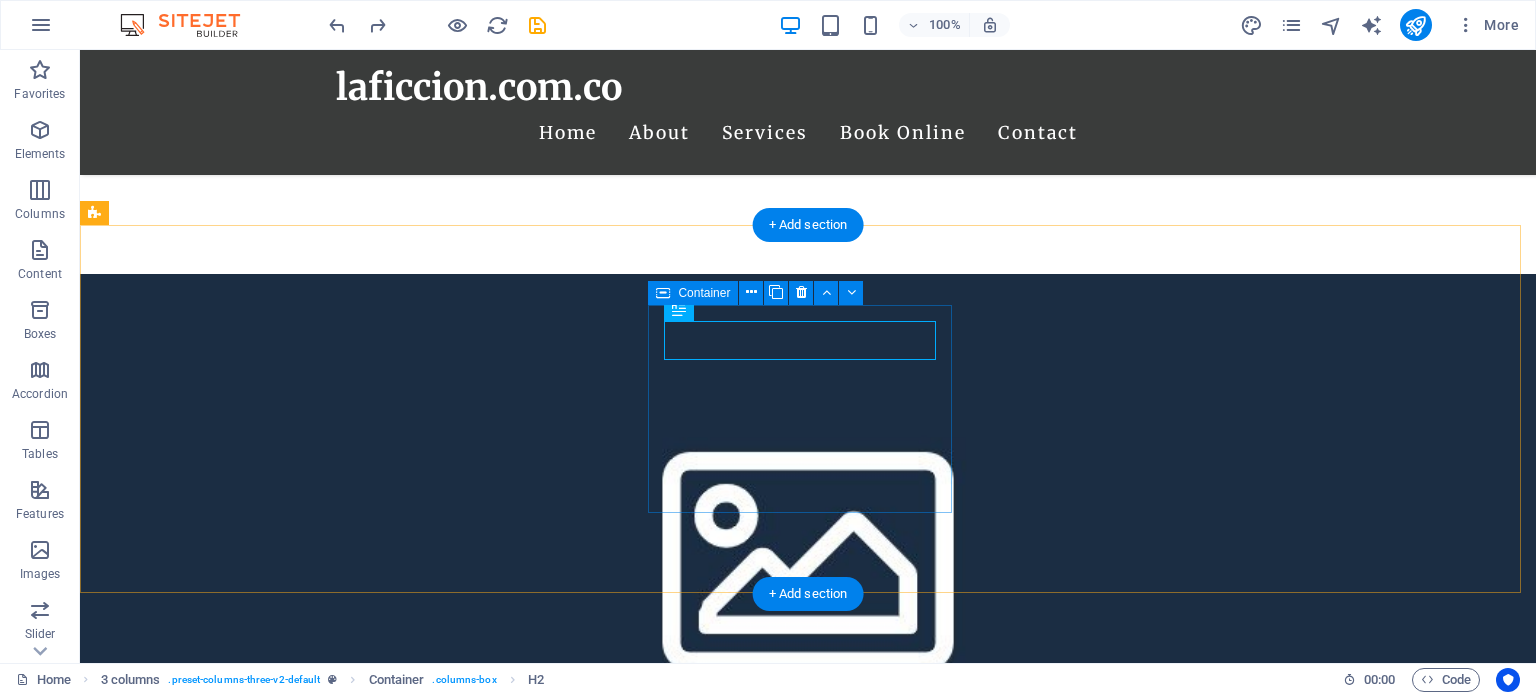click on "Cíclope" at bounding box center (248, 1436) 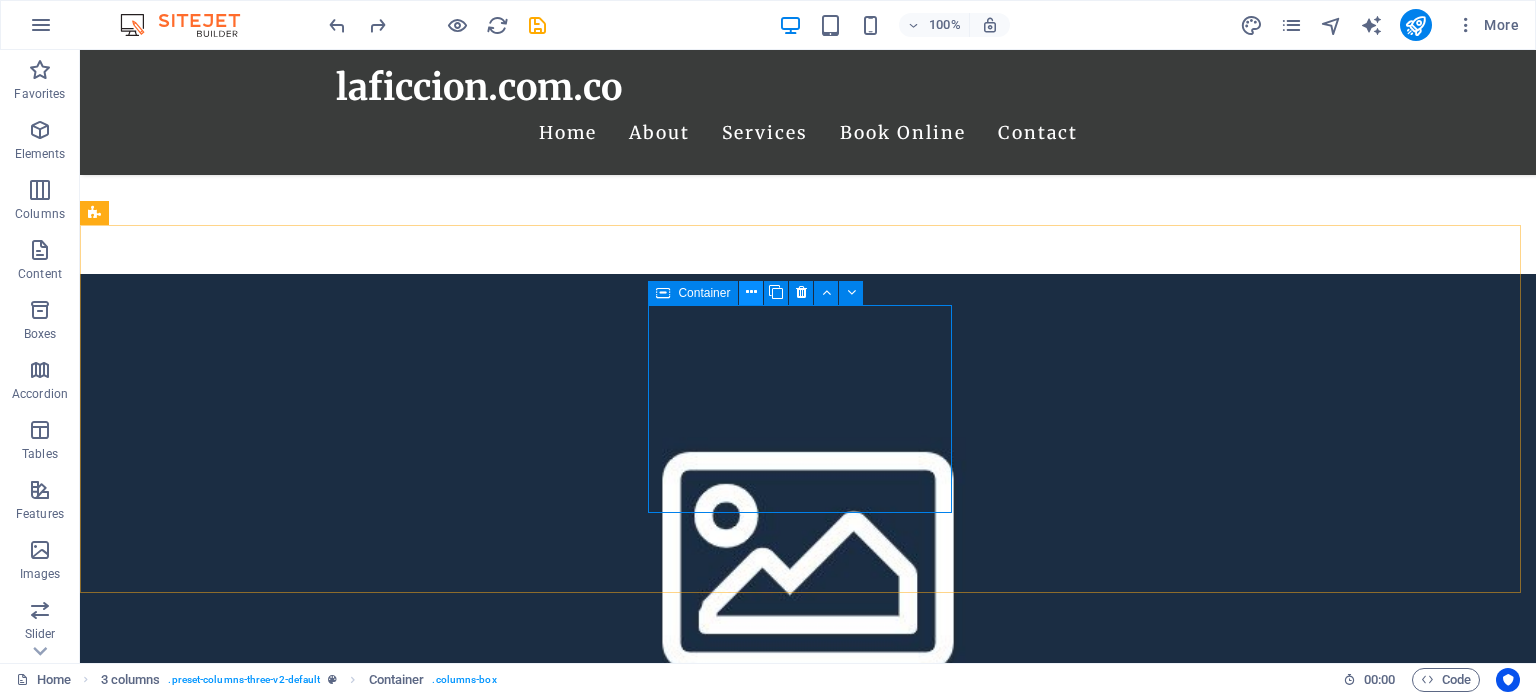 click at bounding box center (751, 293) 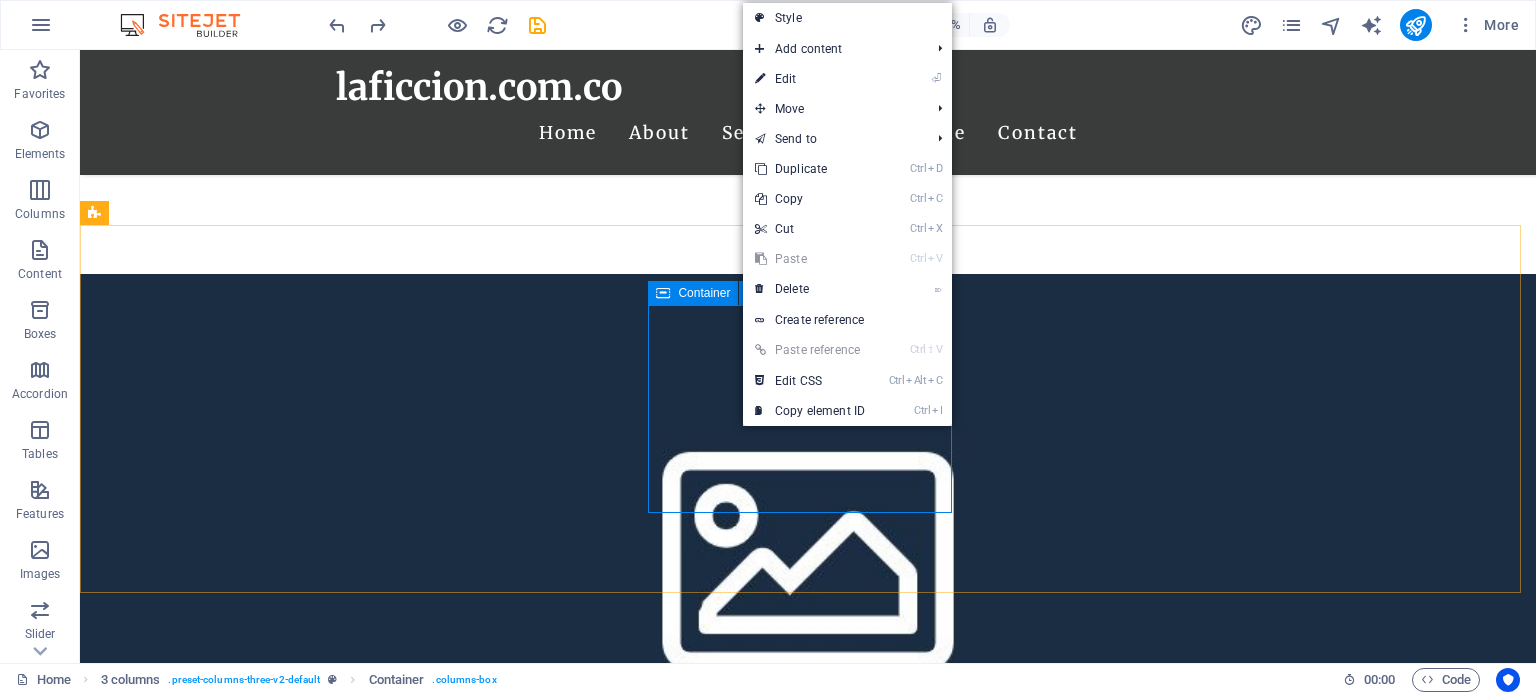 click on "Container" at bounding box center [704, 293] 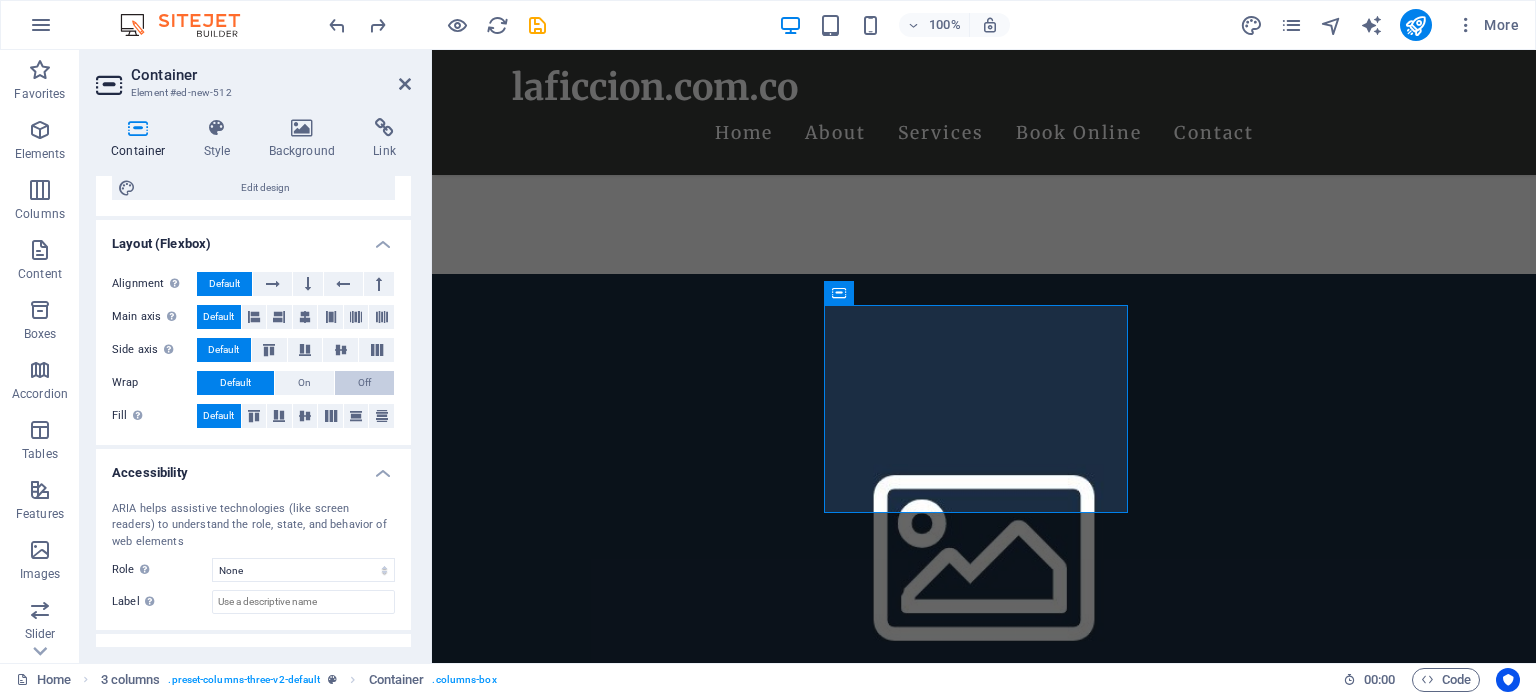 scroll, scrollTop: 300, scrollLeft: 0, axis: vertical 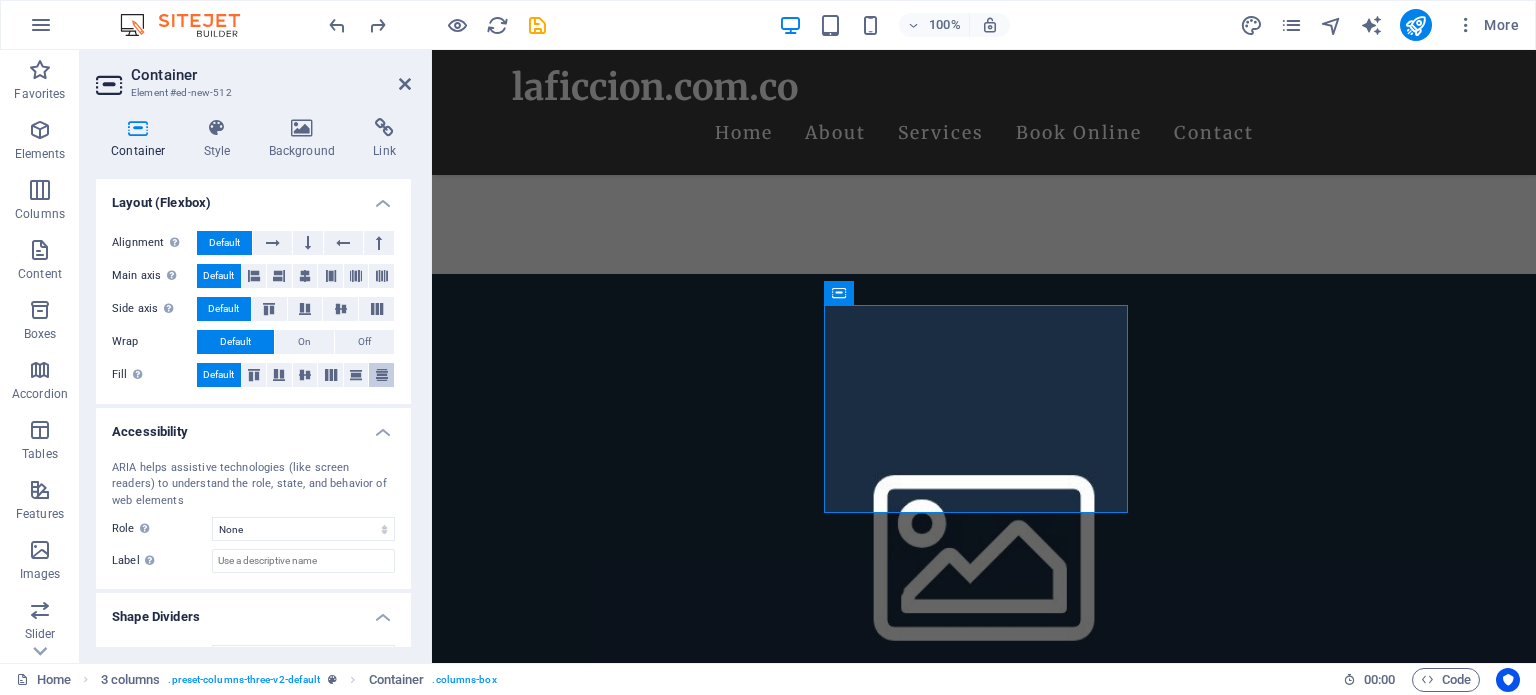 click at bounding box center [382, 375] 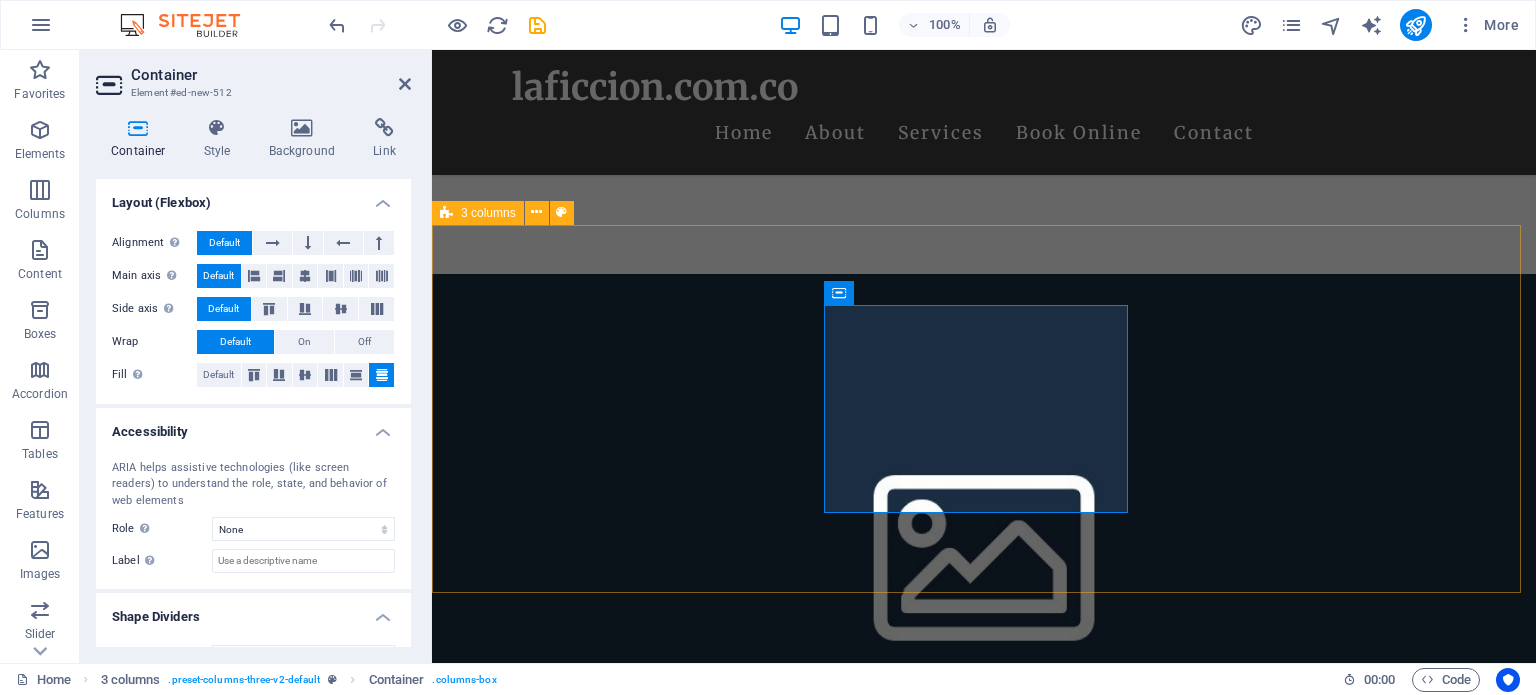 click on "Bitclope Cíclope Drop content here or  Add elements  Paste clipboard" at bounding box center [984, 1506] 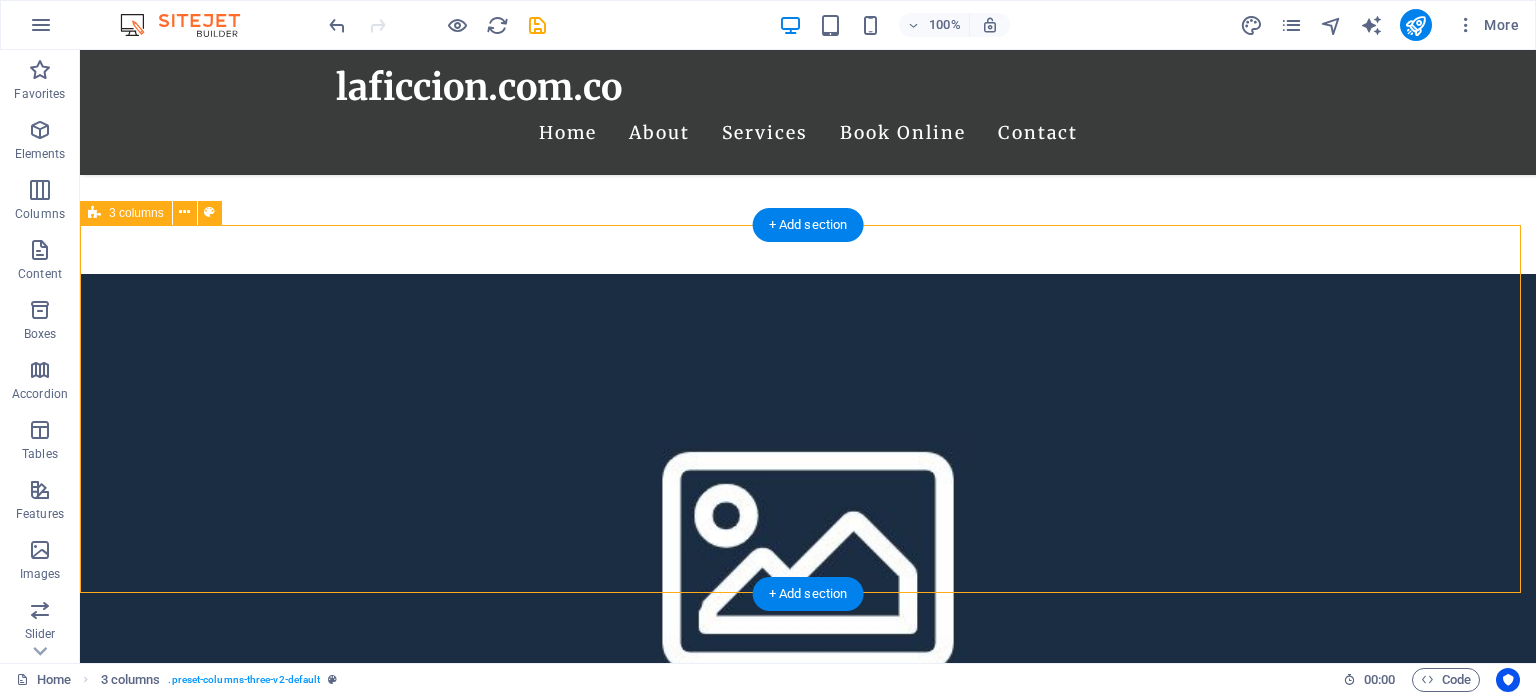 click on "Bitclope Cíclope Drop content here or  Add elements  Paste clipboard" at bounding box center [808, 1506] 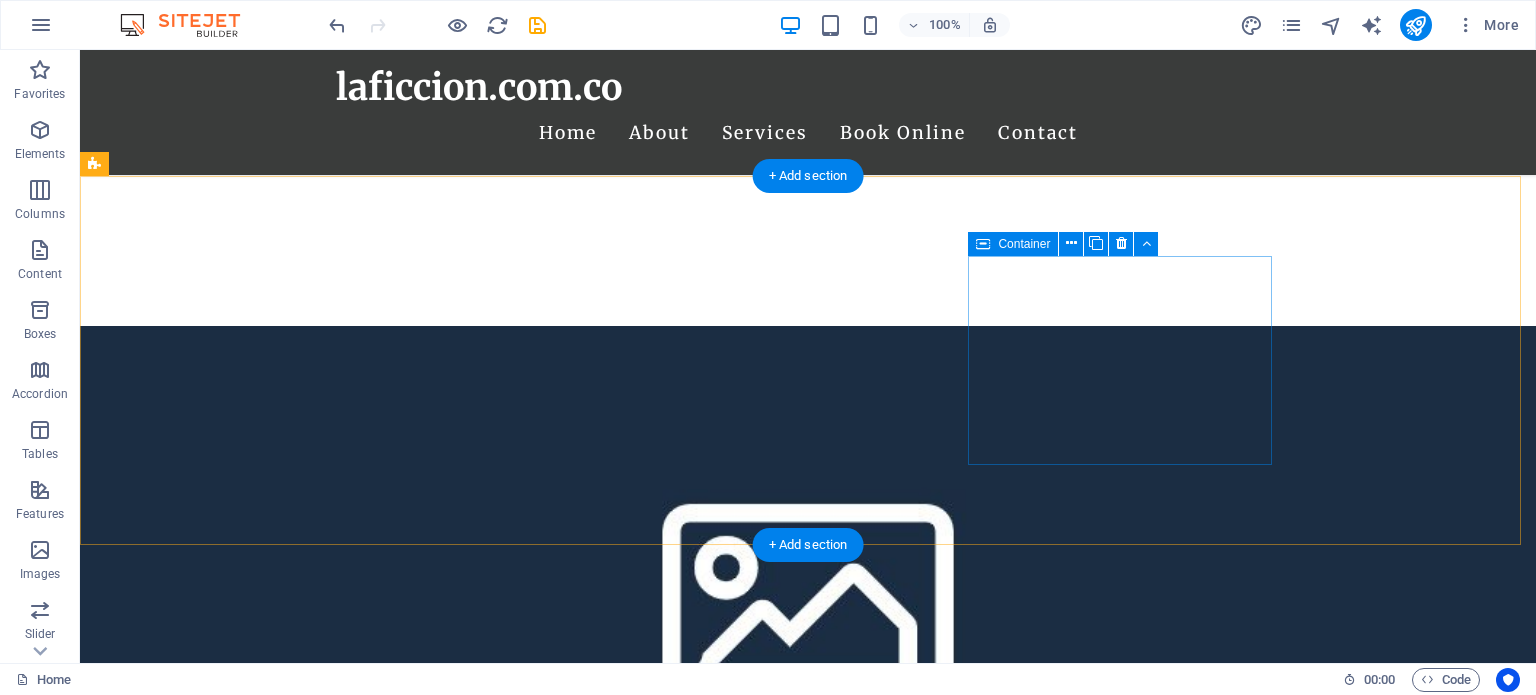 scroll, scrollTop: 964, scrollLeft: 0, axis: vertical 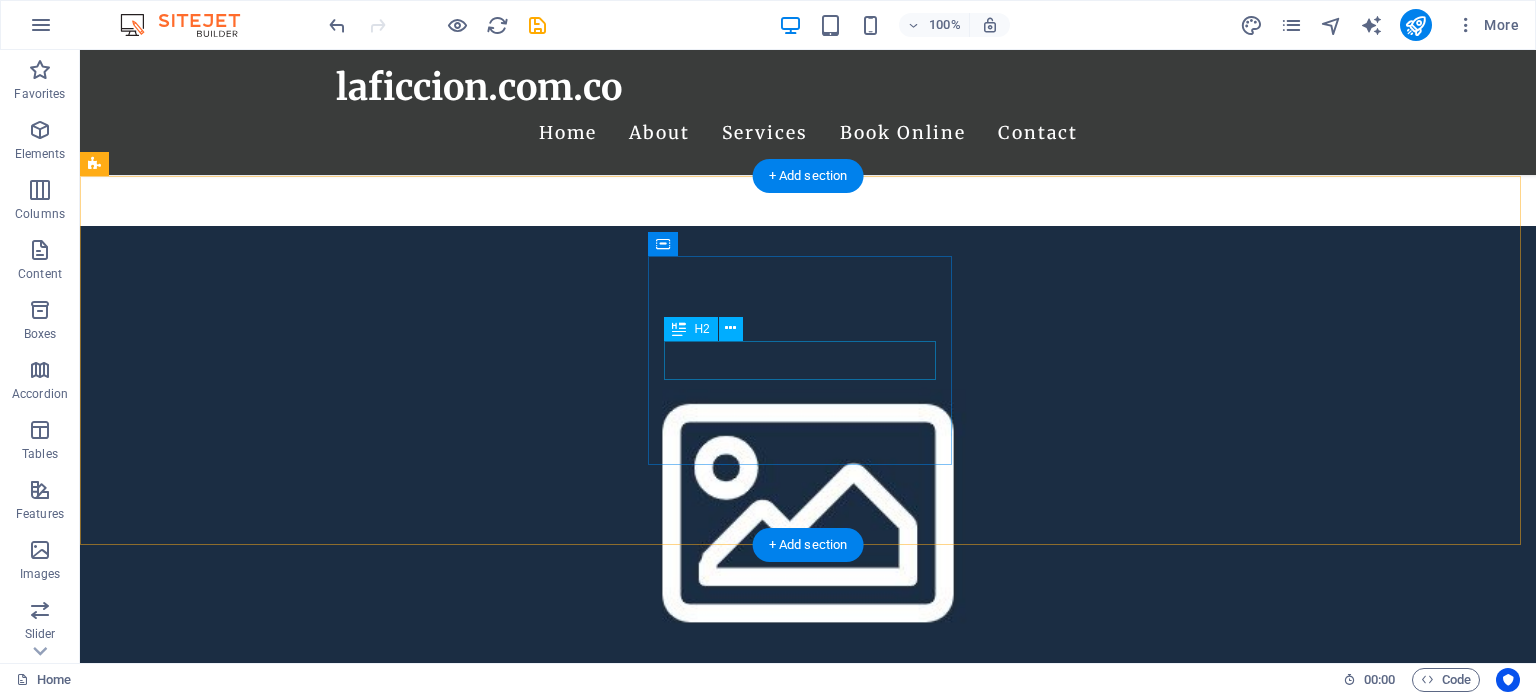 click on "Cíclope" at bounding box center [248, 1388] 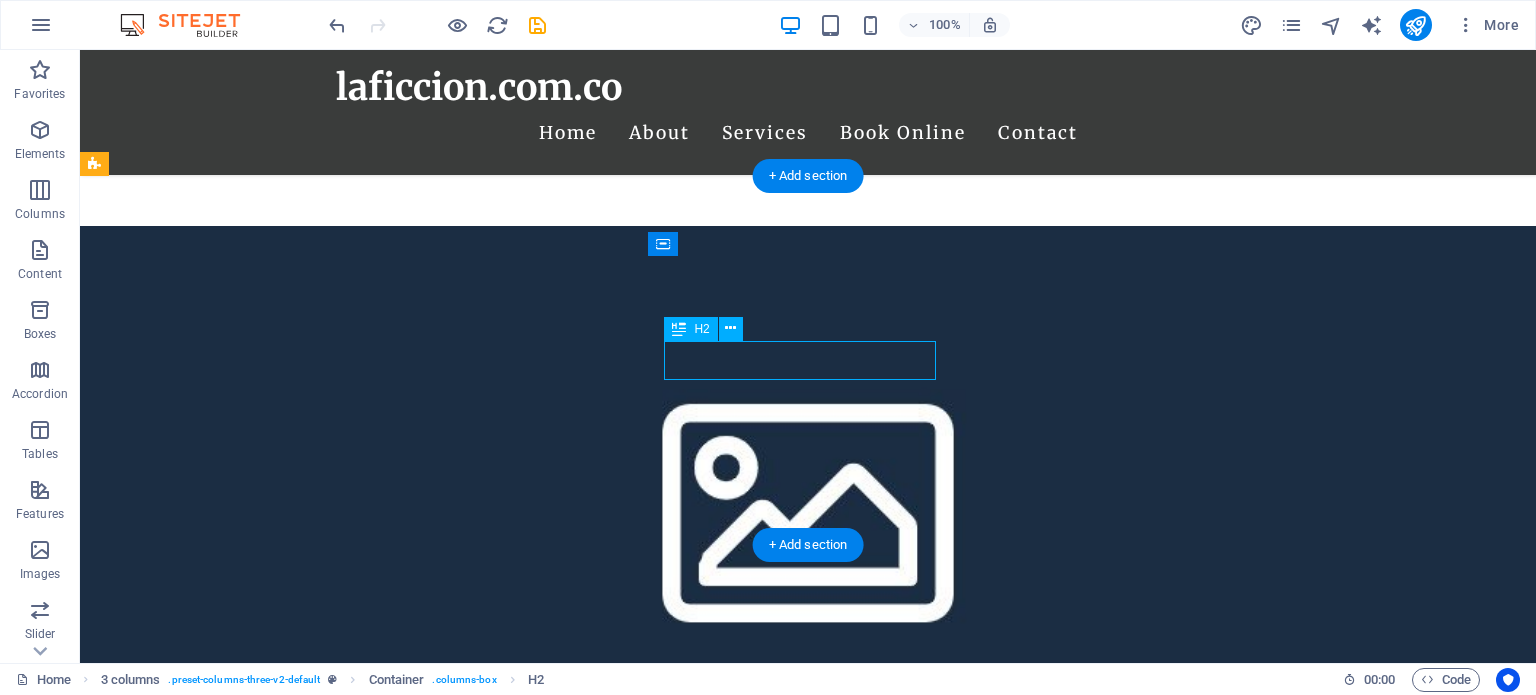 click on "Cíclope" at bounding box center (248, 1388) 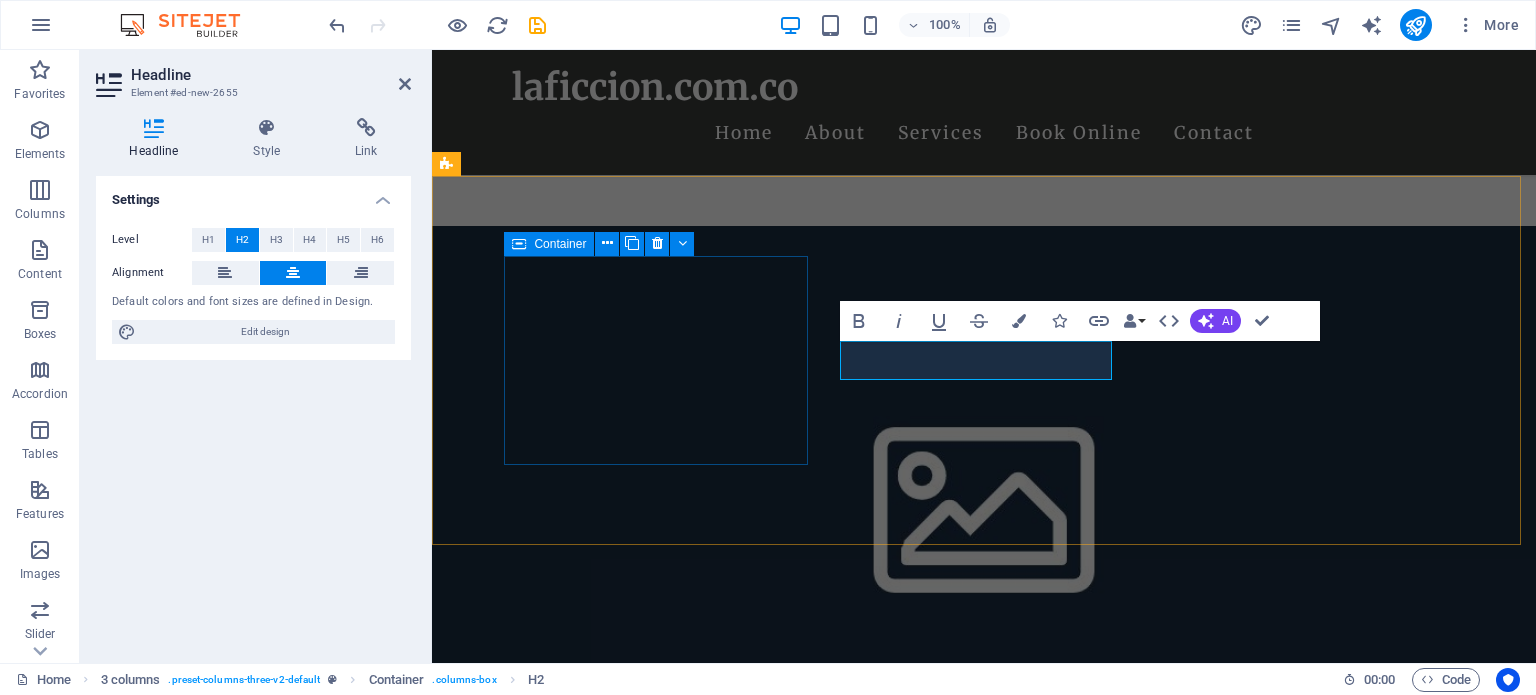 type 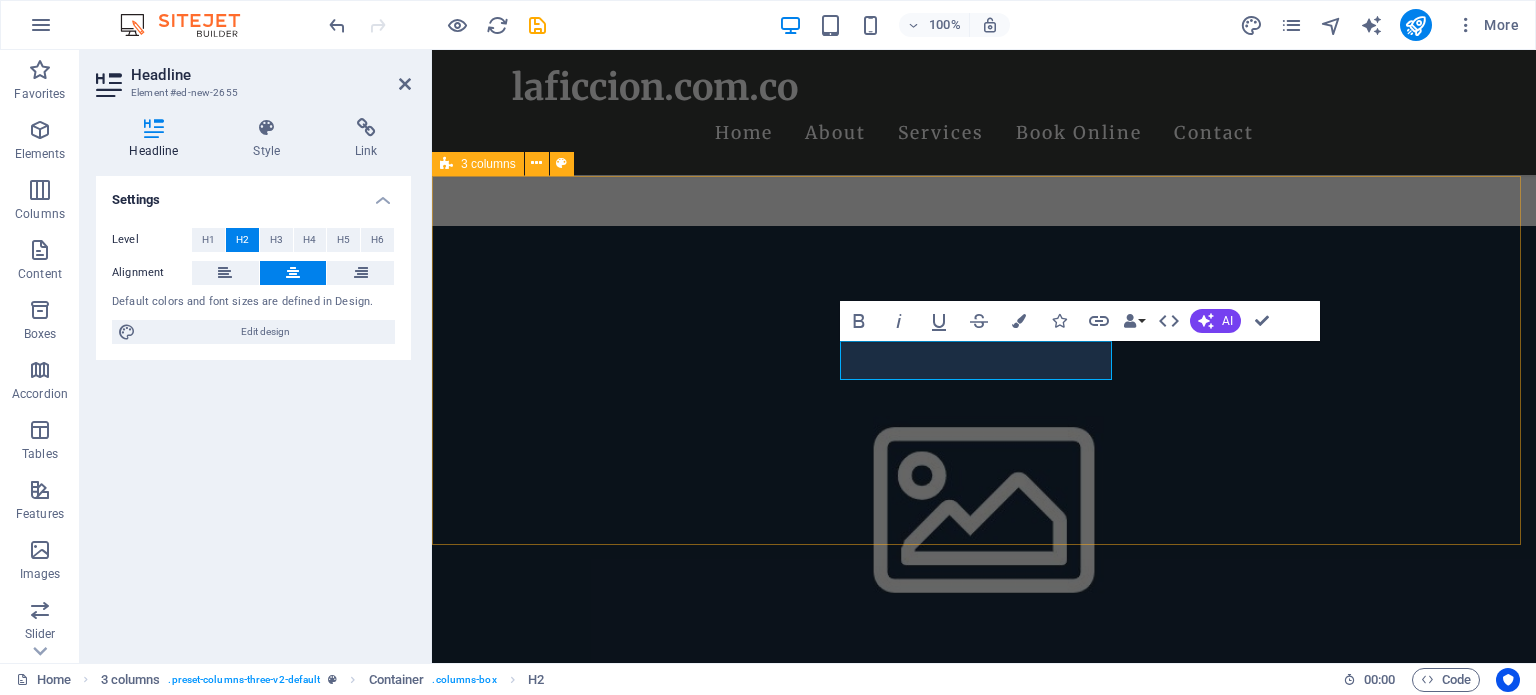 click on "Bitclope Anómalx Drop content here or  Add elements  Paste clipboard" at bounding box center (984, 1458) 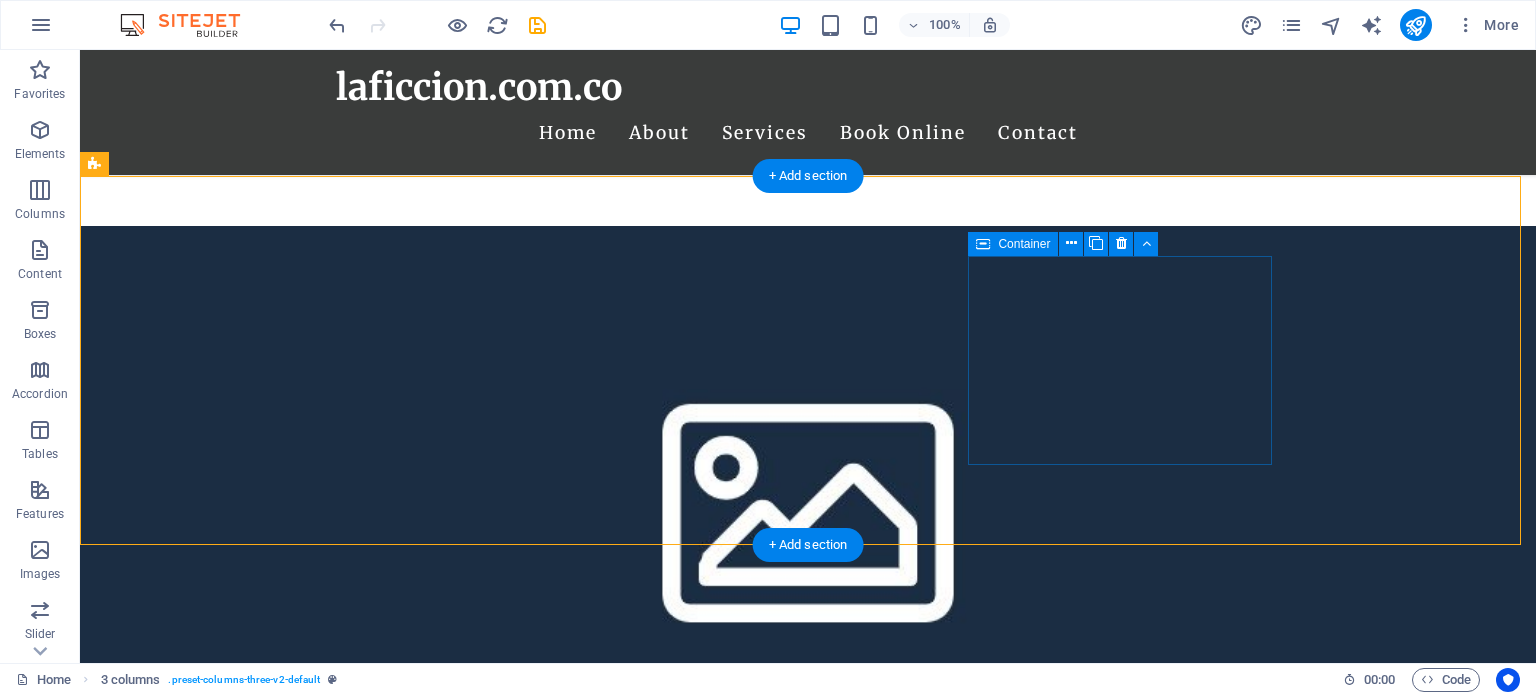 click on "Drop content here or  Add elements  Paste clipboard" at bounding box center [248, 1537] 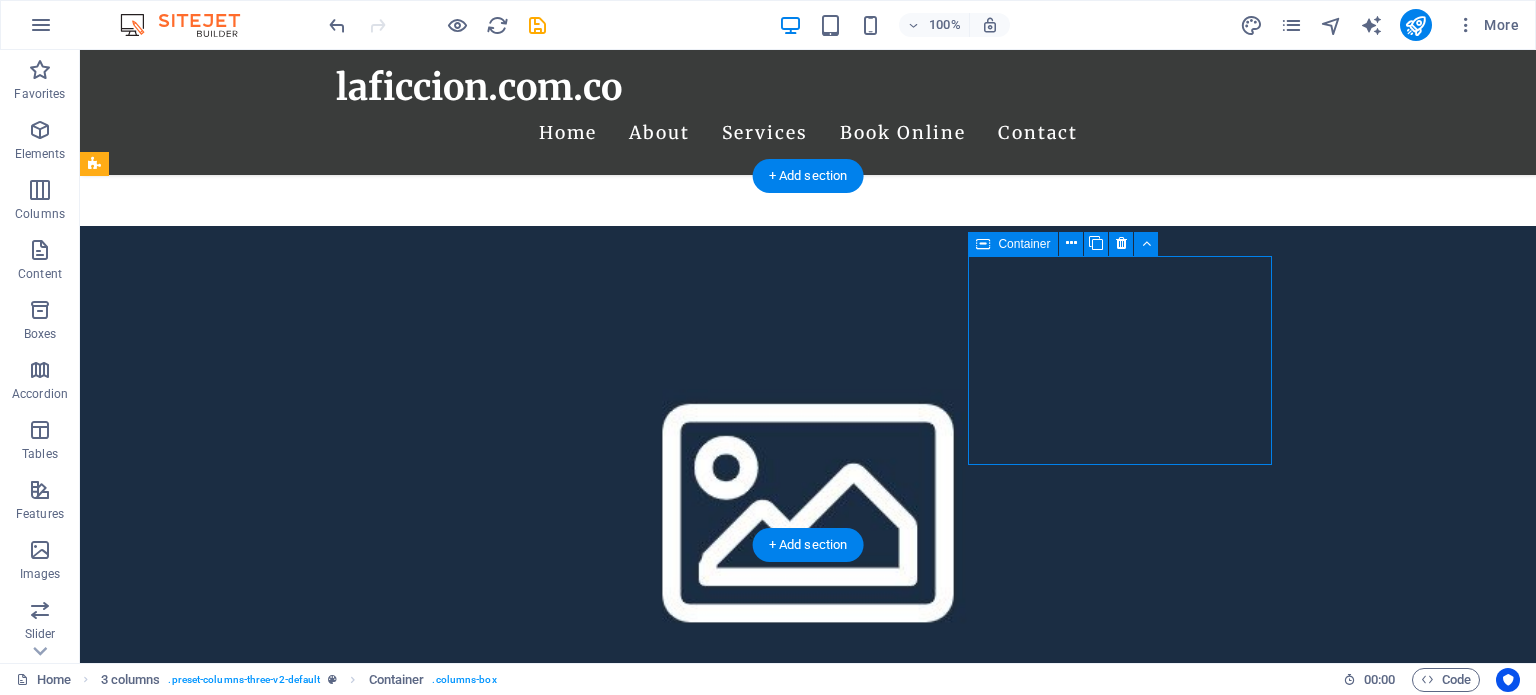 click on "Drop content here or  Add elements  Paste clipboard" at bounding box center [248, 1537] 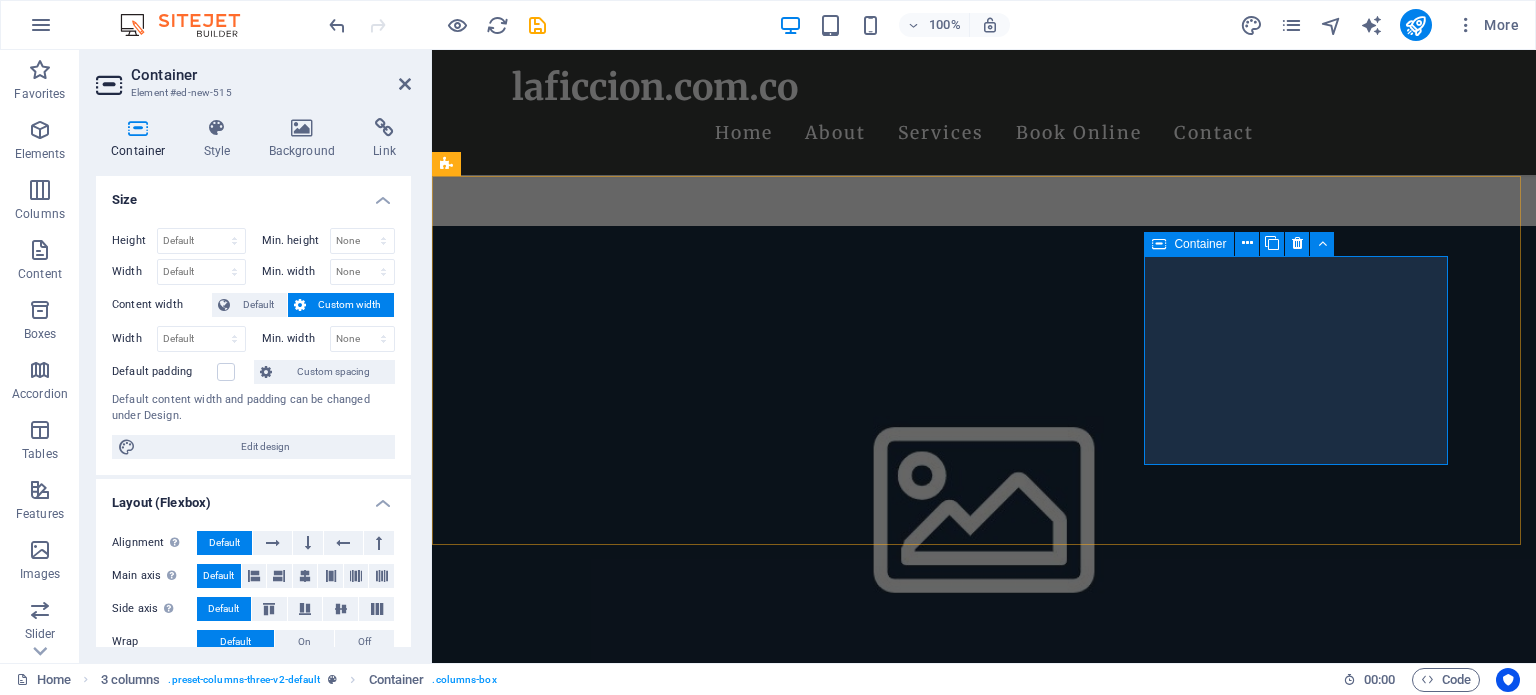 click on "Drop content here or  Add elements  Paste clipboard" at bounding box center (600, 1537) 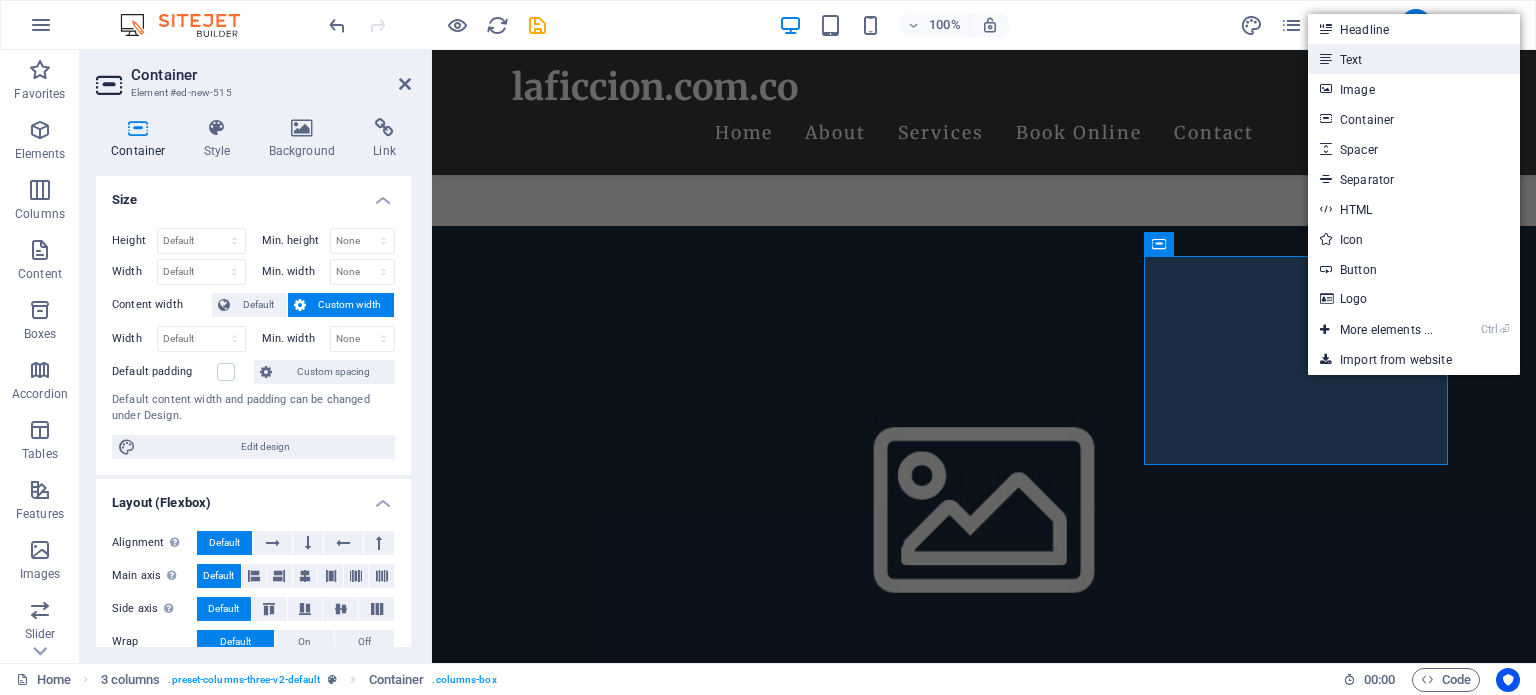 click on "Text" at bounding box center (1414, 59) 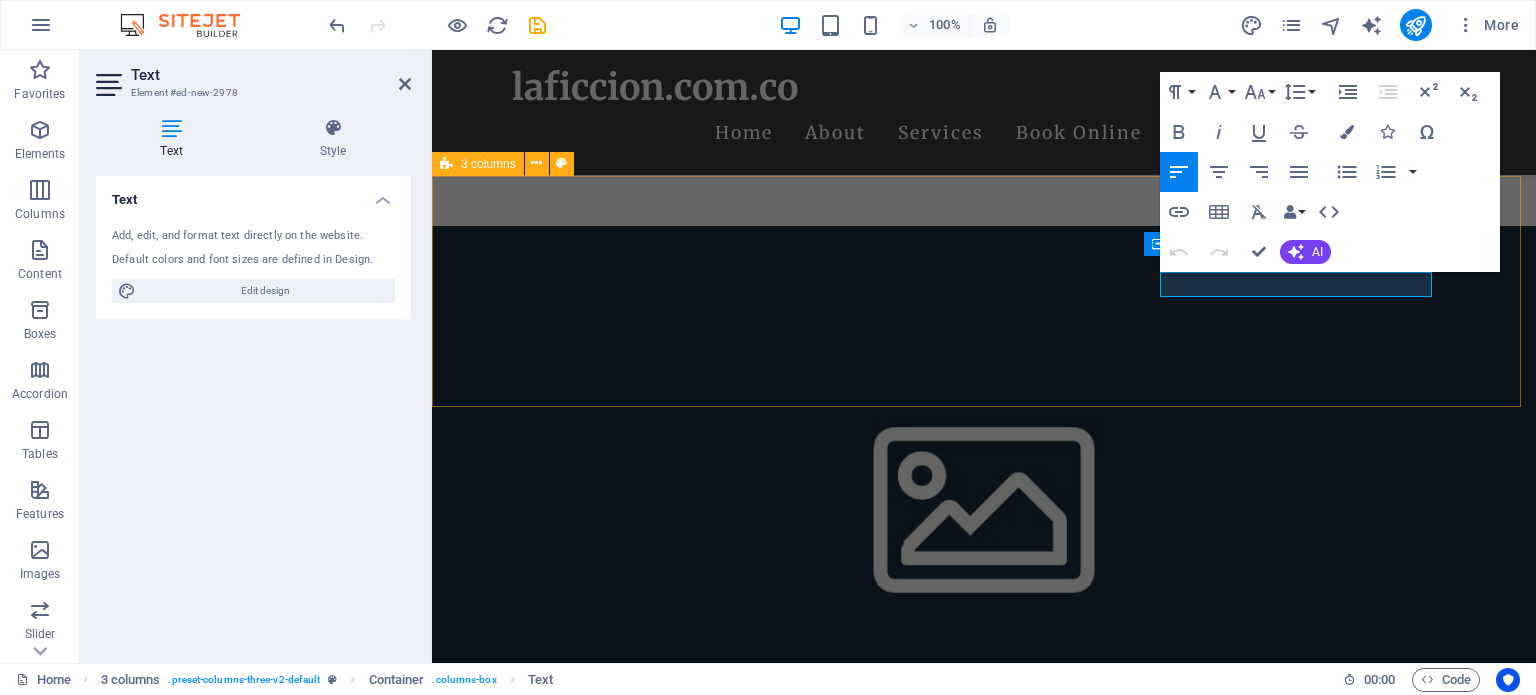 click on "Bitclope Anómalx New text element" at bounding box center (984, 1382) 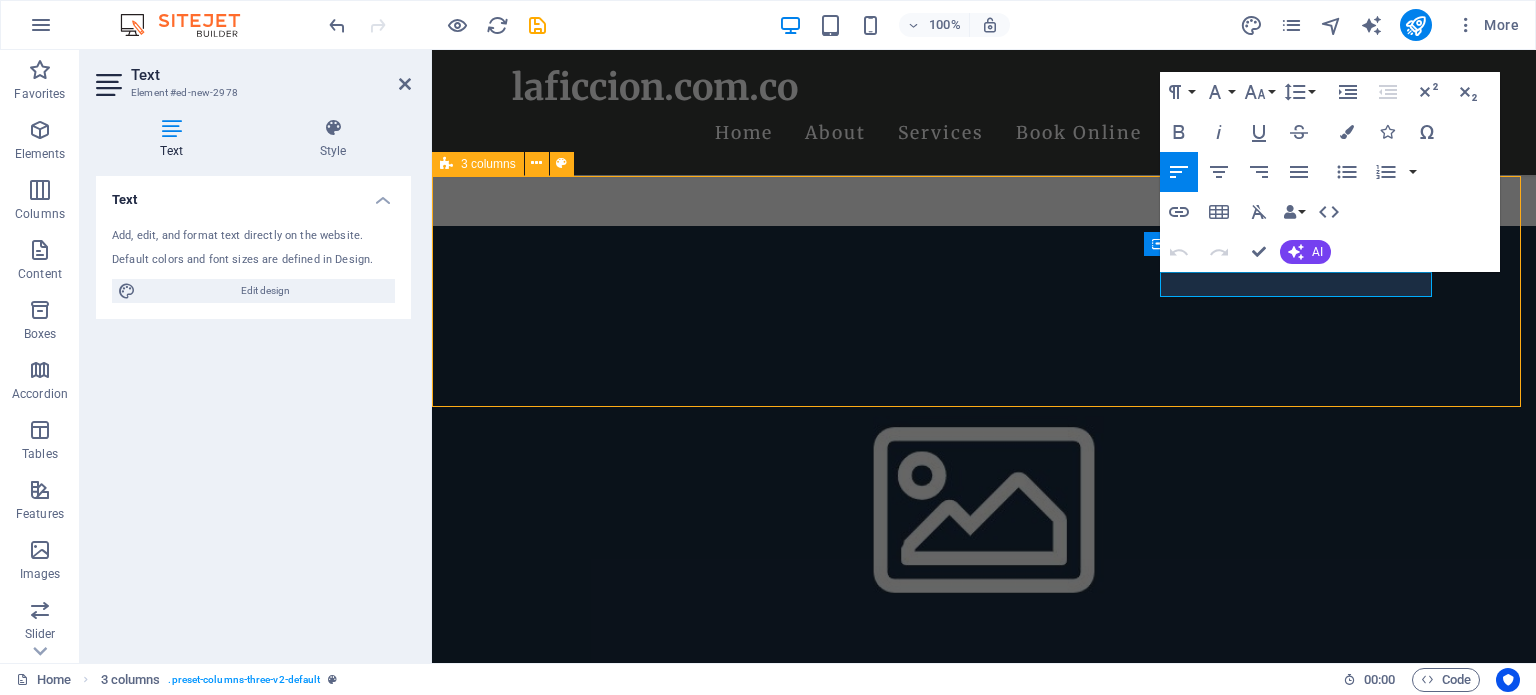 click on "Bitclope Anómalx New text element" at bounding box center [984, 1382] 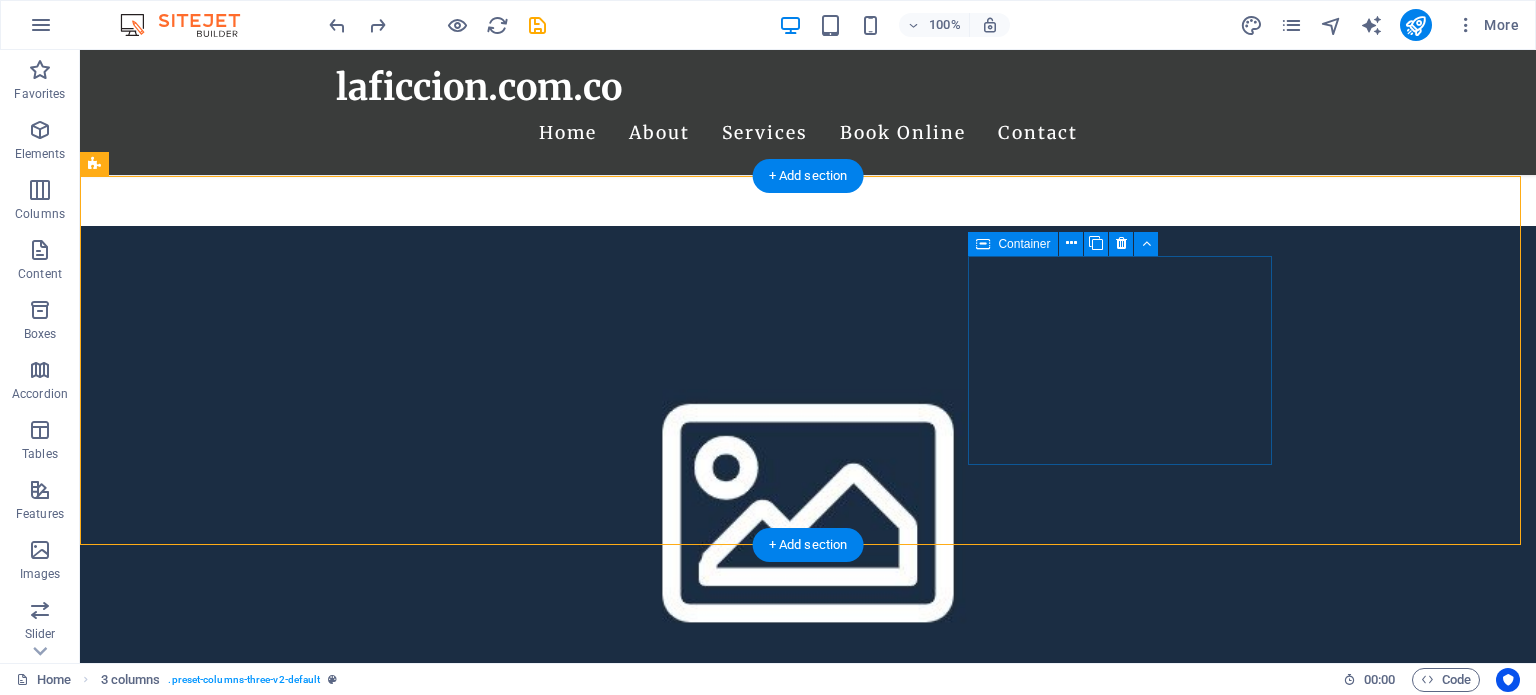 click on "Drop content here or  Add elements  Paste clipboard" at bounding box center (248, 1537) 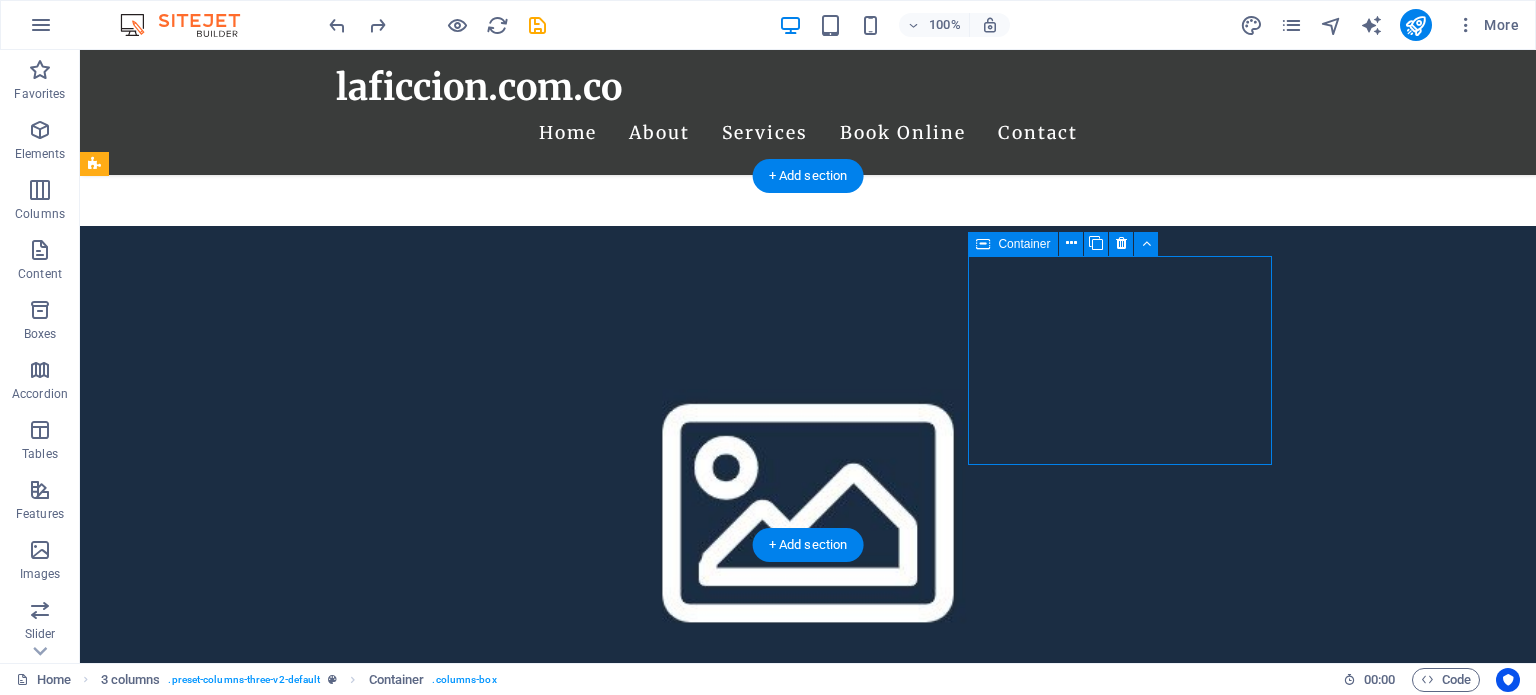 click on "Add elements" at bounding box center (247, 1549) 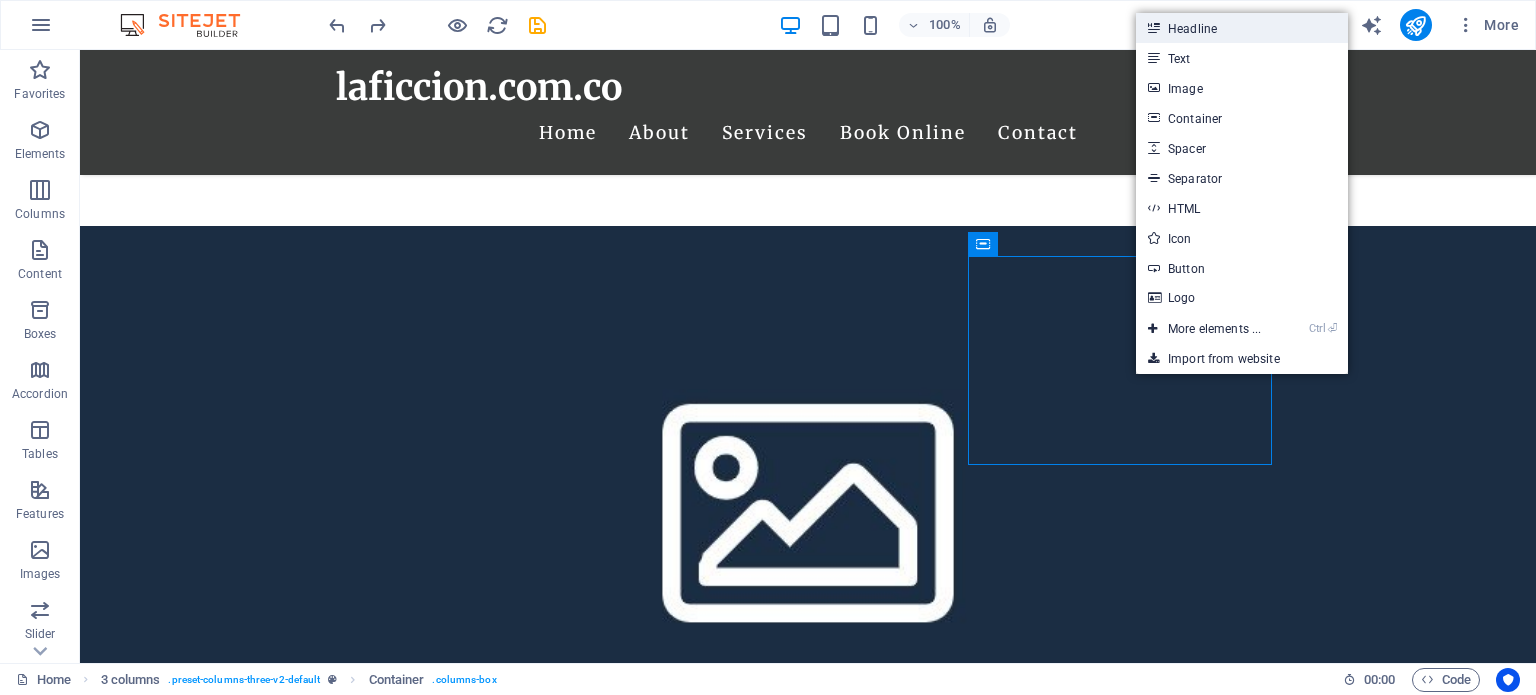 click on "Headline" at bounding box center (1242, 28) 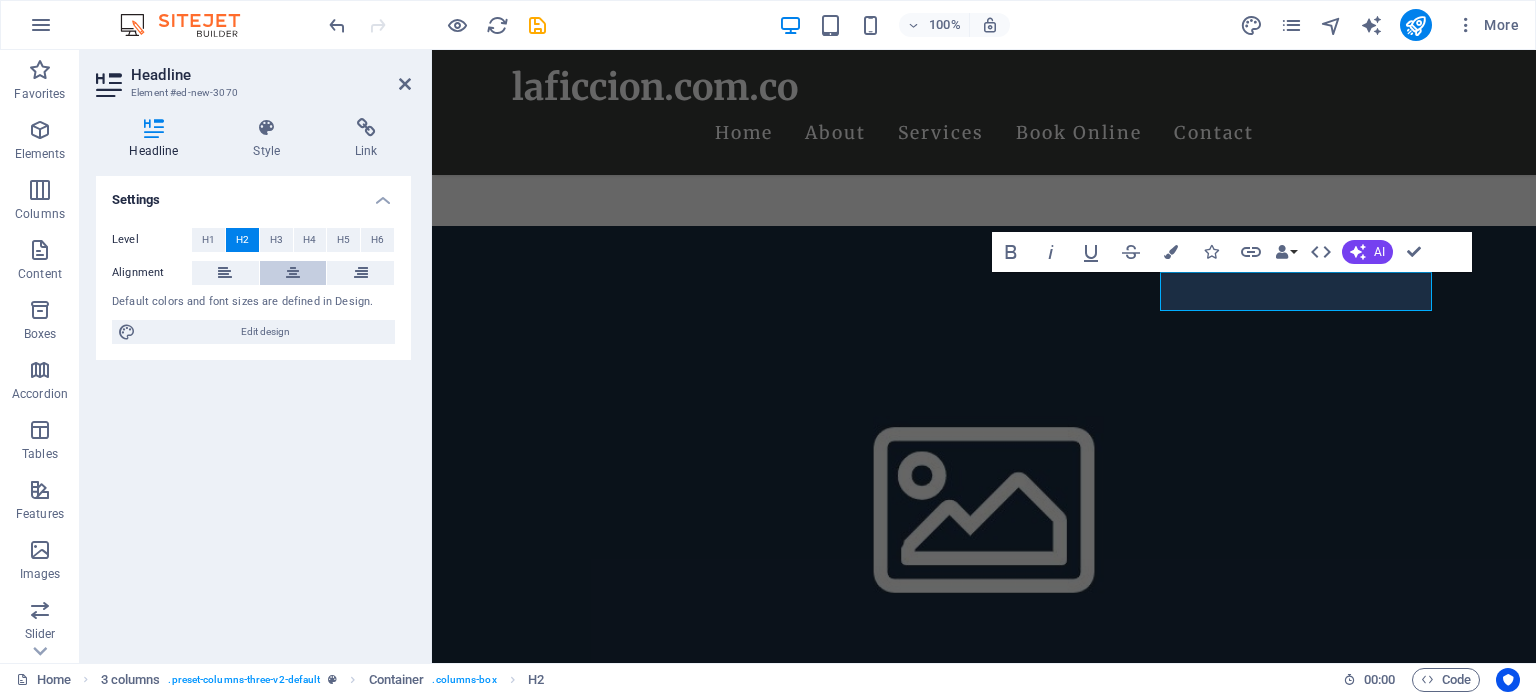 click at bounding box center [293, 273] 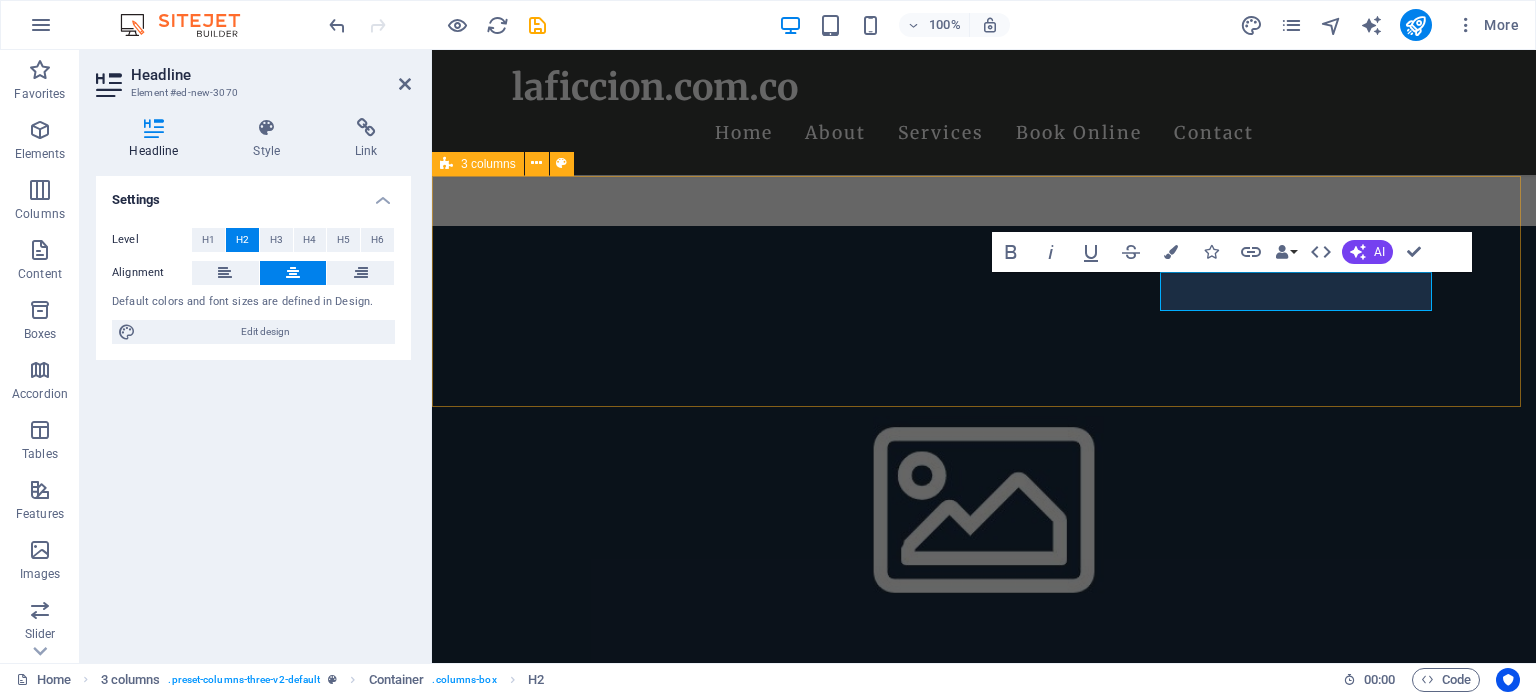 click on "Bitclope Anómalx New headline" at bounding box center [984, 1388] 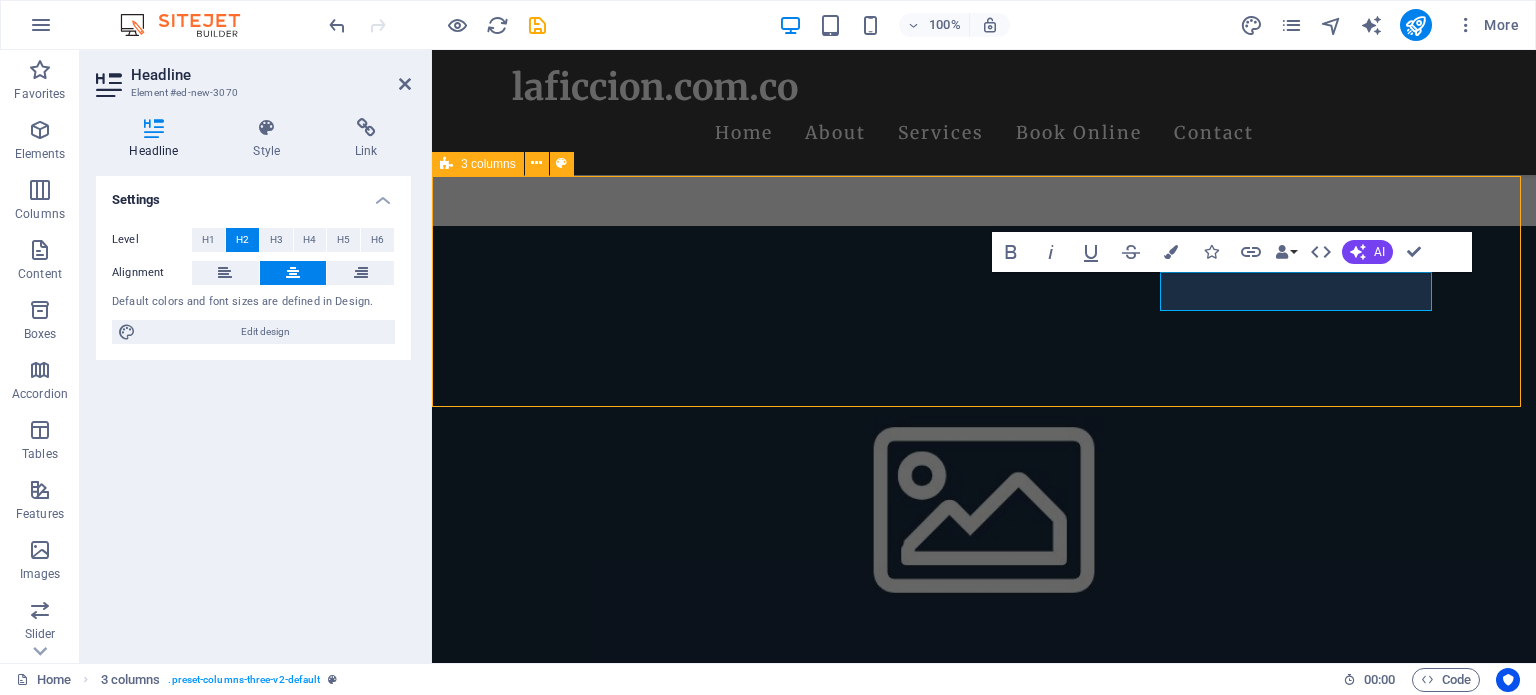 click on "New headline" at bounding box center [600, 1467] 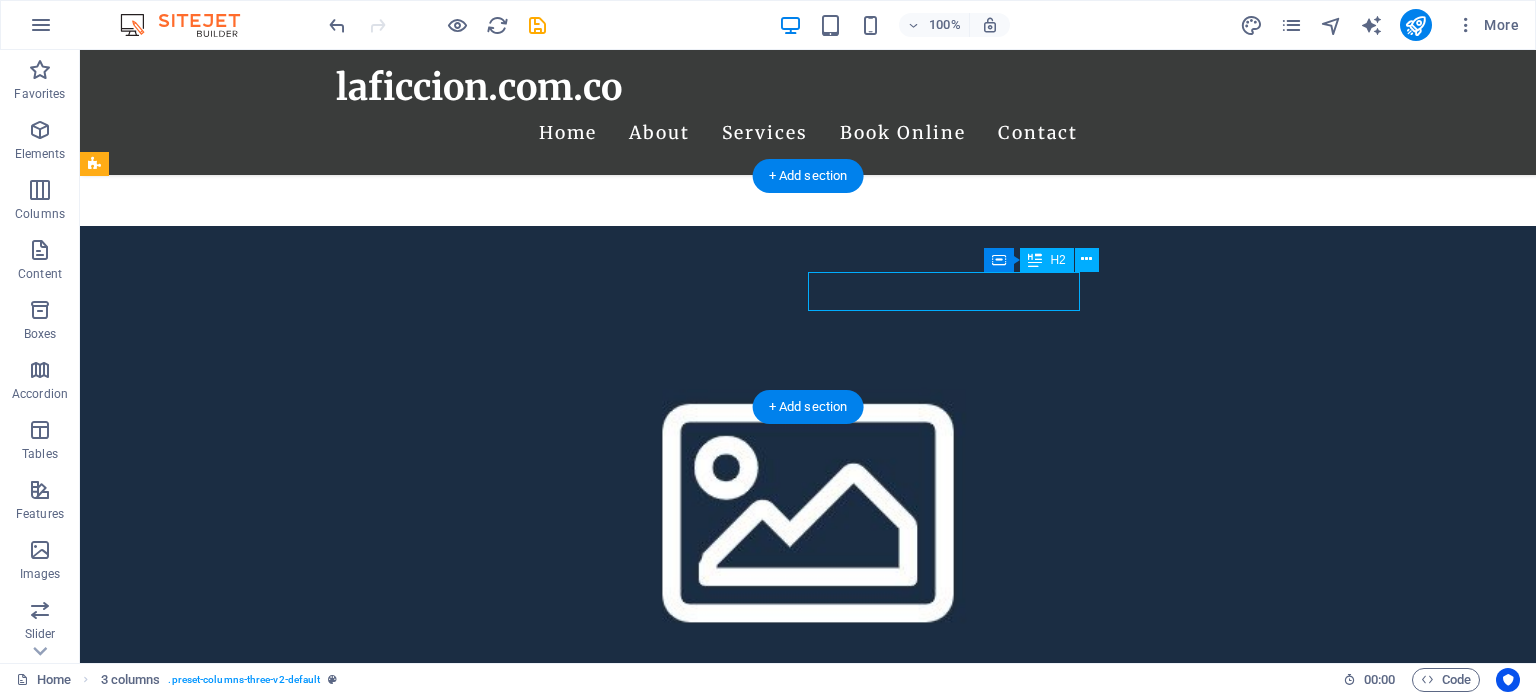 click on "New headline" at bounding box center [248, 1467] 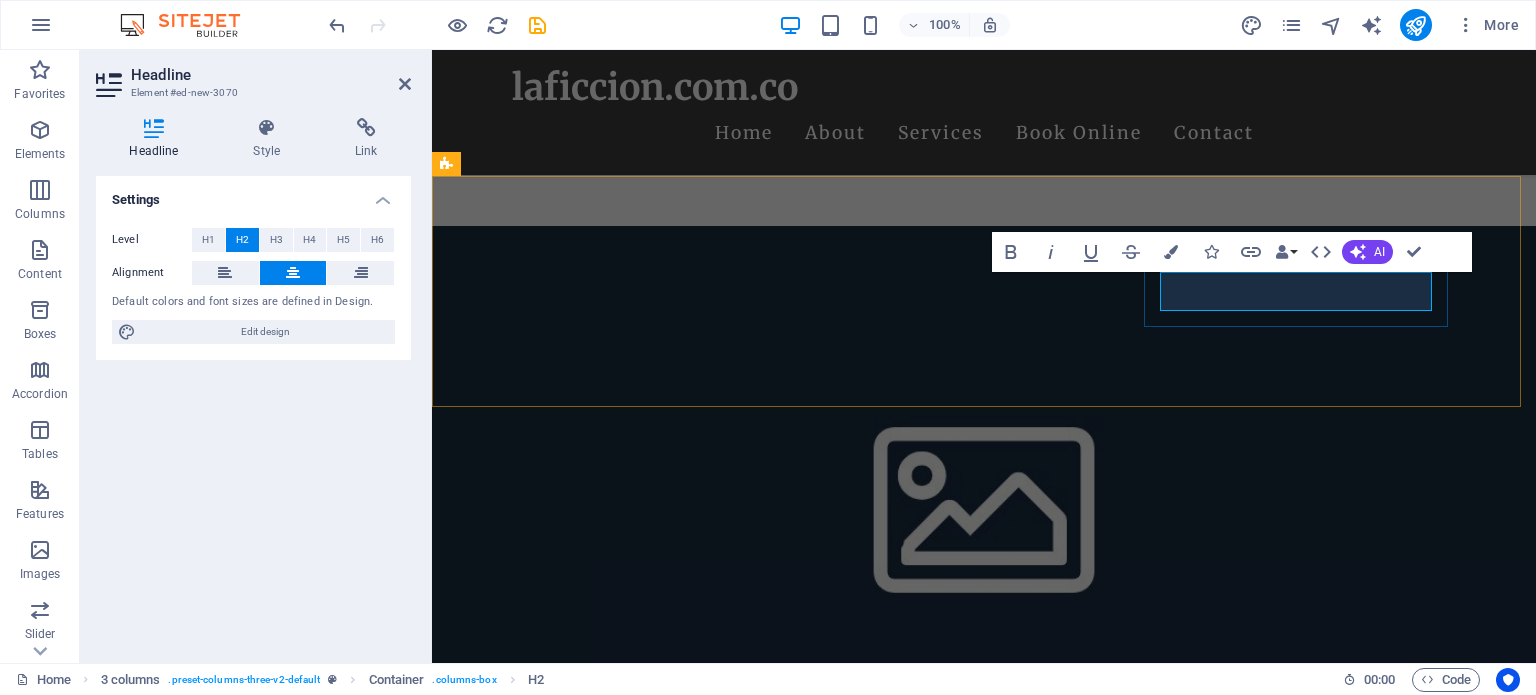 type 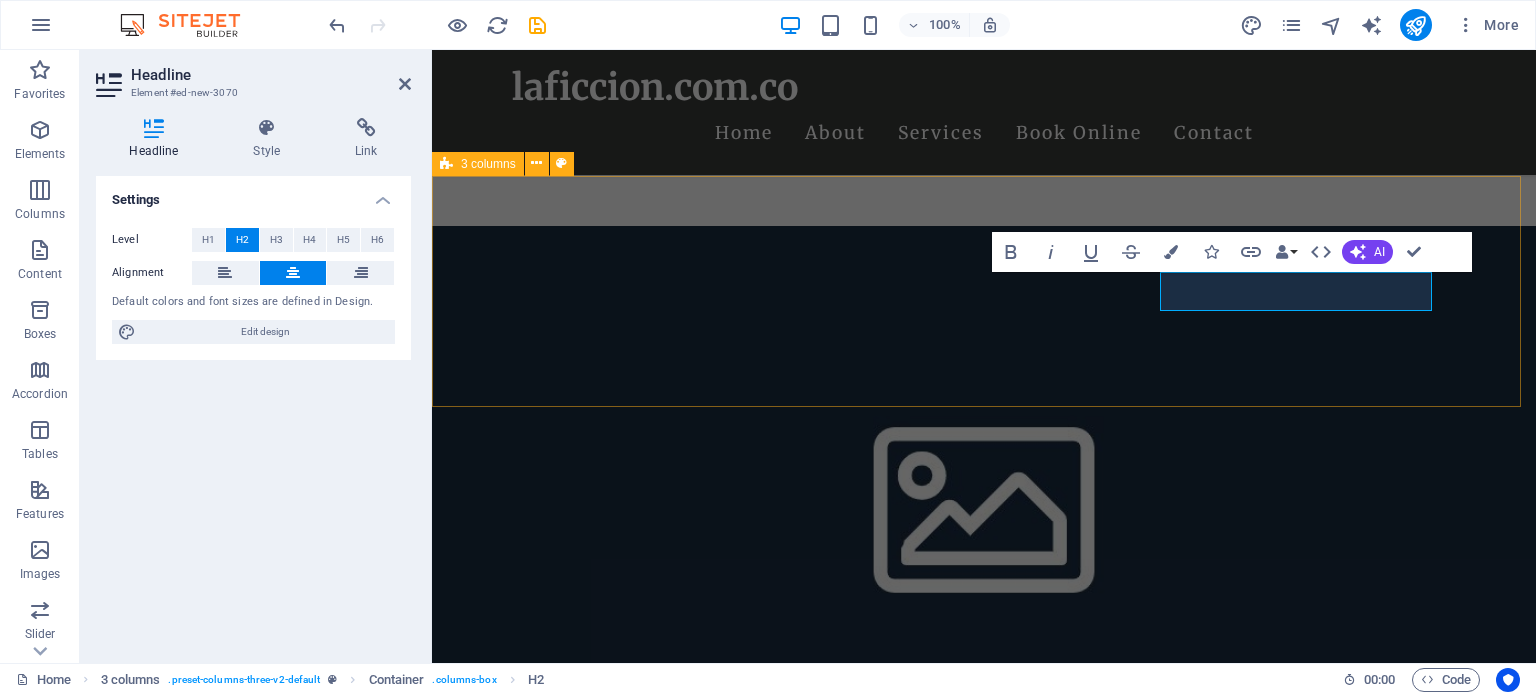 click on "Bitclope Anómalx ​Cíclope" at bounding box center (984, 1388) 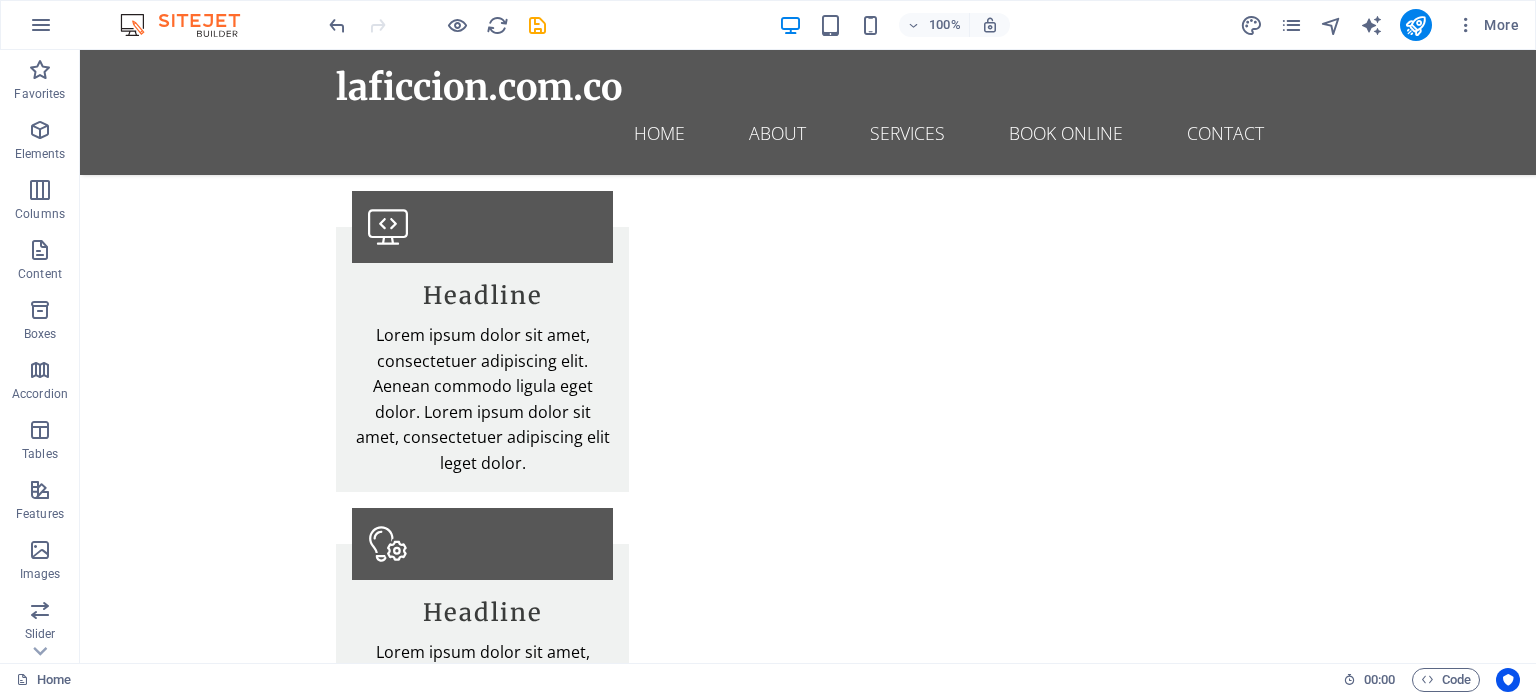 scroll, scrollTop: 0, scrollLeft: 0, axis: both 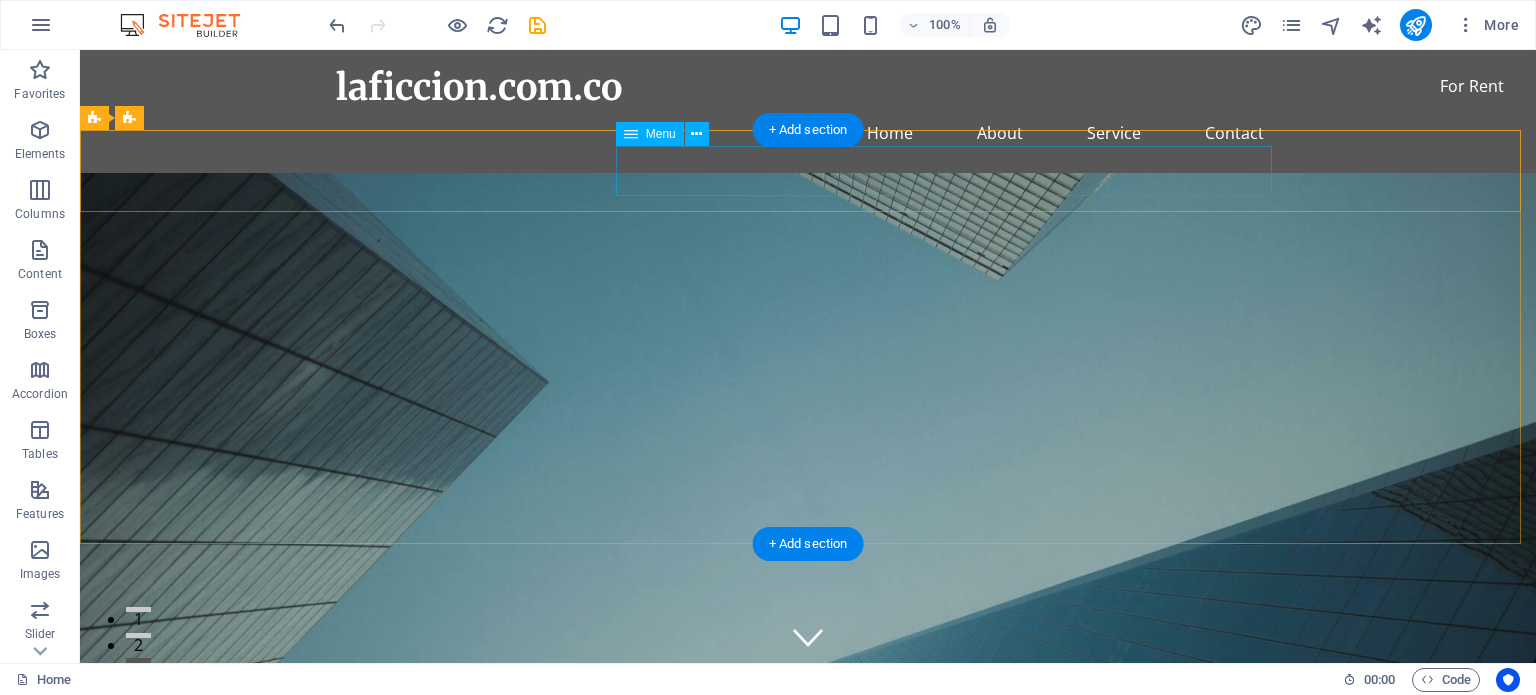 click on "Home About Services Book Online Contact" at bounding box center [808, 854] 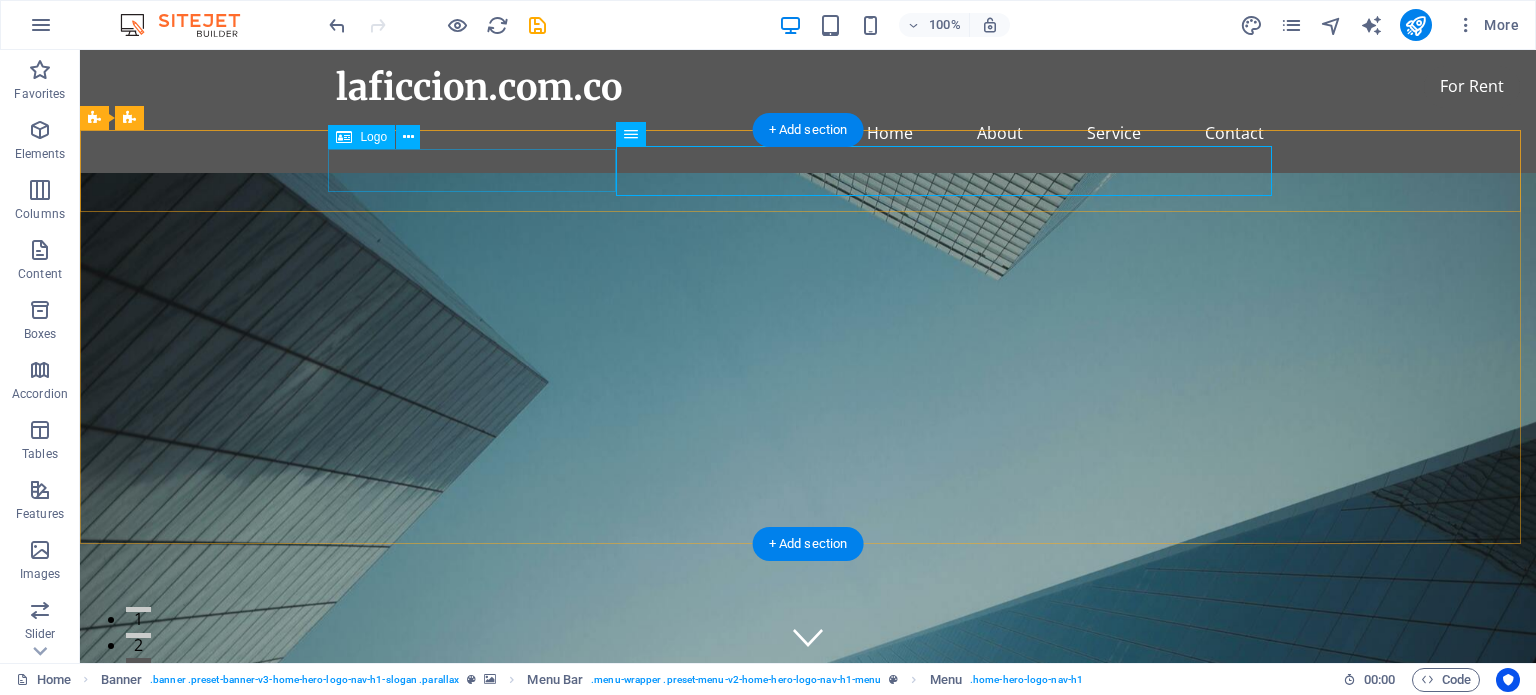 click on "laficcion.com.co" at bounding box center (808, 807) 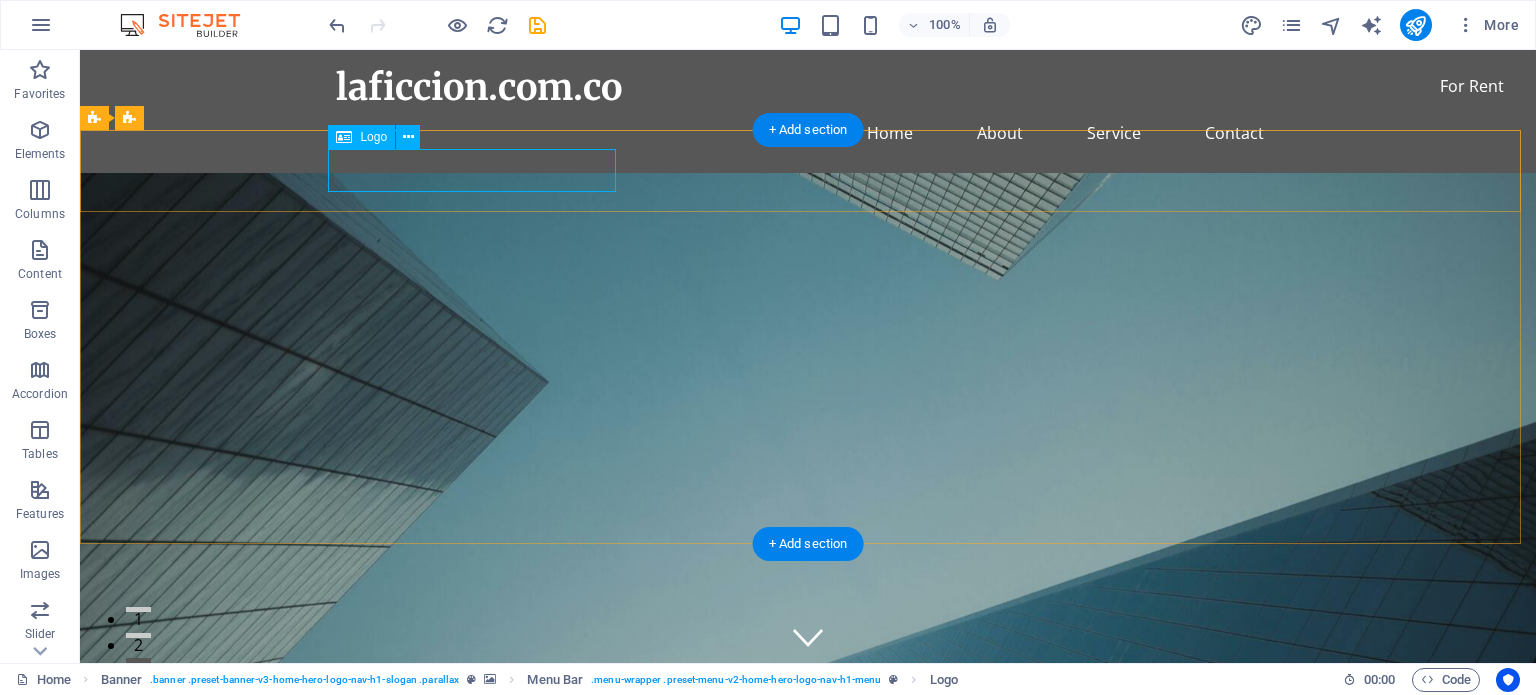 click on "laficcion.com.co" at bounding box center [808, 807] 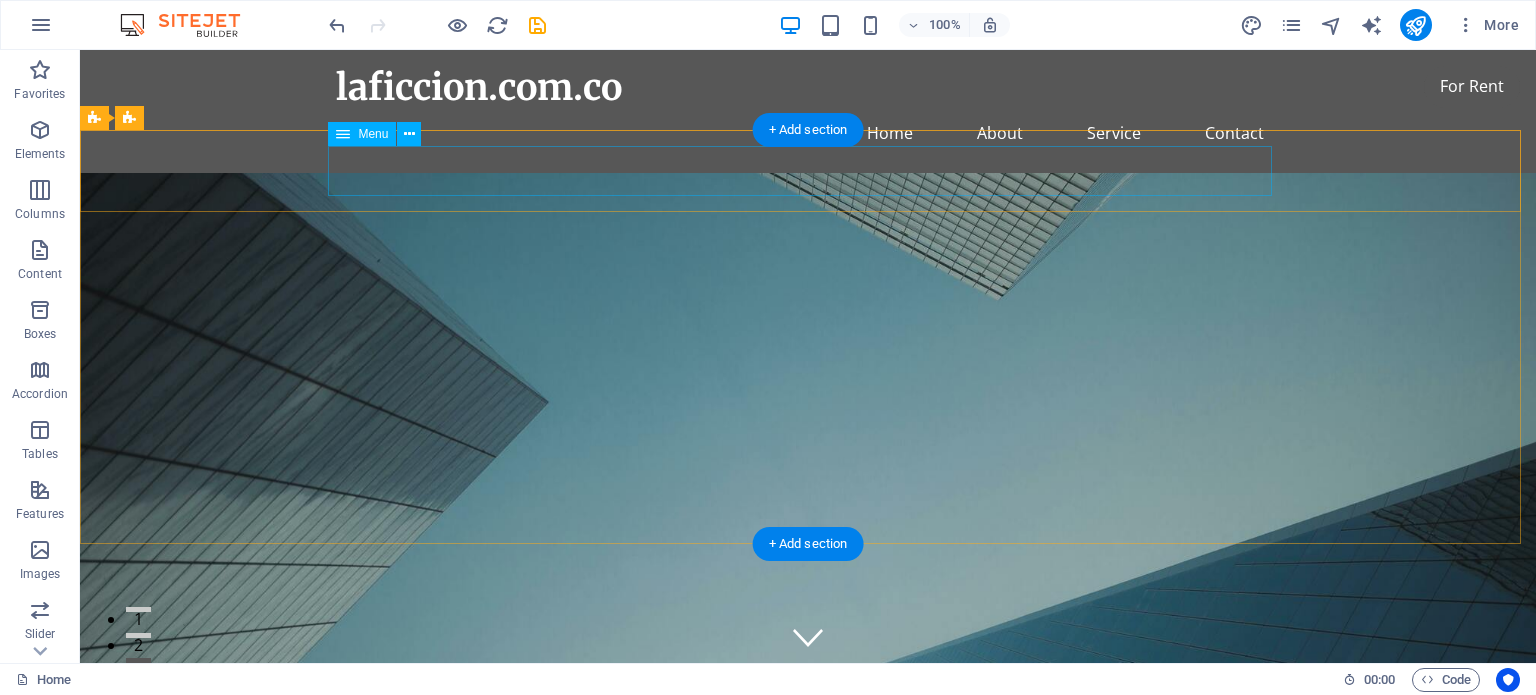 click on "Home About Services Book Online Contact" at bounding box center [808, 778] 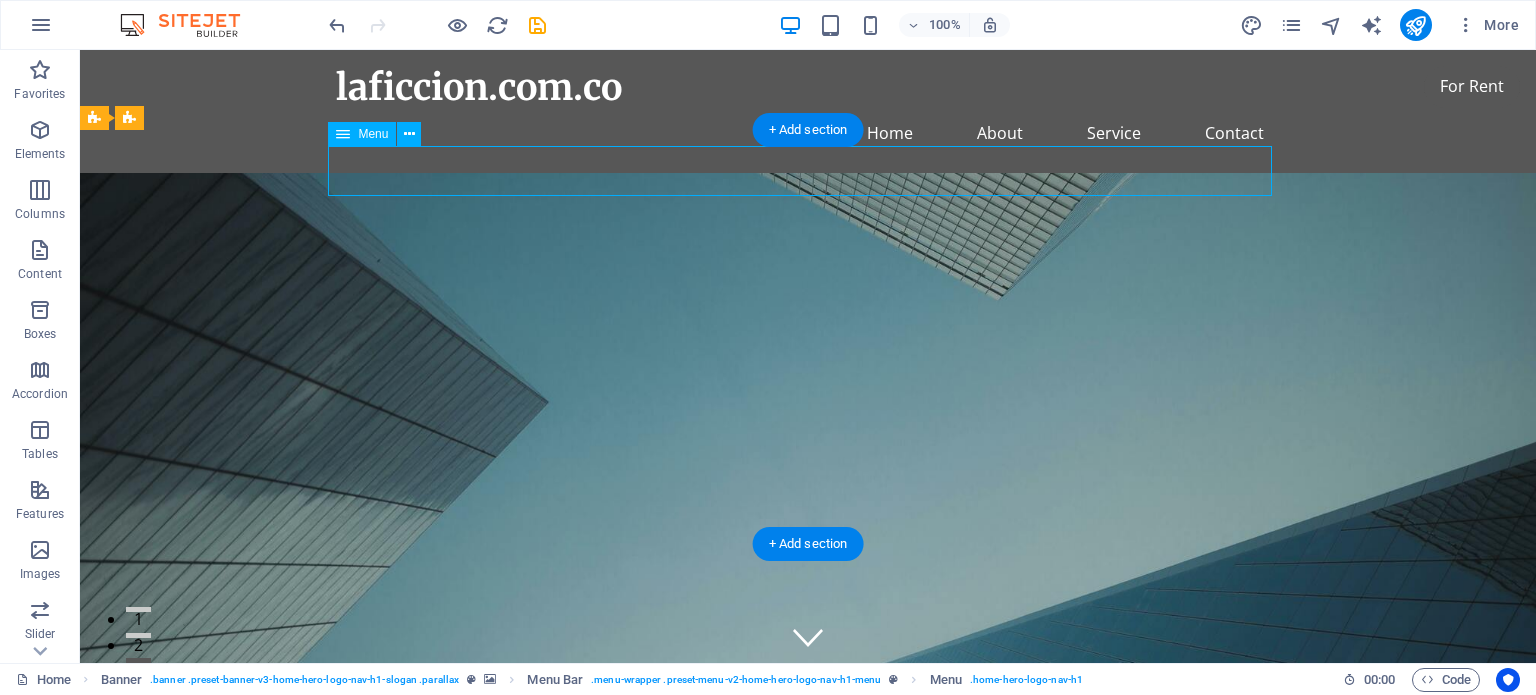 click on "Home About Services Book Online Contact" at bounding box center (808, 778) 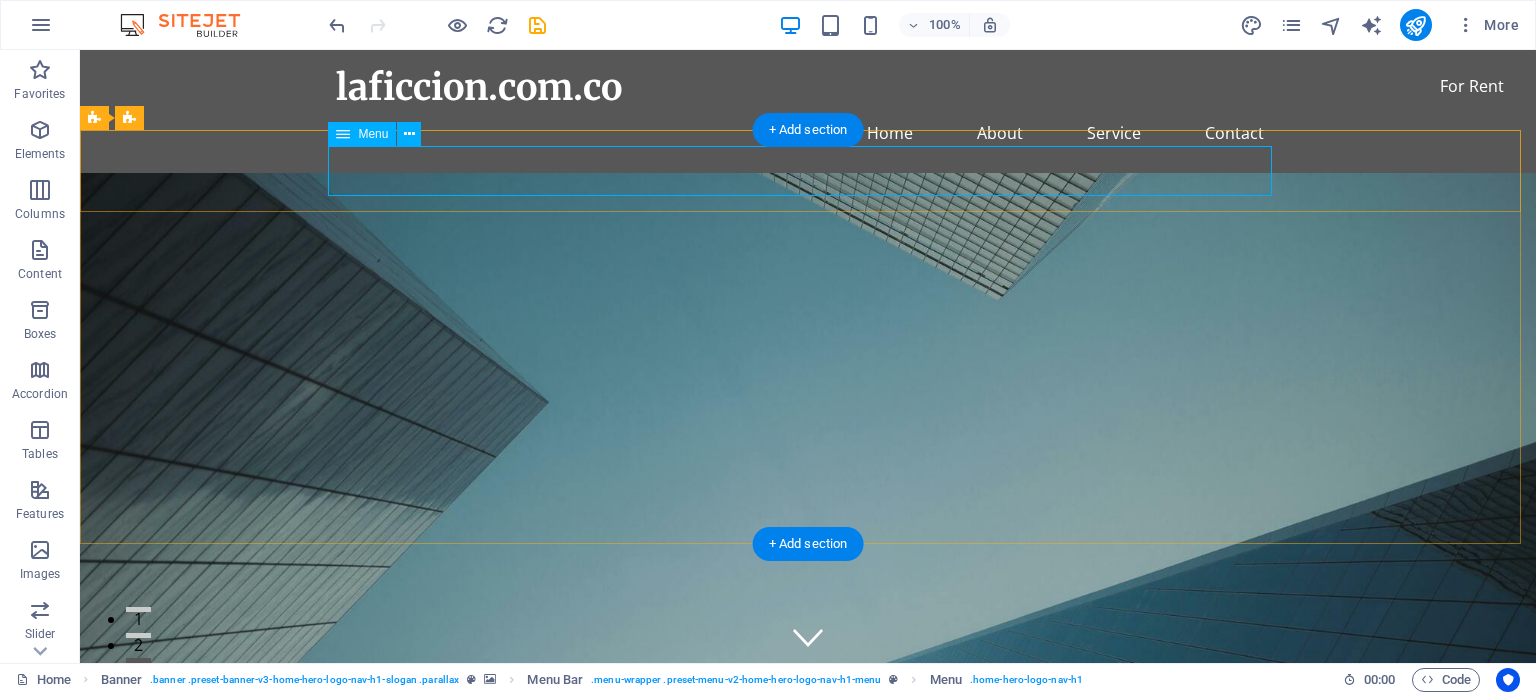 click on "Home About Services Book Online Contact" at bounding box center (808, 778) 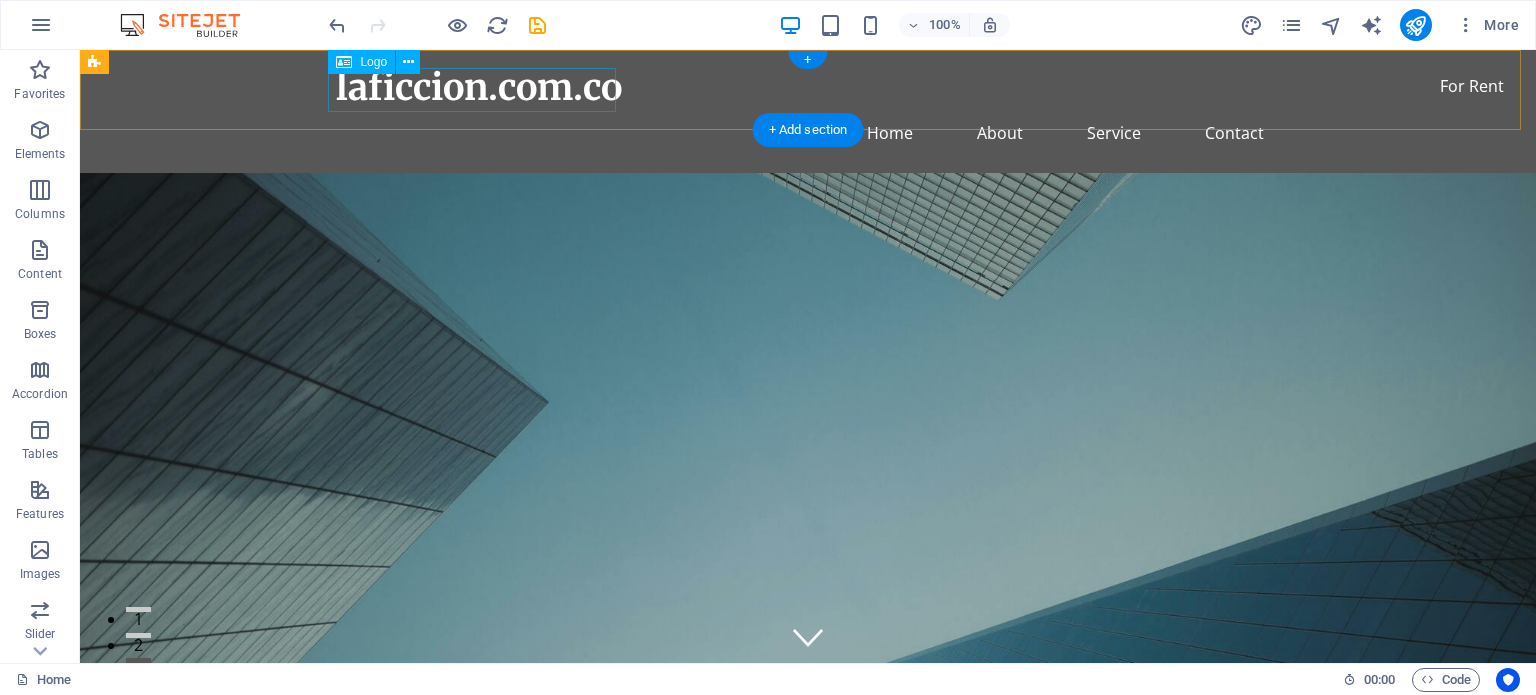 click on "laficcion.com.co" at bounding box center (808, 87) 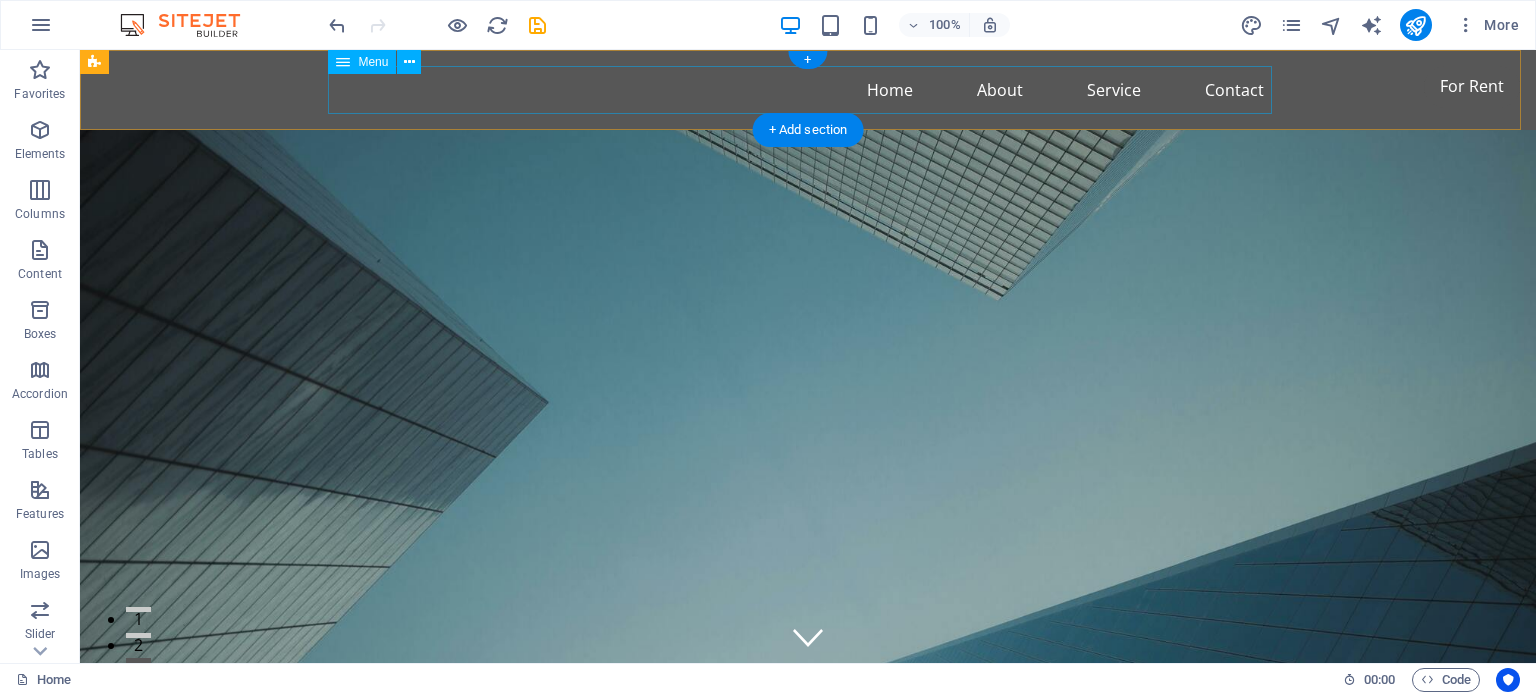 click on "Home About Service Contact" at bounding box center [808, 90] 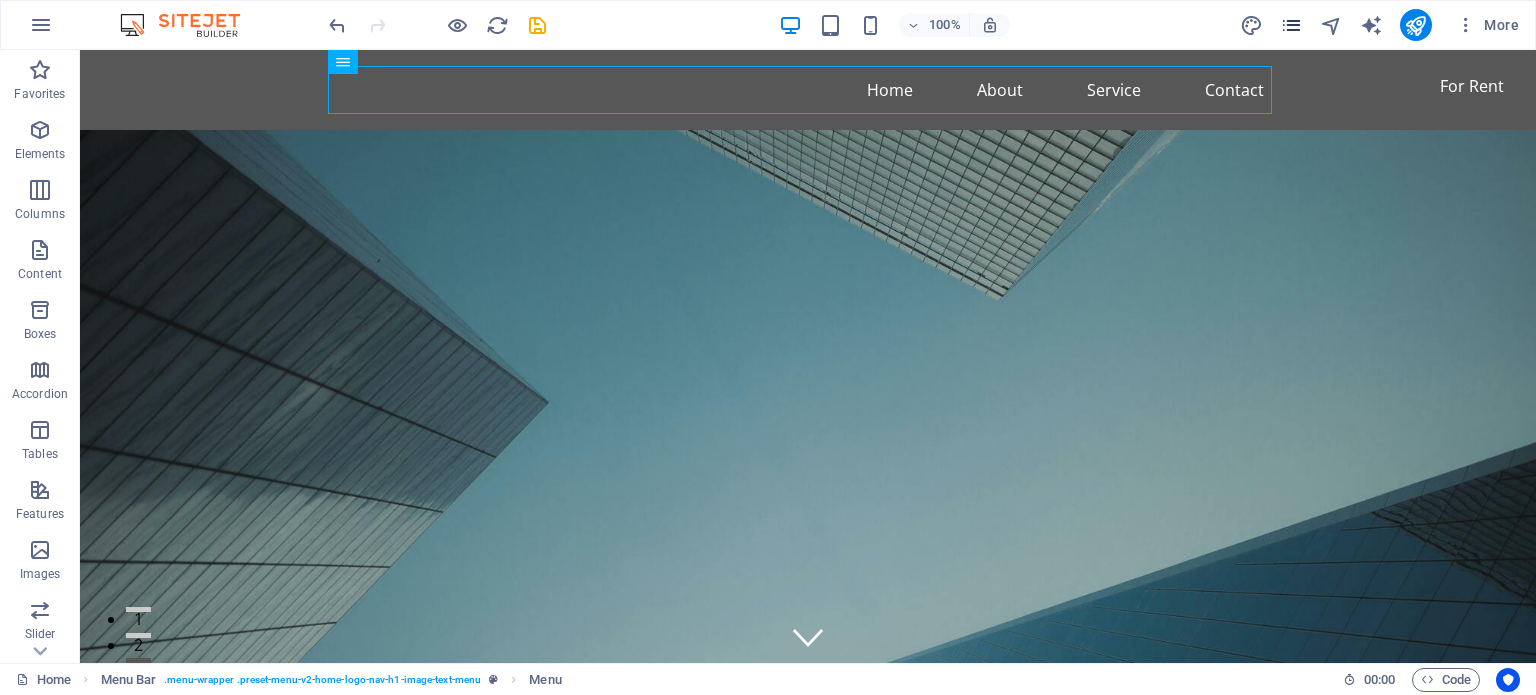 click at bounding box center (1291, 25) 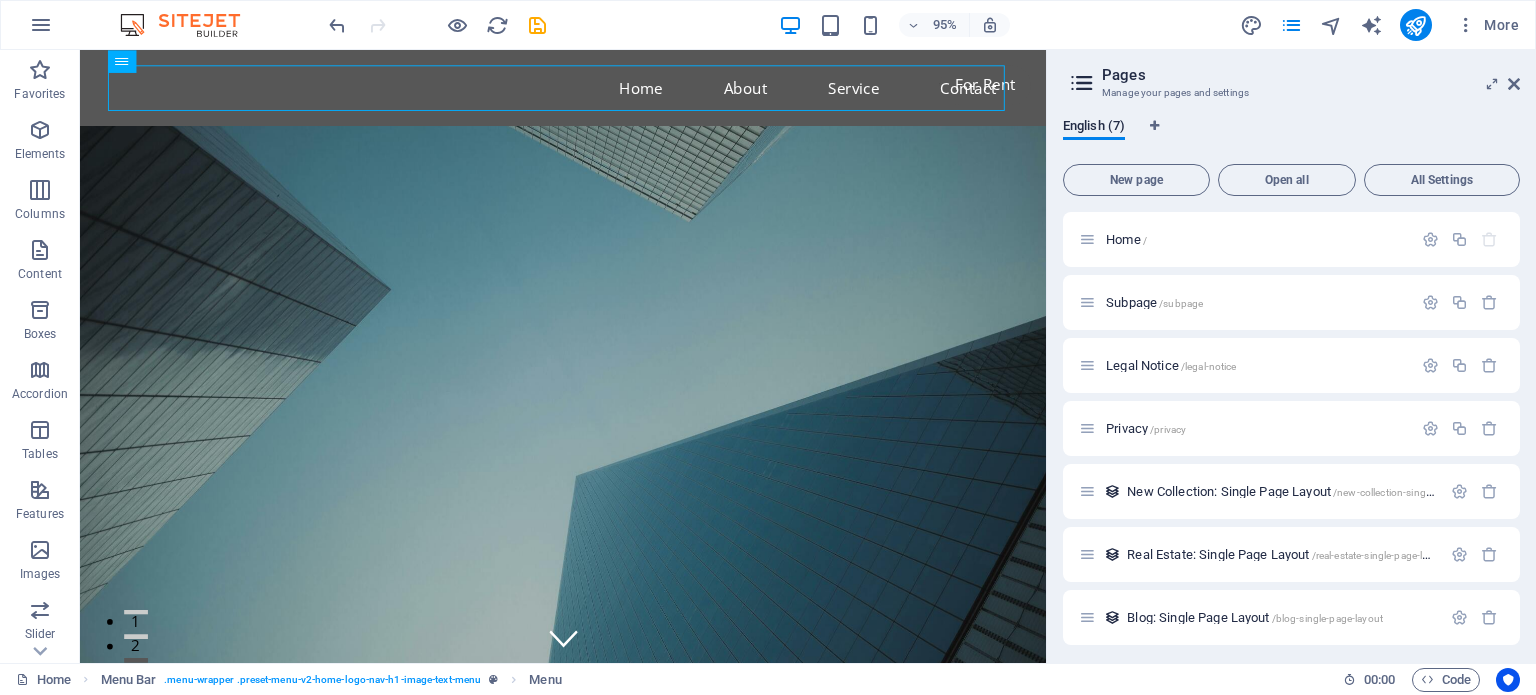 type 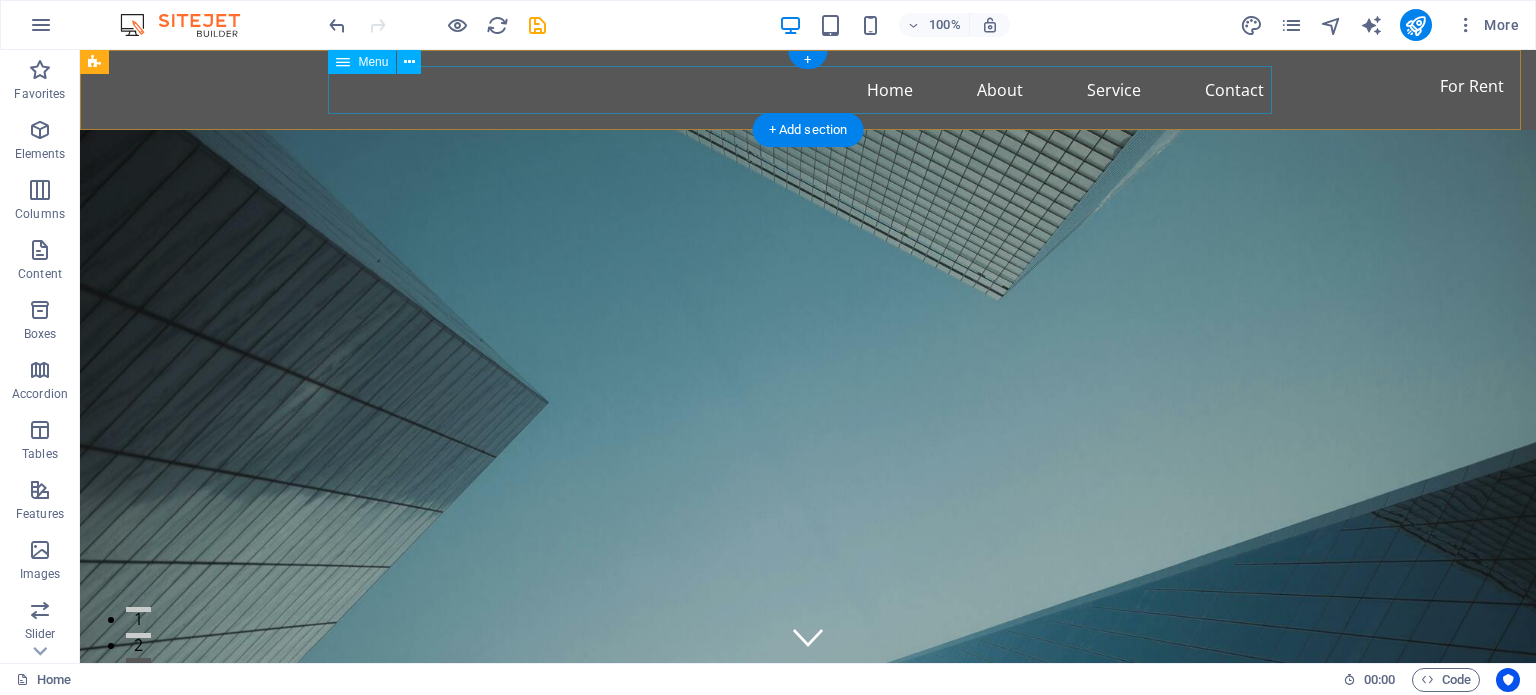 click on "Home About Service Contact" at bounding box center [808, 90] 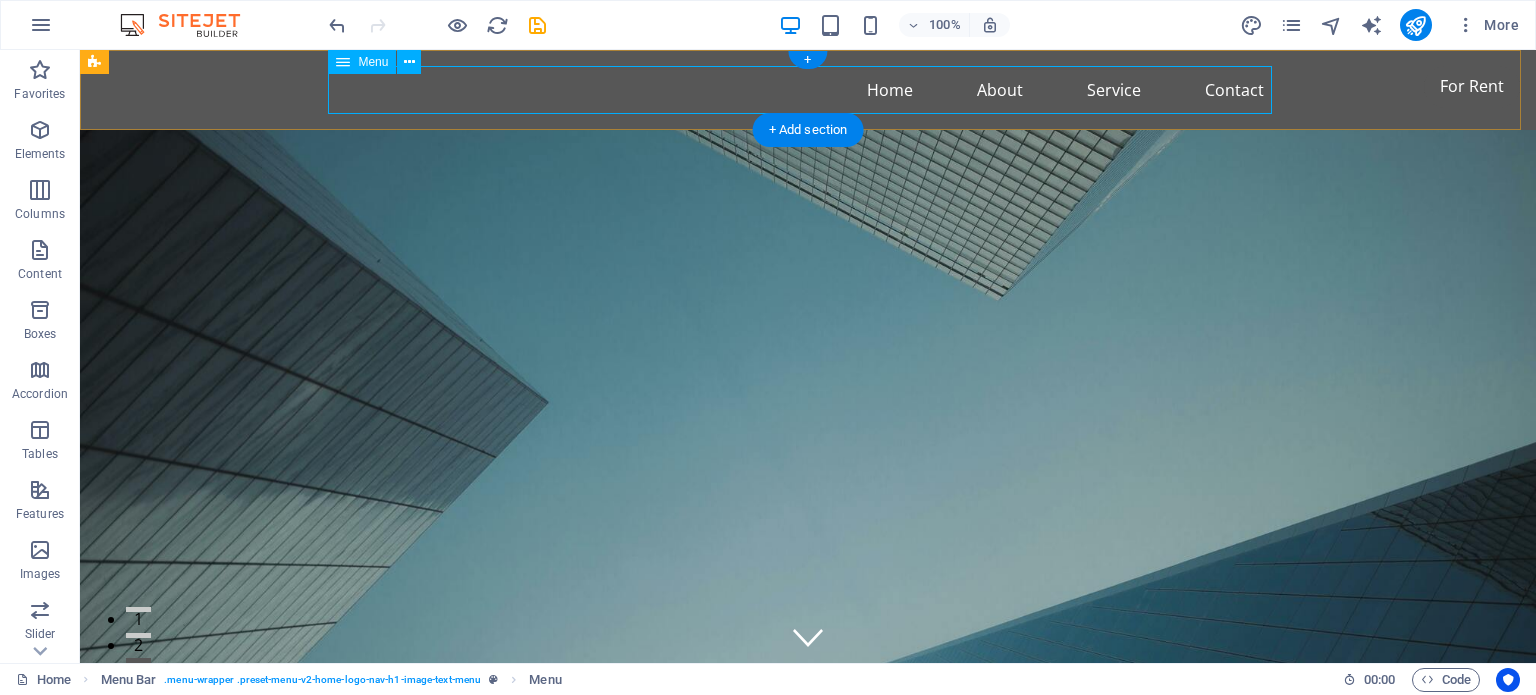 click on "Home About Service Contact" at bounding box center [808, 90] 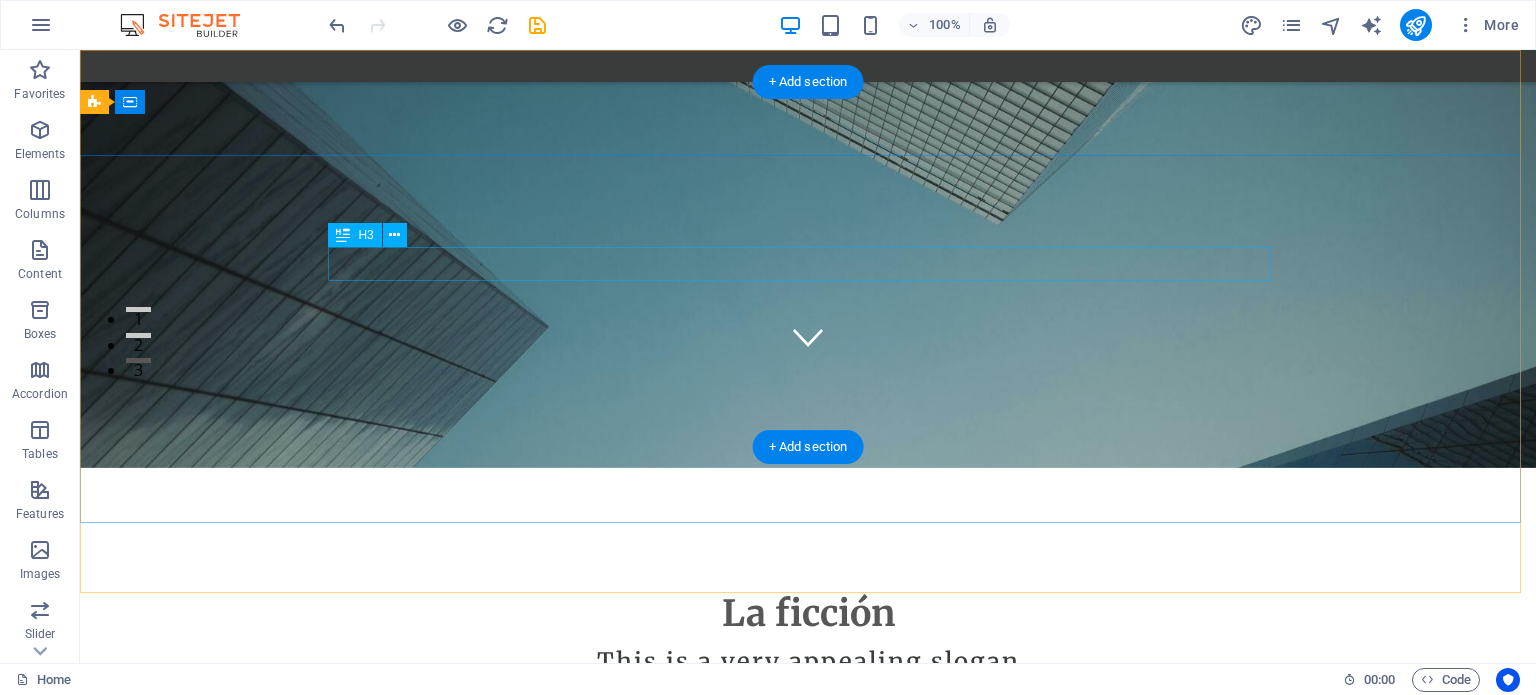 scroll, scrollTop: 0, scrollLeft: 0, axis: both 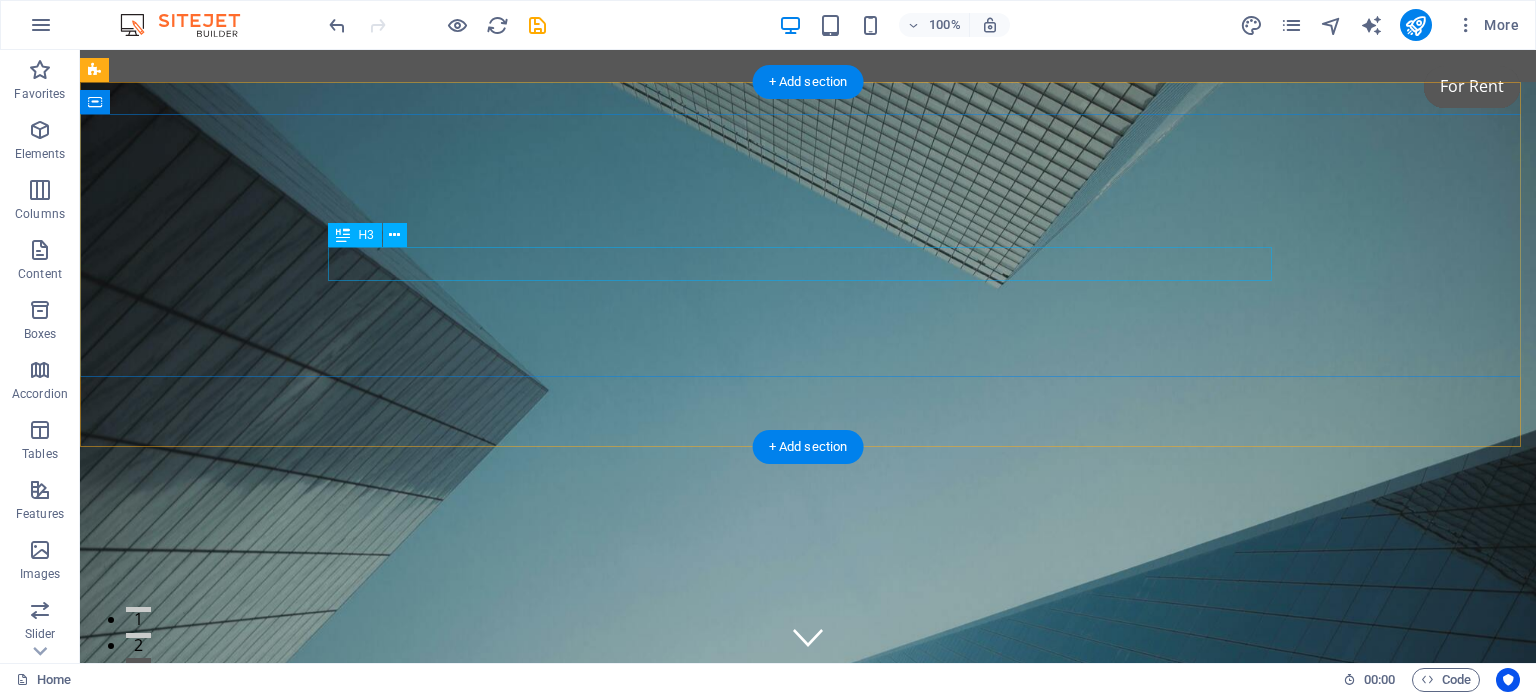 click on "This is a very appealing slogan" at bounding box center (808, 816) 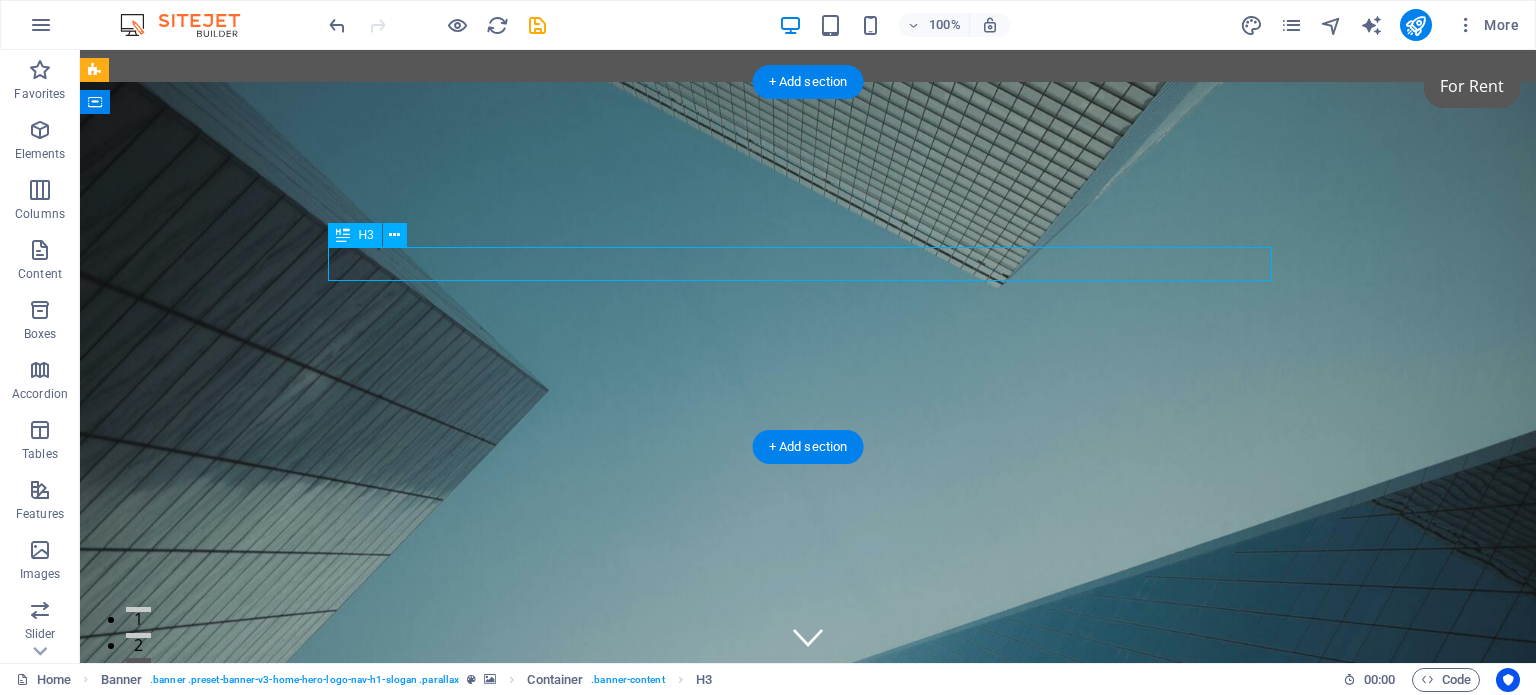 click on "This is a very appealing slogan" at bounding box center [808, 816] 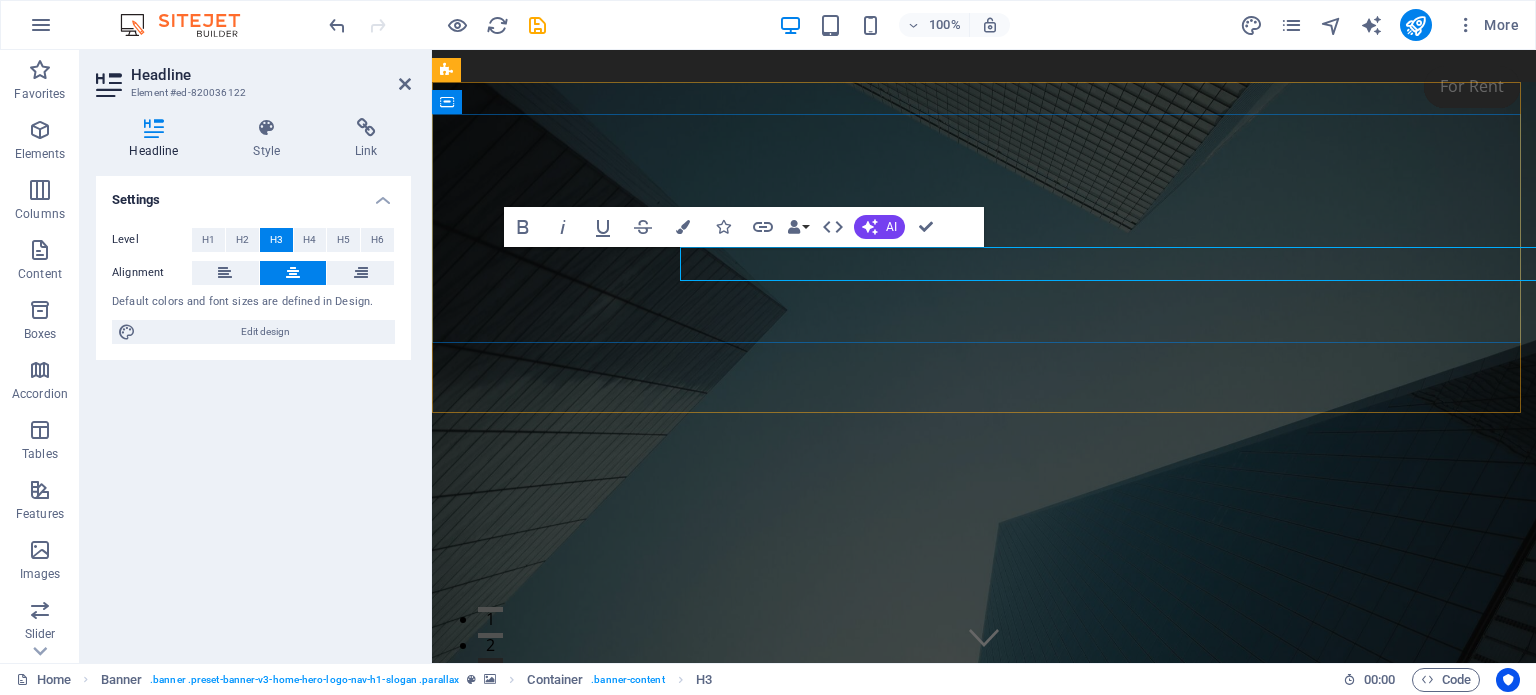type 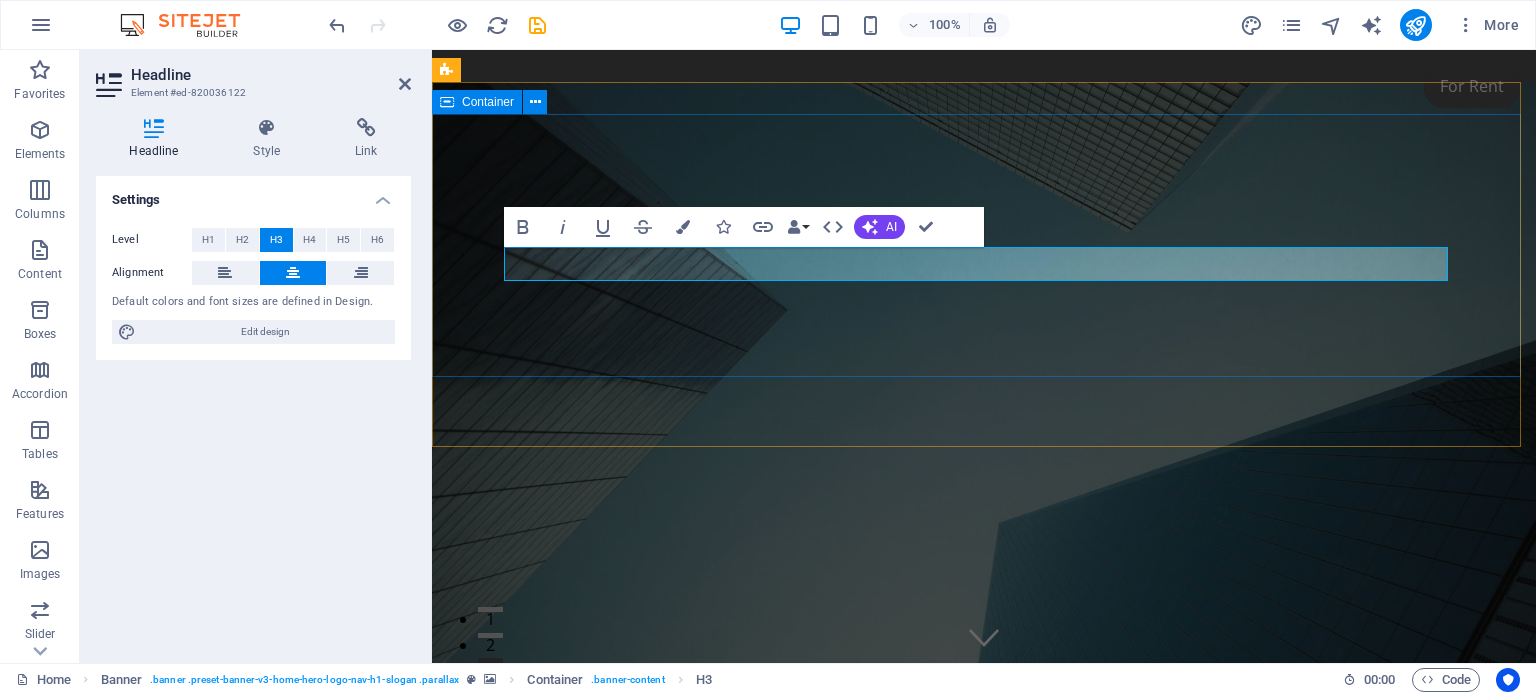 click on "La ficción Conglomerado de ideas" at bounding box center [984, 797] 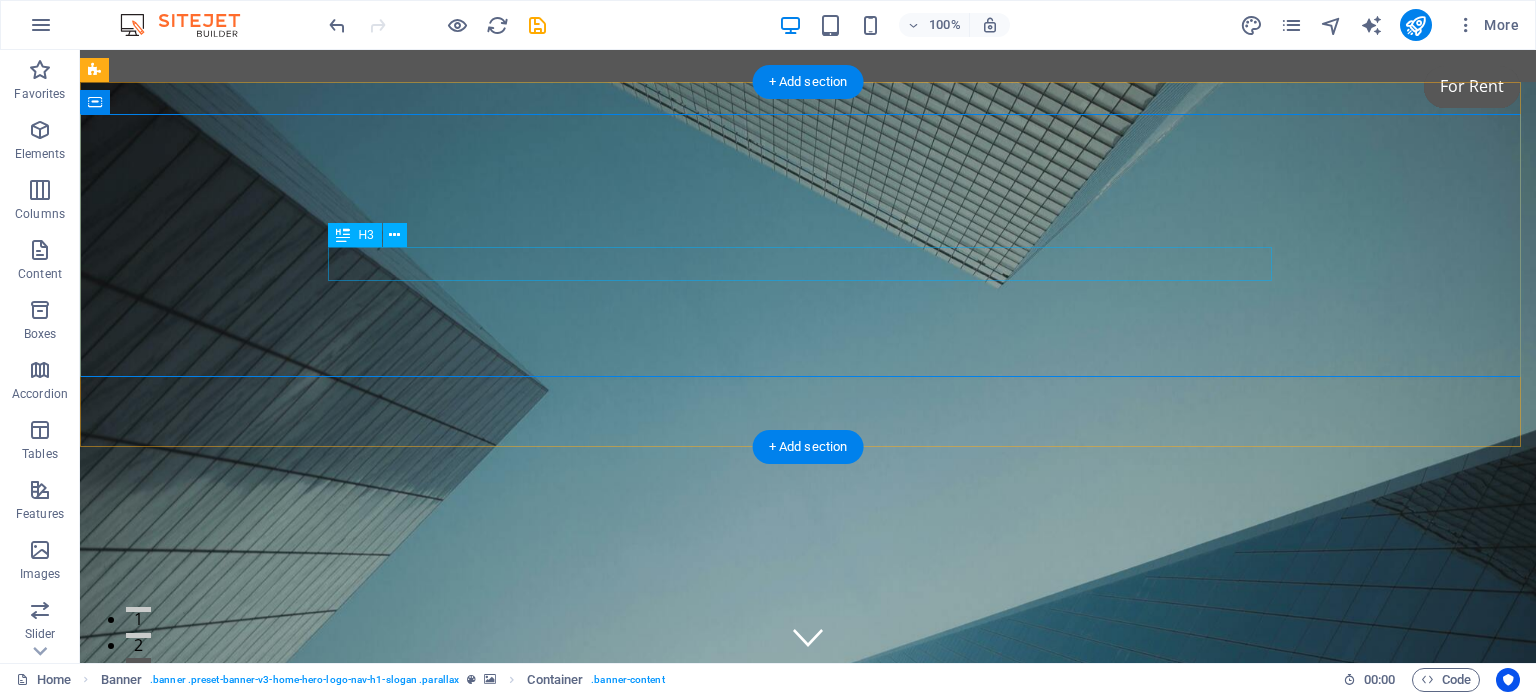 click on "Conglomerado de ideas" at bounding box center [808, 816] 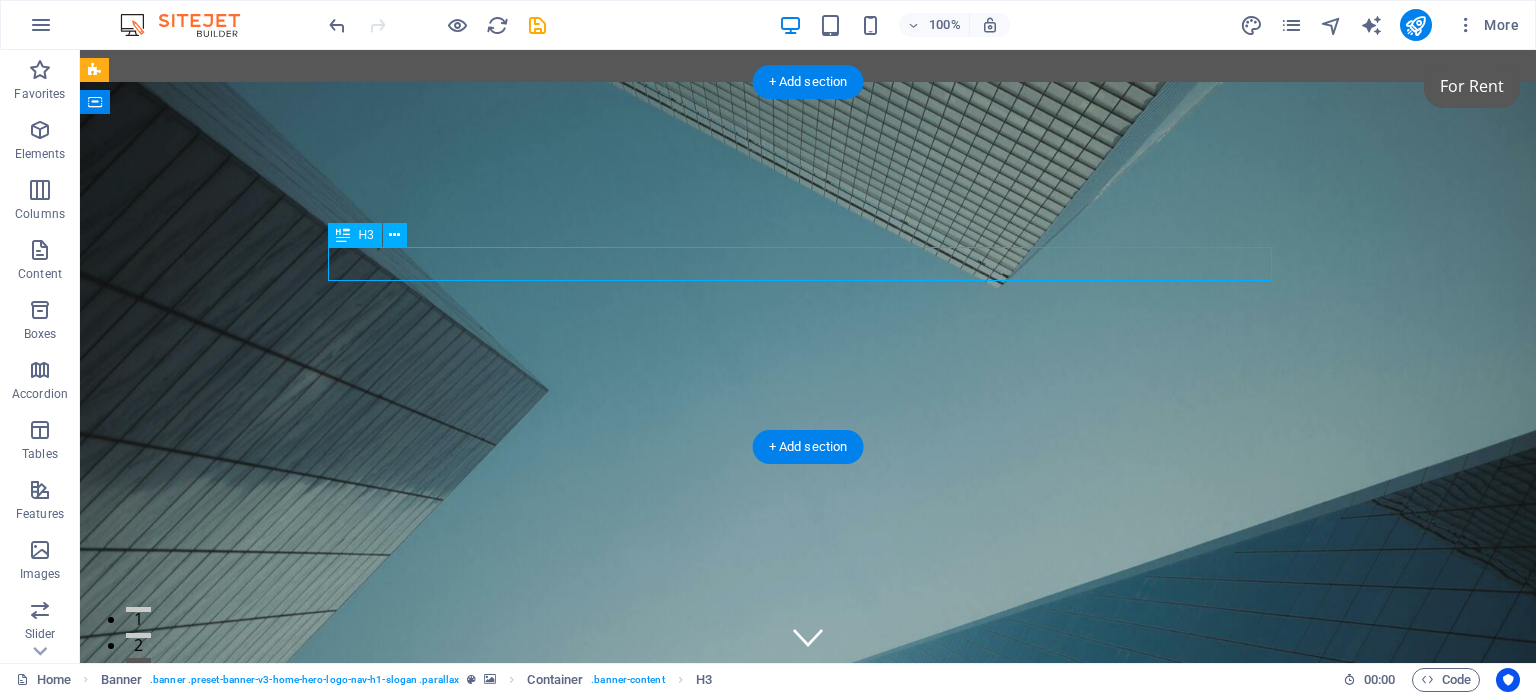 click on "Conglomerado de ideas" at bounding box center [808, 816] 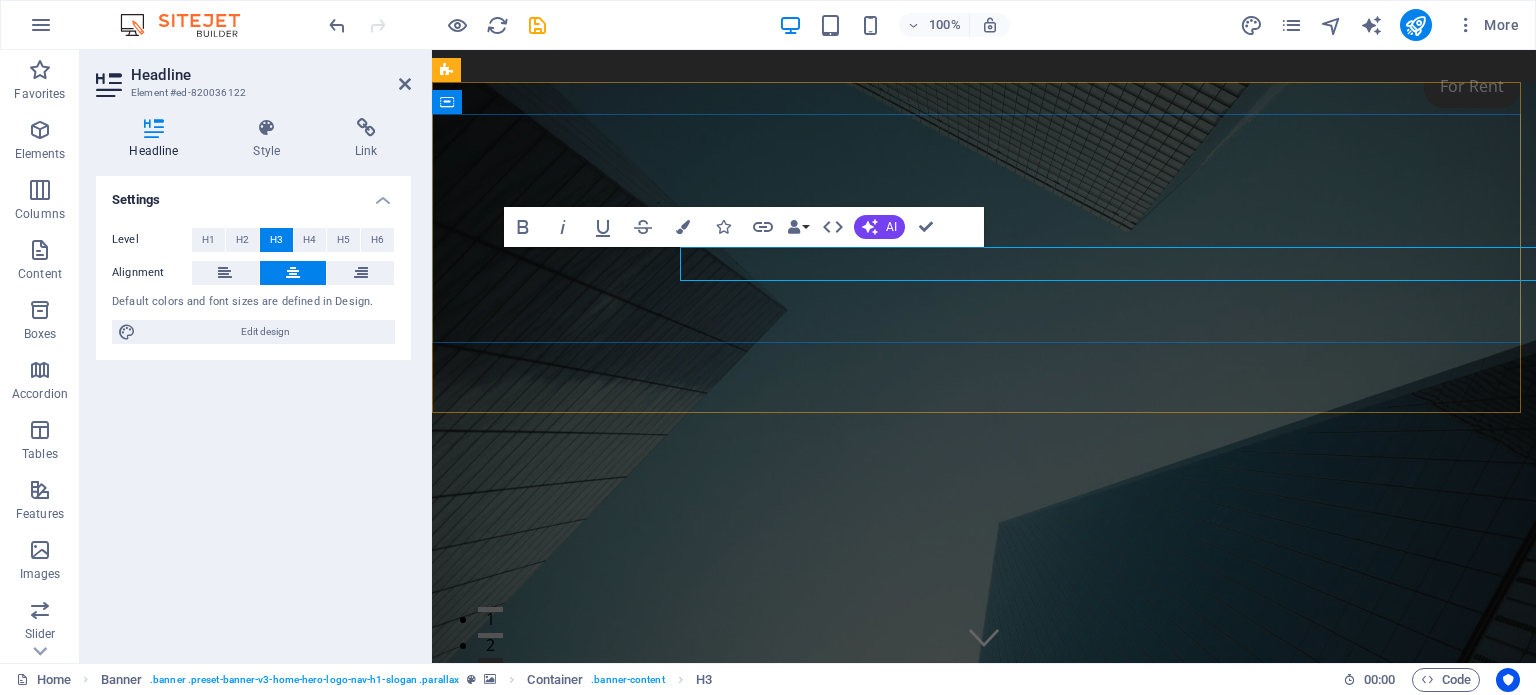click on "Conglomerado de ideas" at bounding box center [984, 816] 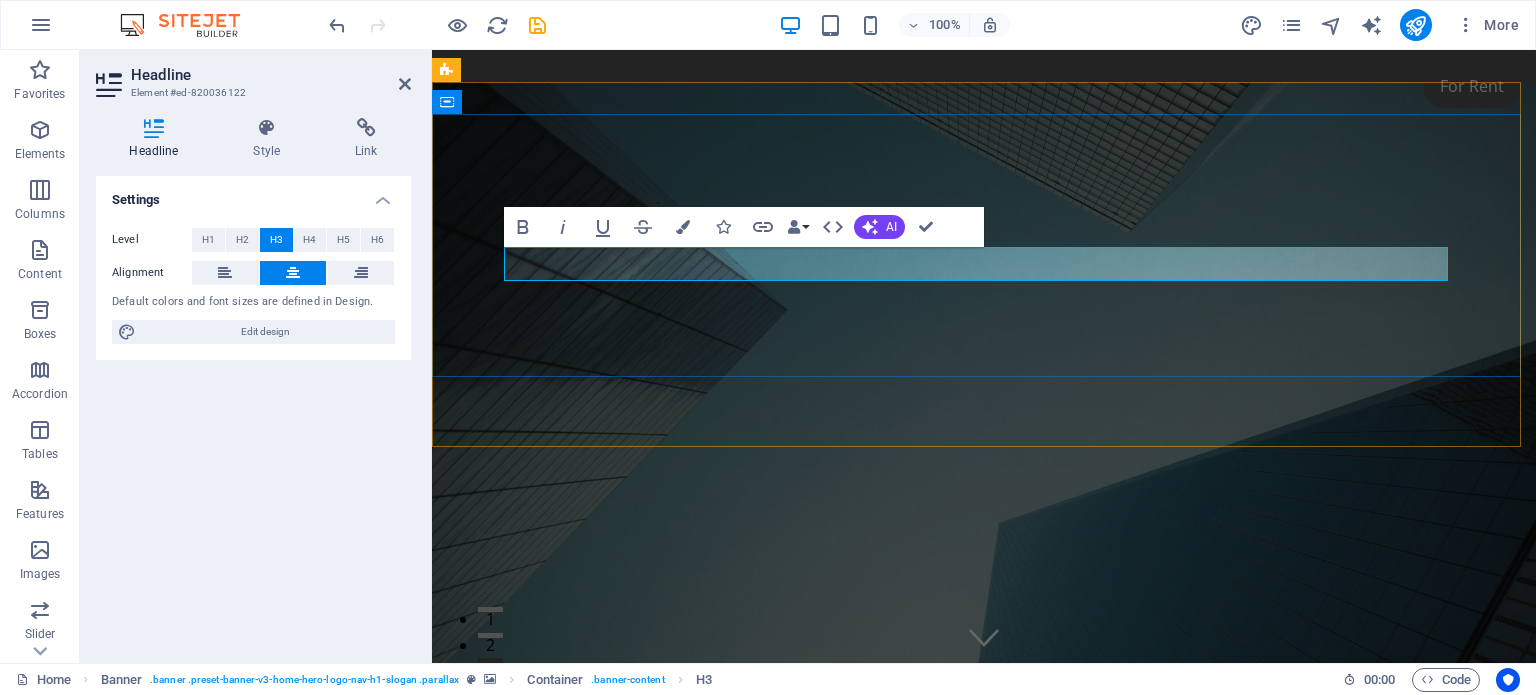 click on "Conglomerado de ideas" at bounding box center (984, 815) 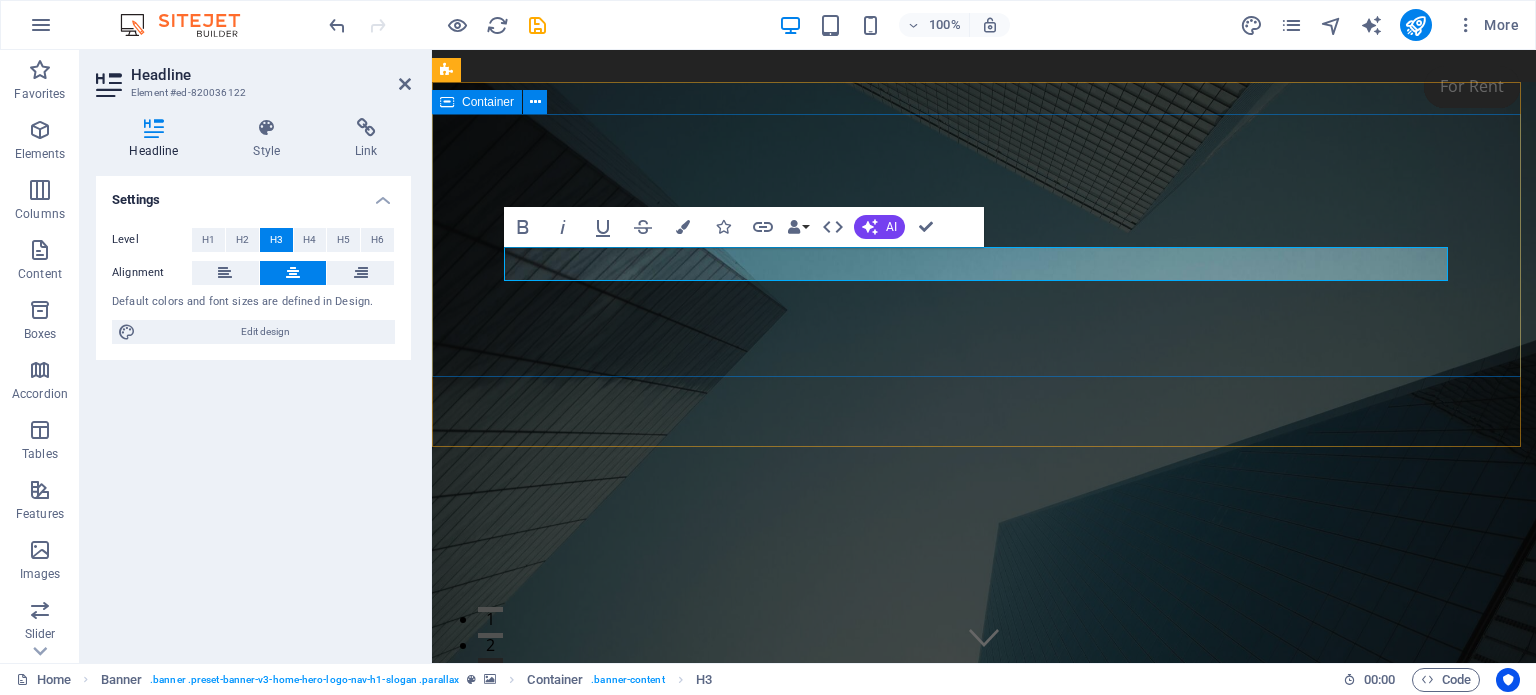 click on "La ficción Conglomerado de memoria e ideas" at bounding box center [984, 797] 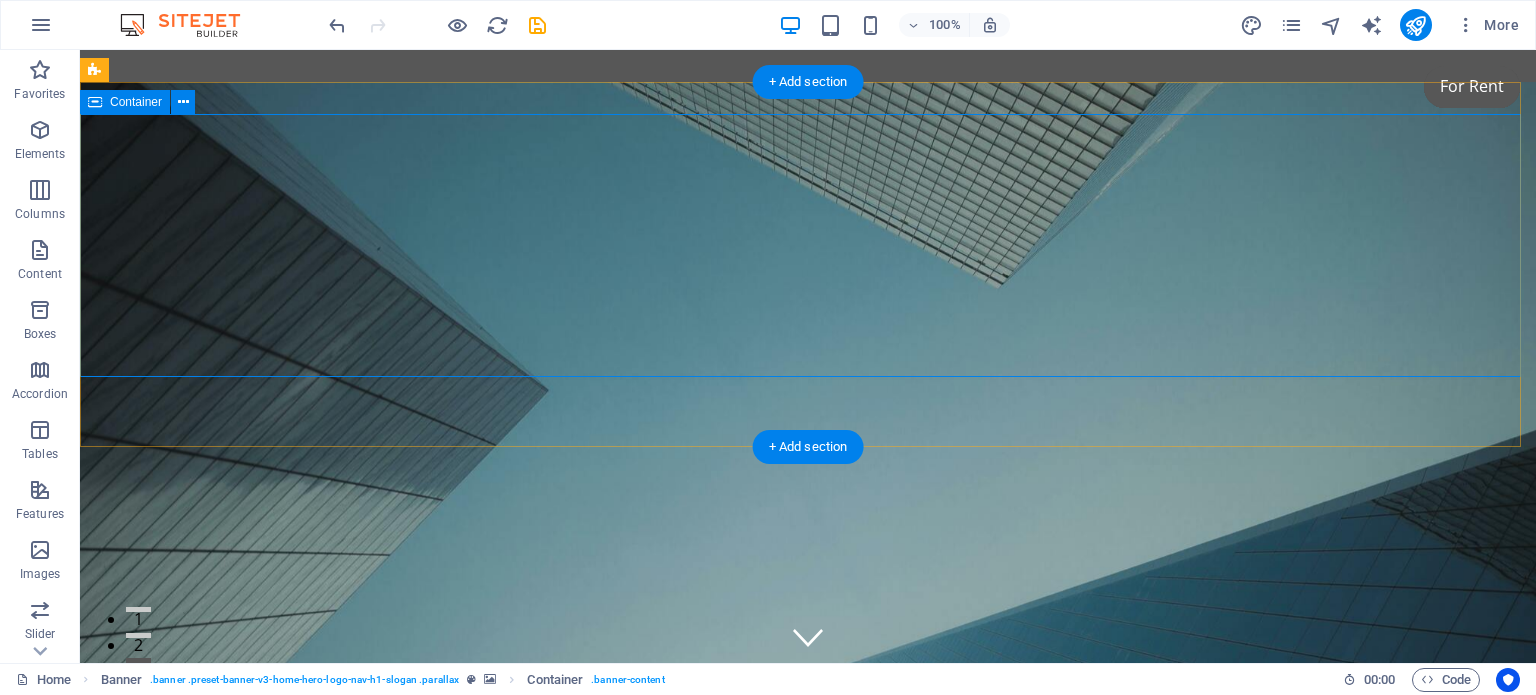 click on "La ficción Conglomerado de memoria e ideas" at bounding box center [808, 797] 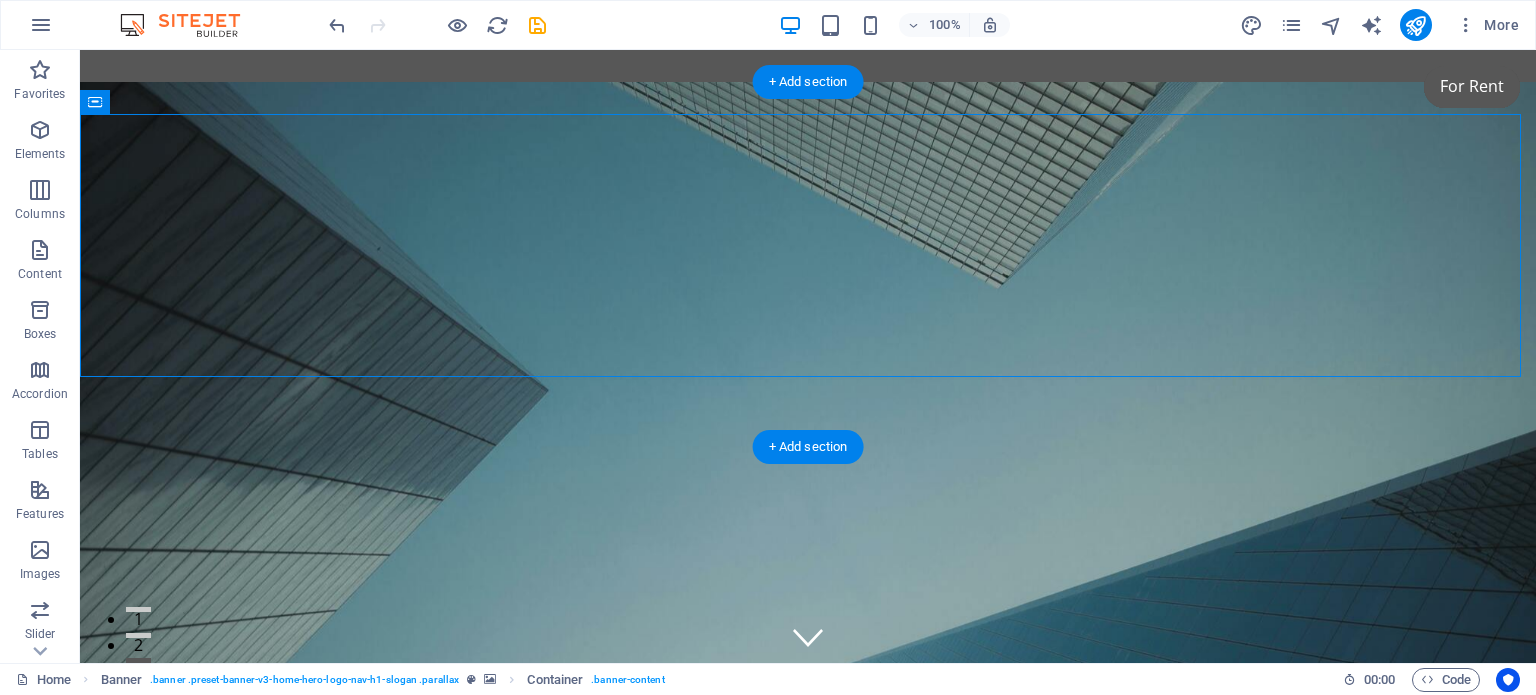 click at bounding box center [808, 388] 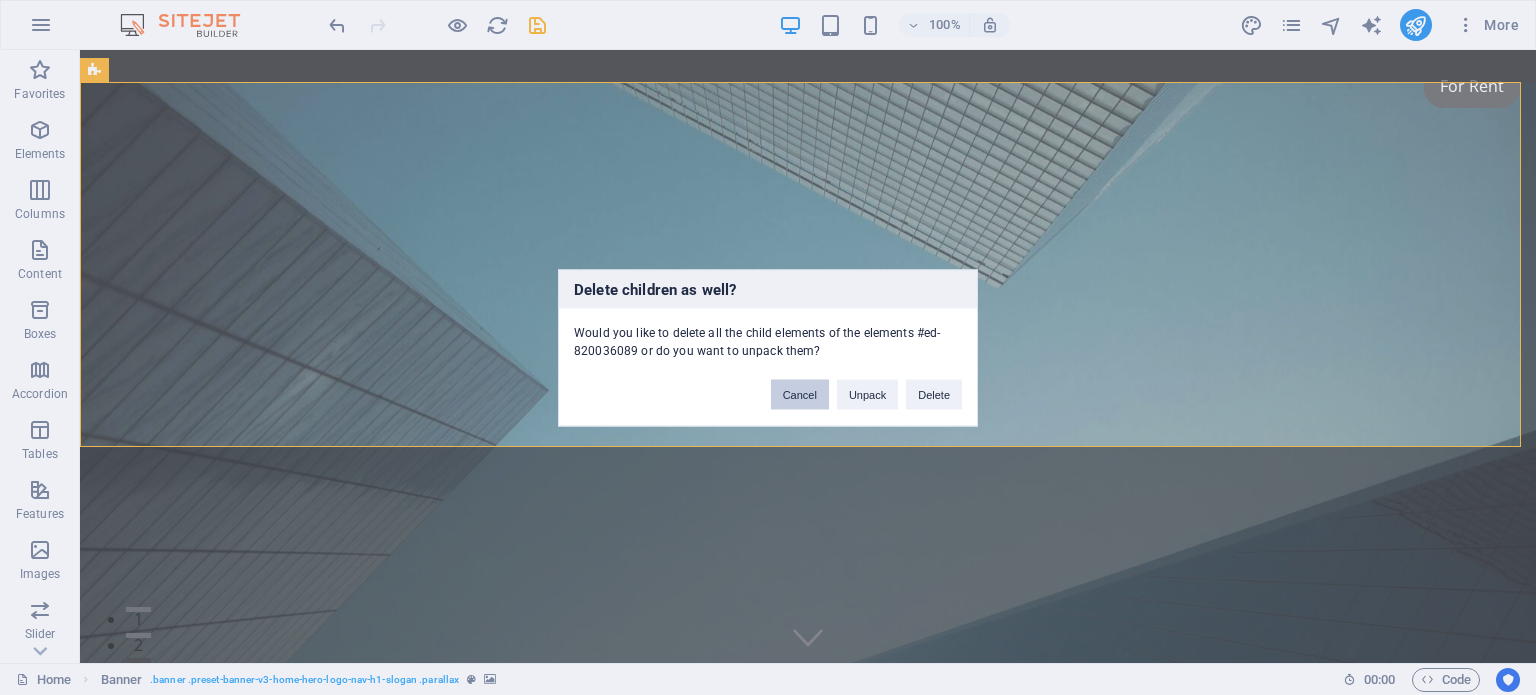 click on "Cancel" at bounding box center [800, 394] 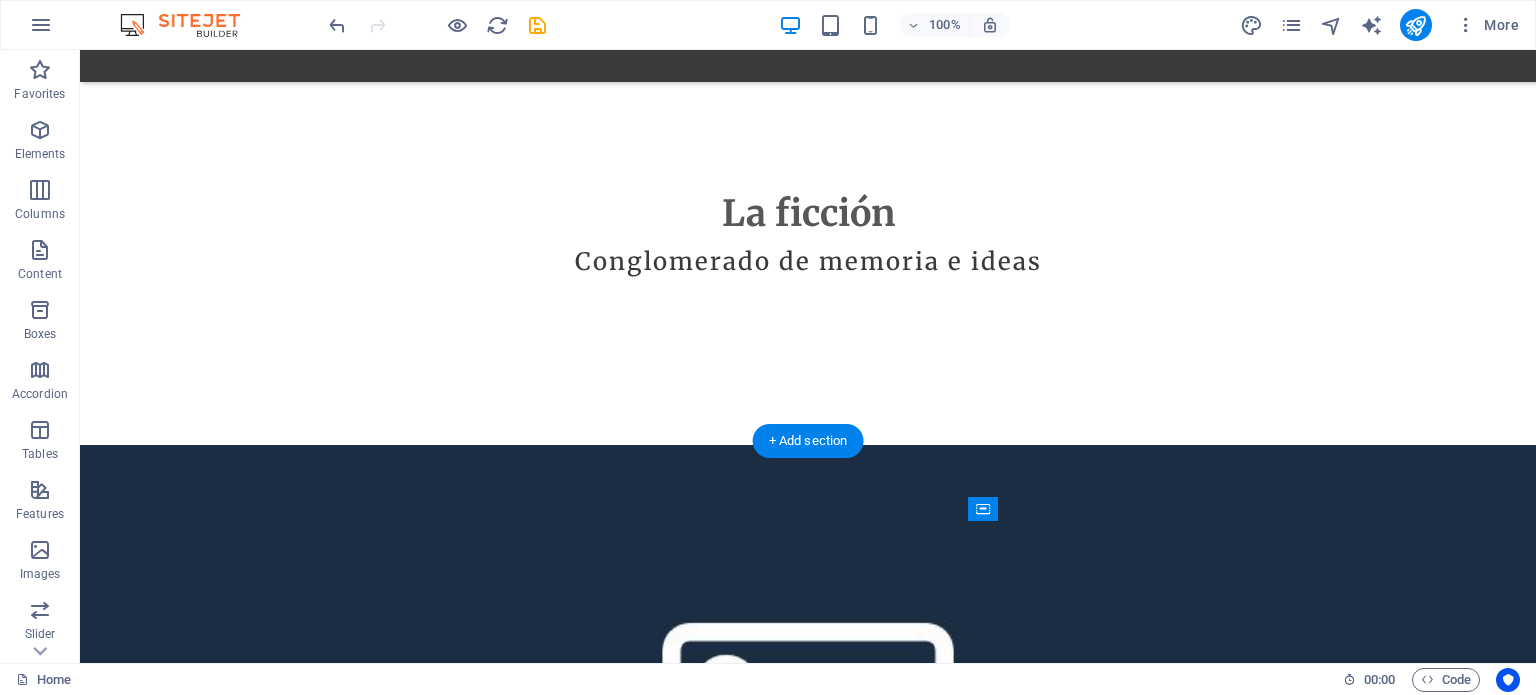 scroll, scrollTop: 500, scrollLeft: 0, axis: vertical 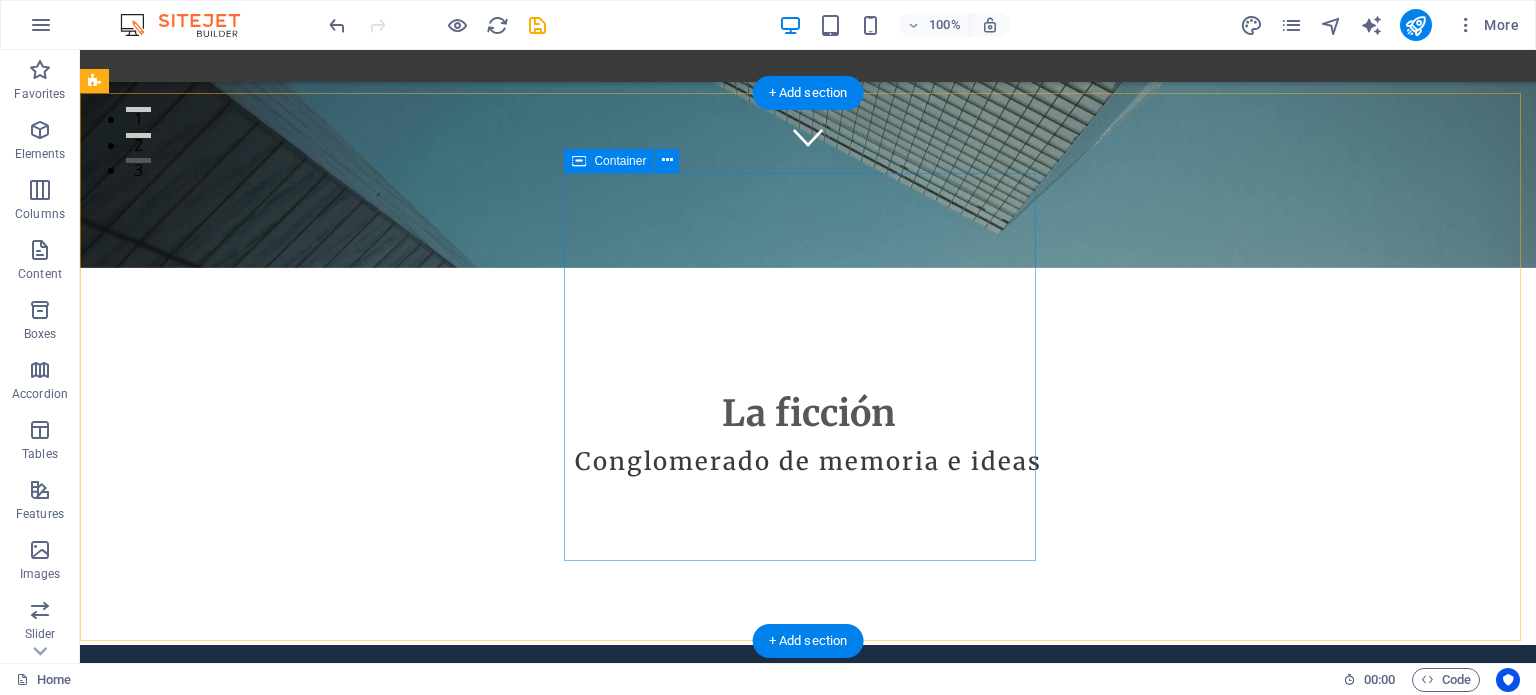 click on "Headline Lorem ipsum dolor sit amet, consectetuer adipiscing elit. Aenean commodo ligula eget dolor. Lorem ipsum dolor sit amet, consectetuer adipiscing elit leget dolor. Lorem ipsum dolor sit amet, consectetuer adipiscing elit. Aenean commodo ligula eget dolor. Lorem ipsum dolor sit amet, consectetuer adipiscing elit dolor." at bounding box center [808, 1403] 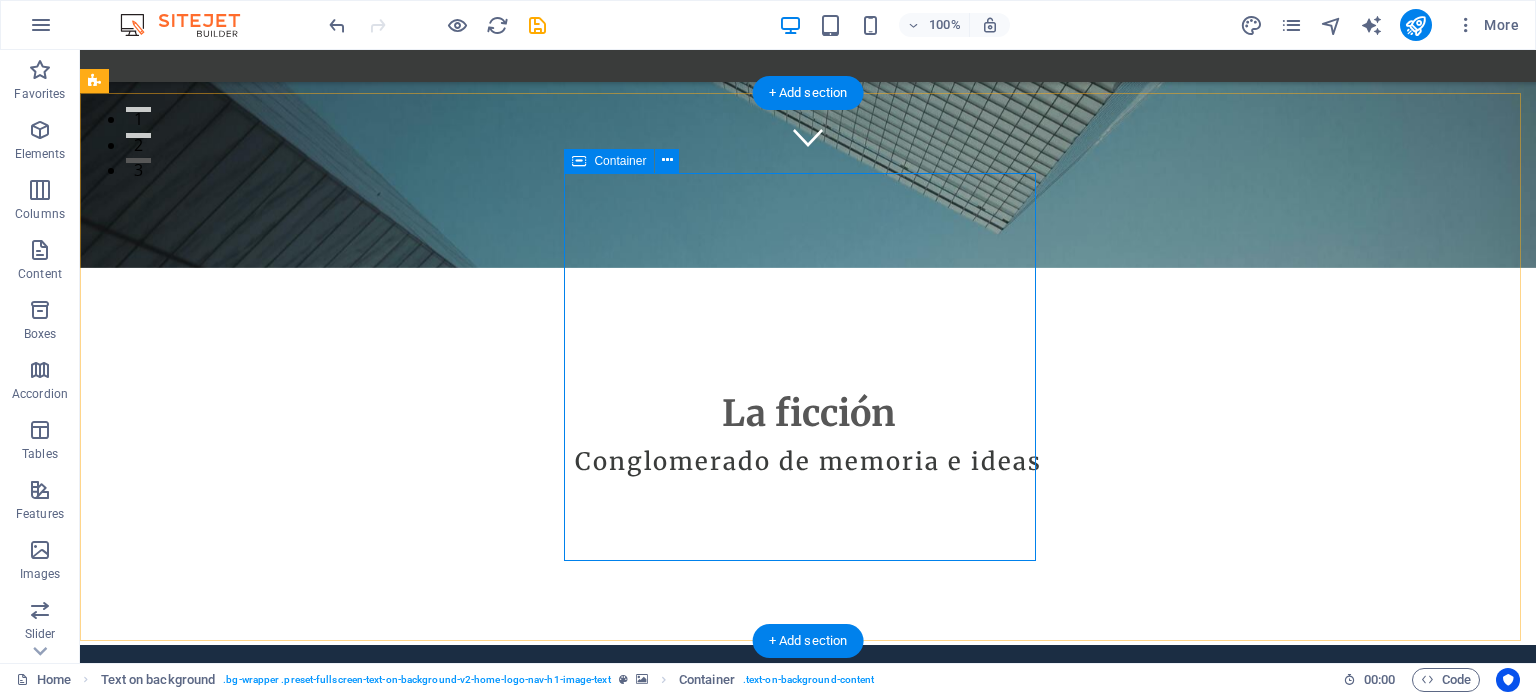 click on "Headline Lorem ipsum dolor sit amet, consectetuer adipiscing elit. Aenean commodo ligula eget dolor. Lorem ipsum dolor sit amet, consectetuer adipiscing elit leget dolor. Lorem ipsum dolor sit amet, consectetuer adipiscing elit. Aenean commodo ligula eget dolor. Lorem ipsum dolor sit amet, consectetuer adipiscing elit dolor." at bounding box center [808, 1403] 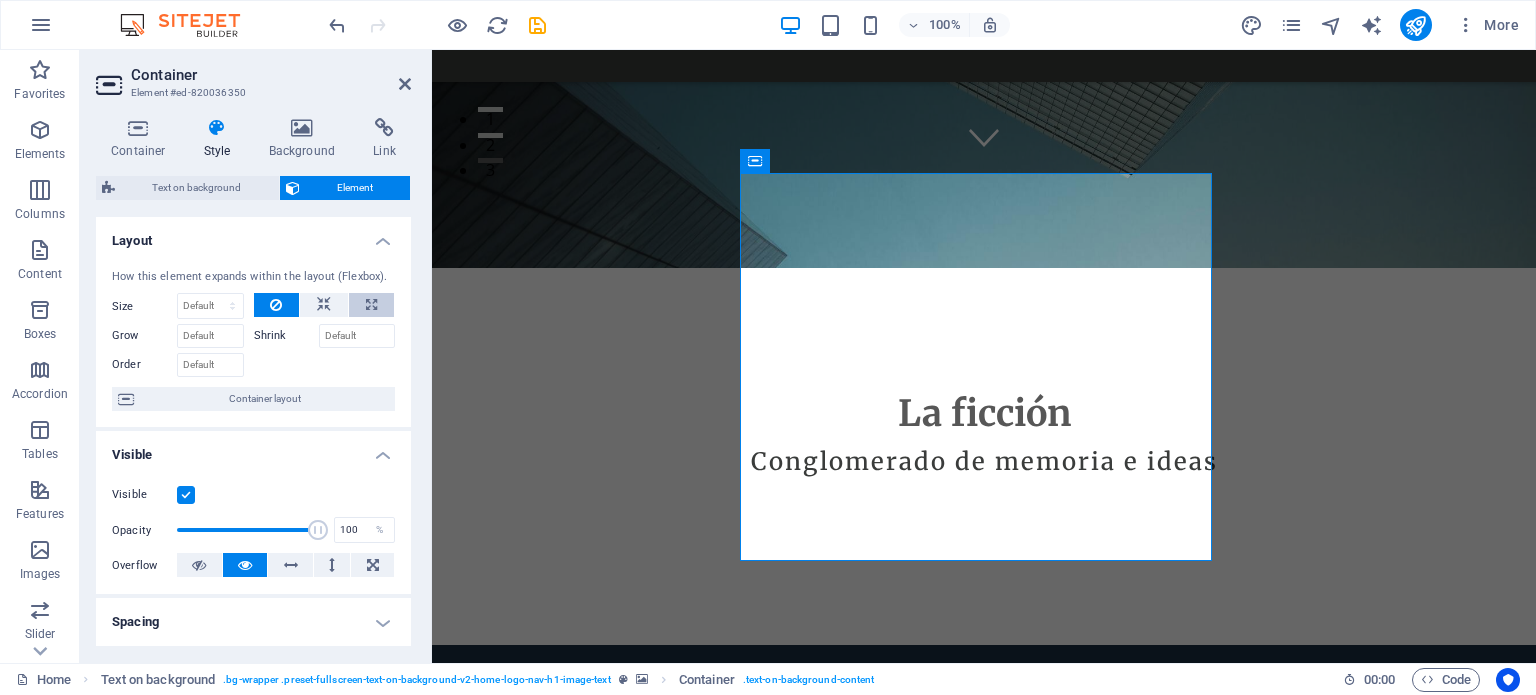 click at bounding box center (371, 305) 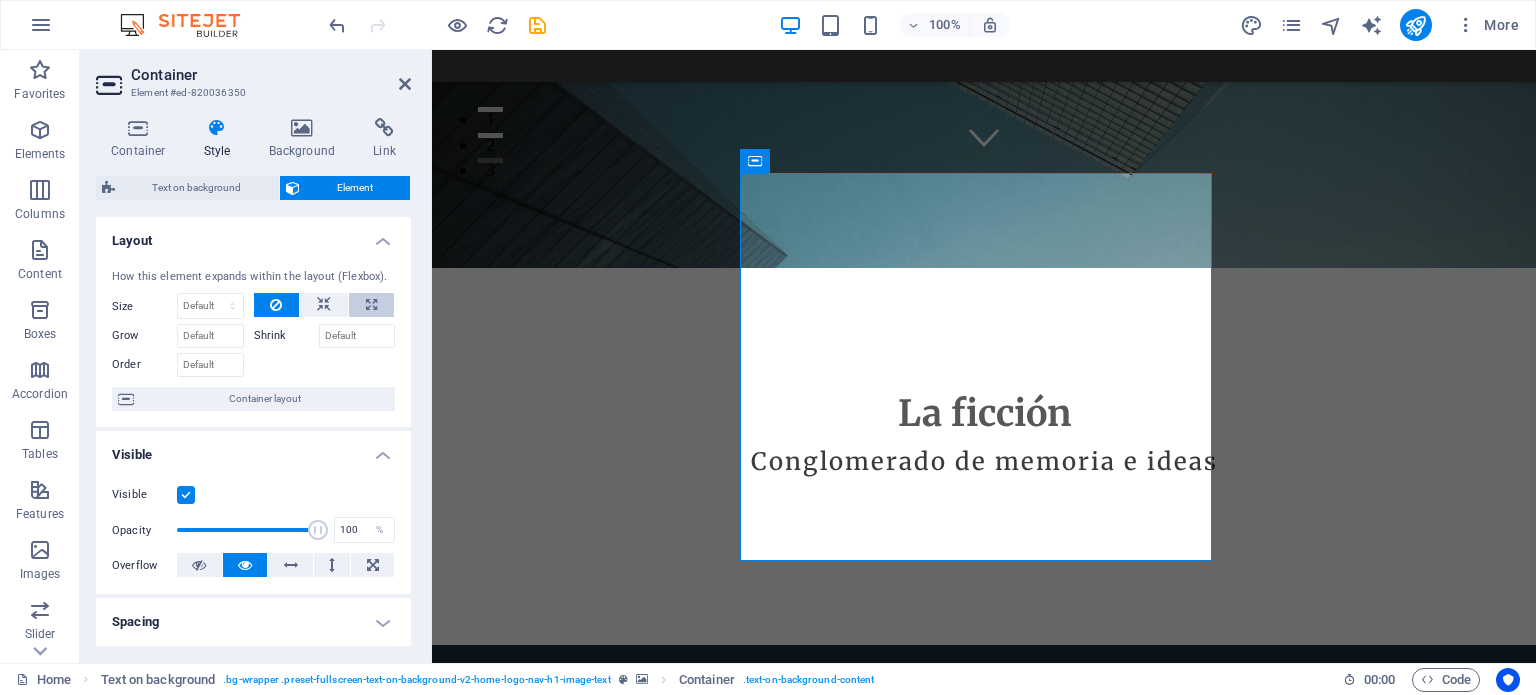 type on "100" 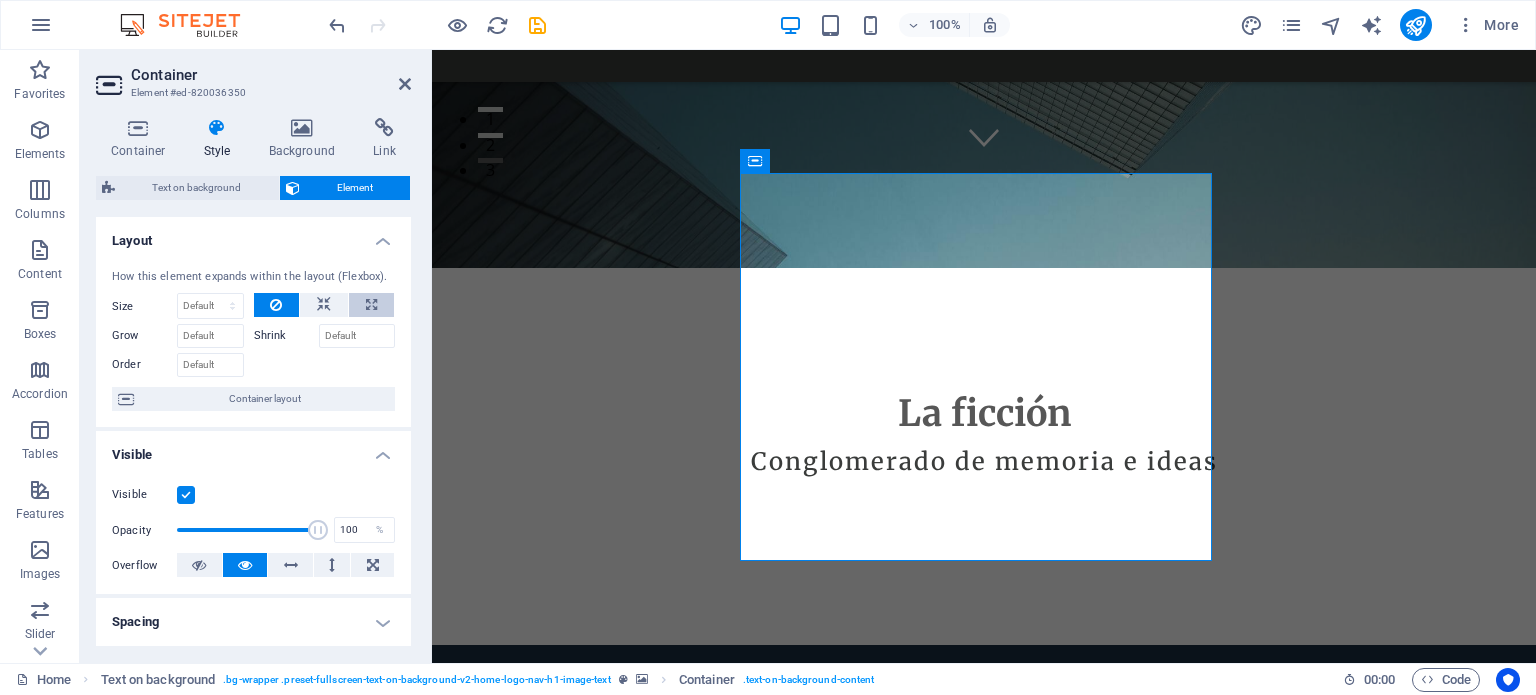 select on "%" 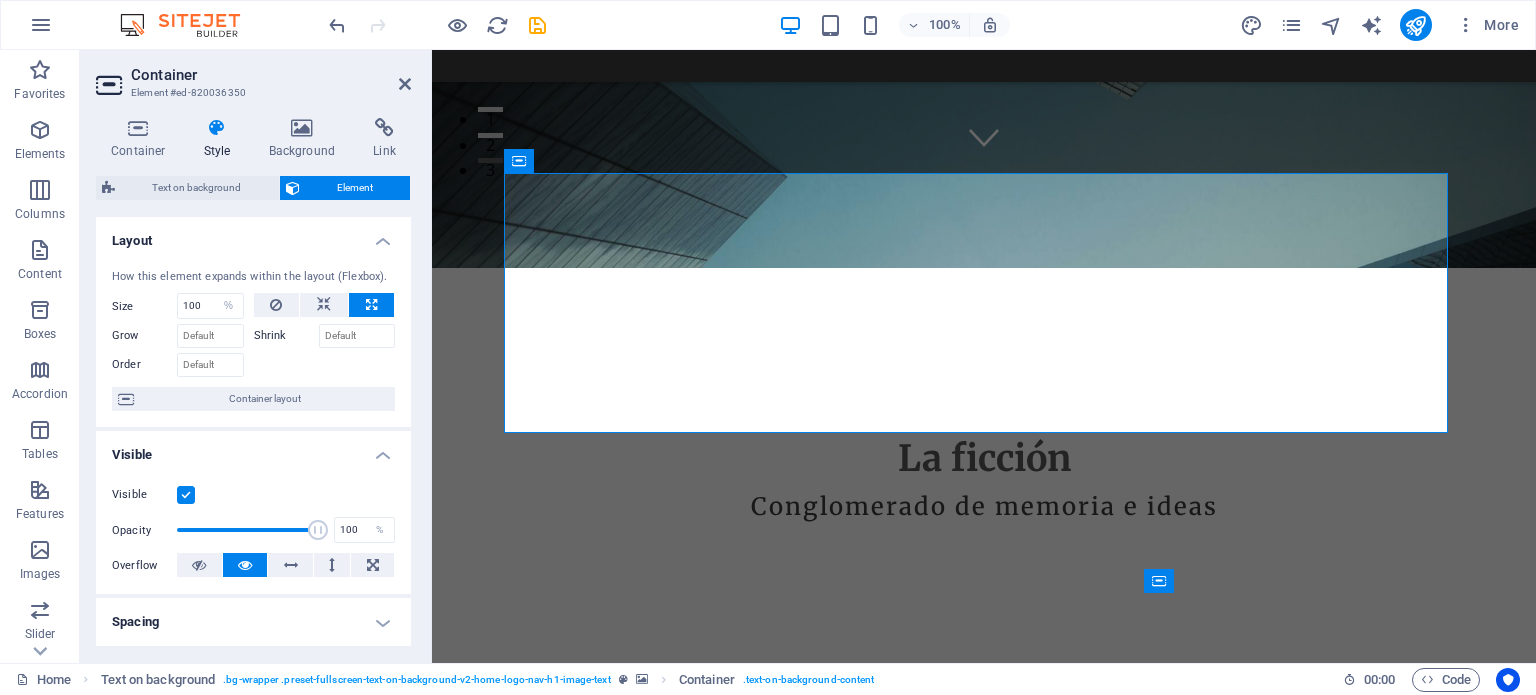 type 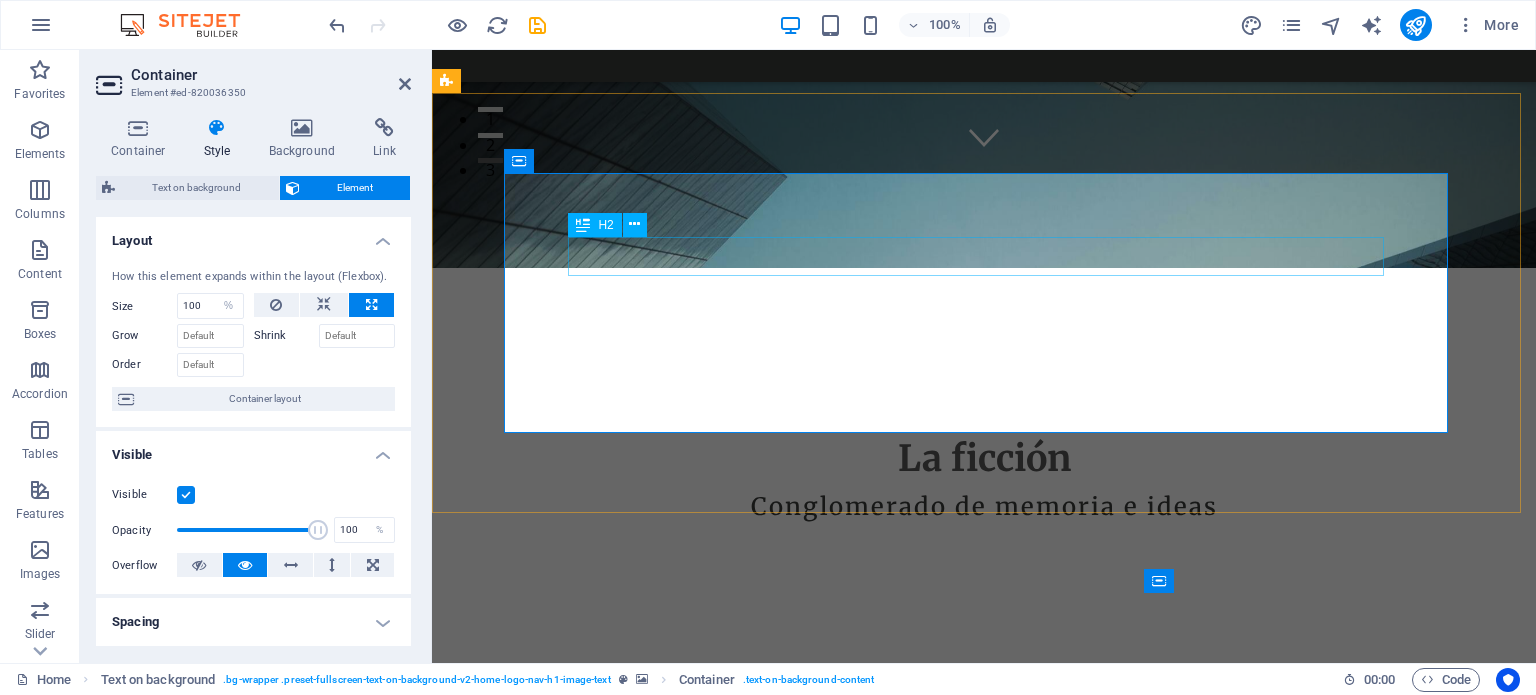 click on "Headline" at bounding box center (984, 1273) 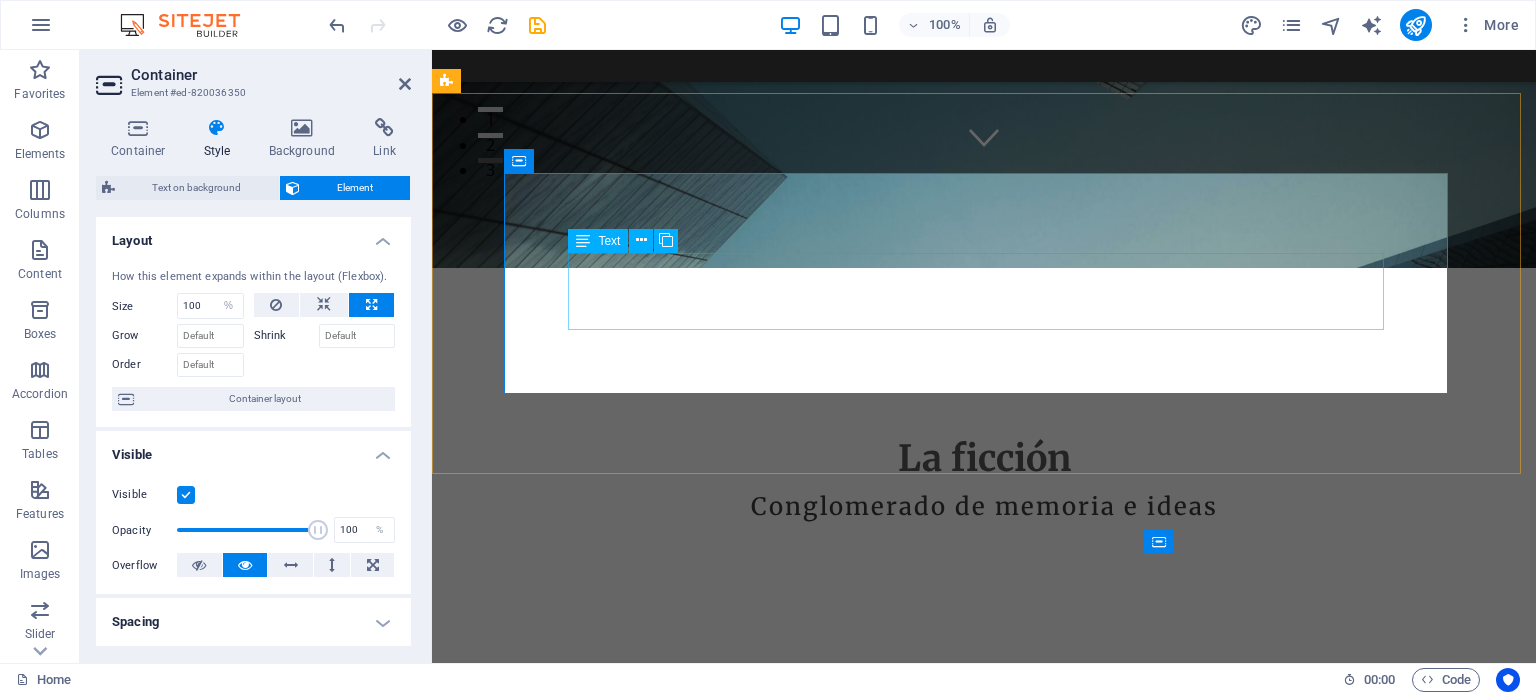 click on "Lorem ipsum dolor sit amet, consectetuer adipiscing elit. Aenean commodo ligula eget dolor. Lorem ipsum dolor sit amet, consectetuer adipiscing elit leget dolor. Lorem ipsum dolor sit amet, consectetuer adipiscing elit. Aenean commodo ligula eget dolor. Lorem ipsum dolor sit amet, consectetuer adipiscing elit dolor." at bounding box center [984, 1269] 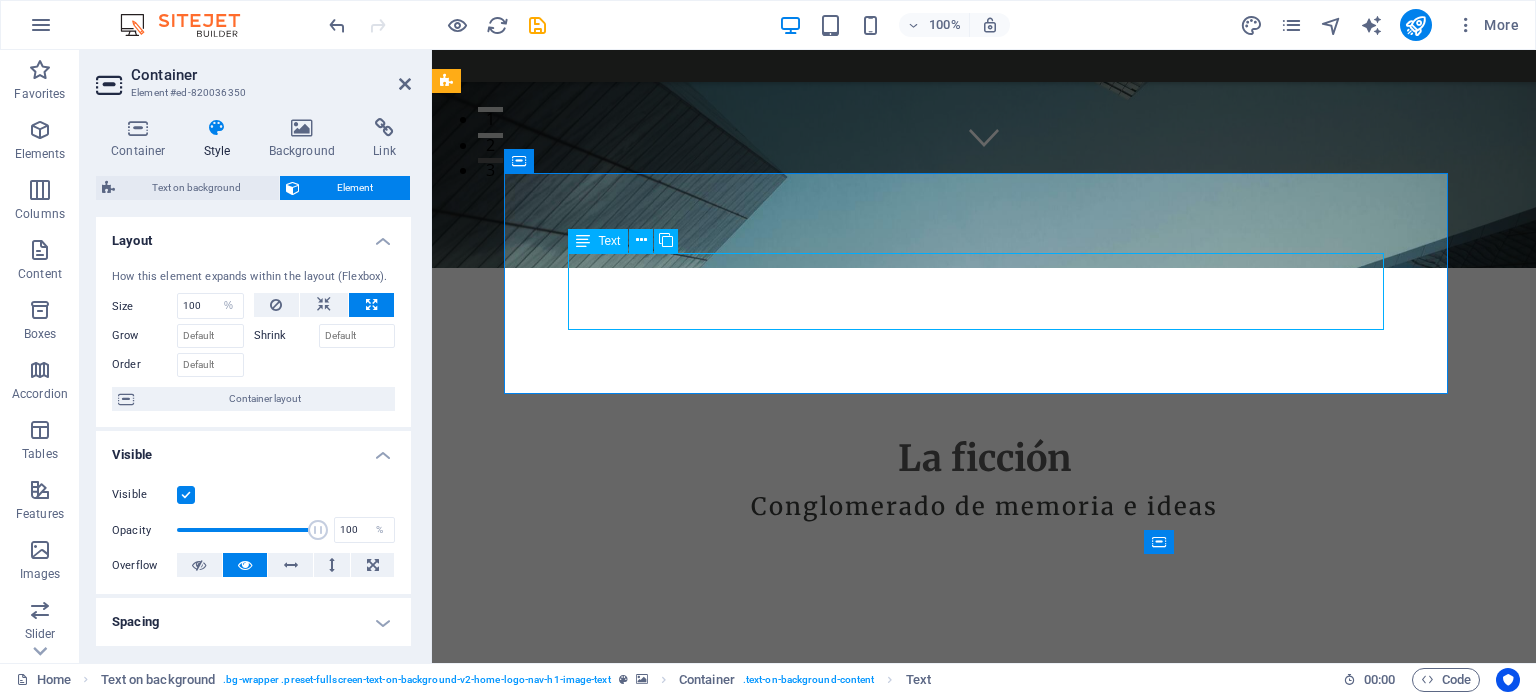 click on "Lorem ipsum dolor sit amet, consectetuer adipiscing elit. Aenean commodo ligula eget dolor. Lorem ipsum dolor sit amet, consectetuer adipiscing elit leget dolor. Lorem ipsum dolor sit amet, consectetuer adipiscing elit. Aenean commodo ligula eget dolor. Lorem ipsum dolor sit amet, consectetuer adipiscing elit dolor." at bounding box center [984, 1269] 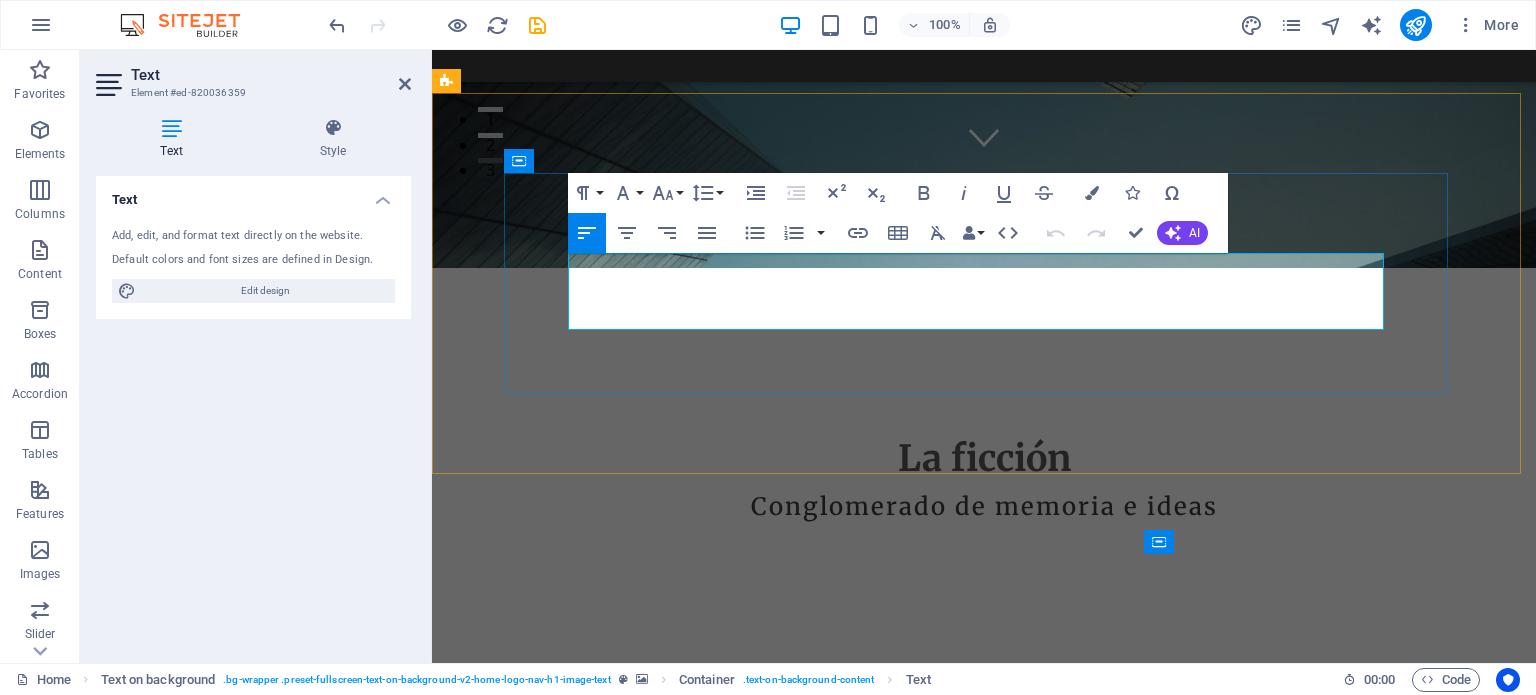 click on "Lorem ipsum dolor sit amet, consectetuer adipiscing elit. Aenean commodo ligula eget dolor. Lorem ipsum dolor sit amet, consectetuer adipiscing elit leget dolor. Lorem ipsum dolor sit amet, consectetuer adipiscing elit. Aenean commodo ligula eget dolor. Lorem ipsum dolor sit amet, consectetuer adipiscing elit dolor." at bounding box center [984, 1269] 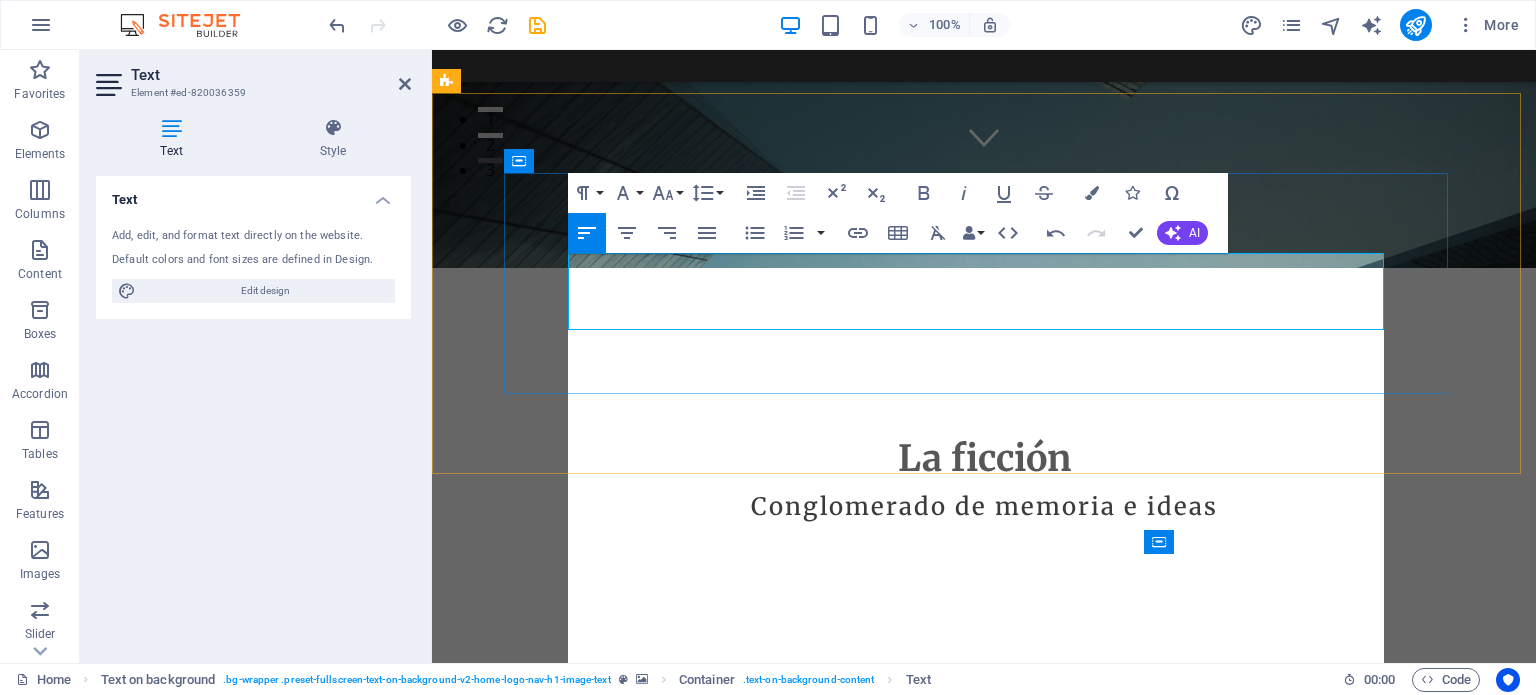 scroll, scrollTop: 37667, scrollLeft: 3, axis: both 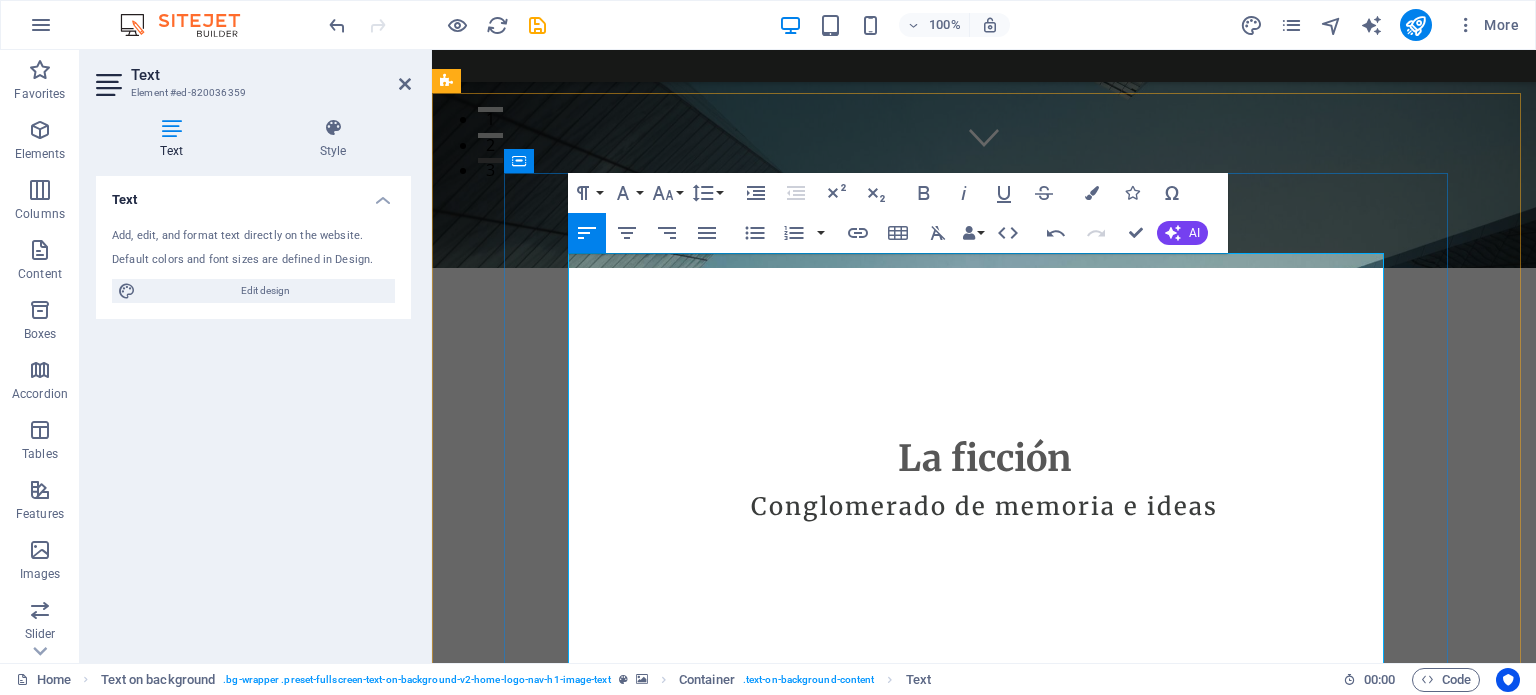 click on "Es entonces cuando la cultura, el arte y la literatura emergen como fuerzas liberadoras en cuyo extrañamiento encontramos refugio: ahora es cuando más necesitamos de las letras y del conocimiento, de la Historia y de las historias, de la manifestación artística para escapar de la monotonía y la costumbre del día a día, para resistir a los demonios de la modernidad que nos susurran para adorarlos y nos abaten si no les hacemos caso. En tiempos en que las distopías parecen hacerse realidad es menester formar sociedades menos proclives a la tiranía, individuos con criterio propio y conscientes del uso pleno de sus facultades para cuando la ficción deje de ser ficción y tengamos que estar preparados." at bounding box center [984, 2011] 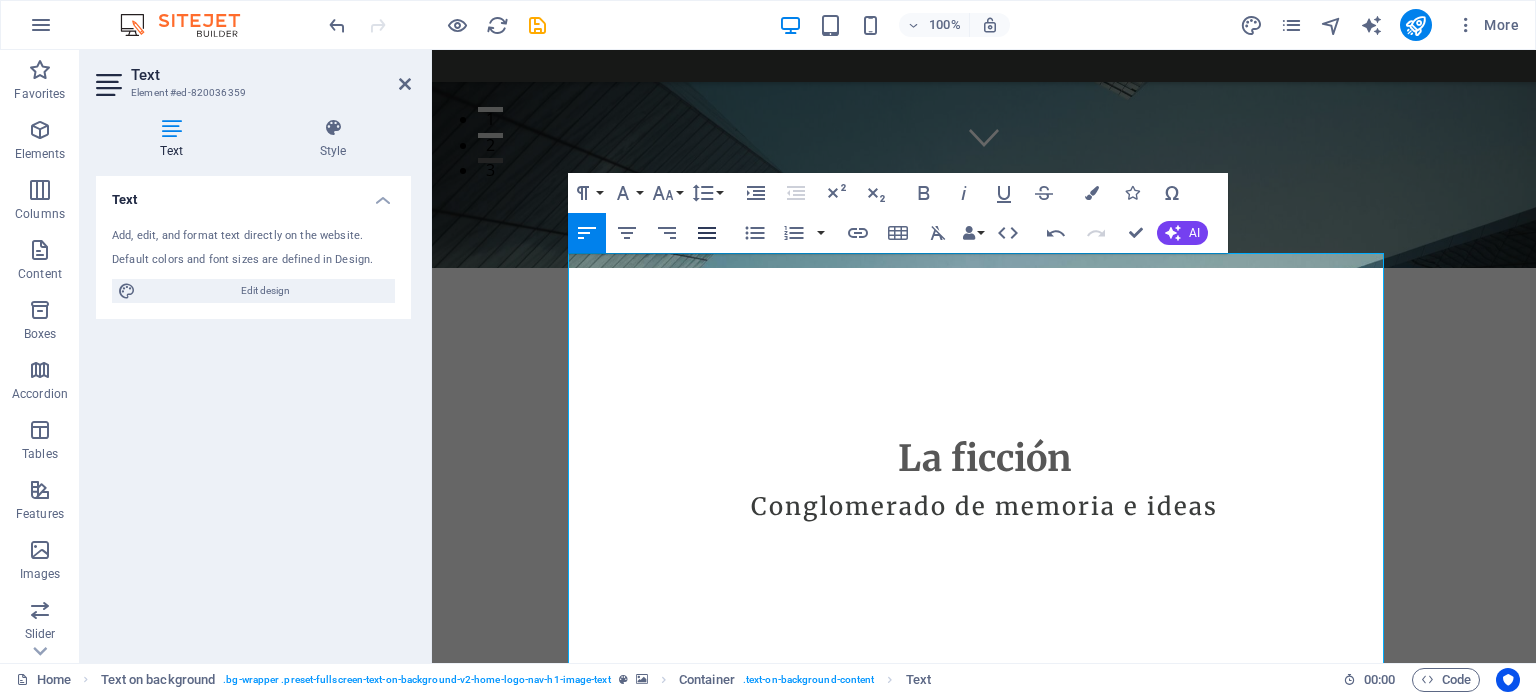 click 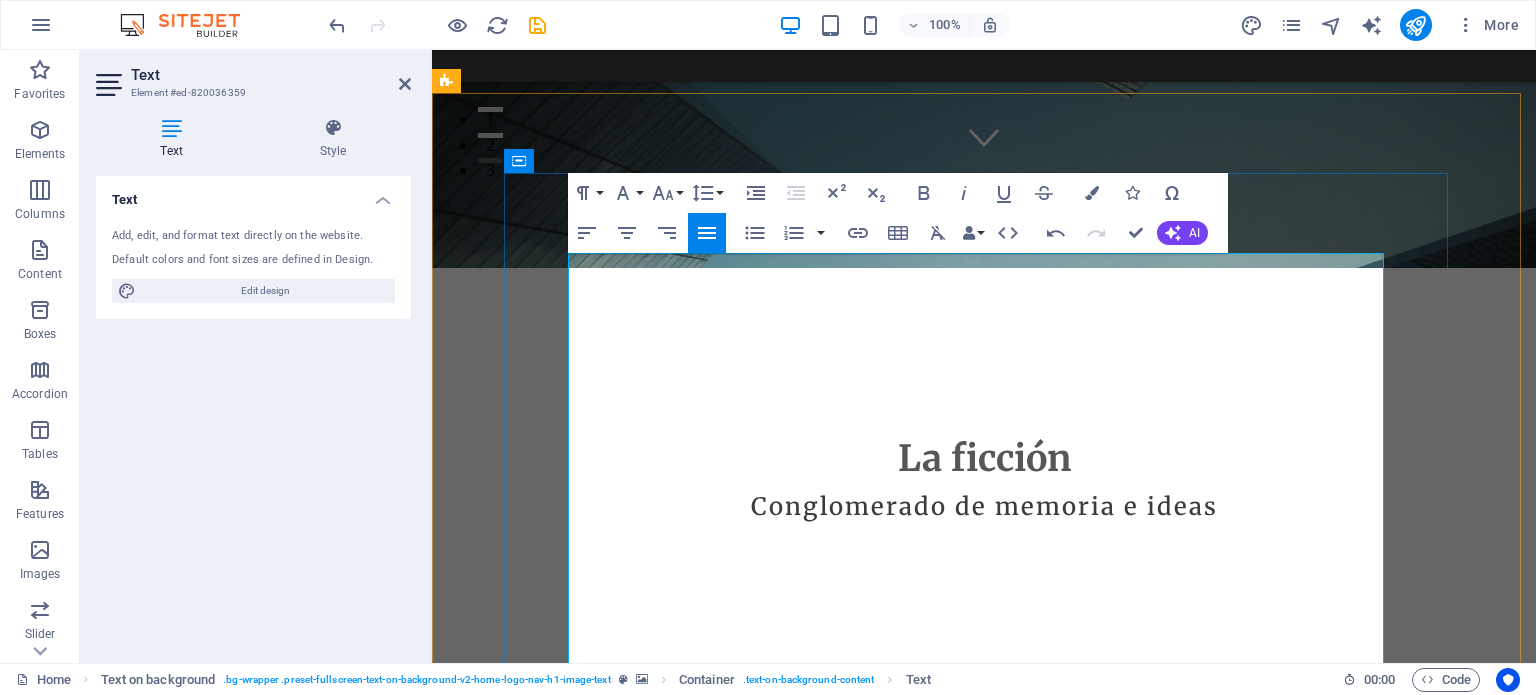 click on "Es entonces cuando la cultura, el arte y la literatura emergen como fuerzas liberadoras en cuyo extrañamiento encontramos refugio: ahora es cuando más necesitamos de las letras y del conocimiento, de la Historia y de las historias, de la manifestación artística para escapar de la monotonía y la costumbre del día a día, para resistir a los demonios de la modernidad que nos susurran para adorarlos y nos abaten si no les hacemos caso. En tiempos en que las distopías parecen hacerse realidad es menester formar sociedades menos proclives a la tiranía, individuos con criterio propio y conscientes del uso pleno de sus facultades para cuando la ficción deje de ser ficción y tengamos que estar preparados." at bounding box center (984, 2011) 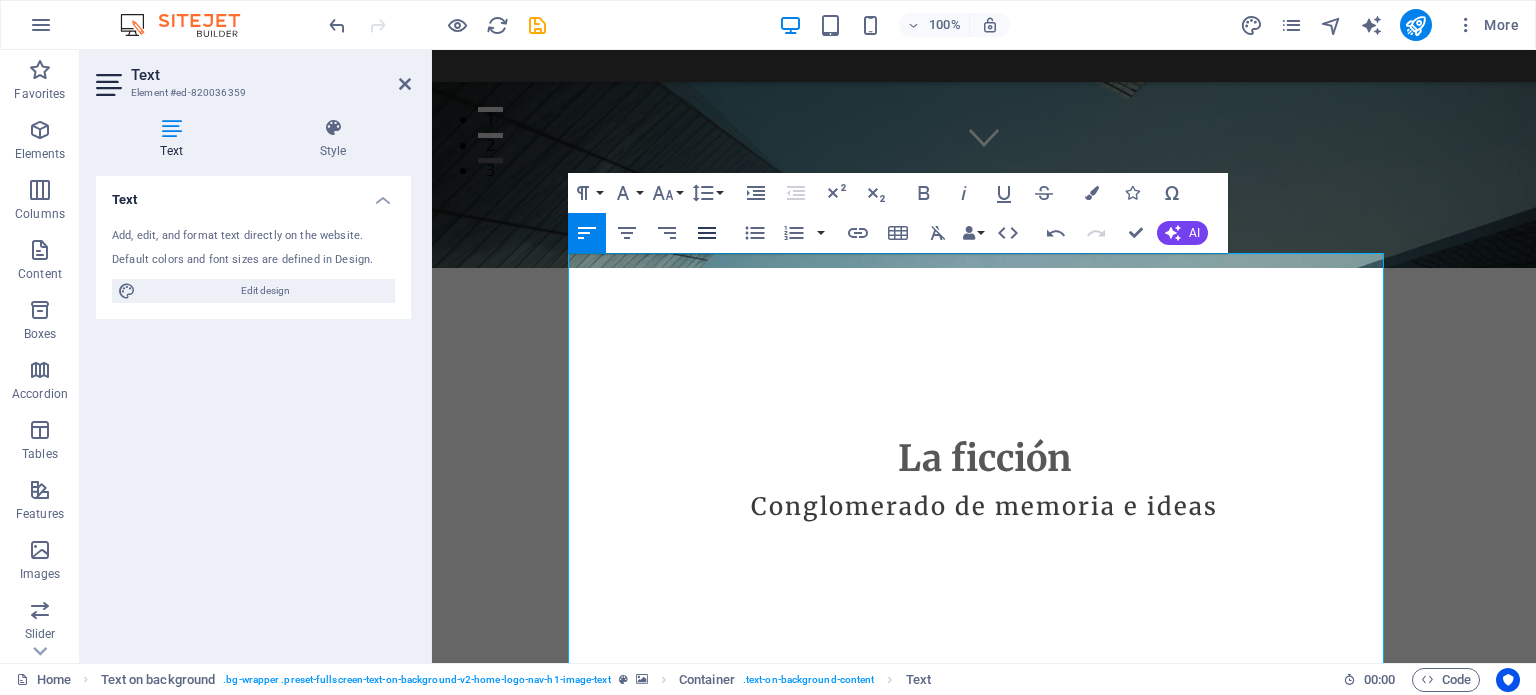 click 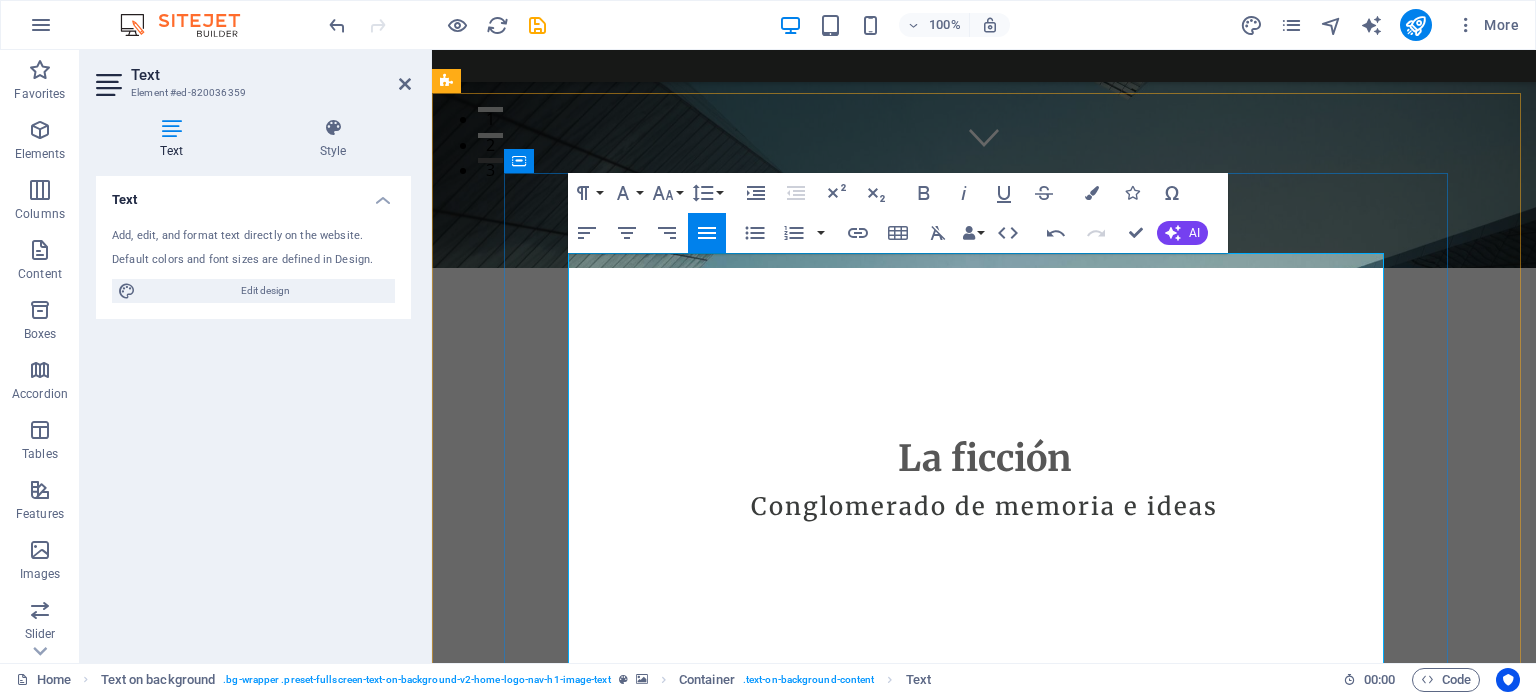 click on "Es entonces cuando la cultura, el arte y la literatura emergen como fuerzas liberadoras en cuyo extrañamiento encontramos refugio: ahora es cuando más necesitamos de las letras y del conocimiento, de la Historia y de las historias, de la manifestación artística para escapar de la monotonía y la costumbre del día a día, para resistir a los demonios de la modernidad que nos susurran para adorarlos y nos abaten si no les hacemos caso. En tiempos en que las distopías parecen hacerse realidad es menester formar sociedades menos proclives a la tiranía, individuos con criterio propio y conscientes del uso pleno de sus facultades para cuando la ficción deje de ser ficción y tengamos que estar preparados." at bounding box center (984, 2011) 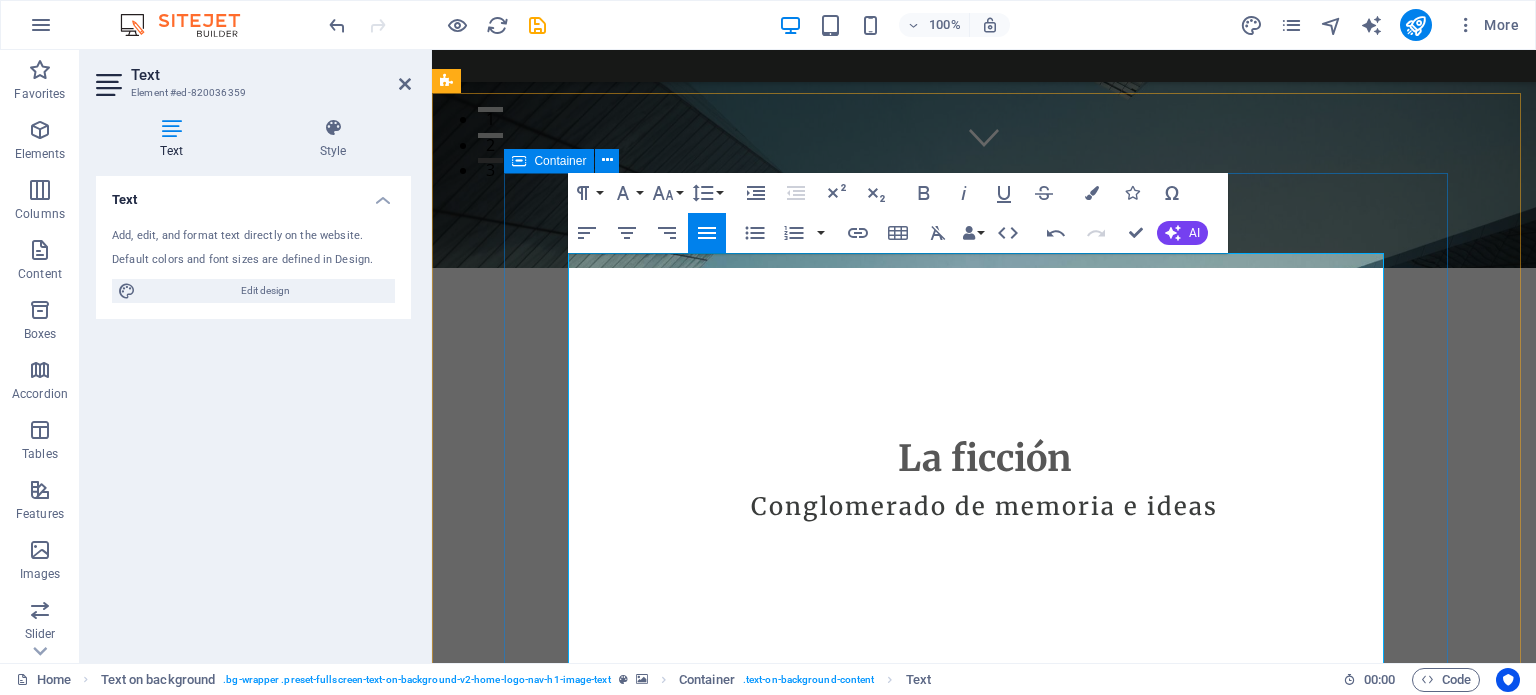 click on "En momentos en que la vida pasa —y pesa— con tanto afán, en que pensamos constantemente en producir sin descanso para no quedar atrás en la competencia que supone ser un adulto en el mundo actual, buscamos con insistencia los instrumentos para afrontar los problemas que se nos presentan. Es entonces cuando la cultura, el arte y la literatura emergen como fuerzas liberadoras en cuyo extrañamiento encontramos refugio: ahora es cuando más necesitamos de las letras y del conocimiento, de la Historia y de las historias, de la manifestación artística para escapar de la monotonía y la costumbre del día a día, para resistir a los demonios de la modernidad que nos susurran para adorarlos y nos abaten si no les hacemos caso. En tiempos en que las distopías parecen hacerse realidad es menester formar sociedades menos proclives a la tiranía, individuos con criterio propio y conscientes del uso pleno de sus facultades para cuando la ficción deje de ser ficción y tengamos que estar preparados." at bounding box center (984, 2144) 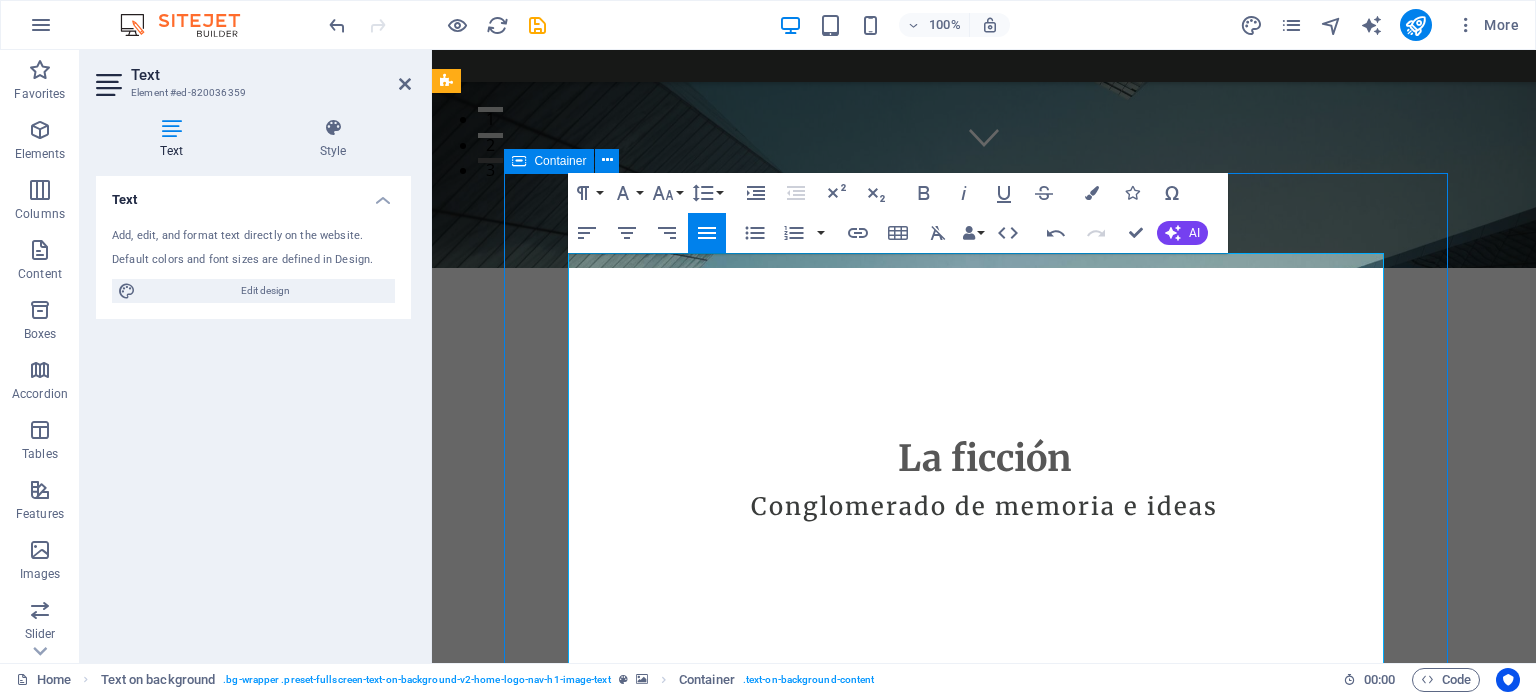 click at bounding box center (984, 1175) 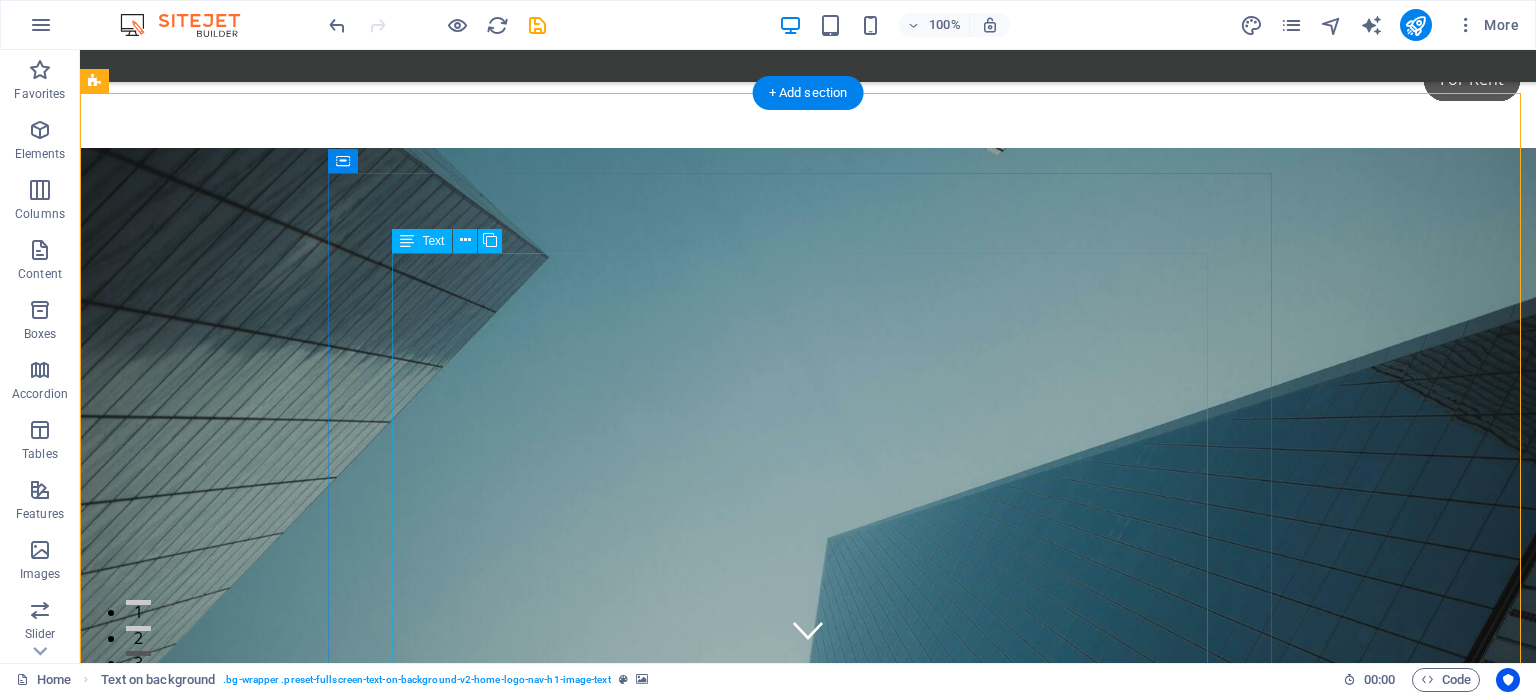 scroll, scrollTop: 500, scrollLeft: 0, axis: vertical 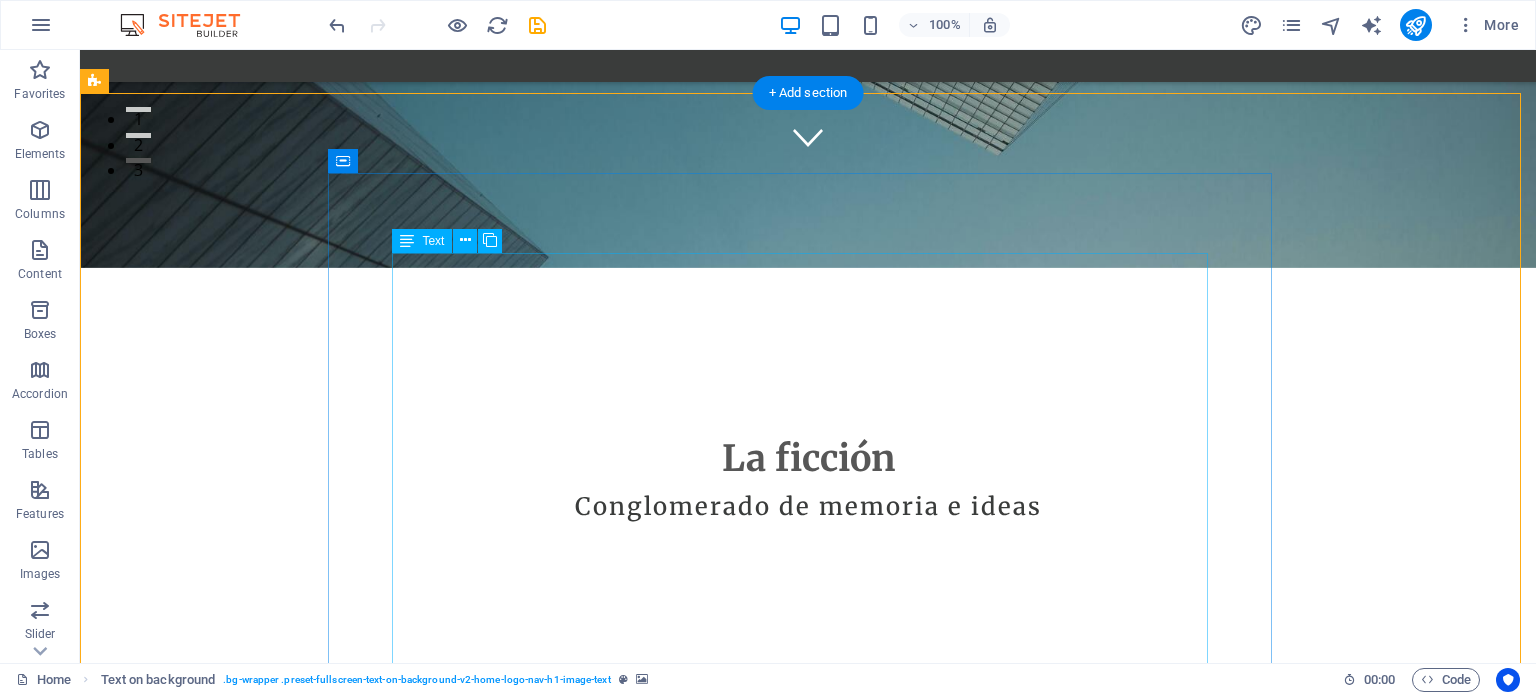 click on "En momentos en que la vida pasa —y pesa— con tanto afán, en que pensamos constantemente en producir sin descanso para no quedar atrás en la competencia que supone ser un adulto en el mundo actual, buscamos con insistencia los instrumentos para afrontar los problemas que se nos presentan. Es entonces cuando la cultura, el arte y la literatura emergen como fuerzas liberadoras en cuyo extrañamiento encontramos refugio: ahora es cuando más necesitamos de las letras y del conocimiento, de la Historia y de las historias, de la manifestación artística para escapar de la monotonía y la costumbre del día a día, para resistir a los demonios de la modernidad que nos susurran para adorarlos y nos abaten si no les hacemos caso. En tiempos en que las distopías parecen hacerse realidad es menester formar sociedades menos proclives a la tiranía, individuos con criterio propio y conscientes del uso pleno de sus facultades para cuando la ficción deje de ser ficción y tengamos que estar preparados." at bounding box center [808, 2152] 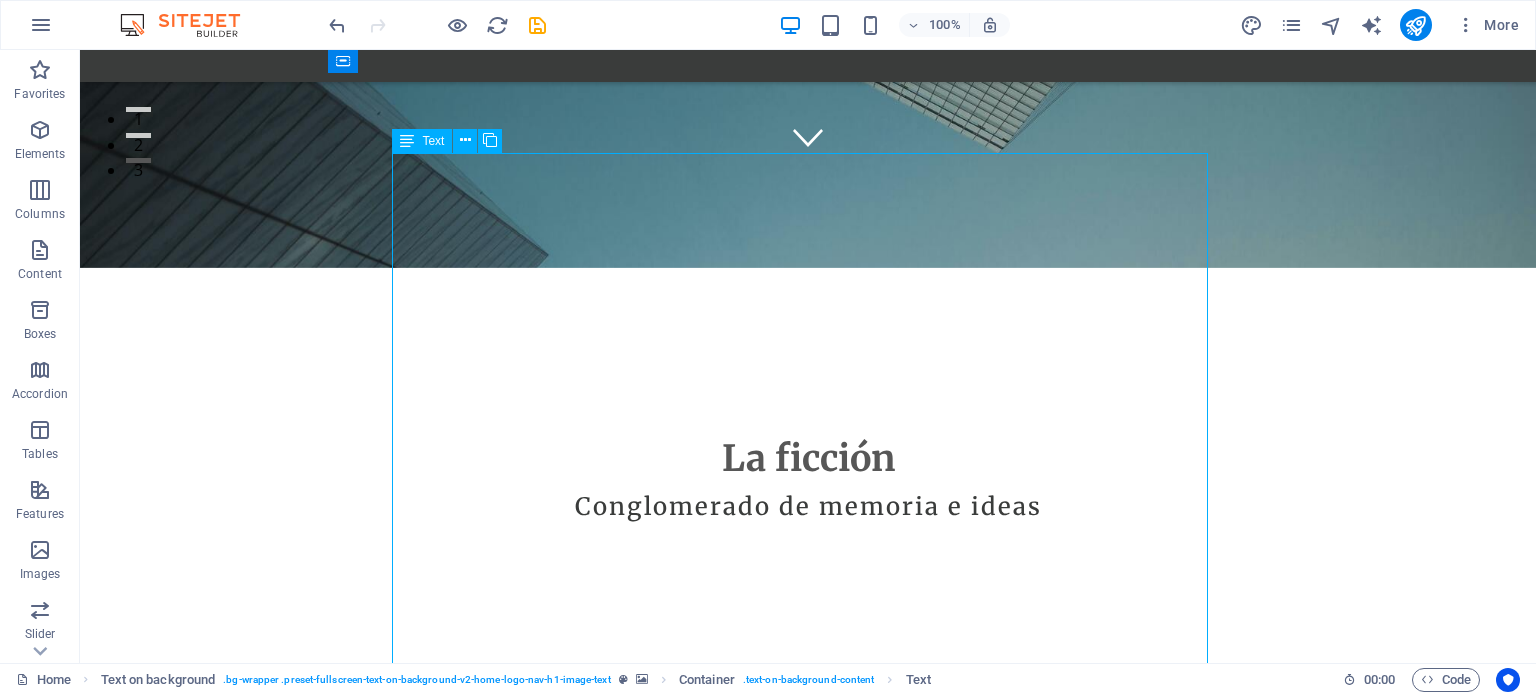 scroll, scrollTop: 600, scrollLeft: 0, axis: vertical 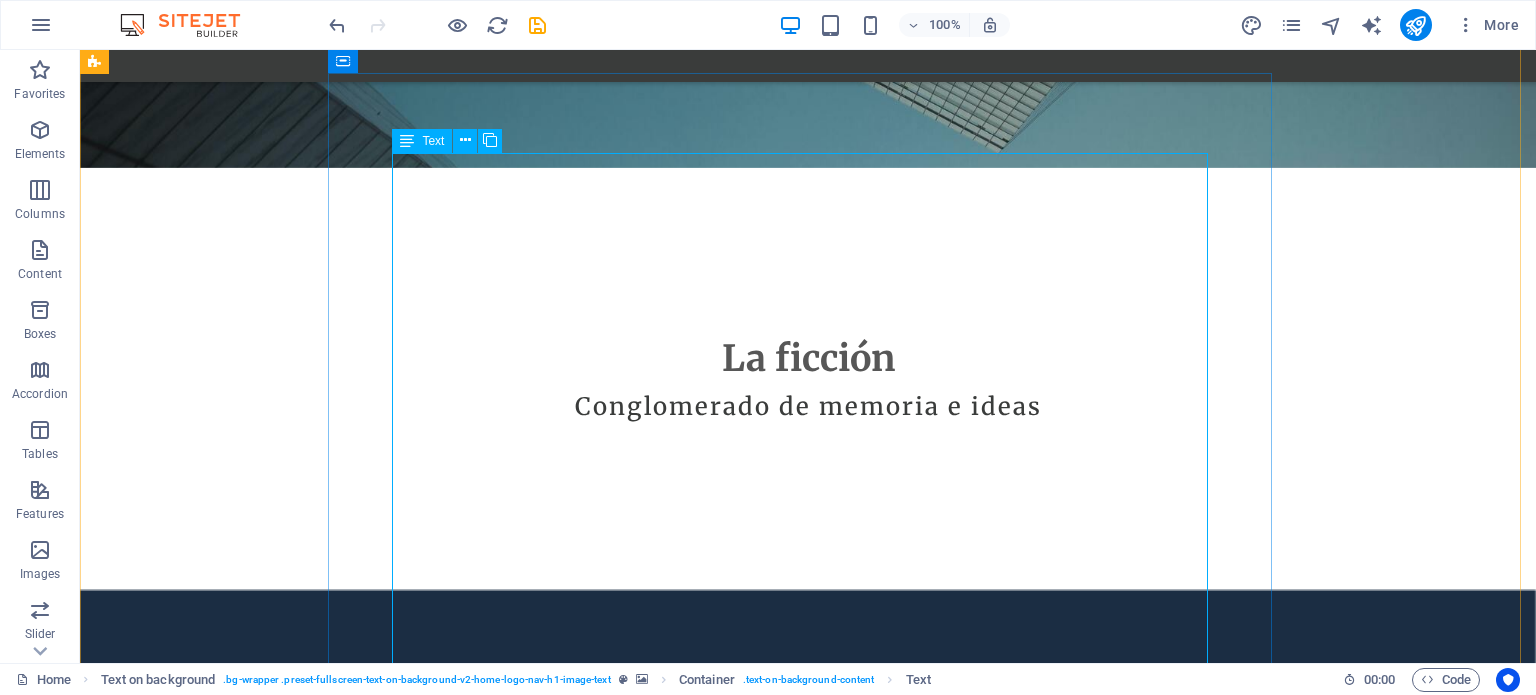 click on "En momentos en que la vida pasa —y pesa— con tanto afán, en que pensamos constantemente en producir sin descanso para no quedar atrás en la competencia que supone ser un adulto en el mundo actual, buscamos con insistencia los instrumentos para afrontar los problemas que se nos presentan. Es entonces cuando la cultura, el arte y la literatura emergen como fuerzas liberadoras en cuyo extrañamiento encontramos refugio: ahora es cuando más necesitamos de las letras y del conocimiento, de la Historia y de las historias, de la manifestación artística para escapar de la monotonía y la costumbre del día a día, para resistir a los demonios de la modernidad que nos susurran para adorarlos y nos abaten si no les hacemos caso. En tiempos en que las distopías parecen hacerse realidad es menester formar sociedades menos proclives a la tiranía, individuos con criterio propio y conscientes del uso pleno de sus facultades para cuando la ficción deje de ser ficción y tengamos que estar preparados." at bounding box center (808, 2052) 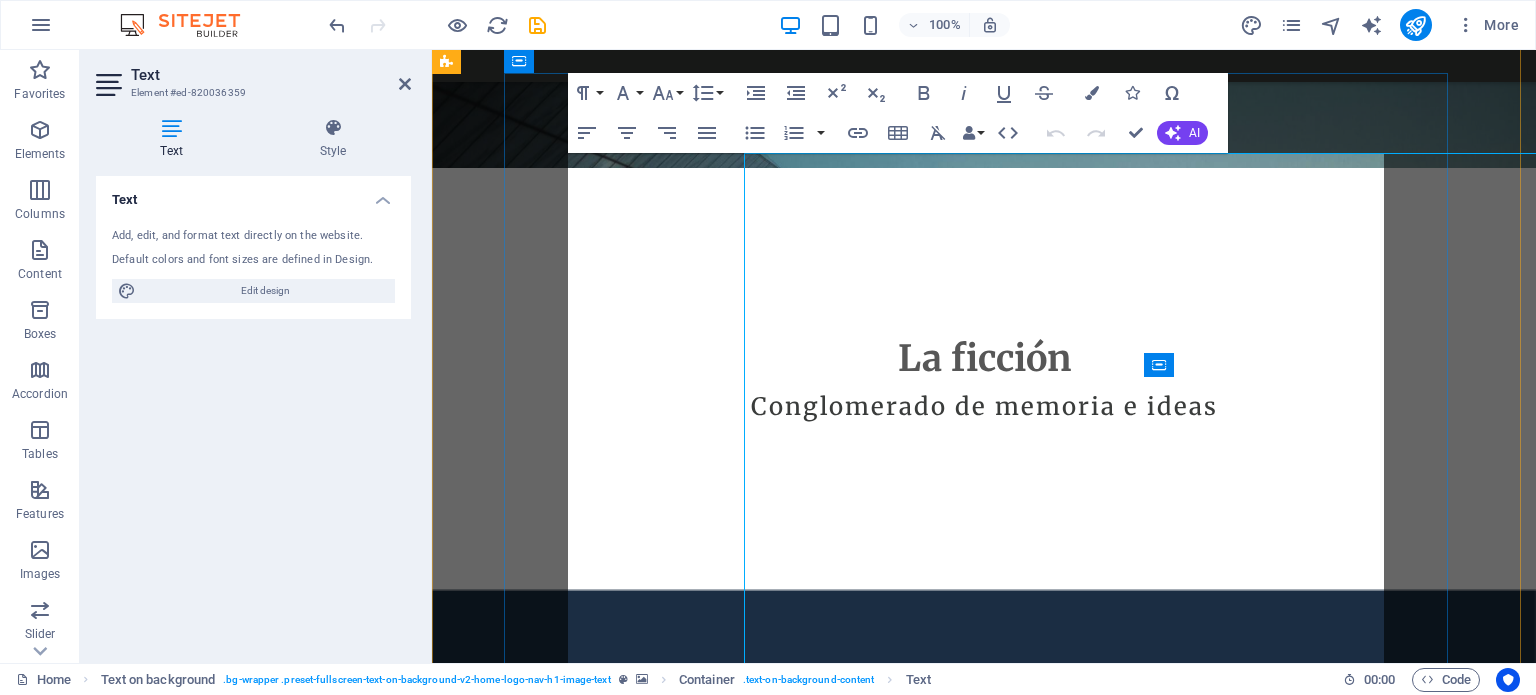 click on "Es entonces cuando la cultura, el arte y la literatura emergen como fuerzas liberadoras en cuyo extrañamiento encontramos refugio: ahora es cuando más necesitamos de las letras y del conocimiento, de la Historia y de las historias, de la manifestación artística para escapar de la monotonía y la costumbre del día a día, para resistir a los demonios de la modernidad que nos susurran para adorarlos y nos abaten si no les hacemos caso. En tiempos en que las distopías parecen hacerse realidad es menester formar sociedades menos proclives a la tiranía, individuos con criterio propio y conscientes del uso pleno de sus facultades para cuando la ficción deje de ser ficción y tengamos que estar preparados." at bounding box center [984, 1911] 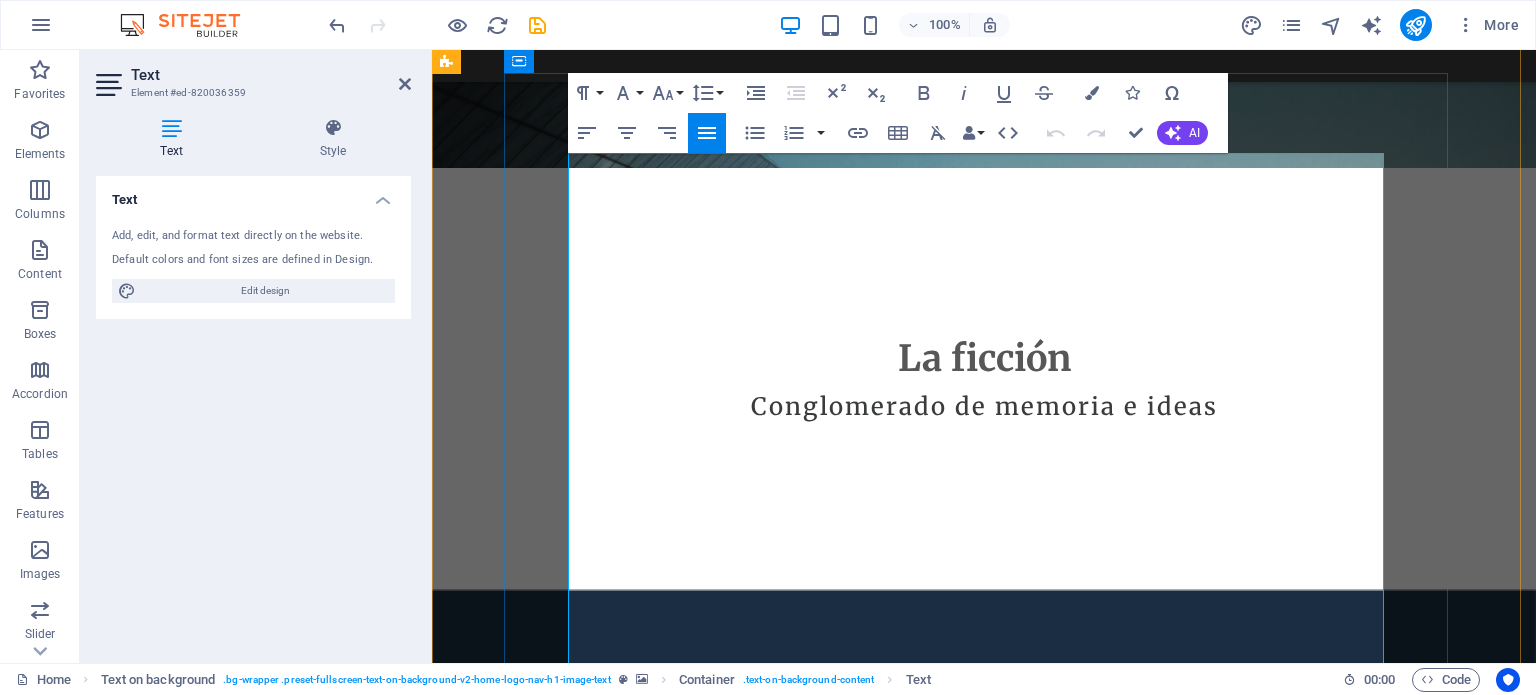 click on "Es entonces cuando la cultura, el arte y la literatura emergen como fuerzas liberadoras en cuyo extrañamiento encontramos refugio: ahora es cuando más necesitamos de las letras y del conocimiento, de la Historia y de las historias, de la manifestación artística para escapar de la monotonía y la costumbre del día a día, para resistir a los demonios de la modernidad que nos susurran para adorarlos y nos abaten si no les hacemos caso. En tiempos en que las distopías parecen hacerse realidad es menester formar sociedades menos proclives a la tiranía, individuos con criterio propio y conscientes del uso pleno de sus facultades para cuando la ficción deje de ser ficción y tengamos que estar preparados." at bounding box center [984, 1911] 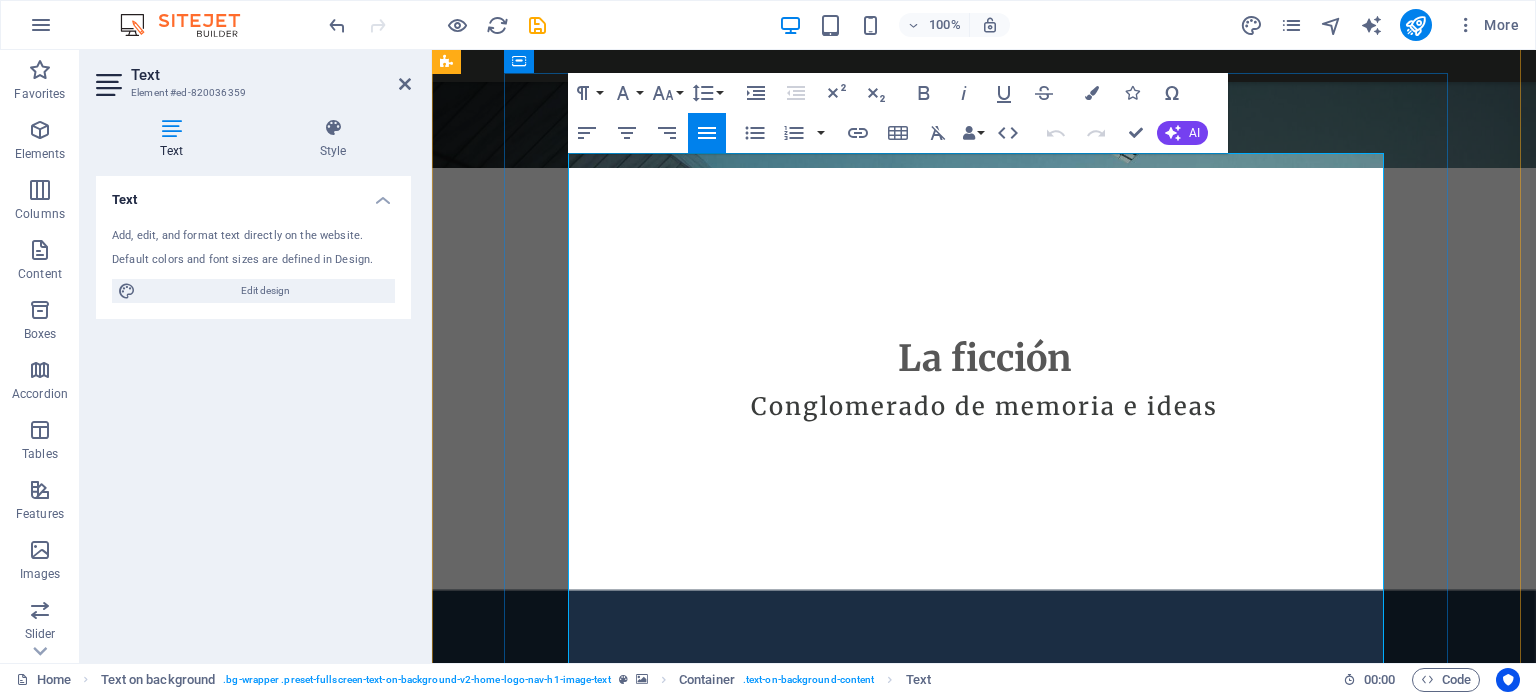 type 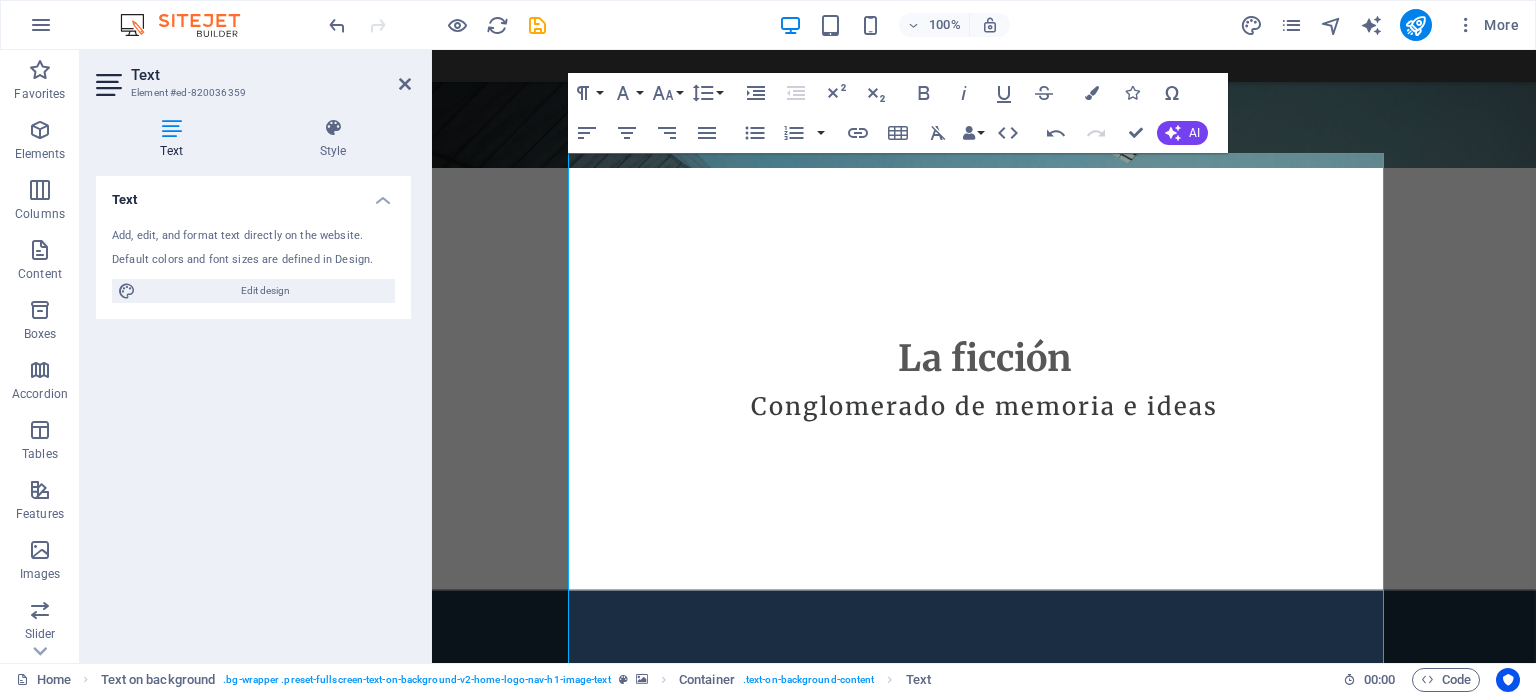 click at bounding box center [984, 1075] 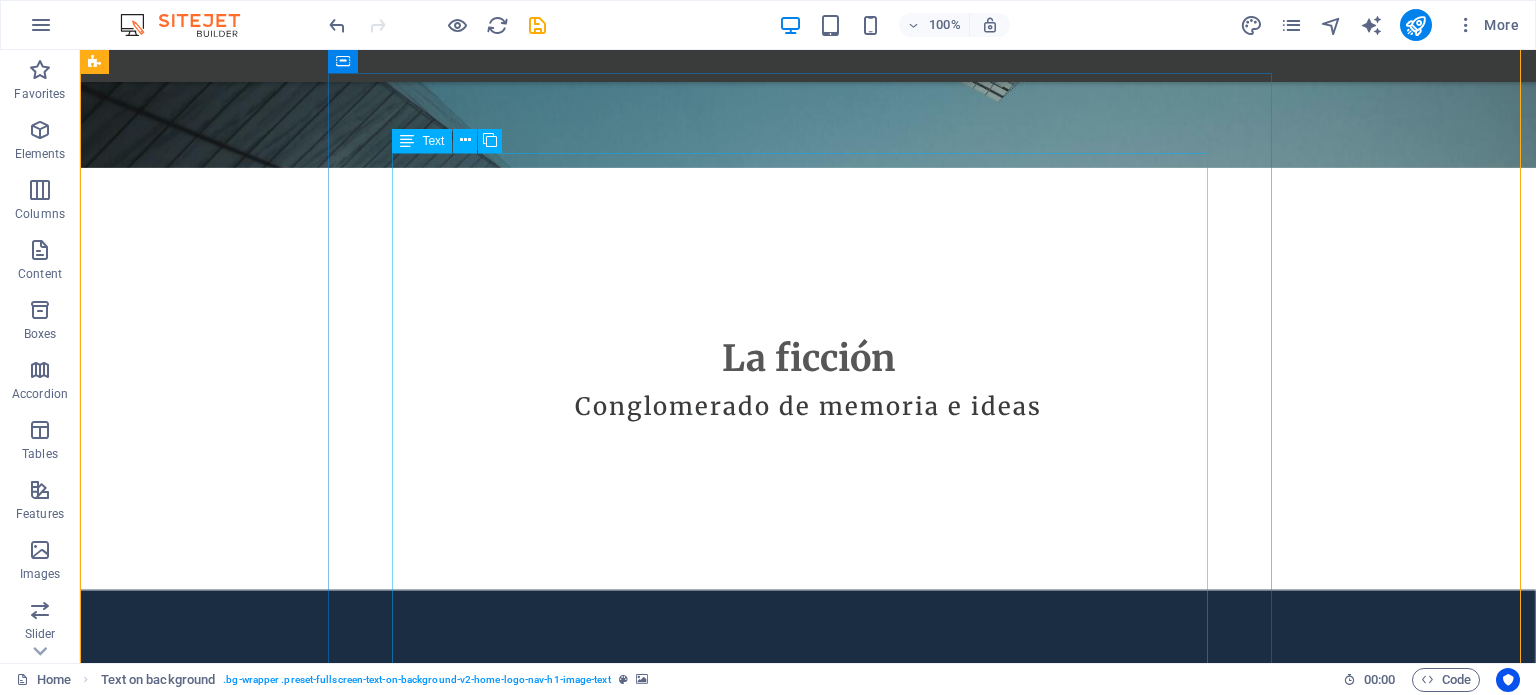 click on "En momentos en que la vida pasa —y pesa— con tanto afán, en que pensamos constantemente en producir sin descanso para no quedar atrás en la competencia que supone ser un adulto en el mundo actual, buscamos con insistencia los instrumentos para afrontar los problemas que se nos presentan. Es entonces cuando la cultura, el arte, los juegos y la literatura emergen como fuerzas liberadoras en cuyo extrañamiento encontramos refugio: ahora es cuando más necesitamos de las letras y del conocimiento, de la Historia y de las historias, de la manifestación artística para escapar de la monotonía y la costumbre del día a día, para resistir a los demonios de la modernidad que nos susurran para adorarlos y nos abaten si no les hacemos caso. En tiempos en que las distopías parecen hacerse realidad es menester formar sociedades menos proclives a la tiranía, individuos con criterio propio y conscientes del uso pleno de sus facultades para cuando la ficción deje de ser ficción y tengamos que estar preparados." at bounding box center [808, 2052] 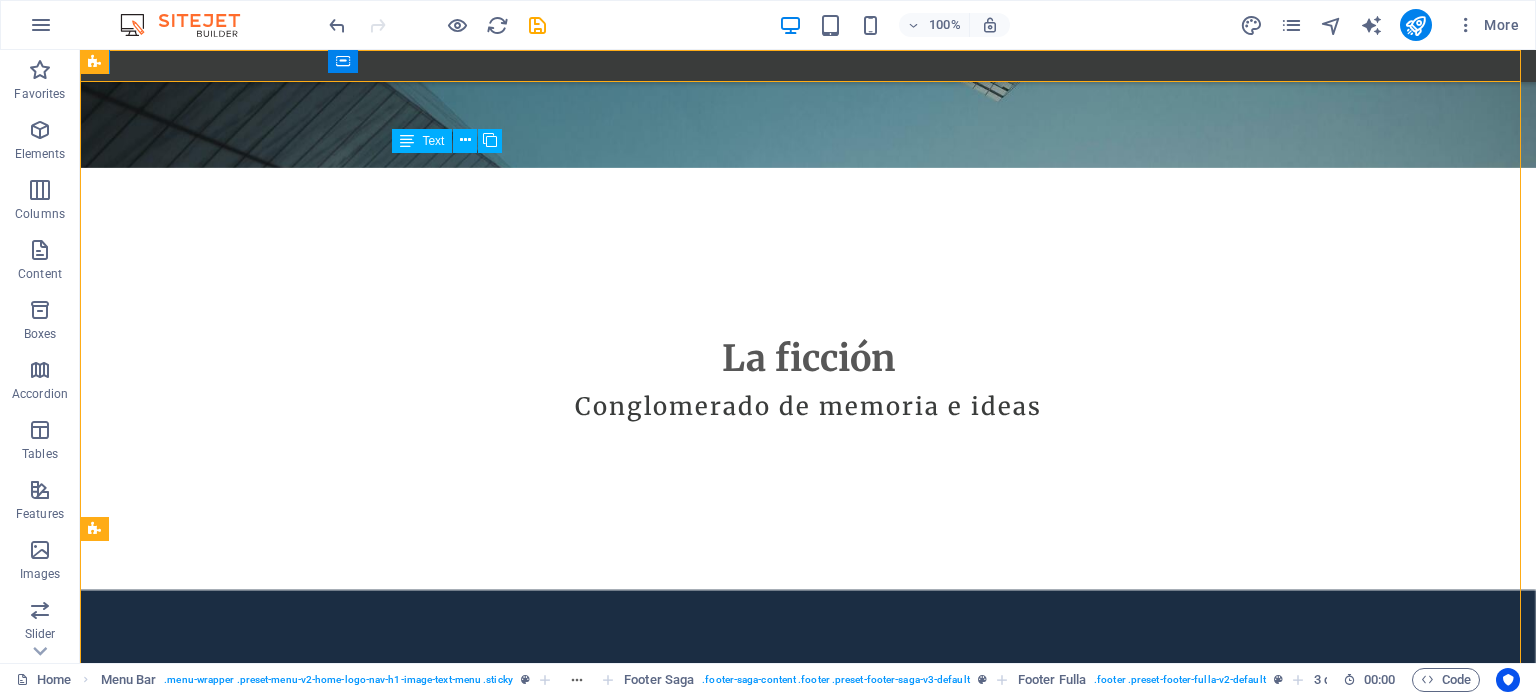 click on "En momentos en que la vida pasa —y pesa— con tanto afán, en que pensamos constantemente en producir sin descanso para no quedar atrás en la competencia que supone ser un adulto en el mundo actual, buscamos con insistencia los instrumentos para afrontar los problemas que se nos presentan. Es entonces cuando la cultura, el arte, los juegos y la literatura emergen como fuerzas liberadoras en cuyo extrañamiento encontramos refugio: ahora es cuando más necesitamos de las letras y del conocimiento, de la Historia y de las historias, de la manifestación artística para escapar de la monotonía y la costumbre del día a día, para resistir a los demonios de la modernidad que nos susurran para adorarlos y nos abaten si no les hacemos caso. En tiempos en que las distopías parecen hacerse realidad es menester formar sociedades menos proclives a la tiranía, individuos con criterio propio y conscientes del uso pleno de sus facultades para cuando la ficción deje de ser ficción y tengamos que estar preparados." at bounding box center (808, 2052) 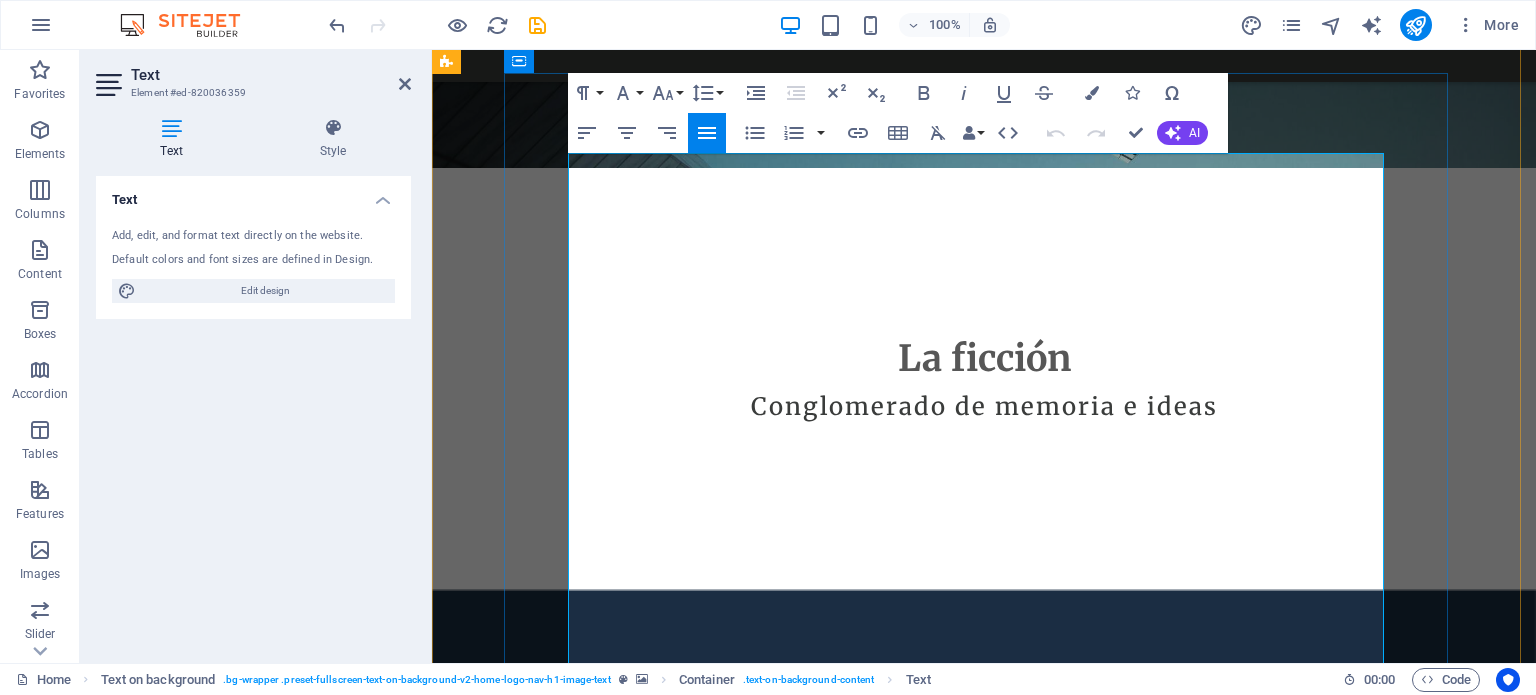click on "Es entonces cuando la cultura, el arte, los juegos y la literatura emergen como fuerzas liberadoras en cuyo extrañamiento encontramos refugio: ahora es cuando más necesitamos de las letras y del conocimiento, de la Historia y de las historias, de la manifestación artística para escapar de la monotonía y la costumbre del día a día, para resistir a los demonios de la modernidad que nos susurran para adorarlos y nos abaten si no les hacemos caso. En tiempos en que las distopías parecen hacerse realidad es menester formar sociedades menos proclives a la tiranía, individuos con criterio propio y conscientes del uso pleno de sus facultades para cuando la ficción deje de ser ficción y tengamos que estar preparados." at bounding box center (984, 1911) 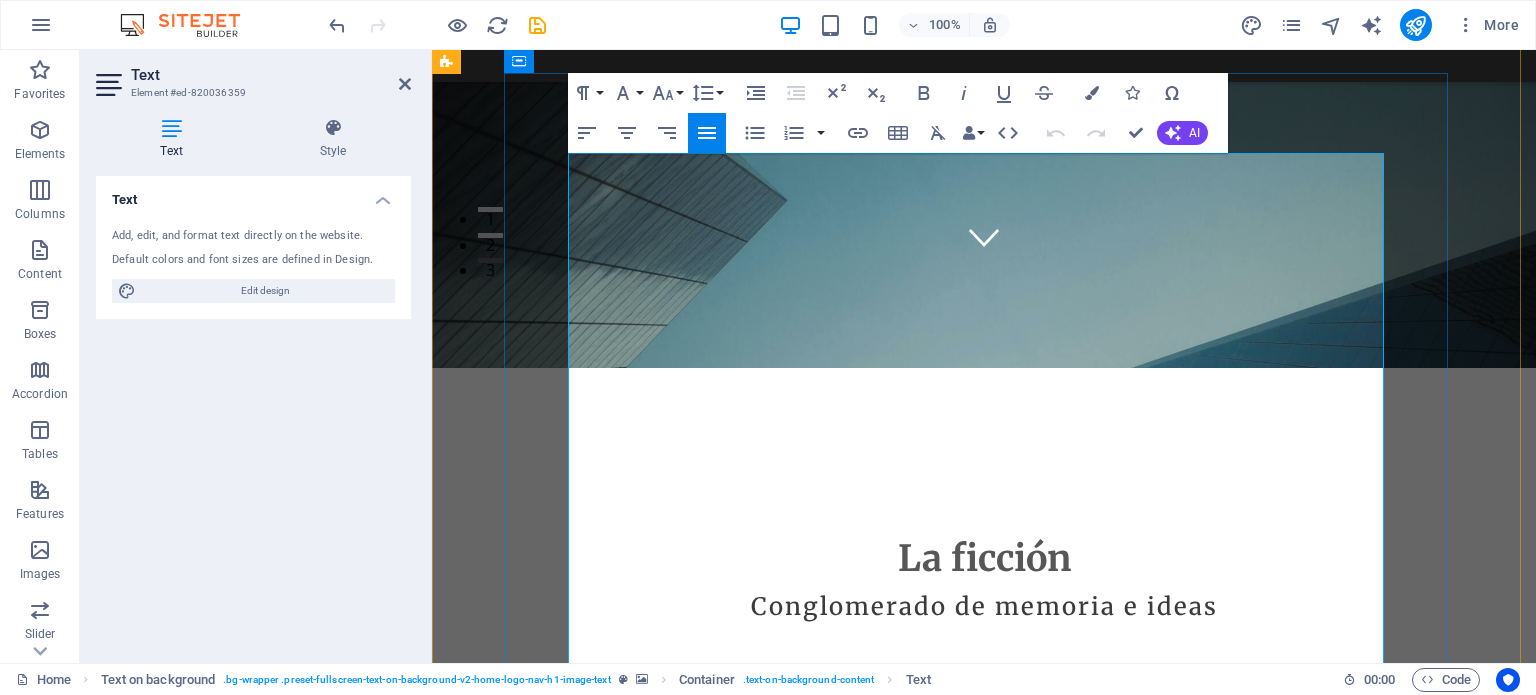 scroll, scrollTop: 600, scrollLeft: 0, axis: vertical 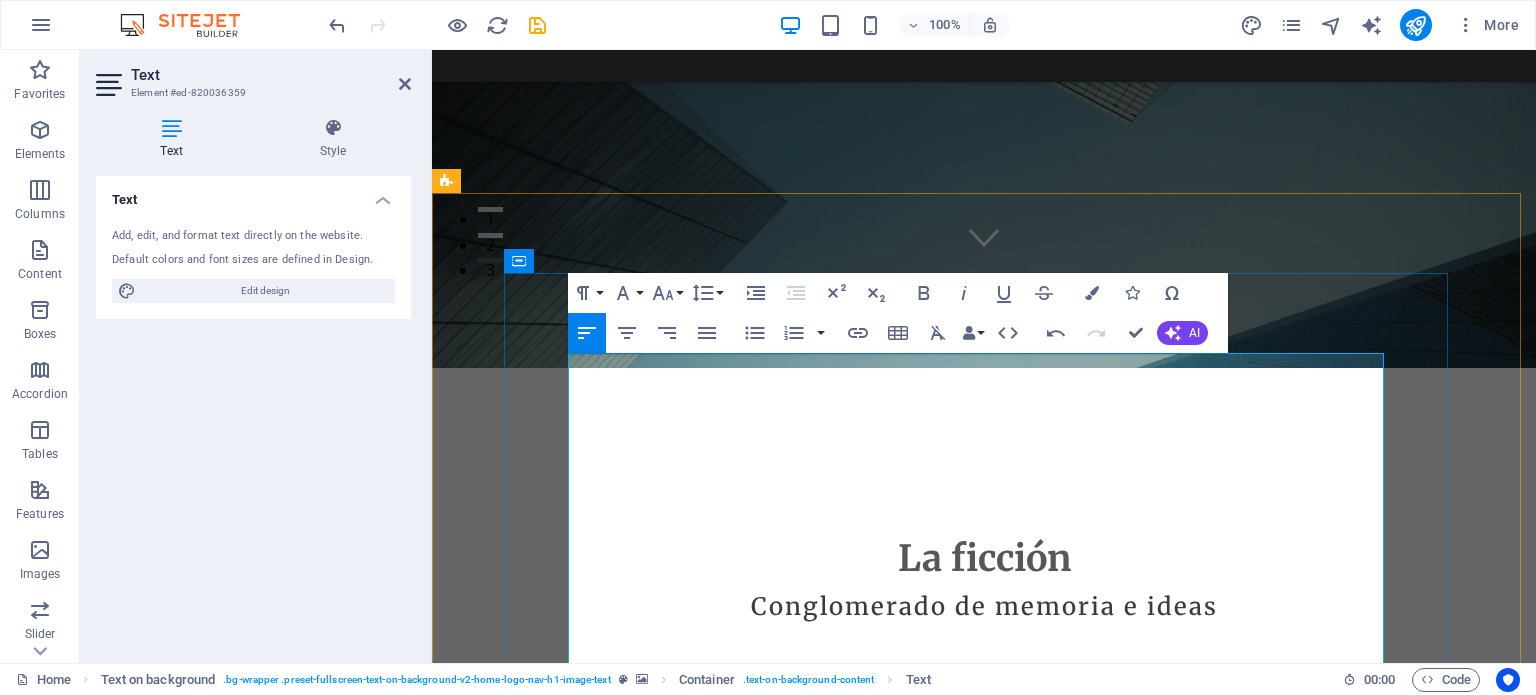 click on "En tiempos donde la vida corre —y pesa— con afán, donde producir sin descanso parece la única forma de no quedar atrás, buscamos con urgencia herramientas para resistir el vértigo de lo cotidiano." at bounding box center [984, 1791] 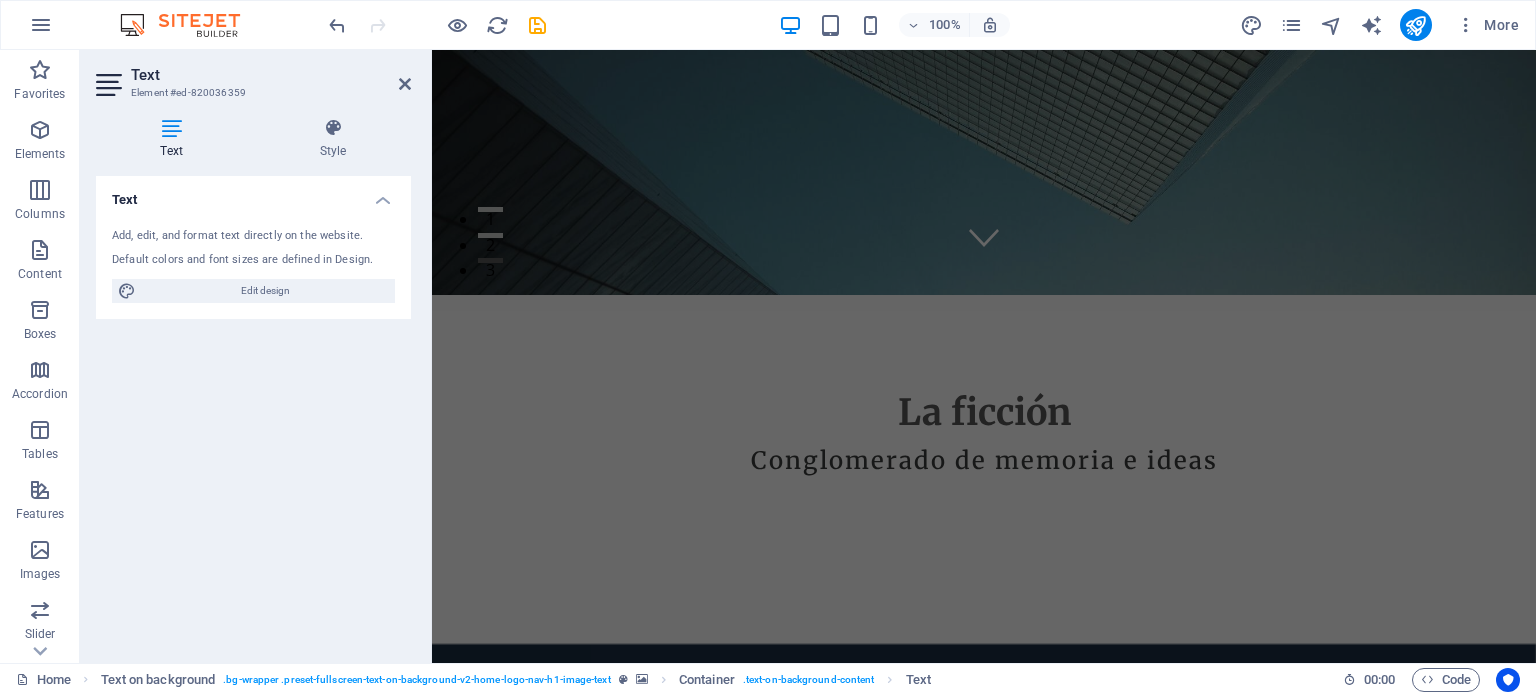 scroll, scrollTop: 0, scrollLeft: 0, axis: both 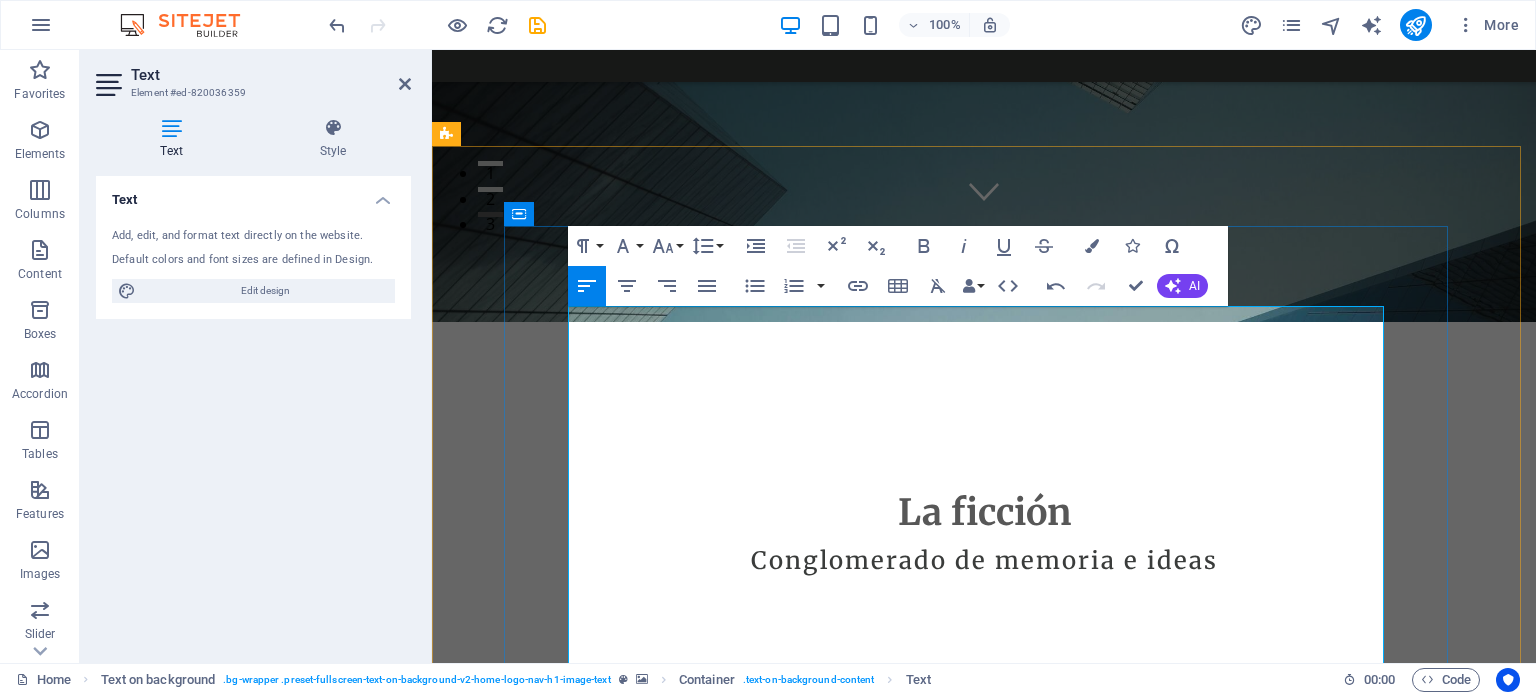 click on "En tiempos donde la vida pasa  —y pesa— con afán, donde producir sin descanso parece la única forma de no quedar atrás, buscamos con urgencia herramientas para resistir el vértigo de lo cotidiano." at bounding box center [984, 1745] 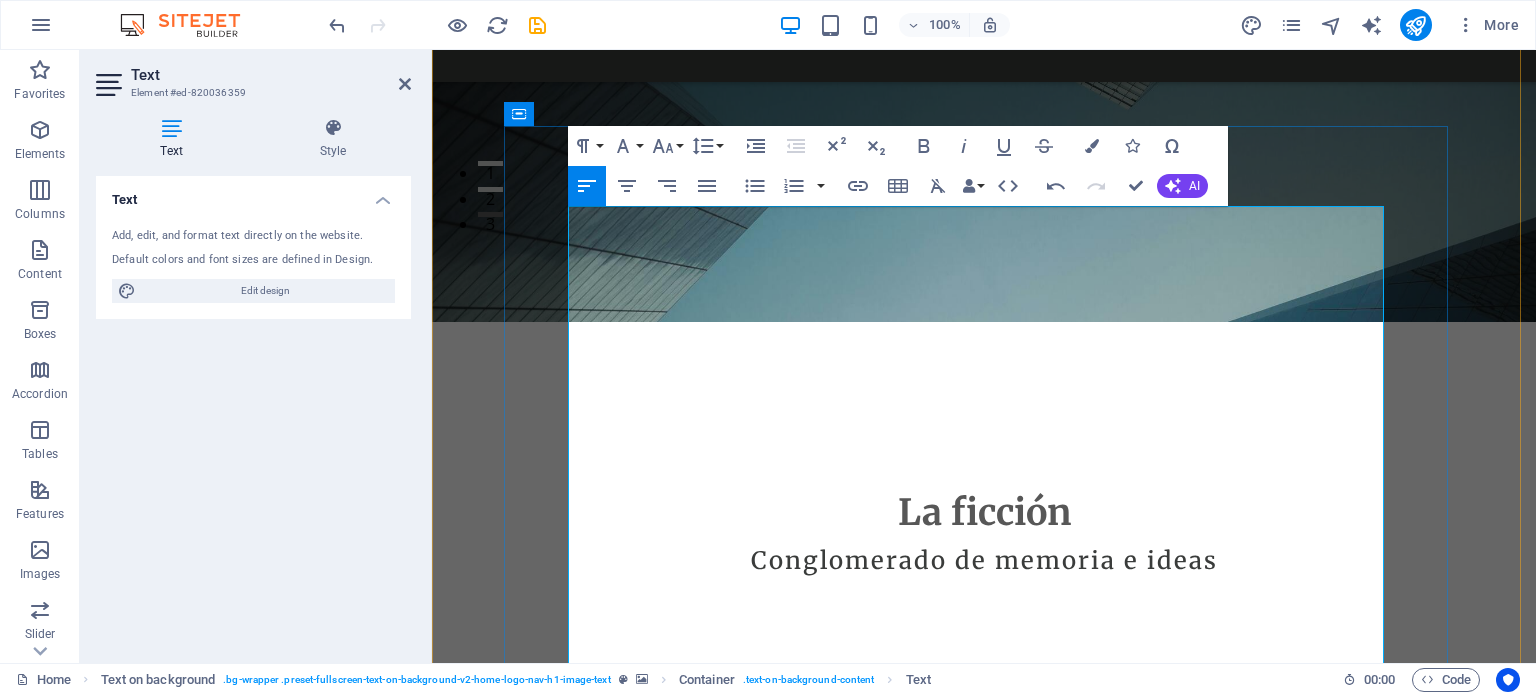 scroll, scrollTop: 546, scrollLeft: 0, axis: vertical 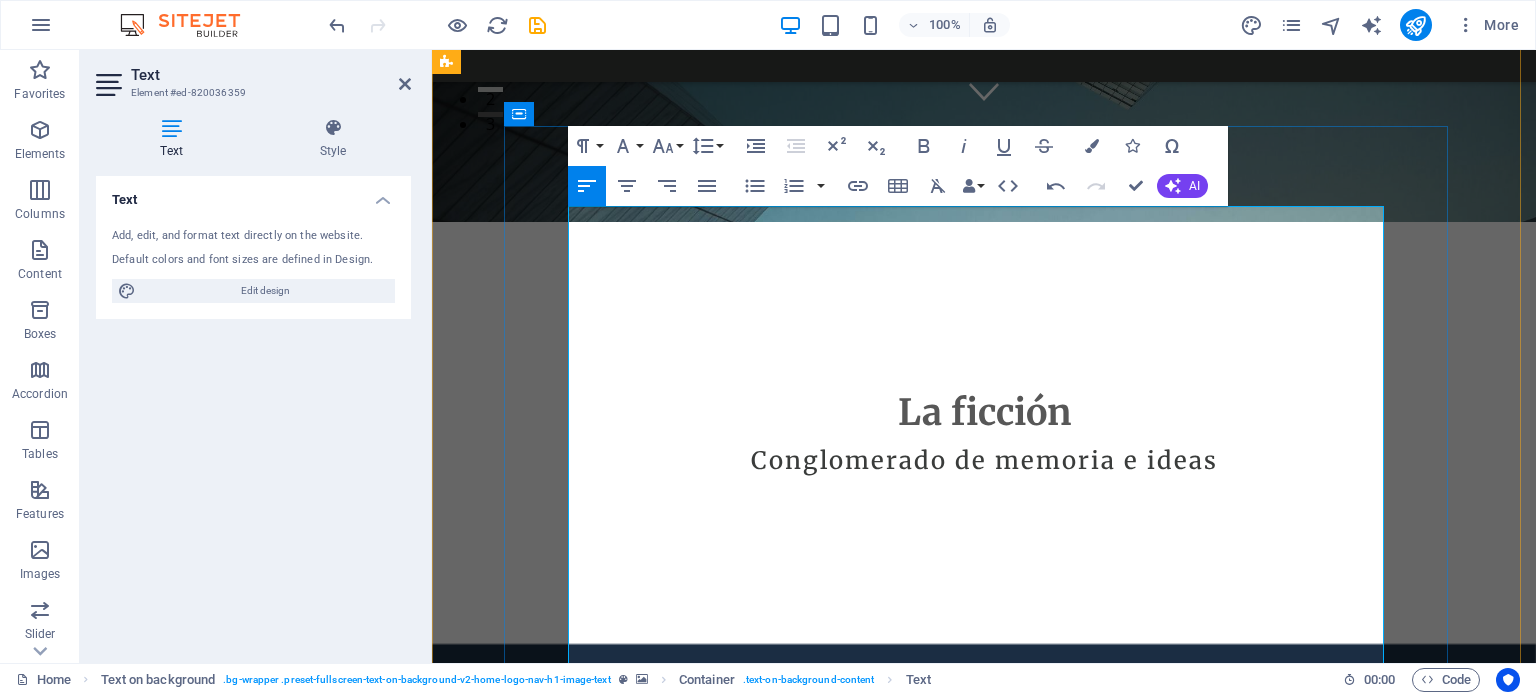 click on "La cultura, el arte, los juegos y la literatura emergen entonces como fuerzas liberadoras. En su extrañeza encontramos refugio, hoy más que nunca en que necesitamos de las letras y del conocimiento, de la Historia y de las historias y  de la creación artística como escape y resistencia ante la monotonía. Las distopías ya no son advertencias, sino posibilidades reales; por eso es urgente formar personas críticas, sensibles, preparadas para cuando la ficción deje de ser ficción." at bounding box center [984, 1761] 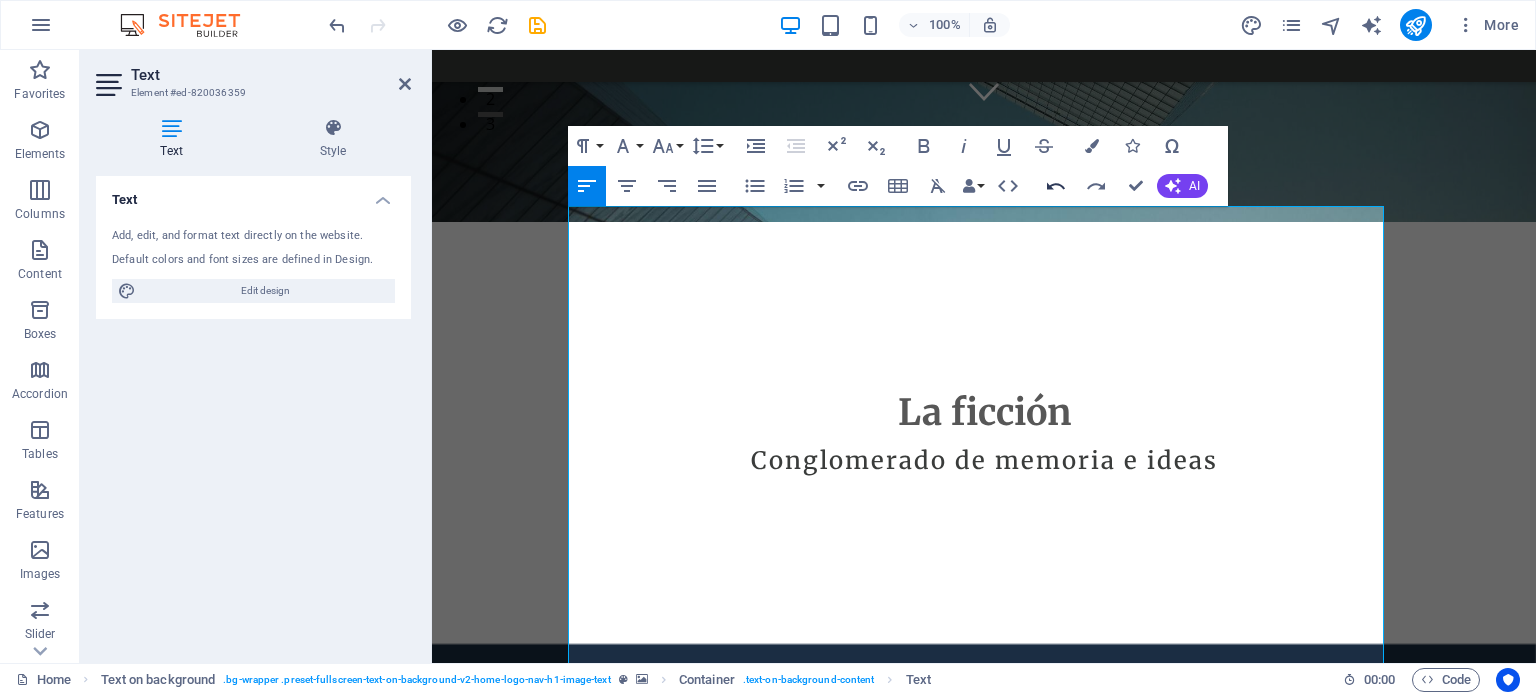 scroll, scrollTop: 12, scrollLeft: 3, axis: both 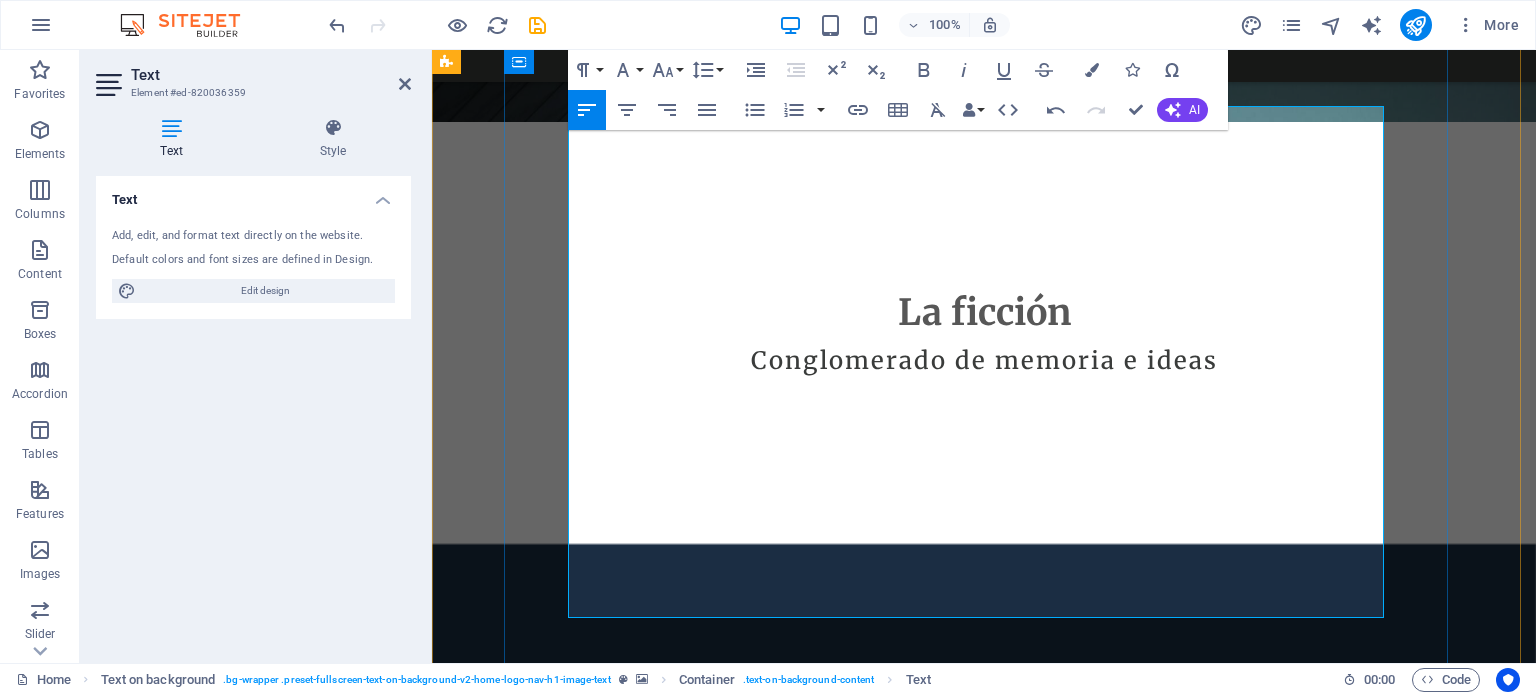 click on "A través de herramientas análogas y digitales, trabajamos para editar textos y producir contenidos escritos; para capturar la fugacidad del mundo con la imagen fotográfica; para construir experiencias lúdicas que materialicen universos imaginarios. Nos apasiona tanto dar forma al libro que guarda la memoria, como diseñar el objeto que se juega y se vive." at bounding box center (984, 1904) 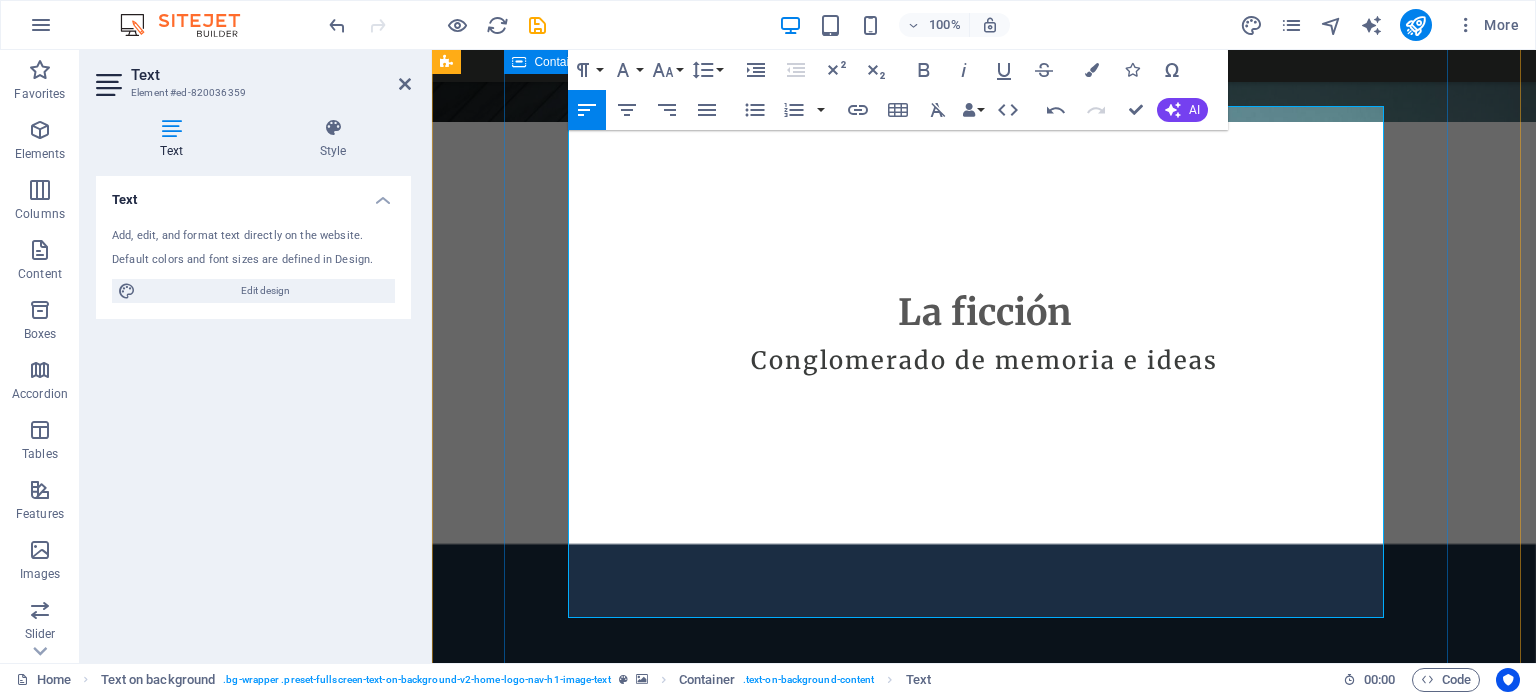 click on "En tiempos donde la vida pasa —y pesa— con afán, donde producir sin descanso parece la única forma de no quedar atrás, buscamos con urgencia herramientas para resistir las vorágines de lo cotidiano. La cultura, el arte, los juegos y la literatura emergen entonces como fuerzas liberadoras. En su extrañeza encontramos refugio, hoy más que nunca en que necesitamos de las letras y del conocimiento, de la Historia y de las historias y de la creación artística como escape y resistencia ante la monotonía. Las distopías ya no son advertencias, sino posibilidades reales; por eso es urgente formar personas críticas, sensibles, preparadas para cuando la ficción deje de ser ficción y tengamos que estar preparados. La Ficción nace como un emprendimiento cultural dedicado a crear obras y objetos que ofrezcan un respiro —intelectual, emocional o lúdico— a quienes deseen desconectarse del instante por medio de ficciones visuales, narrativas y jugables.   y tengamos que estar preparados." at bounding box center (984, 1768) 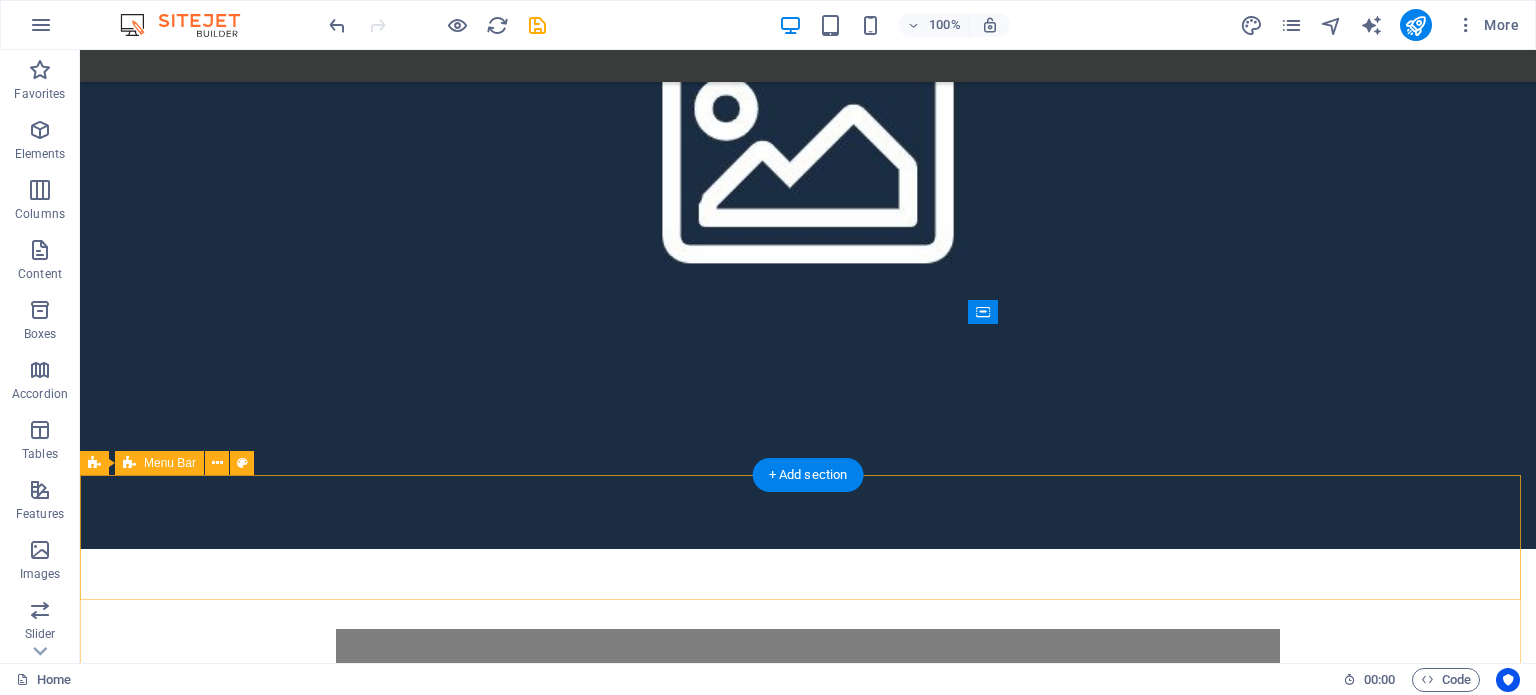 scroll, scrollTop: 1157, scrollLeft: 0, axis: vertical 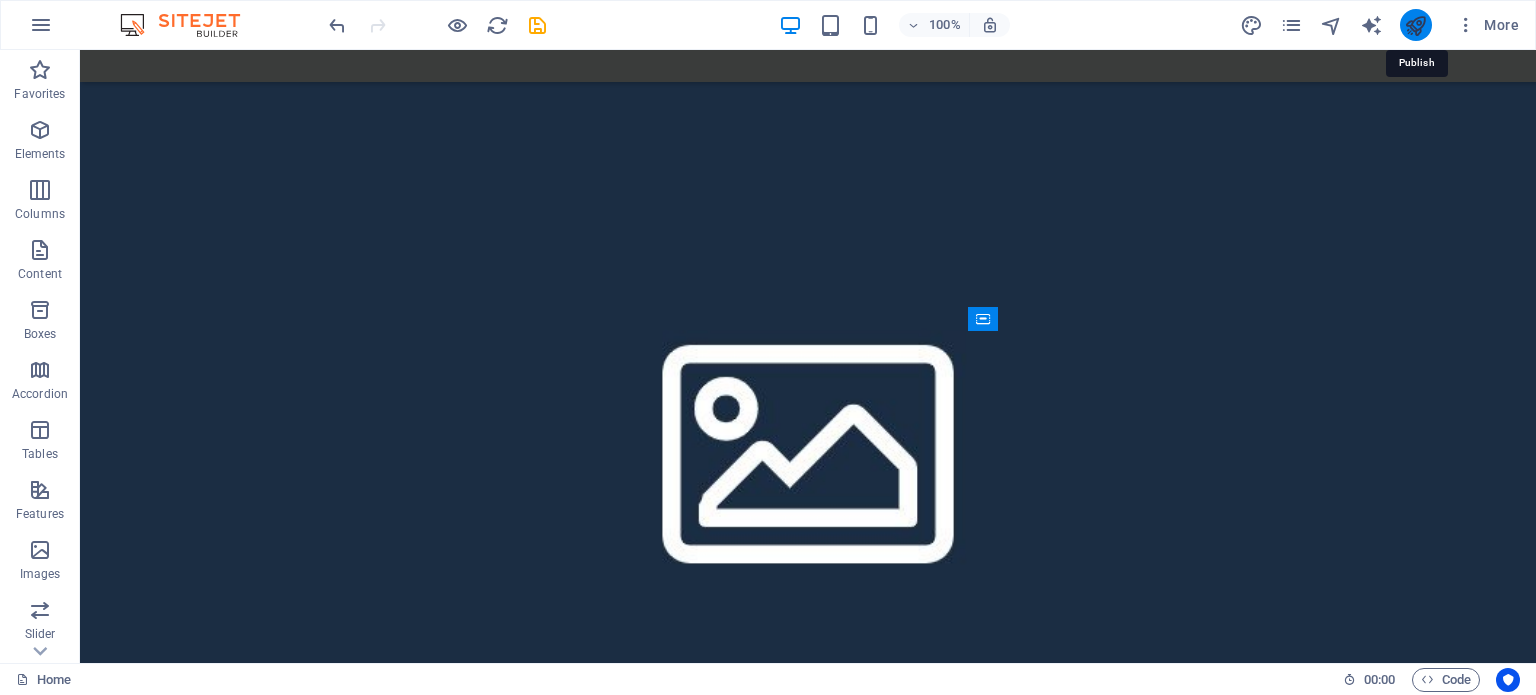 click at bounding box center [1415, 25] 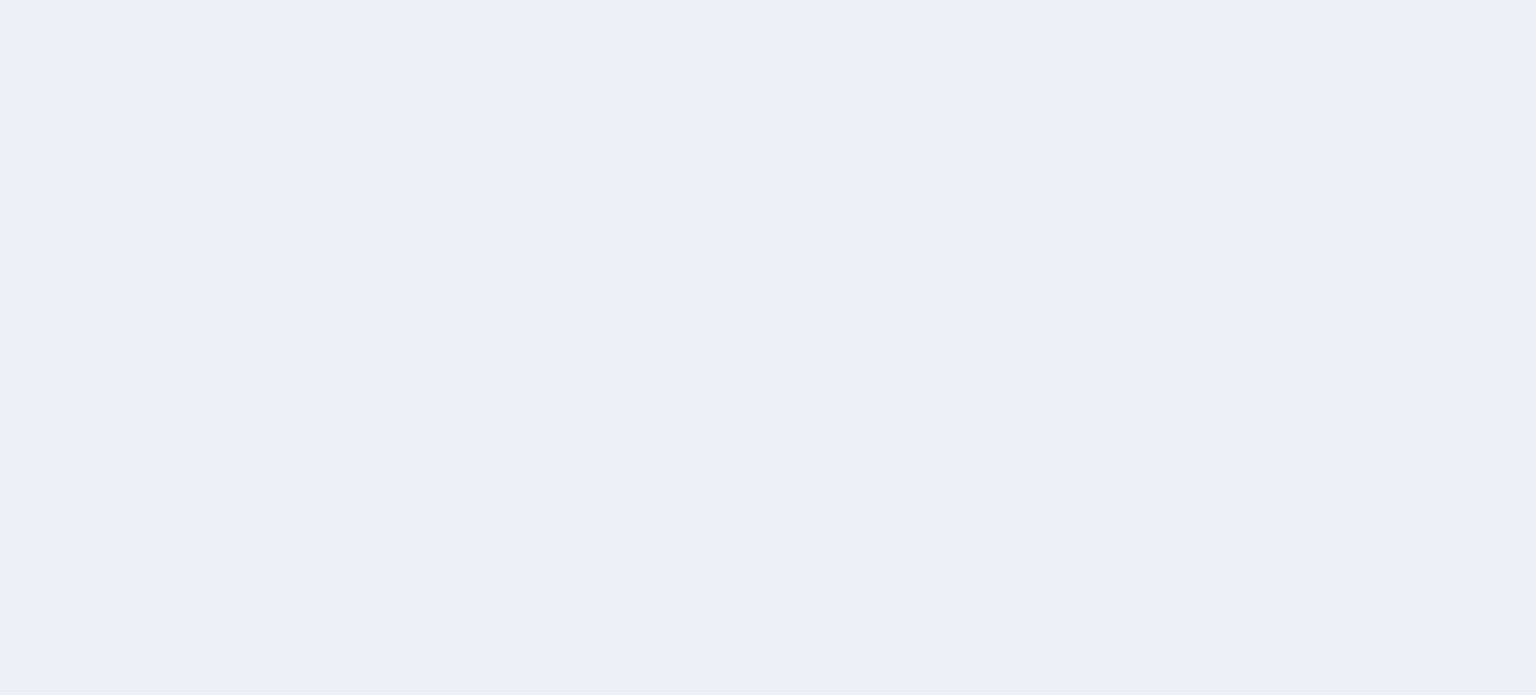 scroll, scrollTop: 0, scrollLeft: 0, axis: both 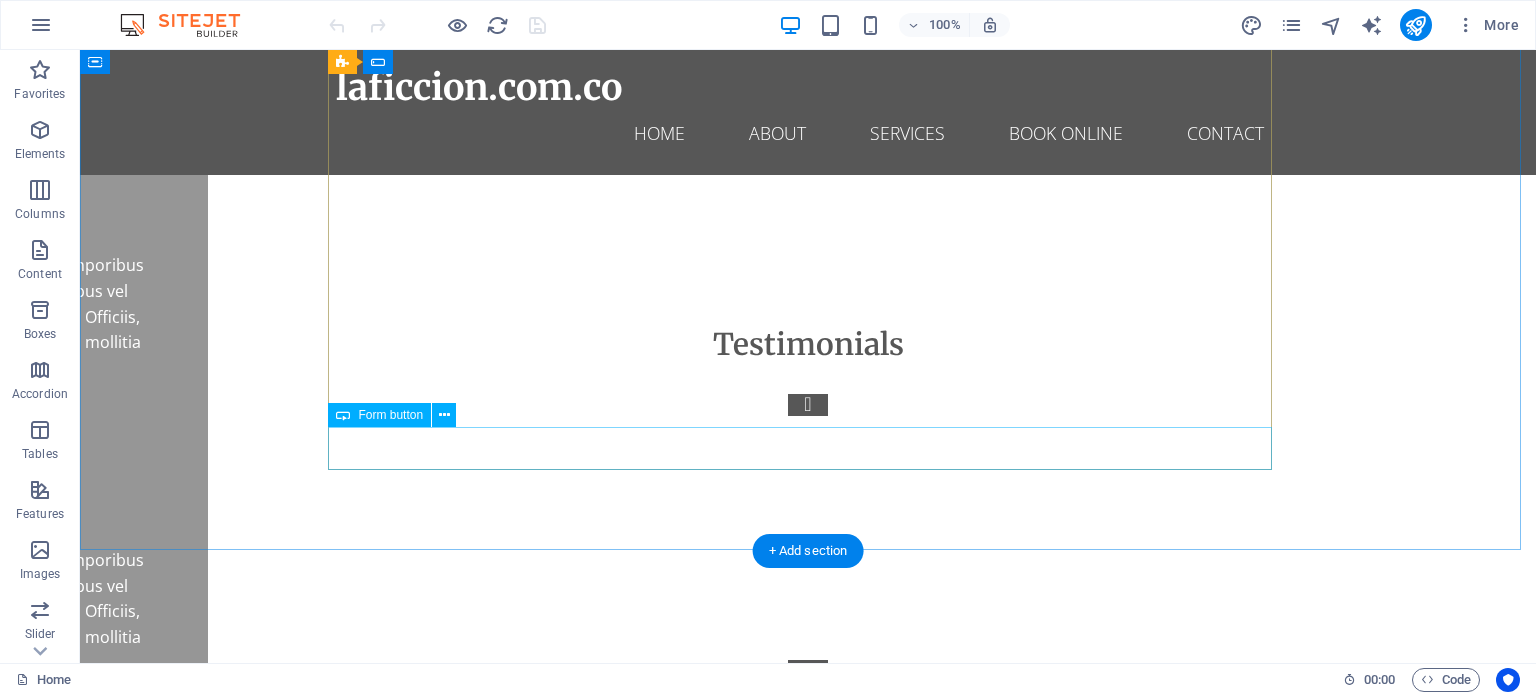 click on "Submit" at bounding box center [808, 17204] 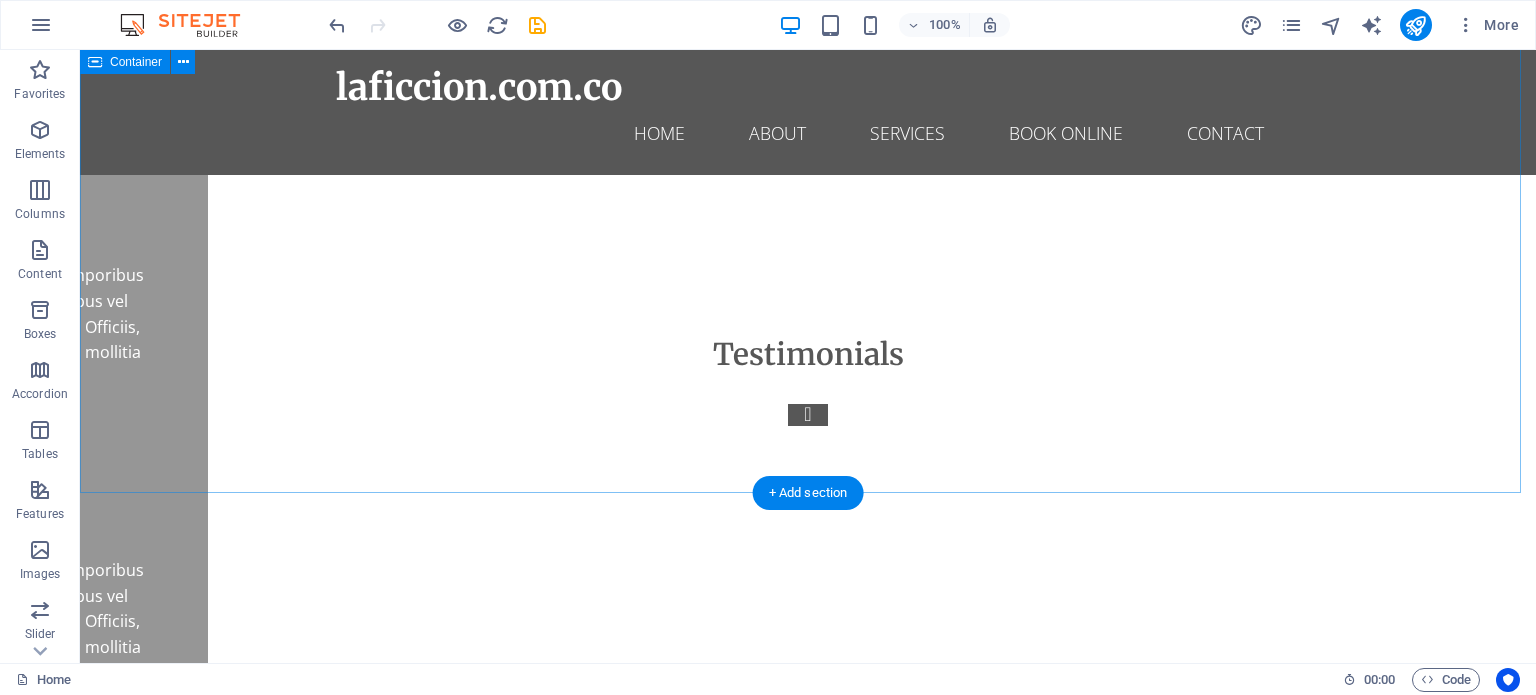 scroll, scrollTop: 27025, scrollLeft: 0, axis: vertical 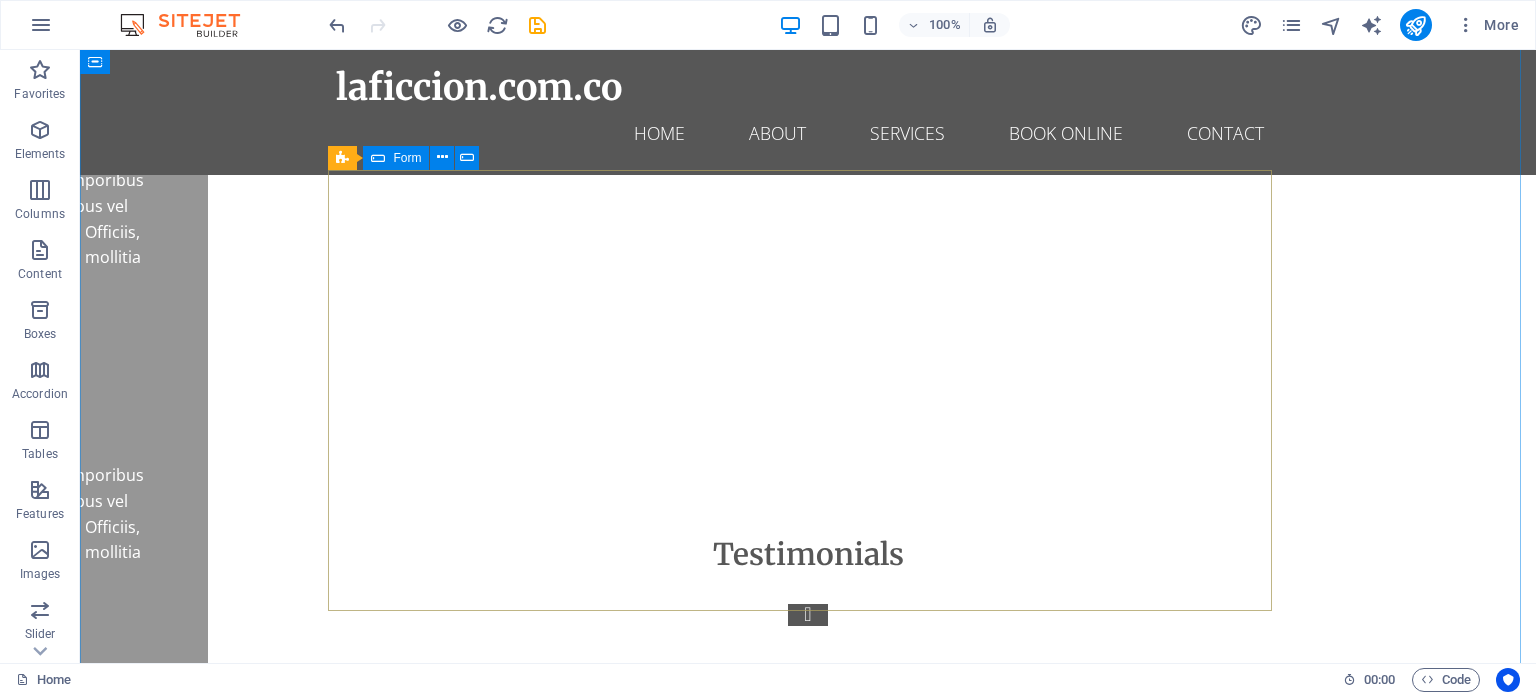 click on "I have read and understand the privacy policy. Unreadable? Load new" at bounding box center (808, 17143) 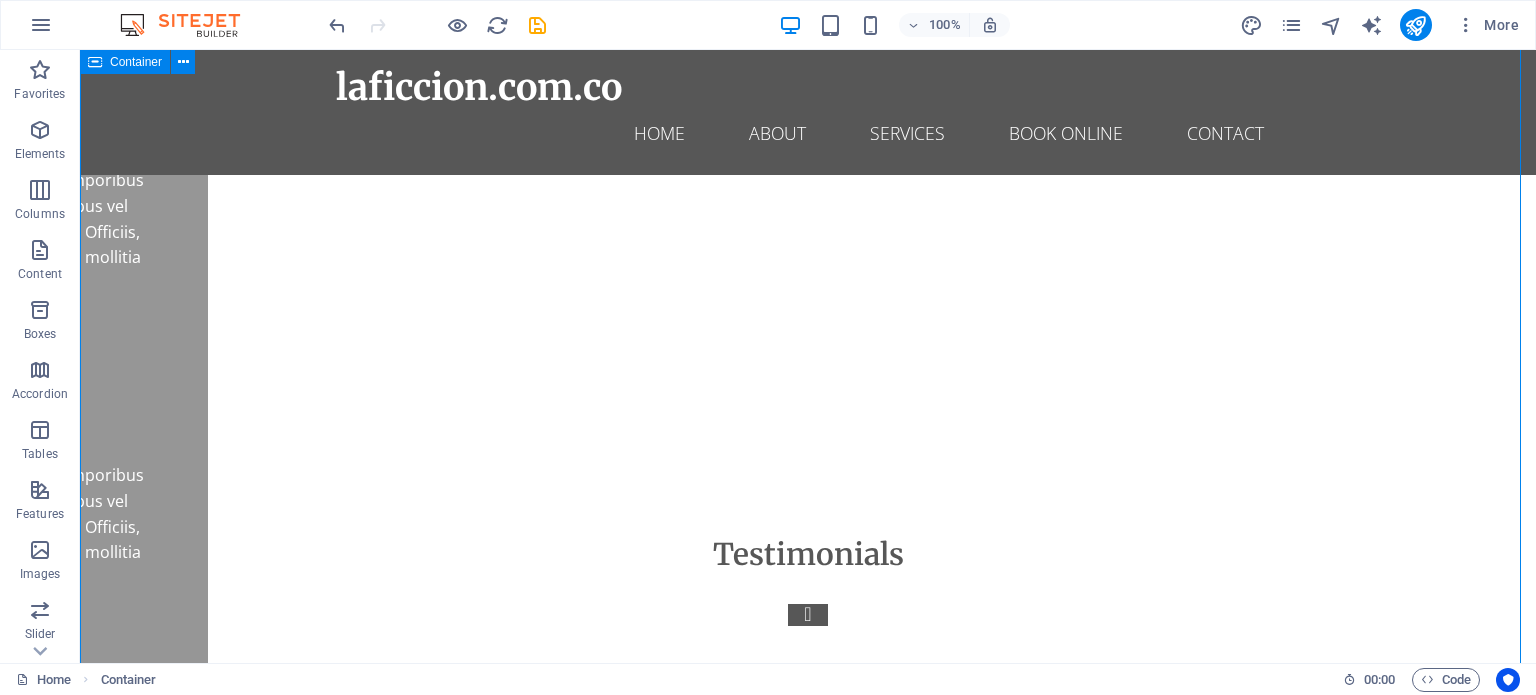 drag, startPoint x: 166, startPoint y: 339, endPoint x: 437, endPoint y: 461, distance: 297.19522 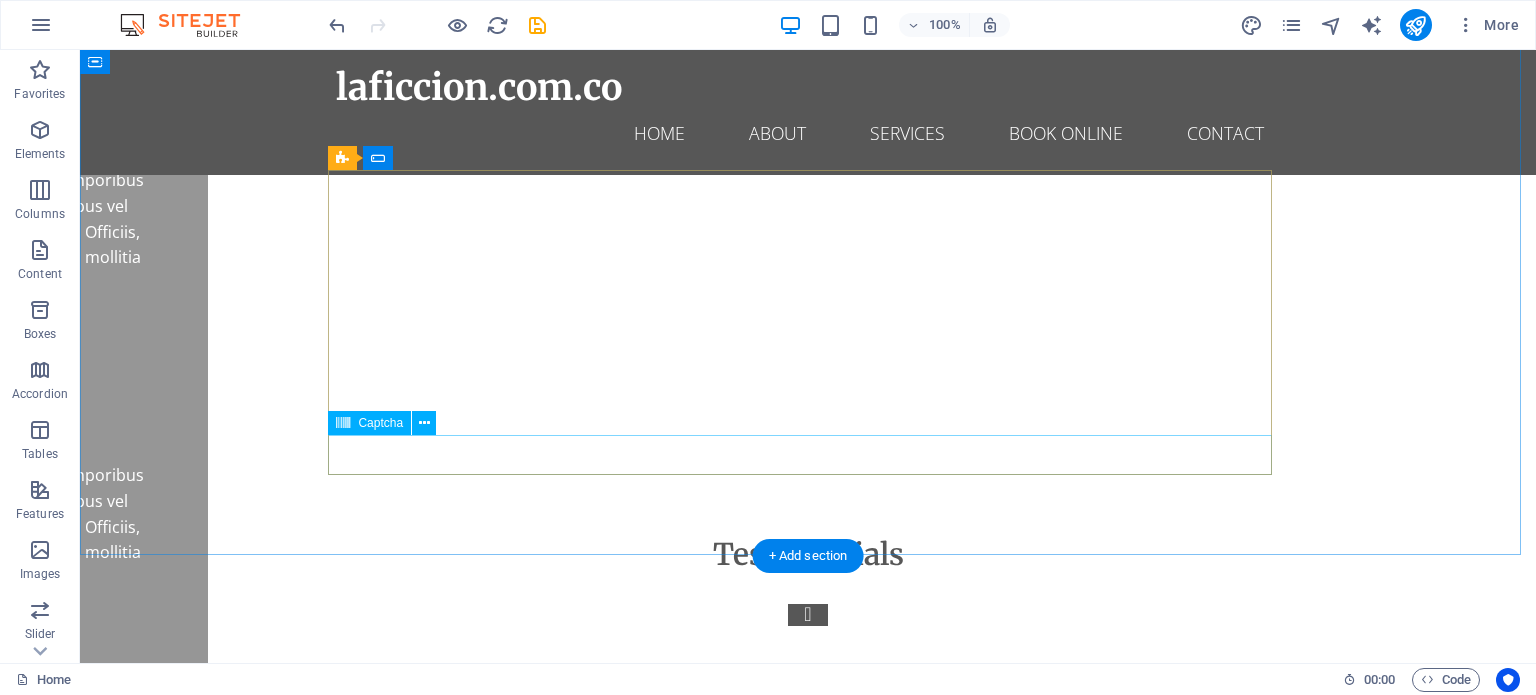 click on "Unreadable? Load new" at bounding box center (808, 17211) 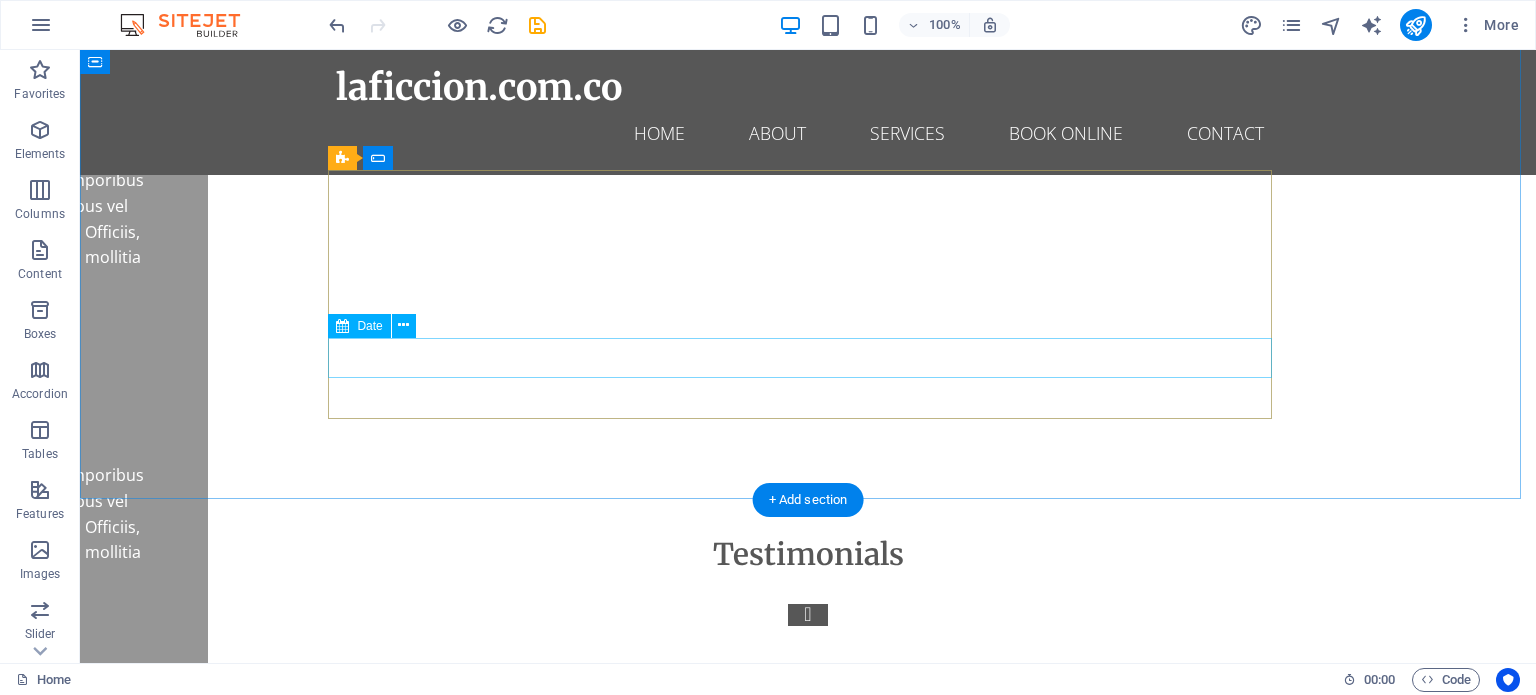 click at bounding box center [808, 17109] 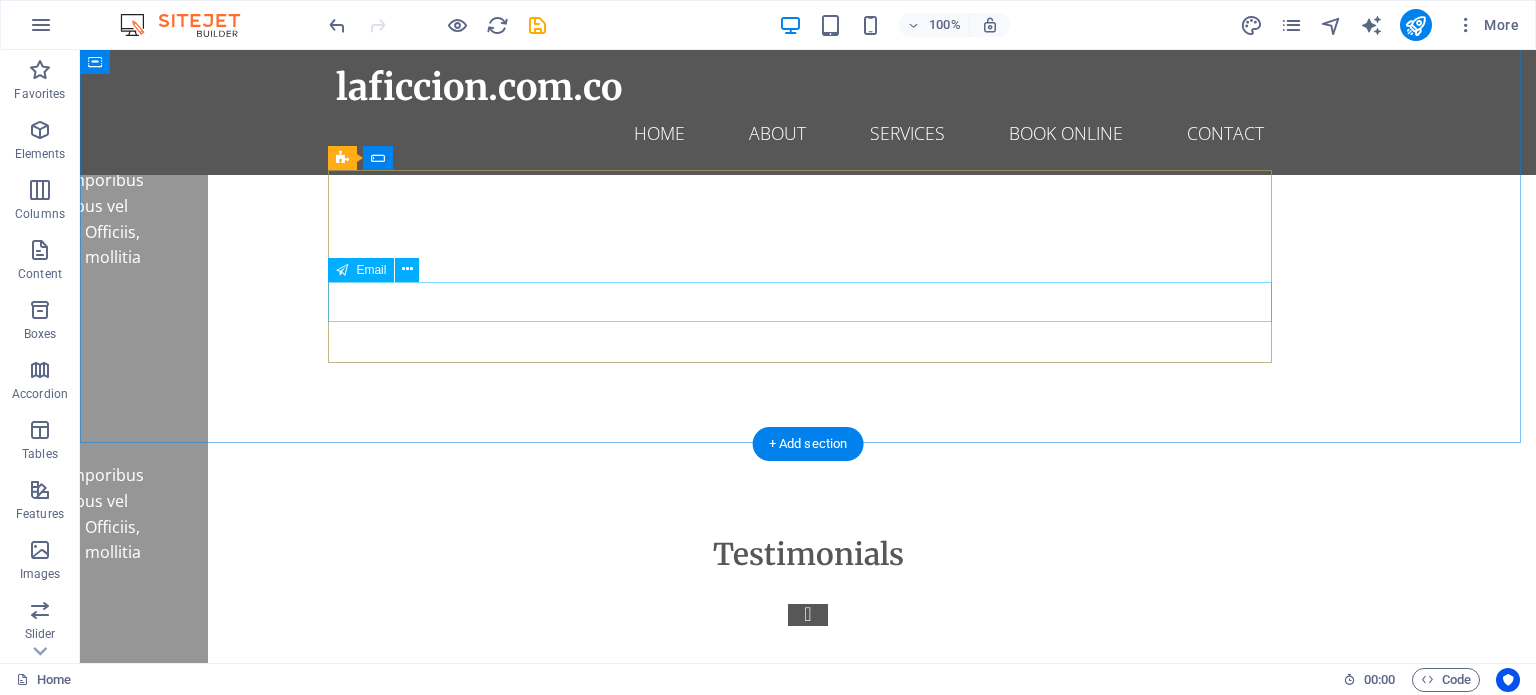 click at bounding box center (808, 17050) 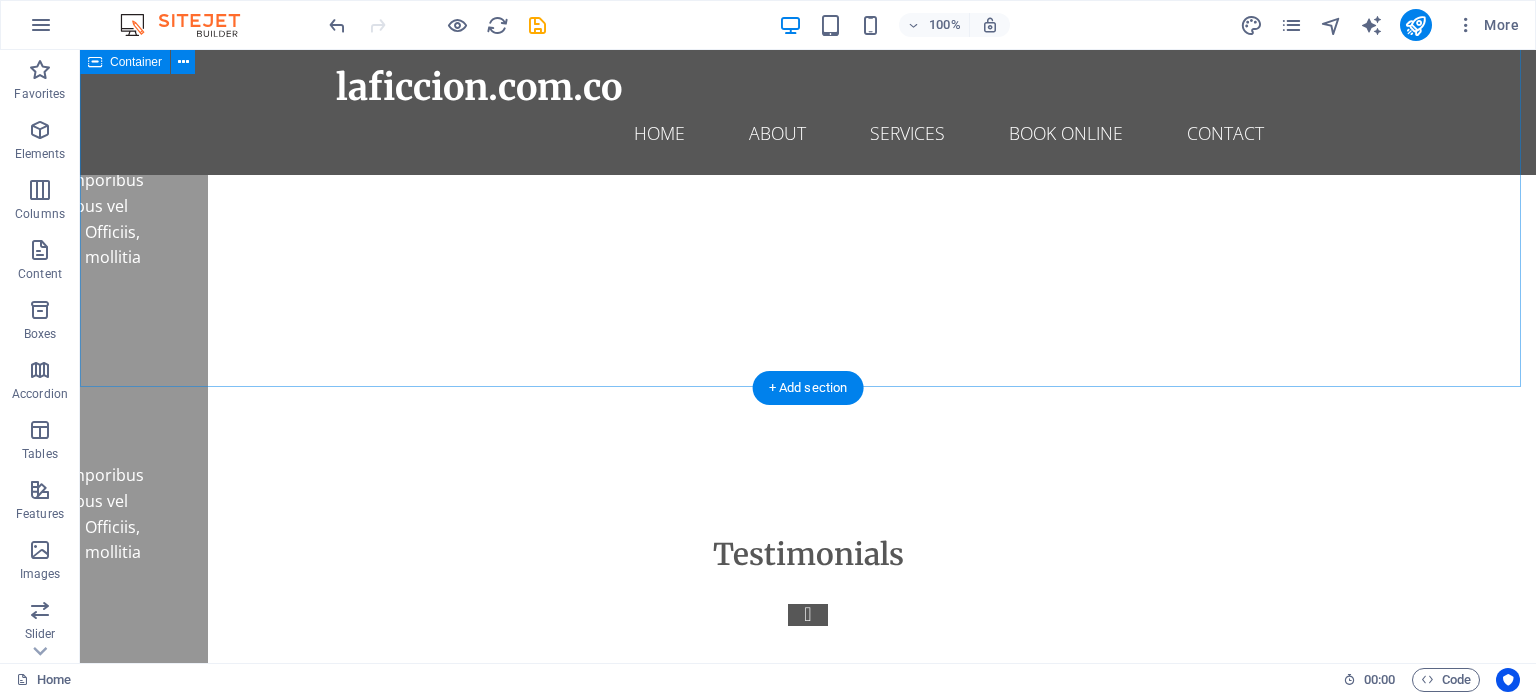 click on "Book an Appointment   I have read and understand the privacy policy." at bounding box center [808, 16947] 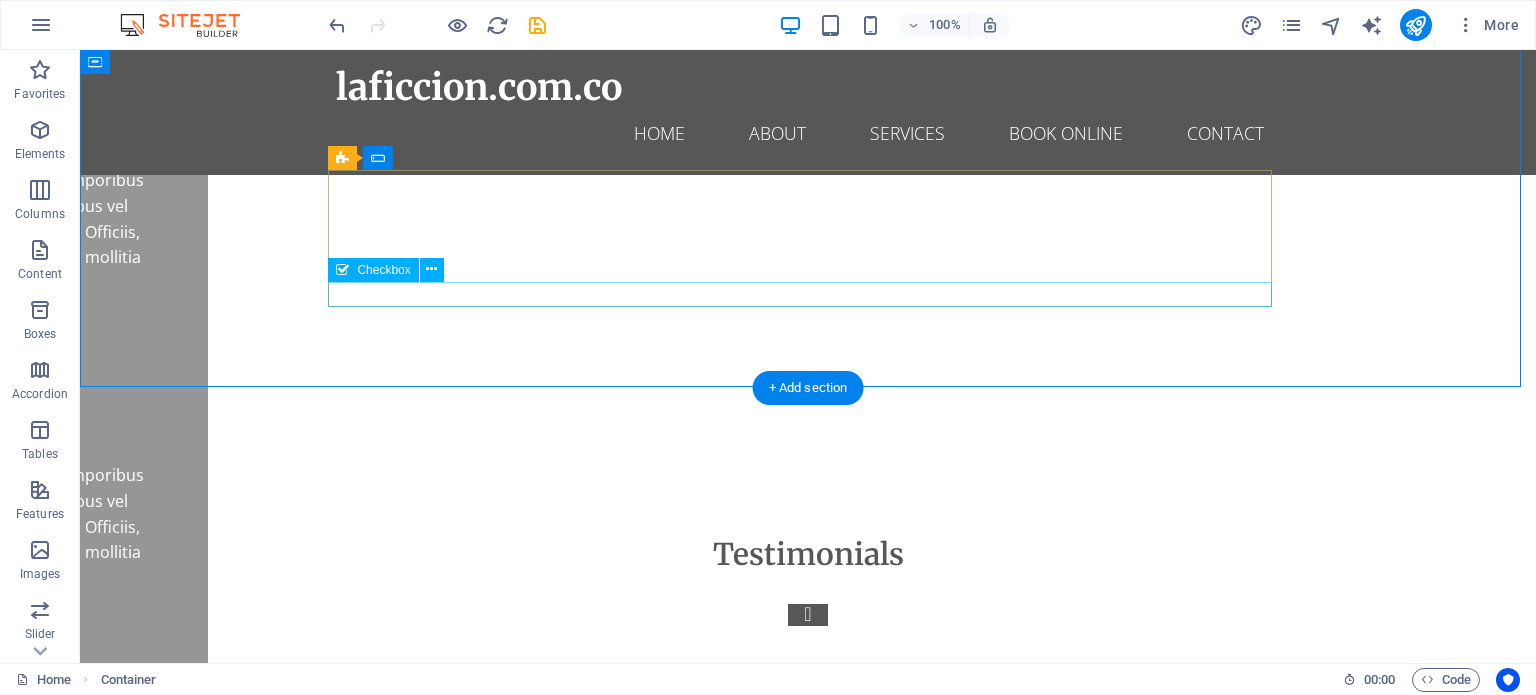 click on "I have read and understand the privacy policy." at bounding box center (808, 17041) 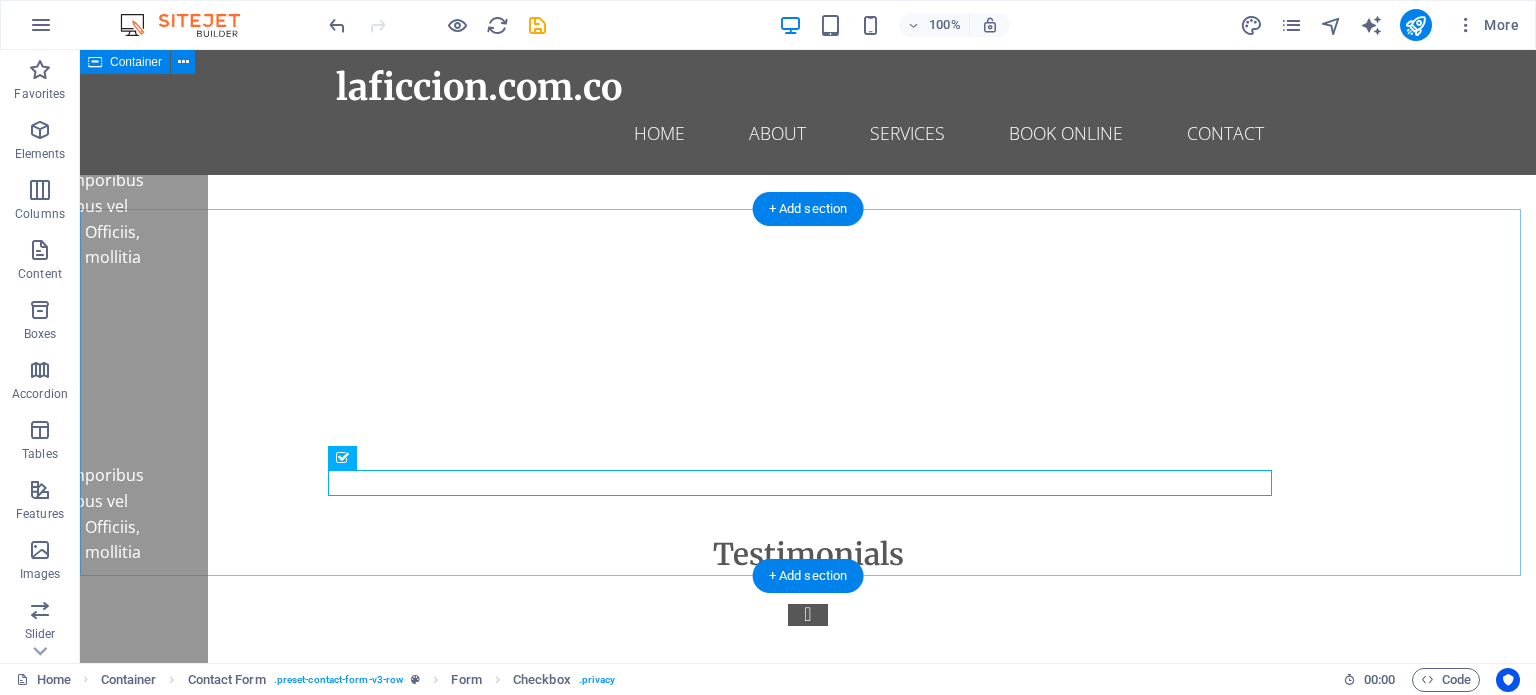 scroll, scrollTop: 26825, scrollLeft: 0, axis: vertical 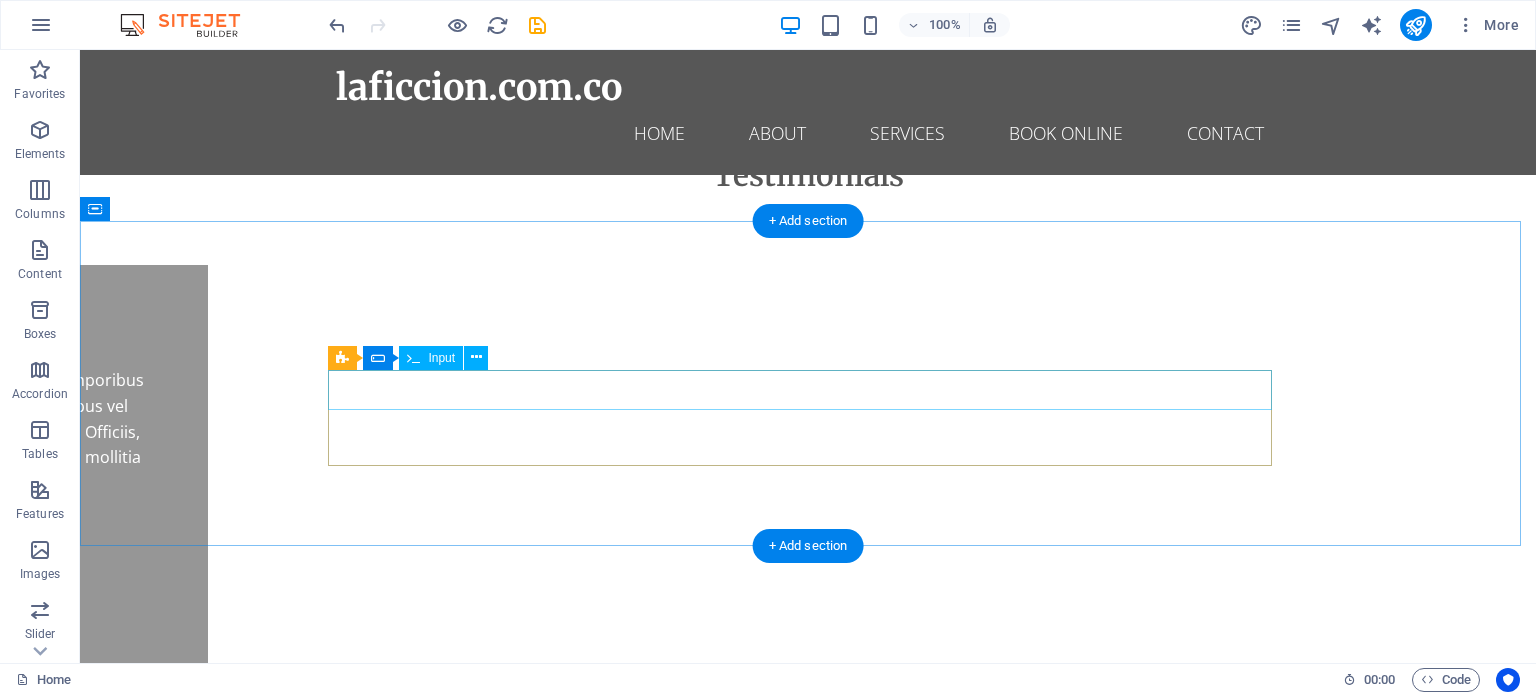 click at bounding box center [808, 17131] 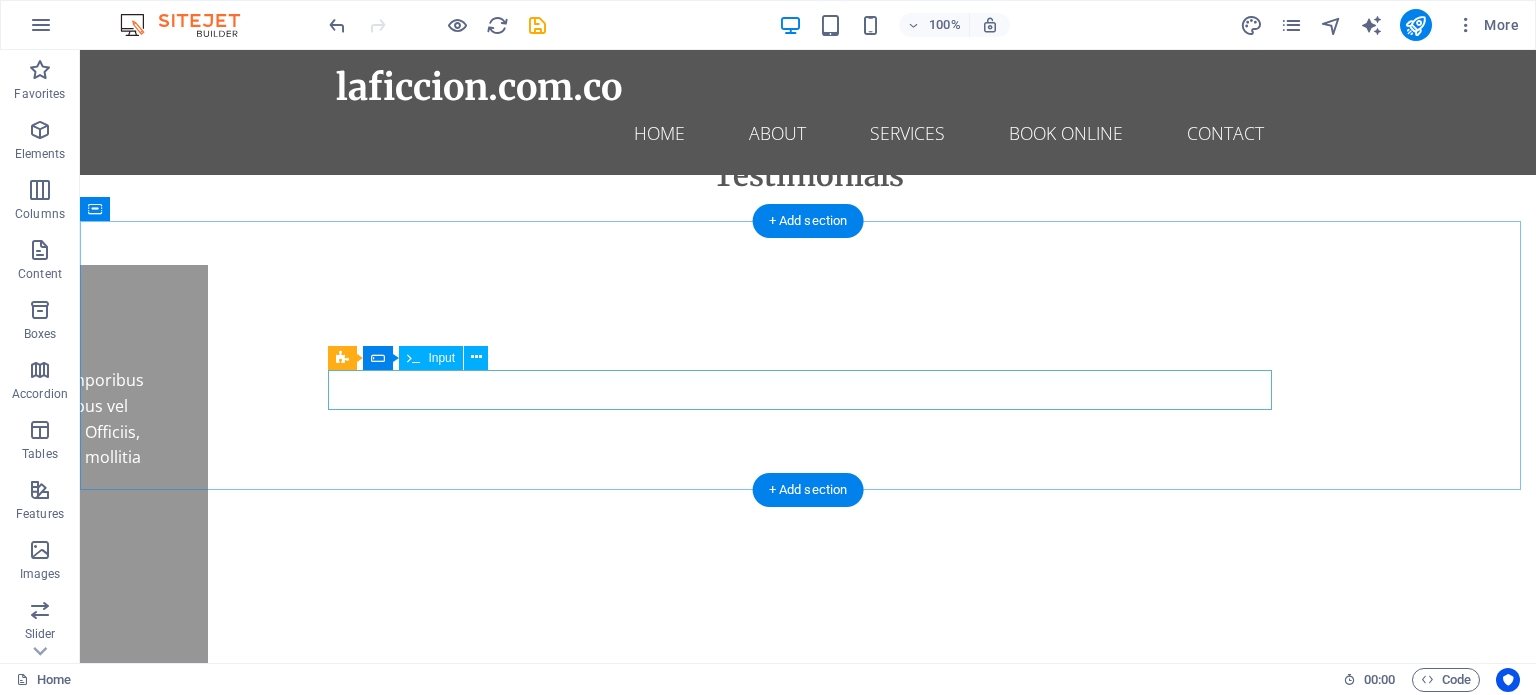 click at bounding box center [808, 17131] 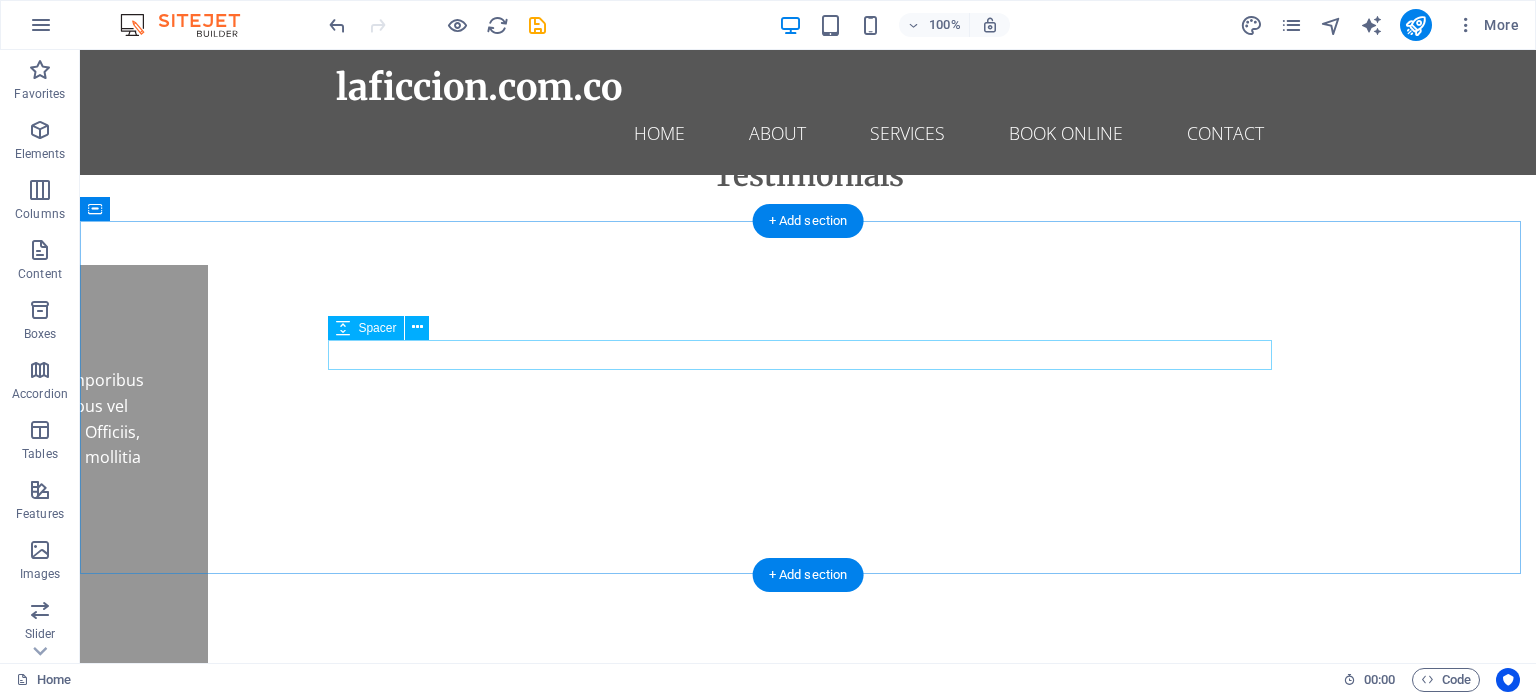 click at bounding box center [808, 17094] 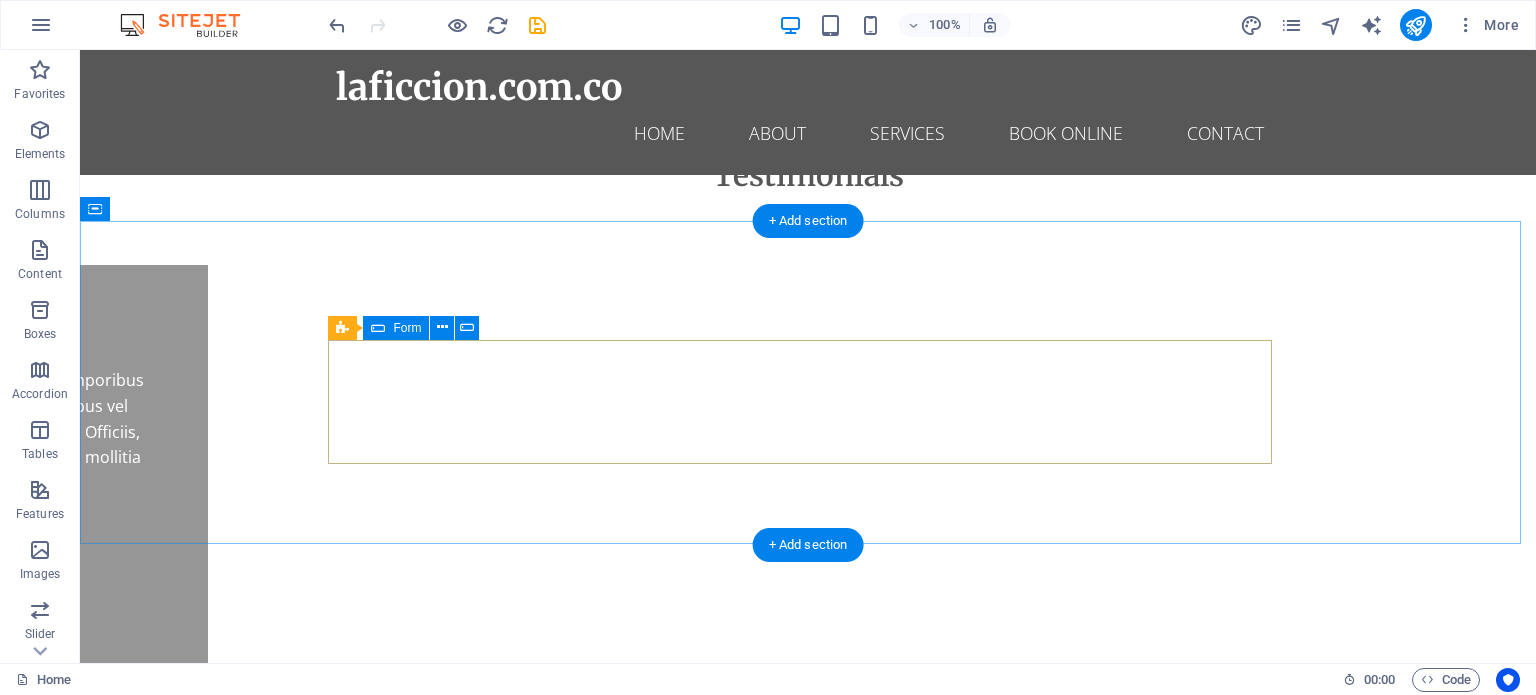 click on "Drop content here or  Add elements  Paste clipboard" at bounding box center [808, 17142] 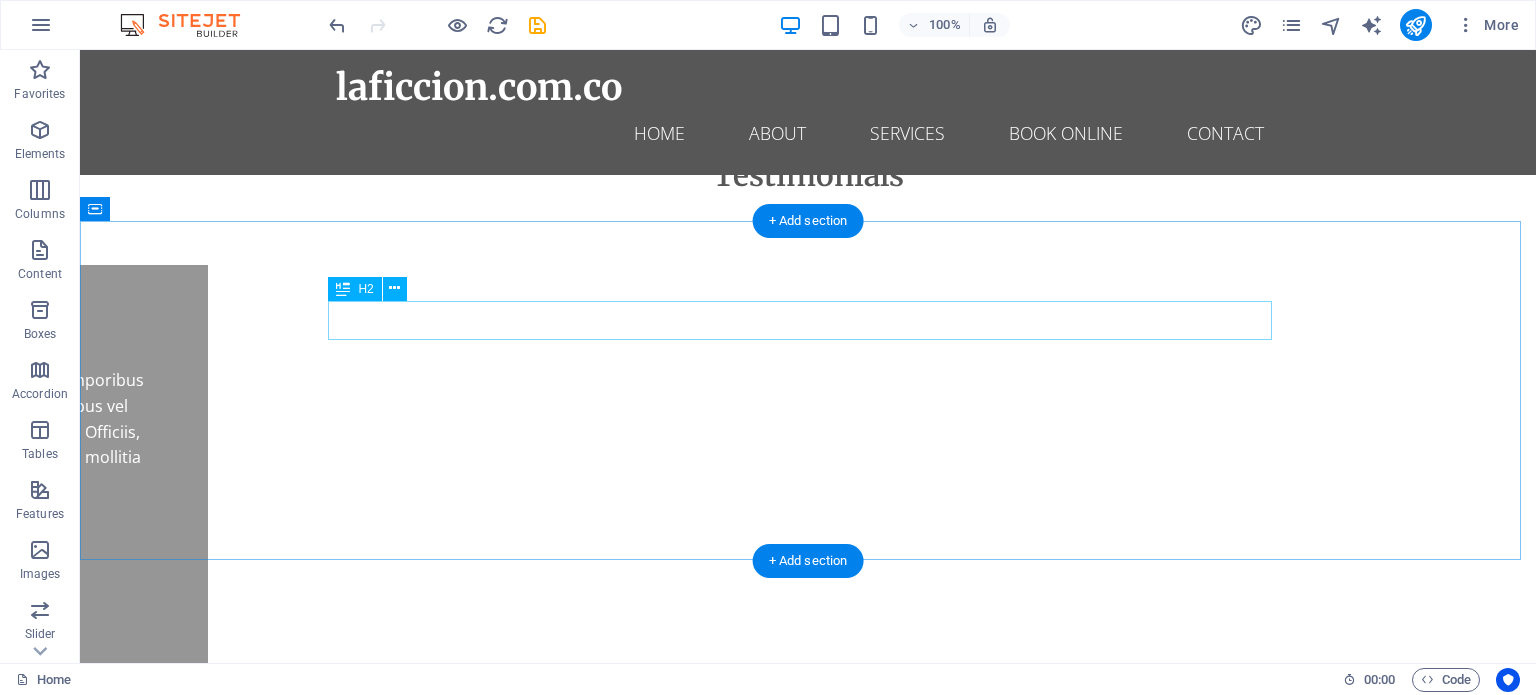click on "Book an Appointment" at bounding box center [808, 17059] 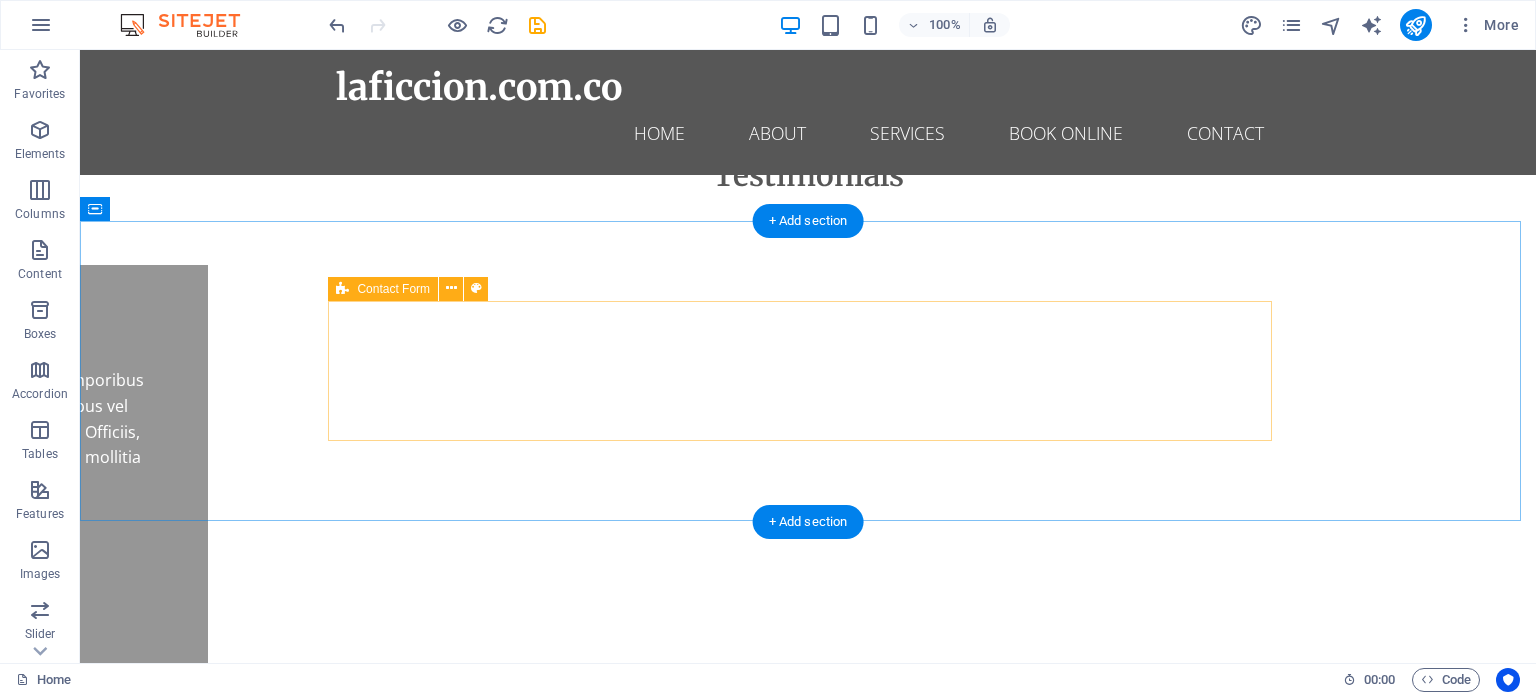 click on "Drop content here or  Add elements  Paste clipboard" at bounding box center [808, 17111] 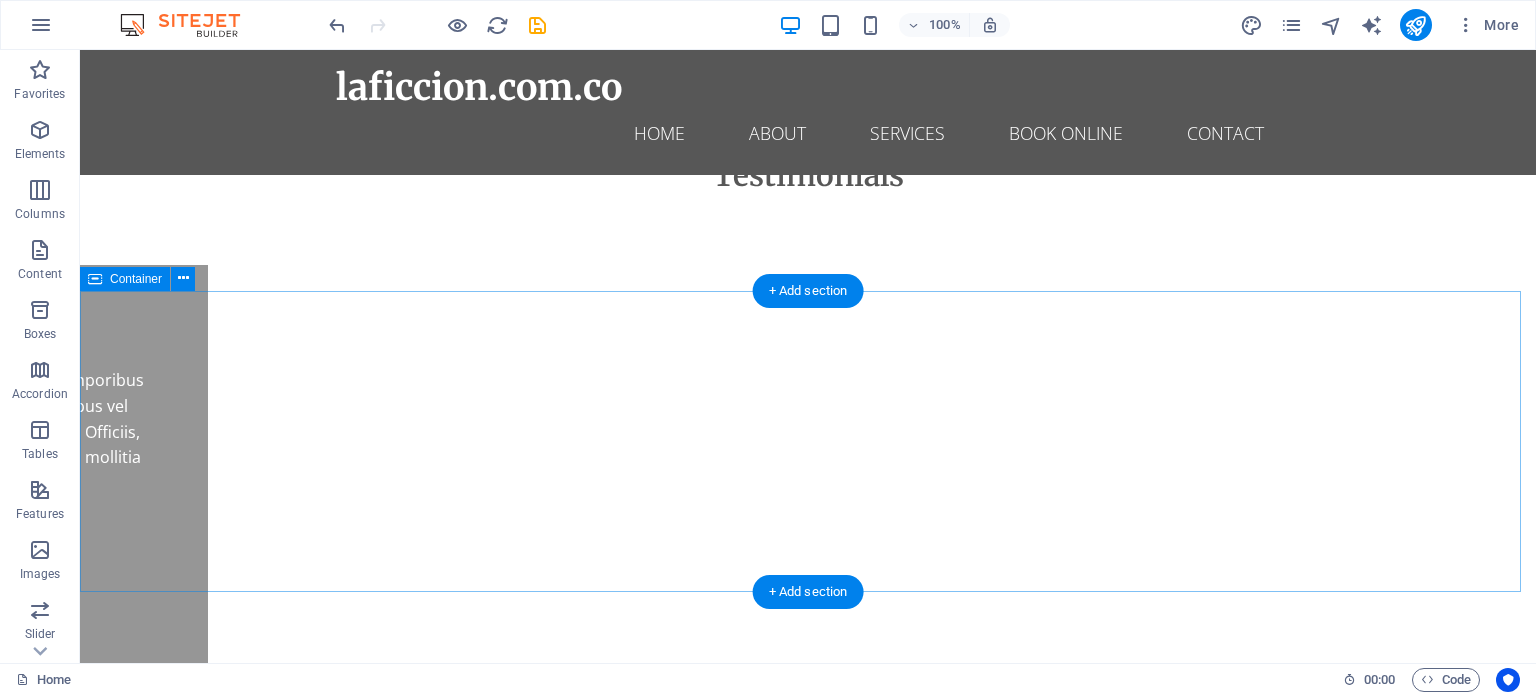 scroll, scrollTop: 26625, scrollLeft: 0, axis: vertical 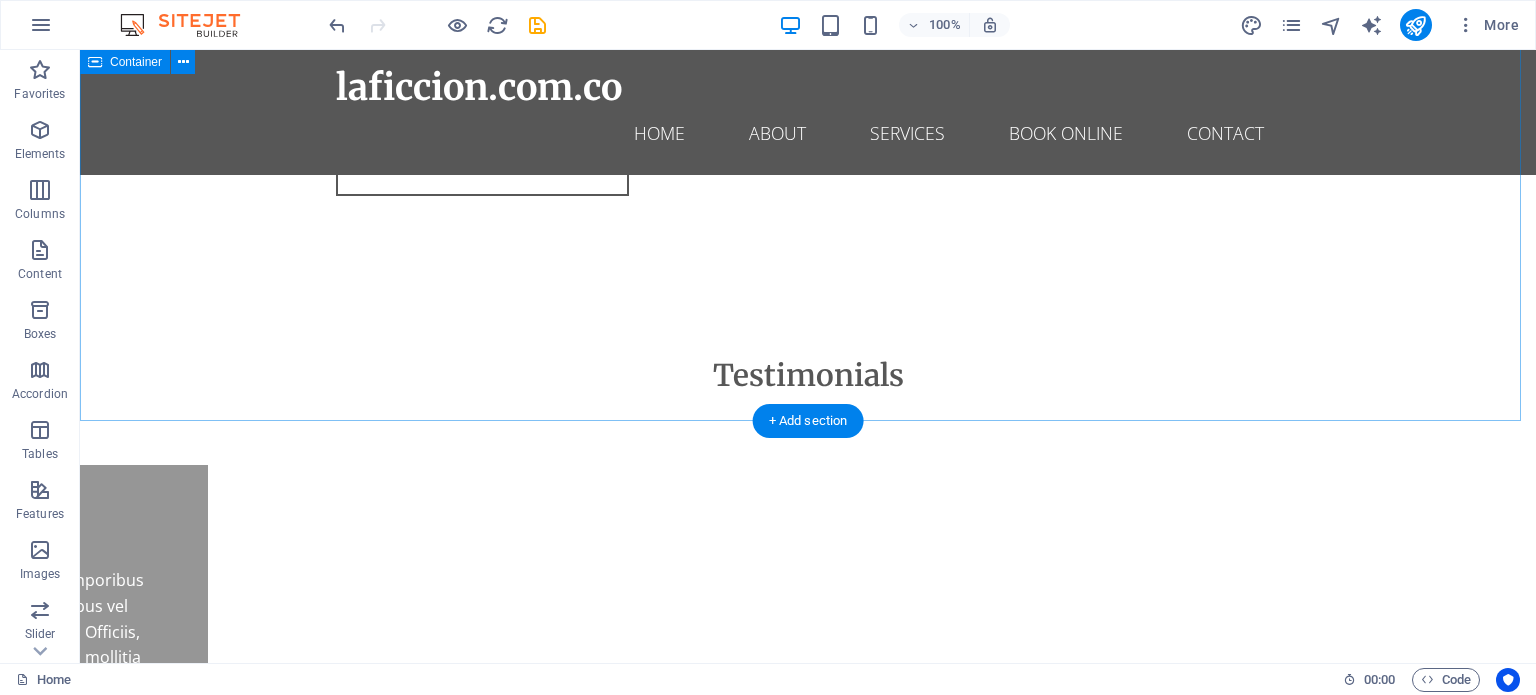 click on "Book a Table   I have read and understand the privacy policy. Unreadable? Load new Send" at bounding box center (808, 16843) 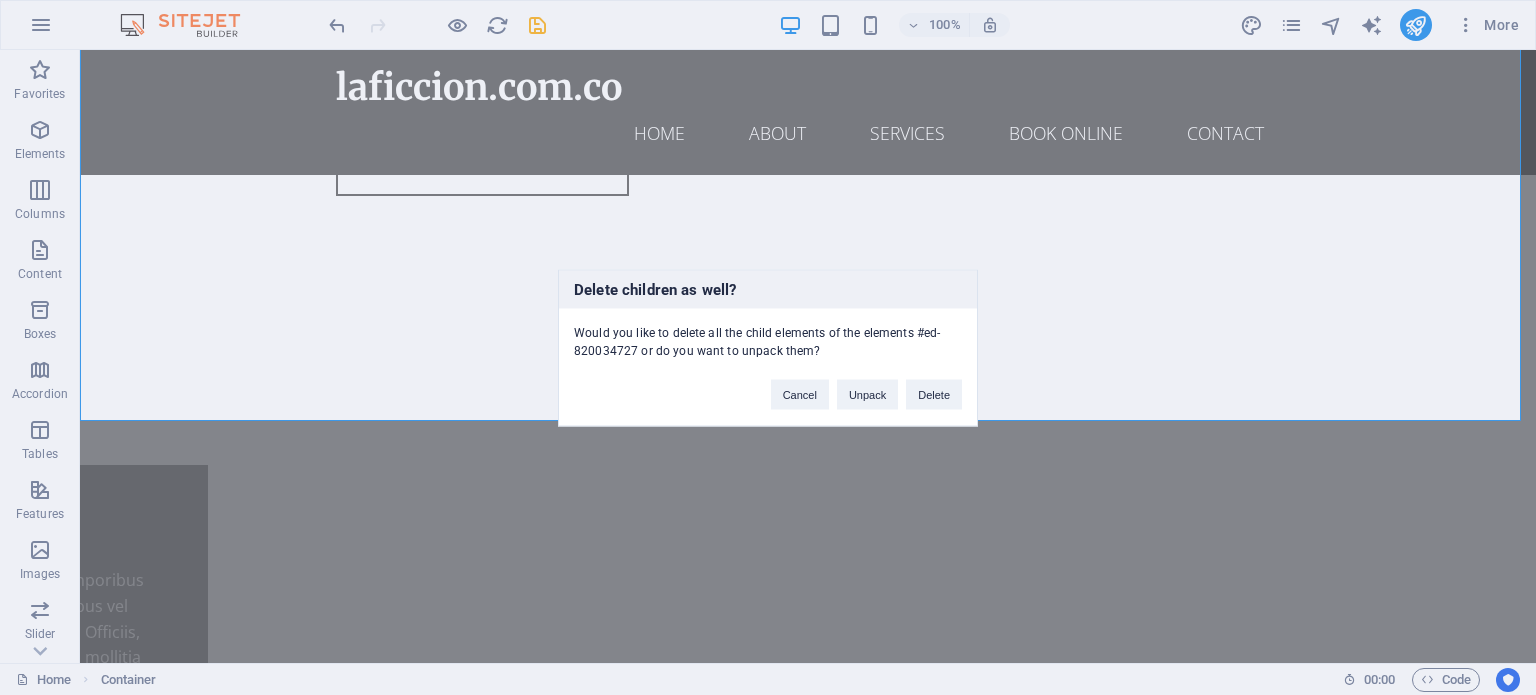 type 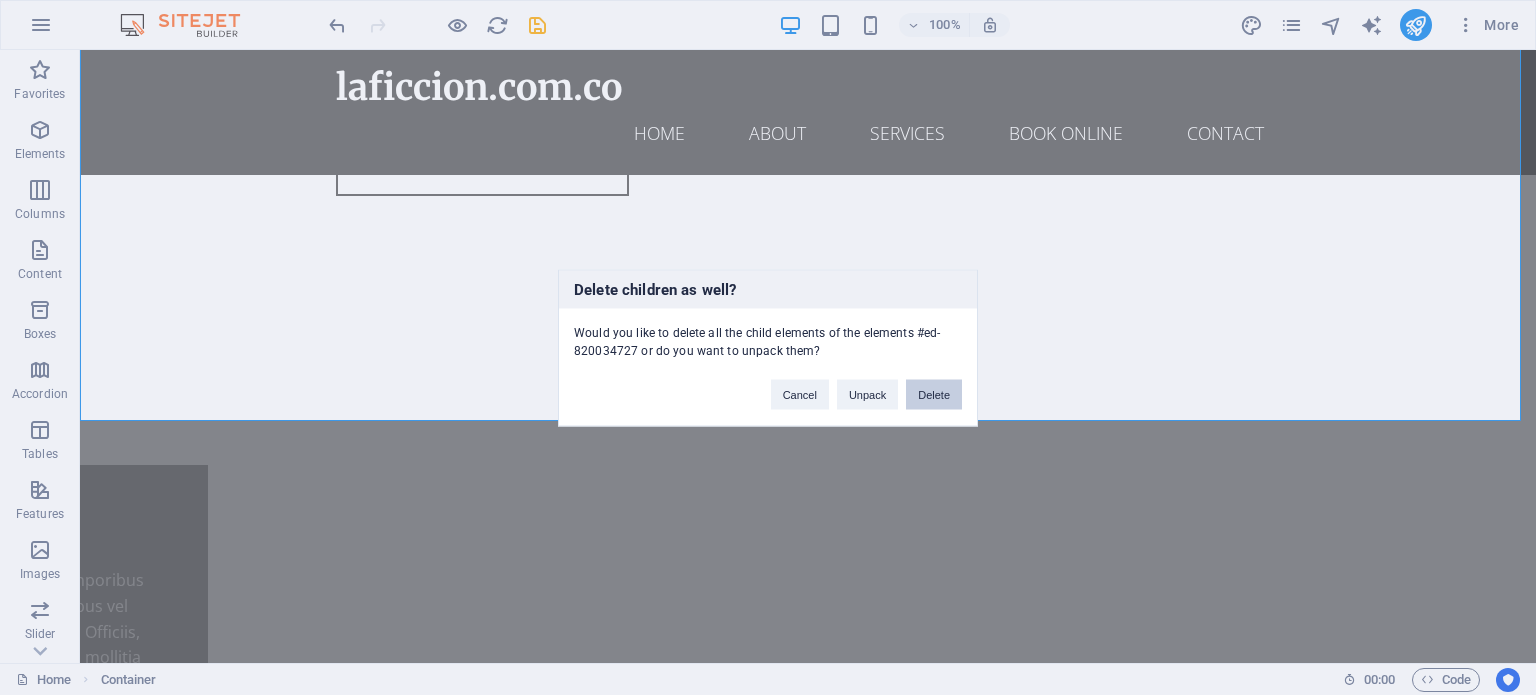 click on "Delete" at bounding box center (934, 394) 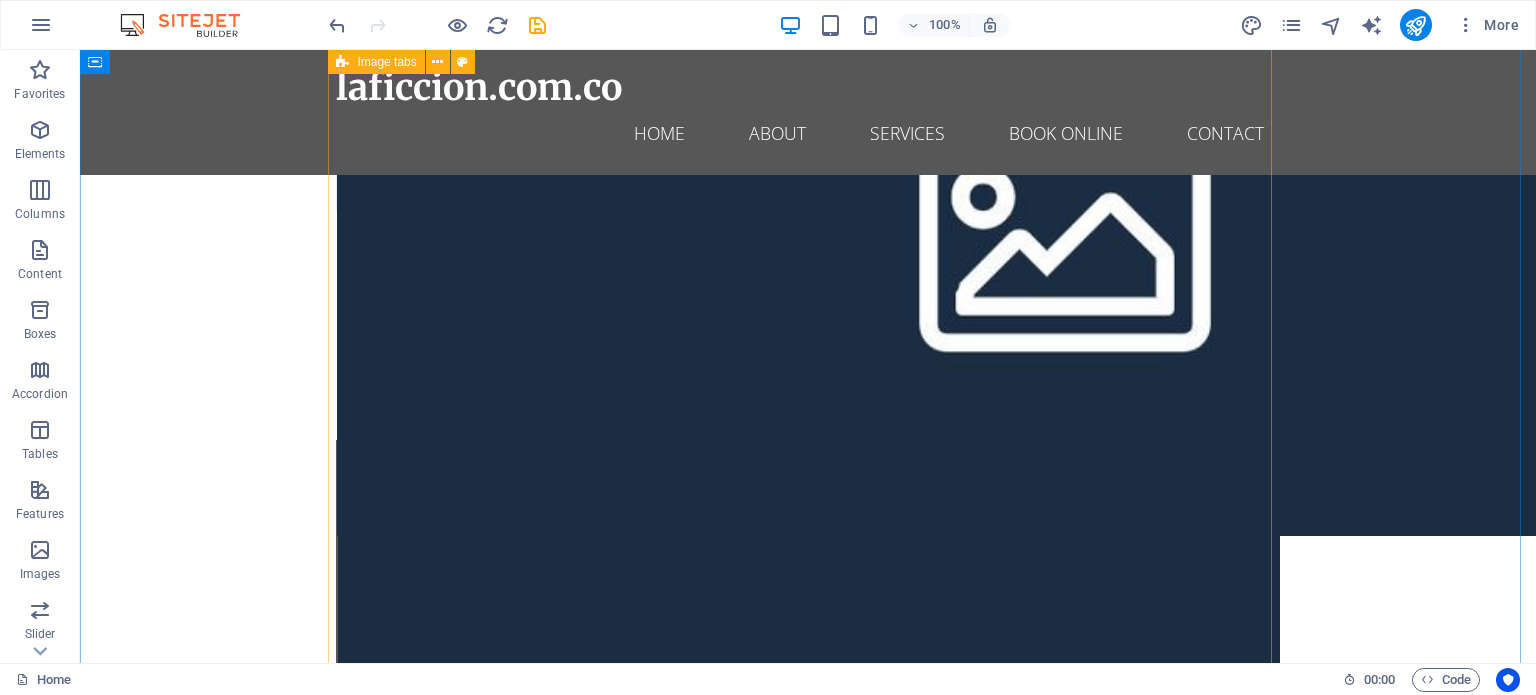 scroll, scrollTop: 21408, scrollLeft: 0, axis: vertical 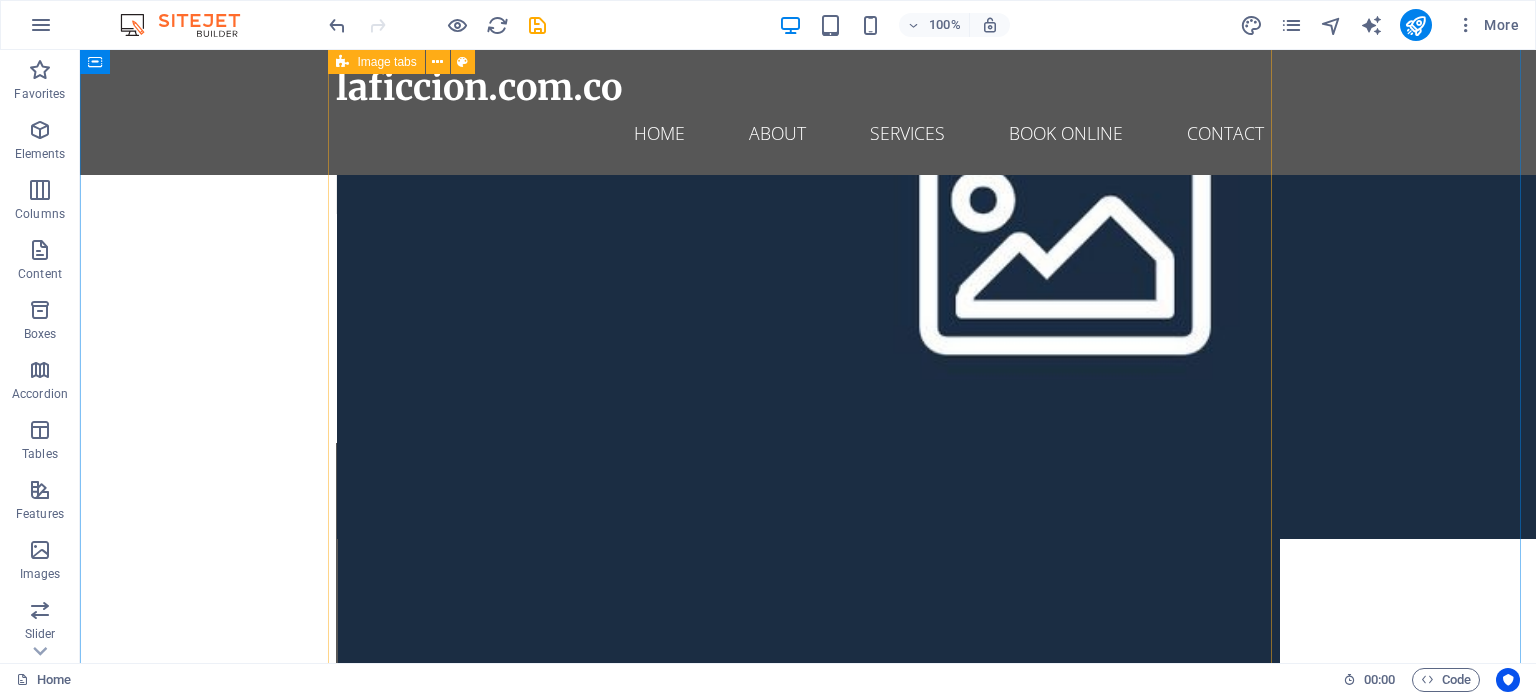 click on "Single Room Single Room Lorem ipsum dolor sit amet, consectetur adipisicing elit. Natus, dolores, at, nisi eligendi repellat voluptatem minima officia veritatis quasi animi porro laudantium dicta dolor voluptate non maiores ipsum reprehenderit odio fugiat reiciendis consectetur fuga pariatur libero accusantium quod minus odit debitis cumque quo adipisci vel vitae aliquid corrupti perferendis voluptates. Double Room Double Room Lorem ipsum dolor sit amet, consectetur adipisicing elit. Natus, dolores, at, nisi eligendi repellat voluptatem minima officia veritatis quasi animi porro laudantium dicta dolor voluptate non maiores ipsum reprehenderit odio fugiat reiciendis consectetur fuga pariatur libero accusantium quod minus odit debitis cumque quo adipisci vel vitae aliquid corrupti perferendis voluptates. Family Room Family Room" at bounding box center [808, 10617] 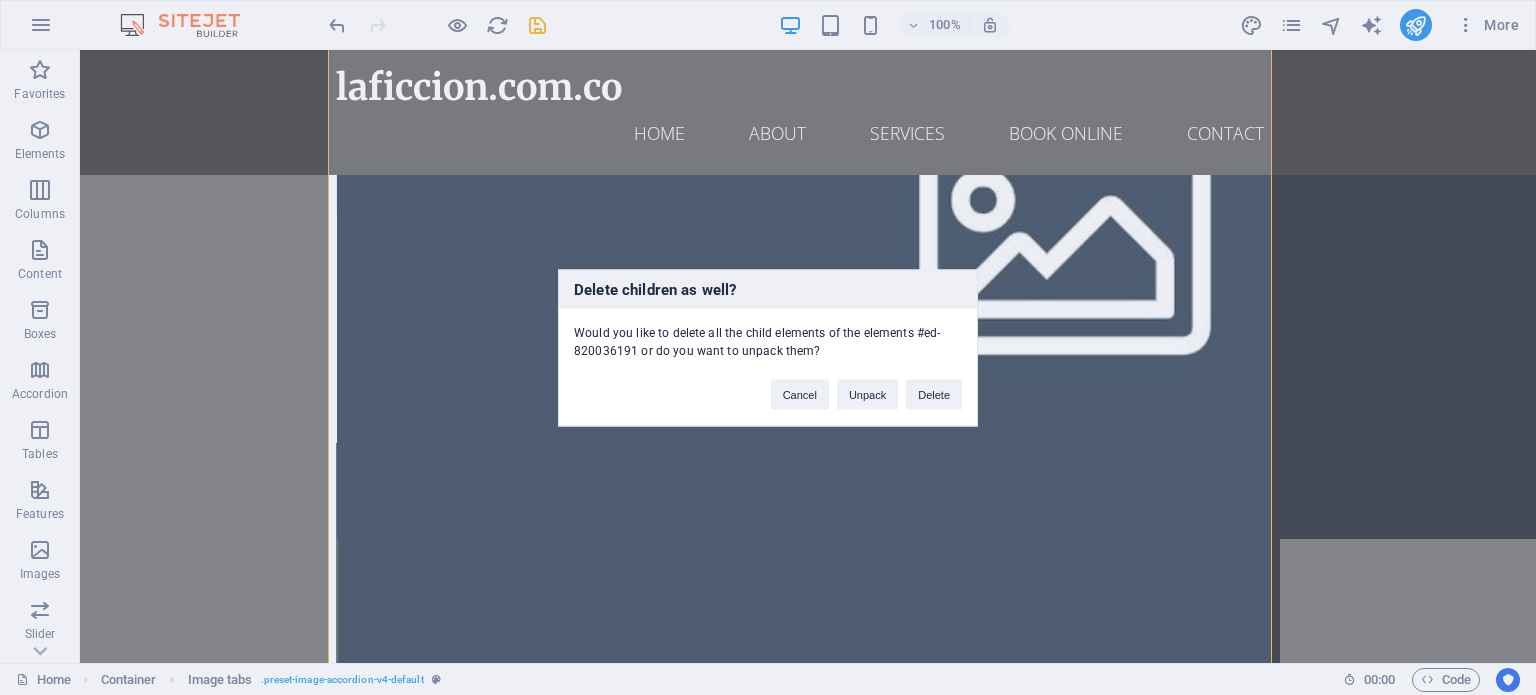 type 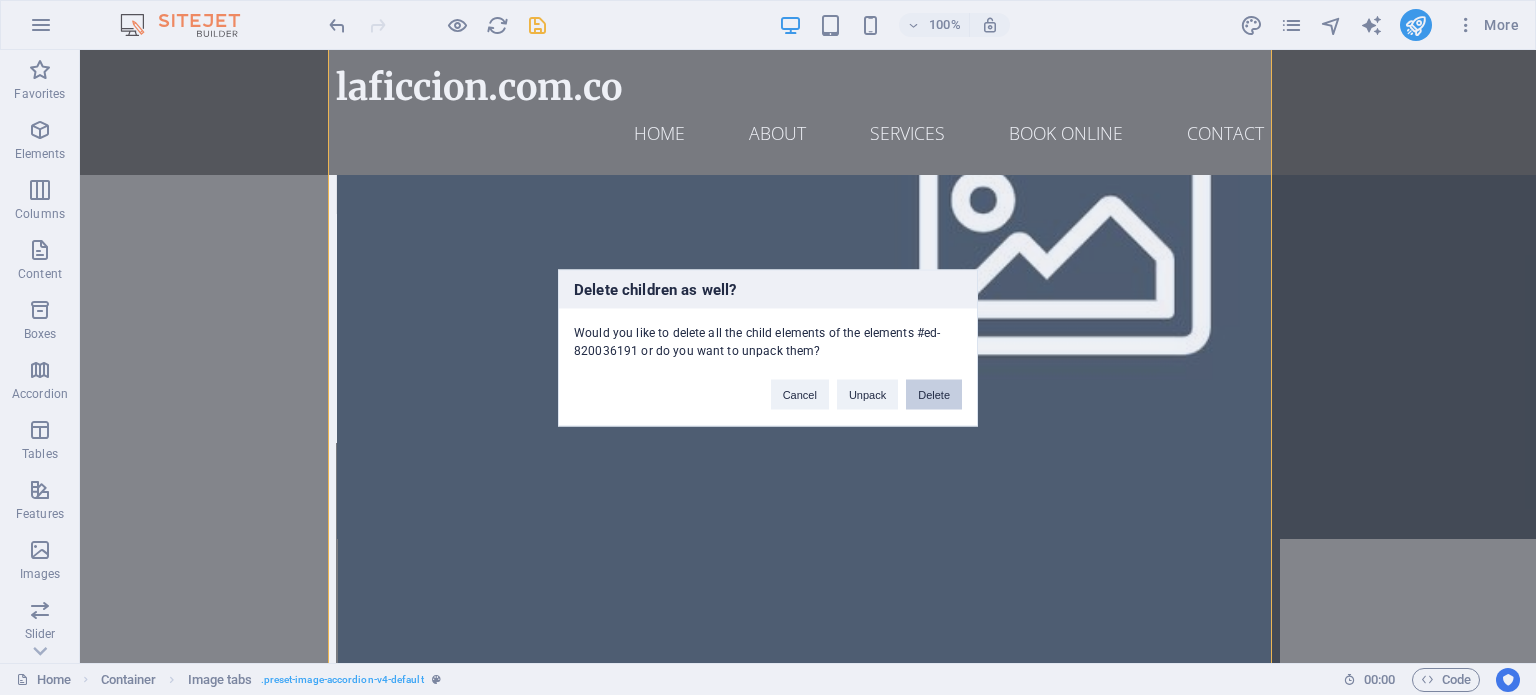 click on "Delete" at bounding box center (934, 394) 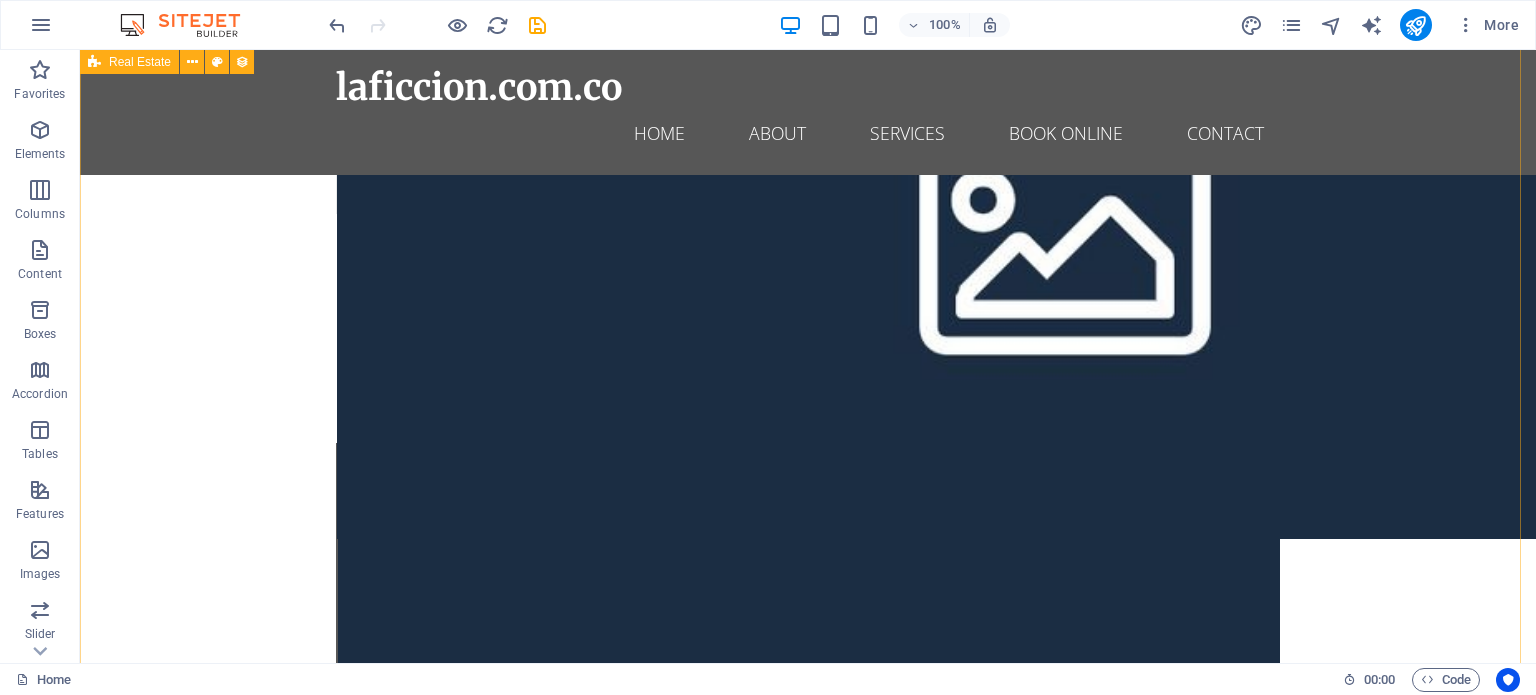 scroll, scrollTop: 20708, scrollLeft: 0, axis: vertical 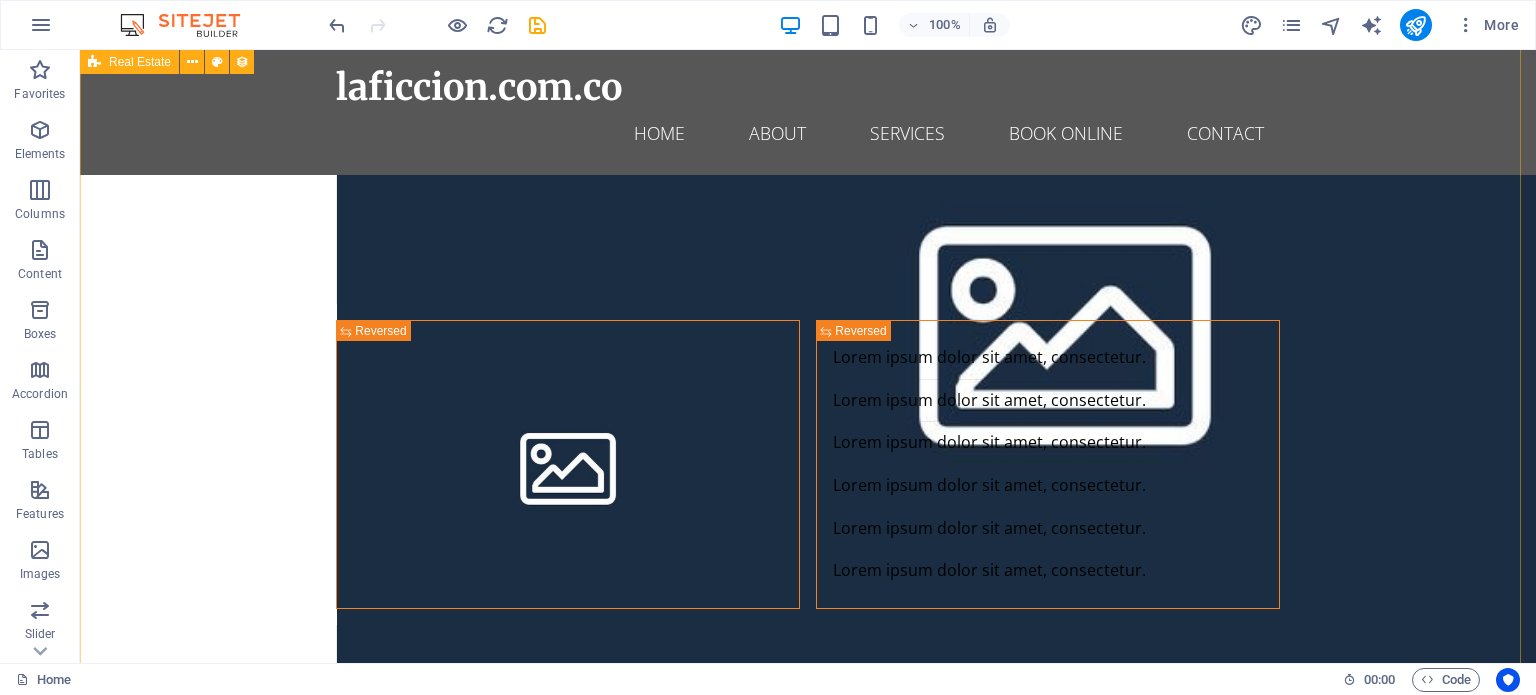 click on "For Rent $ 2,789 mth. rent Office Space in Chicago Chicago, IL 60605 672 sqft 0 2 For Rent $ 2,018 mth. rent Executive Office in Anaheim Anaheim, CA 92807 517 sqft 0 2 For Rent $ 4,123 mth. rent Serviced Office in Denver Denver, CO 80207 1010 sqft 0 10 For Rent $ 1,949,000 Luxury House in Newton Newton, MA 02468 3,354 sqft 4 4 For Rent $ 4,900,000 Beautiful House in Anaheim Anaheim, CA 92807 7,860 sqft 6 6 For Rent $ 695,000 Modern House in Denver Denver, CO 80207 2,136 sqft 3 2 For Rent $ 1,690 mth. rent Apartment in Denver Denver, CO 80207 560 sqft 1 1 For Rent $ 4,617 mth. rent Studio Loft in Chicago Chicago, IL 60605 1,830 sqft 3 3 For Rent $ 2,560 mth. rent 2-Bedroom Apartment in Chicago Chicago, IL 60605 751 sqft 2 2  Previous Next" at bounding box center [808, 13485] 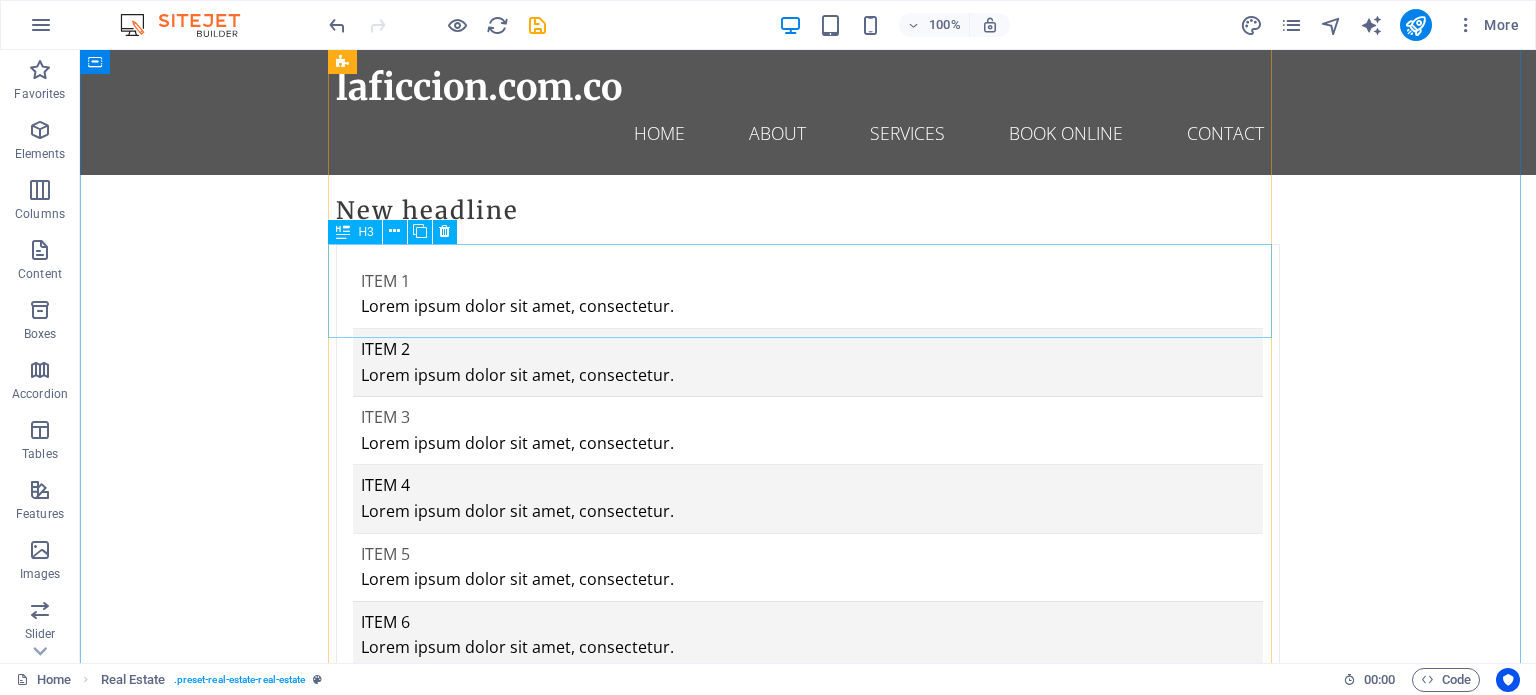 scroll, scrollTop: 19408, scrollLeft: 0, axis: vertical 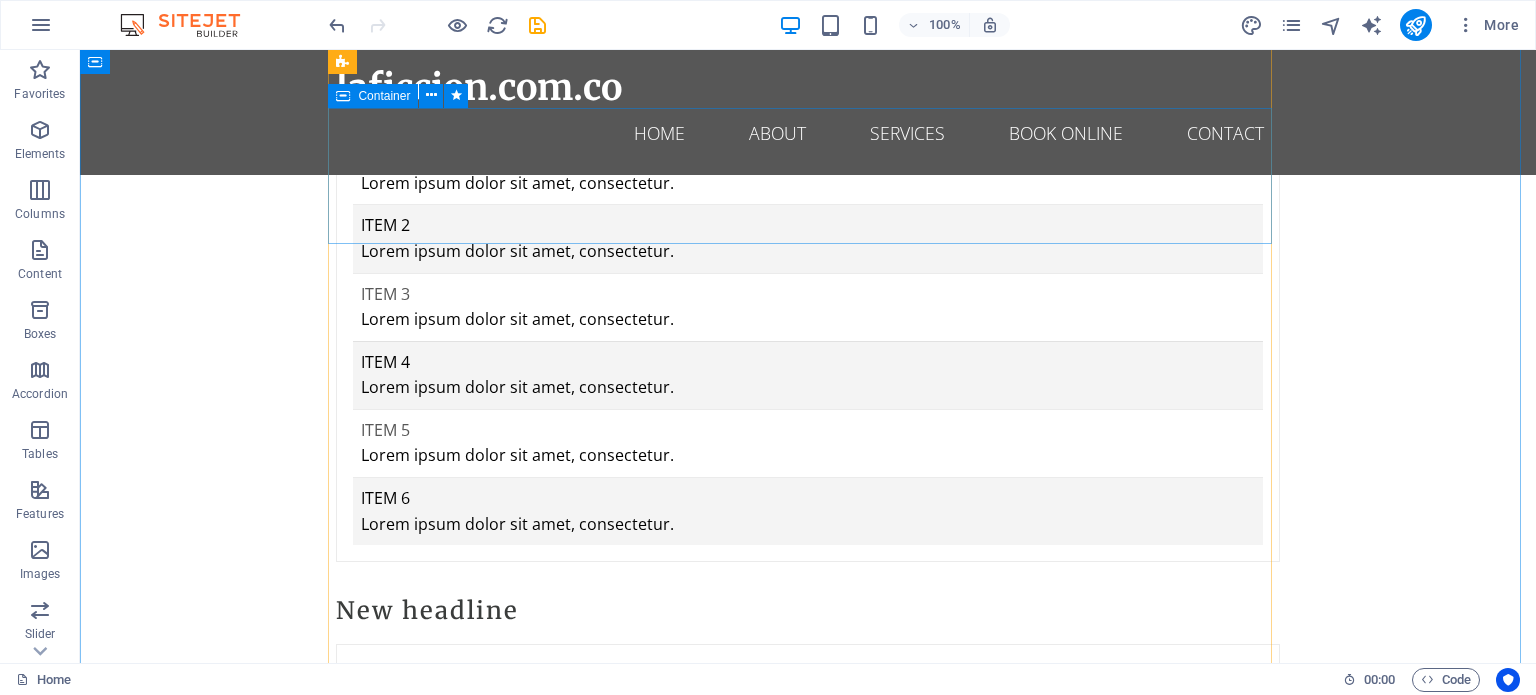 click on "Lorem ipsum dolor sit amet, consectetur adipisicing elit. Maiores ipsum repellat minus nihil. Labore, delectus, nam dignissimos ea repudiandae minima voluptatum magni pariatur possimus quia accusamus harum facilis corporis animi nisi. Enim, pariatur, impedit quia repellat harum ipsam laboriosam voluptas dicta illum nisi obcaecati reprehenderit quis placeat recusandae tenetur aperiam." at bounding box center [808, 10968] 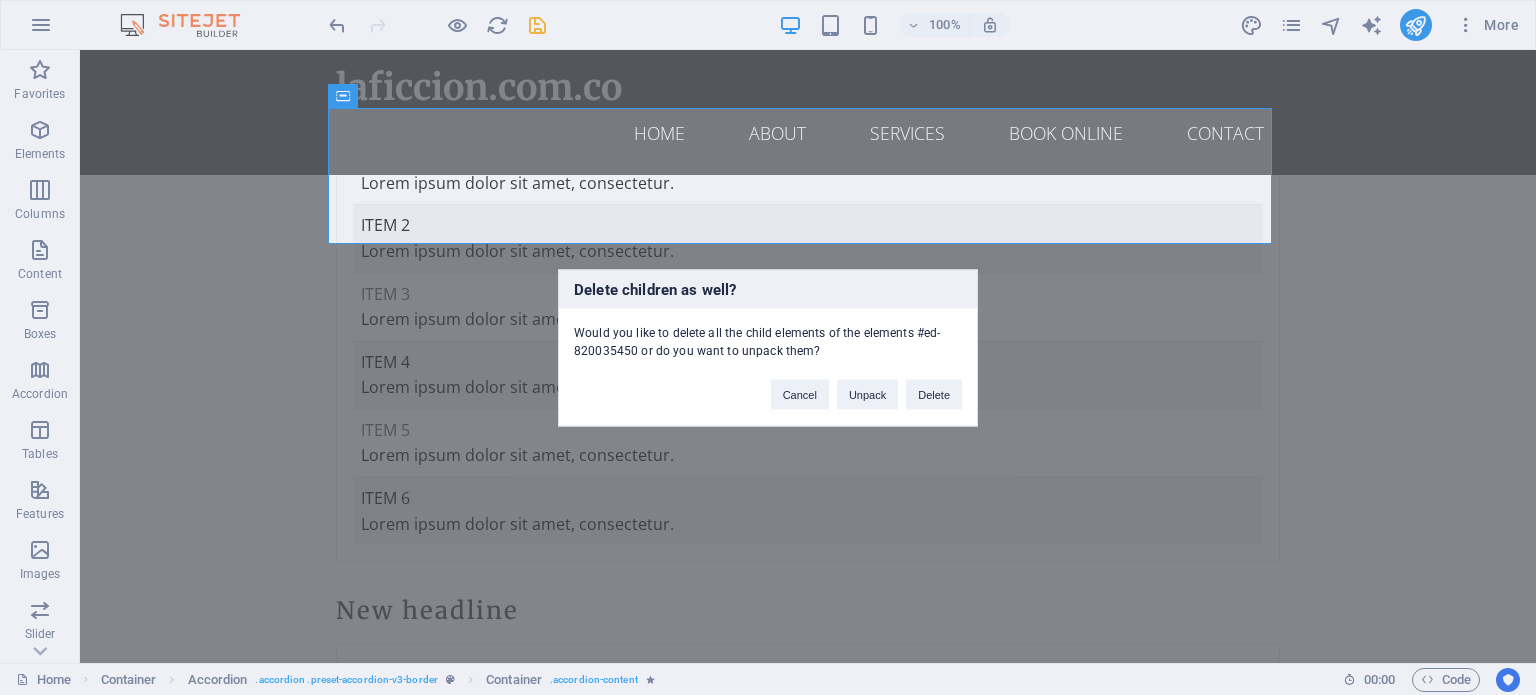 type 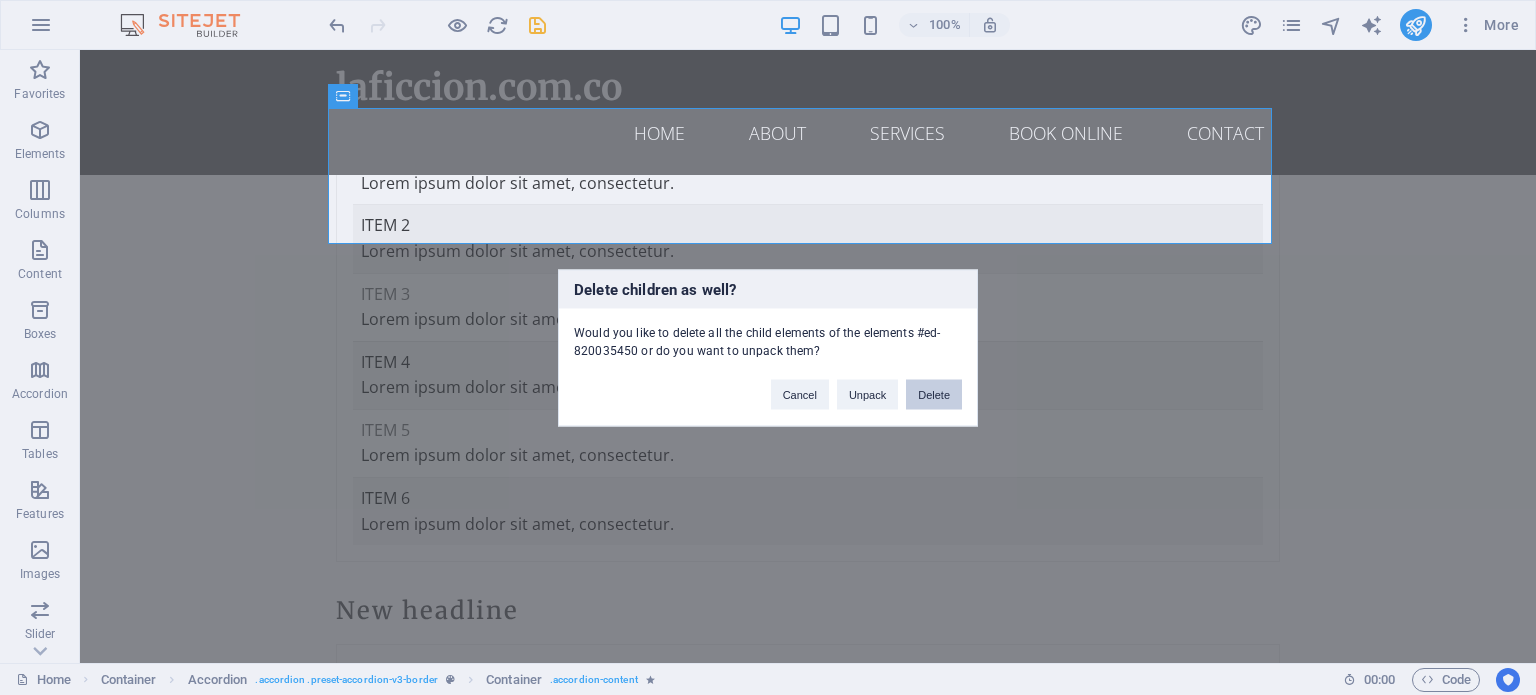click on "Delete" at bounding box center (934, 394) 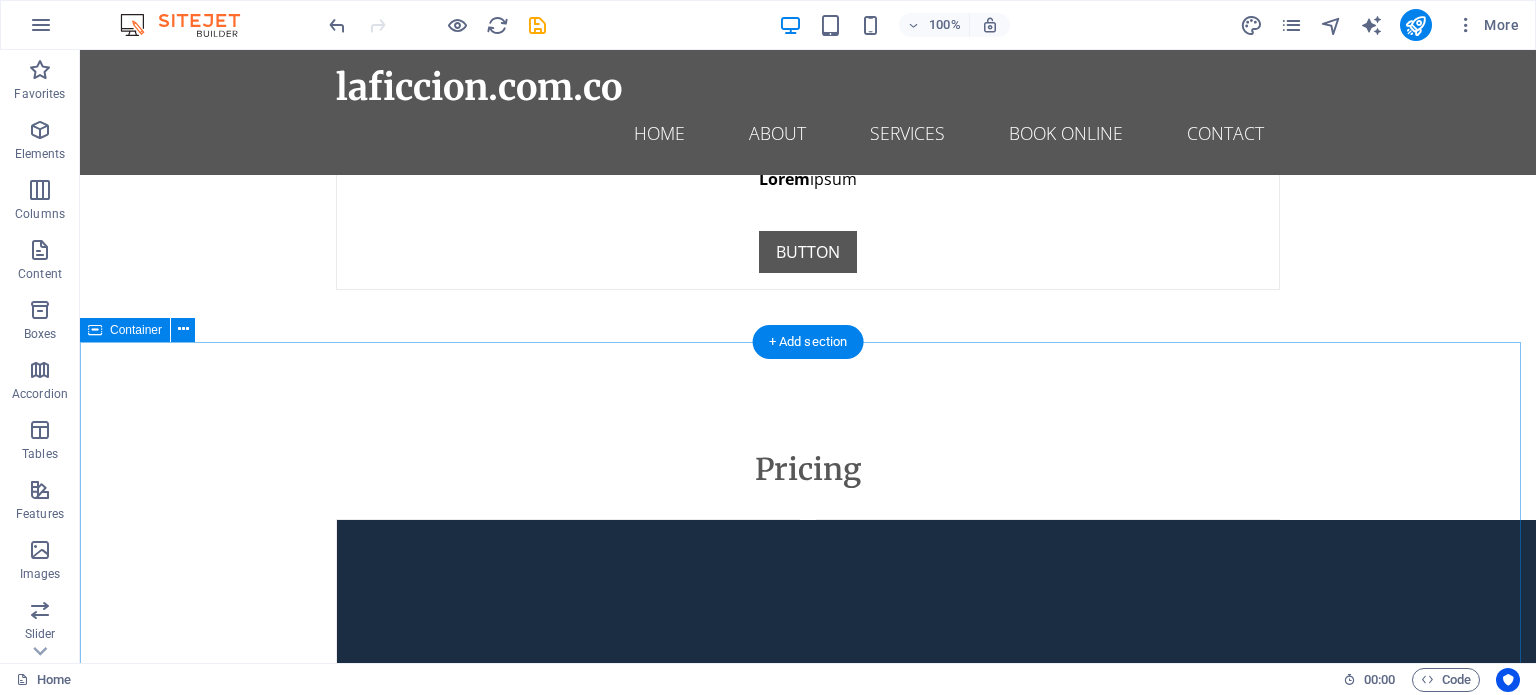 scroll, scrollTop: 16408, scrollLeft: 0, axis: vertical 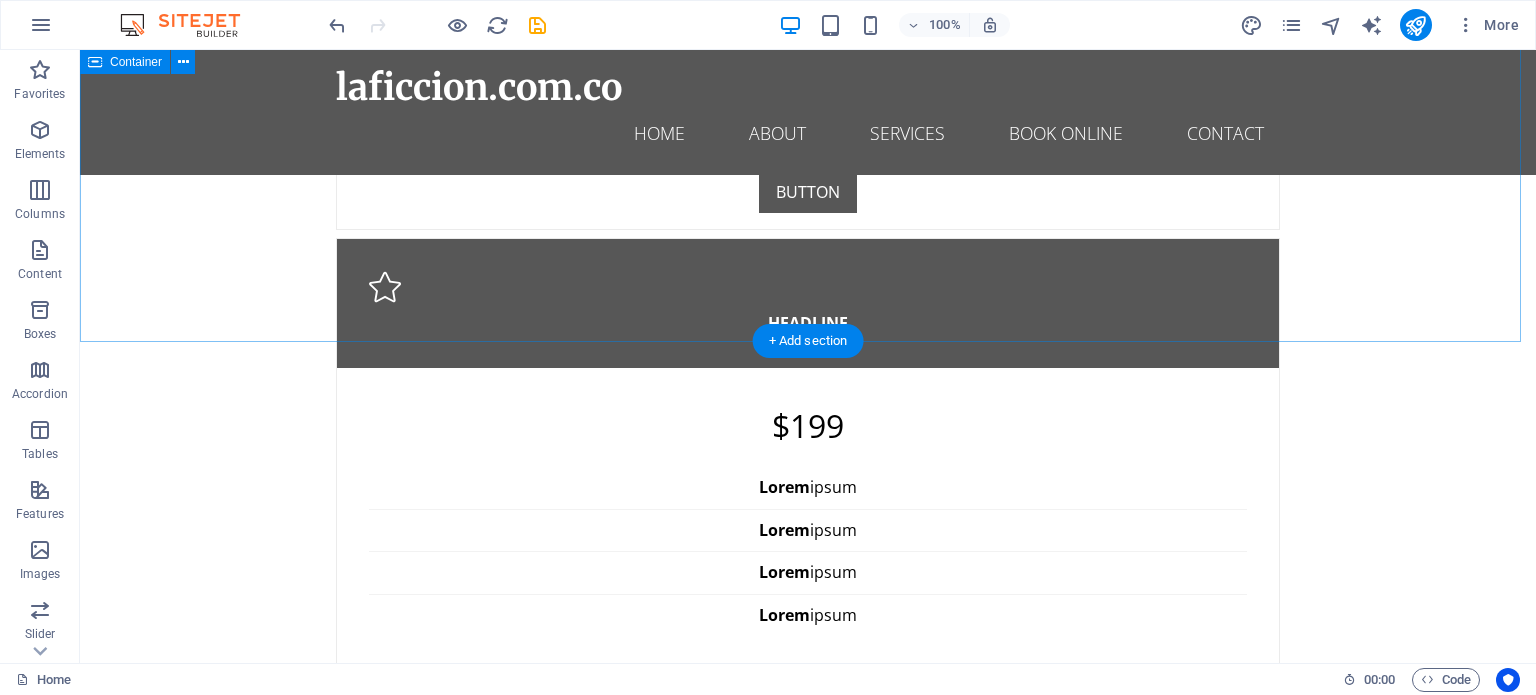 click on "Testimonials Slide 3 Lorem ipsum dolor sit amet, consectetur adipisicing elit. Id, ipsum, quibusdam, temporibus harum culpa unde voluptatem possimus qui molestiae expedita ad aut necessitatibus vel incidunt placeat velit soluta a consectetur laborum illum nobis distinctio nisi facilis! Officiis, illum, aut, quasi dolorem laudantium fuga porro amet provident voluptatibus dicta mollitia neque! Slide 1 Lorem ipsum dolor sit amet, consectetur adipisicing elit. Id, ipsum, quibusdam, temporibus harum culpa unde voluptatem possimus qui molestiae expedita ad aut necessitatibus vel incidunt placeat velit soluta a consectetur laborum illum nobis distinctio nisi facilis! Officiis, illum, aut, quasi dolorem laudantium fuga porro amet provident voluptatibus dicta mollitia neque! Slide 2 Slide 3 Slide 1 1 2 3" at bounding box center (808, 10782) 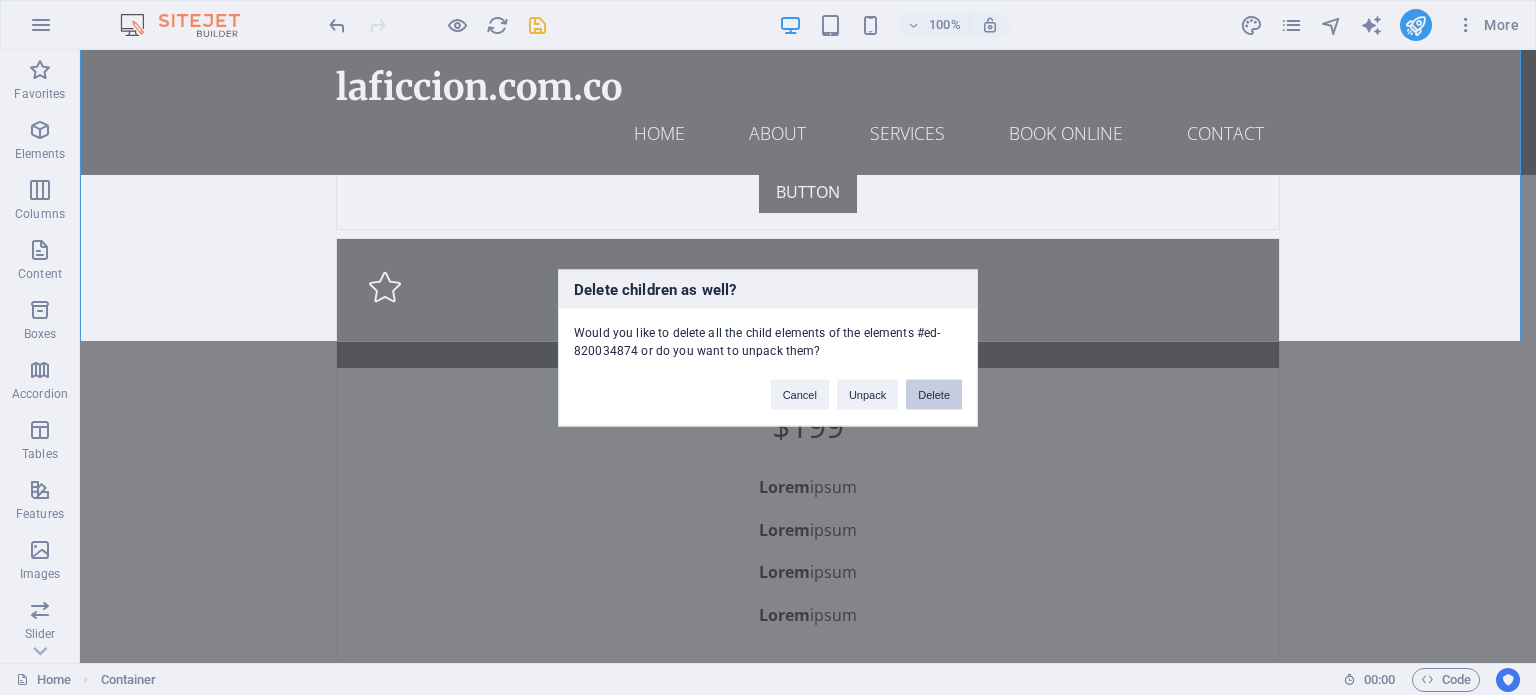 type 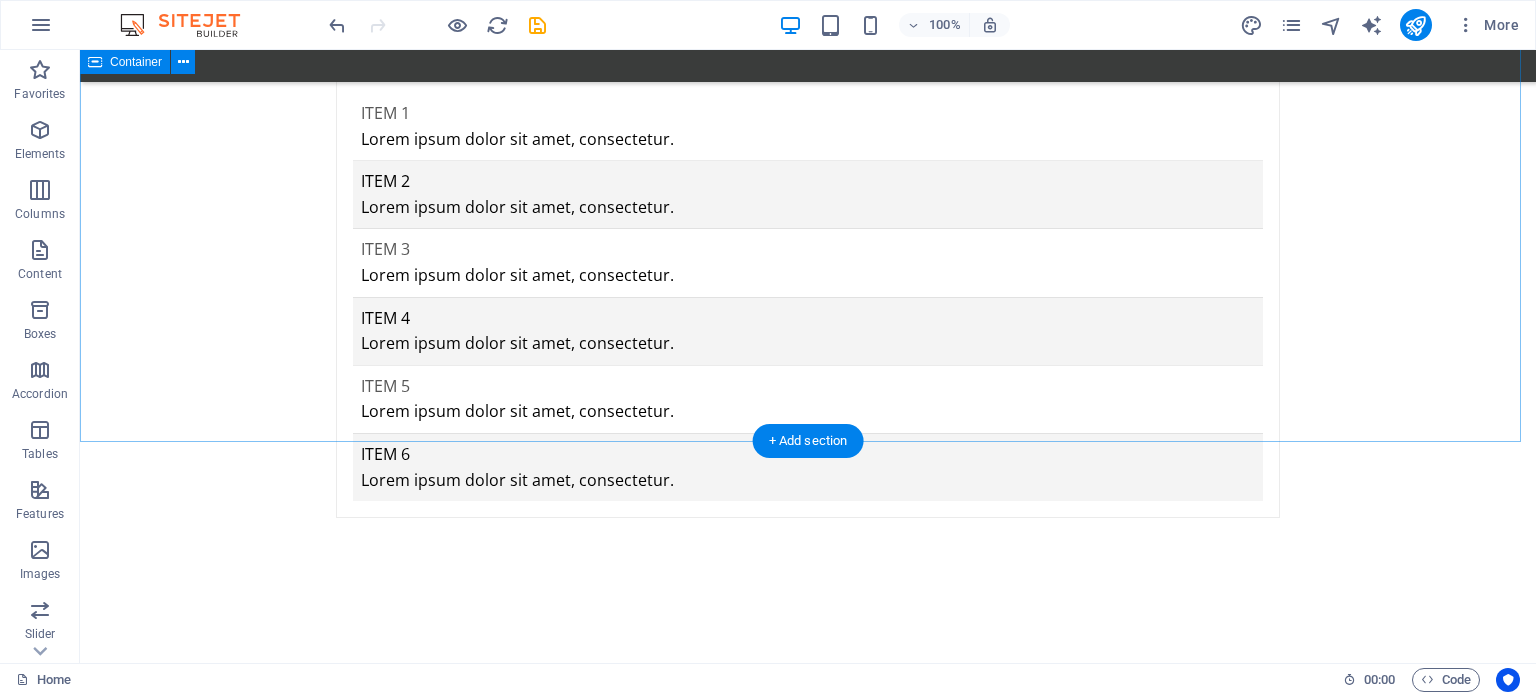 scroll, scrollTop: 15770, scrollLeft: 0, axis: vertical 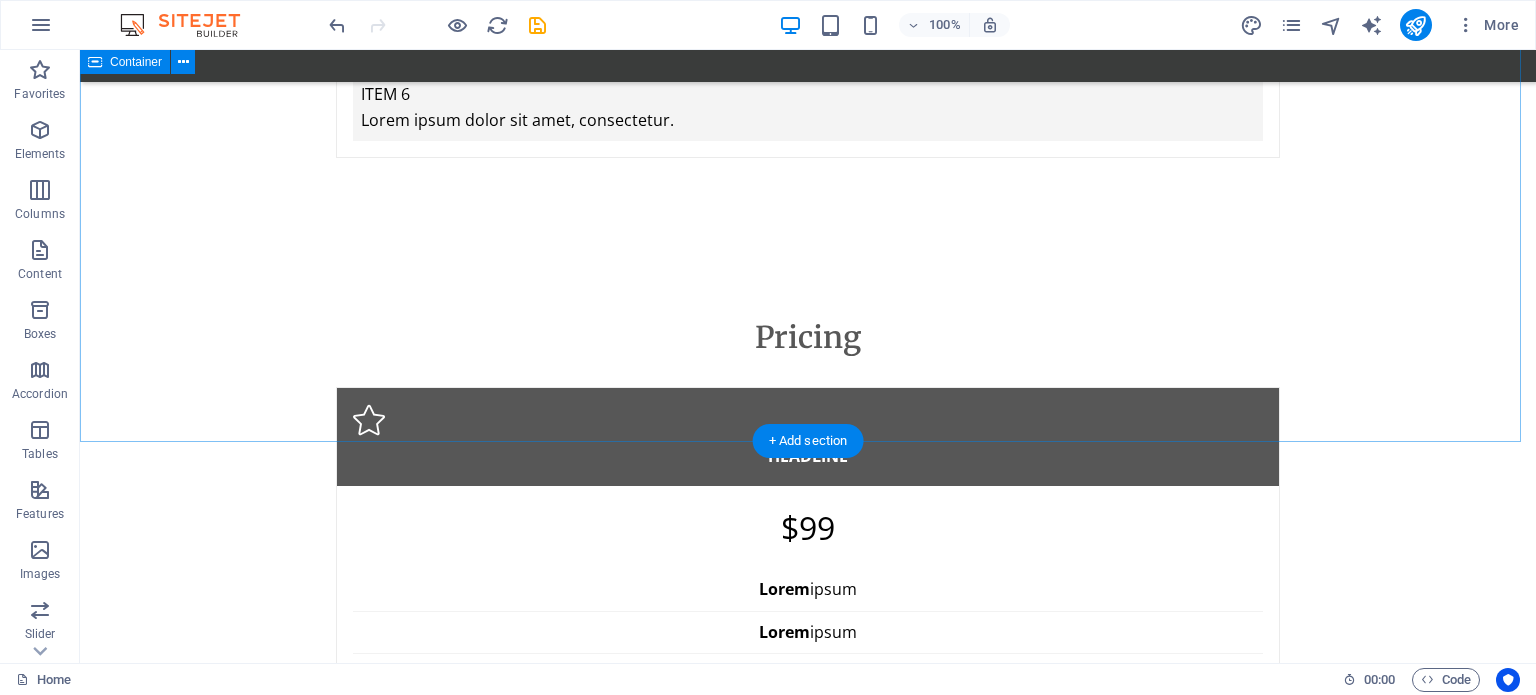 click on "Team Headline Headline Headline Headline Headline Headline" at bounding box center (808, 9988) 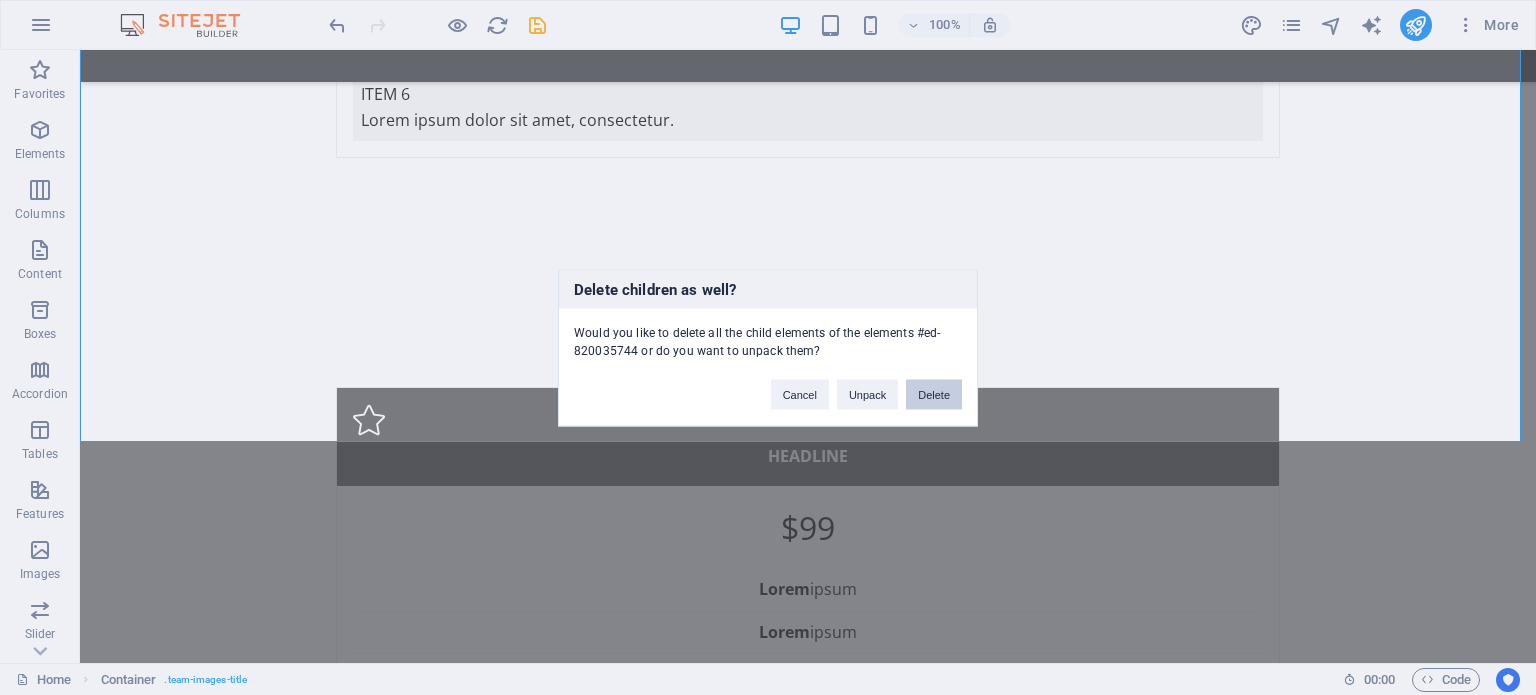 type 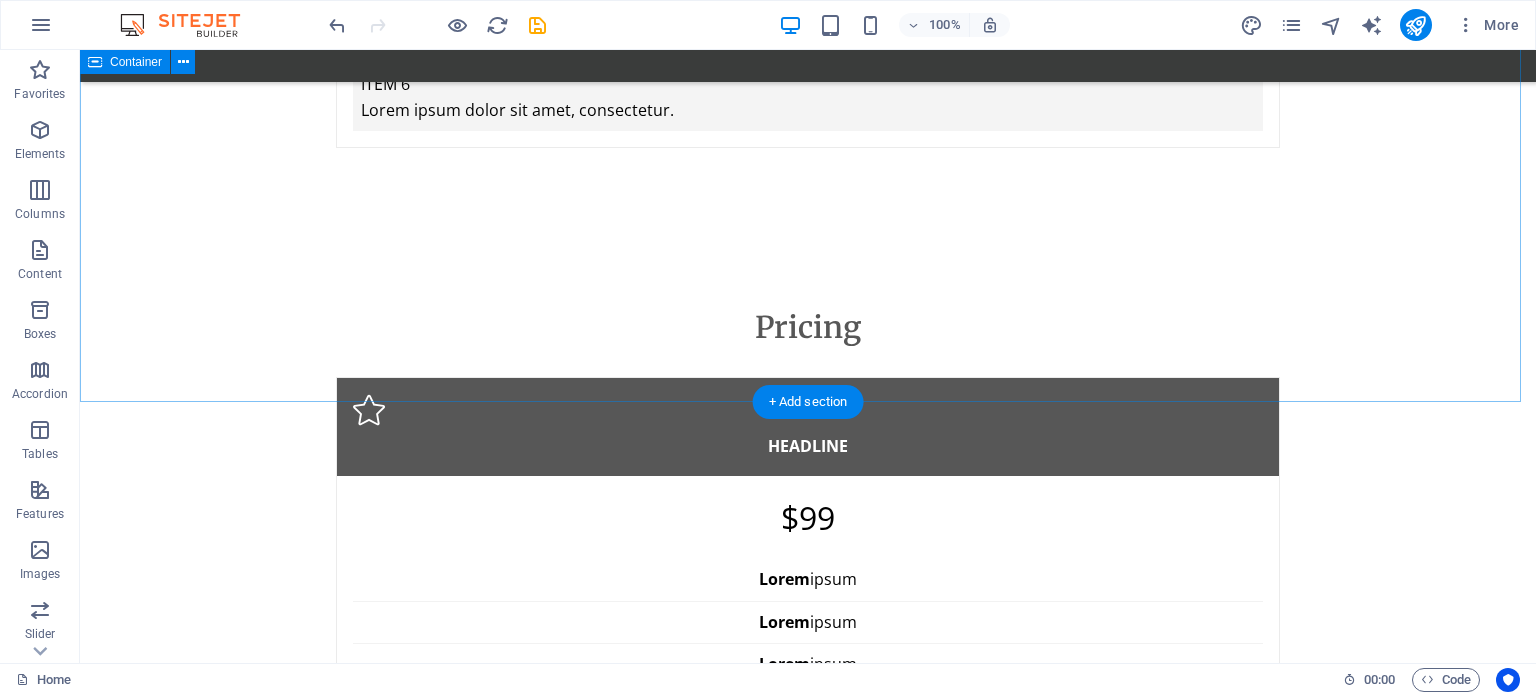 scroll, scrollTop: 14879, scrollLeft: 0, axis: vertical 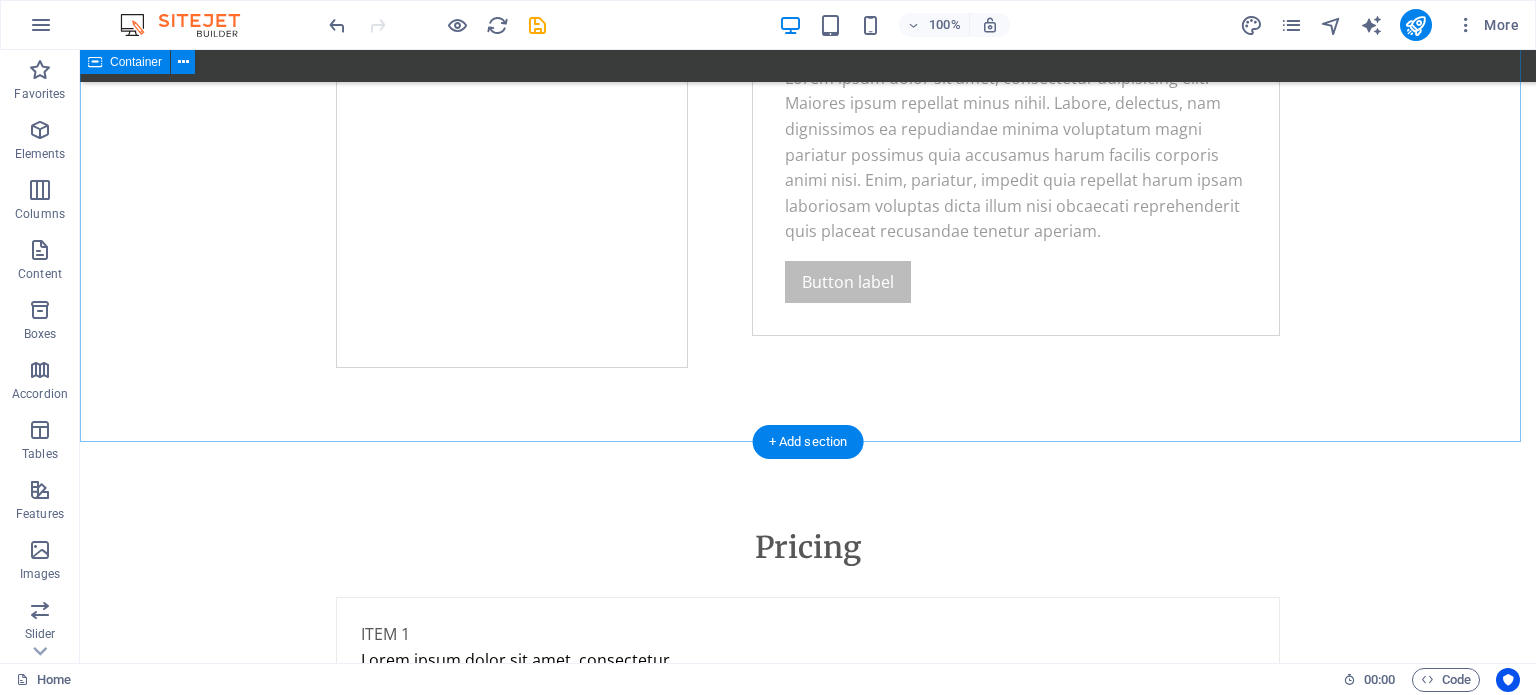 click on "Team Headline Lorem ipsum dolor sit amet, consectetuer adipiscing elit. Aenean commodo ligula eget dolor. Lorem ipsum dolor sit amet. Headline Lorem ipsum dolor sit amet, consectetuer adipiscing elit. Aenean commodo ligula eget dolor. Lorem ipsum dolor sit amet. Headline Lorem ipsum dolor sit amet, consectetuer adipiscing elit. Aenean commodo ligula eget dolor. Lorem ipsum dolor sit amet. Headline Lorem ipsum dolor sit amet, consectetuer adipiscing elit. Aenean commodo ligula eget dolor. Lorem ipsum dolor sit amet. Headline Lorem ipsum dolor sit amet, consectetuer adipiscing elit. Aenean commodo ligula eget dolor. Lorem ipsum dolor sit amet. Headline Lorem ipsum dolor sit amet, consectetuer adipiscing elit. Aenean commodo ligula eget dolor. Lorem ipsum dolor sit amet." at bounding box center (808, 8270) 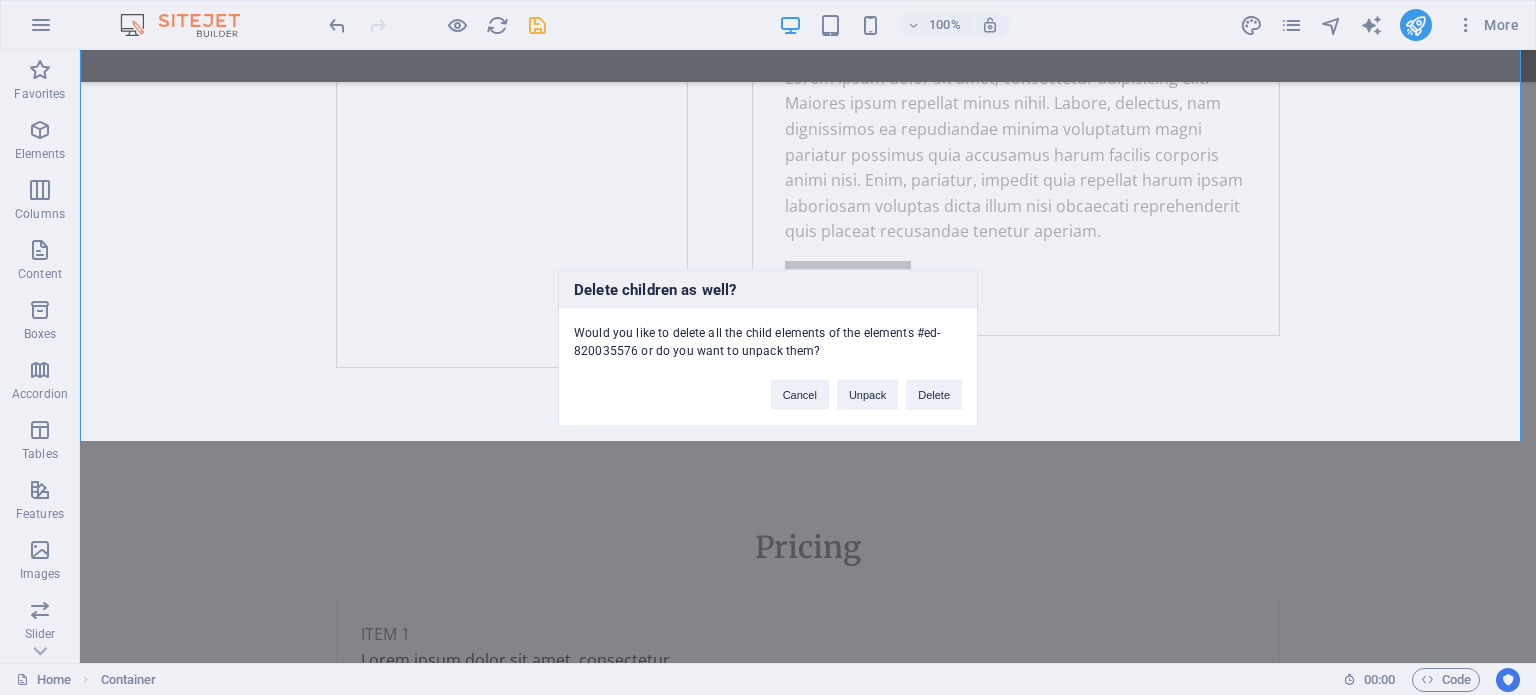 type 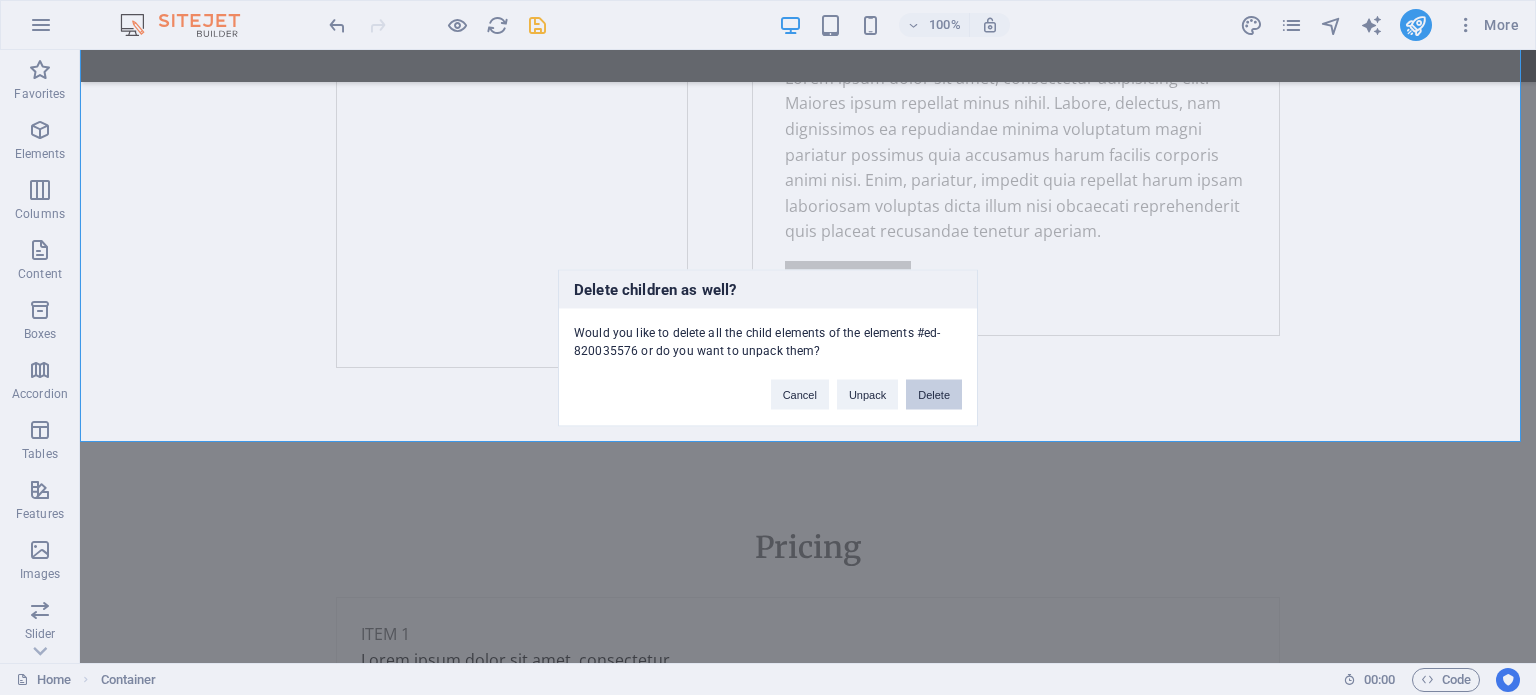 click on "Delete" at bounding box center [934, 394] 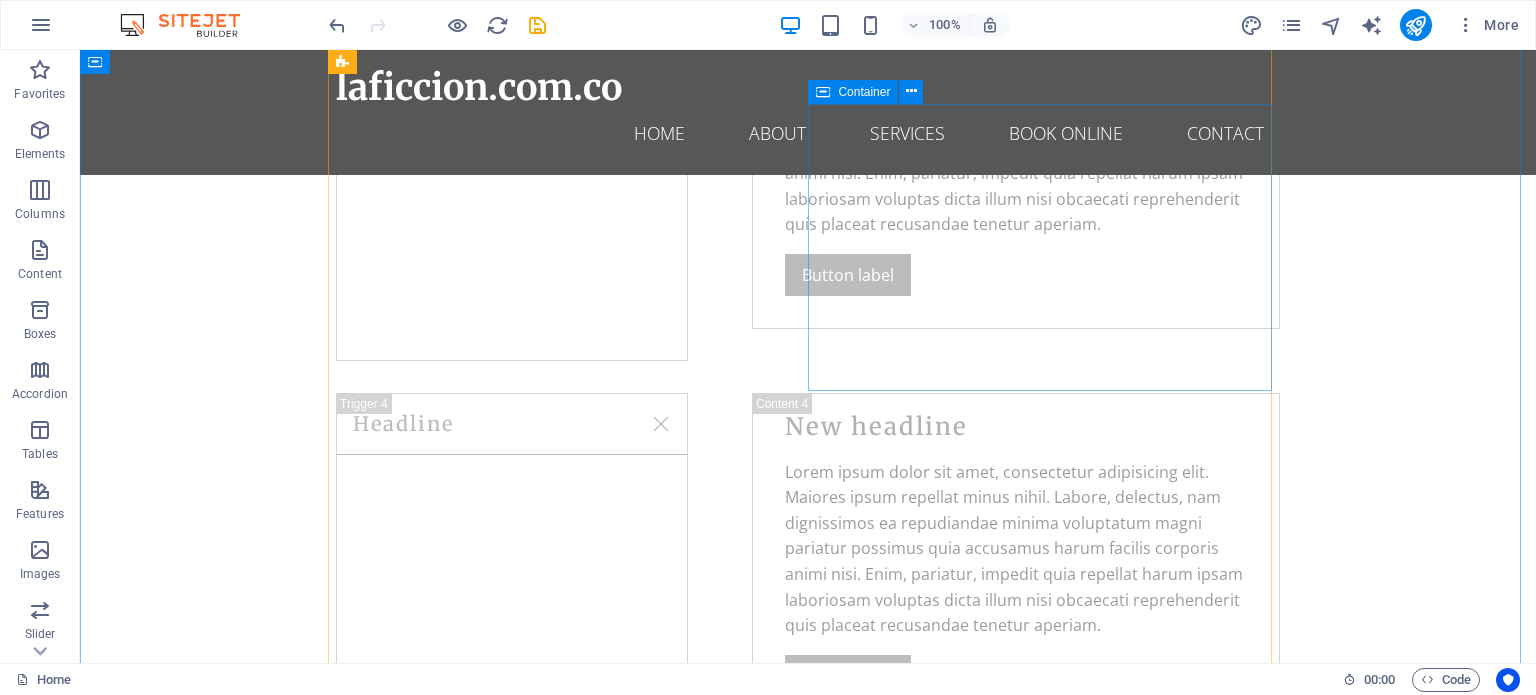 scroll, scrollTop: 13424, scrollLeft: 0, axis: vertical 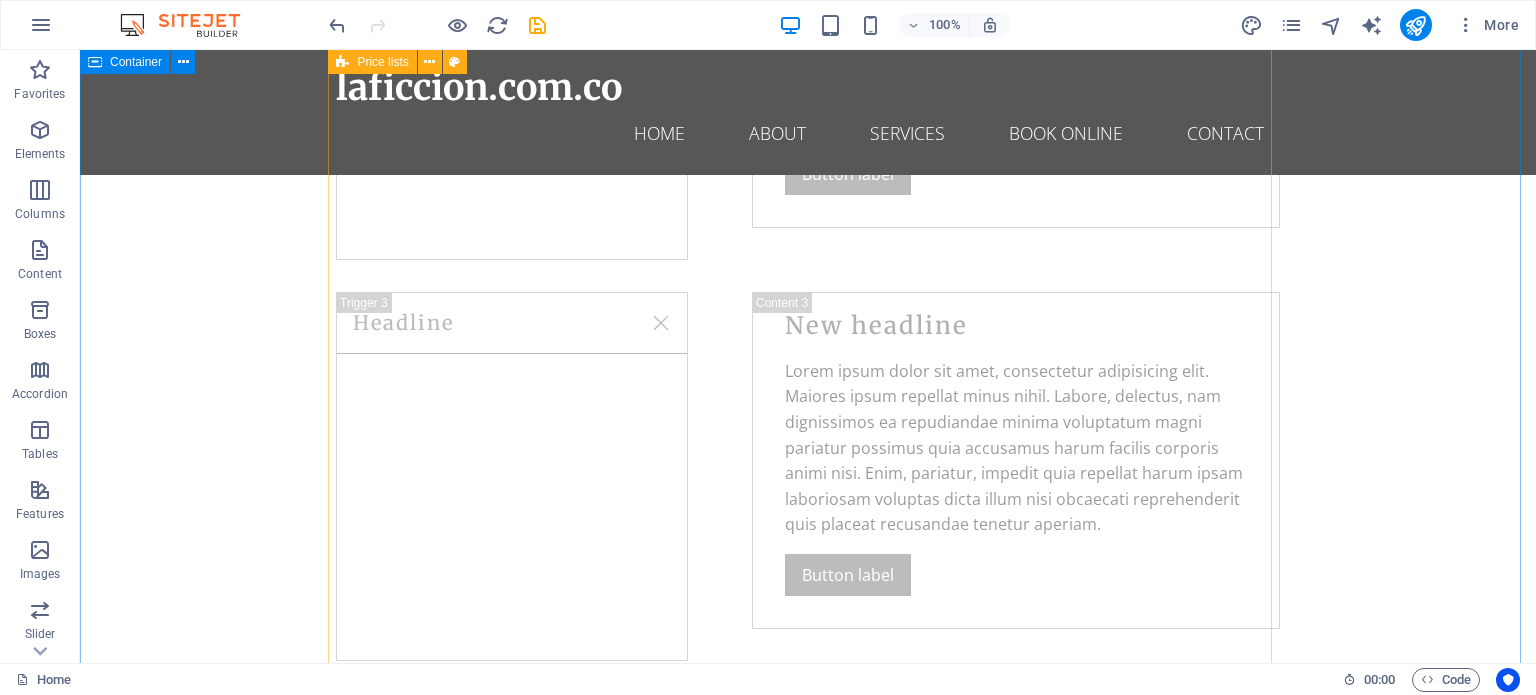 click on "Menu Headline Lorem ipsum dolor sit amet, consectetur.
Lorem ipsum dolor sit amet, consectetur.
Lorem ipsum dolor sit amet, consectetur.
Lorem ipsum dolor sit amet, consectetur.
Lorem ipsum dolor sit amet, consectetur.
Lorem ipsum dolor sit amet, consectetur.
Headline Lorem ipsum dolor sit amet, consectetur.
Lorem ipsum dolor sit amet, consectetur.
Lorem ipsum dolor sit amet, consectetur.
Lorem ipsum dolor sit amet, consectetur.
Lorem ipsum dolor sit amet, consectetur.
Lorem ipsum dolor sit amet, consectetur.
Headline Lorem ipsum dolor sit amet, consectetur.
Lorem ipsum dolor sit amet, consectetur.
Lorem ipsum dolor sit amet, consectetur.
Lorem ipsum dolor sit amet, consectetur.
Lorem ipsum dolor sit amet, consectetur." at bounding box center (808, 7704) 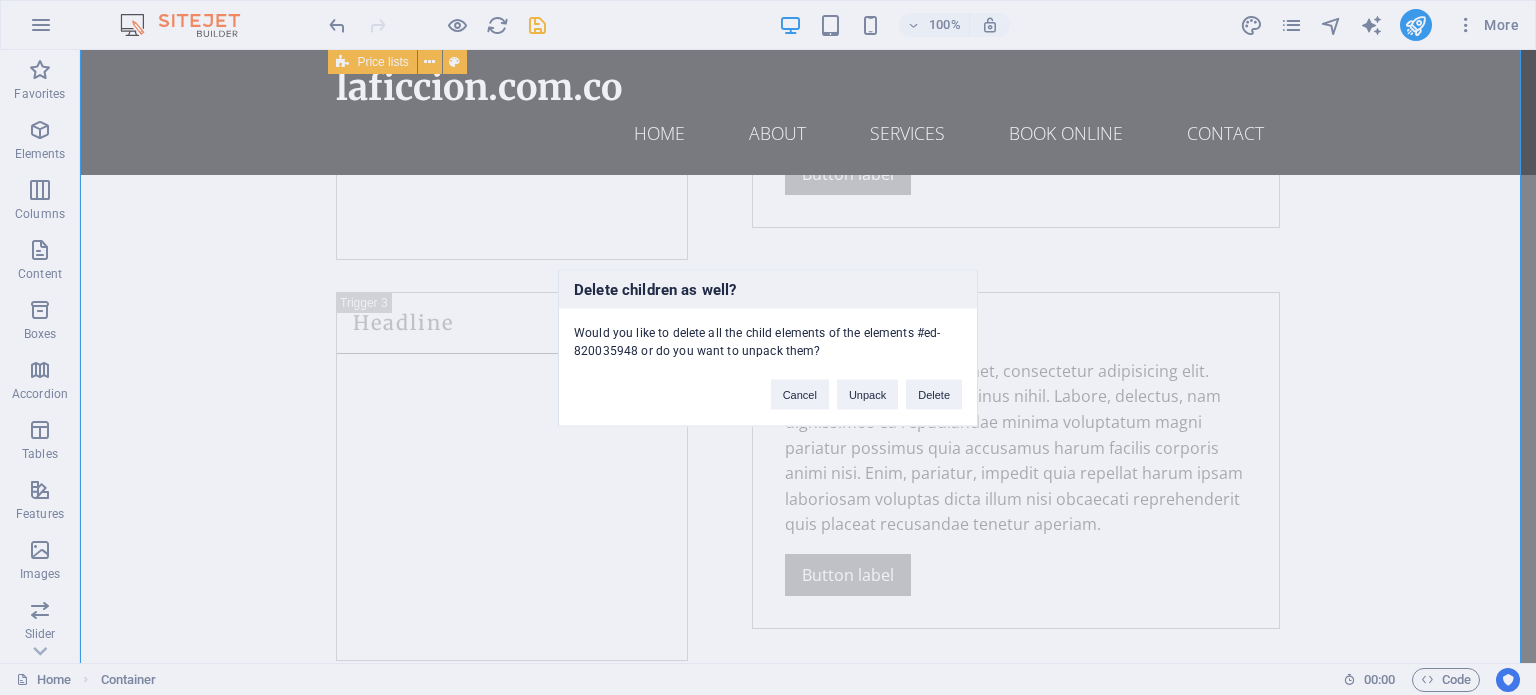 type 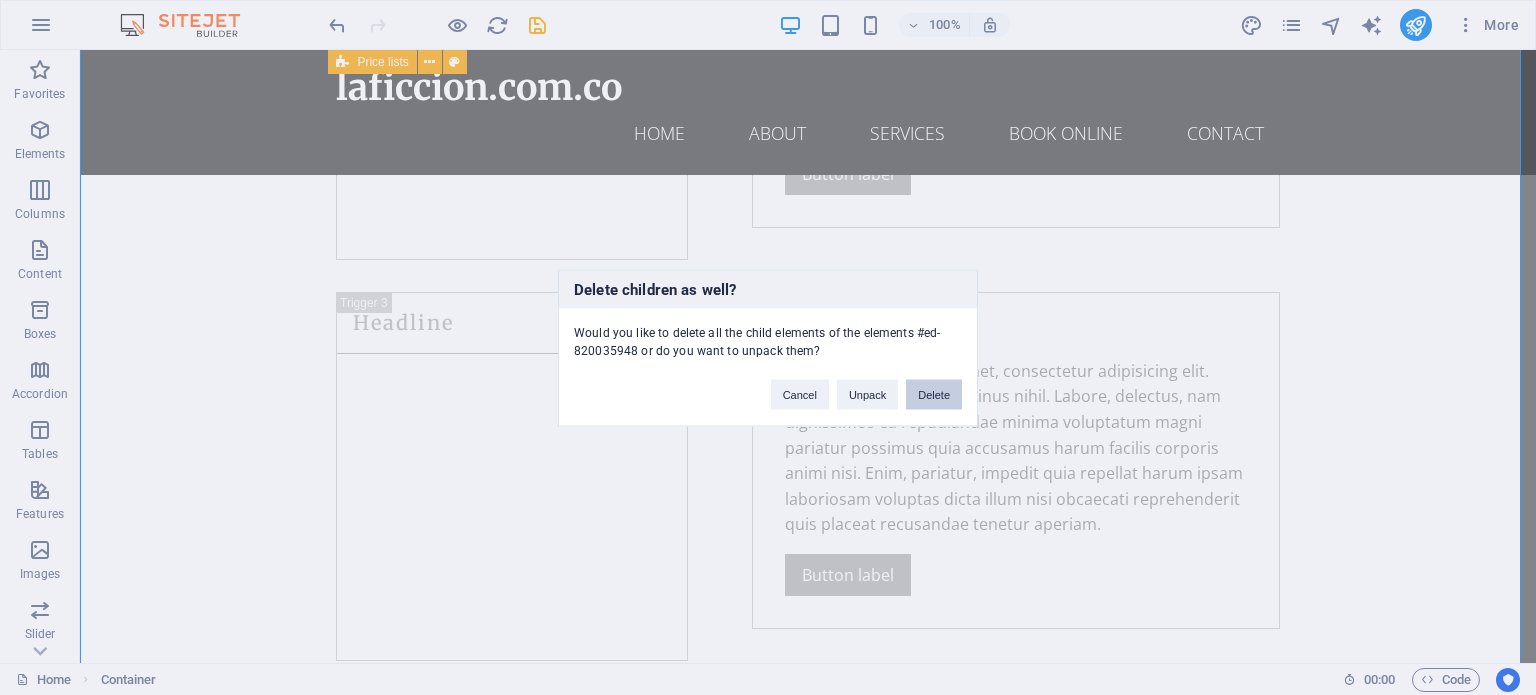 click on "Delete" at bounding box center [934, 394] 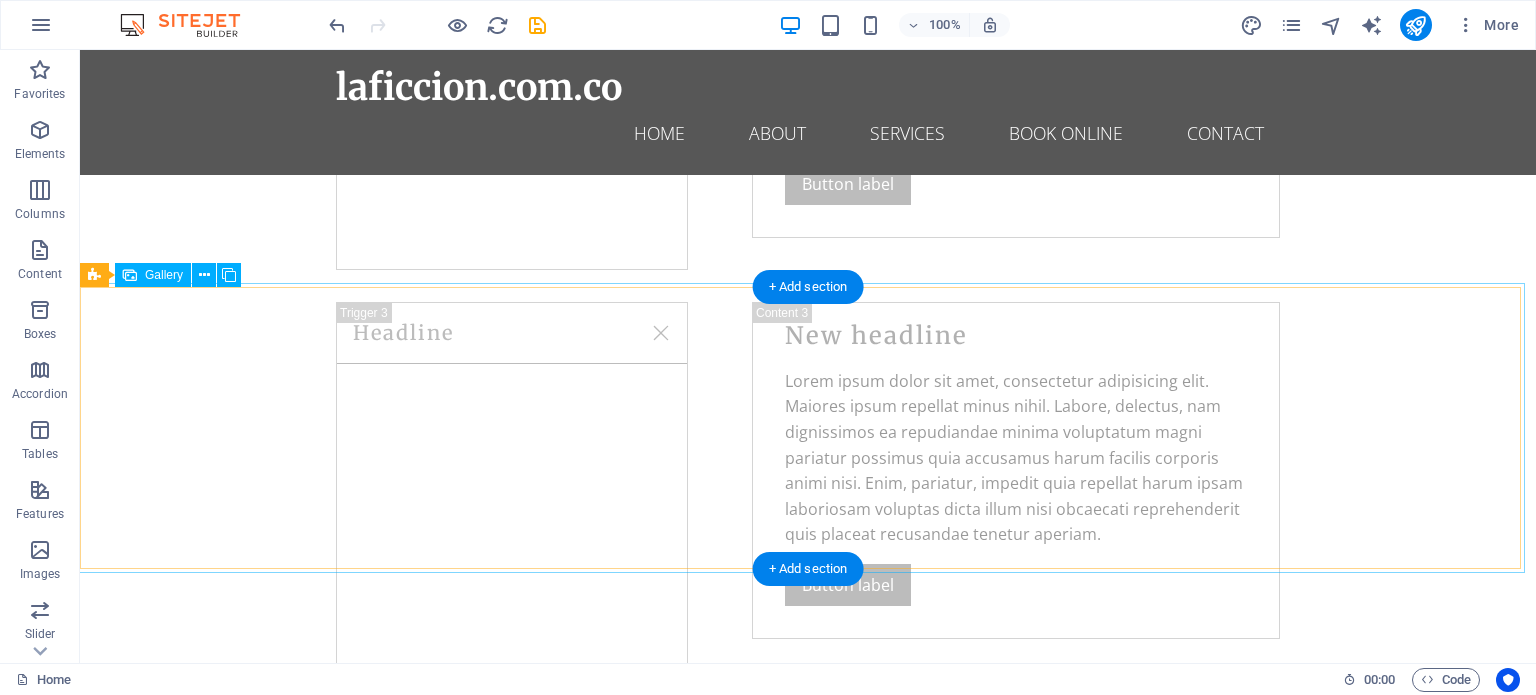 scroll, scrollTop: 12824, scrollLeft: 0, axis: vertical 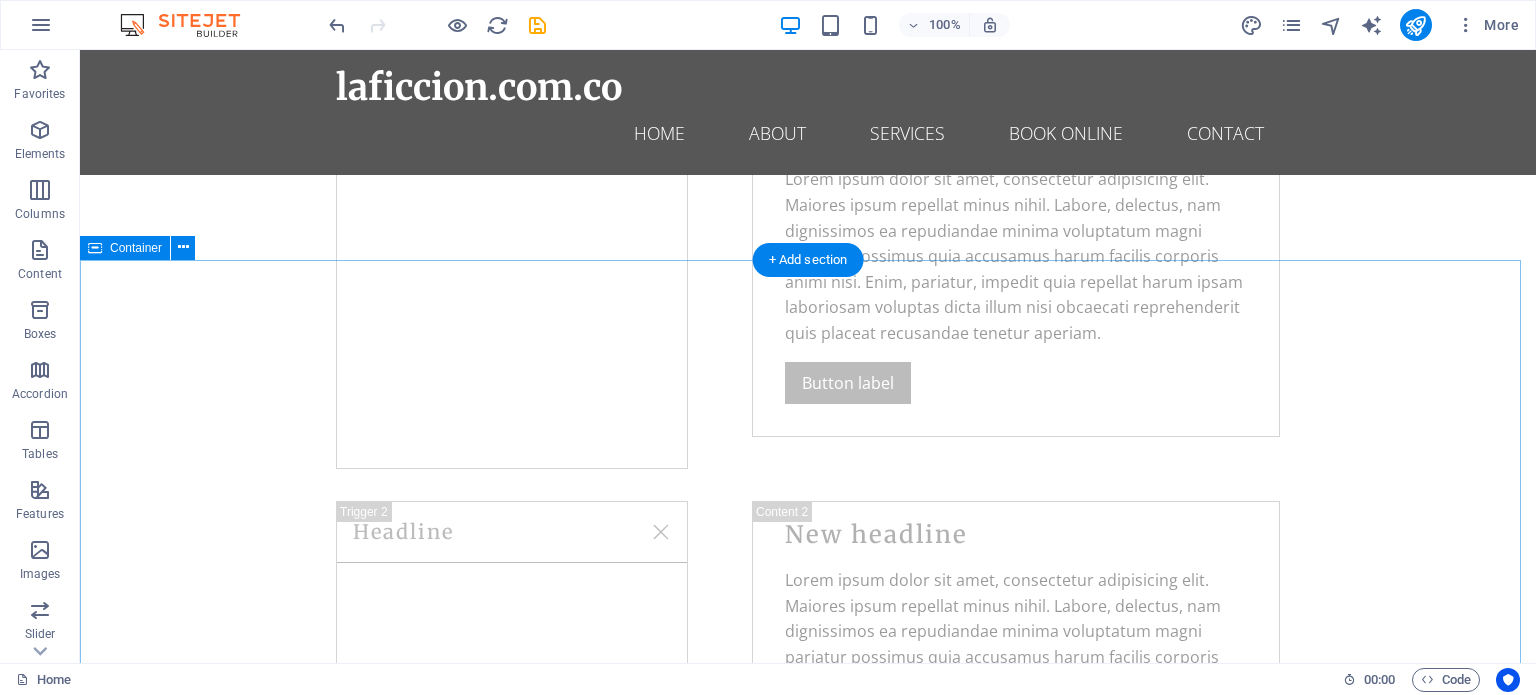 click on "Testimonials Slide 3 Lorem ipsum dolor sit amet, consectetur adipisicing elit. Id, ipsum, quibusdam, temporibus harum culpa unde voluptatem possimus qui molestiae expedita ad aut necessitatibus vel incidunt placeat velit soluta a consectetur laborum illum nobis distinctio nisi facilis! Officiis, illum, aut, quasi dolorem laudantium fuga porro amet provident voluptatibus dicta mollitia neque! Slide 1 Lorem ipsum dolor sit amet, consectetur adipisicing elit. Id, ipsum, quibusdam, temporibus harum culpa unde voluptatem possimus qui molestiae expedita ad aut necessitatibus vel incidunt placeat velit soluta a consectetur laborum illum nobis distinctio nisi facilis! Officiis, illum, aut, quasi dolorem laudantium fuga porro amet provident voluptatibus dicta mollitia neque! Slide 2 Slide 3 Slide 1" at bounding box center [808, 8008] 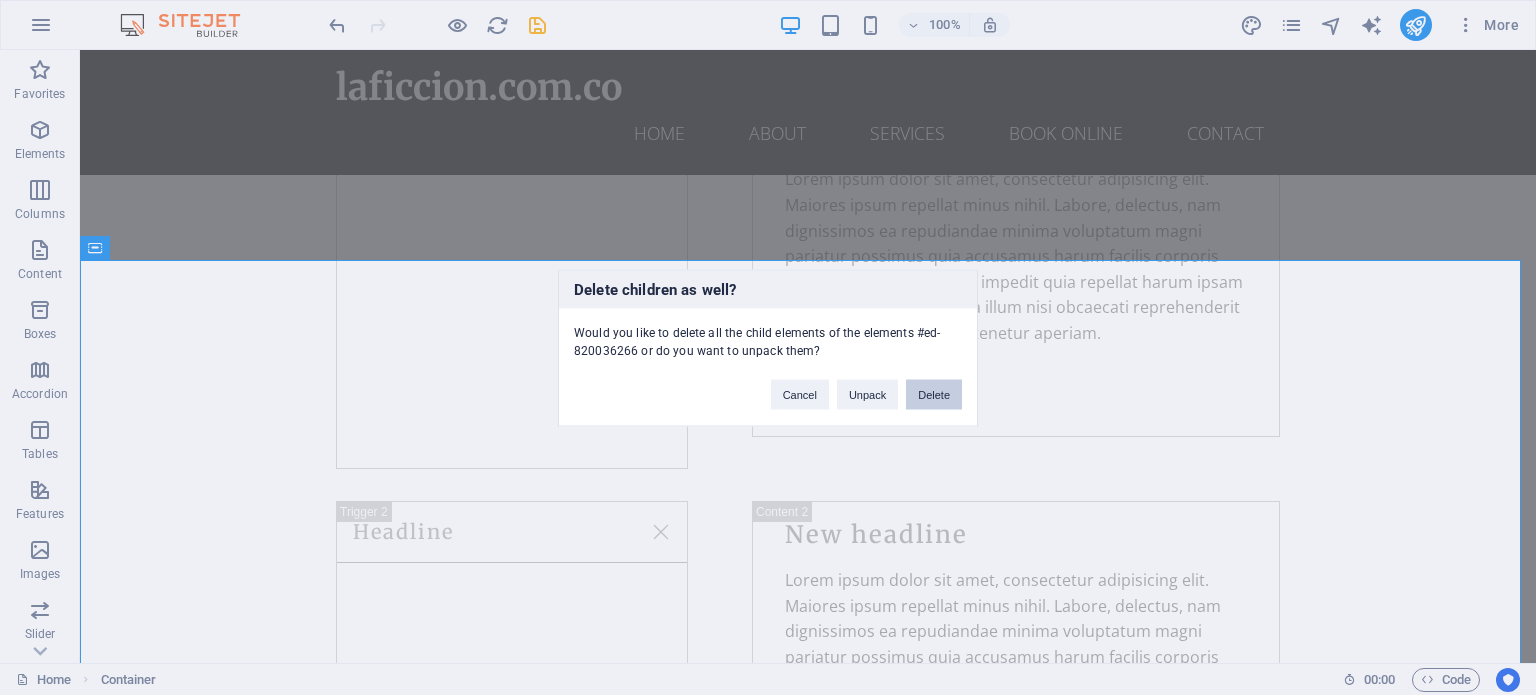 click on "Delete" at bounding box center (934, 394) 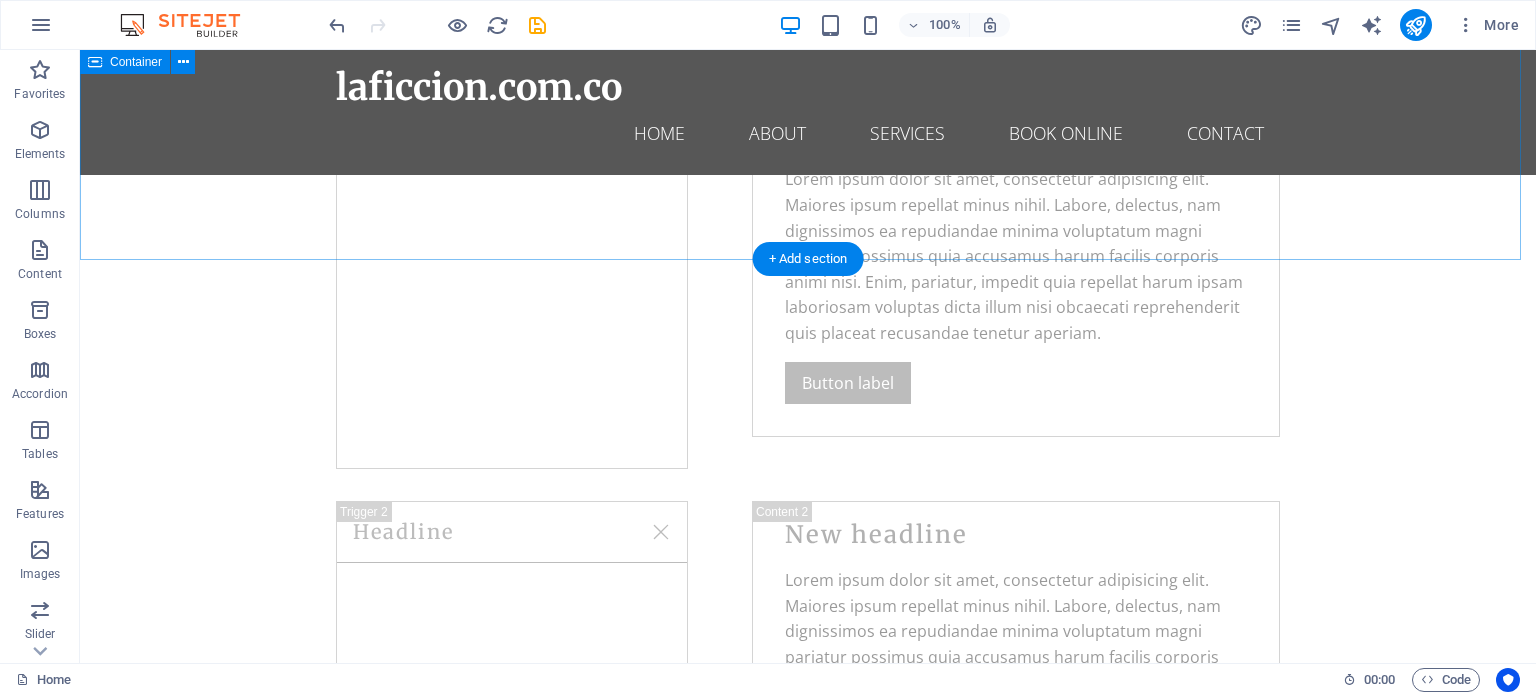 click on "Menu New headline Item 1 Lorem ipsum dolor sit amet, consectetur.
Item 2 Lorem ipsum dolor sit amet, consectetur.
Item 3 Lorem ipsum dolor sit amet, consectetur.
Item 4 Lorem ipsum dolor sit amet, consectetur.
Item 5 Lorem ipsum dolor sit amet, consectetur.
Item 6 Lorem ipsum dolor sit amet, consectetur.
New headline Item 1 Lorem ipsum dolor sit amet, consectetur.
Item 2 Lorem ipsum dolor sit amet, consectetur.
Item 3 Lorem ipsum dolor sit amet, consectetur.
Item 4 Lorem ipsum dolor sit amet, consectetur.
Item 5 Lorem ipsum dolor sit amet, consectetur.
Item 6 Lorem ipsum dolor sit amet, consectetur.
New headline Item 1 Lorem ipsum dolor sit amet, consectetur.
Item 2 Lorem ipsum dolor sit amet, consectetur.
Item 3 Lorem ipsum dolor sit amet, consectetur.
Item 4 Lorem ipsum dolor sit amet, consectetur.
Item 5 Lorem ipsum dolor sit amet, consectetur.
Item 6" at bounding box center [808, 6866] 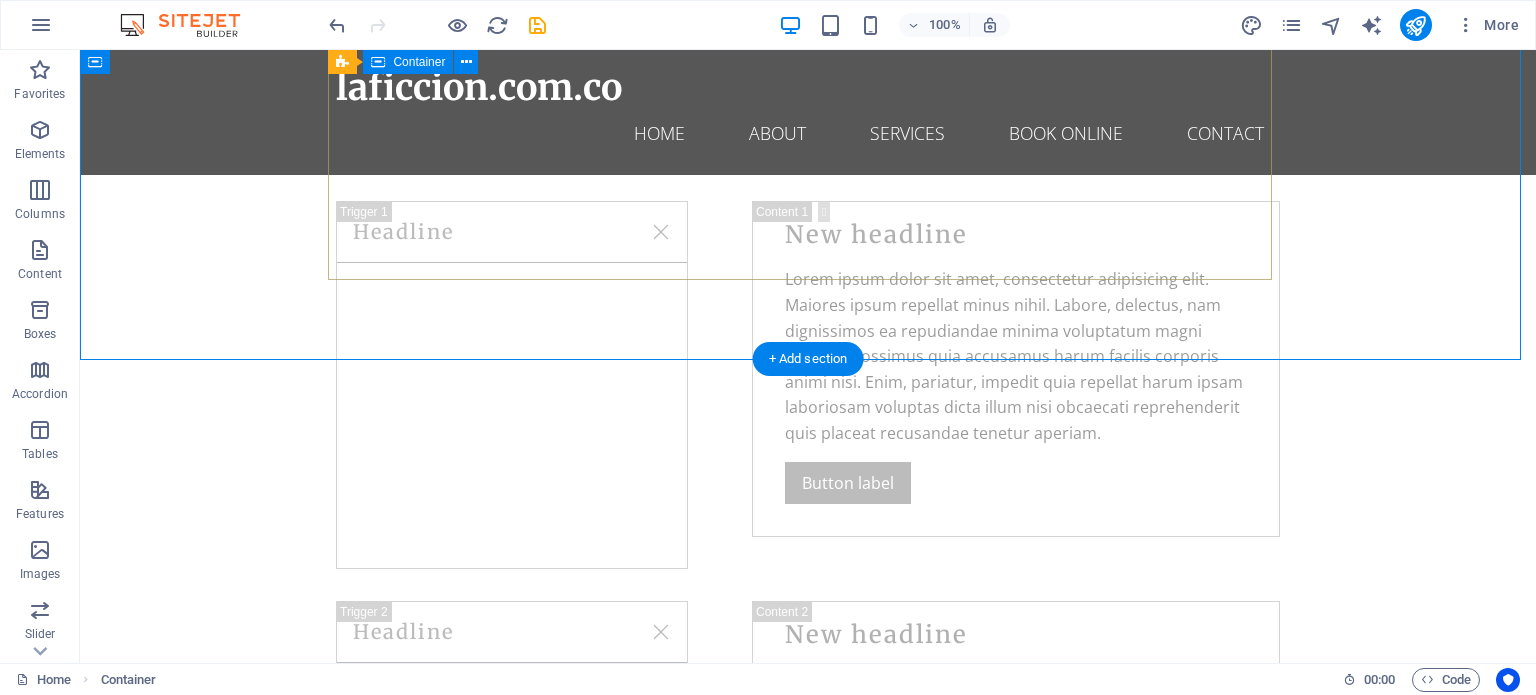 scroll, scrollTop: 12424, scrollLeft: 0, axis: vertical 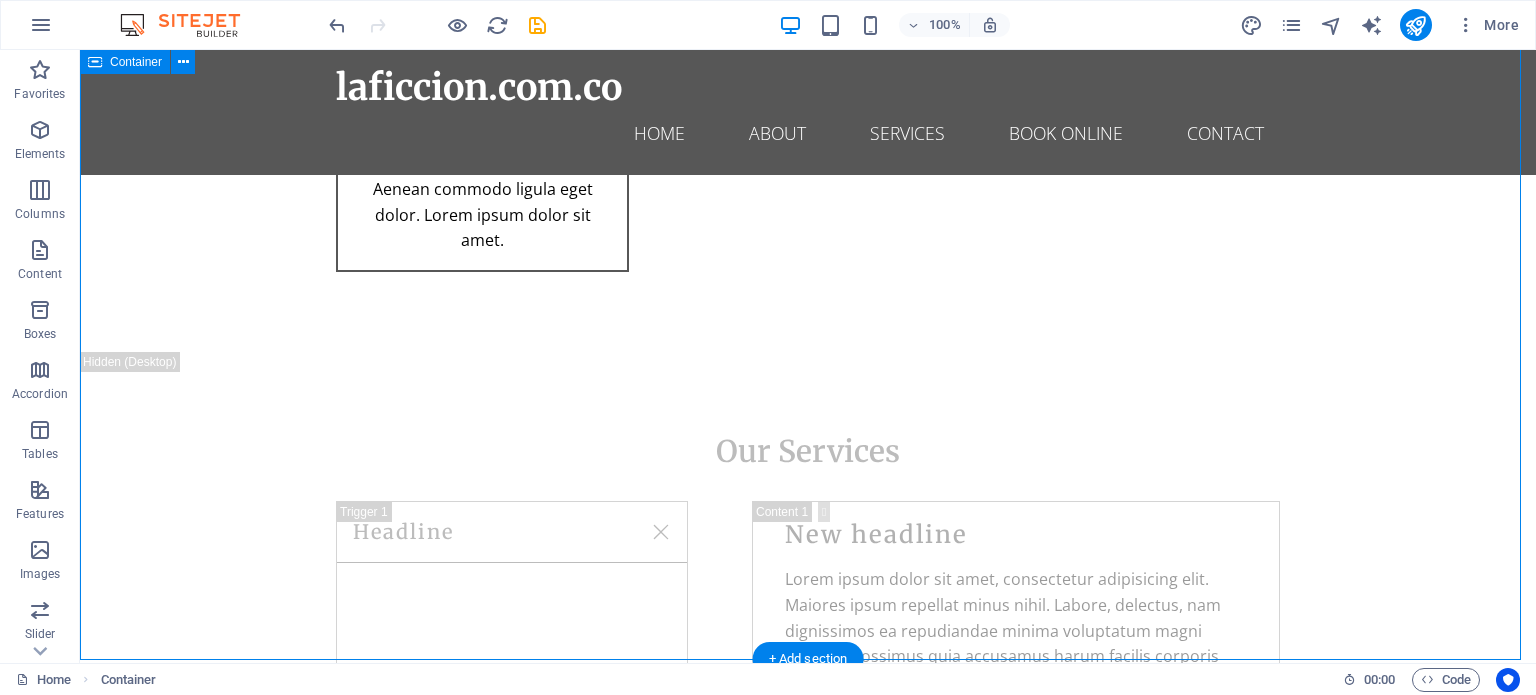 click on "Menu New headline Item 1 Lorem ipsum dolor sit amet, consectetur.
Item 2 Lorem ipsum dolor sit amet, consectetur.
Item 3 Lorem ipsum dolor sit amet, consectetur.
Item 4 Lorem ipsum dolor sit amet, consectetur.
Item 5 Lorem ipsum dolor sit amet, consectetur.
Item 6 Lorem ipsum dolor sit amet, consectetur.
New headline Item 1 Lorem ipsum dolor sit amet, consectetur.
Item 2 Lorem ipsum dolor sit amet, consectetur.
Item 3 Lorem ipsum dolor sit amet, consectetur.
Item 4 Lorem ipsum dolor sit amet, consectetur.
Item 5 Lorem ipsum dolor sit amet, consectetur.
Item 6 Lorem ipsum dolor sit amet, consectetur.
New headline Item 1 Lorem ipsum dolor sit amet, consectetur.
Item 2 Lorem ipsum dolor sit amet, consectetur.
Item 3 Lorem ipsum dolor sit amet, consectetur.
Item 4 Lorem ipsum dolor sit amet, consectetur.
Item 5 Lorem ipsum dolor sit amet, consectetur.
Item 6" at bounding box center (808, 7266) 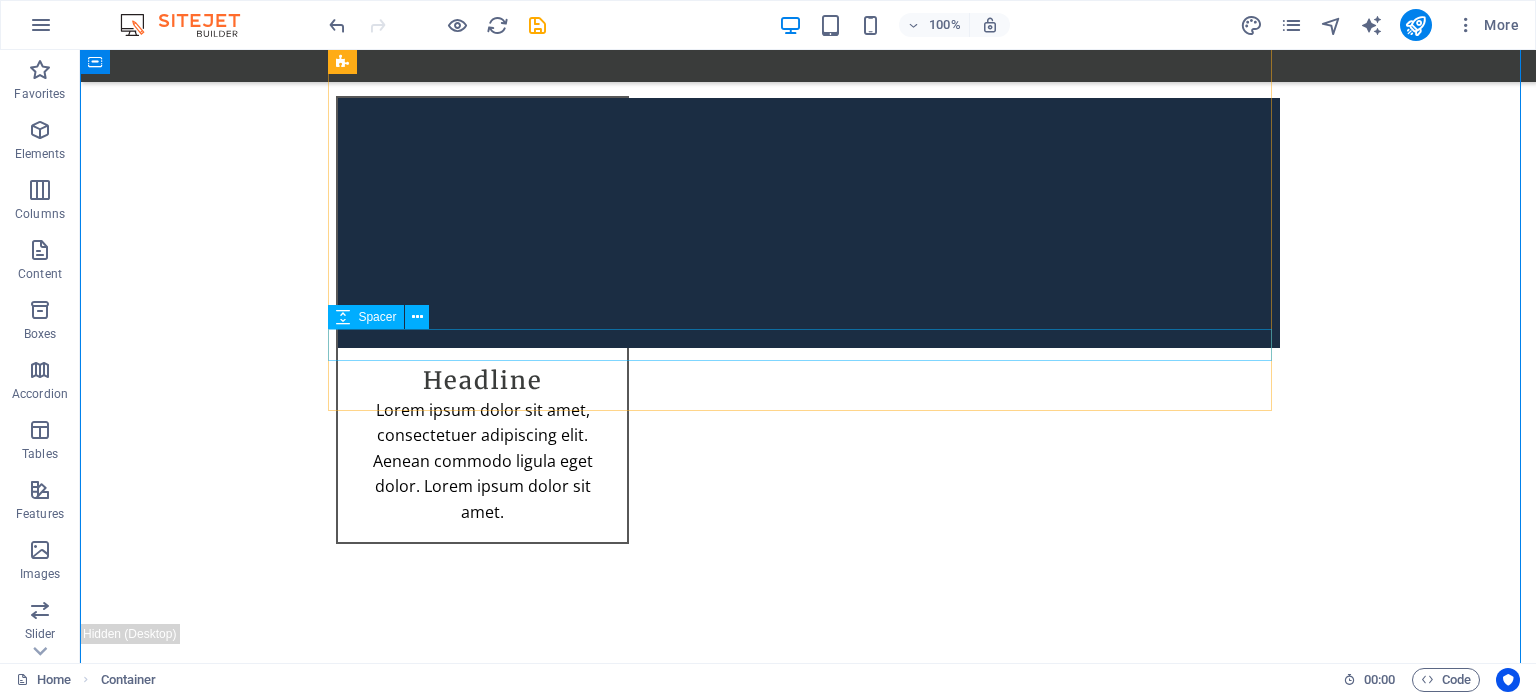 scroll, scrollTop: 12184, scrollLeft: 0, axis: vertical 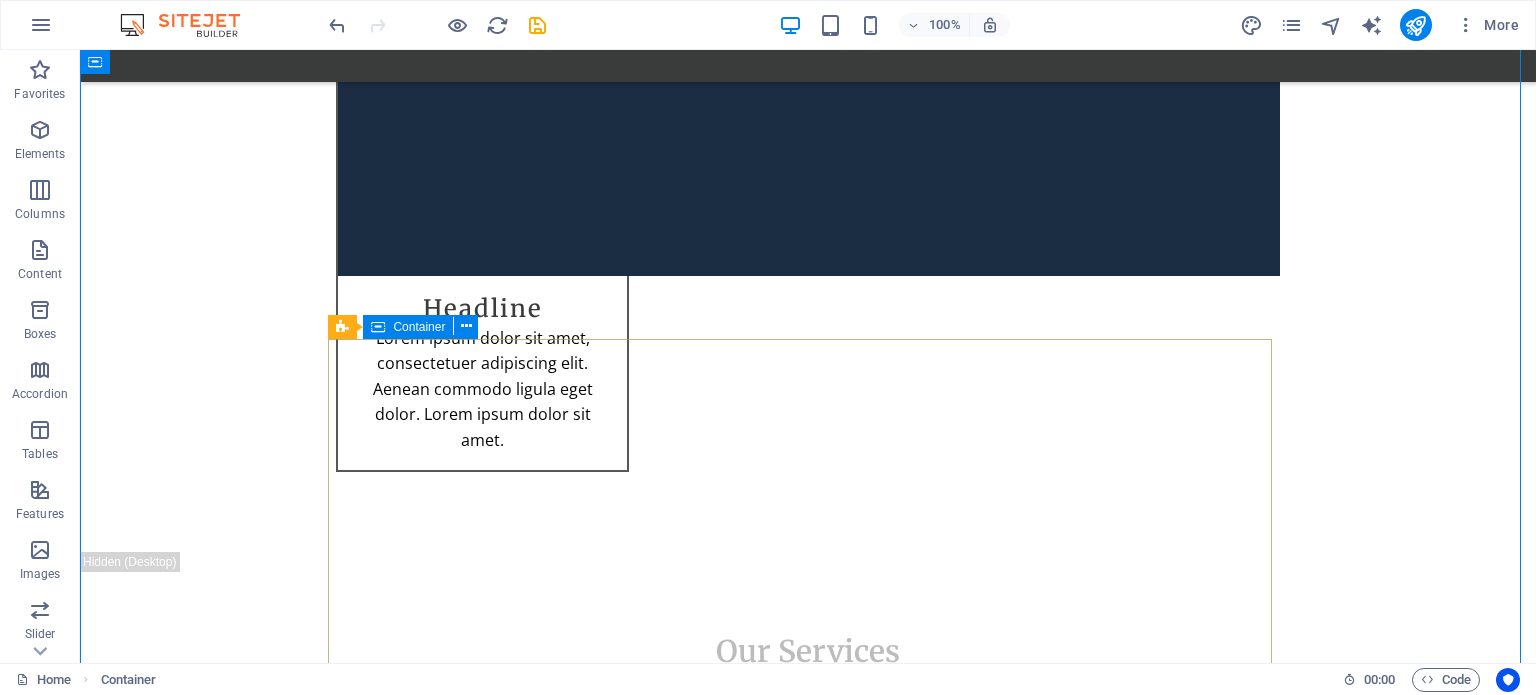 click on "Item 1 Lorem ipsum dolor sit amet, consectetur.
Item 2 Lorem ipsum dolor sit amet, consectetur.
Item 3 Lorem ipsum dolor sit amet, consectetur.
Item 4 Lorem ipsum dolor sit amet, consectetur.
Item 5 Lorem ipsum dolor sit amet, consectetur.
Item 6 Lorem ipsum dolor sit amet, consectetur." at bounding box center [808, 8049] 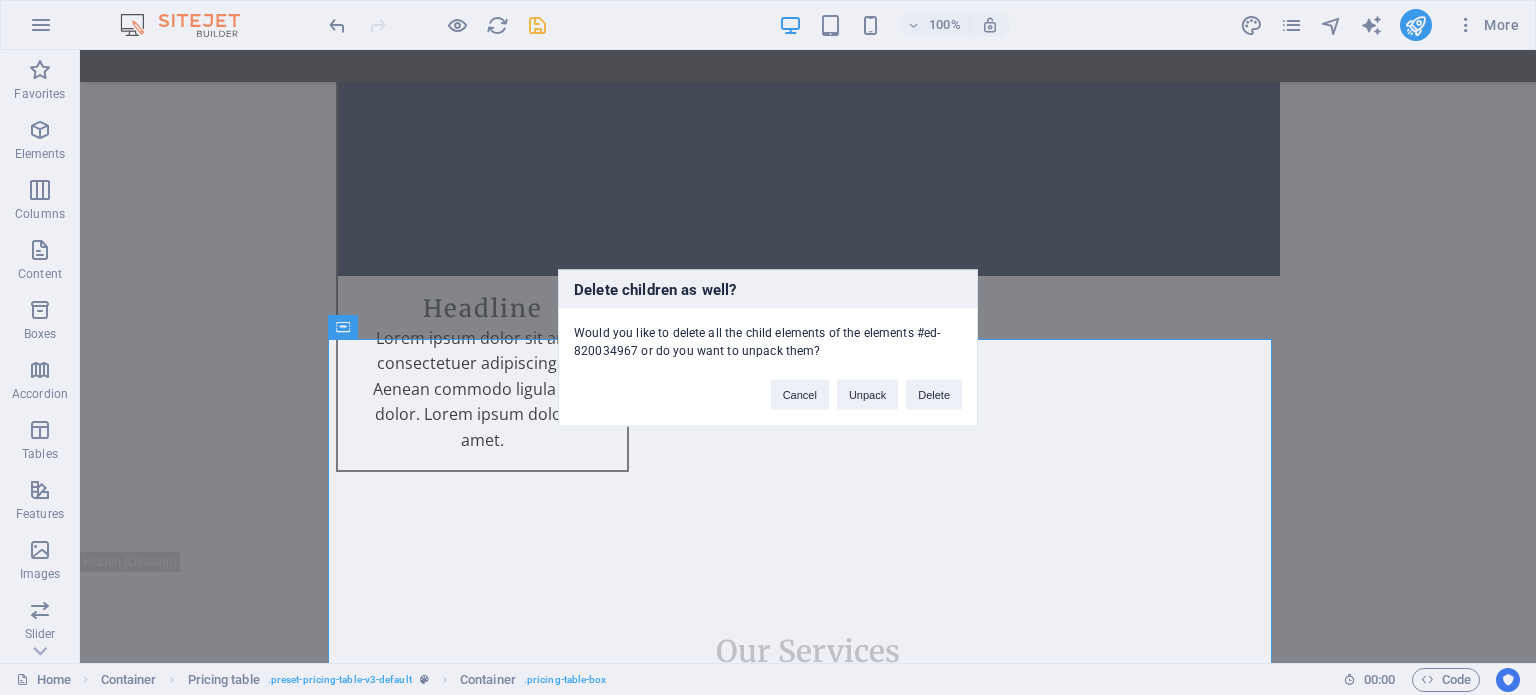 type 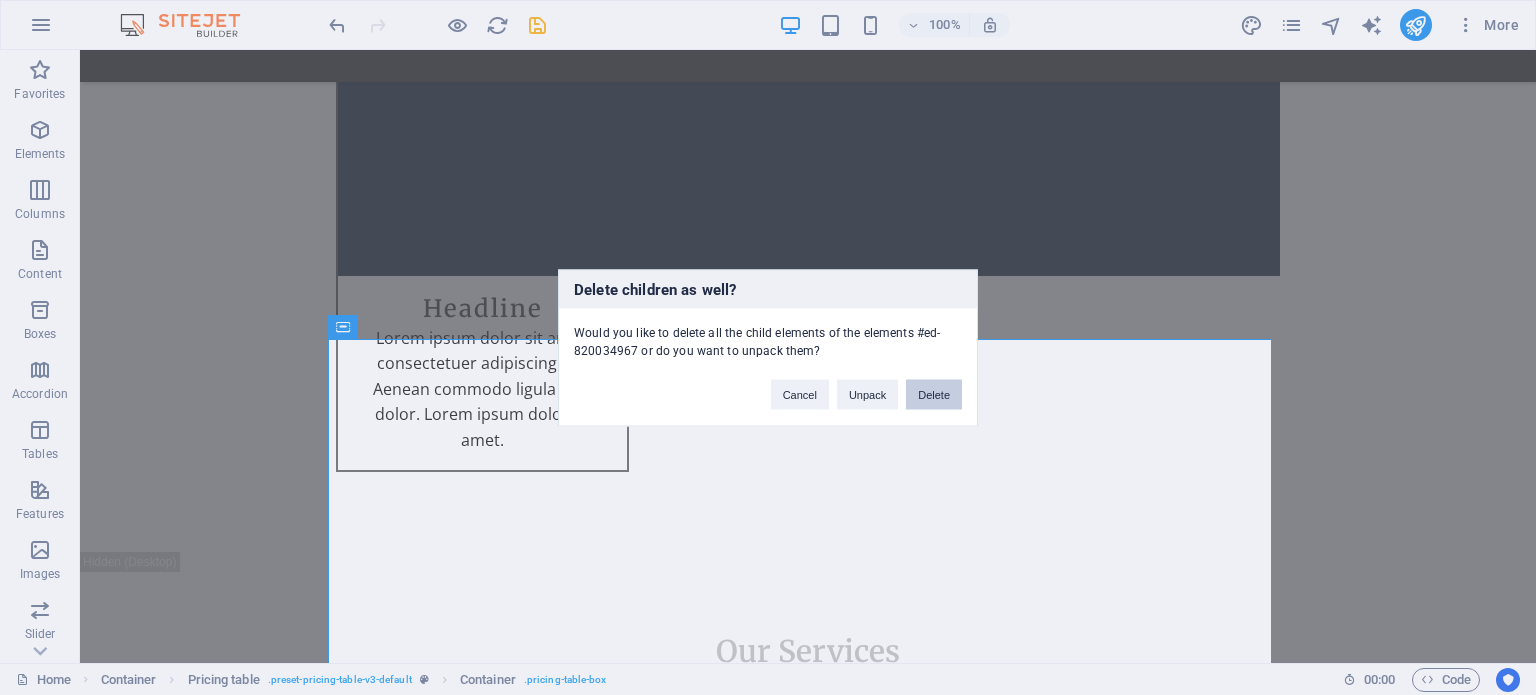 click on "Delete" at bounding box center [934, 394] 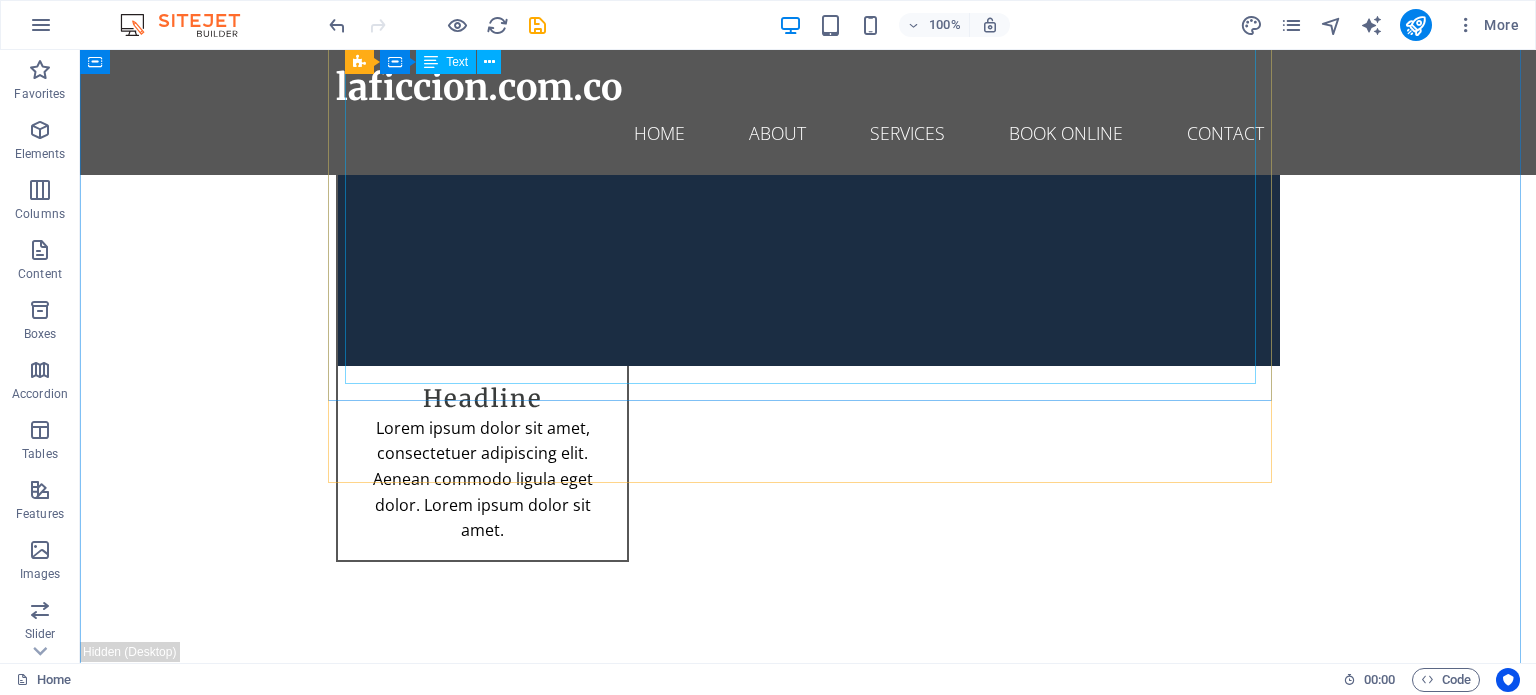 scroll, scrollTop: 11924, scrollLeft: 0, axis: vertical 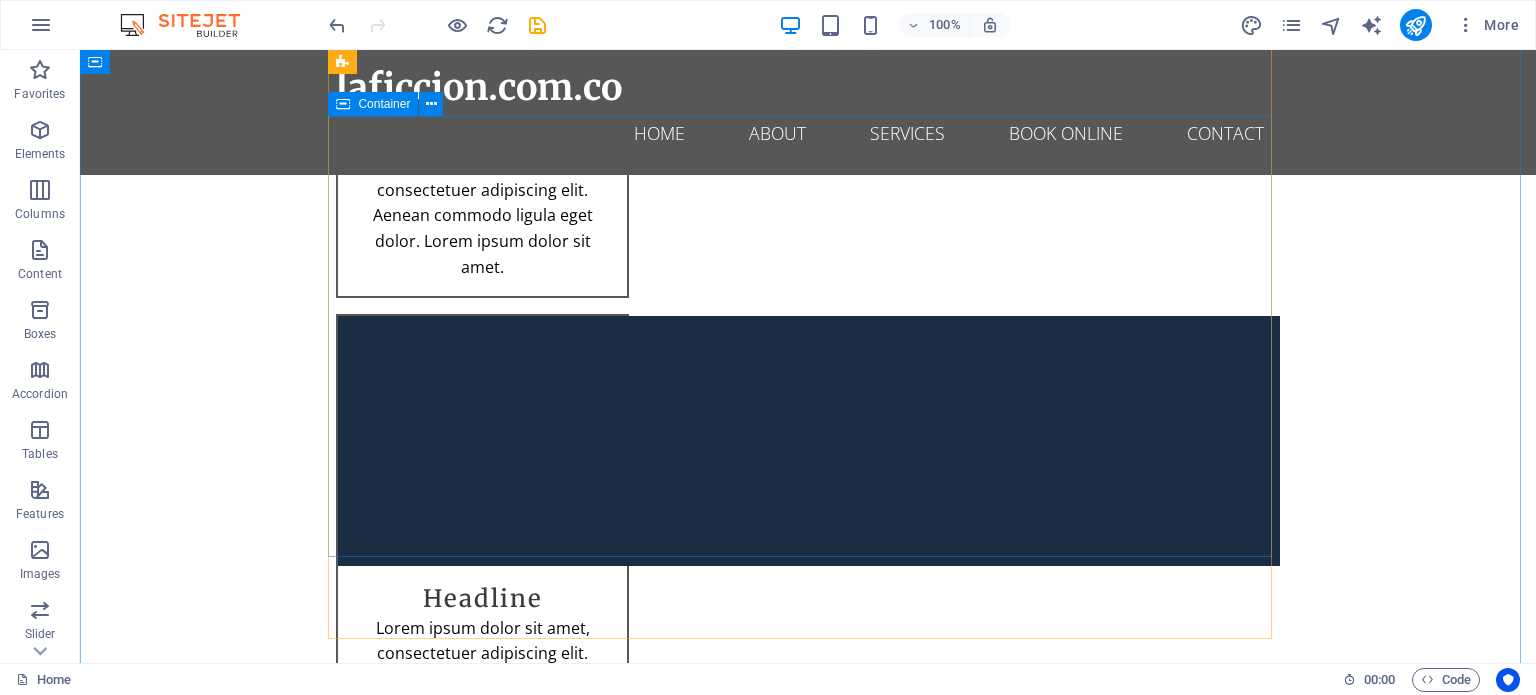 click on "Item 1 Lorem ipsum dolor sit amet, consectetur.
Item 2 Lorem ipsum dolor sit amet, consectetur.
Item 3 Lorem ipsum dolor sit amet, consectetur.
Item 4 Lorem ipsum dolor sit amet, consectetur.
Item 5 Lorem ipsum dolor sit amet, consectetur.
Item 6 Lorem ipsum dolor sit amet, consectetur." at bounding box center (808, 7815) 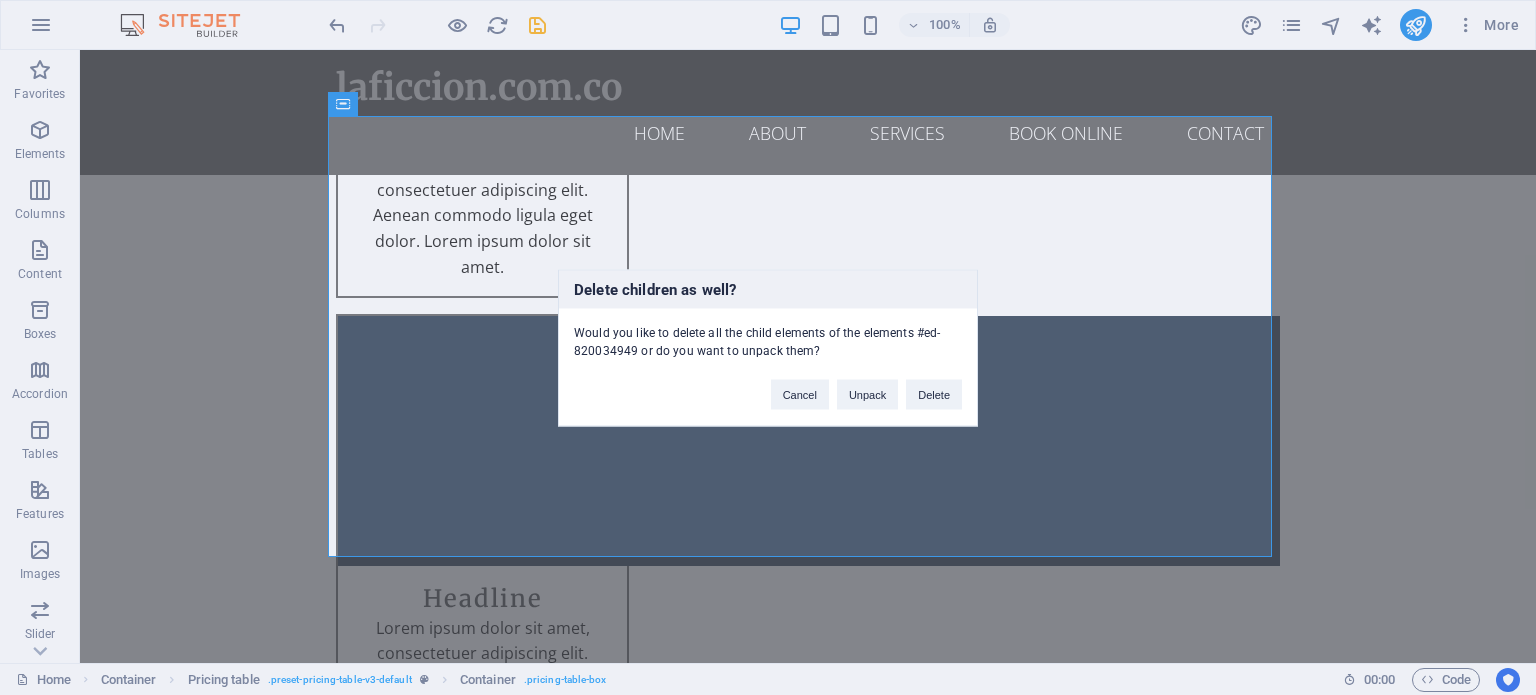 type 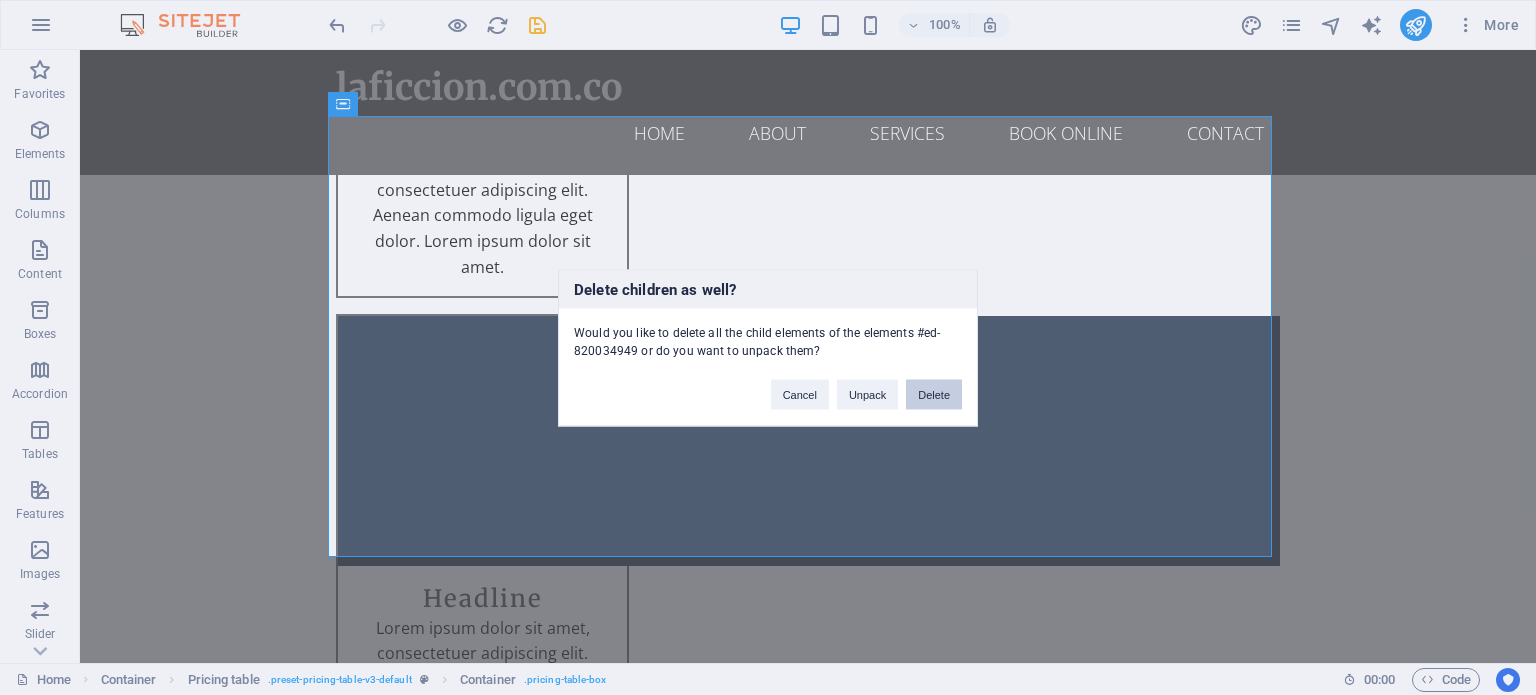 click on "Delete" at bounding box center [934, 394] 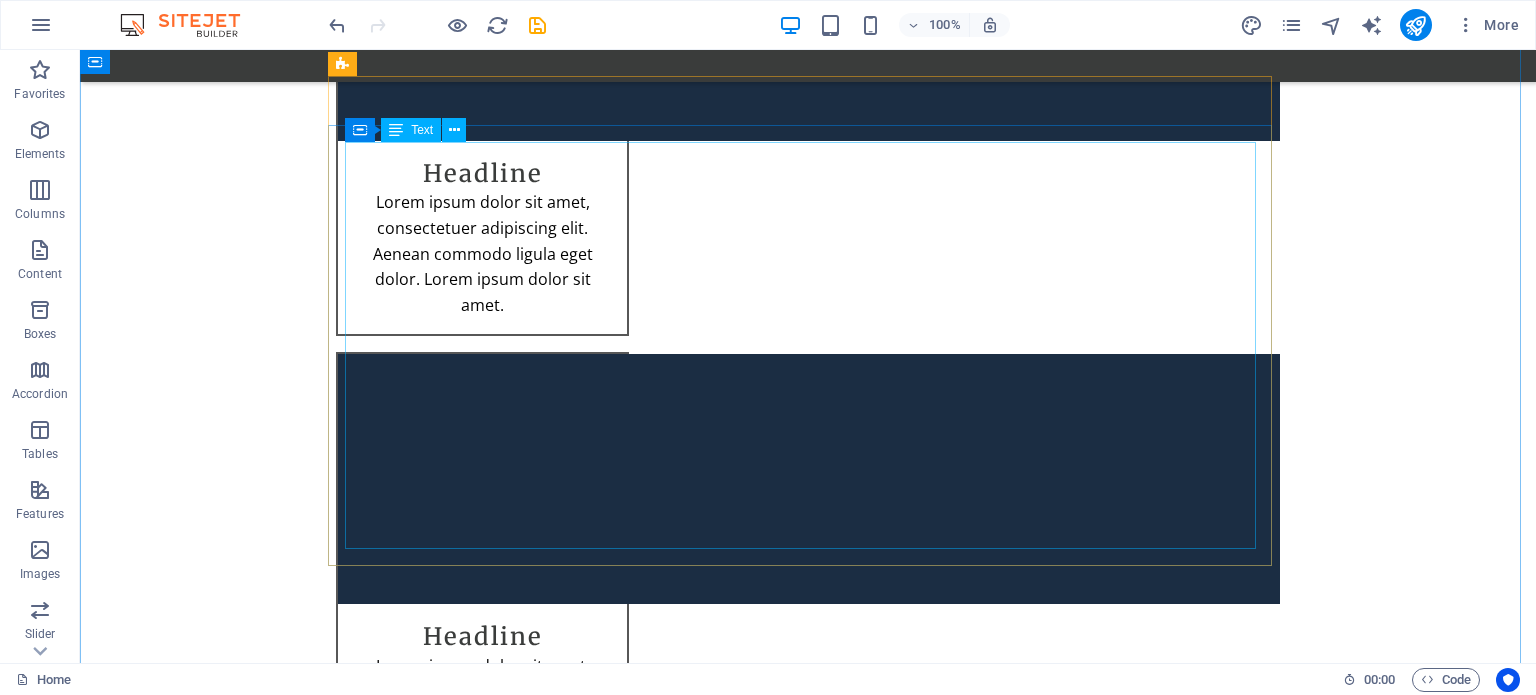 scroll, scrollTop: 11196, scrollLeft: 0, axis: vertical 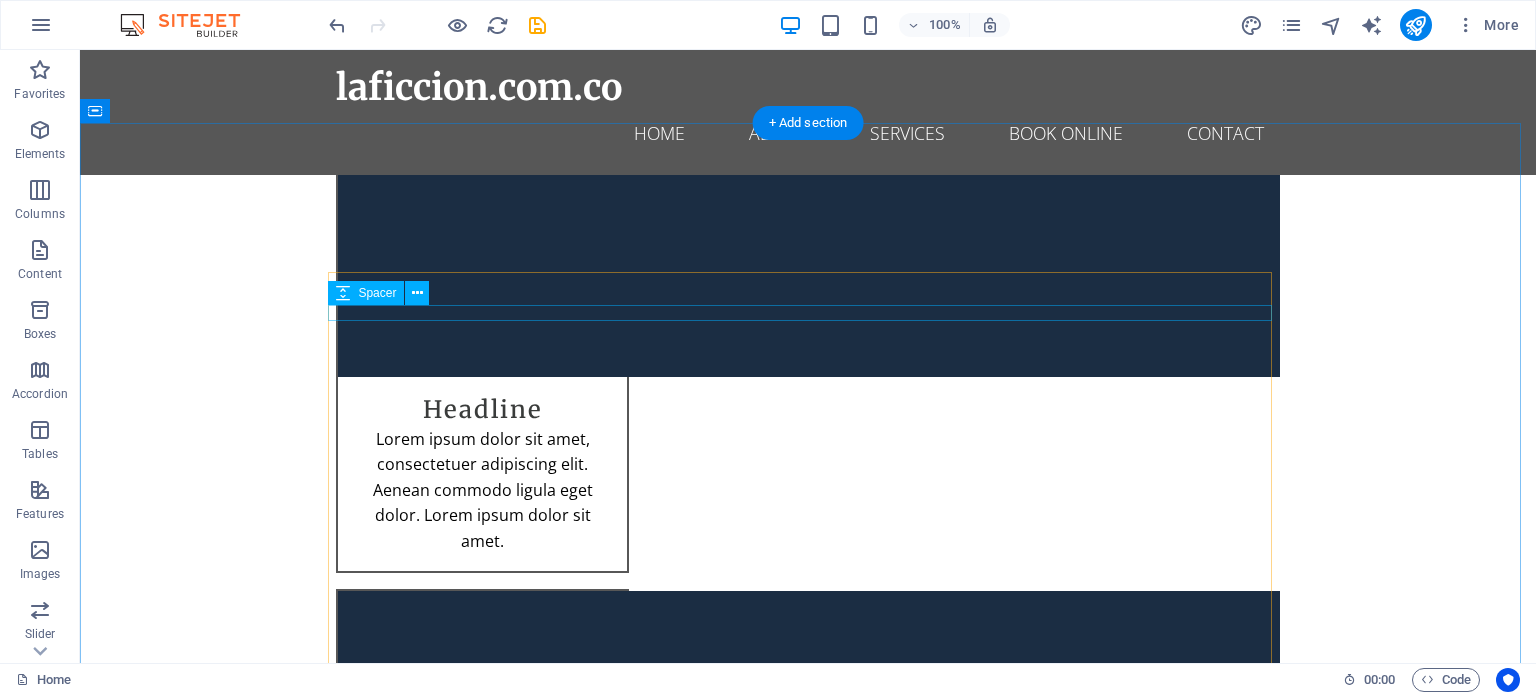 click at bounding box center (808, 7800) 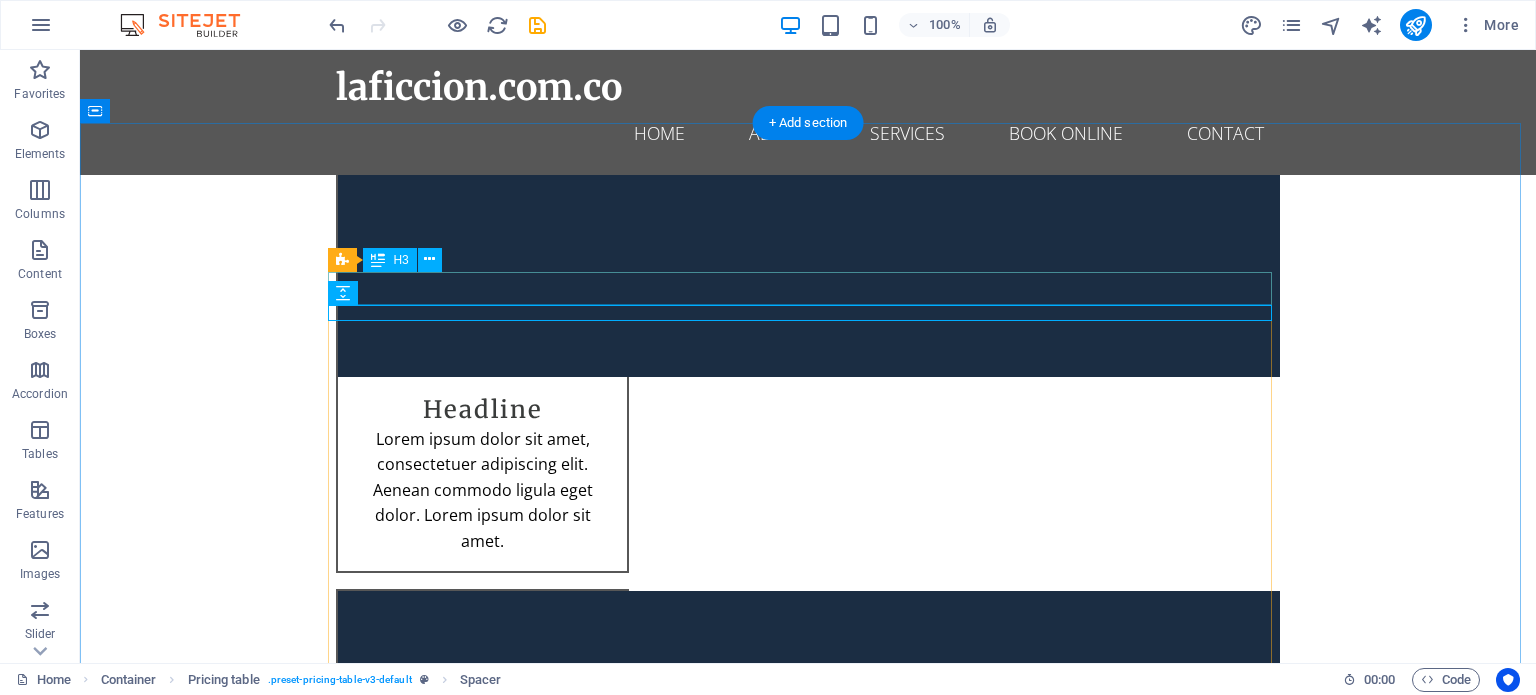 click on "New headline" at bounding box center [808, 7776] 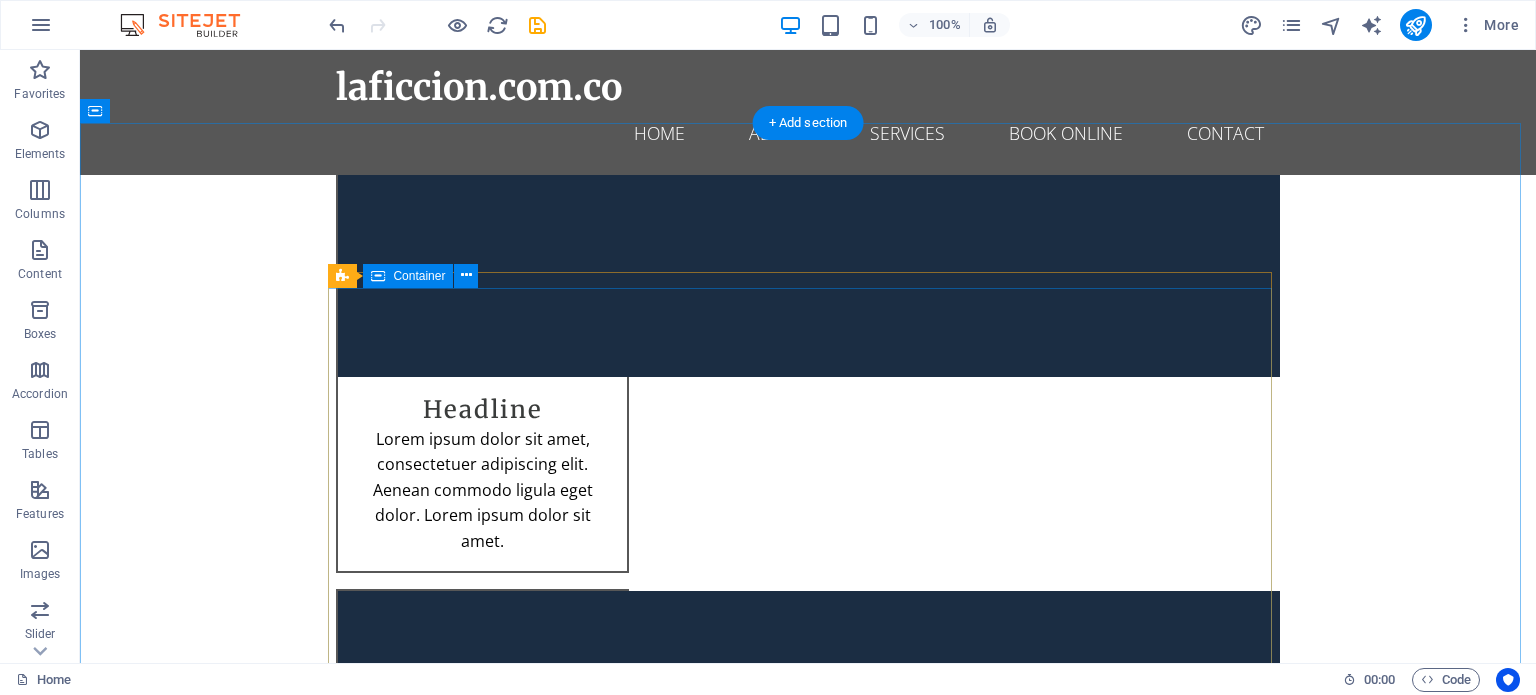 click on "Item 1 Lorem ipsum dolor sit amet, consectetur.
Item 2 Lorem ipsum dolor sit amet, consectetur.
Item 3 Lorem ipsum dolor sit amet, consectetur.
Item 4 Lorem ipsum dolor sit amet, consectetur.
Item 5 Lorem ipsum dolor sit amet, consectetur.
Item 6 Lorem ipsum dolor sit amet, consectetur." at bounding box center [808, 7996] 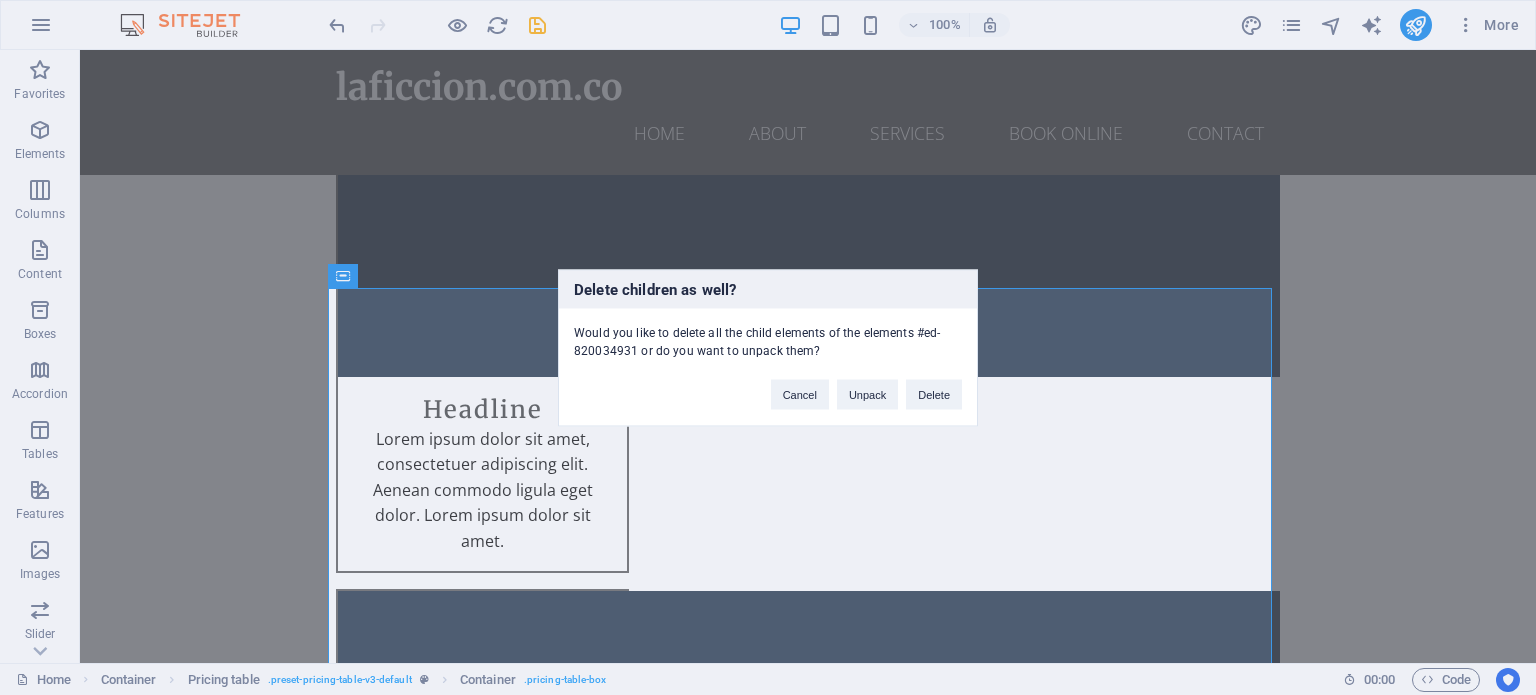 click on "Delete children as well? Would you like to delete all the child elements of the elements #ed-820034931 or do you want to unpack them? Cancel Unpack Delete" at bounding box center [768, 347] 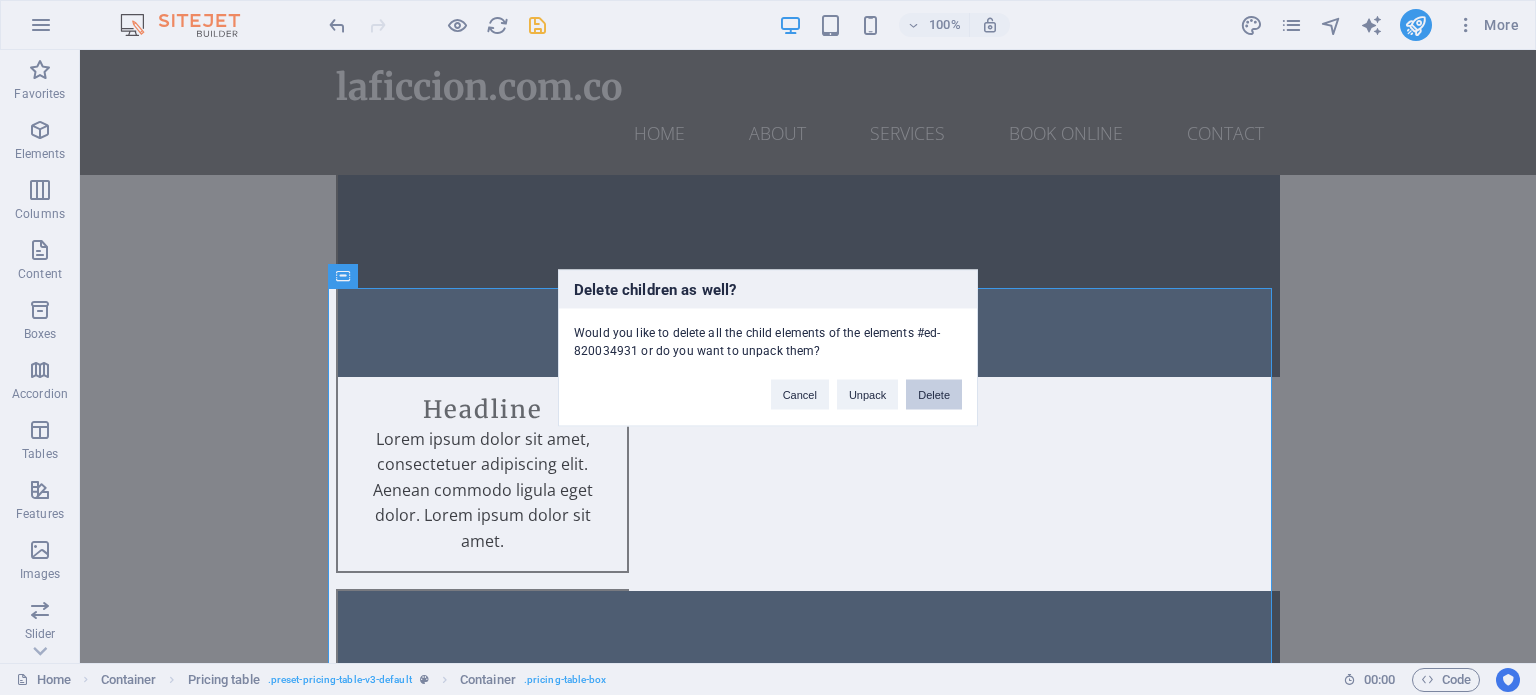 click on "Delete" at bounding box center [934, 394] 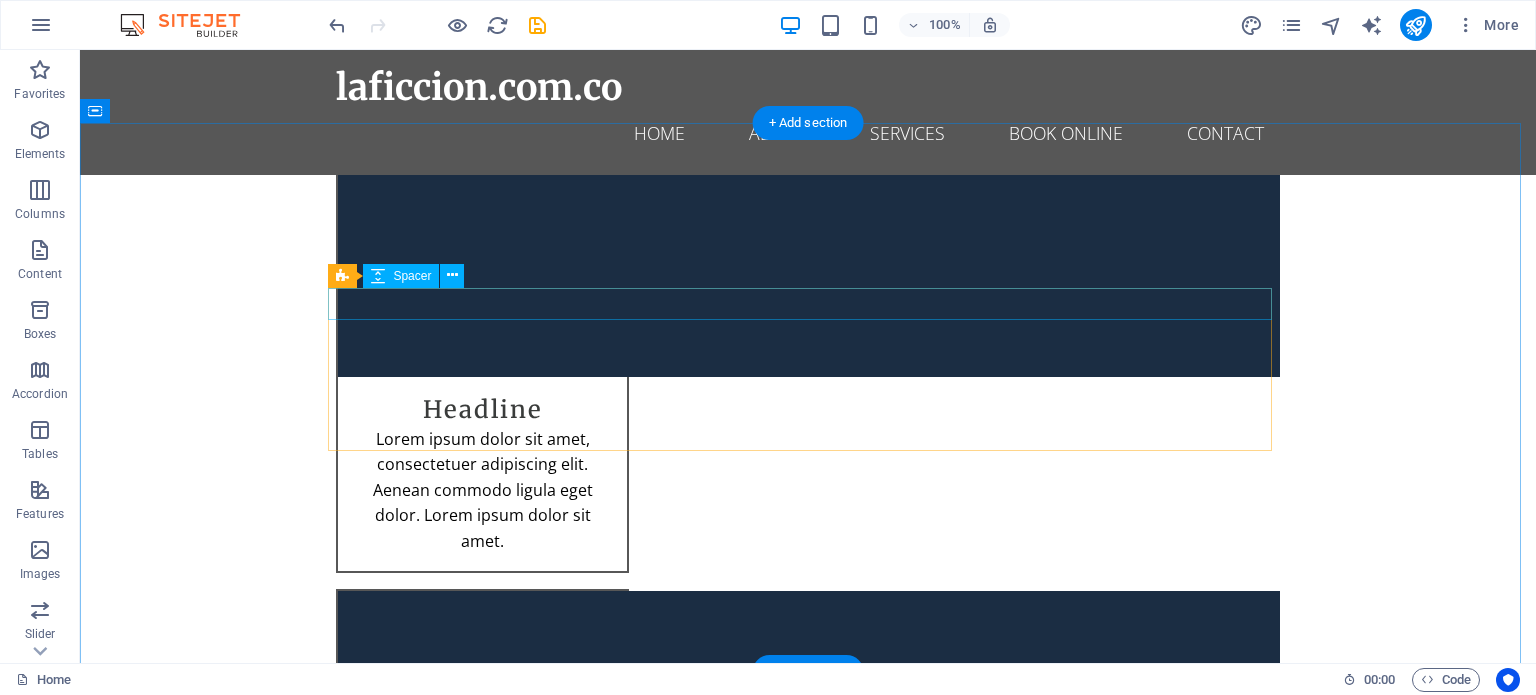 click at bounding box center (808, 7791) 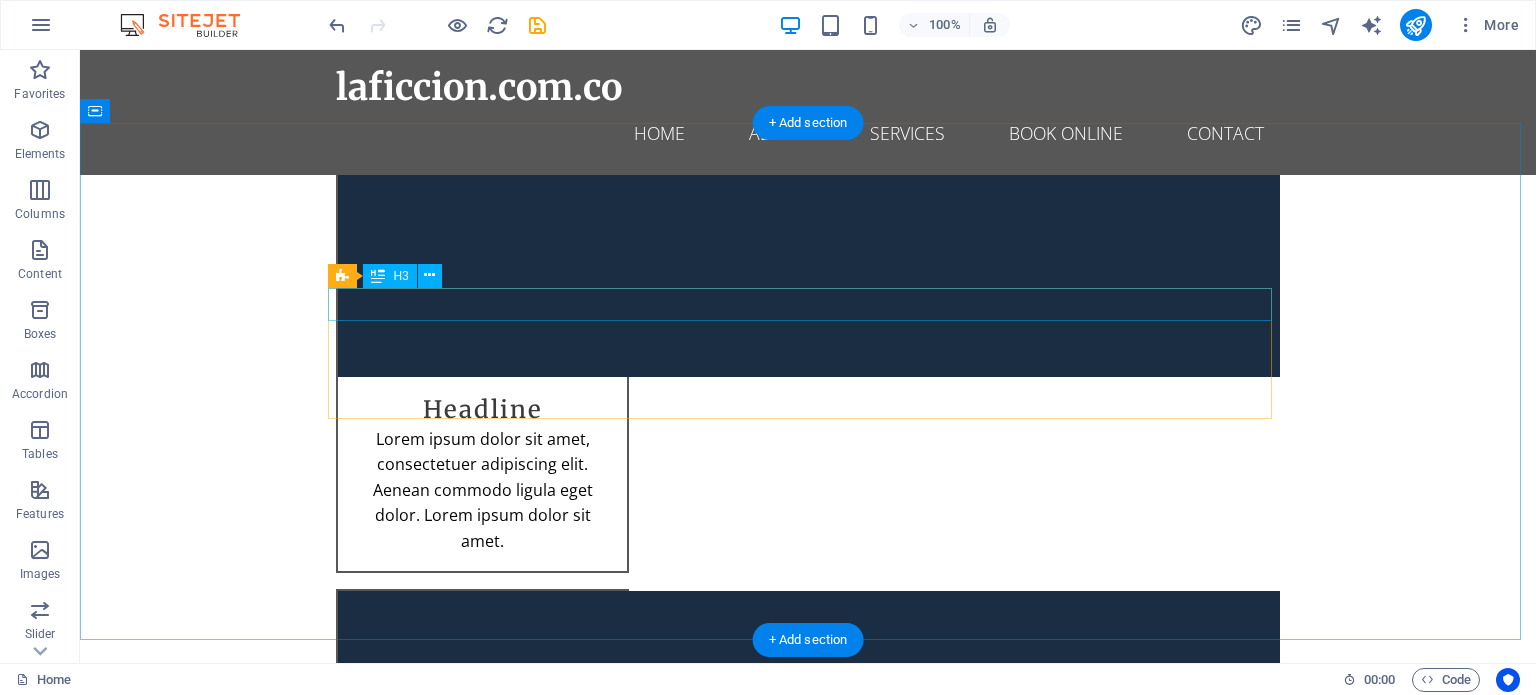 click on "New headline" at bounding box center [808, 7792] 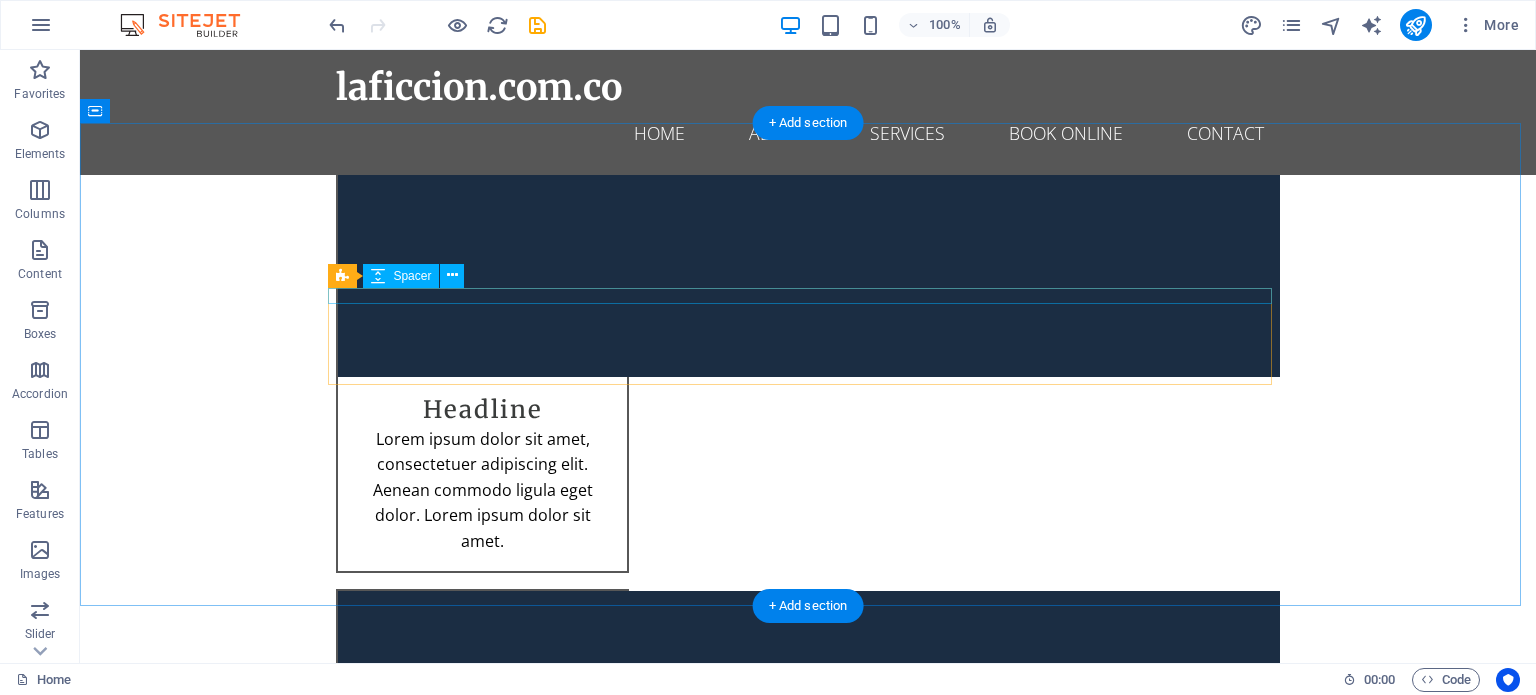 click at bounding box center [808, 7783] 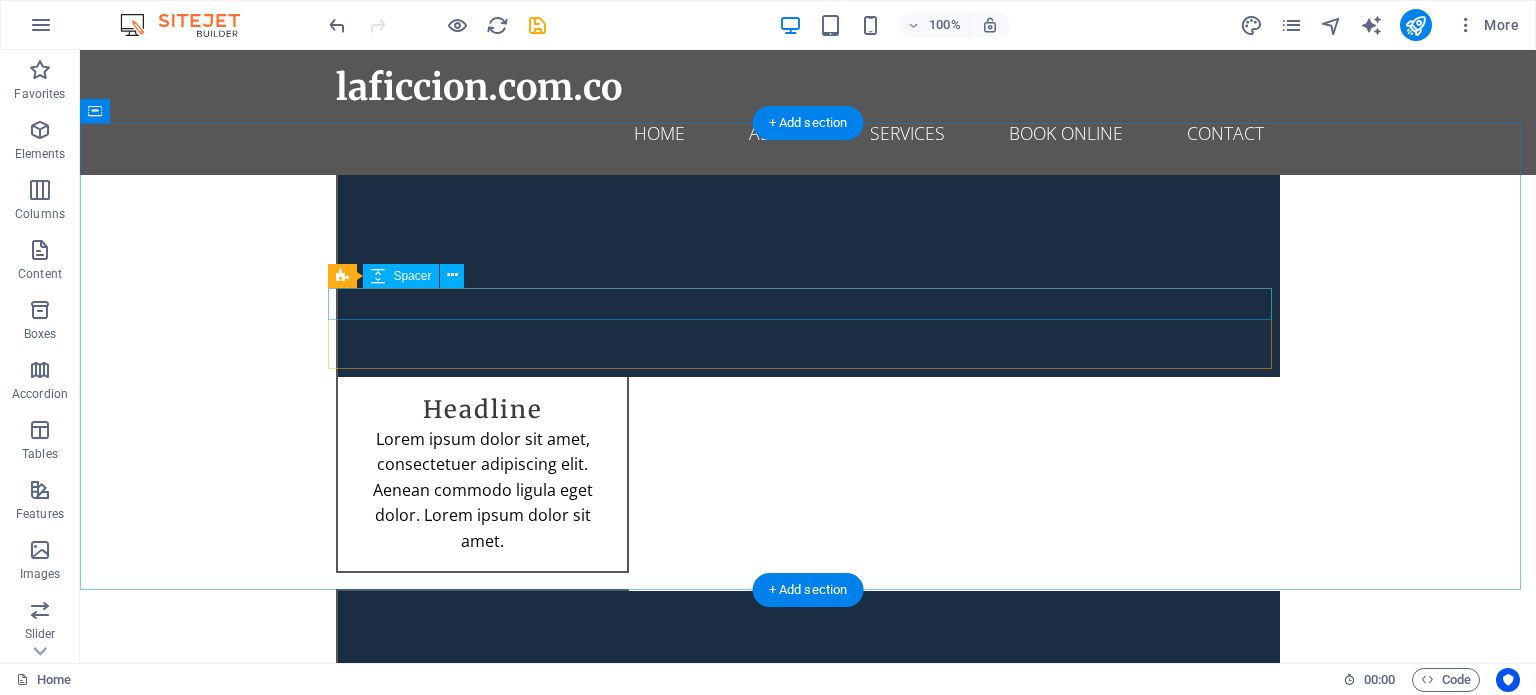 click at bounding box center (808, 7791) 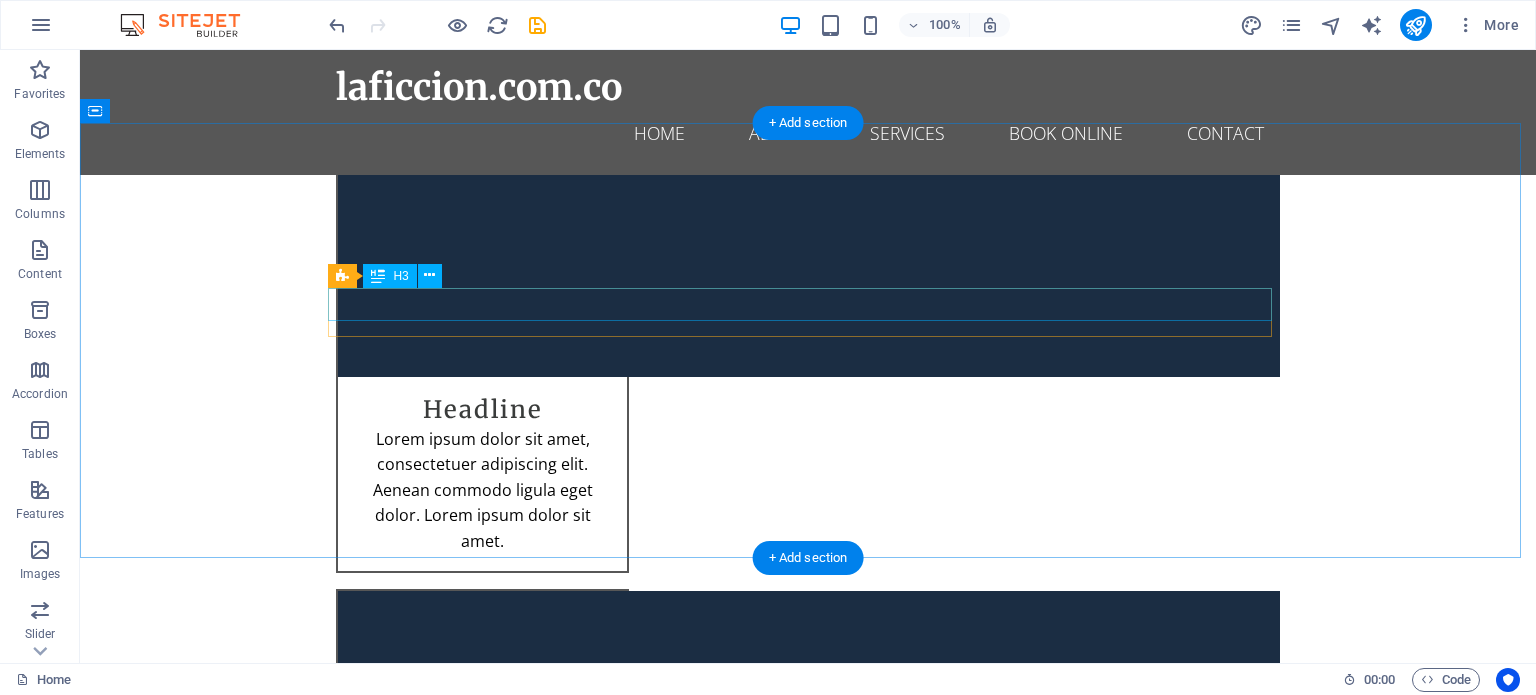 click on "New headline" at bounding box center (808, 7792) 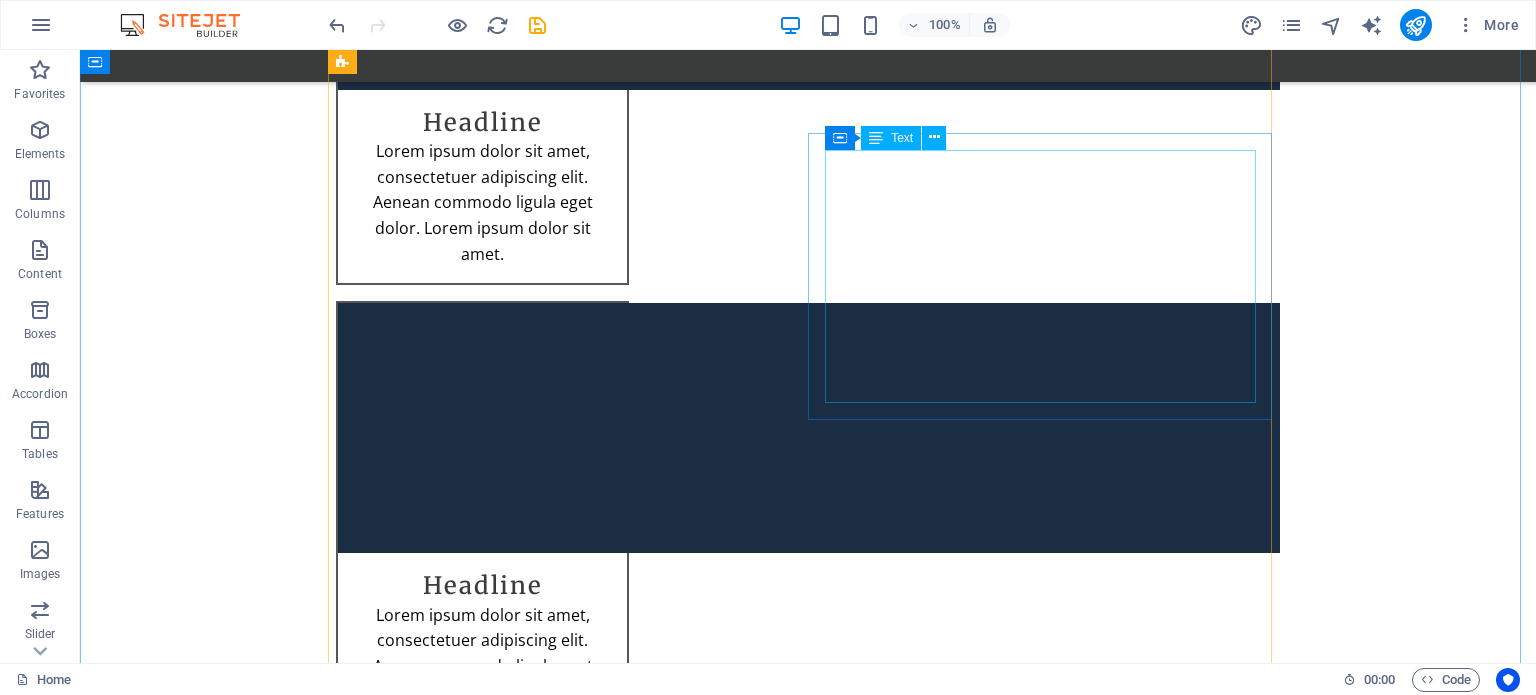scroll, scrollTop: 11443, scrollLeft: 0, axis: vertical 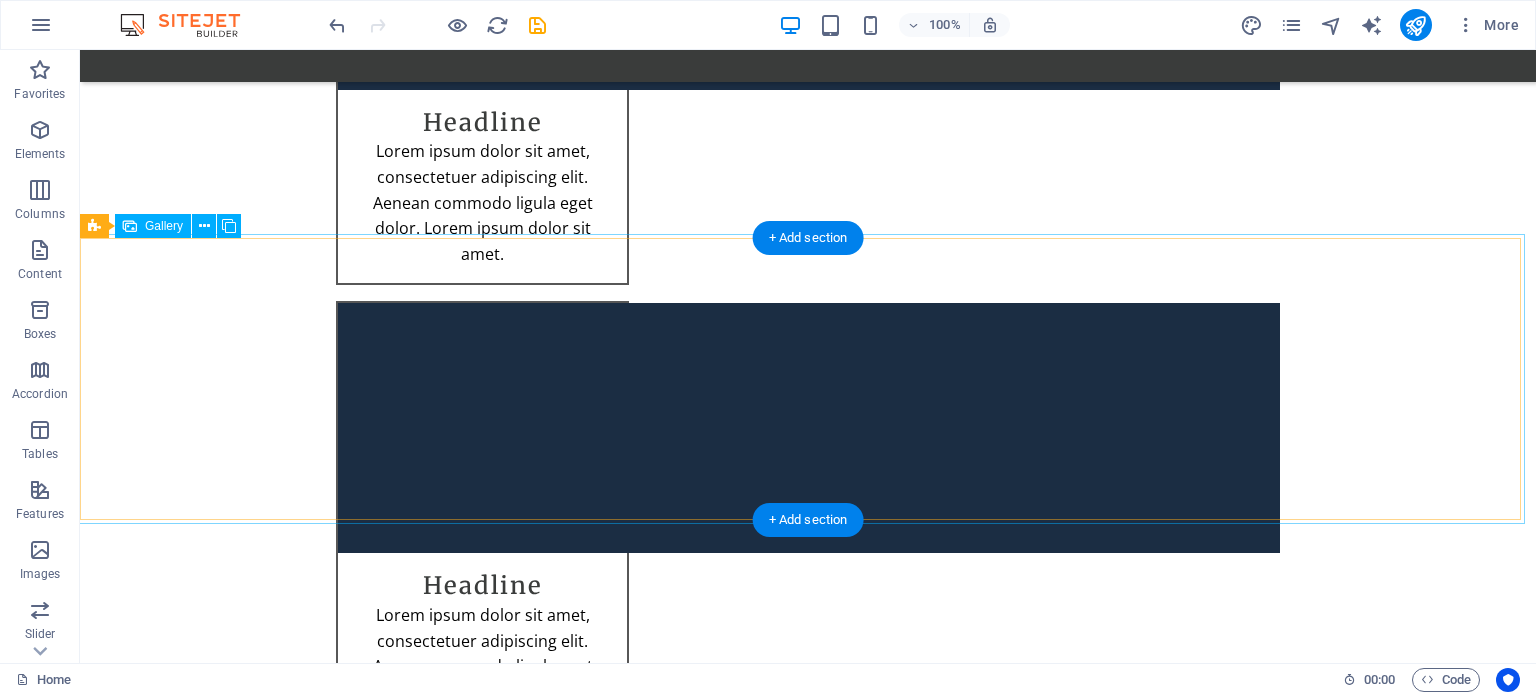 click at bounding box center (222, 7868) 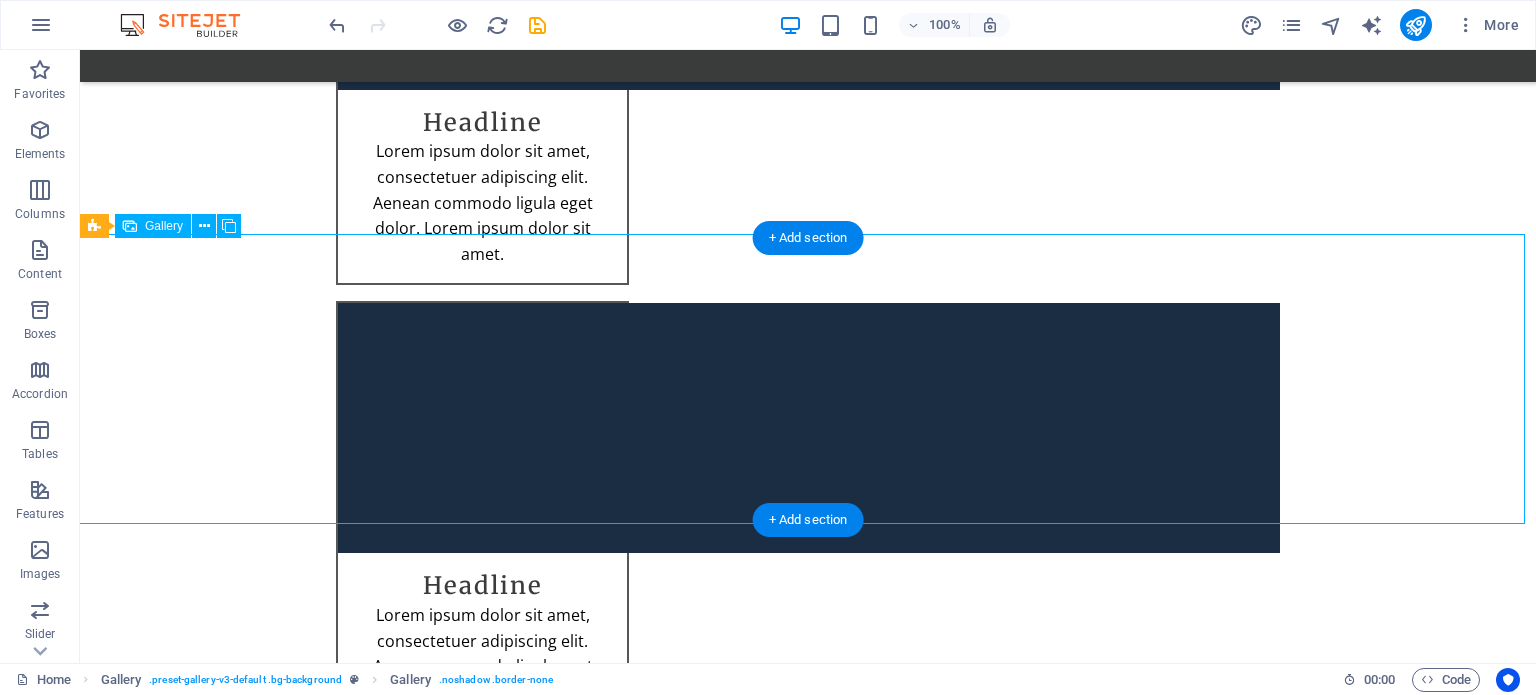 click at bounding box center [808, 7868] 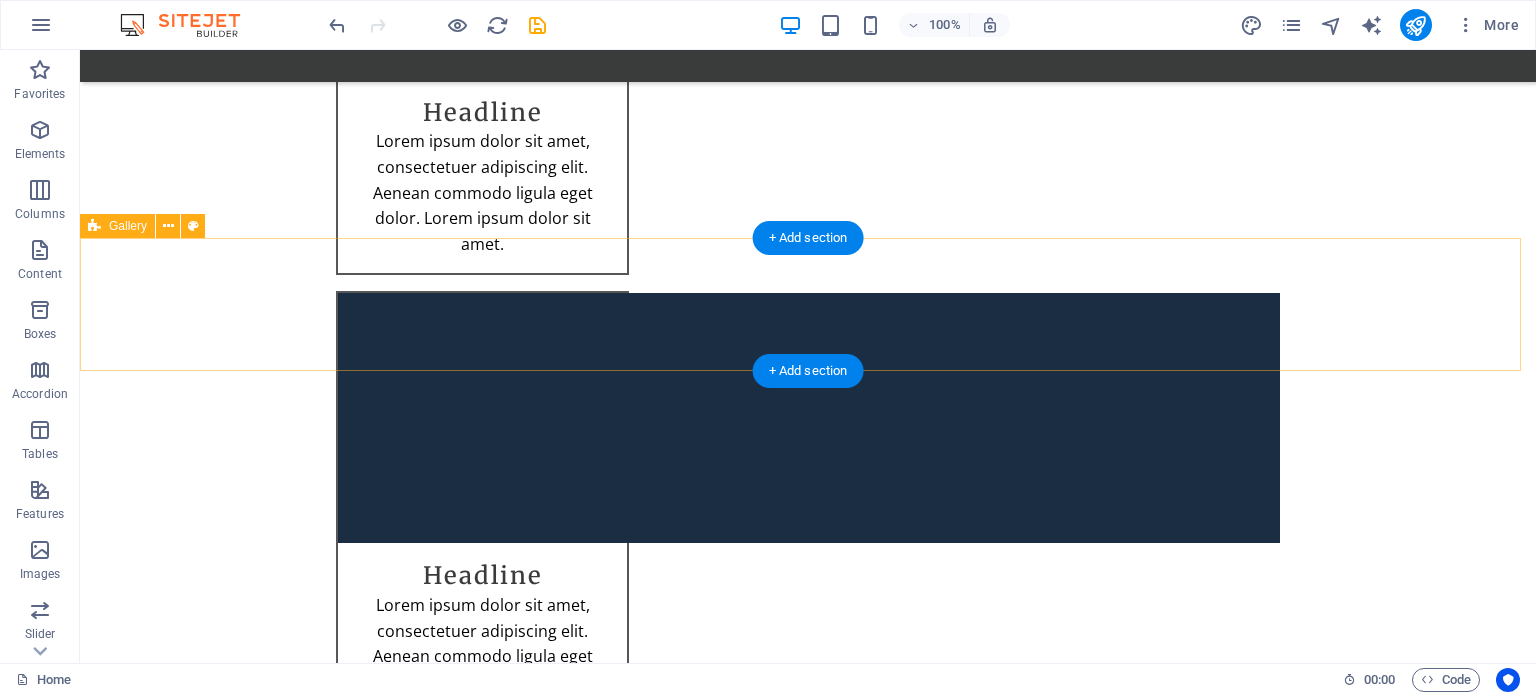 click on "Drop content here or  Add elements  Paste clipboard" at bounding box center (808, 7783) 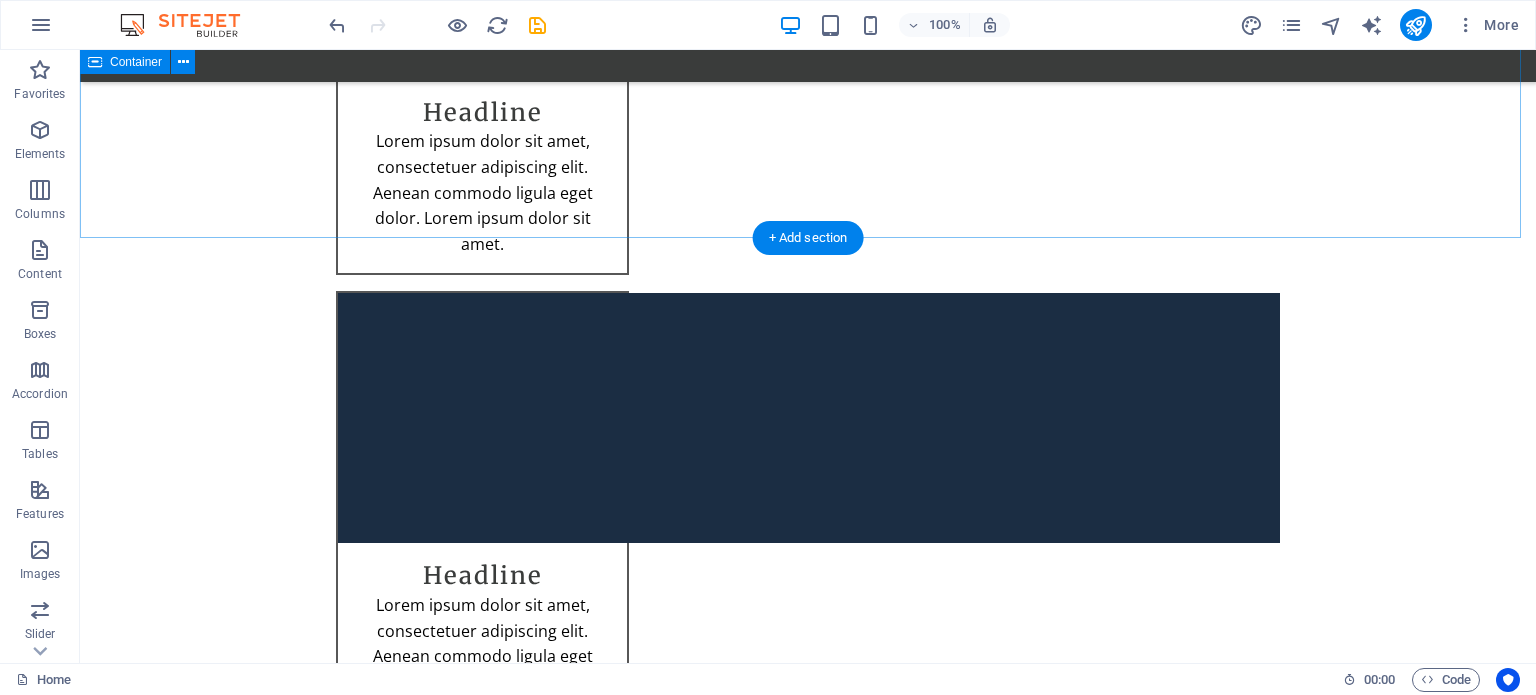 click on "Menu Drop content here or  Add elements  Paste clipboard" at bounding box center [808, 7514] 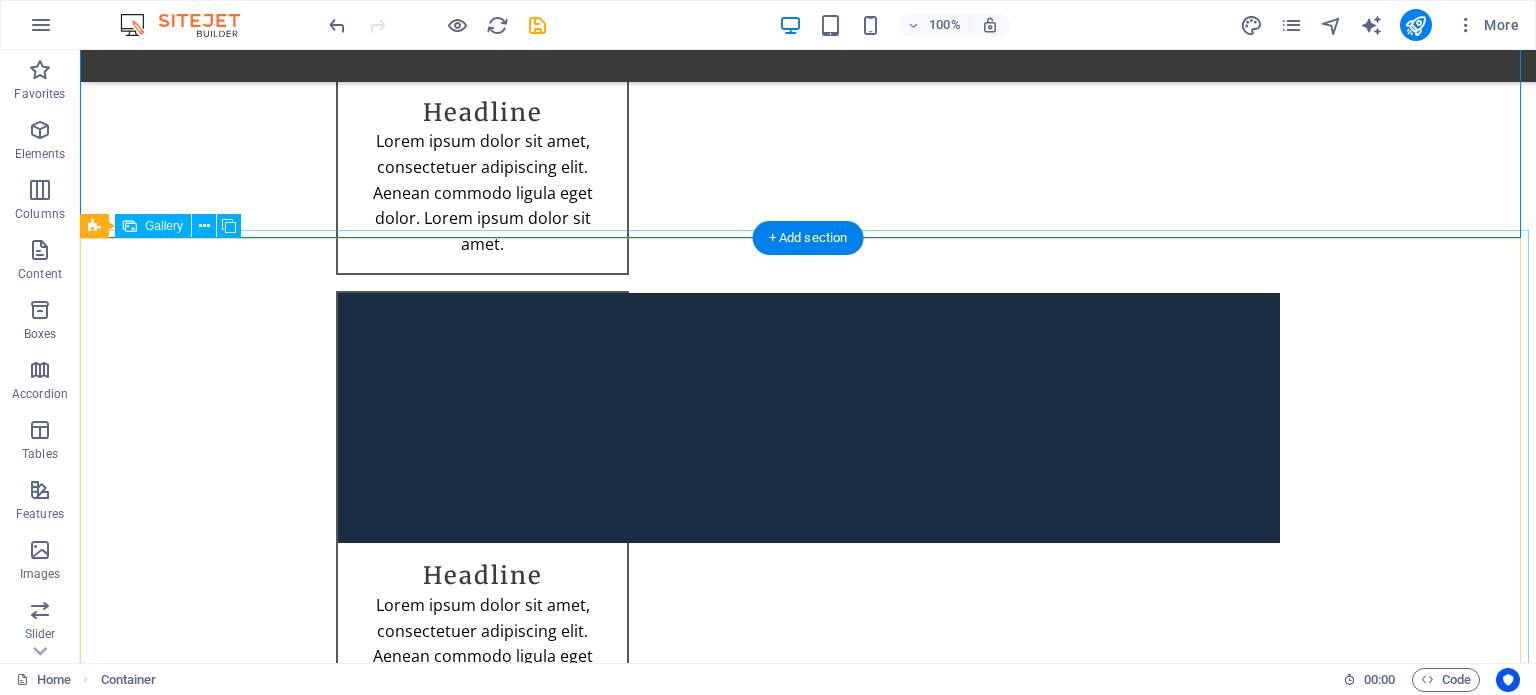 click at bounding box center [440, 8076] 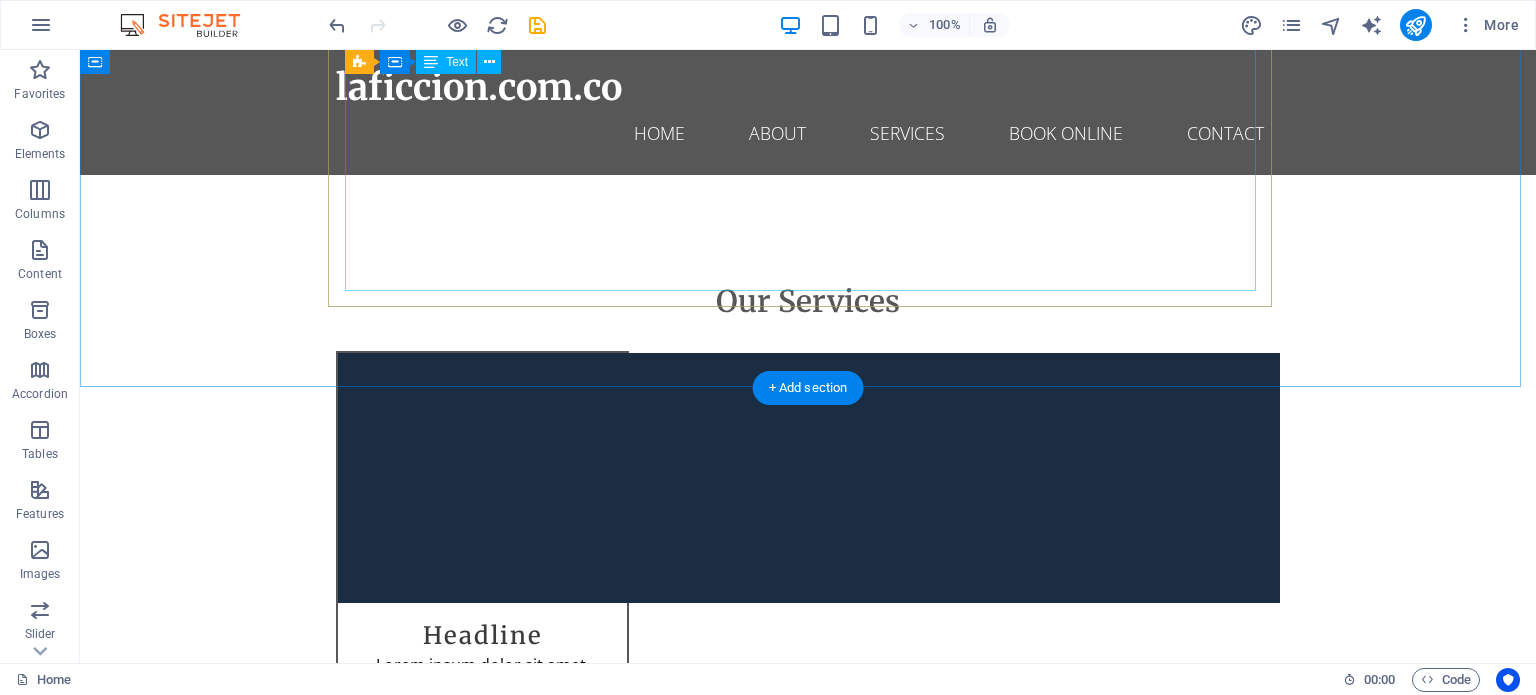 scroll, scrollTop: 9069, scrollLeft: 0, axis: vertical 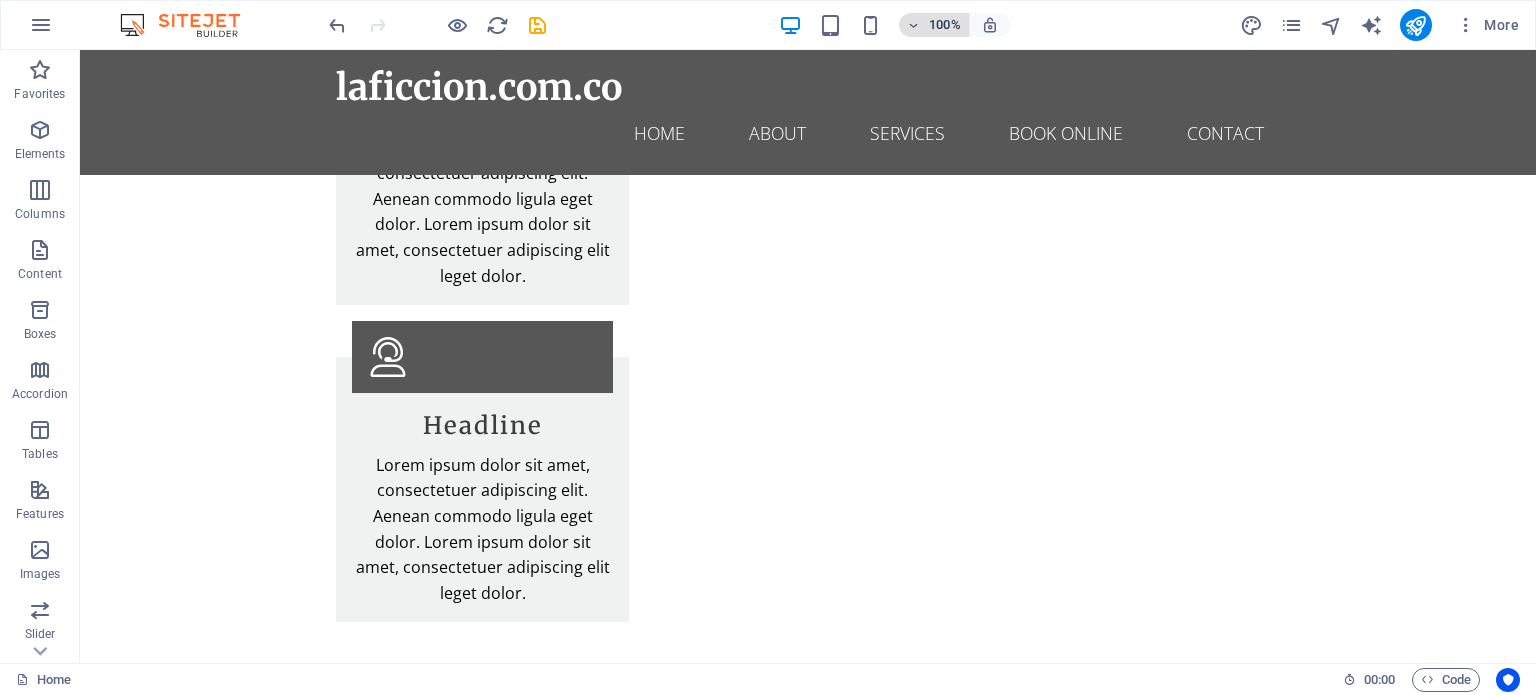 click on "100%" at bounding box center (945, 25) 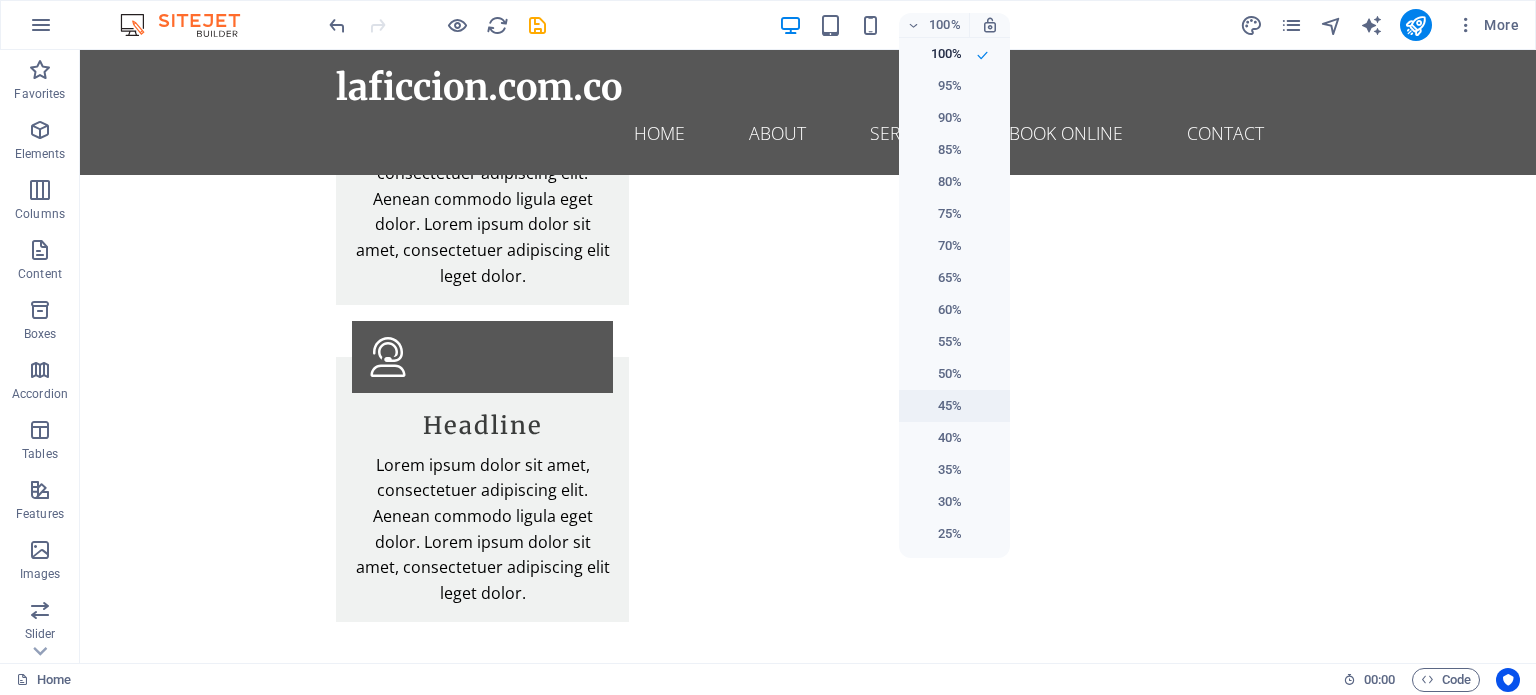 click on "45%" at bounding box center (936, 406) 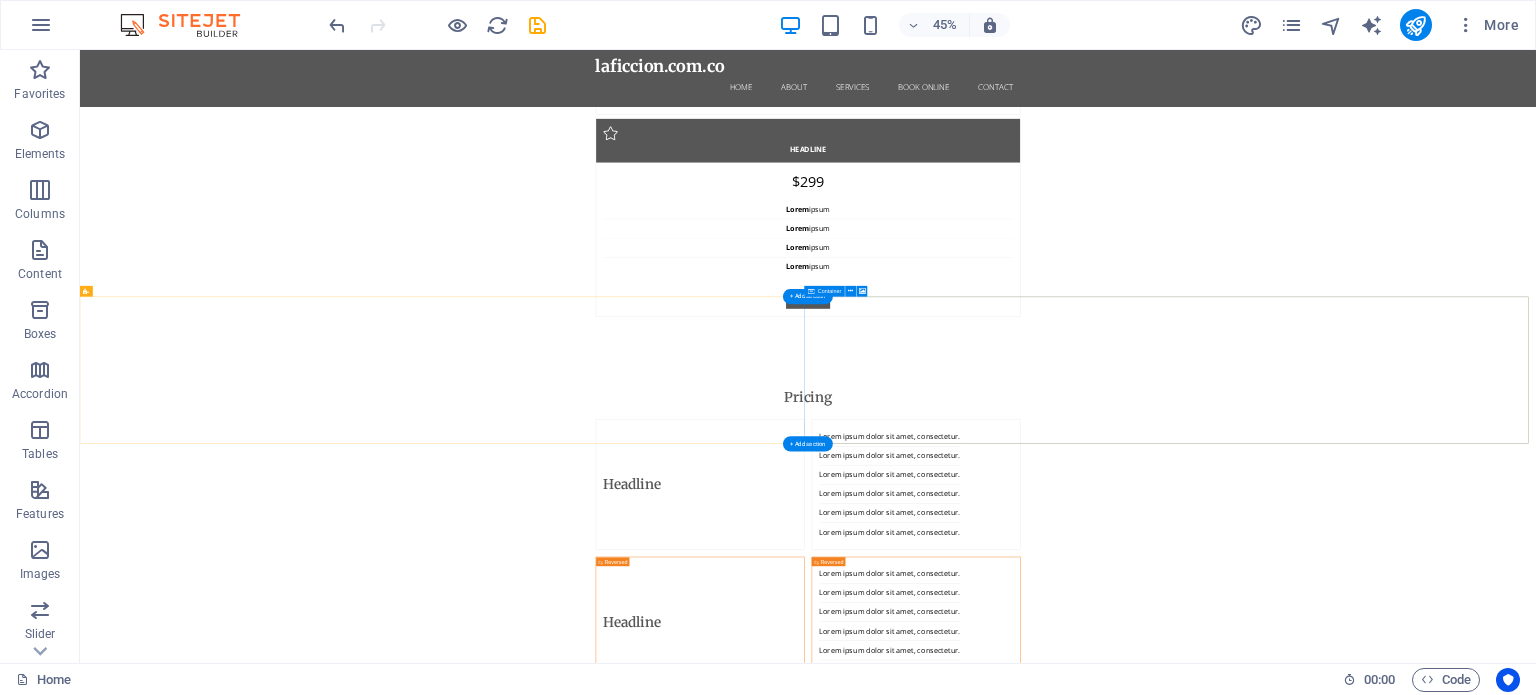 scroll, scrollTop: 17889, scrollLeft: 0, axis: vertical 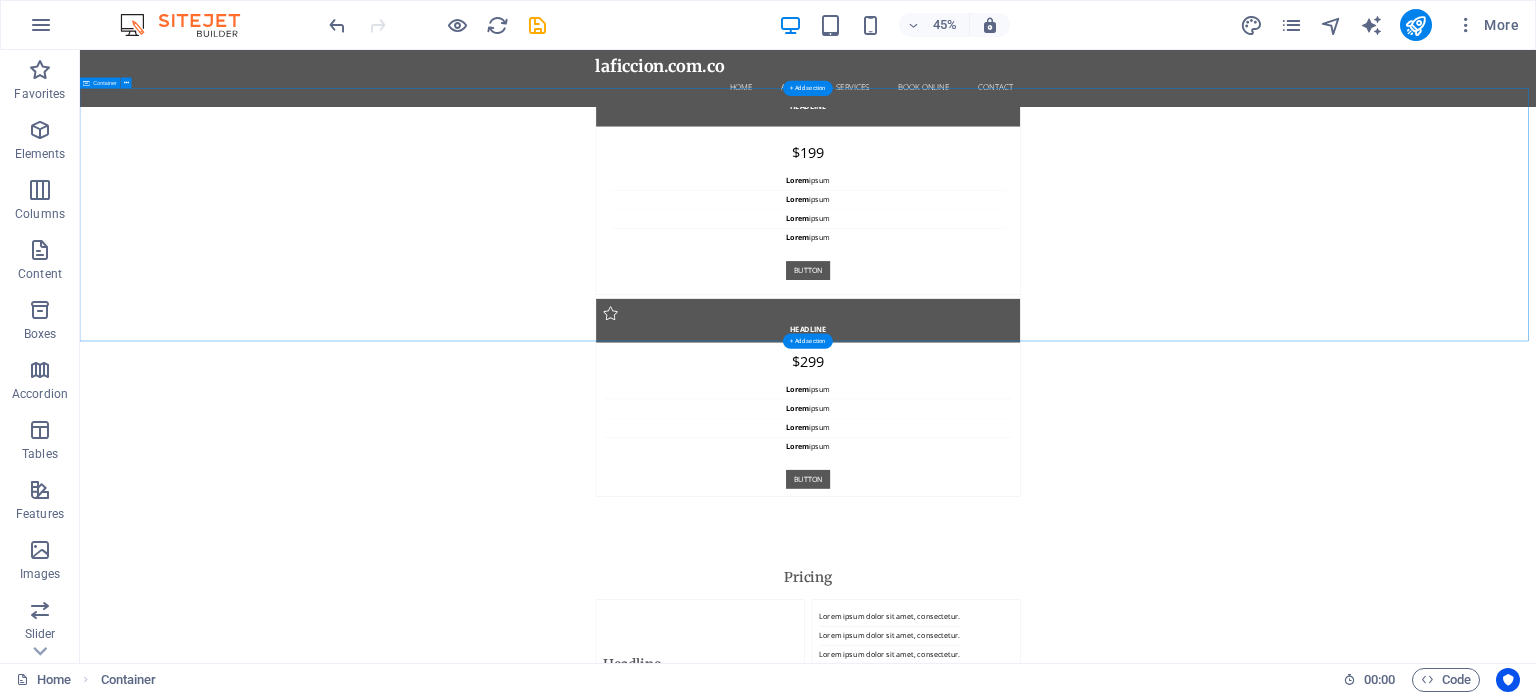 drag, startPoint x: 2444, startPoint y: 672, endPoint x: 2113, endPoint y: 469, distance: 388.29114 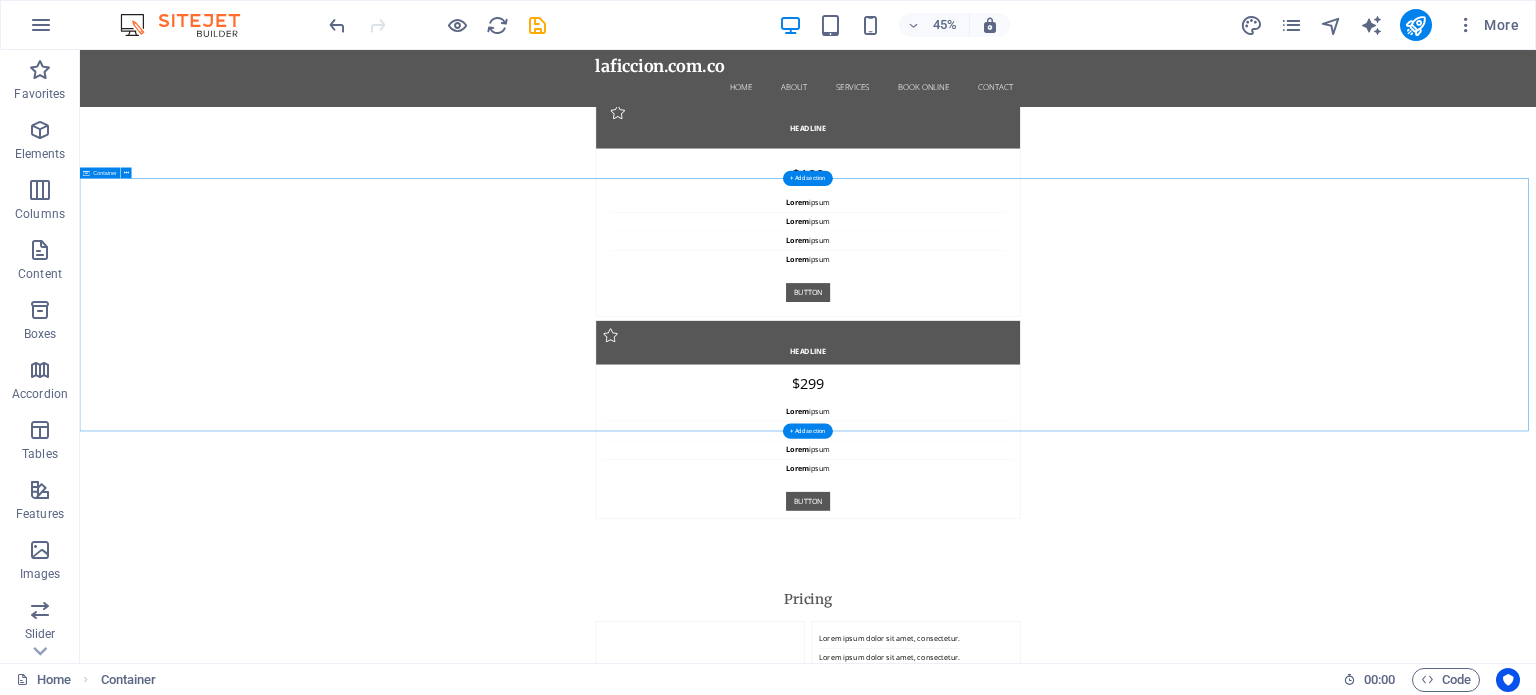 scroll, scrollTop: 17689, scrollLeft: 0, axis: vertical 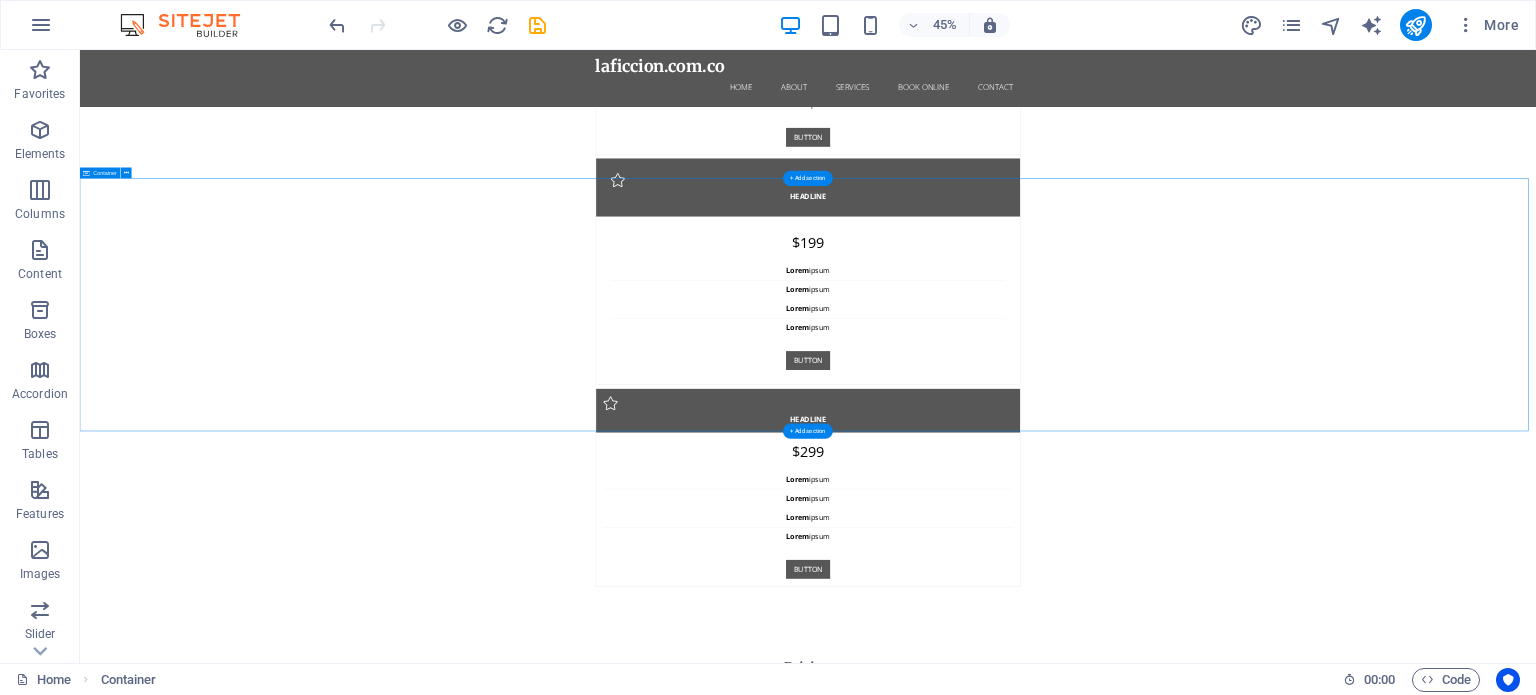 click on "Contact Us   I have read and understand the privacy policy. Unreadable? Load new Submit" at bounding box center [1698, 14557] 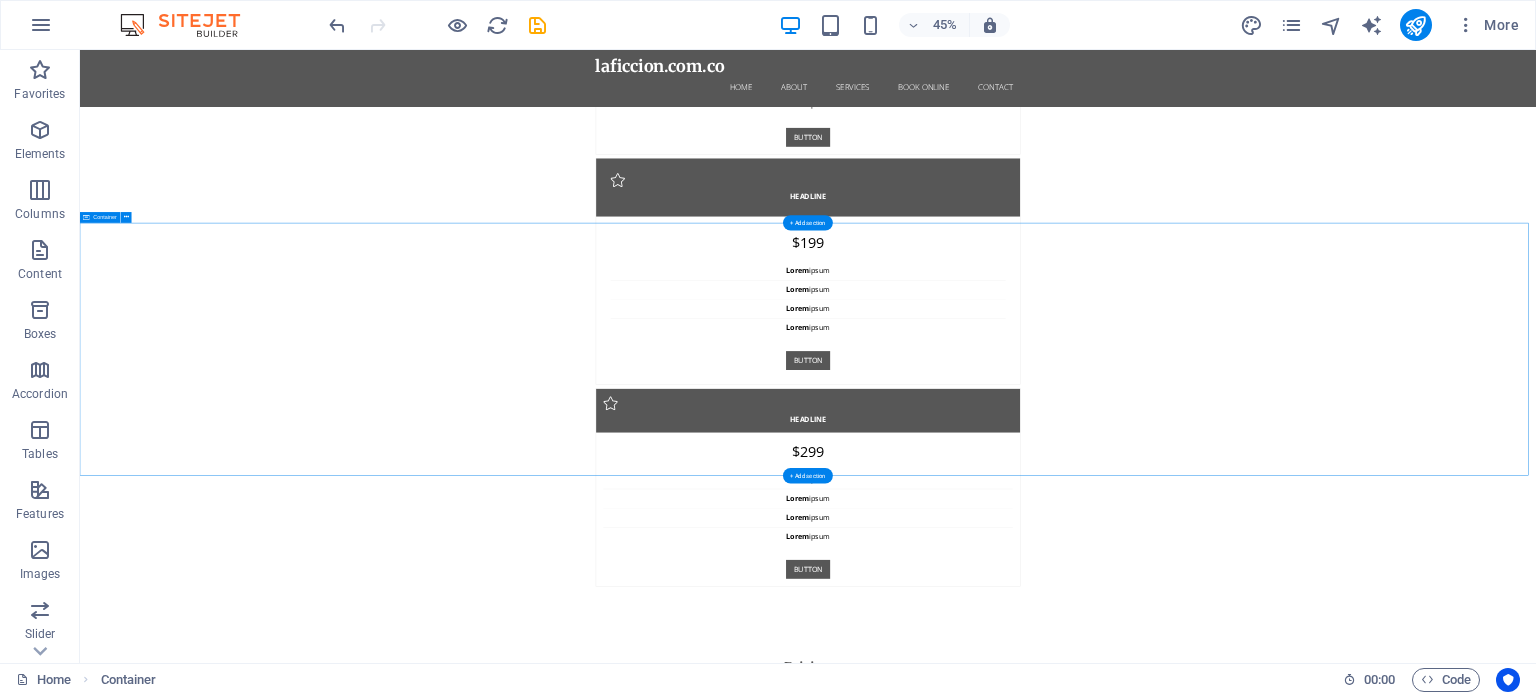 scroll, scrollTop: 17589, scrollLeft: 0, axis: vertical 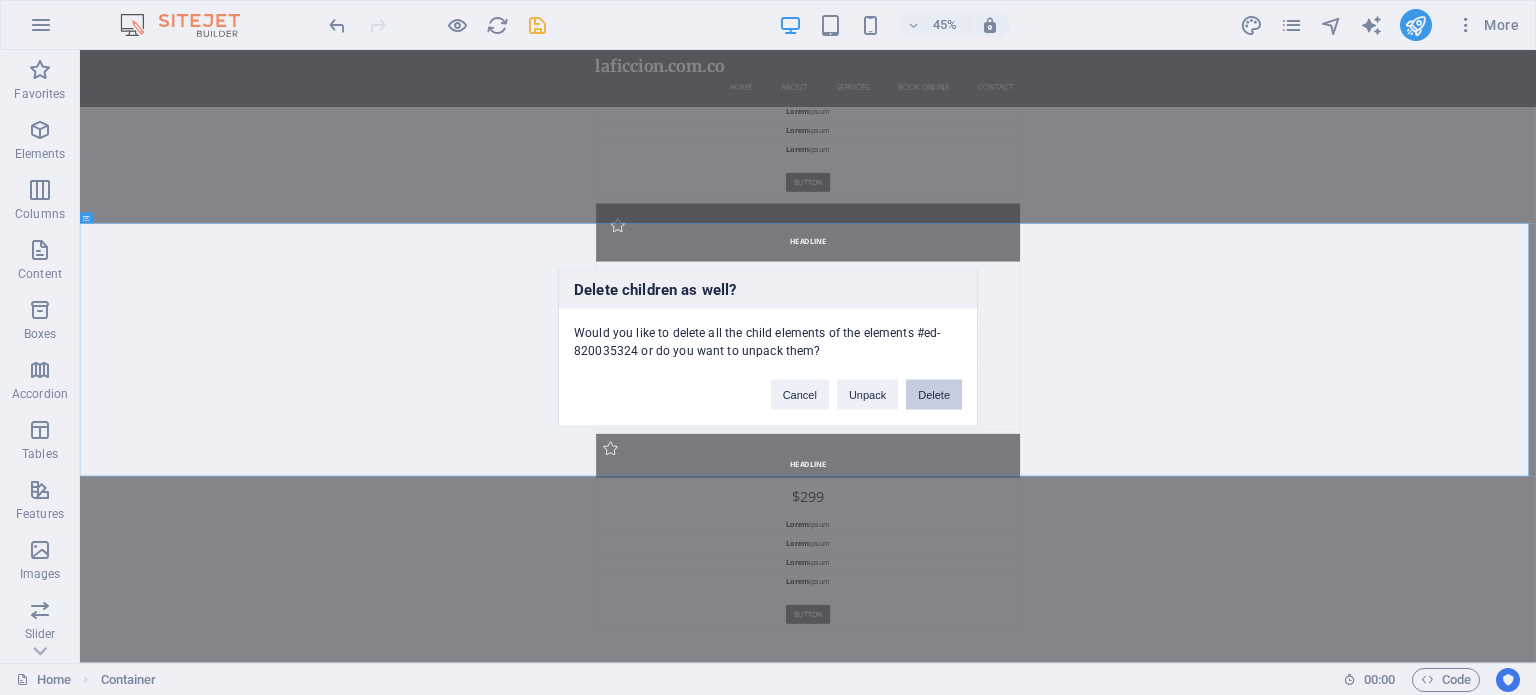 type 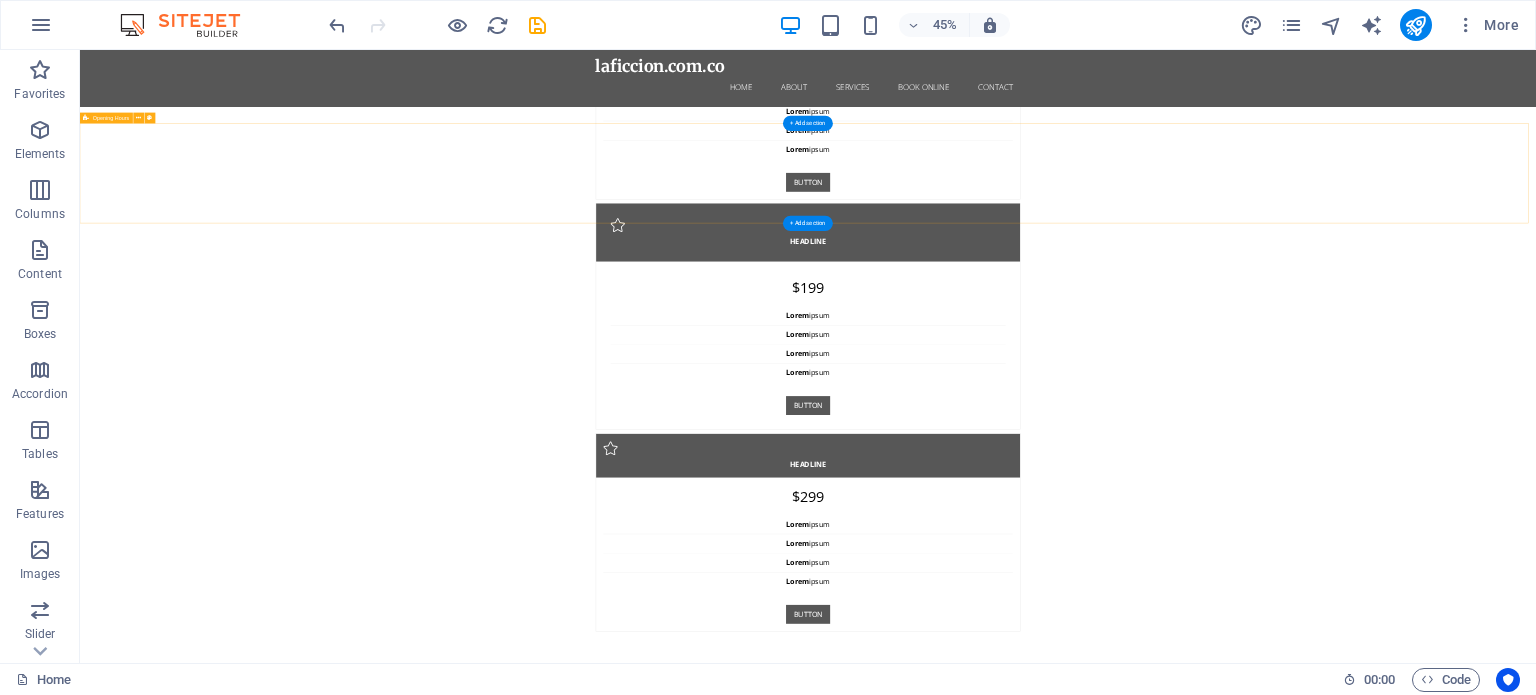 click on "Monday closed Tuesday 09:00 - 18:30 Wednesday 09:00 - 18:30 Thursday 09:00 - 18:30 Friday 09:00 - 18:30 Saturday 09:00 - 18:30 Sunday 09:00 - 18:30" at bounding box center (1698, 14039) 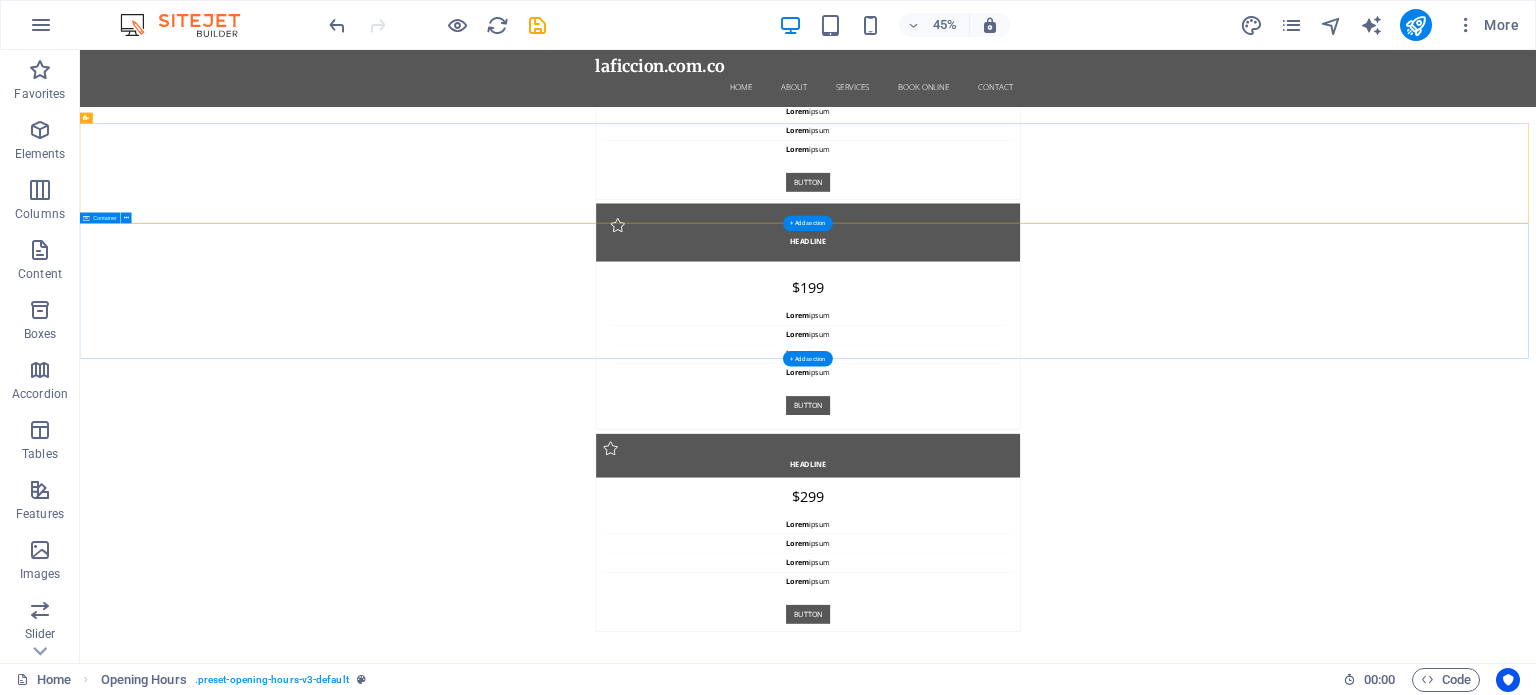 click on "Drop content here or  Add elements  Paste clipboard" at bounding box center (1698, 14520) 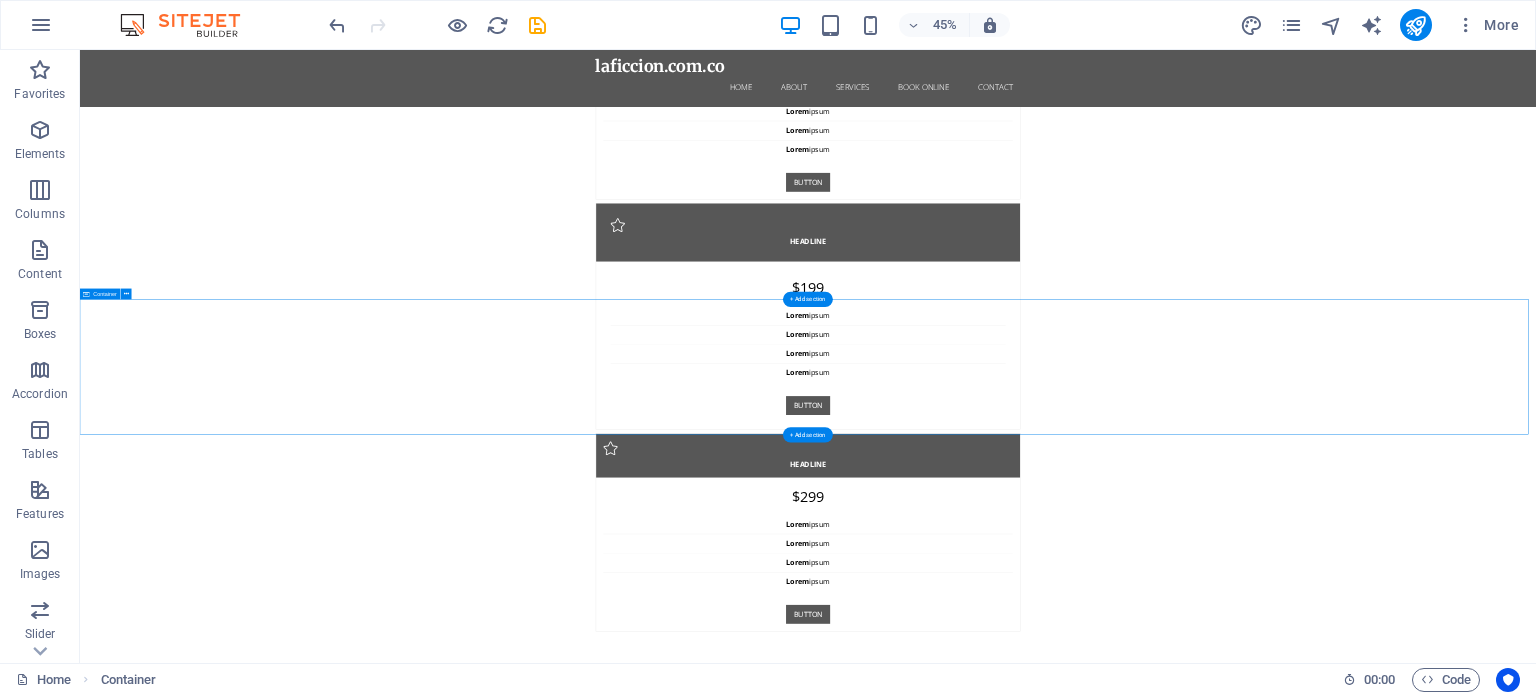 scroll, scrollTop: 17389, scrollLeft: 0, axis: vertical 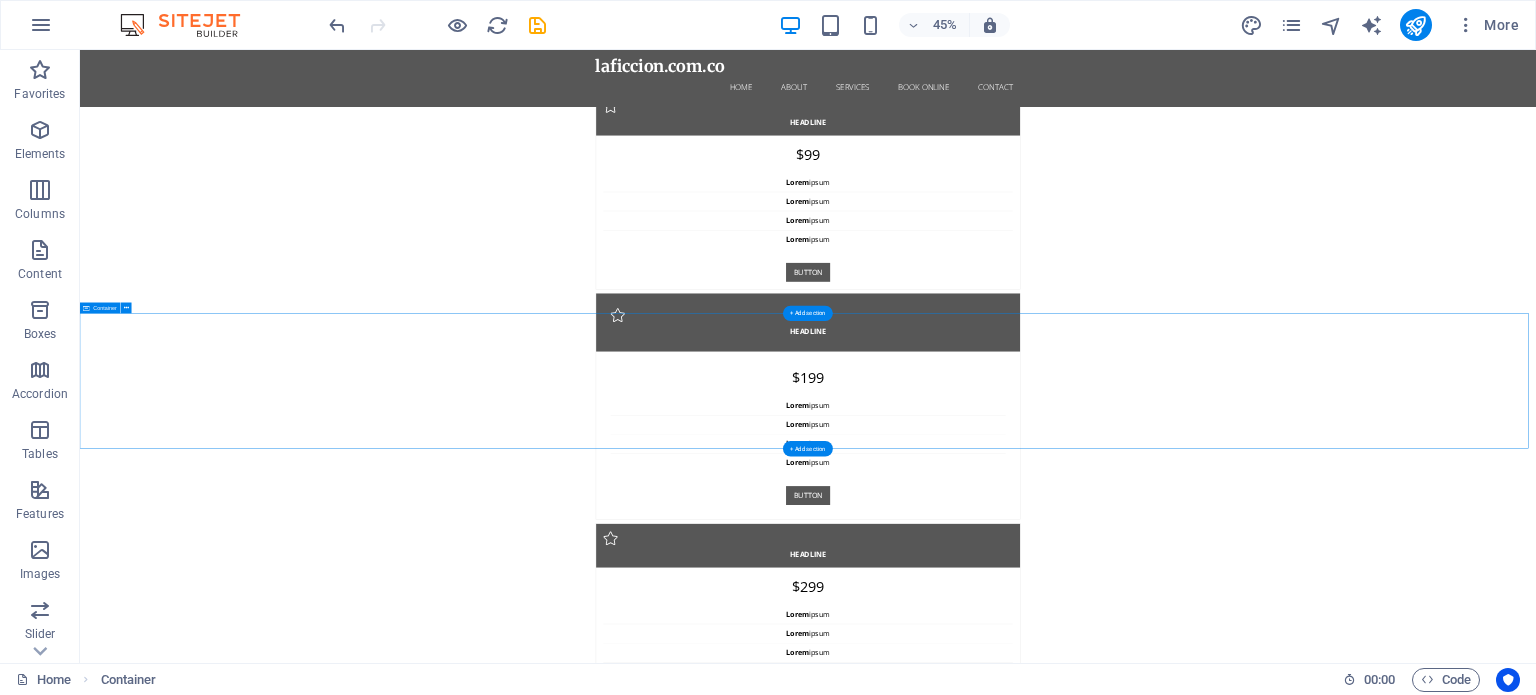 click on "Drop content here or  Add elements  Paste clipboard" at bounding box center (1698, 14720) 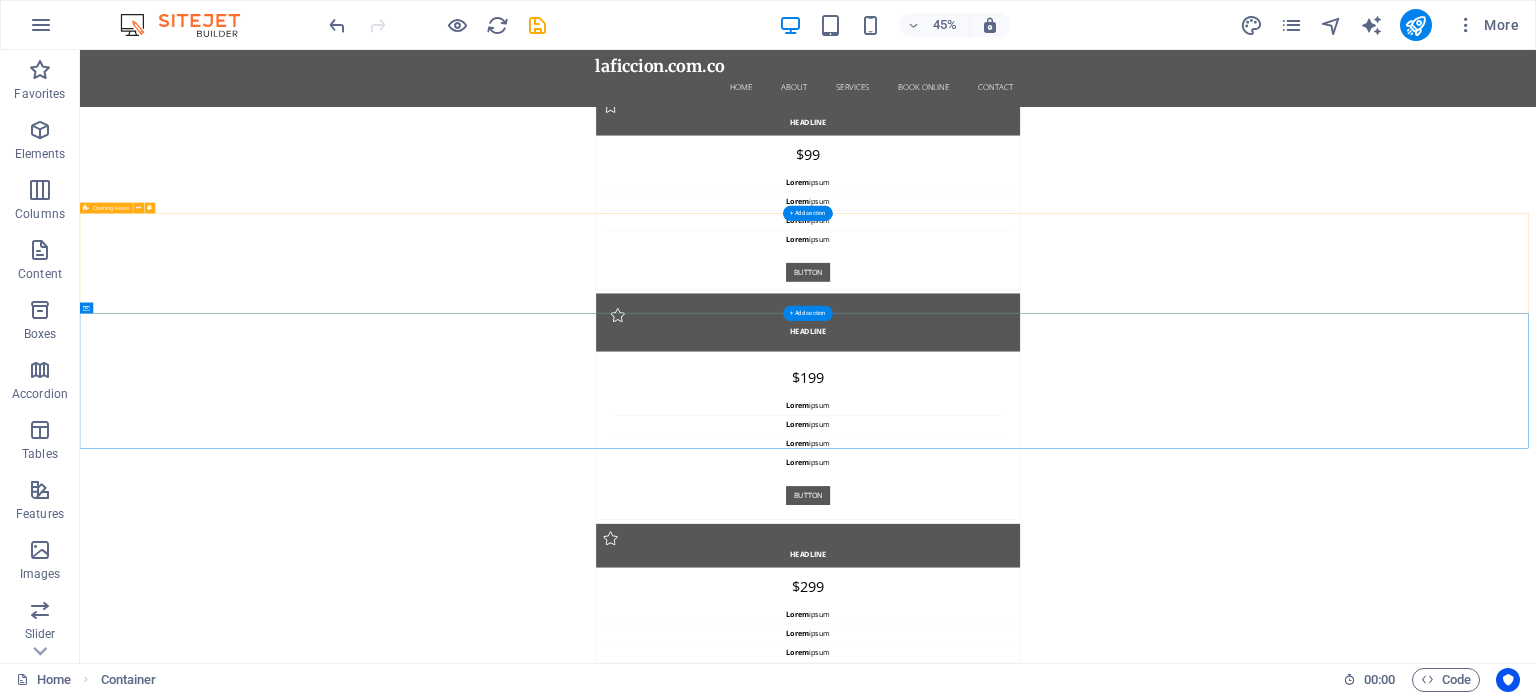 click on "Monday closed Tuesday 09:00 - 18:30 Wednesday 09:00 - 18:30 Thursday 09:00 - 18:30 Friday 09:00 - 18:30 Saturday 09:00 - 18:30 Sunday 09:00 - 18:30" at bounding box center (1698, 14239) 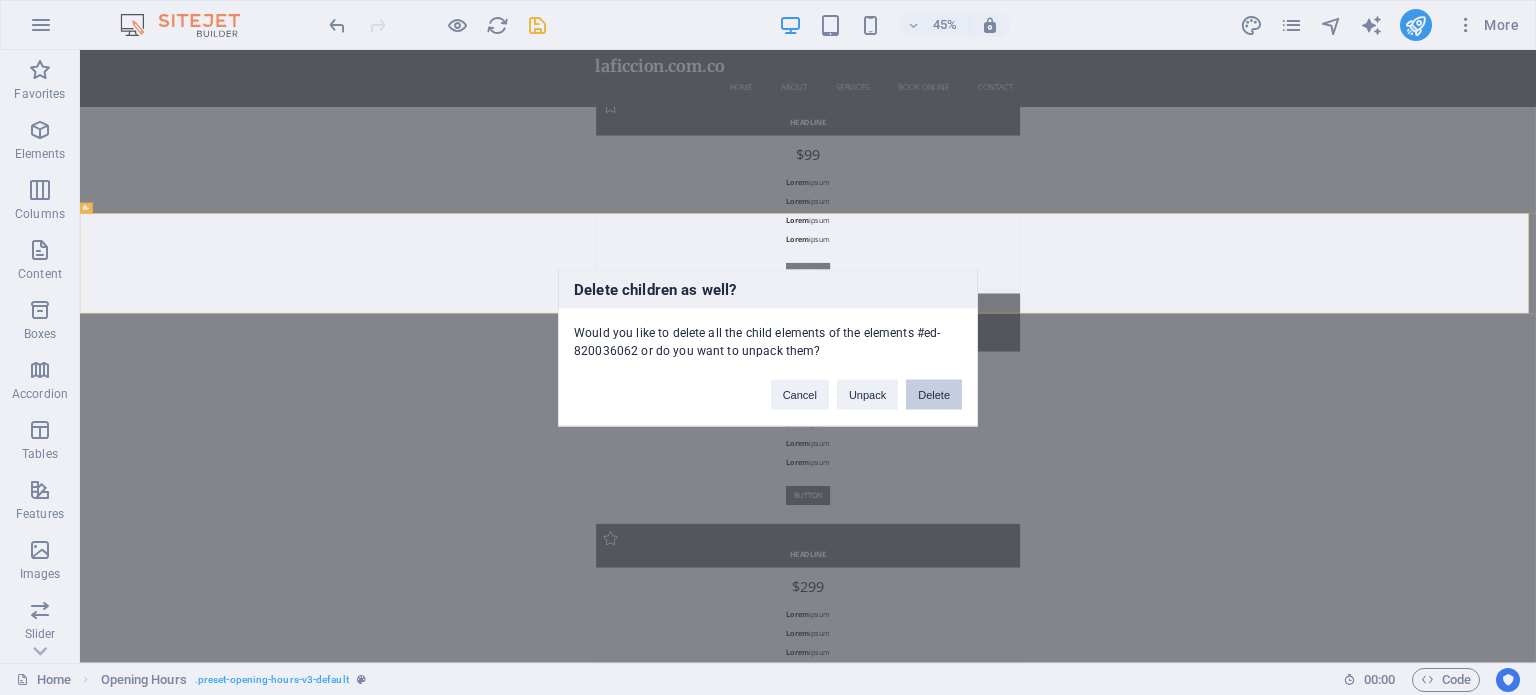 click on "Delete" at bounding box center [934, 394] 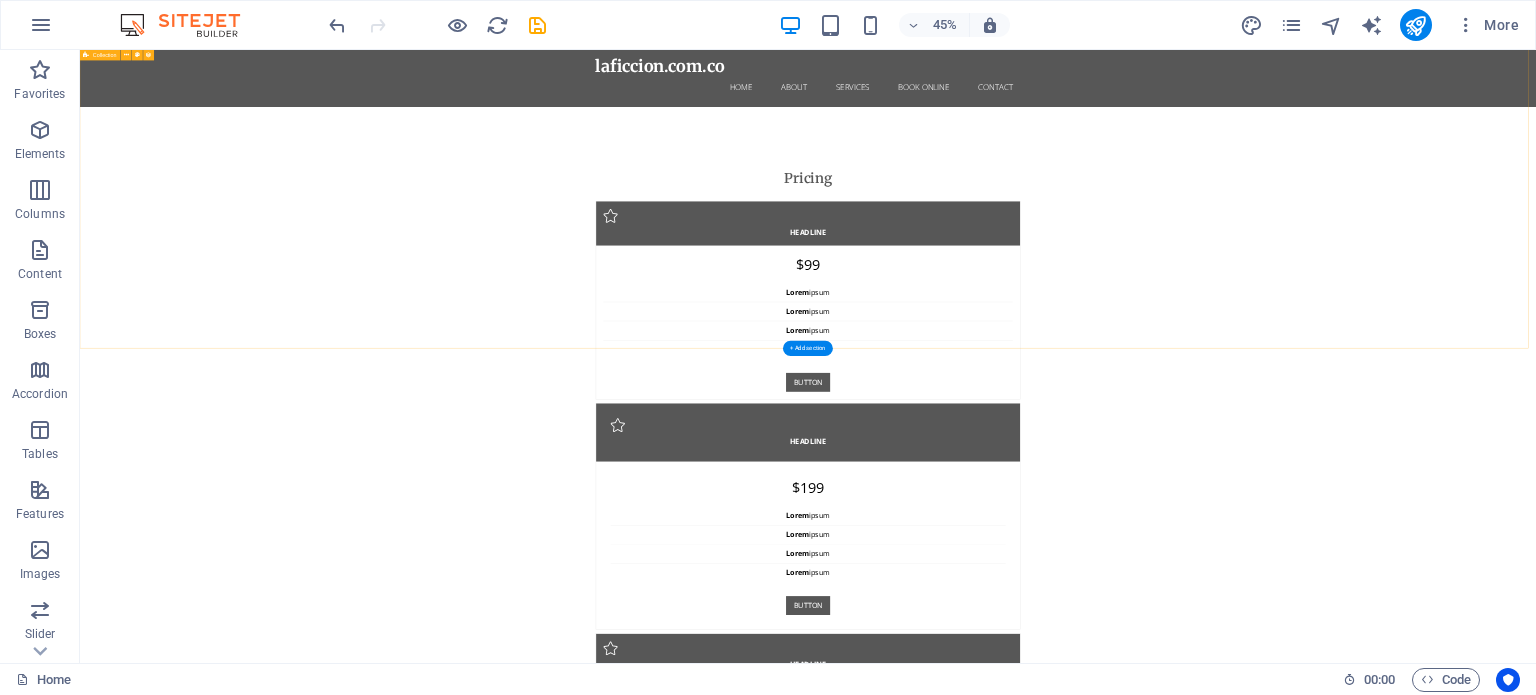 scroll, scrollTop: 17089, scrollLeft: 0, axis: vertical 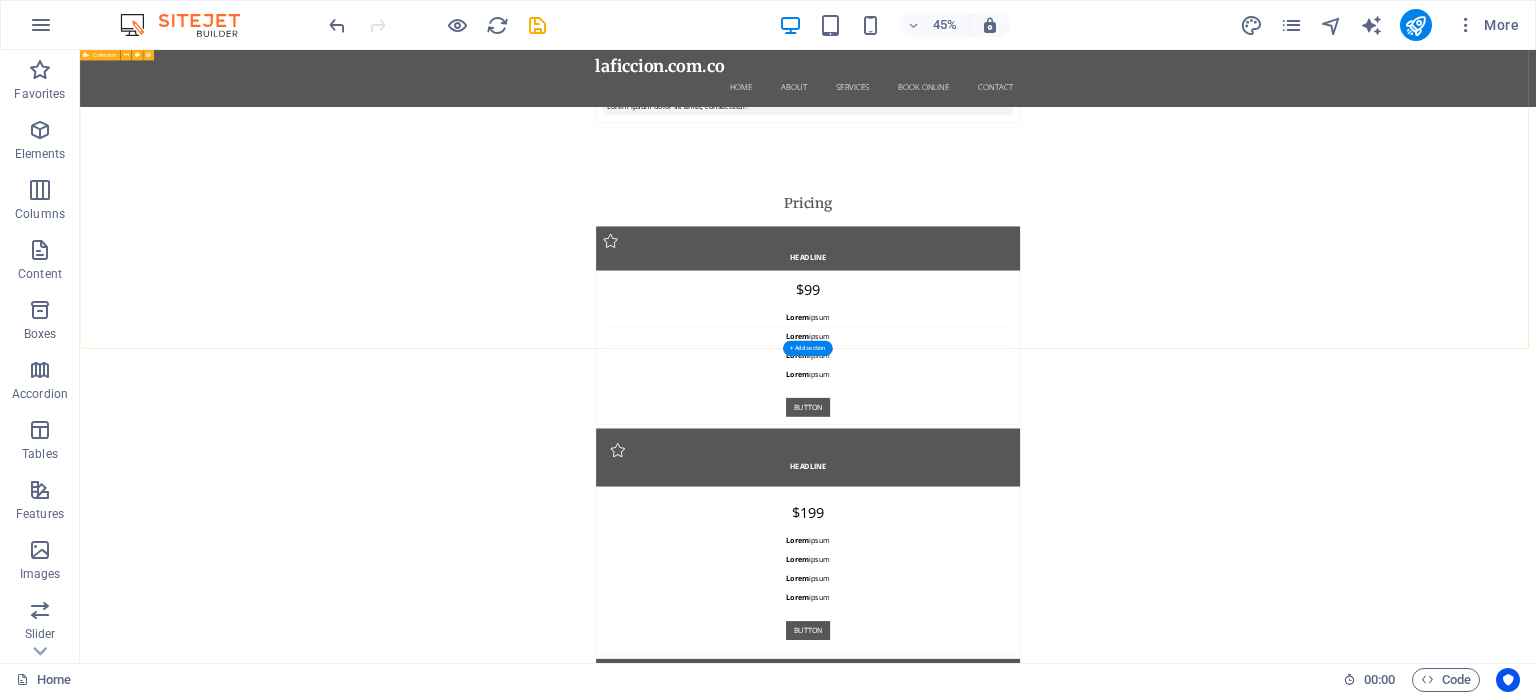 click on "Blog Post 6 Category 2 08/26/2024 Aliquet suspendisse habitasse fringilla facilisis? Venenatis himenaeos mattis nam condimentum. Dictumst etiam risus, vivamus maecenas dictumst. Volutpat vulputate sagittis, nulla aliquam mollis pulvinar porttitor. Risus ornare tortor! Quis ante mollis eu erat aenean facilisis diam. Lorem fames sagittis id vehicula. Blog Post 5 Category 2 08/25/2024 Luctus inceptos. Phasellus eget eros malesuada vulputate turpis non bibendum taciti! A integer consequat. At morbi et lacinia nisi sociosqu? Metus feugiat at, nisl felis vestibulum. Laoreet nec vel bibendum nec. Sodales orci. Hendrerit ornare cubilia. Habitasse elementum! Blog Post 4 Category 1 08/24/2024 Volutpat aliquet class enim, a vivamus. Auctor netus sagittis laoreet at dolor, tempus metus nullam? Nunc tortor eget. Ad odio conubia augue duis aliquam non. Dictumst netus curae hac nibh. Erat ipsum lectus conubia! Blog Post 3 Category 1 08/23/2024 Blog Post 2 Category 1 08/22/2024 Blog Post 1 Category 1 08/21/2024  Previous" at bounding box center (1698, 12725) 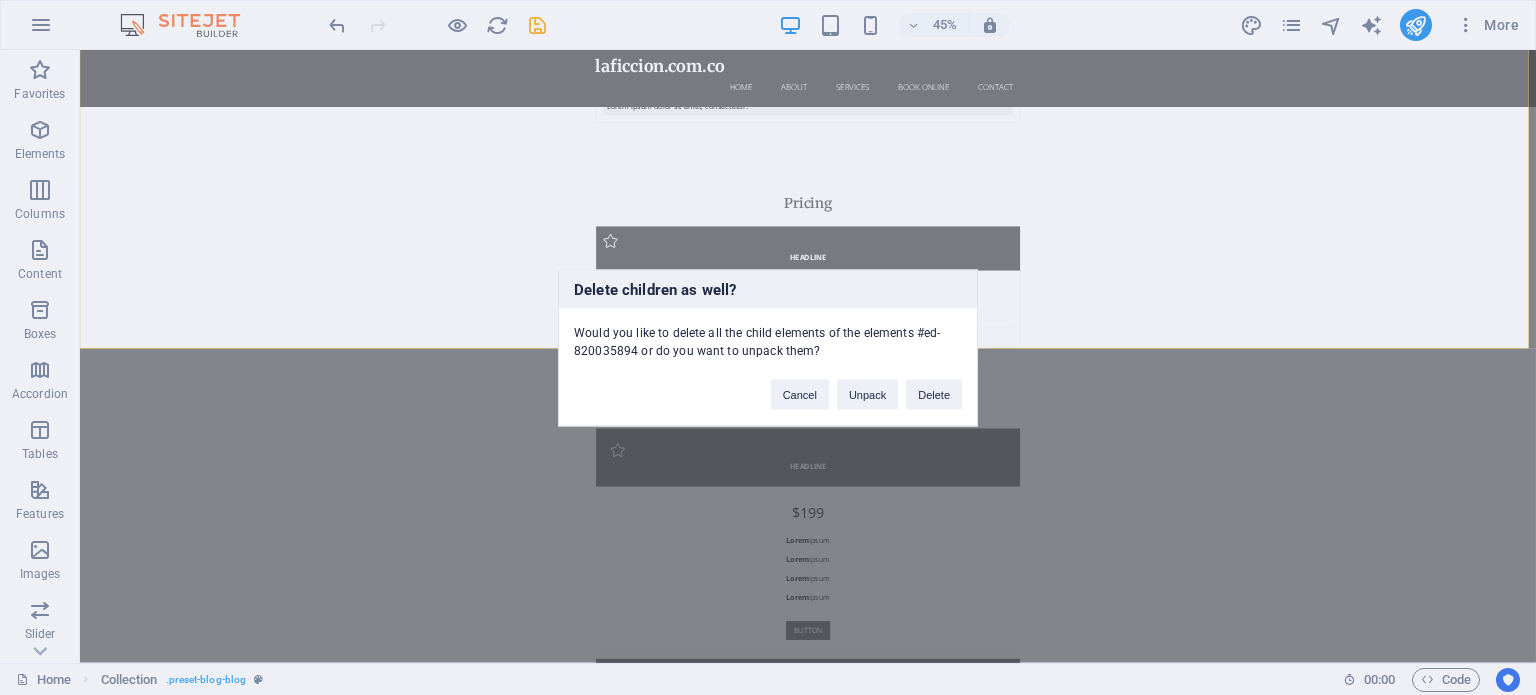 type 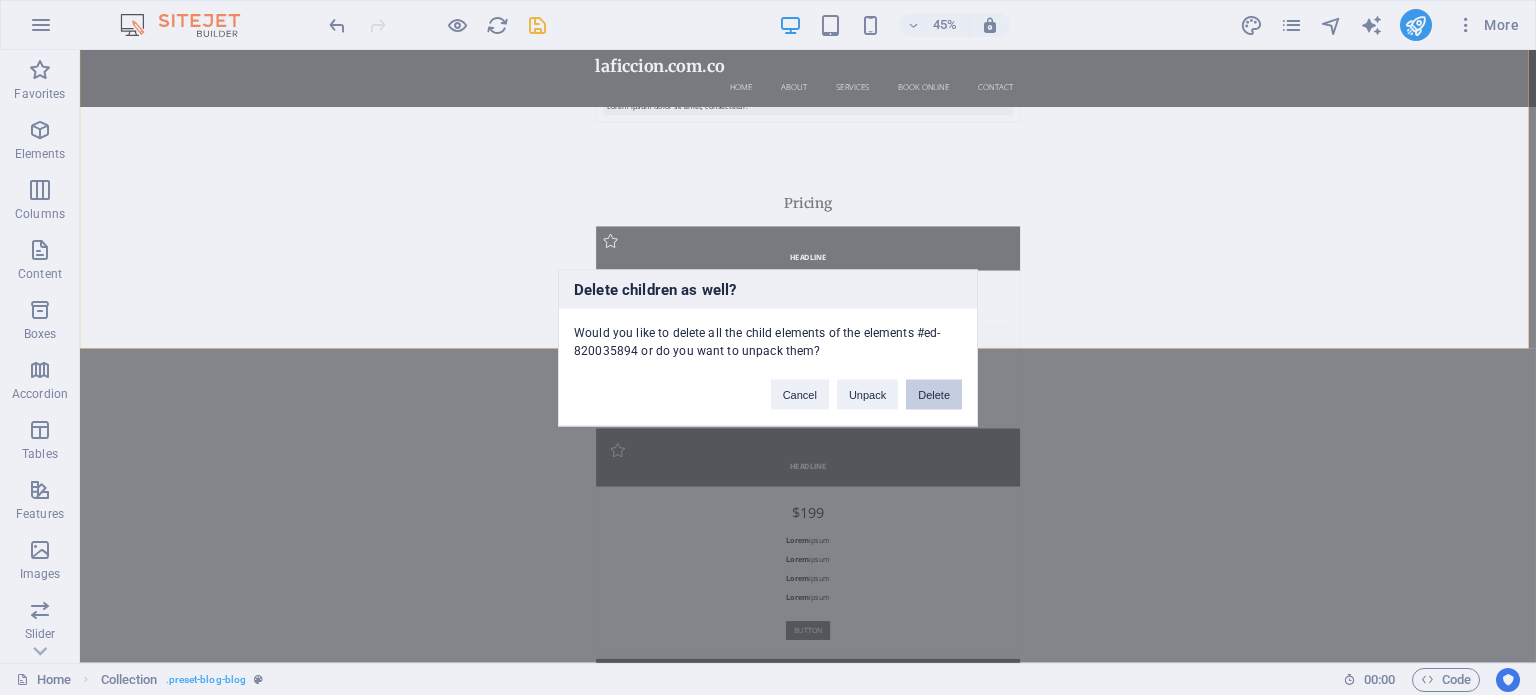 drag, startPoint x: 940, startPoint y: 399, endPoint x: 1918, endPoint y: 748, distance: 1038.405 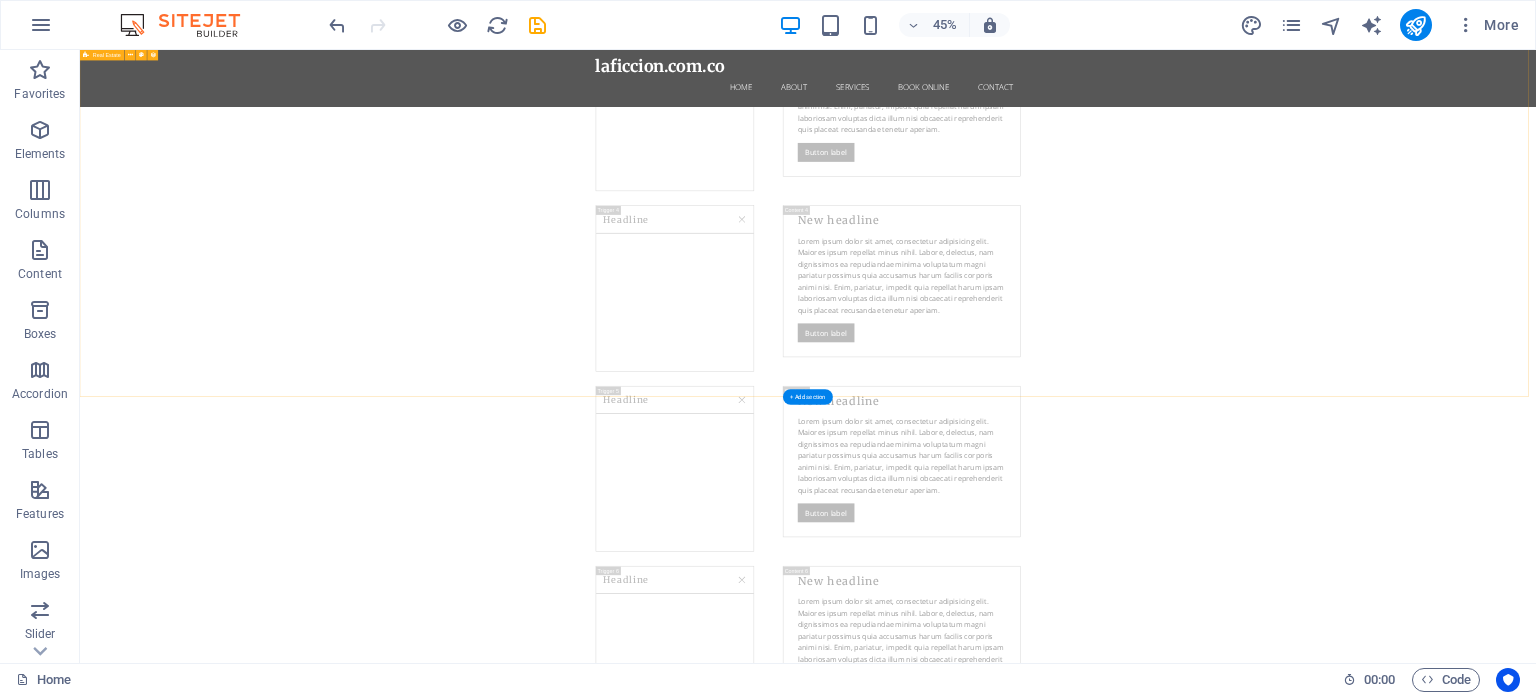 scroll, scrollTop: 15062, scrollLeft: 0, axis: vertical 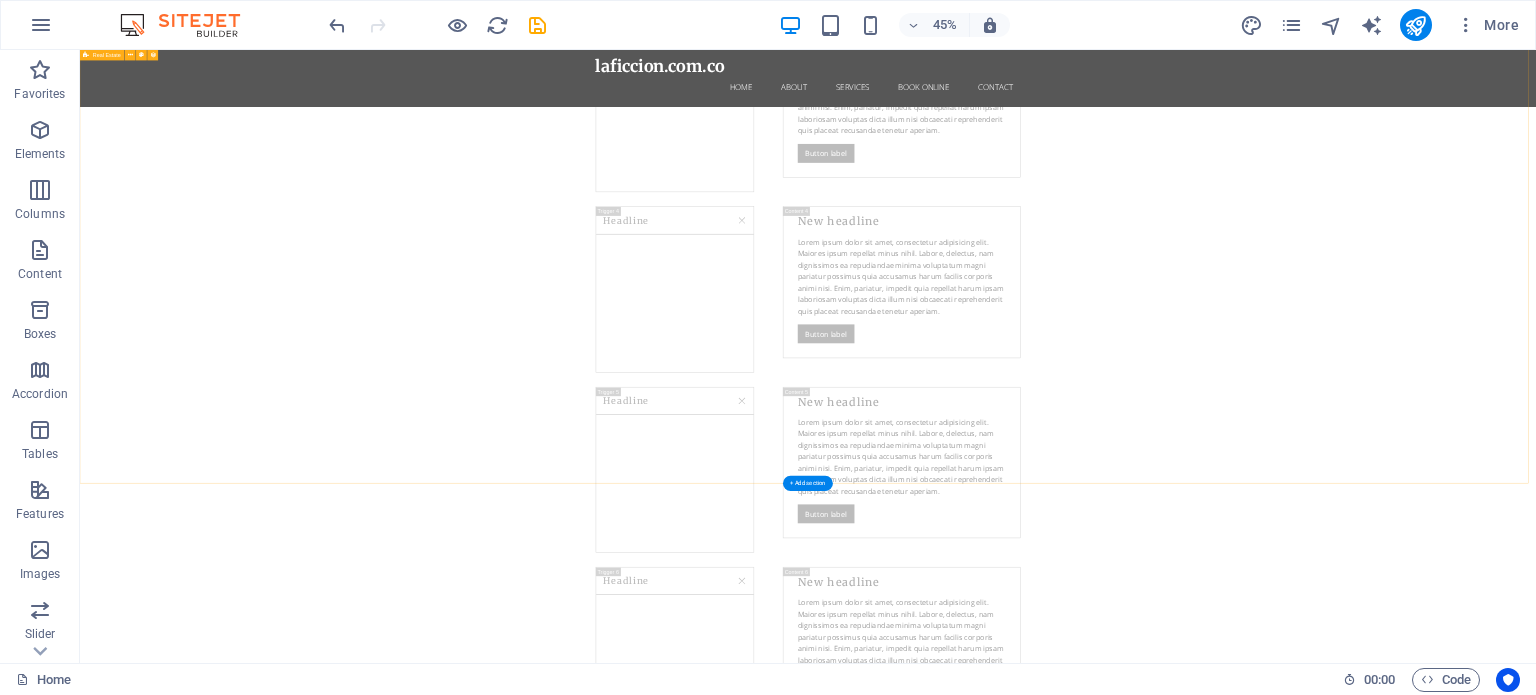 click on "For Rent $ 2,789 mth. rent Office Space in Chicago Chicago, IL 60605 672 sqft 0 2 For Rent $ 2,018 mth. rent Executive Office in Anaheim Anaheim, CA 92807 517 sqft 0 2 For Rent $ 4,123 mth. rent Serviced Office in Denver Denver, CO 80207 1010 sqft 0 10 For Rent $ 1,949,000 Luxury House in Newton Newton, MA 02468 3,354 sqft 4 4 For Rent $ 4,900,000 Beautiful House in Anaheim Anaheim, CA 92807 7,860 sqft 6 6 For Rent $ 695,000 Modern House in Denver Denver, CO 80207 2,136 sqft 3 2 For Rent $ 1,690 mth. rent Apartment in Denver Denver, CO 80207 560 sqft 1 1 For Rent $ 4,617 mth. rent Studio Loft in Chicago Chicago, IL 60605 1,830 sqft 3 3 For Rent $ 2,560 mth. rent 2-Bedroom Apartment in Chicago Chicago, IL 60605 751 sqft 2 2  Previous Next" at bounding box center [1698, 10293] 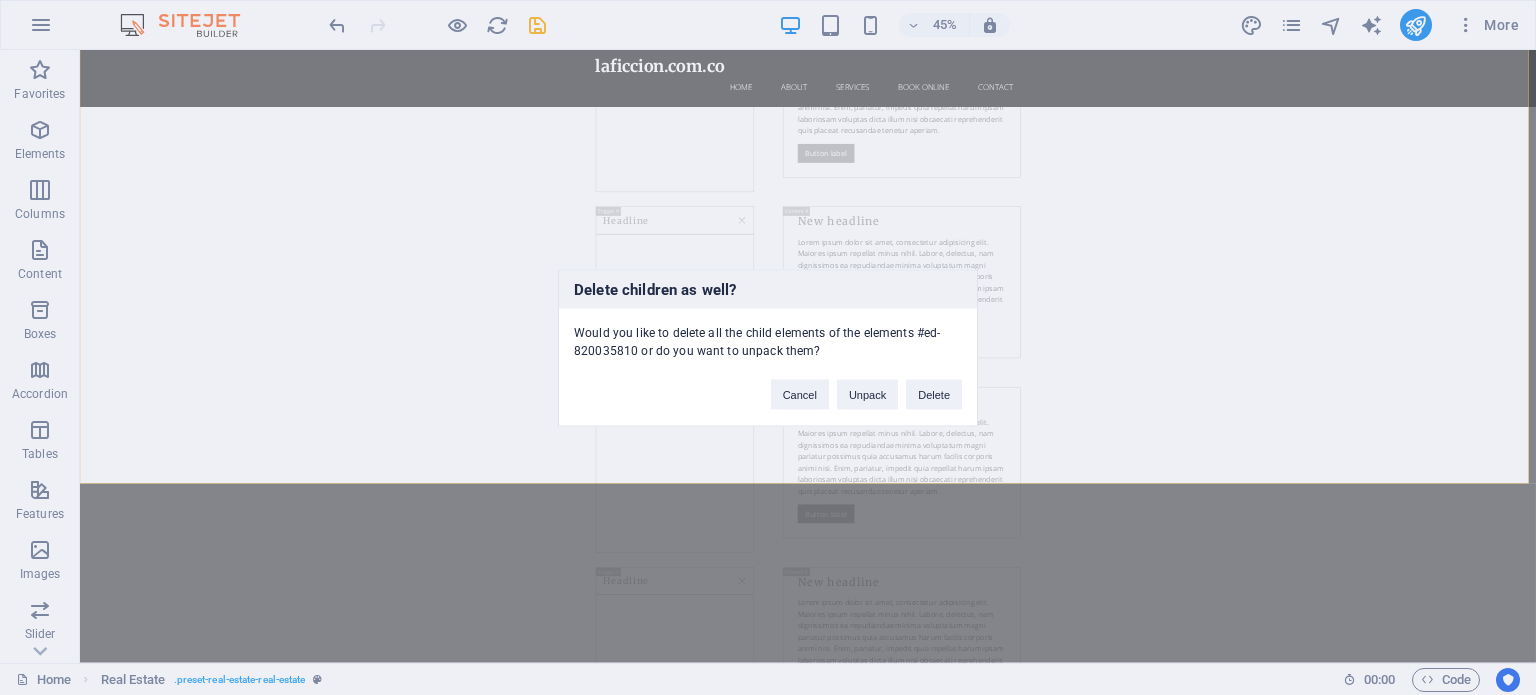 type 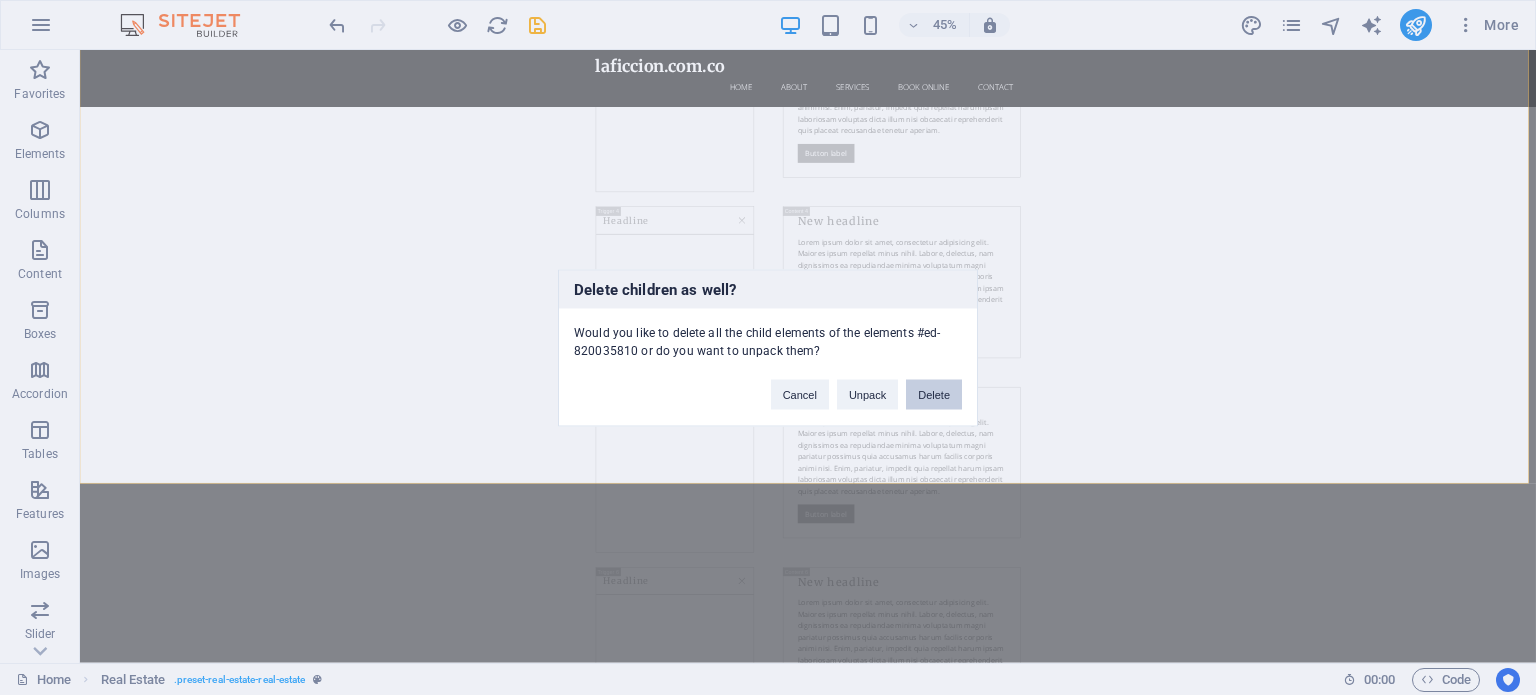 click on "Delete" at bounding box center [934, 394] 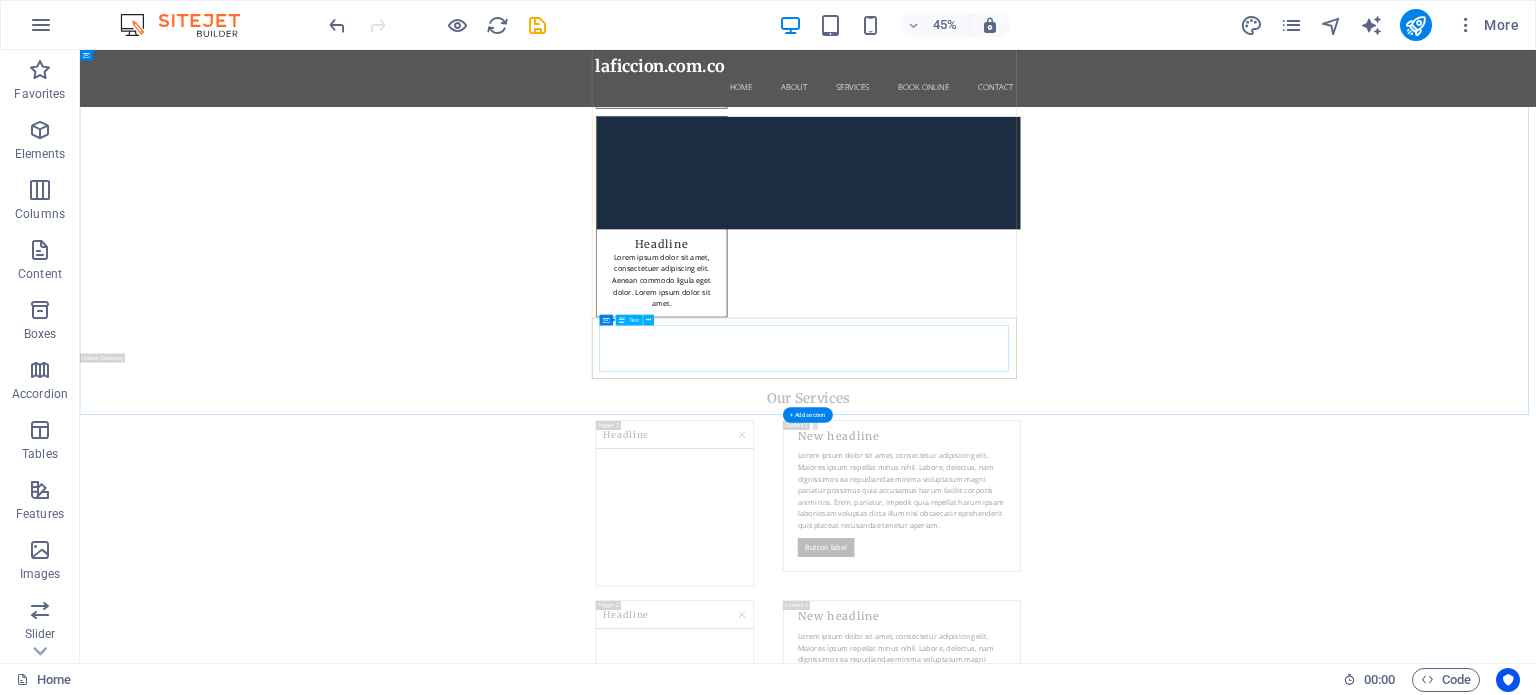 scroll, scrollTop: 13084, scrollLeft: 0, axis: vertical 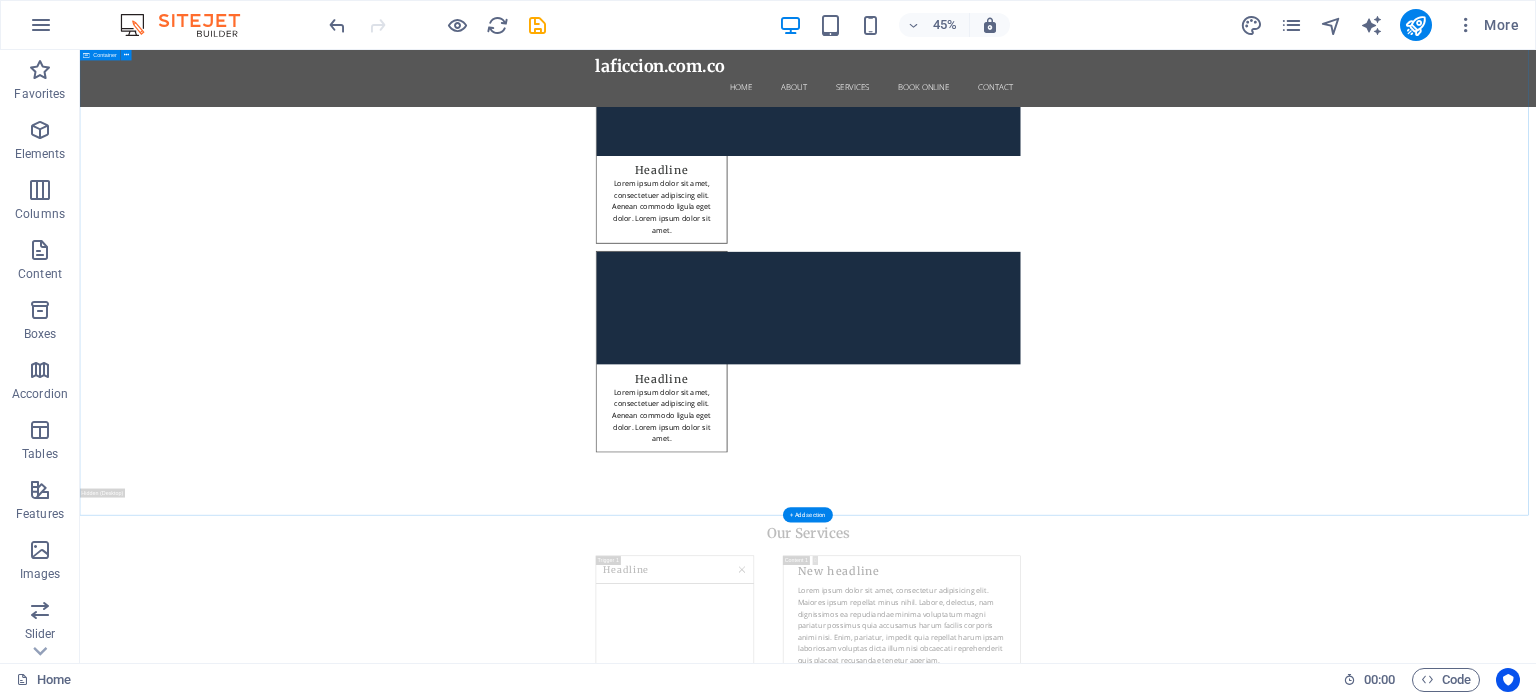 click on "FAQs Headline Lorem ipsum dolor sit amet, consectetur adipisicing elit. Maiores ipsum repellat minus nihil. Labore, delectus, nam dignissimos ea repudiandae minima voluptatum magni pariatur possimus quia accusamus harum facilis corporis animi nisi. Enim, pariatur, impedit quia repellat harum ipsam laboriosam voluptas dicta illum nisi obcaecati reprehenderit quis placeat recusandae tenetur aperiam. Headline Lorem ipsum dolor sit amet, consectetur adipisicing elit. Maiores ipsum repellat minus nihil. Labore, delectus, nam dignissimos ea repudiandae minima voluptatum magni pariatur possimus quia accusamus harum facilis corporis animi nisi. Enim, pariatur, impedit quia repellat harum ipsam laboriosam voluptas dicta illum nisi obcaecati reprehenderit quis placeat recusandae tenetur aperiam. Headline Headline Headline Headline" at bounding box center (1698, 8324) 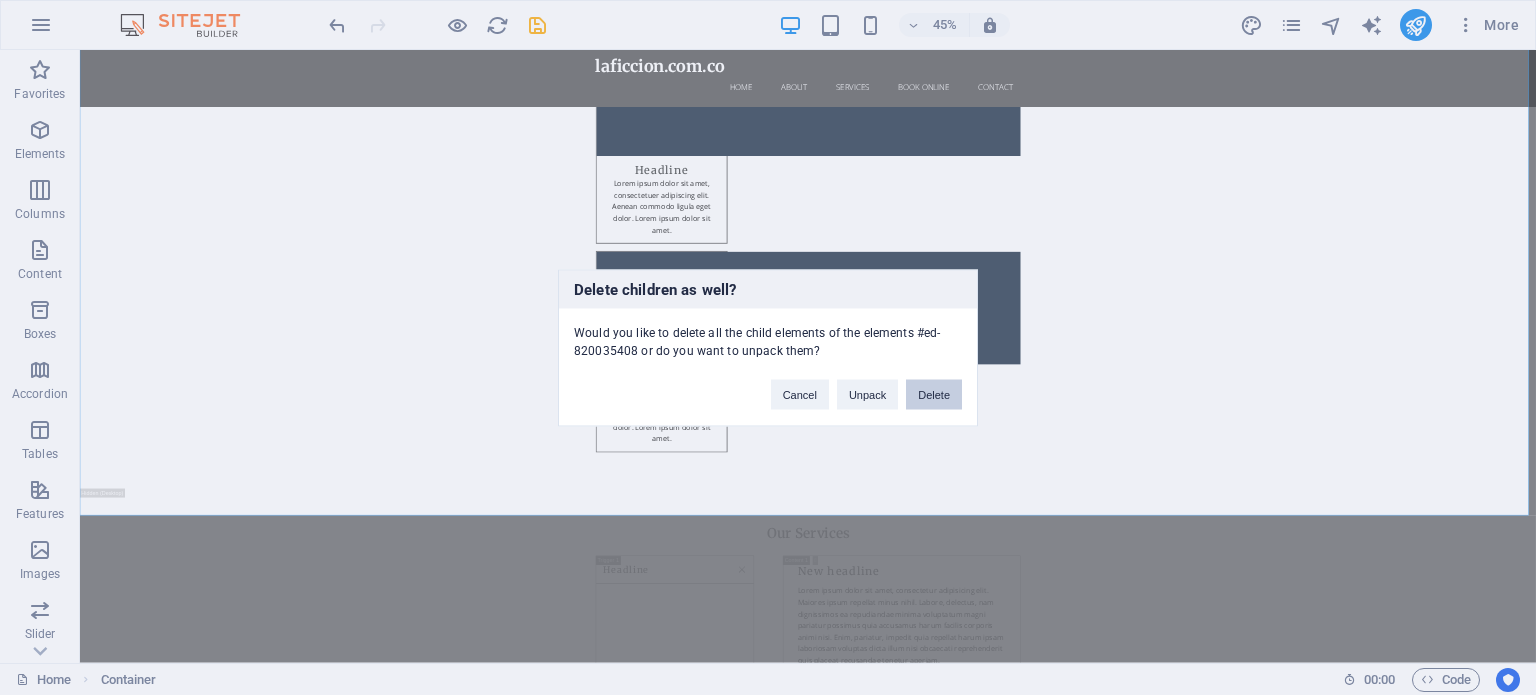 drag, startPoint x: 927, startPoint y: 387, endPoint x: 1859, endPoint y: 711, distance: 986.71173 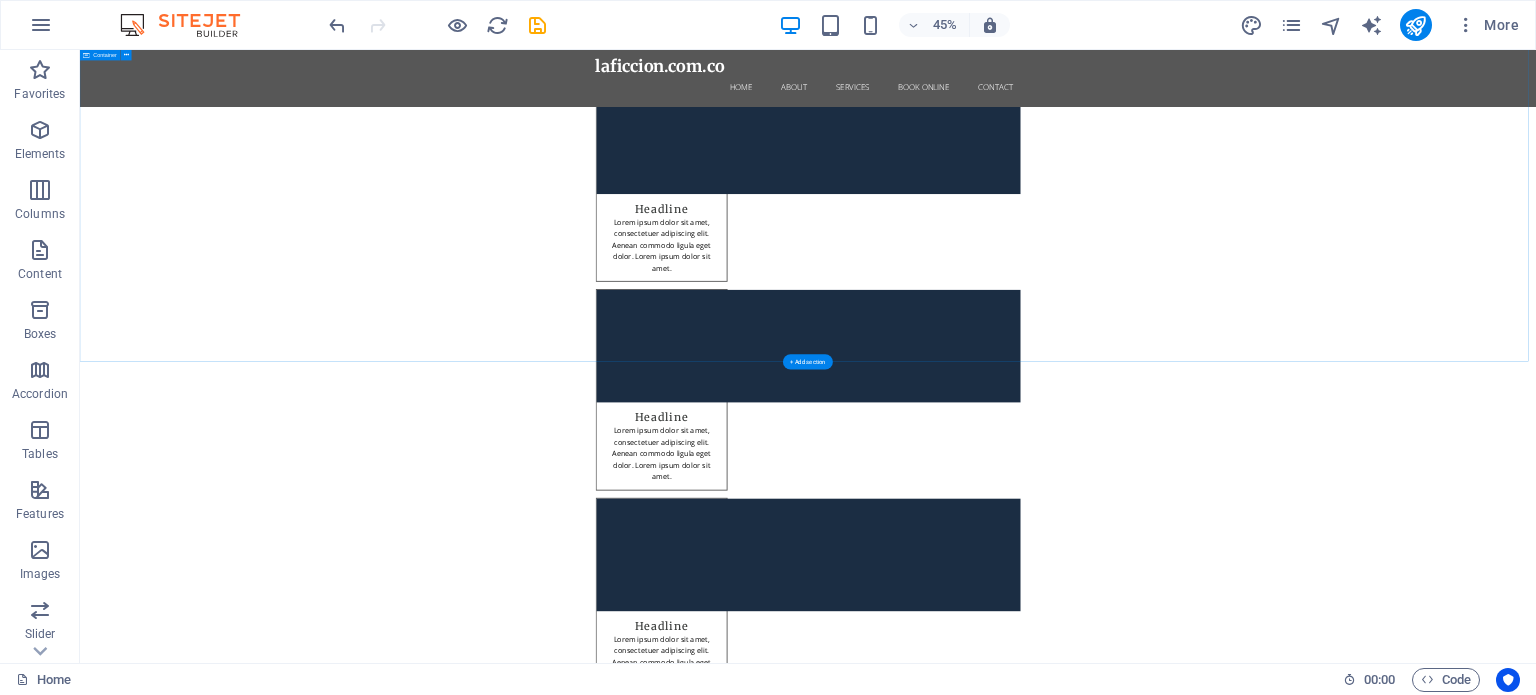 scroll, scrollTop: 11408, scrollLeft: 0, axis: vertical 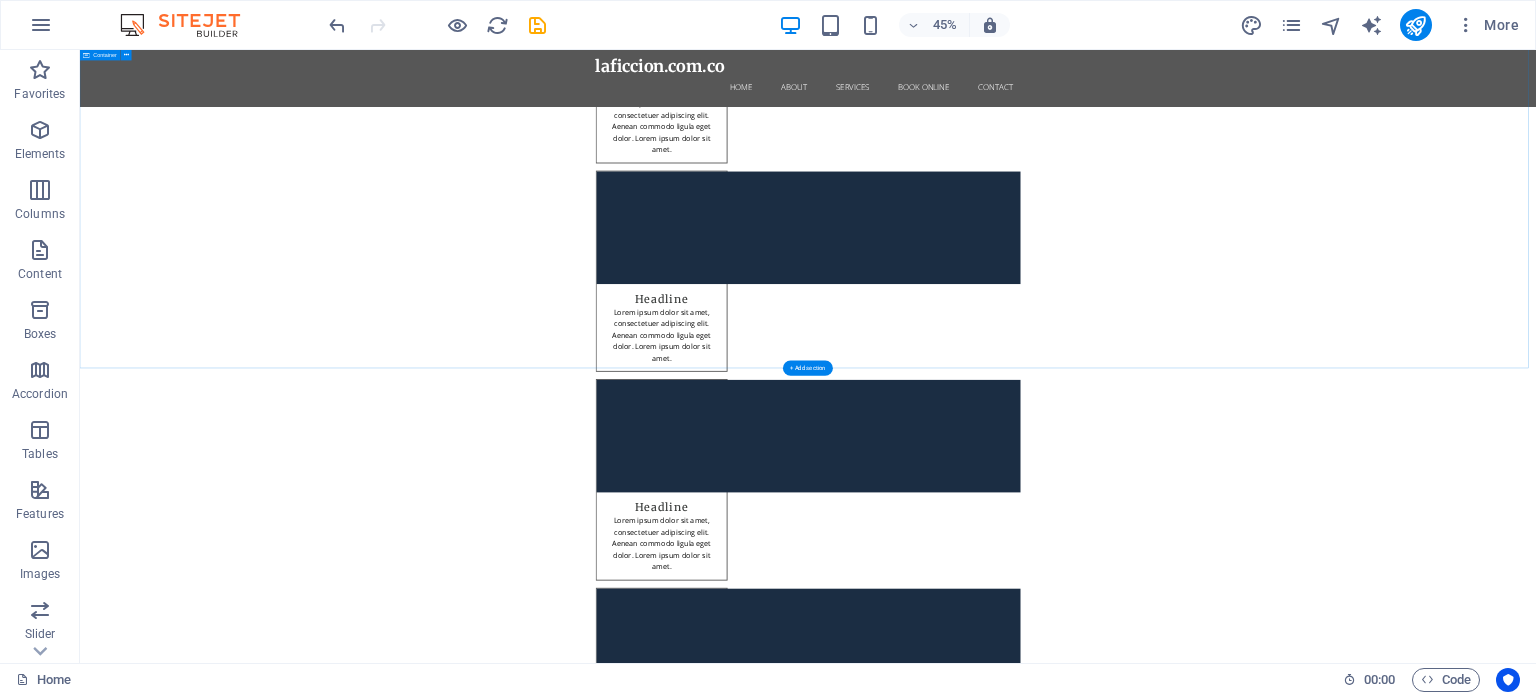 click on "Pricing Headline Lorem ipsum dolor sit amet, consectetur.
Lorem ipsum dolor sit amet, consectetur.
Lorem ipsum dolor sit amet, consectetur.
Lorem ipsum dolor sit amet, consectetur.
Lorem ipsum dolor sit amet, consectetur.
Lorem ipsum dolor sit amet, consectetur.
Headline Lorem ipsum dolor sit amet, consectetur.
Lorem ipsum dolor sit amet, consectetur.
Lorem ipsum dolor sit amet, consectetur.
Lorem ipsum dolor sit amet, consectetur.
Lorem ipsum dolor sit amet, consectetur.
Lorem ipsum dolor sit amet, consectetur.
Headline Lorem ipsum dolor sit amet, consectetur.
Lorem ipsum dolor sit amet, consectetur.
Lorem ipsum dolor sit amet, consectetur.
Lorem ipsum dolor sit amet, consectetur.
Lorem ipsum dolor sit amet, consectetur." at bounding box center (1698, 8167) 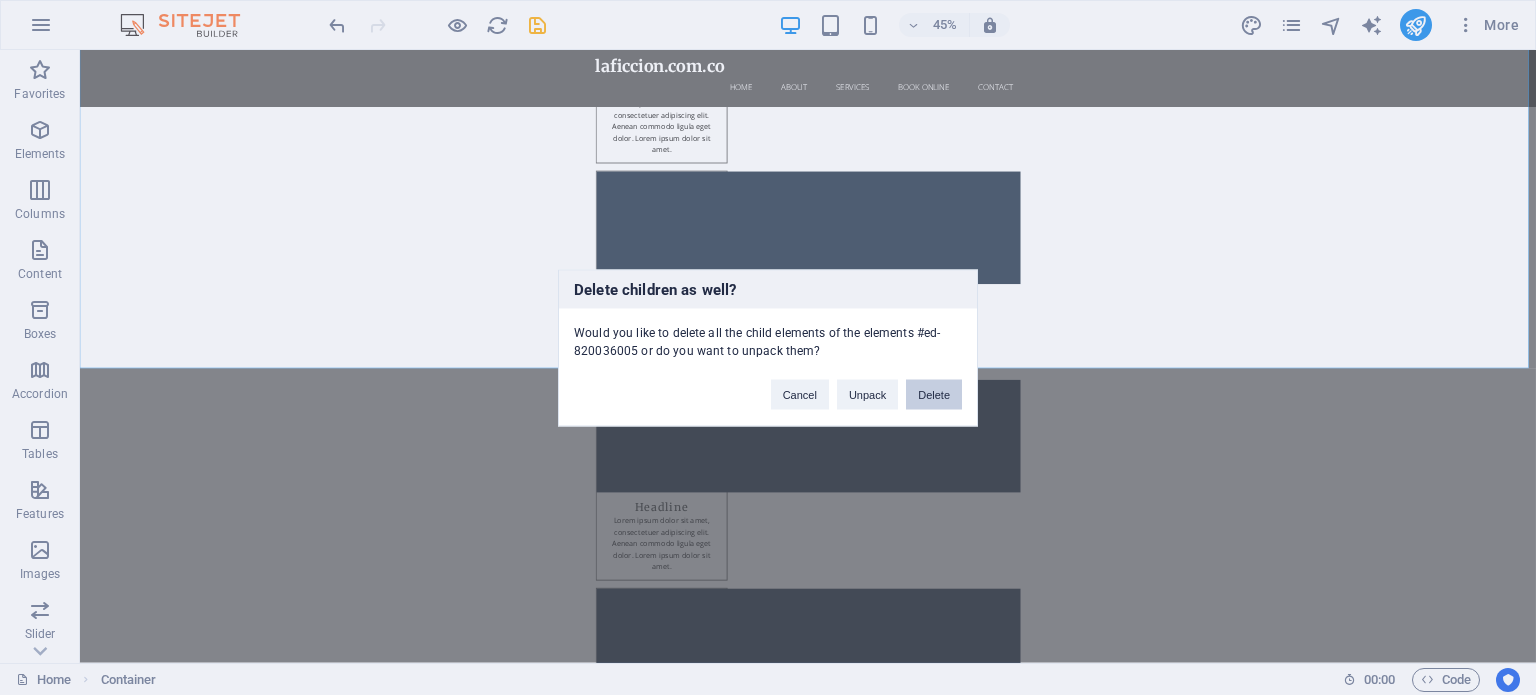 type 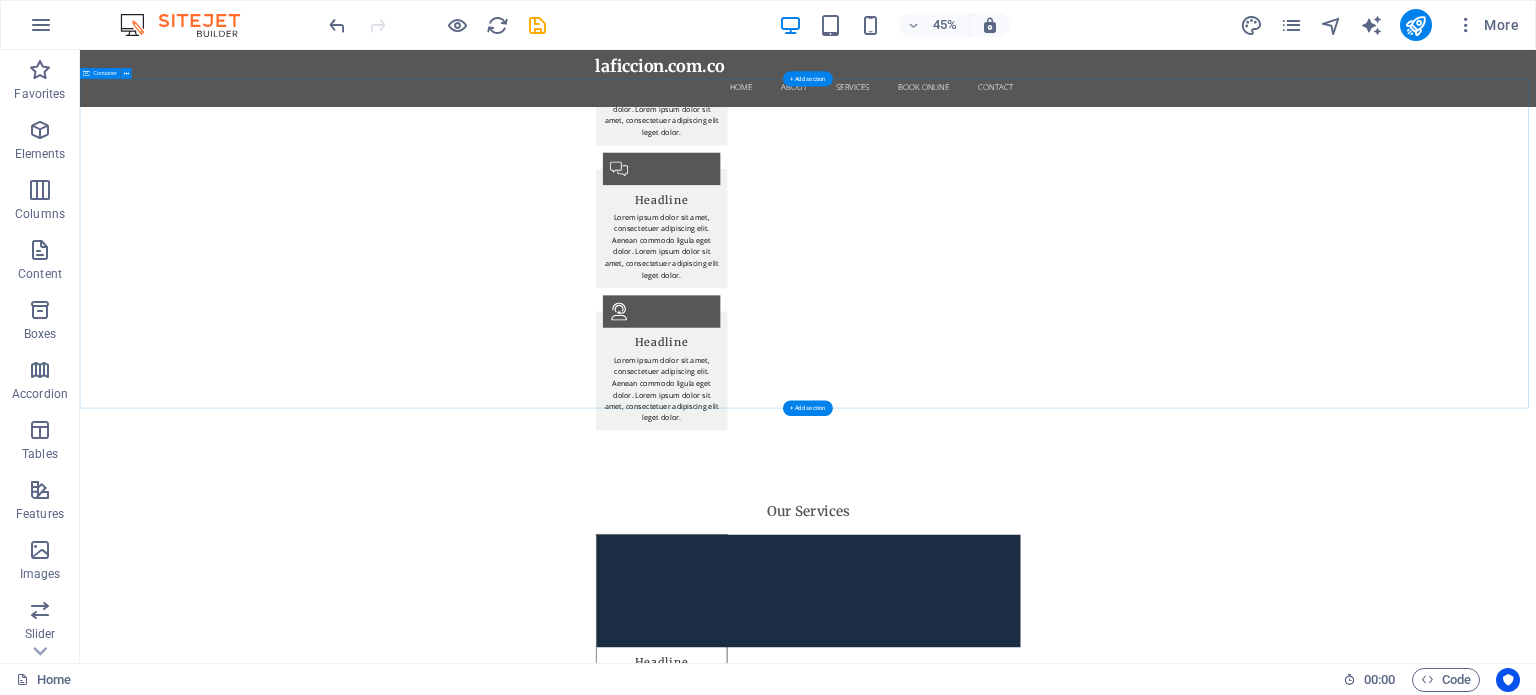 scroll, scrollTop: 10086, scrollLeft: 0, axis: vertical 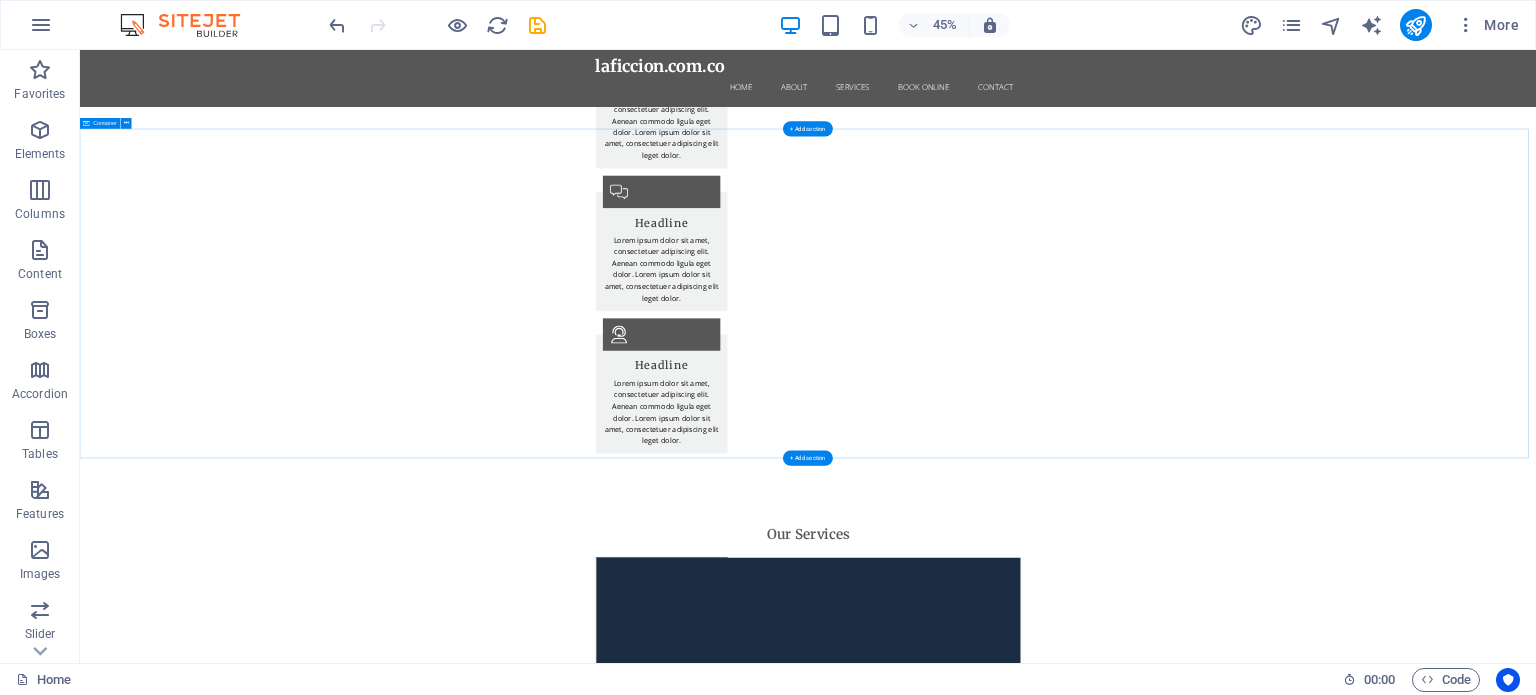 click on "Pricing Headline $99 Lorem  ipsum Lorem  ipsum Lorem  ipsum Lorem  ipsum BUTTON Headline $199 Lorem  ipsum Lorem  ipsum Lorem  ipsum Lorem  ipsum BUTTON Headline $299 Lorem  ipsum Lorem  ipsum Lorem  ipsum Lorem  ipsum BUTTON" at bounding box center (1698, 8109) 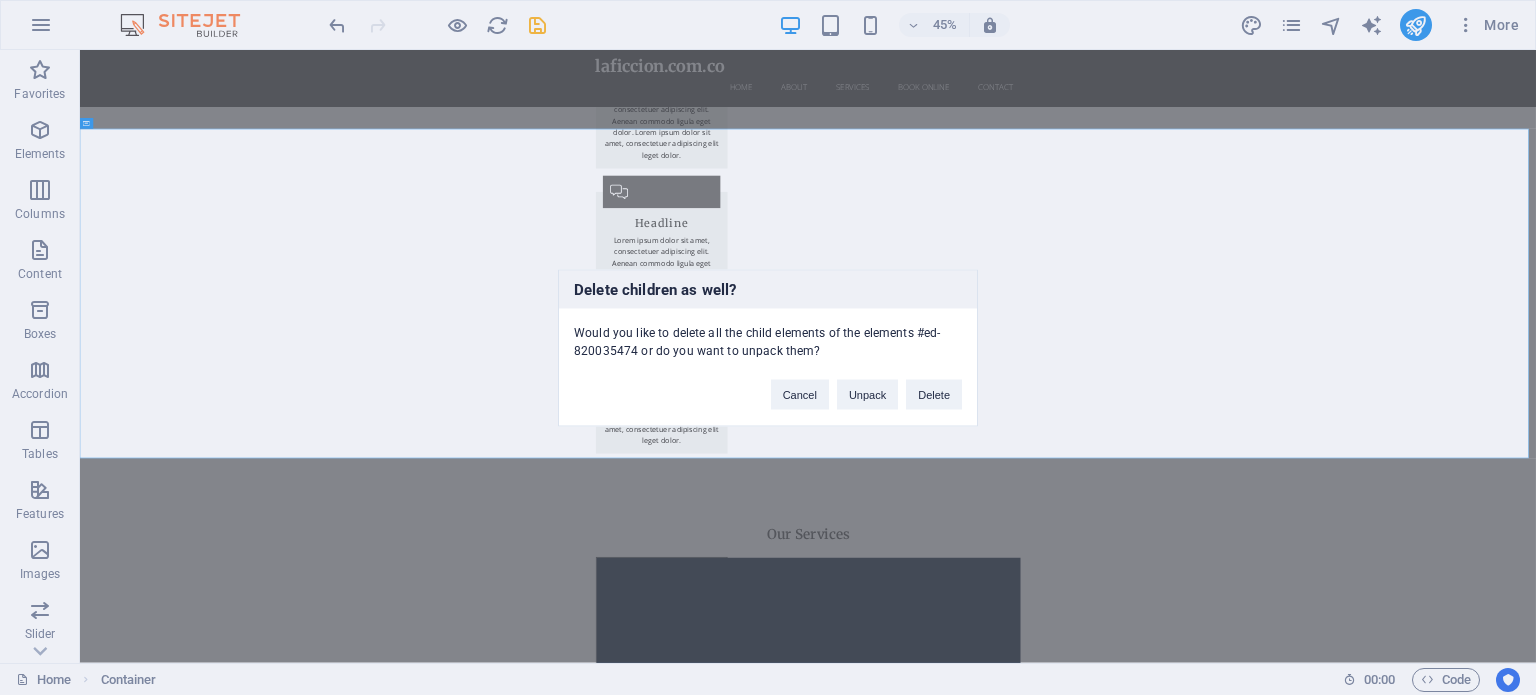 type 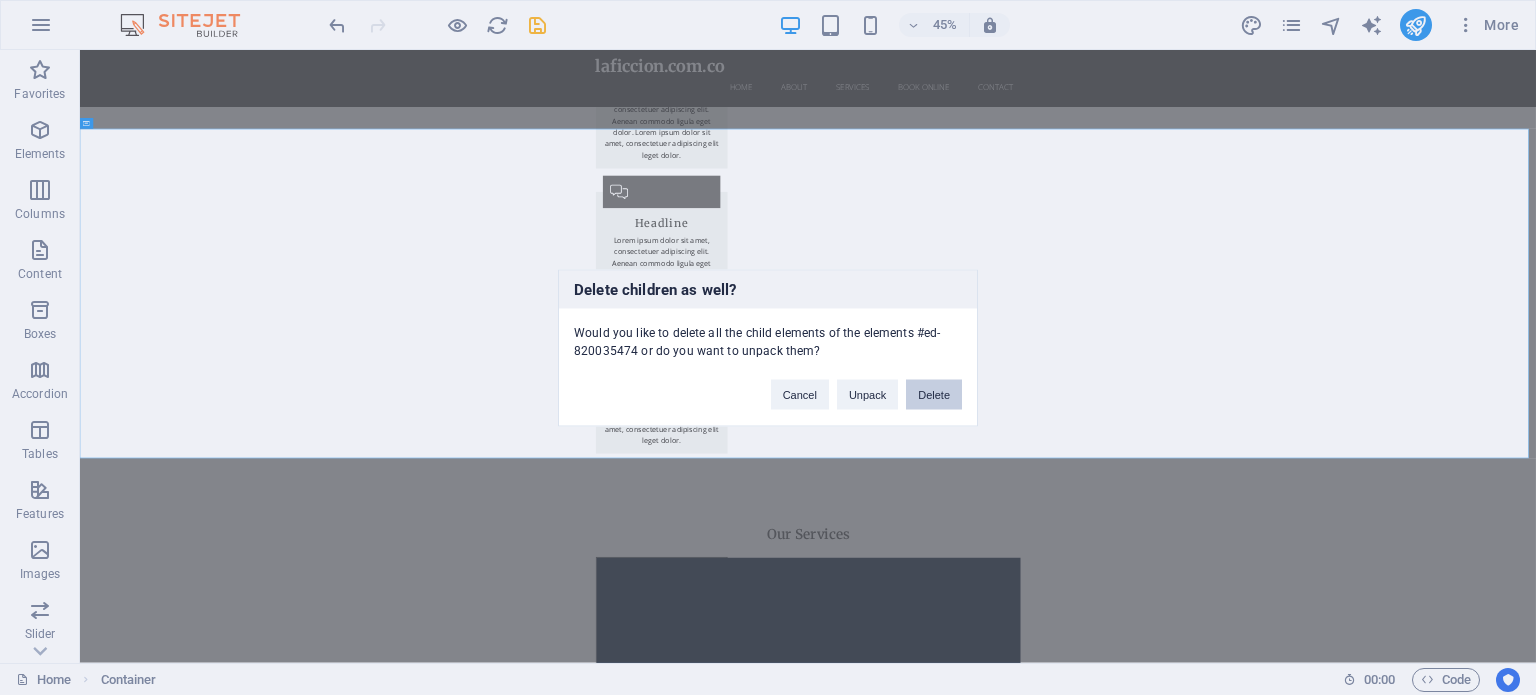 drag, startPoint x: 936, startPoint y: 393, endPoint x: 1905, endPoint y: 759, distance: 1035.817 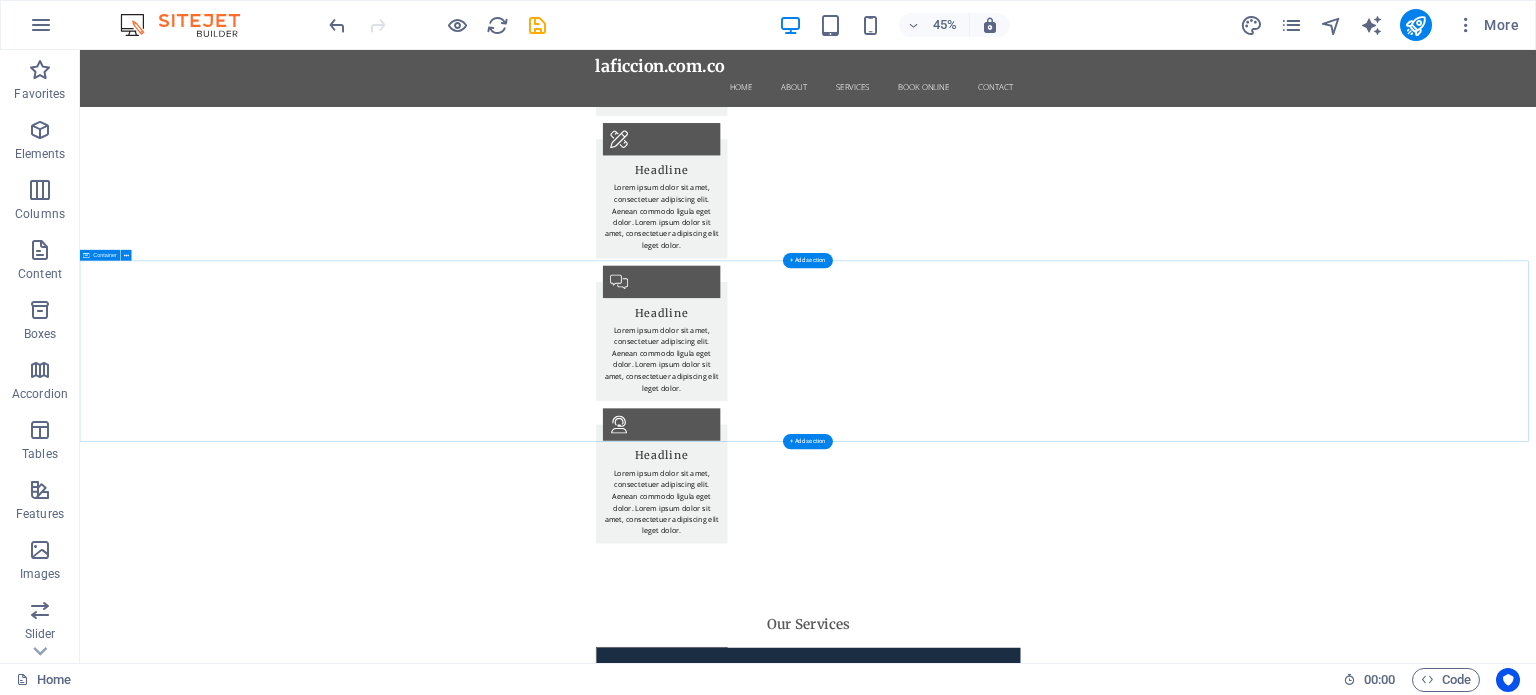 scroll, scrollTop: 9686, scrollLeft: 0, axis: vertical 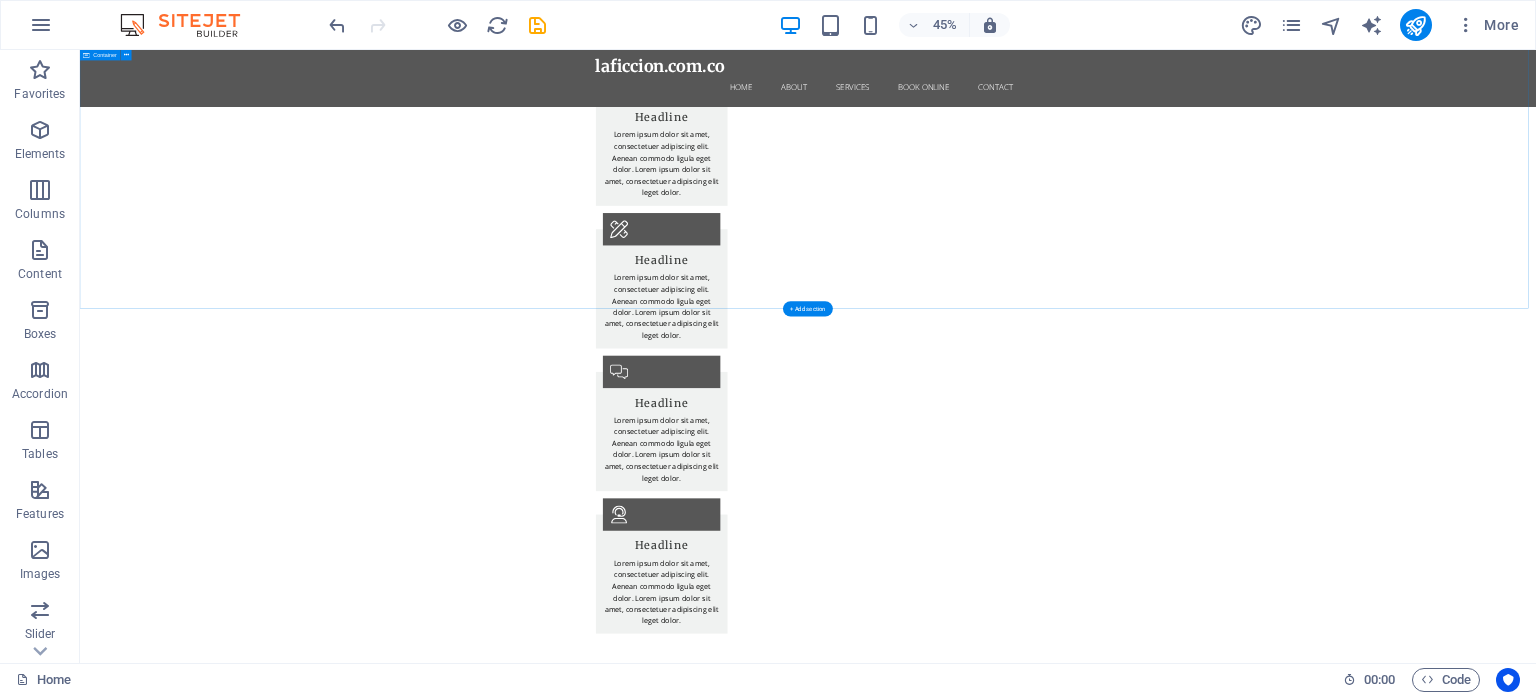 click on "Pricing Item 1 Lorem ipsum dolor sit amet, consectetur.
Item 2 Lorem ipsum dolor sit amet, consectetur.
Item 3 Lorem ipsum dolor sit amet, consectetur.
Item 4 Lorem ipsum dolor sit amet, consectetur.
Item 5 Lorem ipsum dolor sit amet, consectetur.
Item 6 Lorem ipsum dolor sit amet, consectetur." at bounding box center (1698, 7359) 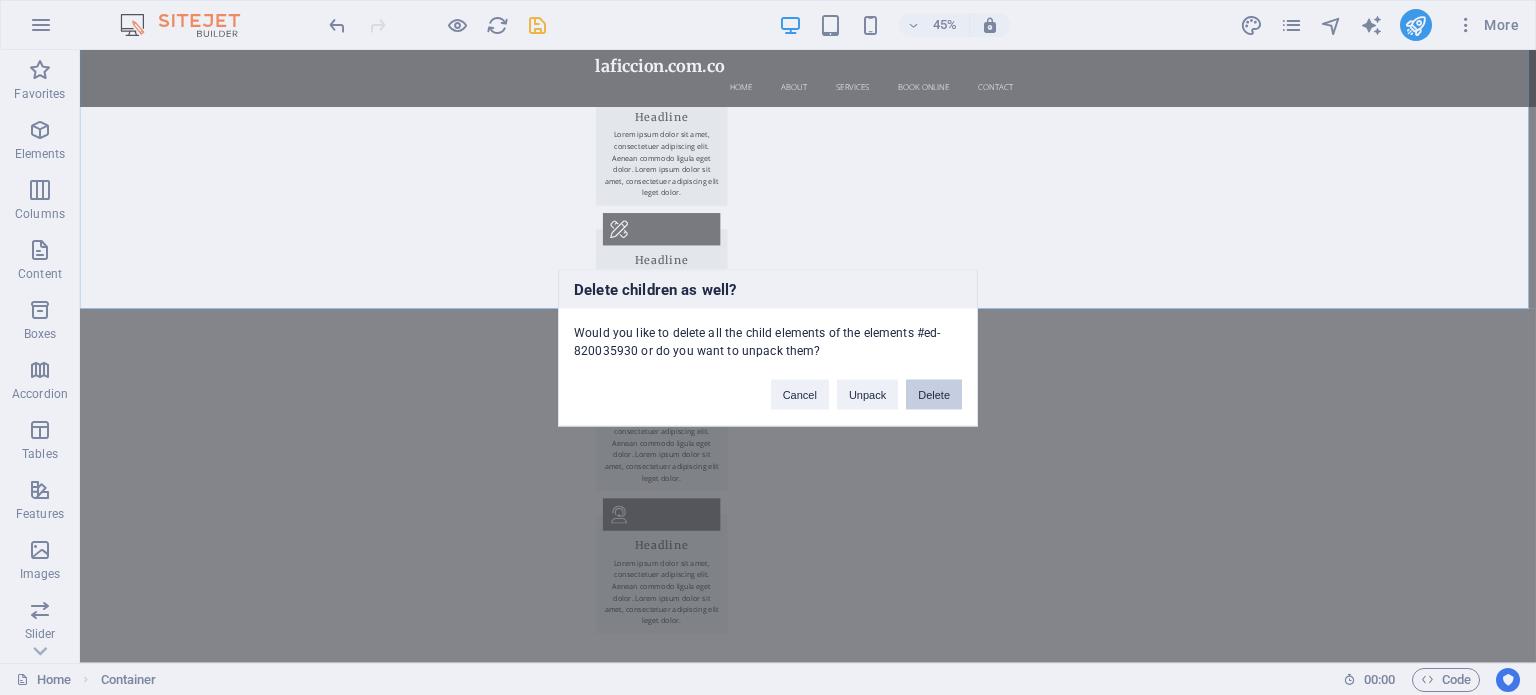 type 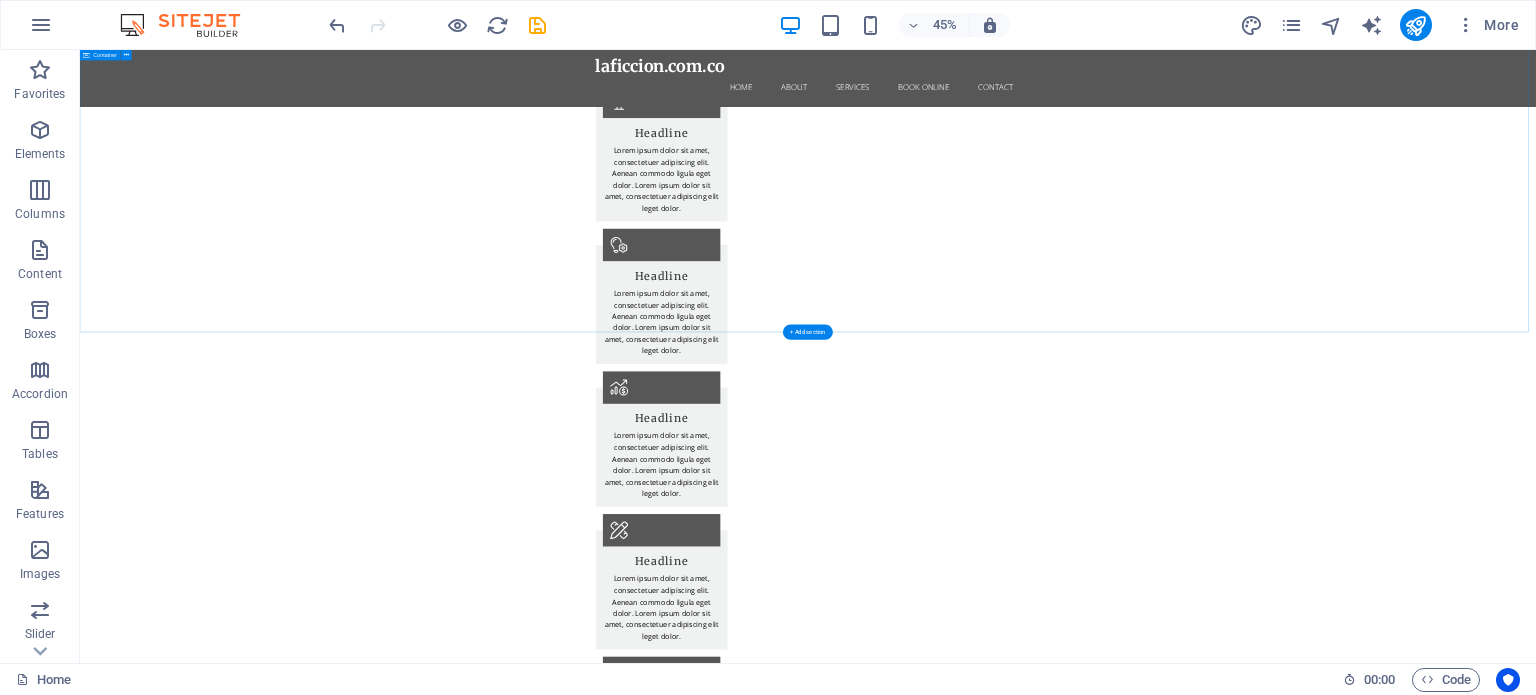scroll, scrollTop: 8616, scrollLeft: 0, axis: vertical 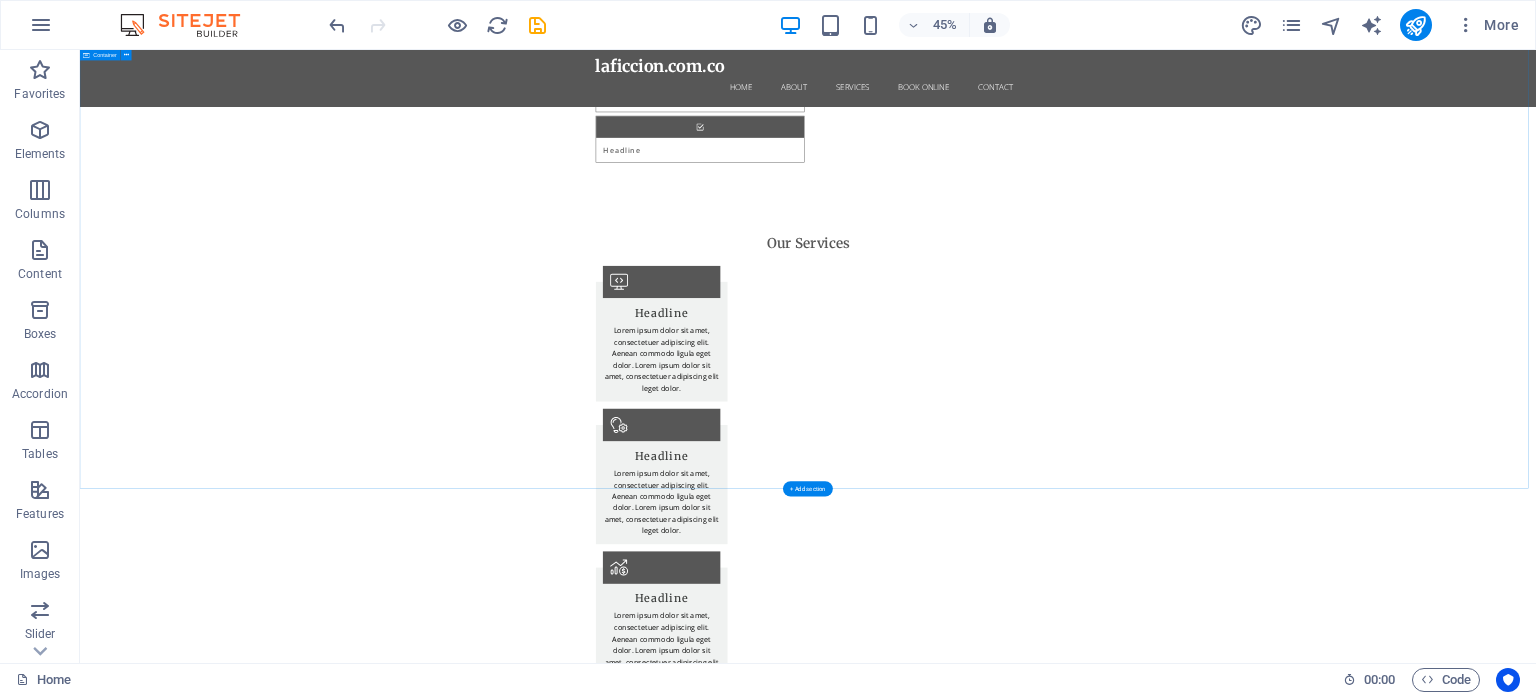 click on "Our Services Headline New headline Lorem ipsum dolor sit amet, consectetur adipisicing elit. Maiores ipsum repellat minus nihil. Labore, delectus, nam dignissimos ea repudiandae minima voluptatum magni pariatur possimus quia accusamus harum facilis corporis animi nisi. Enim, pariatur, impedit quia repellat harum ipsam laboriosam voluptas dicta illum nisi obcaecati reprehenderit quis placeat recusandae tenetur aperiam. Button label Headline New headline Lorem ipsum dolor sit amet, consectetur adipisicing elit. Maiores ipsum repellat minus nihil. Labore, delectus, nam dignissimos ea repudiandae minima voluptatum magni pariatur possimus quia accusamus harum facilis corporis animi nisi. Enim, pariatur, impedit quia repellat harum ipsam laboriosam voluptas dicta illum nisi obcaecati reprehenderit quis placeat recusandae tenetur aperiam. Button label Headline New headline Button label Headline New headline Button label Headline New headline Button label Headline New headline Button label" at bounding box center [1698, 6794] 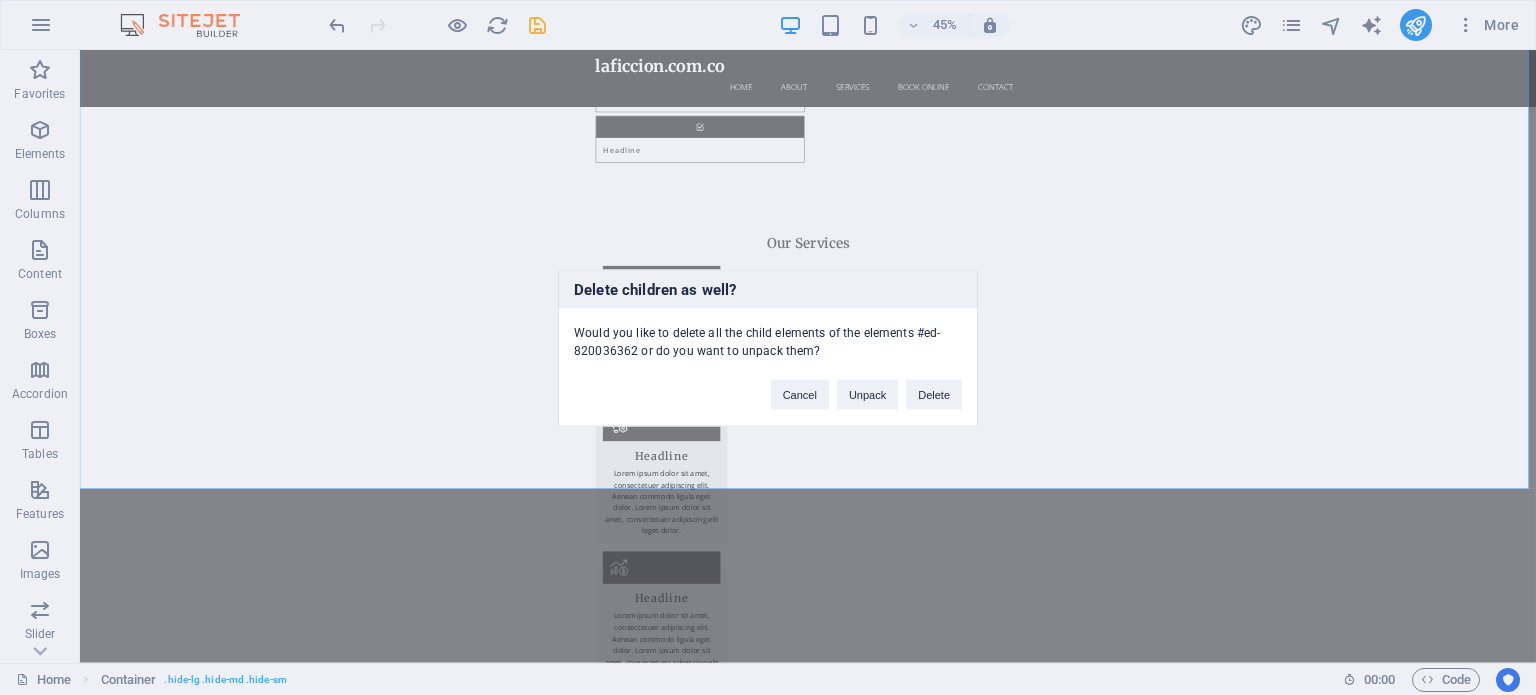 type 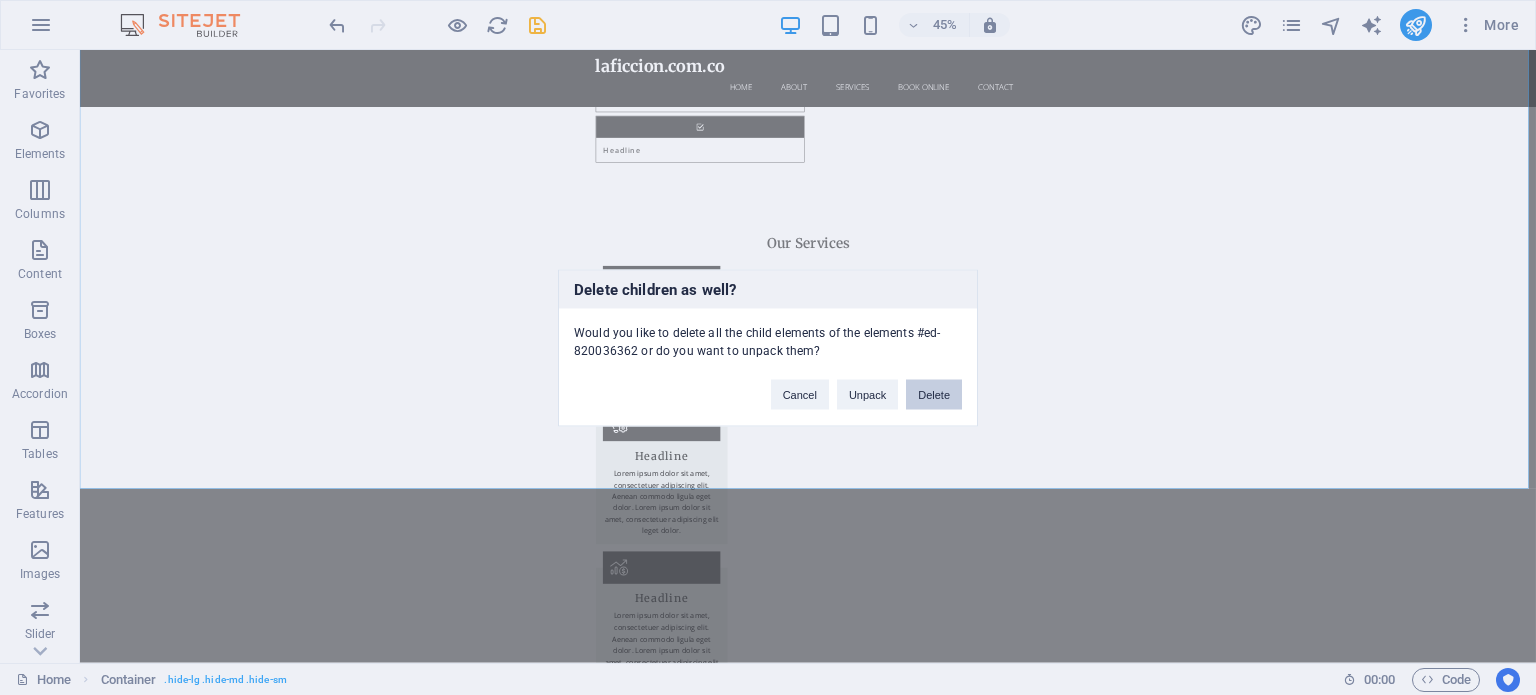 click on "Delete" at bounding box center (934, 394) 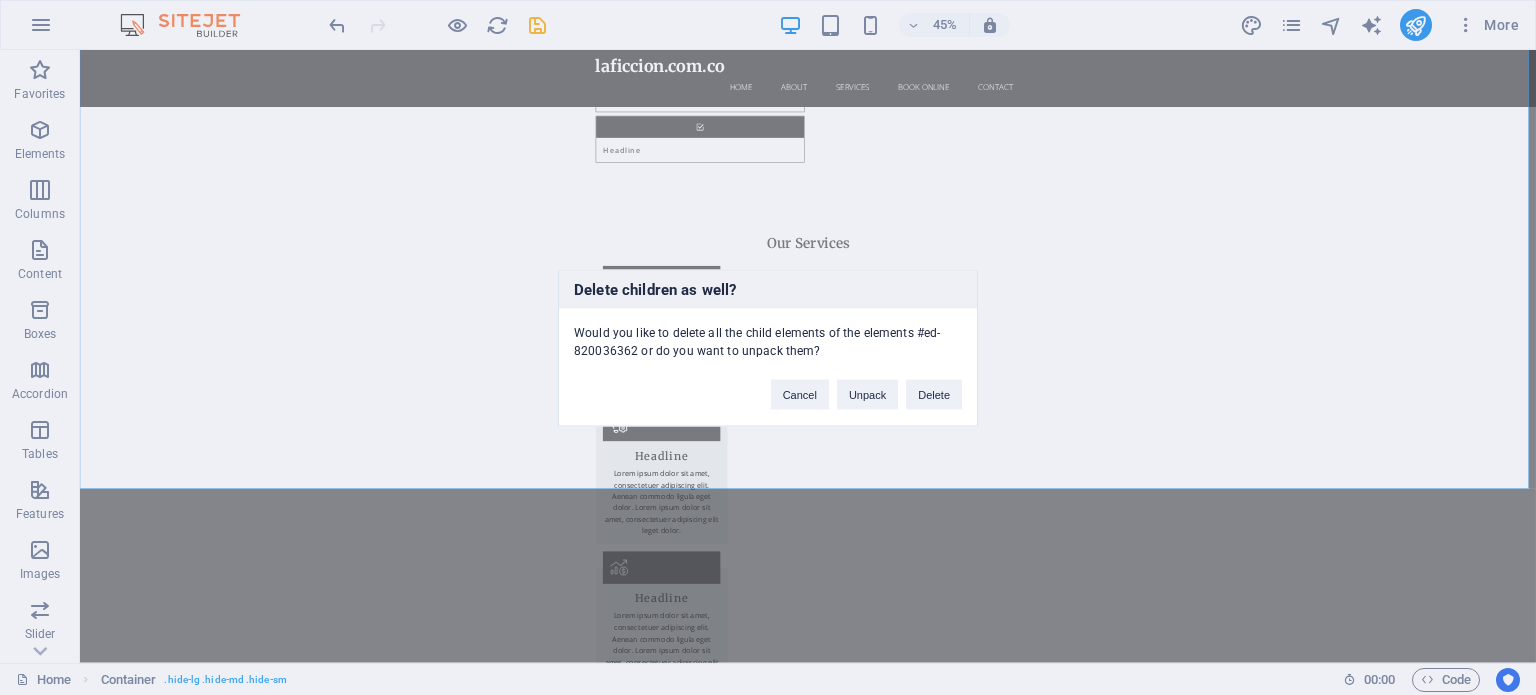 scroll, scrollTop: 6019, scrollLeft: 0, axis: vertical 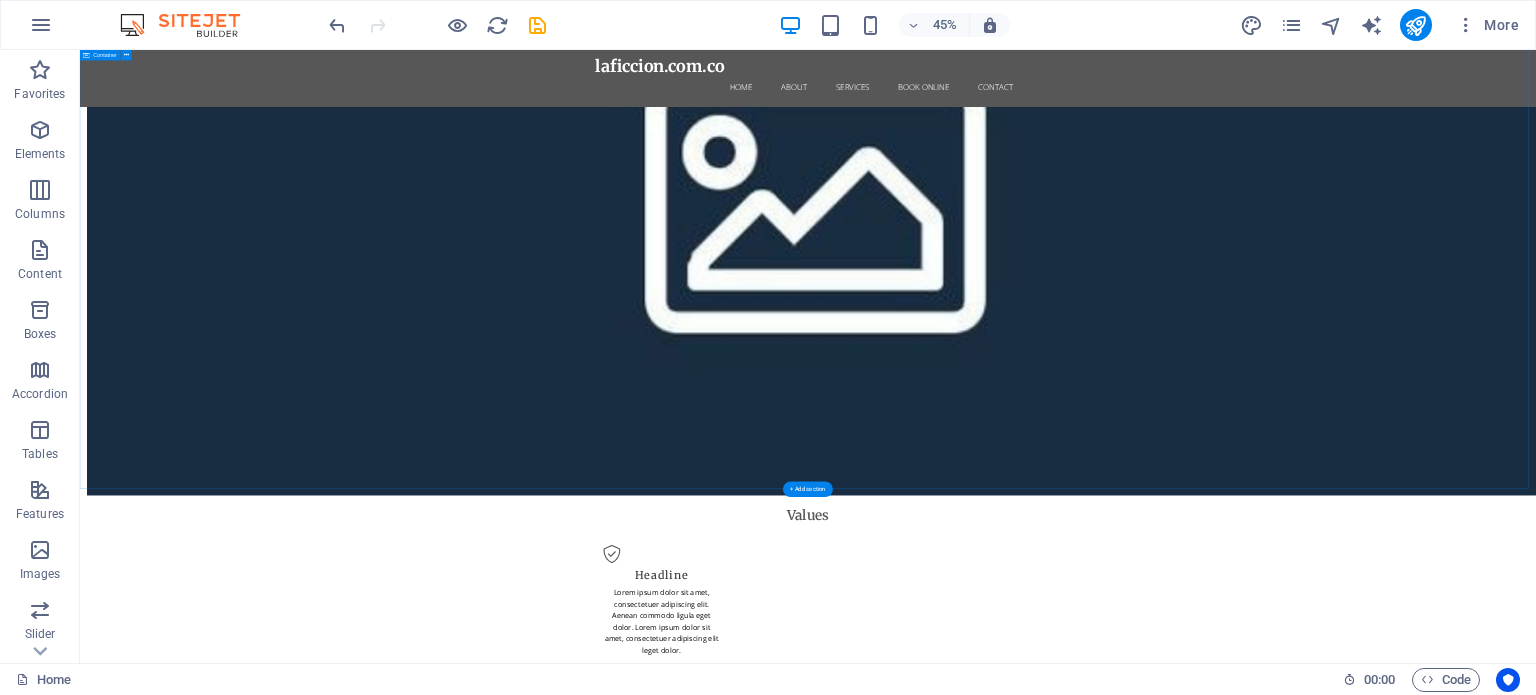 click on "Our Services Headline Lorem ipsum dolor sit amet, consectetuer adipiscing elit. Aenean commodo ligula eget dolor. Lorem ipsum dolor sit amet. Headline Lorem ipsum dolor sit amet, consectetuer adipiscing elit. Aenean commodo ligula eget dolor. Lorem ipsum dolor sit amet. Headline Lorem ipsum dolor sit amet, consectetuer adipiscing elit. Aenean commodo ligula eget dolor. Lorem ipsum dolor sit amet. Headline Lorem ipsum dolor sit amet, consectetuer adipiscing elit. Aenean commodo ligula eget dolor. Lorem ipsum dolor sit amet. Headline Lorem ipsum dolor sit amet, consectetuer adipiscing elit. Aenean commodo ligula eget dolor. Lorem ipsum dolor sit amet. Headline Lorem ipsum dolor sit amet, consectetuer adipiscing elit. Aenean commodo ligula eget dolor. Lorem ipsum dolor sit amet." at bounding box center [1698, 6592] 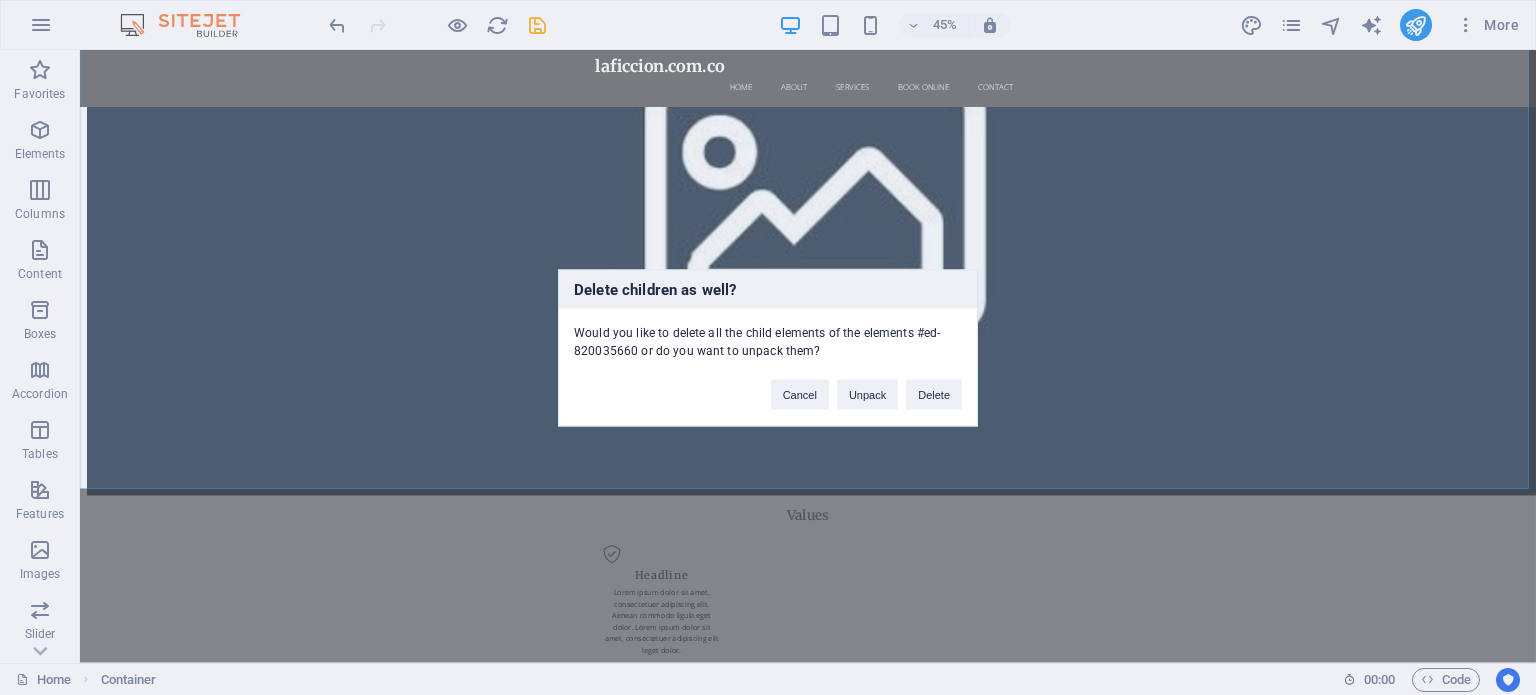 type 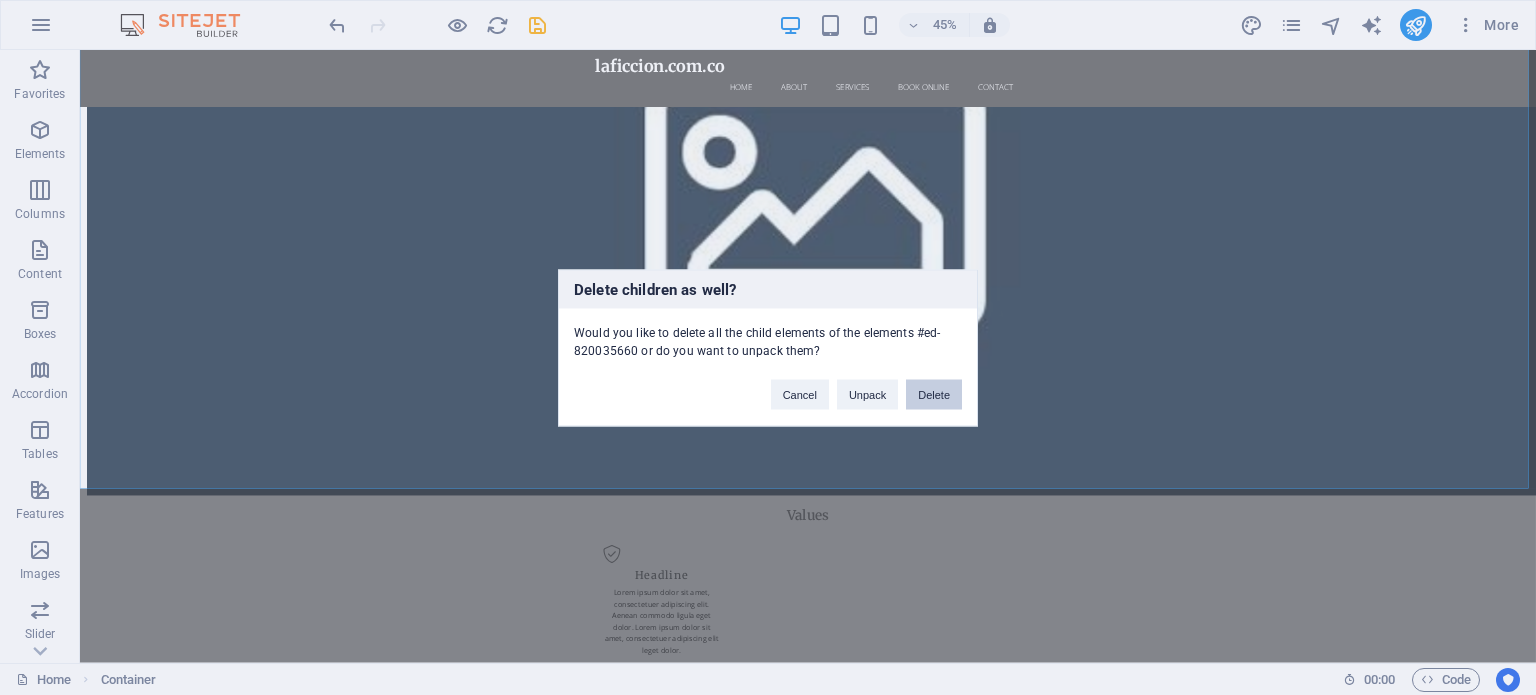 click on "Delete" at bounding box center (934, 394) 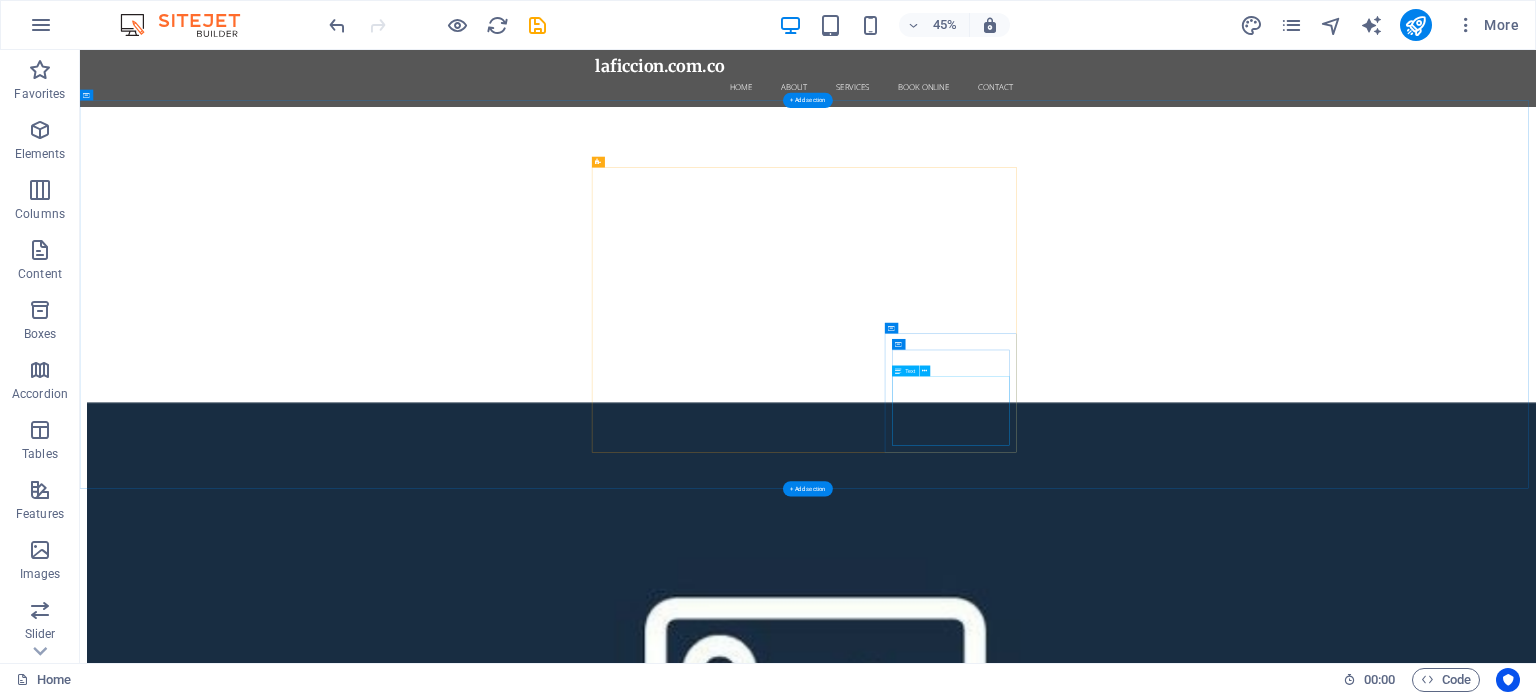 scroll, scrollTop: 4564, scrollLeft: 0, axis: vertical 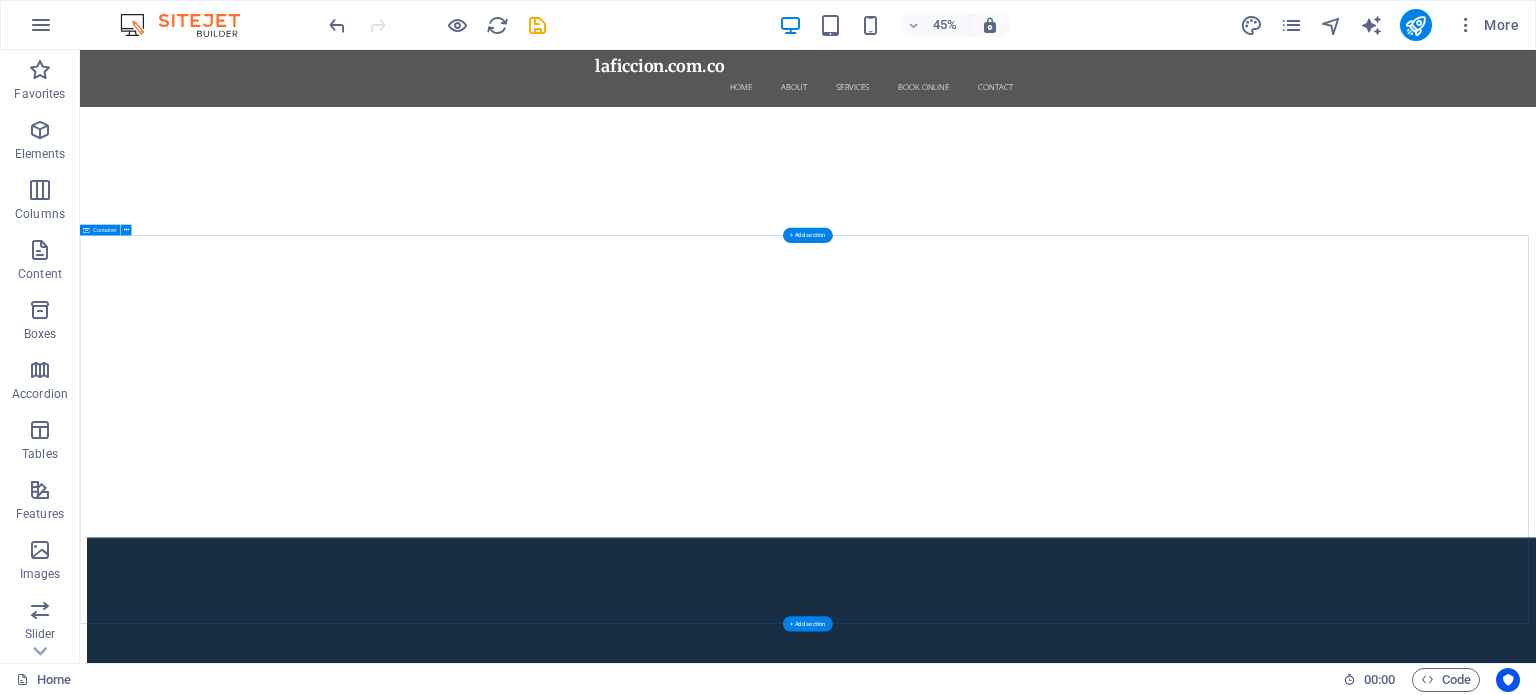 click on "Our Services Headline Lorem ipsum dolor sit amet, consectetuer adipiscing elit. Aenean commodo ligula eget dolor. Lorem ipsum dolor sit amet, consectetuer adipiscing elit leget dolor. Headline Lorem ipsum dolor sit amet, consectetuer adipiscing elit. Aenean commodo ligula eget dolor. Lorem ipsum dolor sit amet, consectetuer adipiscing elit leget dolor. Headline Lorem ipsum dolor sit amet, consectetuer adipiscing elit. Aenean commodo ligula eget dolor. Lorem ipsum dolor sit amet, consectetuer adipiscing elit leget dolor. Headline Lorem ipsum dolor sit amet, consectetuer adipiscing elit. Aenean commodo ligula eget dolor. Lorem ipsum dolor sit amet, consectetuer adipiscing elit leget dolor. Headline Lorem ipsum dolor sit amet, consectetuer adipiscing elit. Aenean commodo ligula eget dolor. Lorem ipsum dolor sit amet, consectetuer adipiscing elit leget dolor. Headline" at bounding box center [1698, 5492] 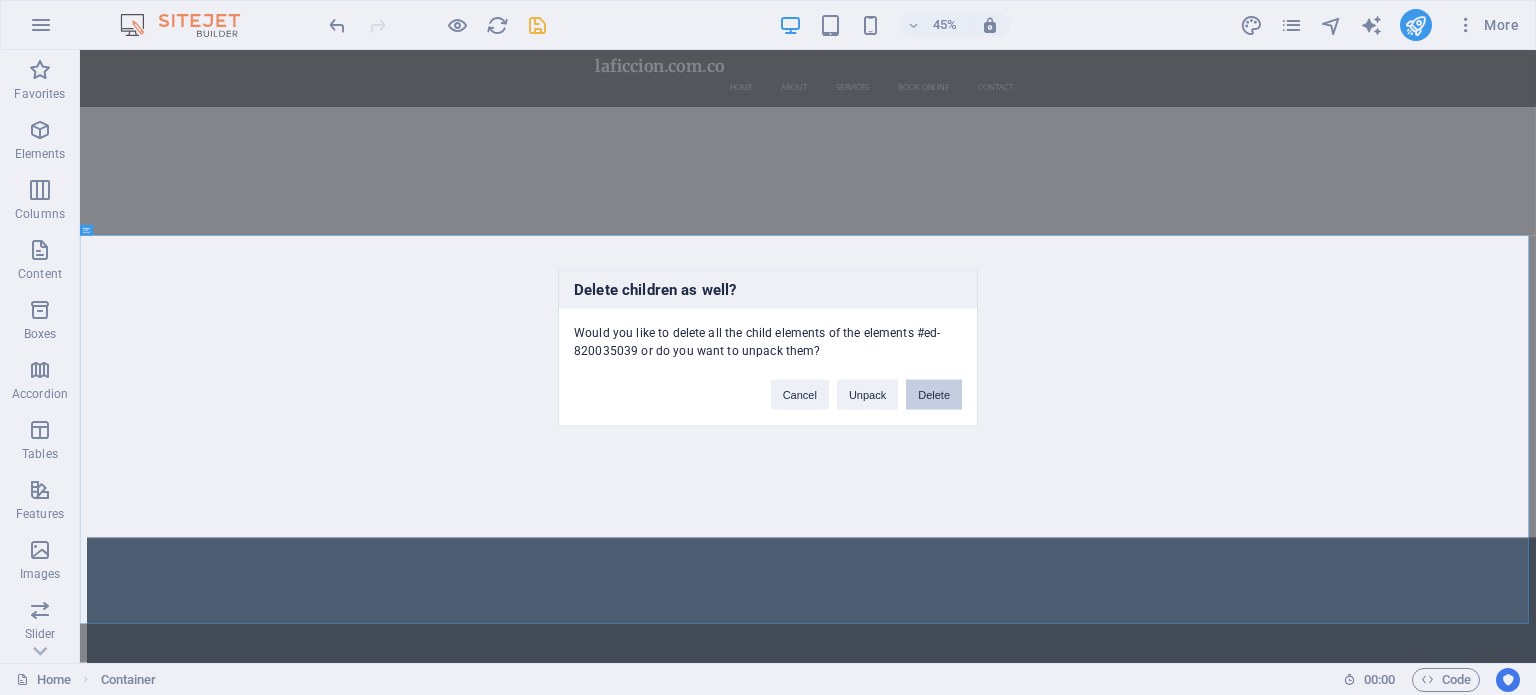 click on "Delete" at bounding box center [934, 394] 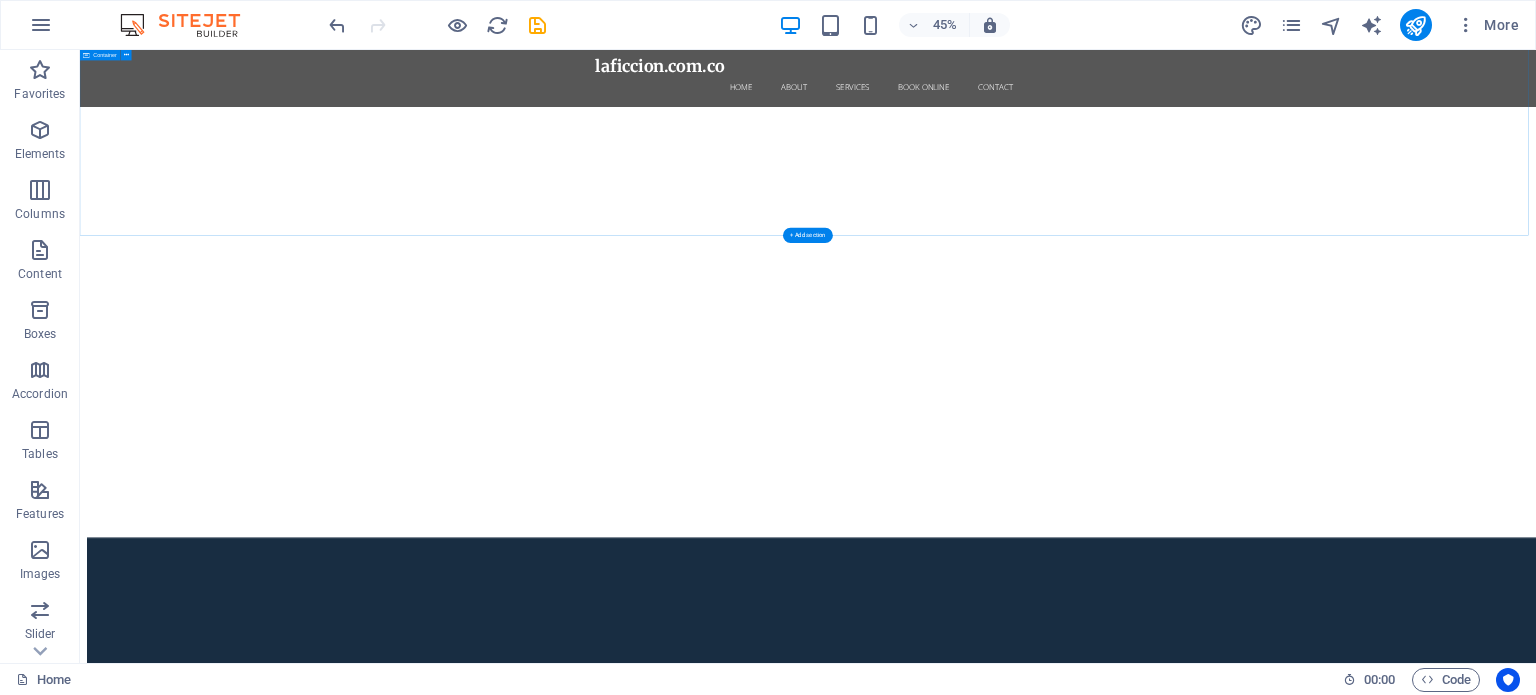click on "Our Services Headline Headline Headline Headline Headline Headline" at bounding box center [1698, 3986] 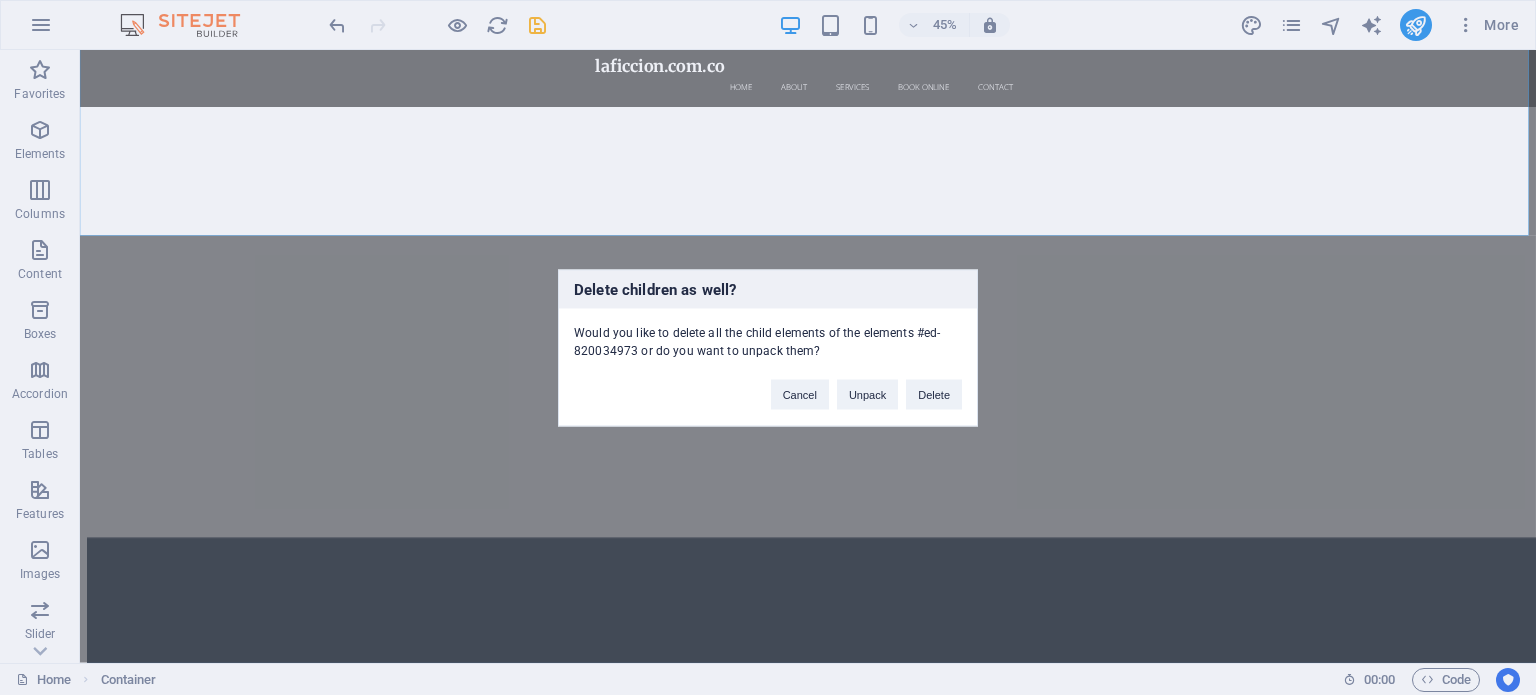 type 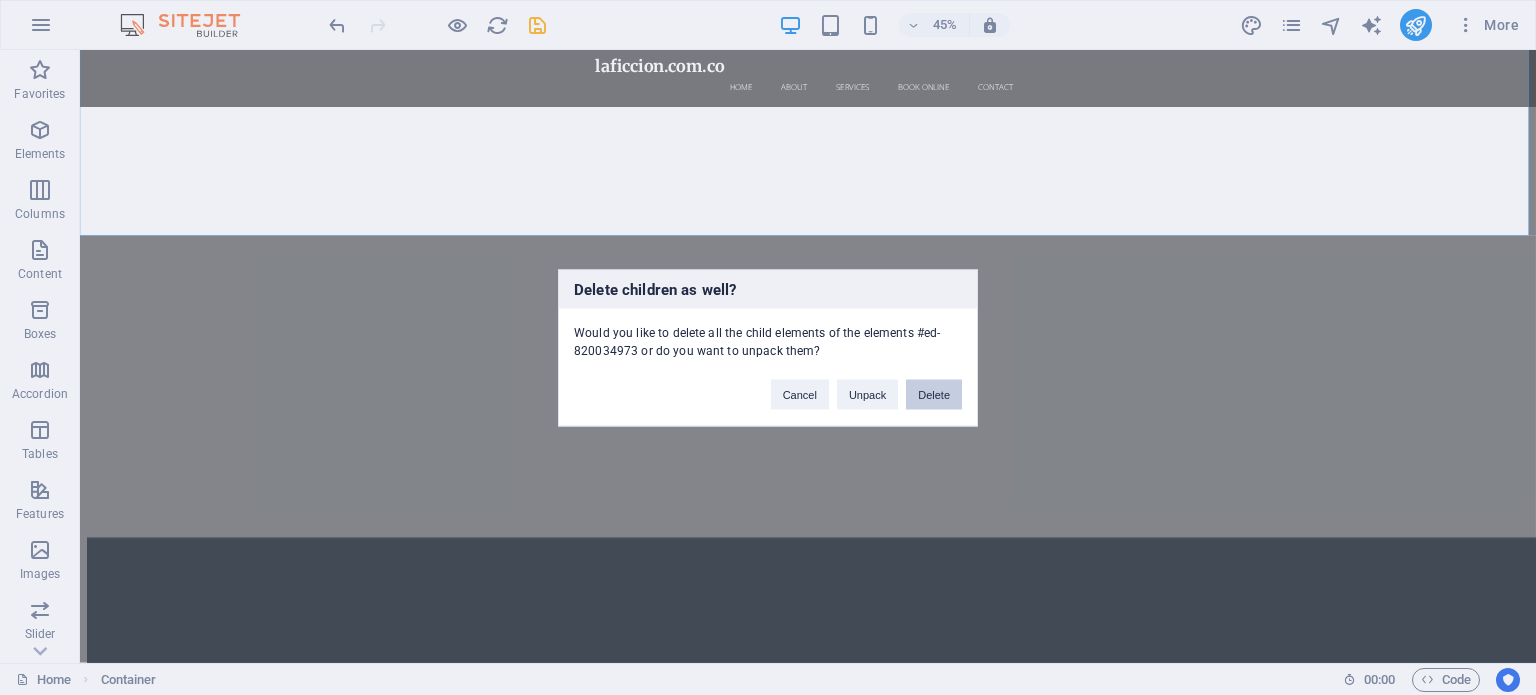 drag, startPoint x: 946, startPoint y: 395, endPoint x: 1779, endPoint y: 766, distance: 911.8827 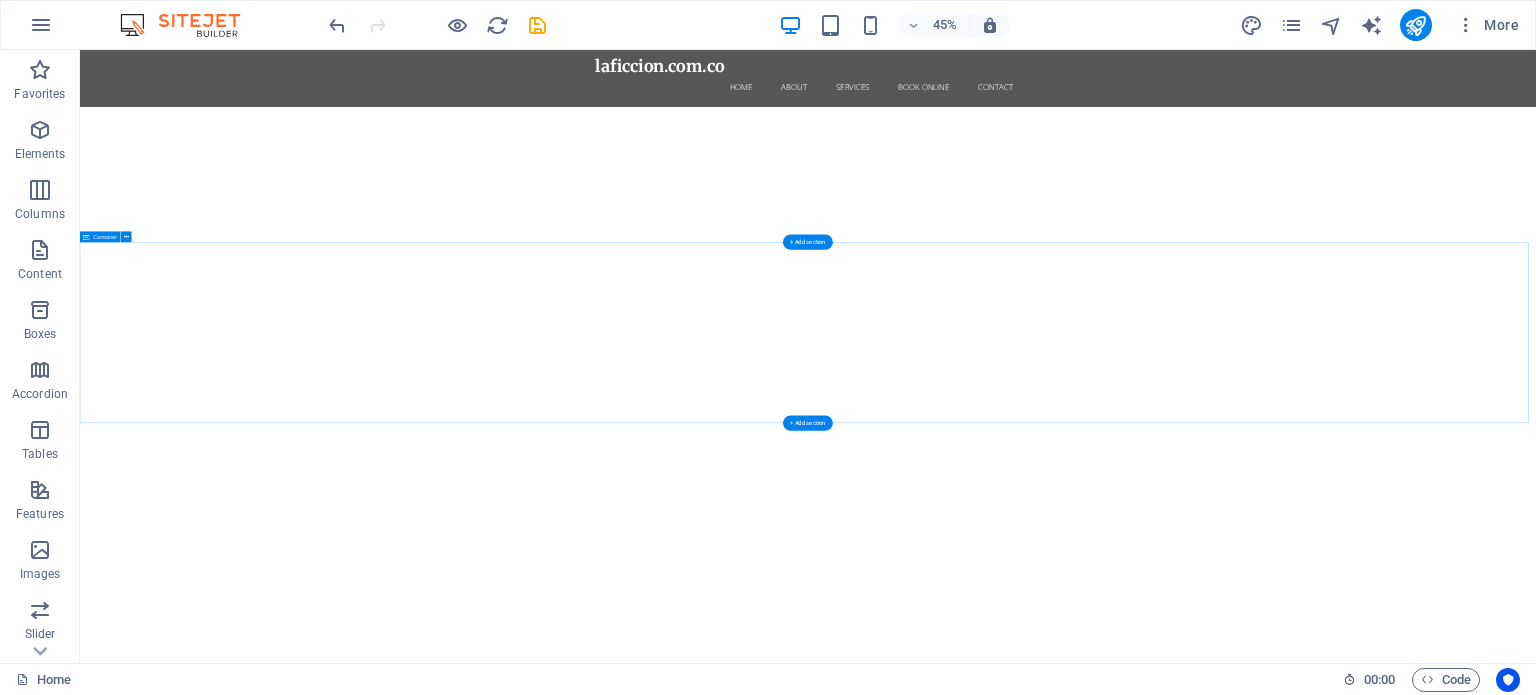 scroll, scrollTop: 3736, scrollLeft: 0, axis: vertical 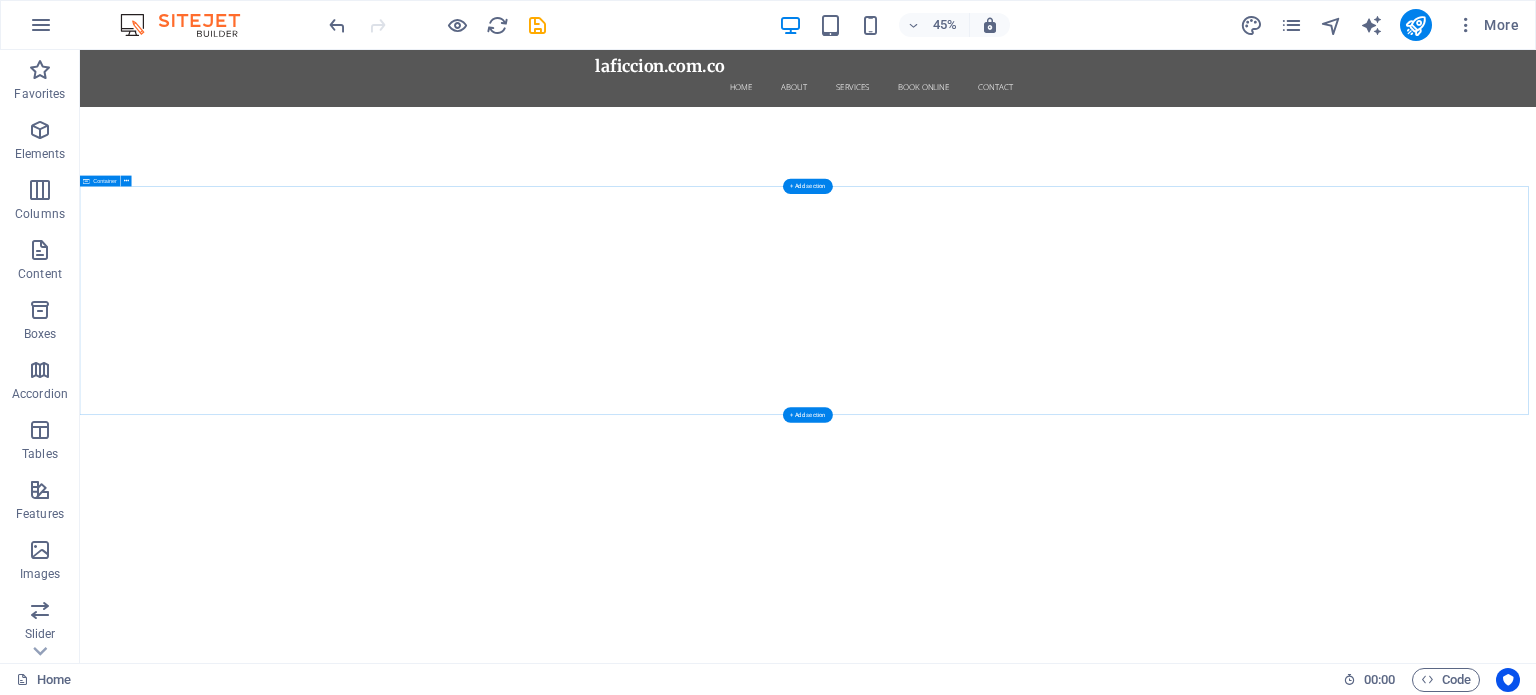 click on "Values Headline Lorem ipsum dolor sit amet, consectetuer adipiscing elit. Aenean commodo ligula eget dolor. Lorem ipsum dolor sit amet, consectetuer adipiscing elit leget dolor. Headline Lorem ipsum dolor sit amet, consectetuer adipiscing elit. Aenean commodo ligula eget dolor. Lorem ipsum dolor sit amet, consectetuer adipiscing elit leget dolor. Headline Lorem ipsum dolor sit amet, consectetuer adipiscing elit. Aenean commodo ligula eget dolor. Lorem ipsum dolor sit amet, consectetuer adipiscing elit leget dolor." at bounding box center (1698, 3818) 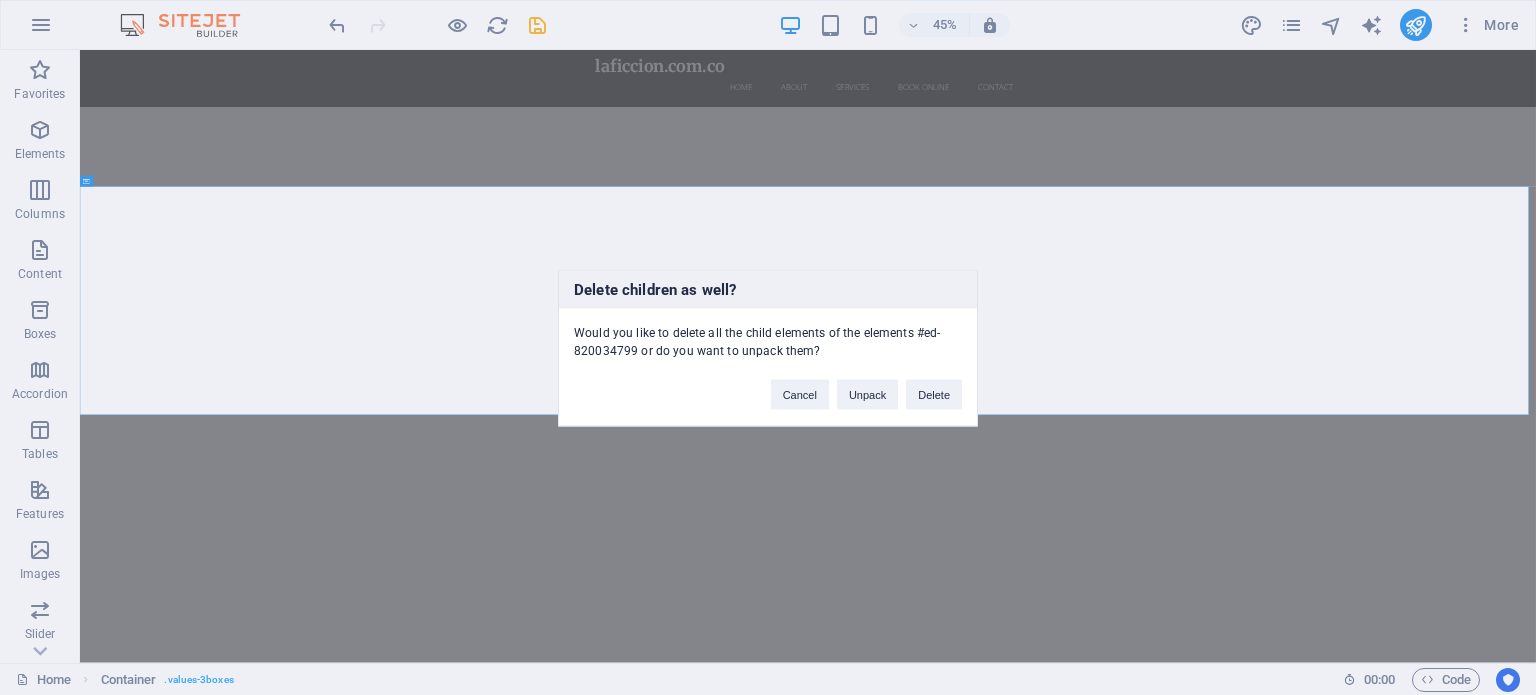 type 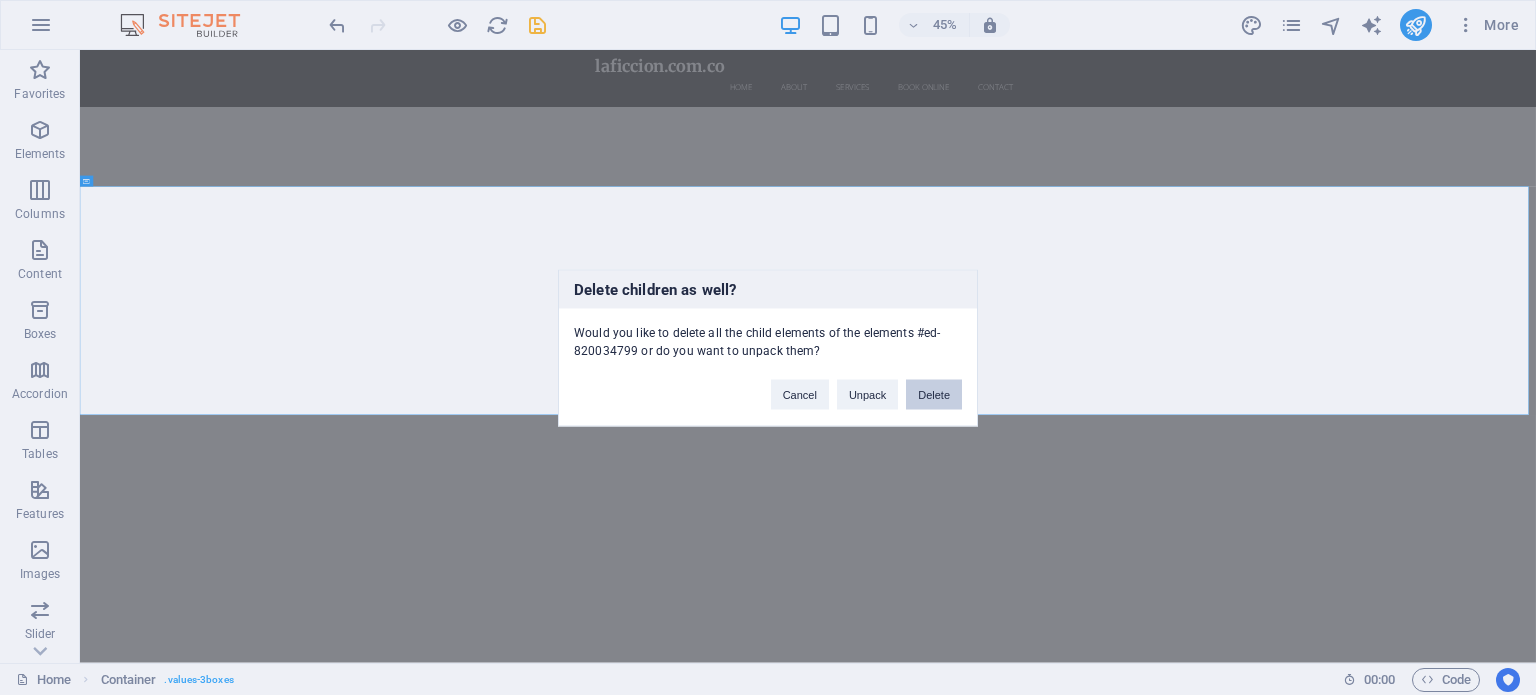 drag, startPoint x: 959, startPoint y: 390, endPoint x: 1953, endPoint y: 750, distance: 1057.1831 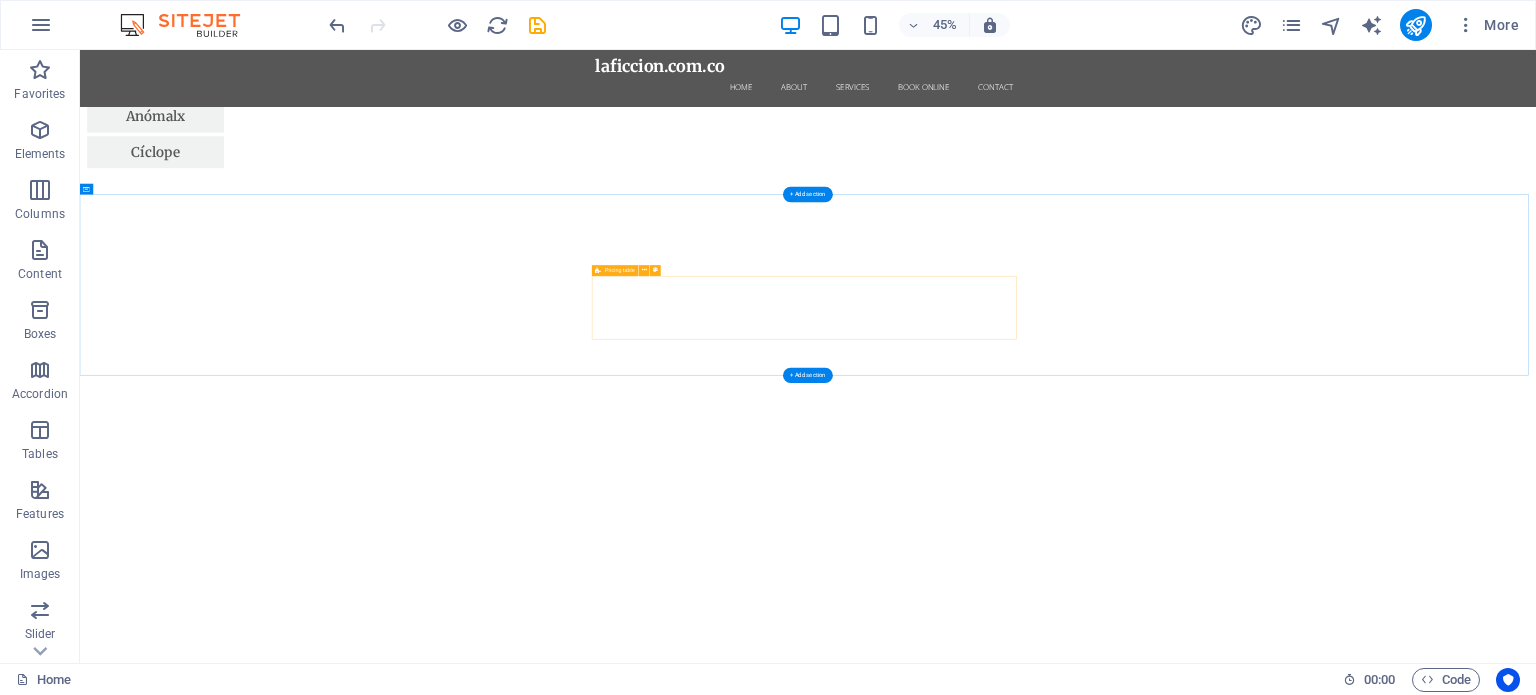 scroll, scrollTop: 3336, scrollLeft: 0, axis: vertical 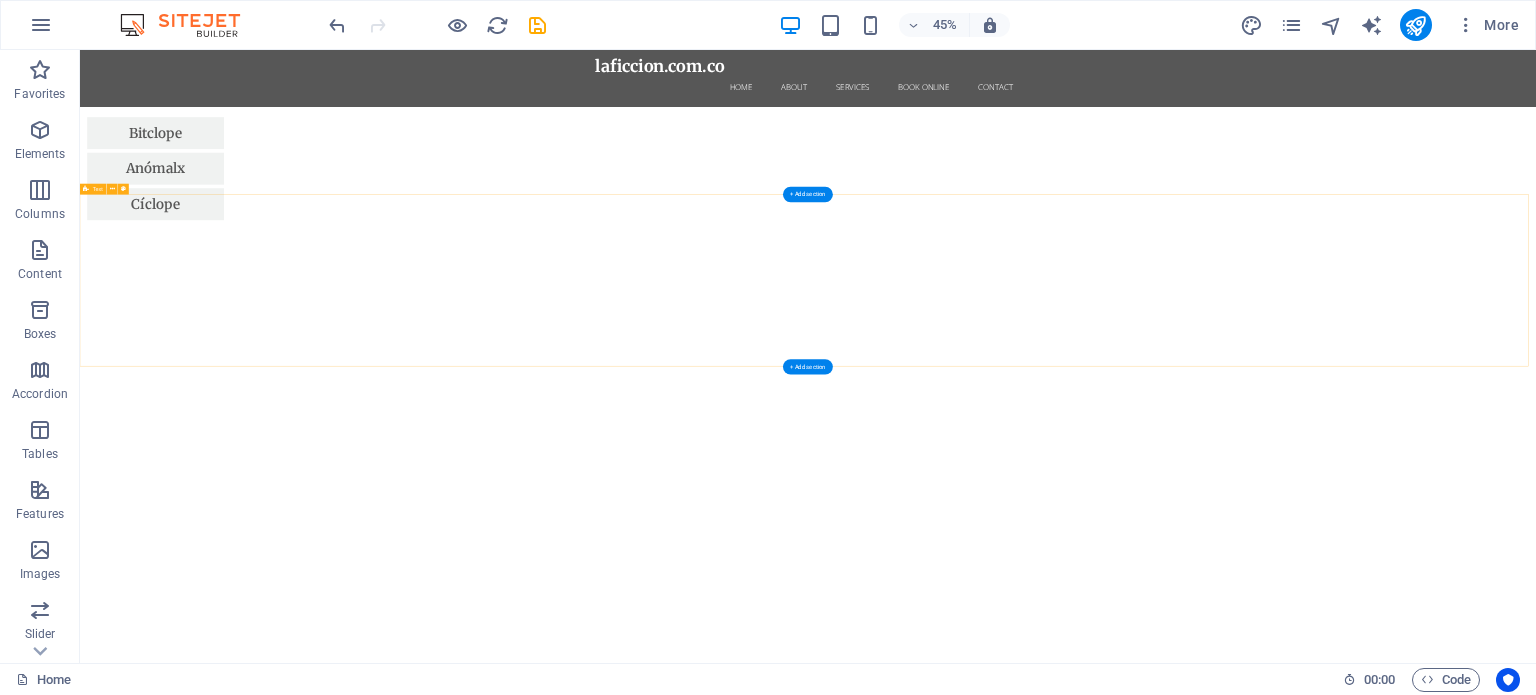 click on "About Us Lorem ipsum dolor sitope amet, consectetur adipisicing elitip. Massumenda, dolore, cum vel modi asperiores consequatur suscipit quidem ducimus eveniet iure expedita consecteture odiogil voluptatum similique fugit voluptates atem accusamus quae quas dolorem tenetur facere tempora maiores adipisci reiciendis accusantium voluptatibus id voluptate tempore dolor harum nisi amet! Nobis, eaque. Aenean commodo ligula eget dolor. Lorem ipsum dolor sit amet, consectetuer adipiscing elit leget odiogil voluptatum similique fugit voluptates dolor. Libero assumenda, dolore, cum vel modi asperiores consequatur." at bounding box center (1698, 3477) 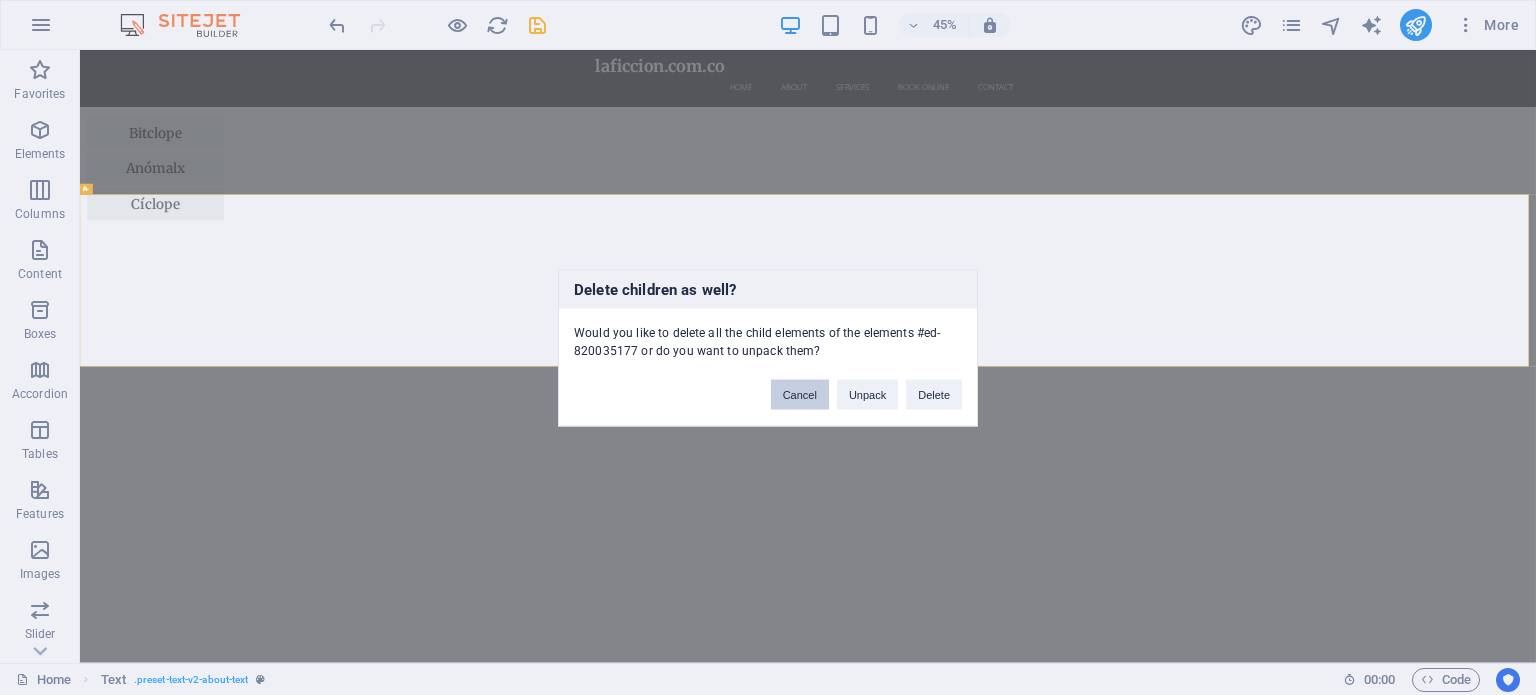 type 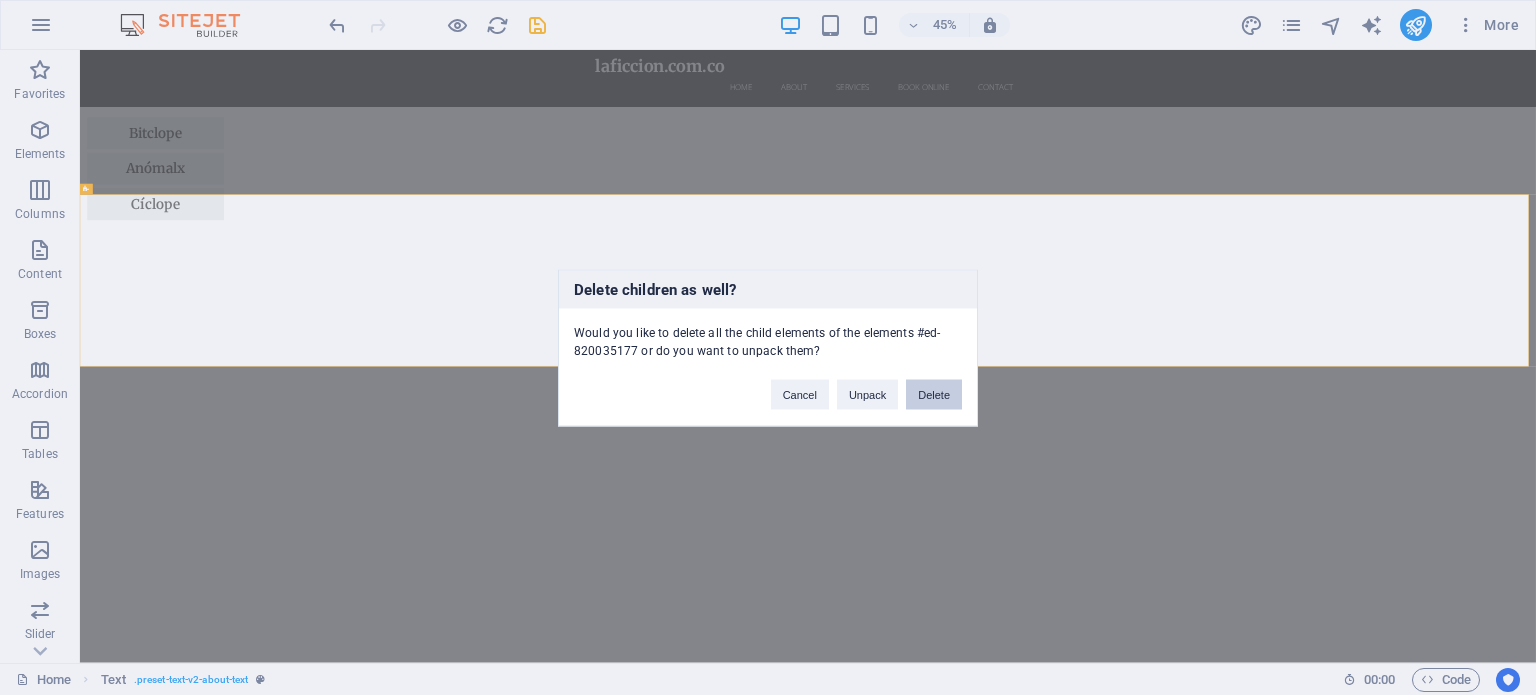 click on "Delete" at bounding box center [934, 394] 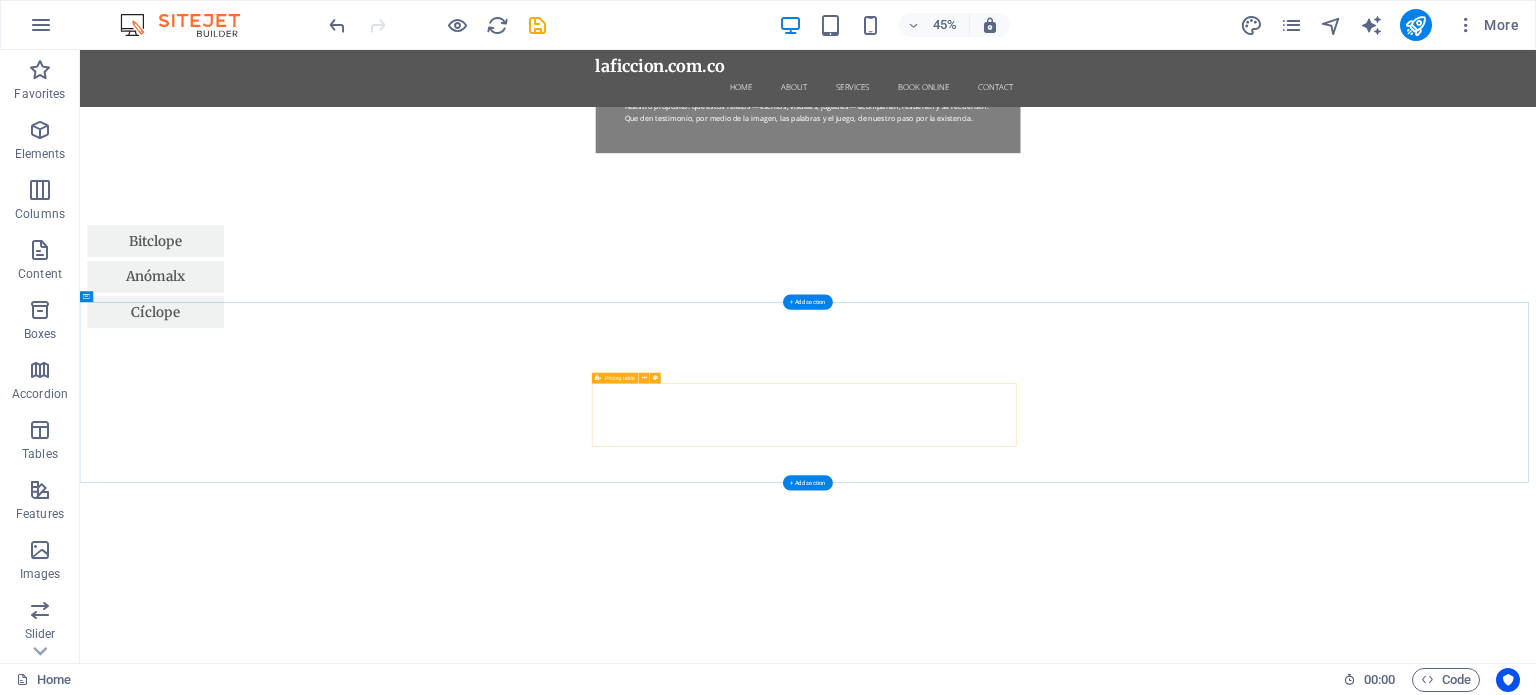 scroll, scrollTop: 2936, scrollLeft: 0, axis: vertical 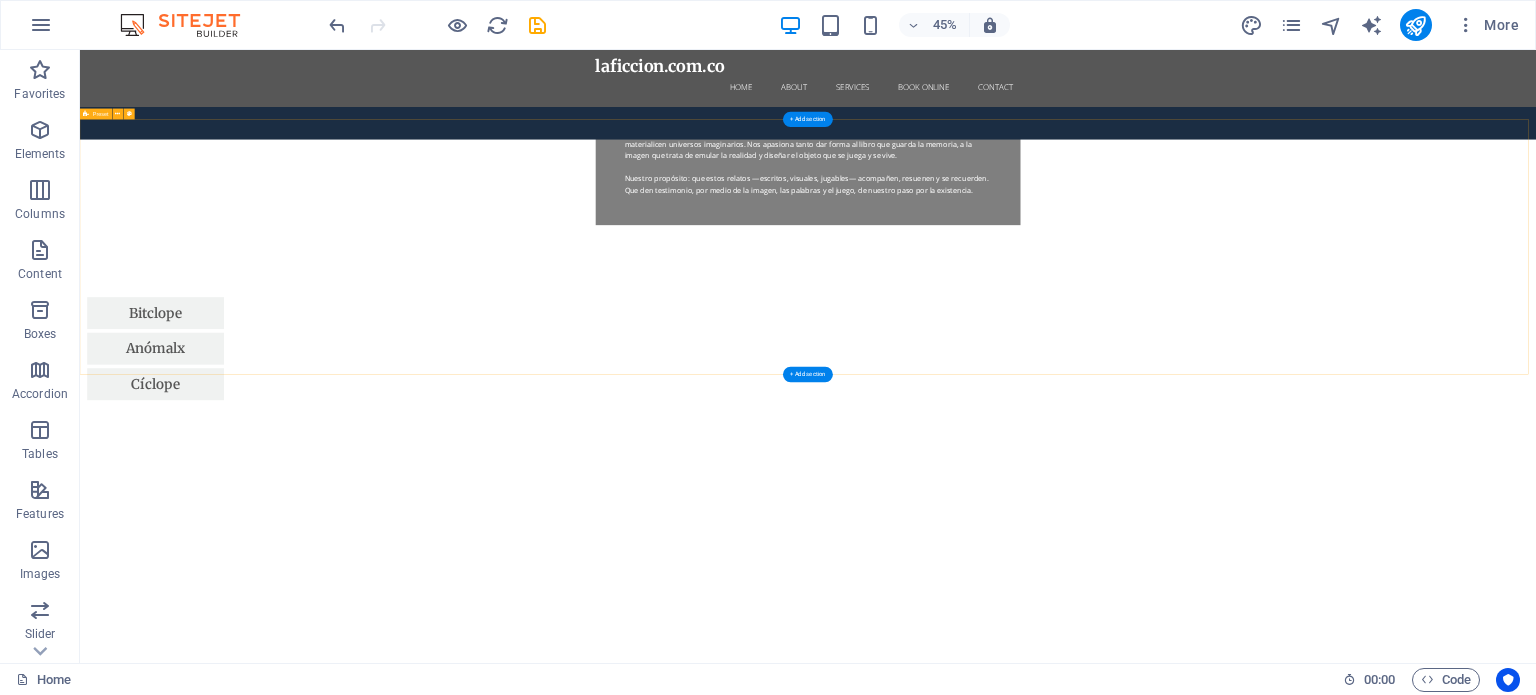 click on "Drop content here or  Add elements  Paste clipboard About Us Lorem ipsum dolor sit amet, consectetuer adipiscing elit. Aenean commodo ligula eget dolor. Lorem ipsum dolor sit amet, consectetuer adipiscing elit leget dolor. Lorem ipsum dolor sit amet, consectetuer adipiscing elit. Aenean commodo ligula eget dolor. Lorem ipsum dolor sit amet, consectetuer adipiscing elit dolor consectetuer adipiscing elit leget dolor. Lorem elit saget ipsum dolor sit amet, consectetuer. Learn more" at bounding box center (1698, 3184) 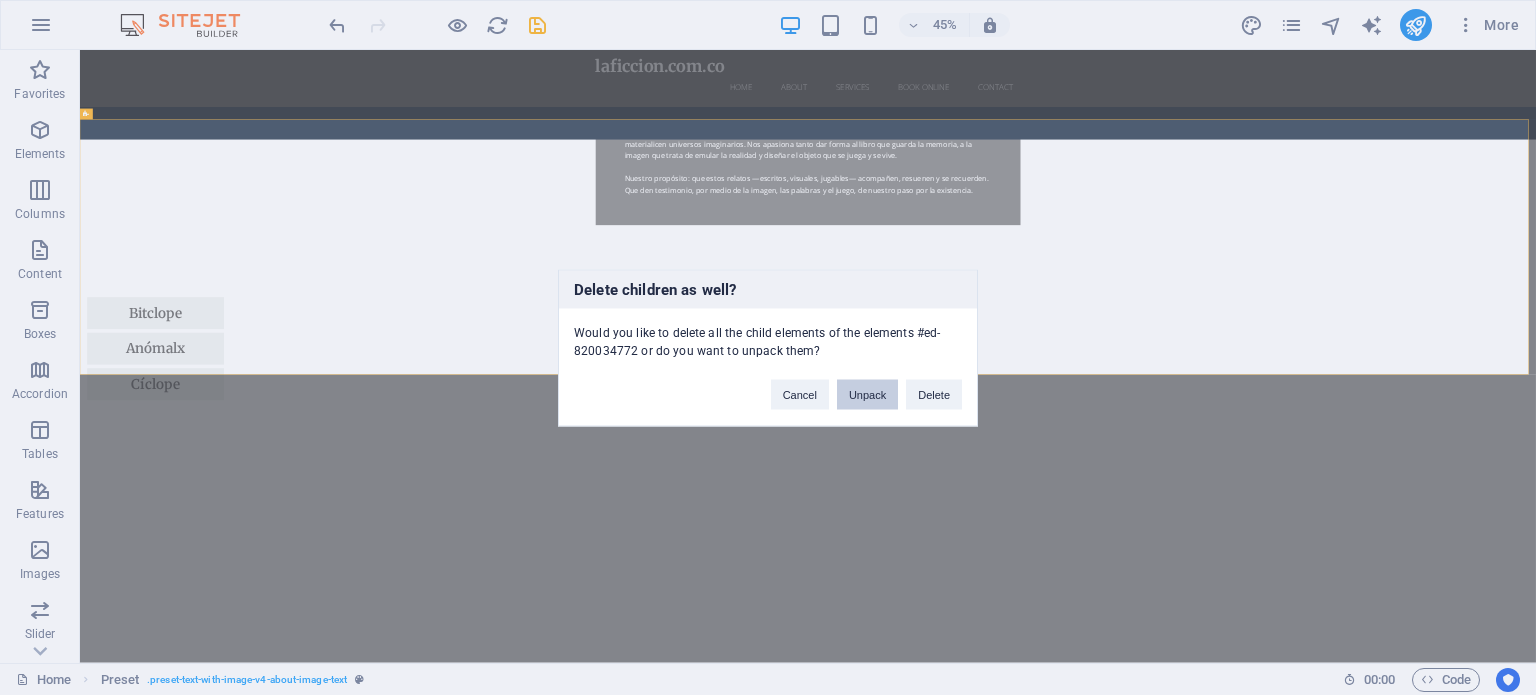 type 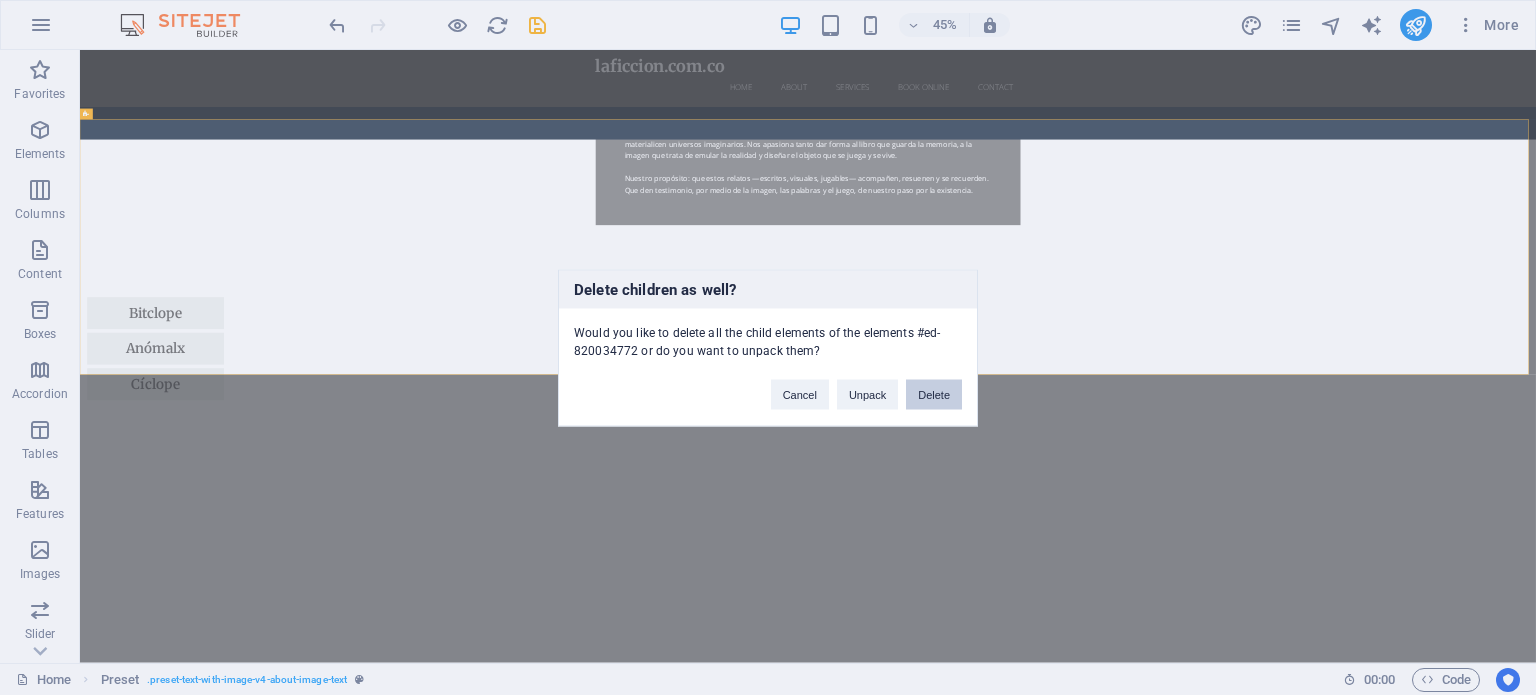 click on "Delete" at bounding box center [934, 394] 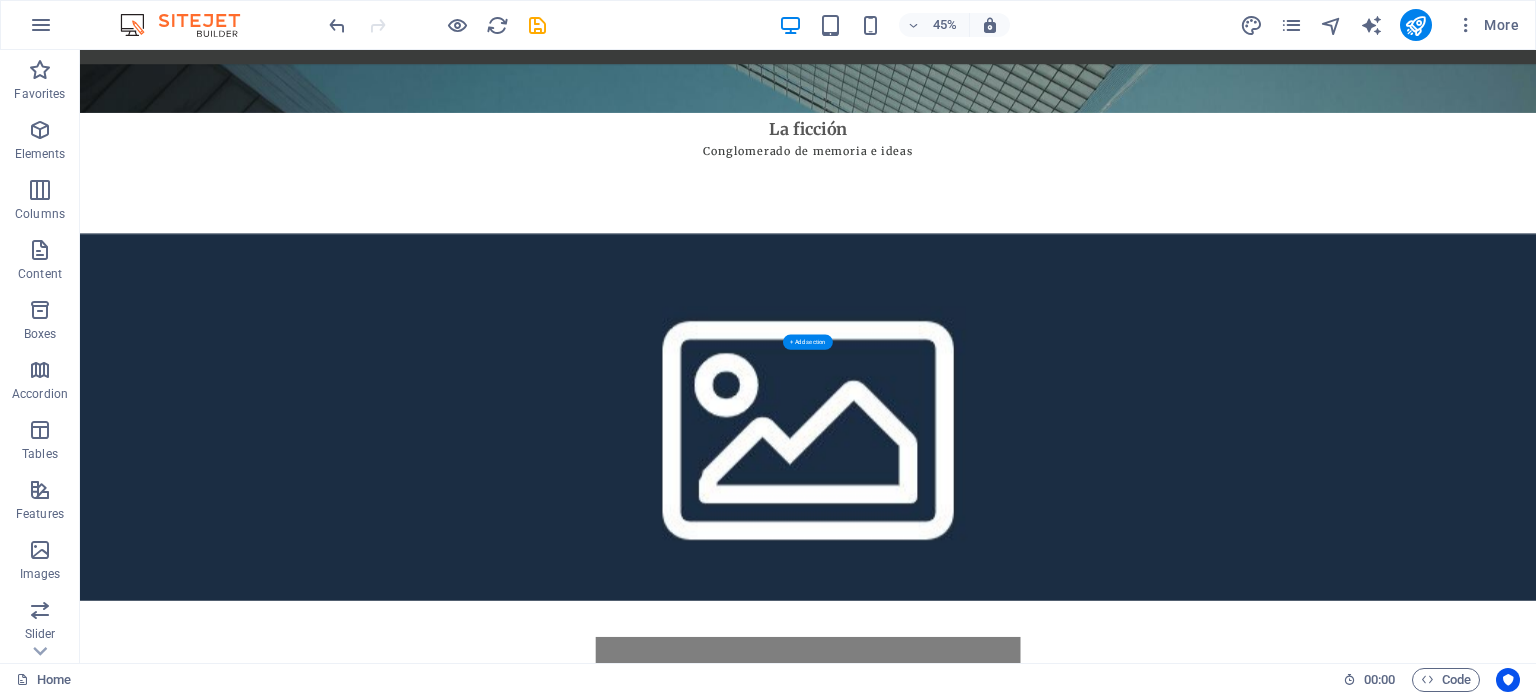 scroll, scrollTop: 1336, scrollLeft: 0, axis: vertical 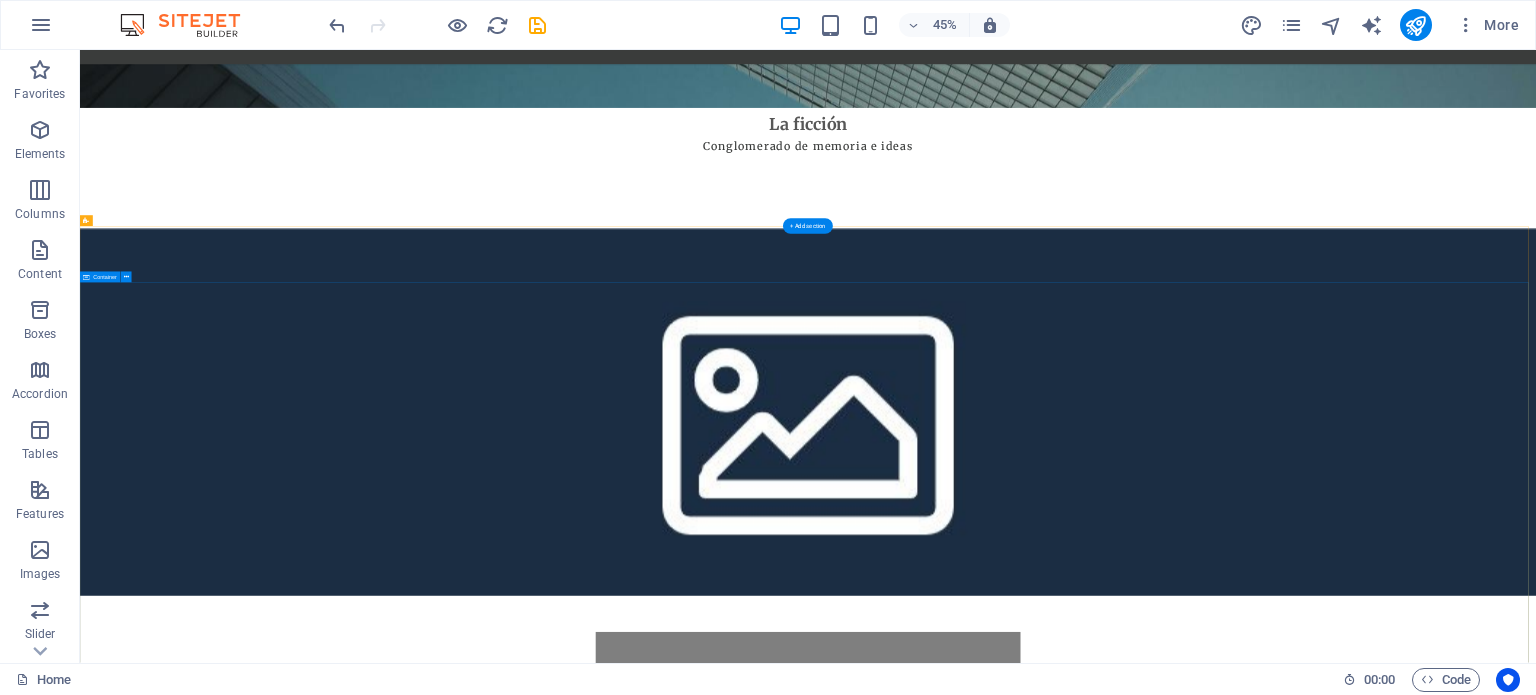 click on "This is a very cool headline" at bounding box center [1698, 4063] 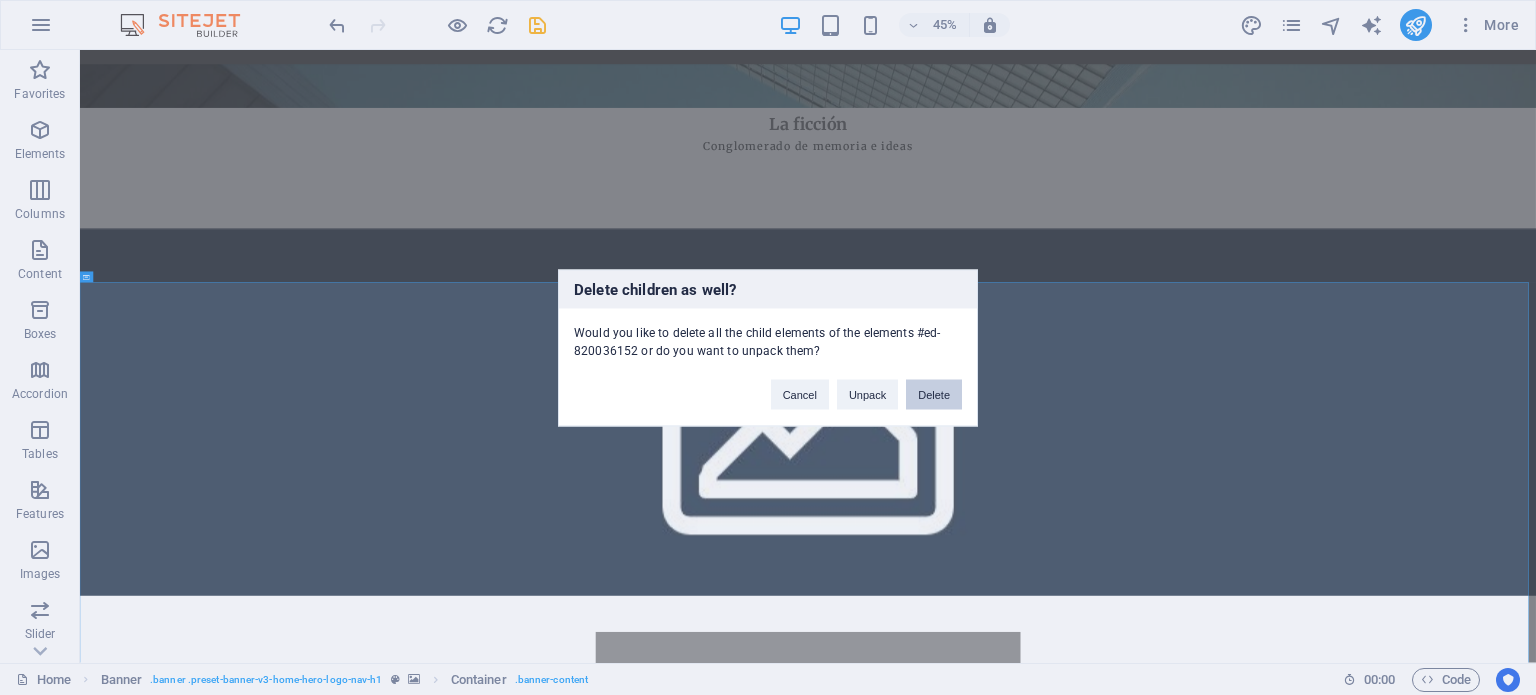 click on "Delete" at bounding box center [934, 394] 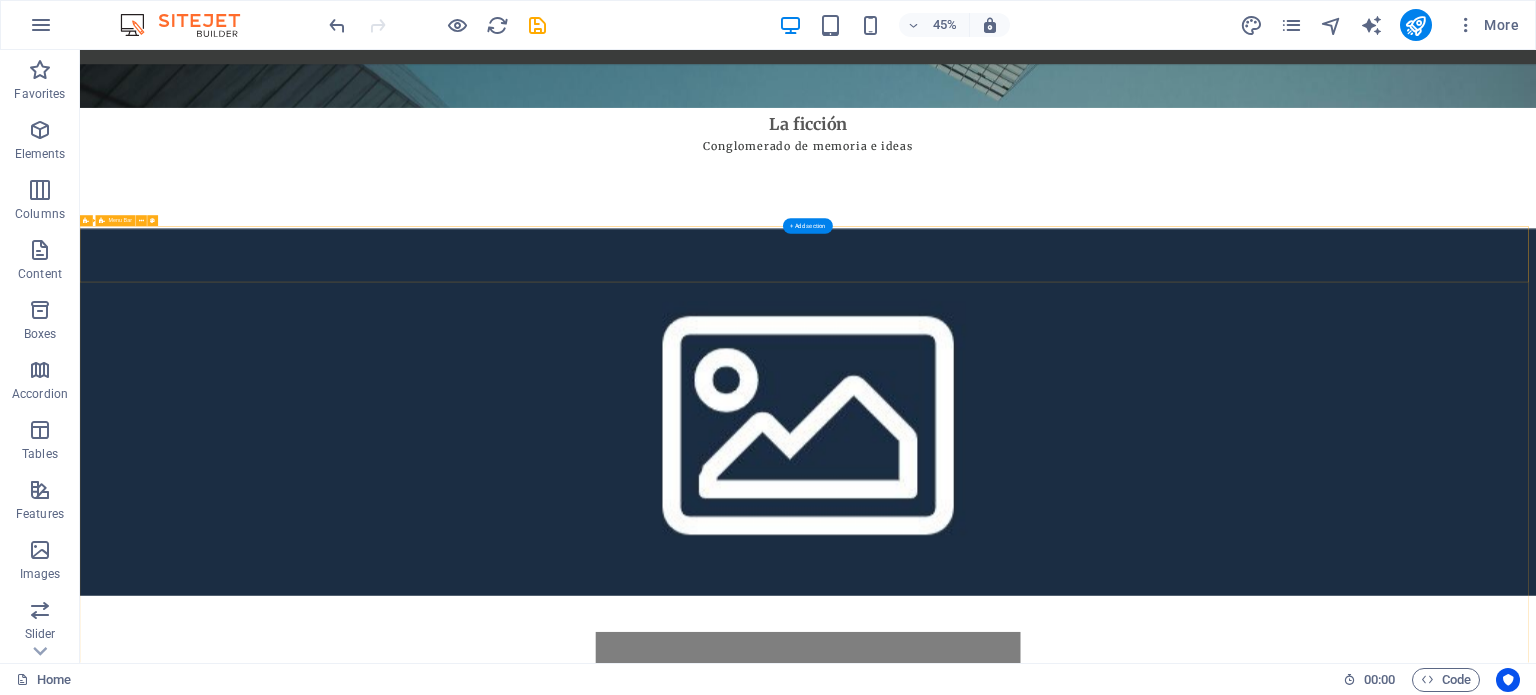 click on "laficcion.com.co Home About Services Book Online Contact" at bounding box center [1698, 3894] 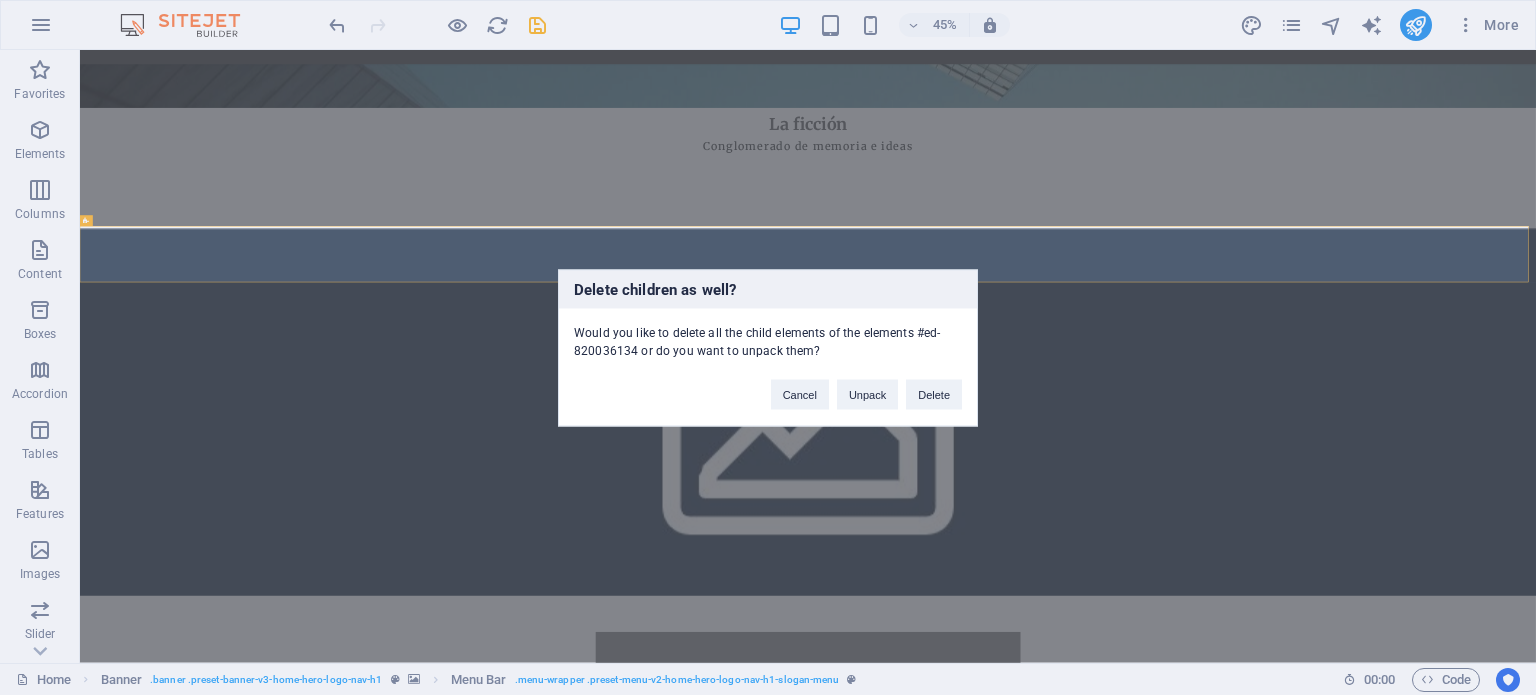 type 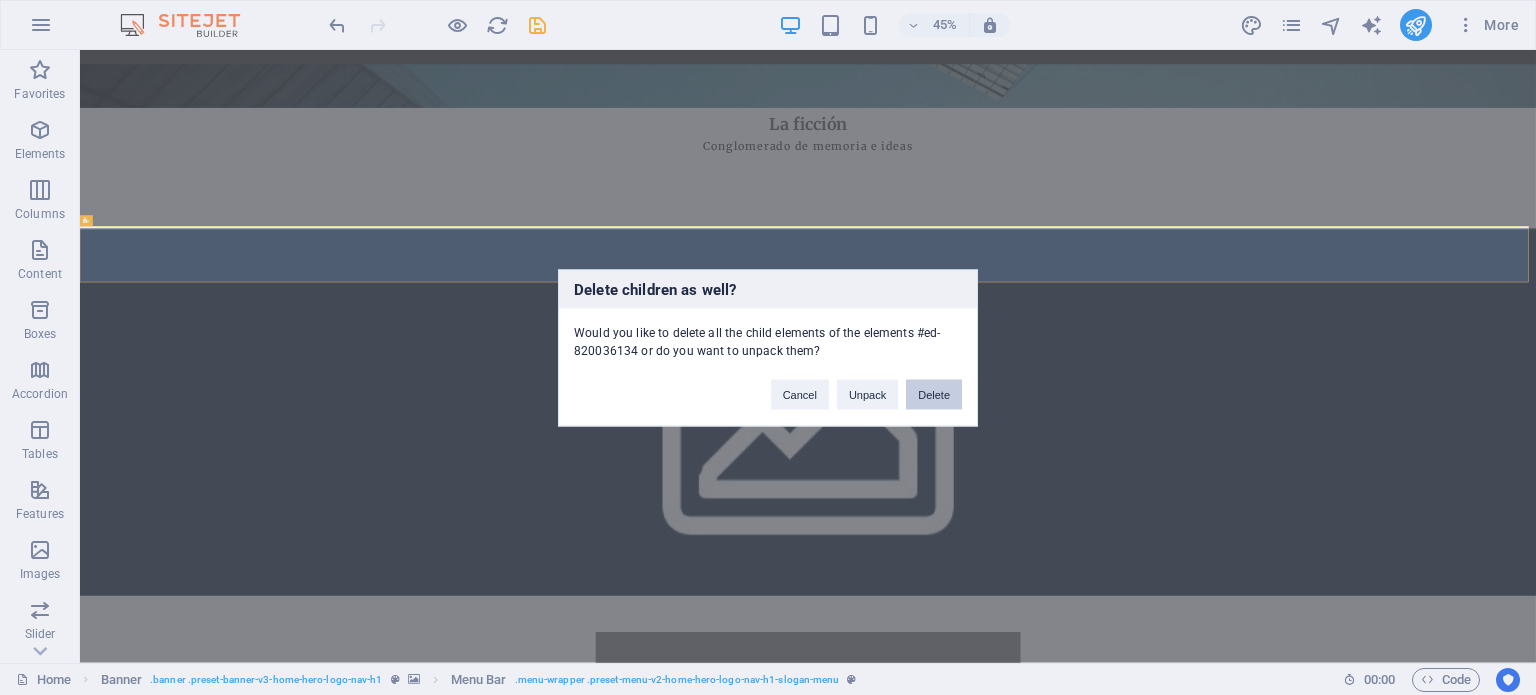 drag, startPoint x: 930, startPoint y: 390, endPoint x: 1889, endPoint y: 752, distance: 1025.0488 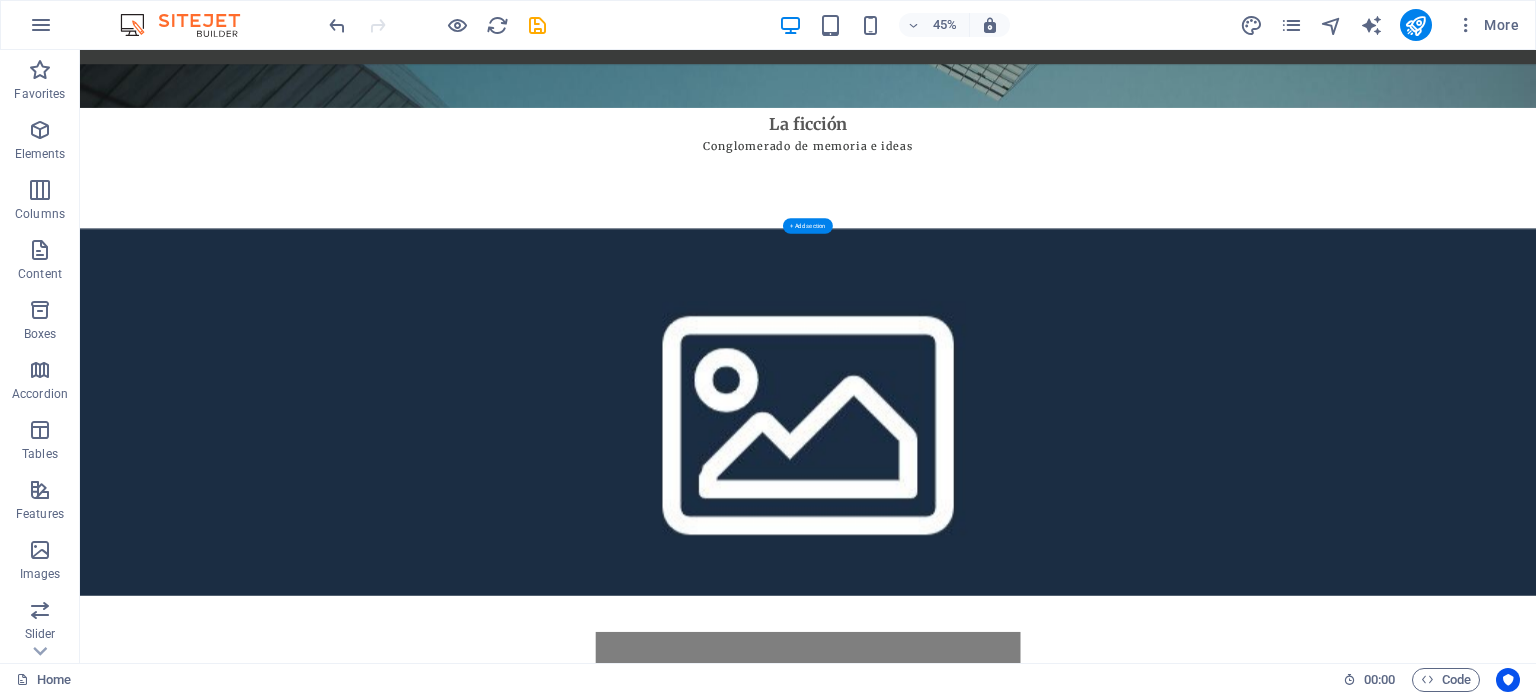 click at bounding box center (-1530, 2470) 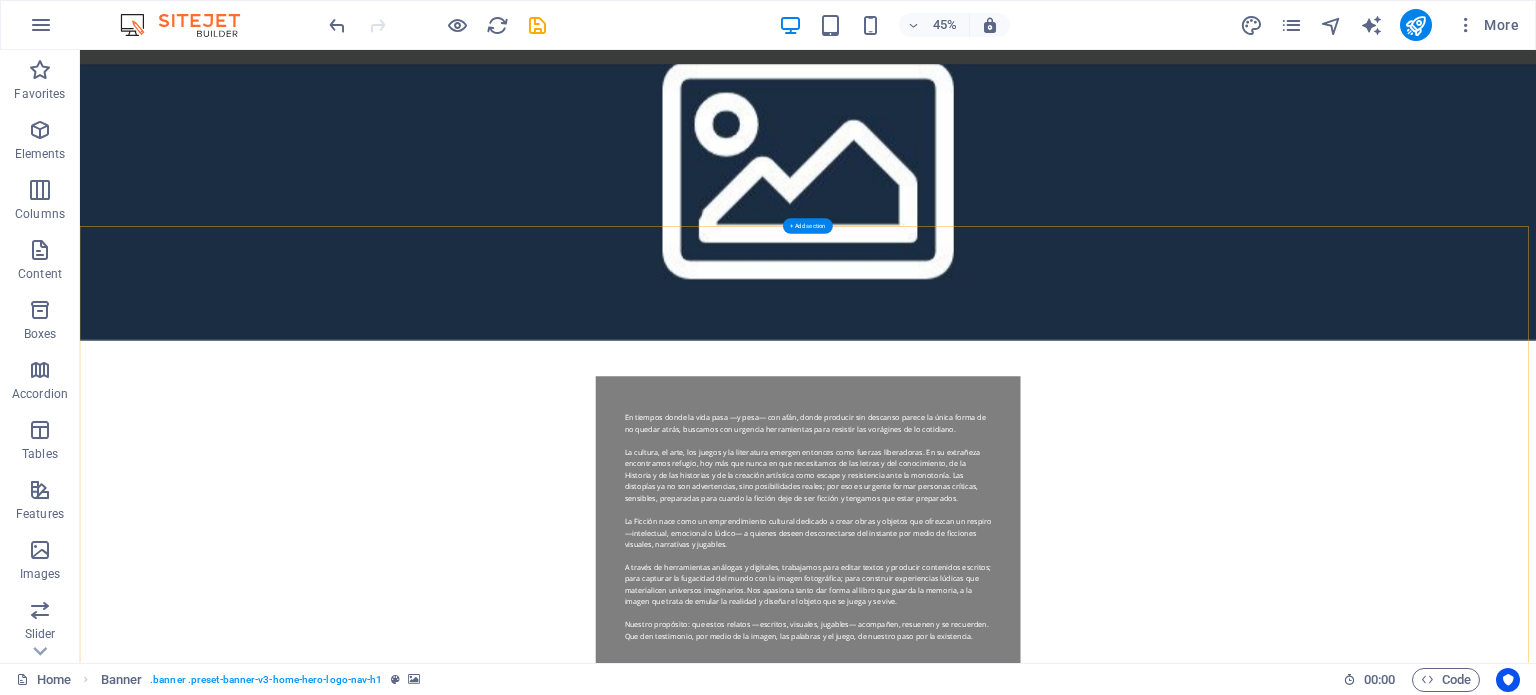 scroll, scrollTop: 1936, scrollLeft: 0, axis: vertical 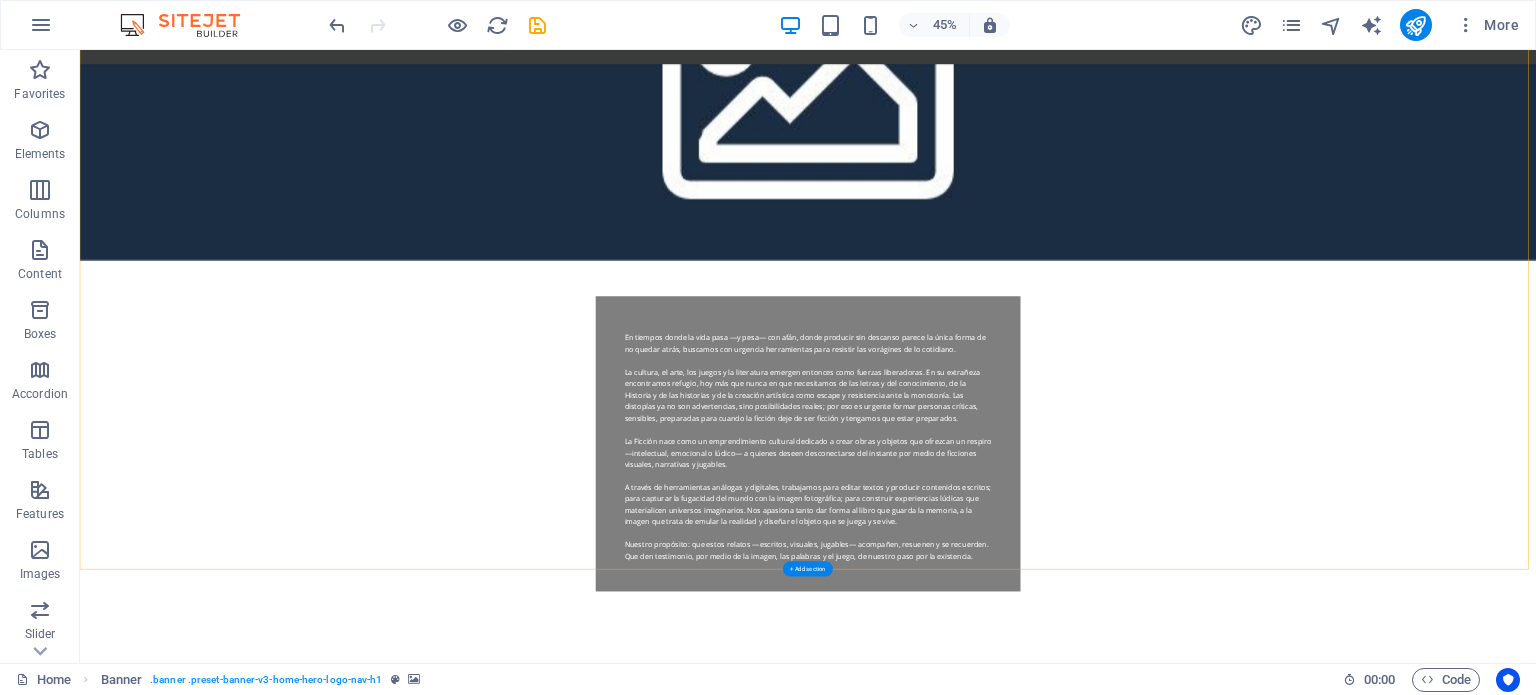 click at bounding box center [-1530, 1724] 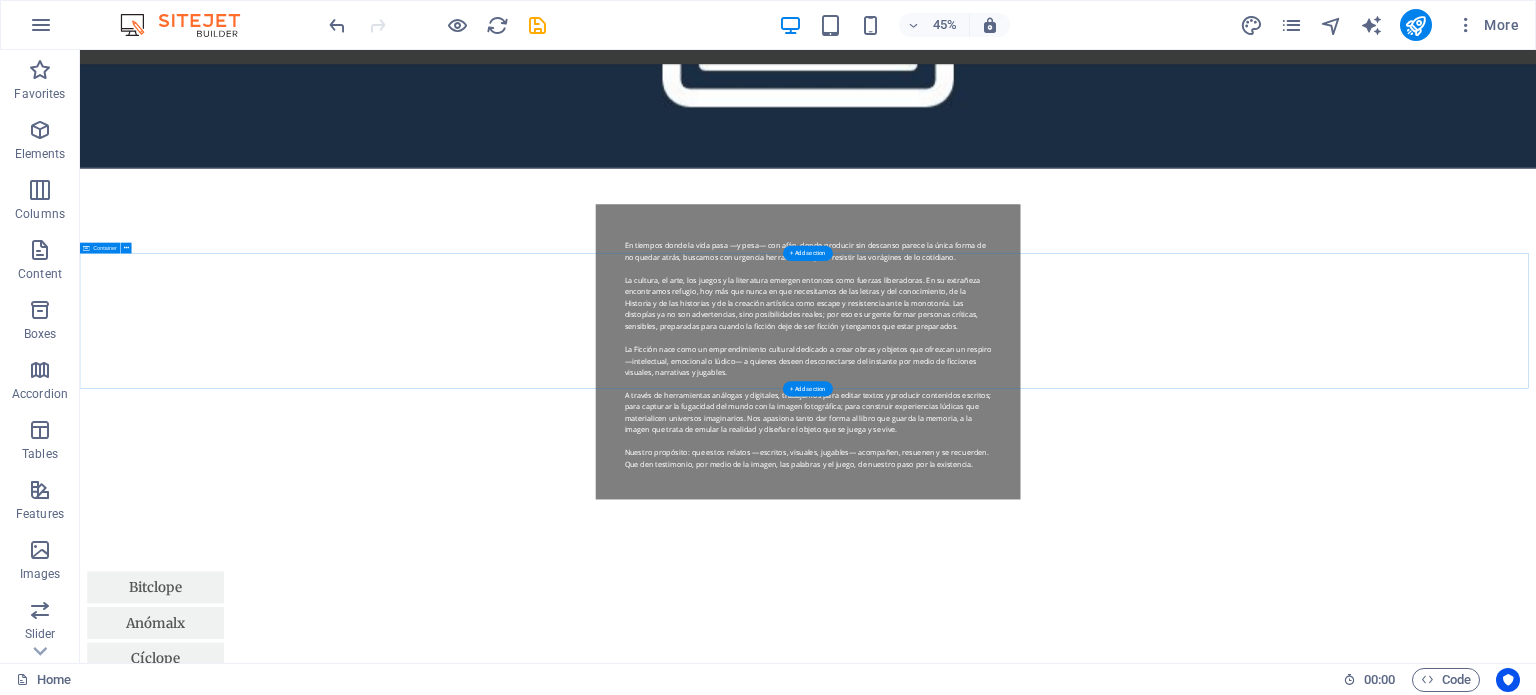 scroll, scrollTop: 2236, scrollLeft: 0, axis: vertical 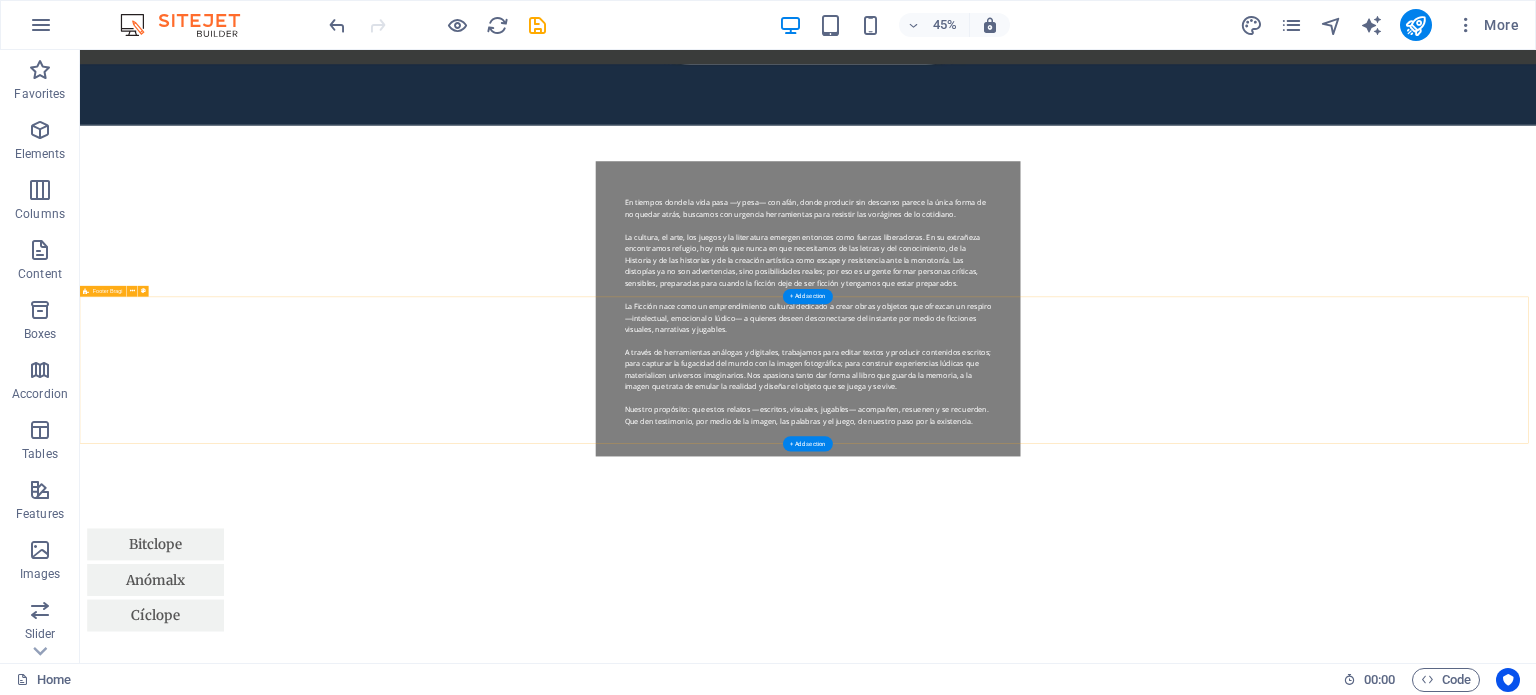 click on "Get in touch laficcion.com.co ,   02889c82fc521ce614cc8b5532b765@cpanel.local Legal Notice  |  Privacy Policy Drop content here or  Add elements  Paste clipboard" at bounding box center [1698, 2933] 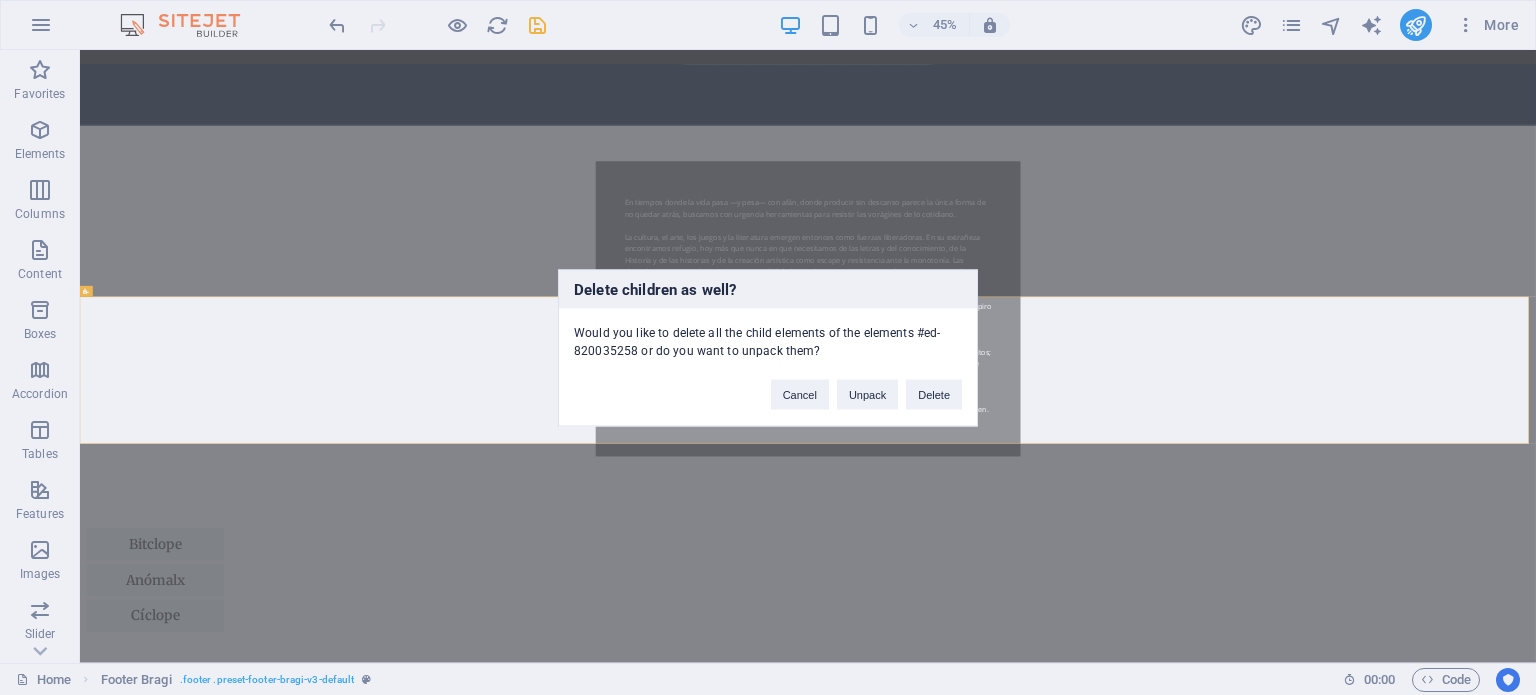 type 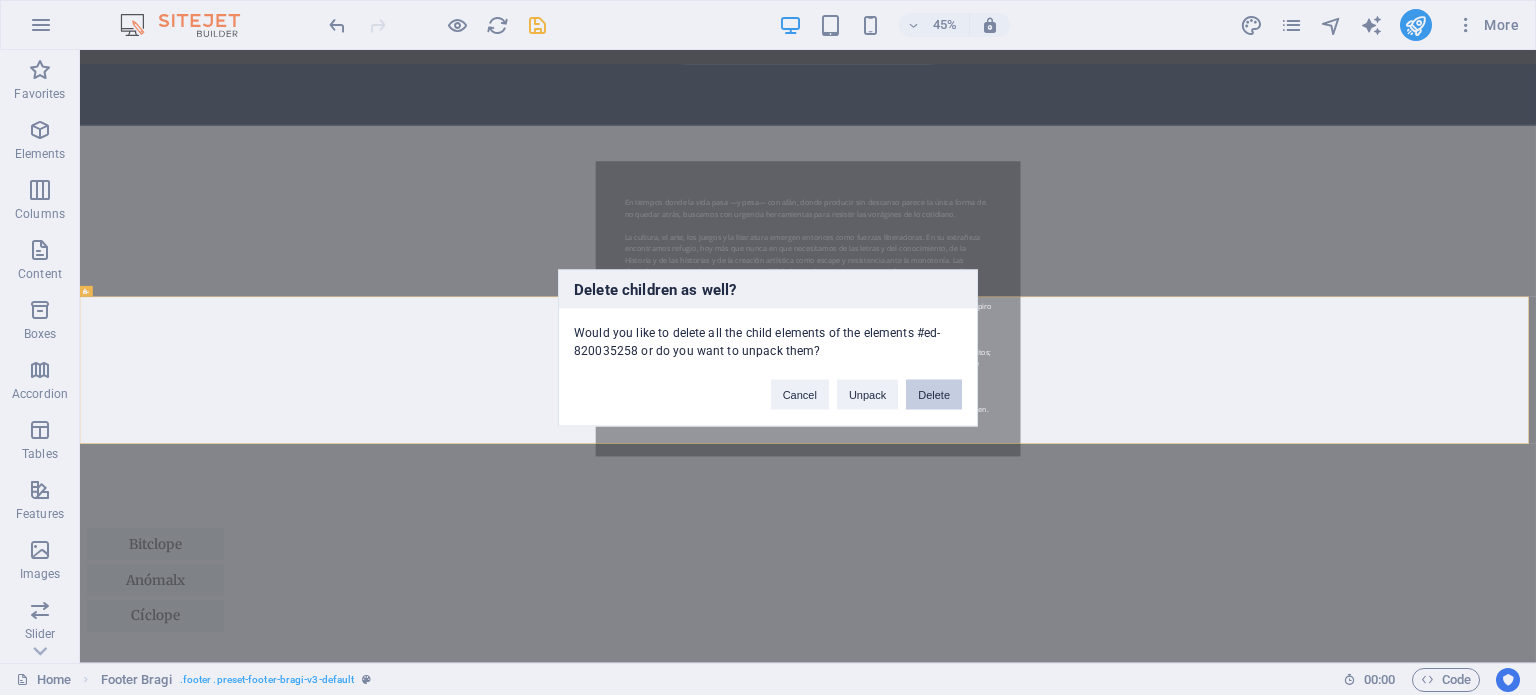 click on "Delete" at bounding box center (934, 394) 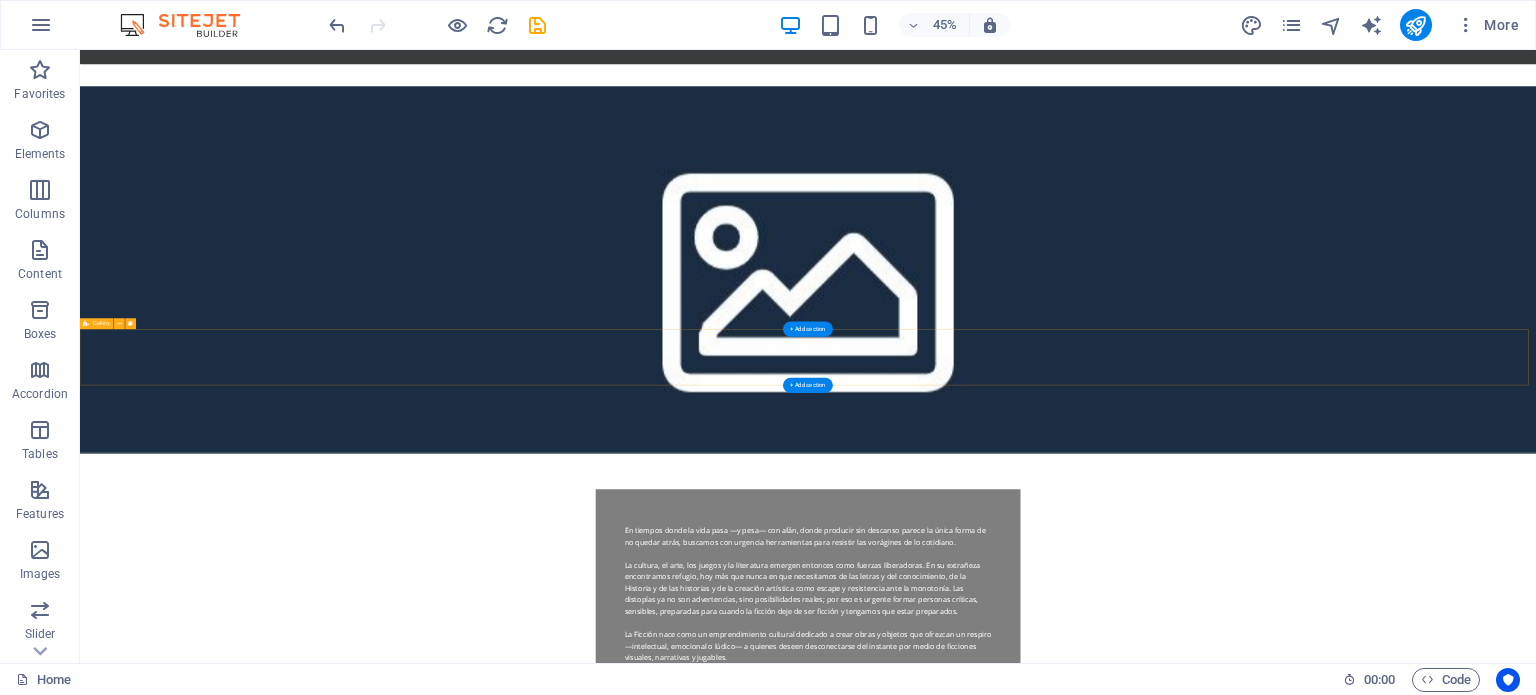 scroll, scrollTop: 1908, scrollLeft: 0, axis: vertical 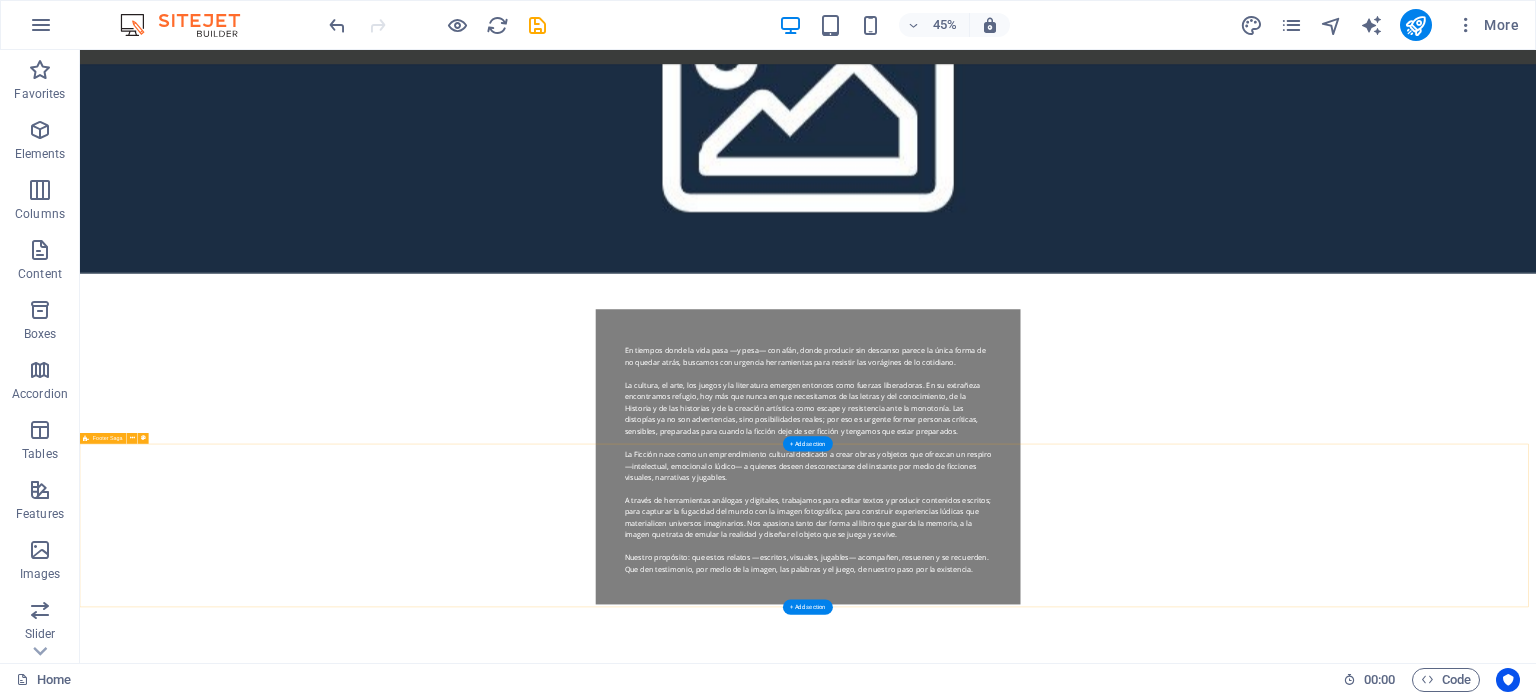 click on "laficcion.com.co Lorem ipsum dolor sit amet, consectetuer adipiscing elit. Aenean commodo ligula eget dolor. Contact   Phone:  Mobile:  Email:  02889c82fc521ce614cc8b5532b765@cpanel.local Navigation Home About Service Contact Legal Notice Privacy Policy Social media Facebook X Instagram" at bounding box center [1698, 3251] 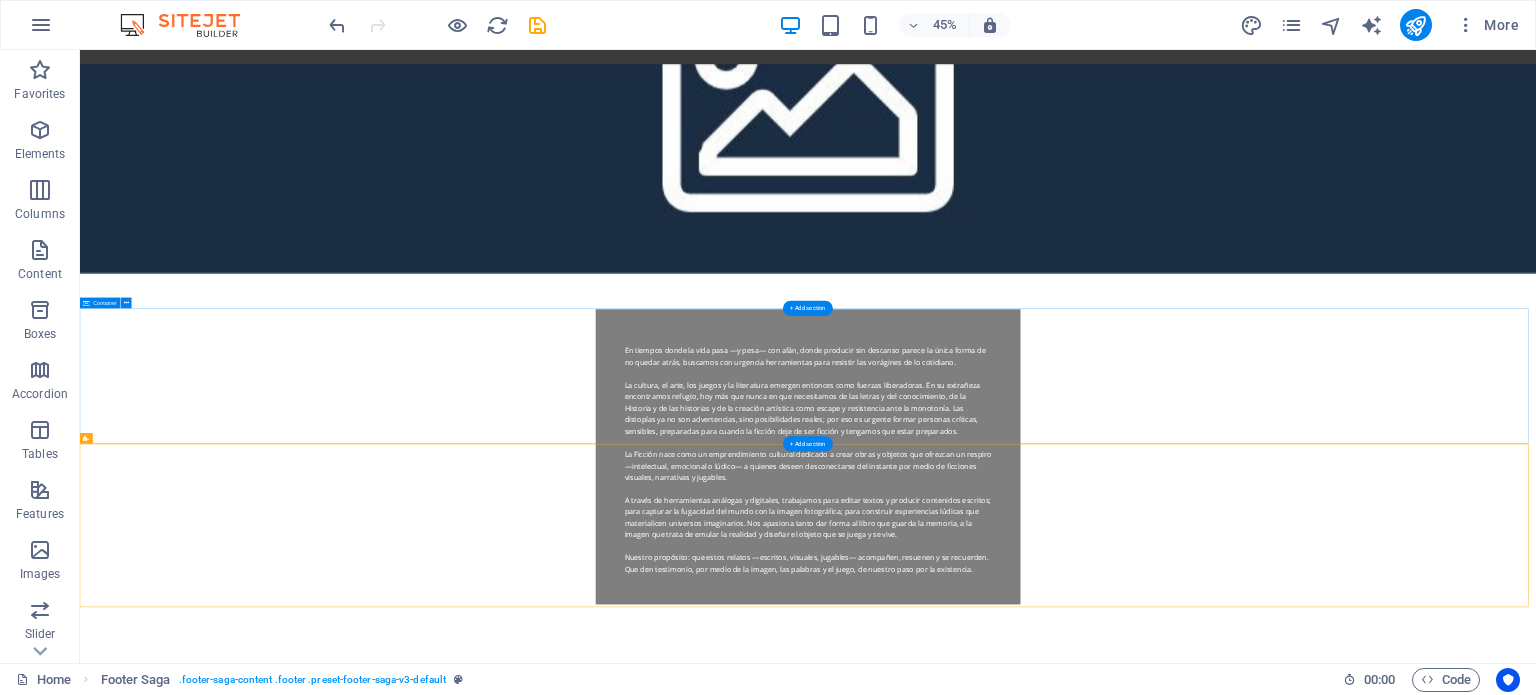 click on "Drop content here or  Add elements  Paste clipboard" at bounding box center (1698, 2661) 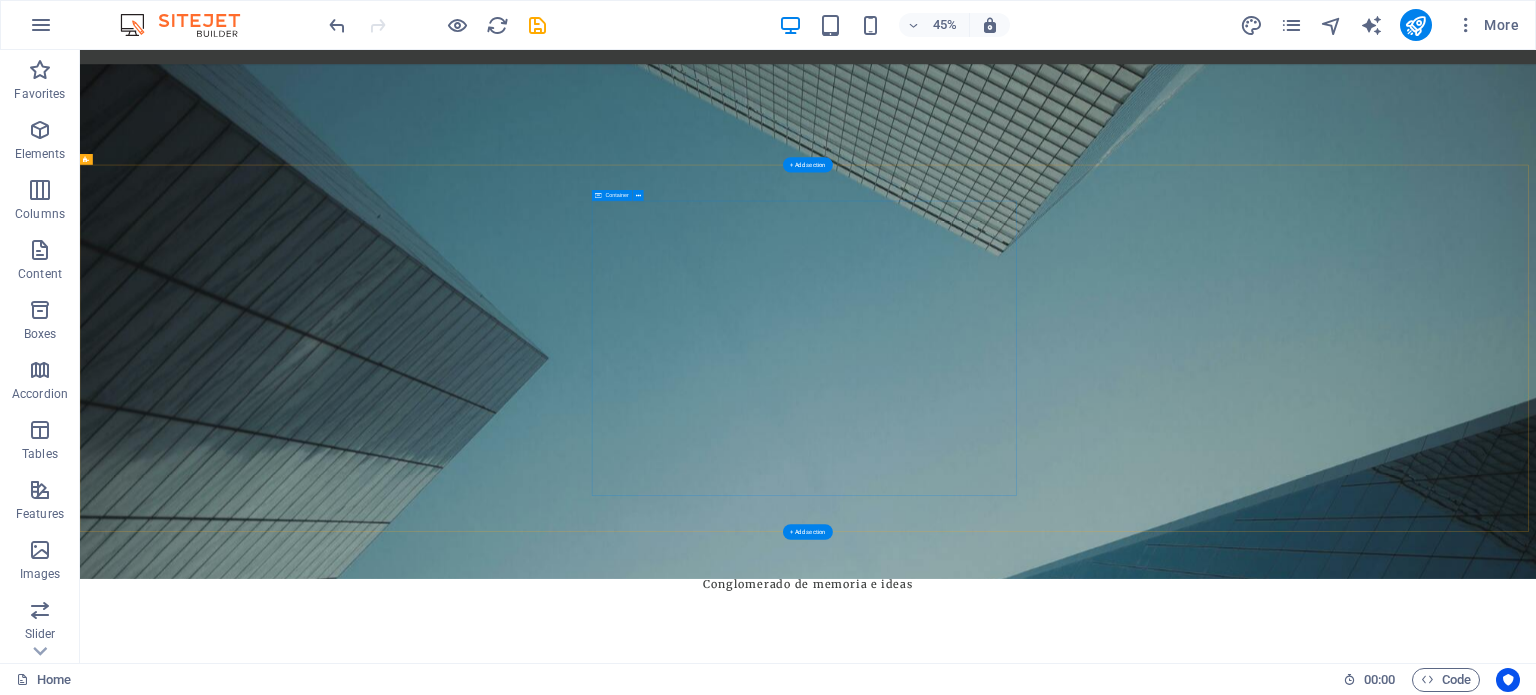 scroll, scrollTop: 208, scrollLeft: 0, axis: vertical 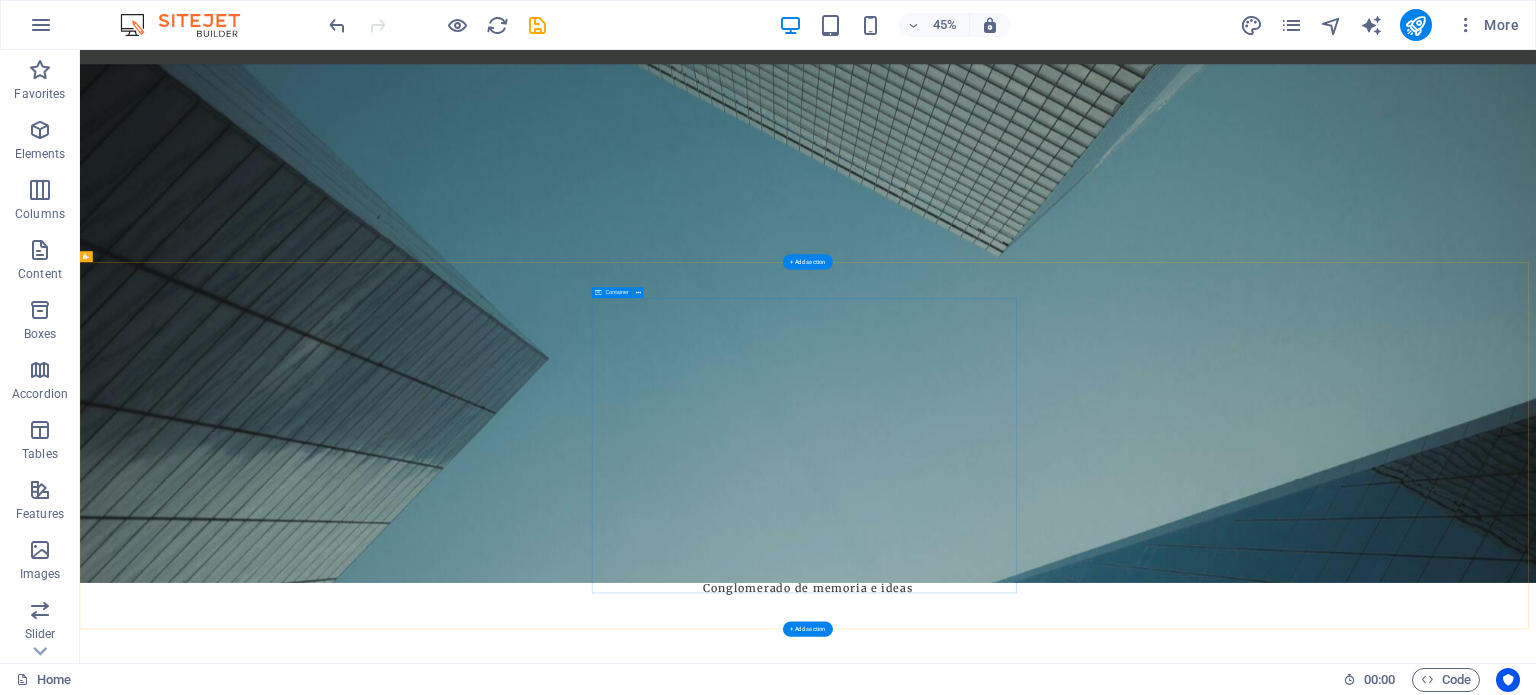 click on "En tiempos donde la vida pasa —y pesa— con afán, donde producir sin descanso parece la única forma de no quedar atrás, buscamos con urgencia herramientas para resistir las vorágines de lo cotidiano. La cultura, el arte, los juegos y la literatura emergen entonces como fuerzas liberadoras. En su extrañeza encontramos refugio, hoy más que nunca en que necesitamos de las letras y del conocimiento, de la Historia y de las historias y de la creación artística como escape y resistencia ante la monotonía. Las distopías ya no son advertencias, sino posibilidades reales; por eso es urgente formar personas críticas, sensibles, preparadas para cuando la ficción deje de ser ficción y tengamos que estar preparados. La Ficción nace como un emprendimiento cultural dedicado a crear obras y objetos que ofrezcan un respiro —intelectual, emocional o lúdico— a quienes deseen desconectarse del instante por medio de ficciones visuales, narrativas y jugables." at bounding box center [1698, 2655] 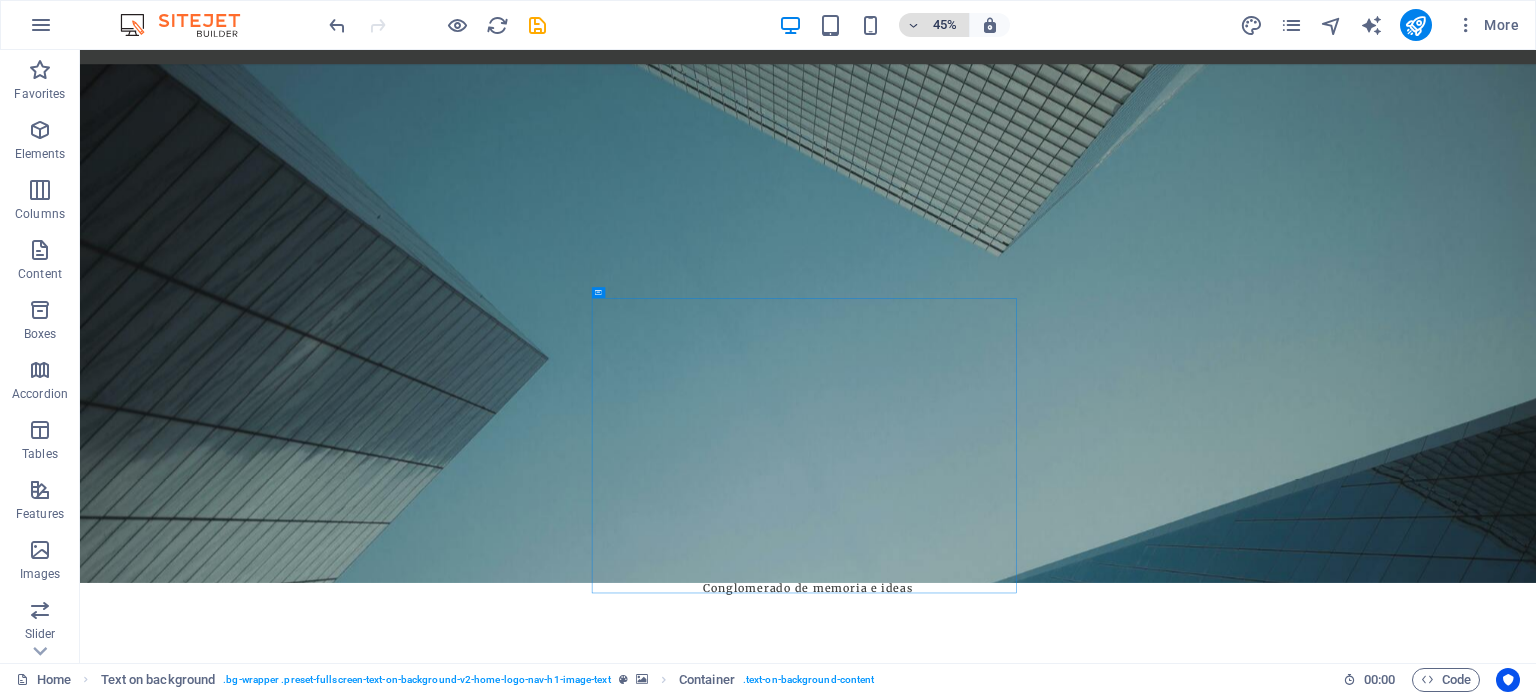 click on "45%" at bounding box center [945, 25] 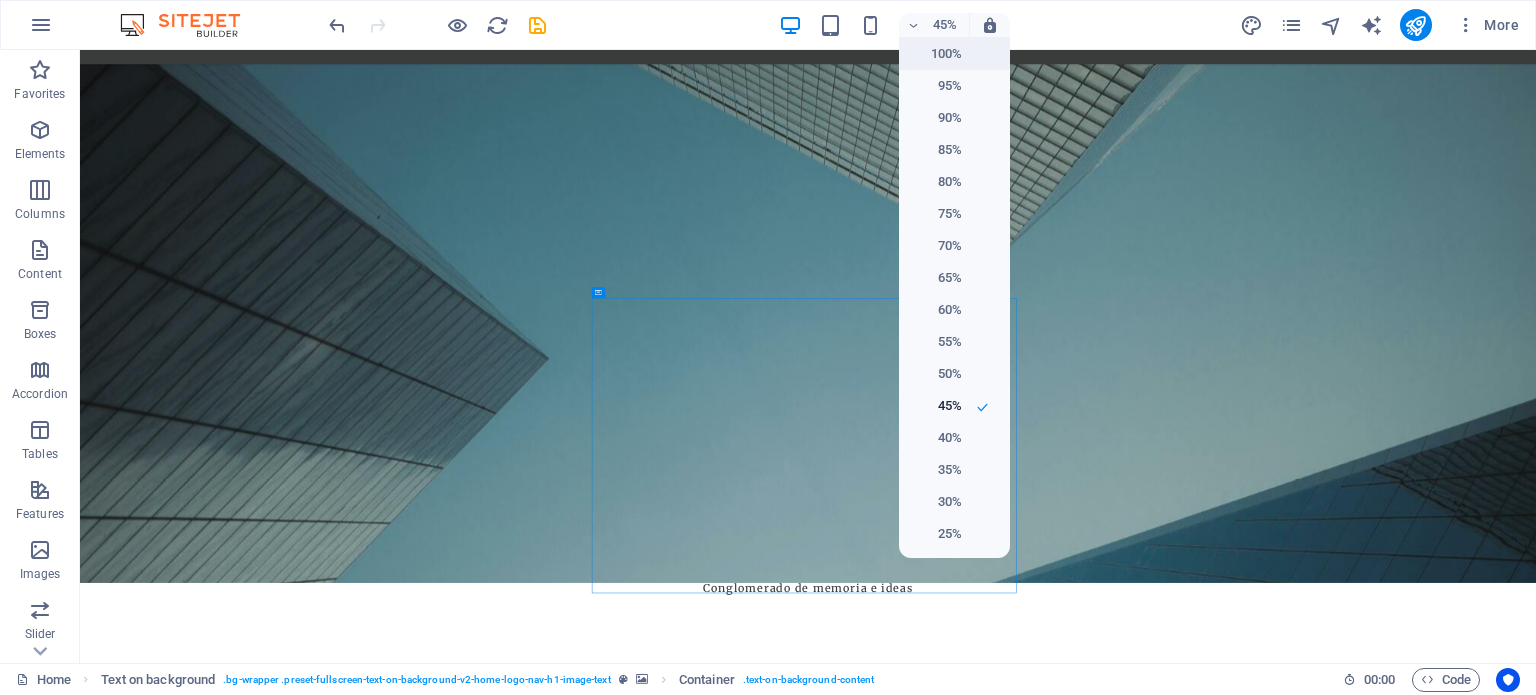 click on "100%" at bounding box center (936, 54) 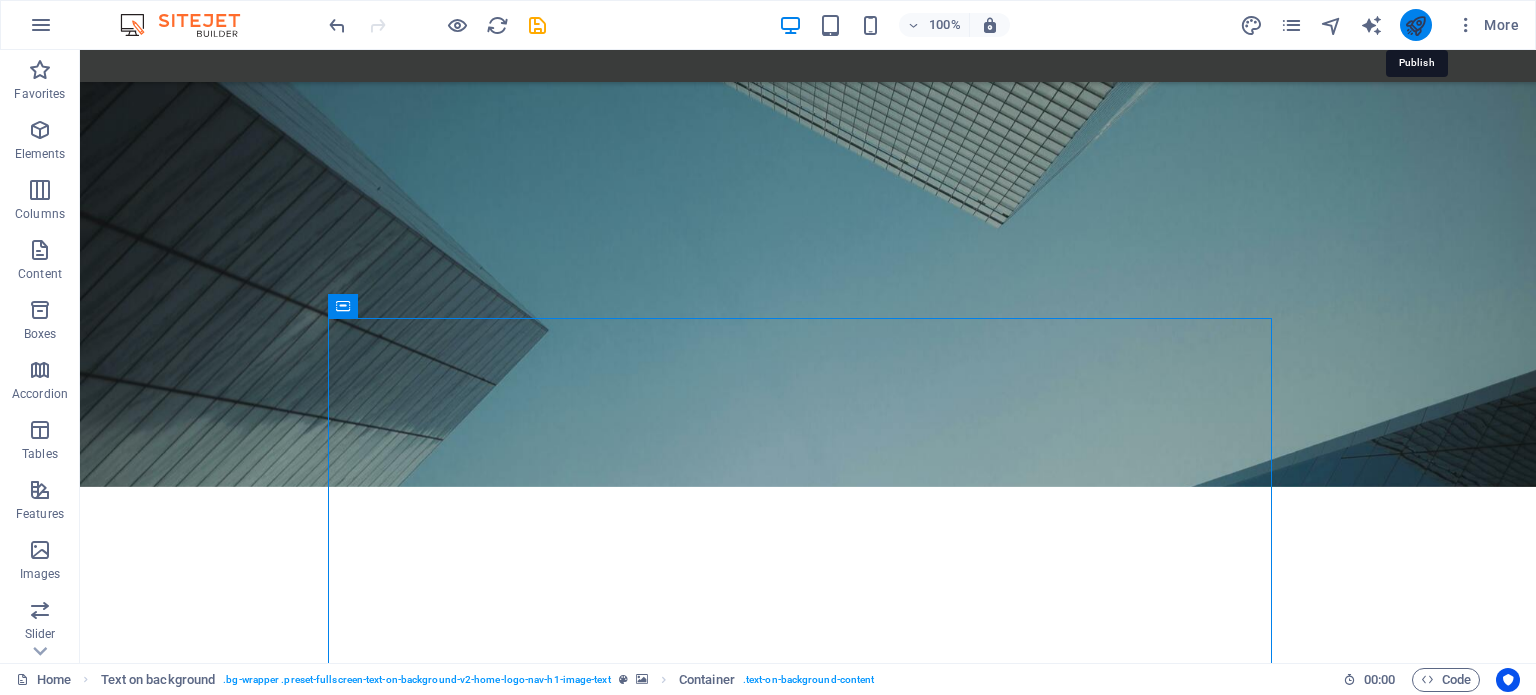 click at bounding box center (1415, 25) 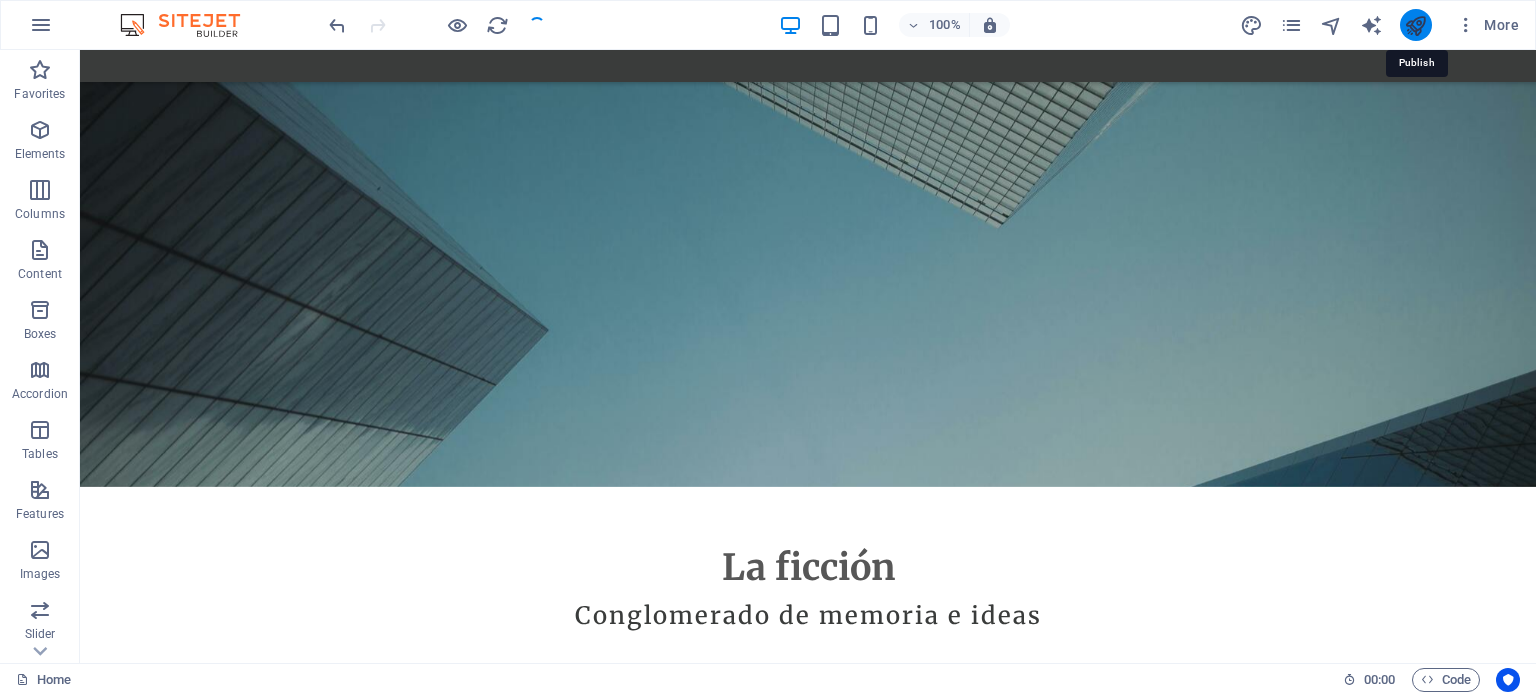 click at bounding box center (1415, 25) 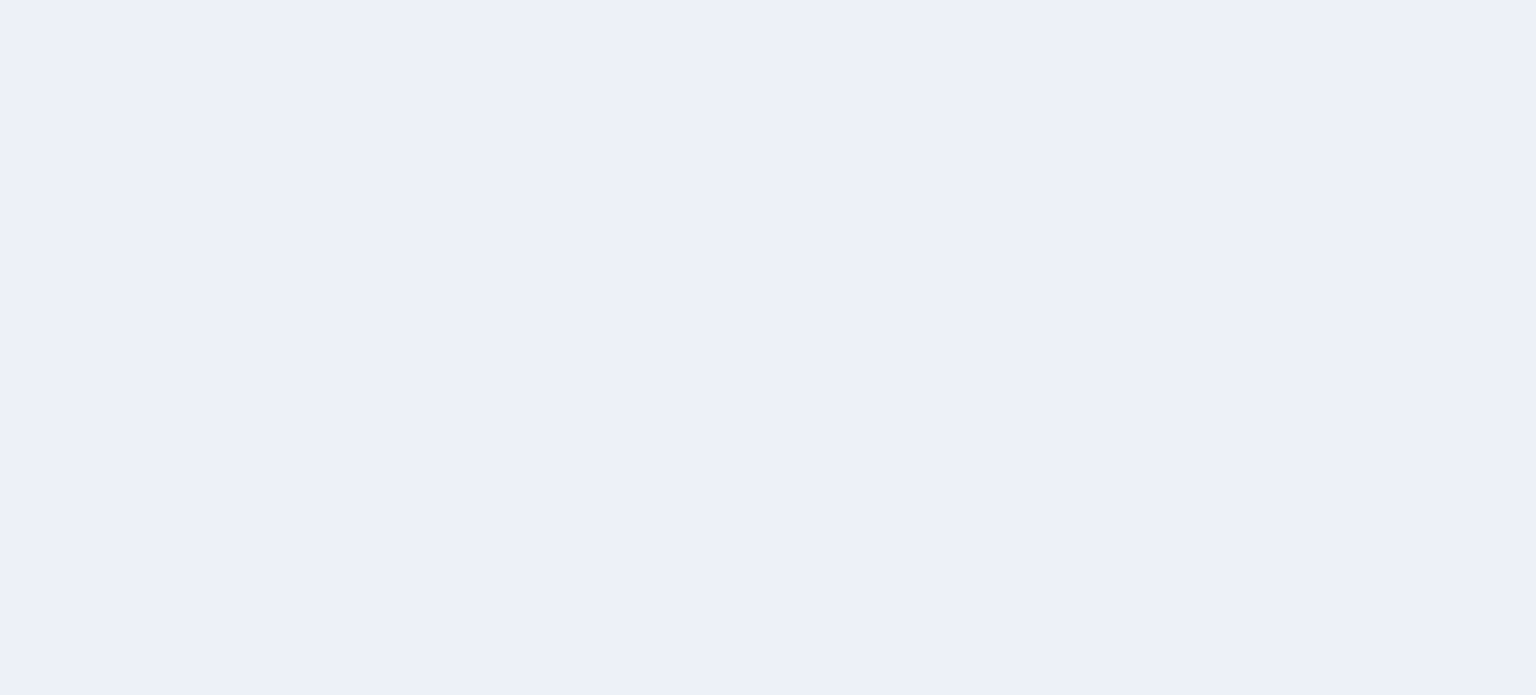 scroll, scrollTop: 0, scrollLeft: 0, axis: both 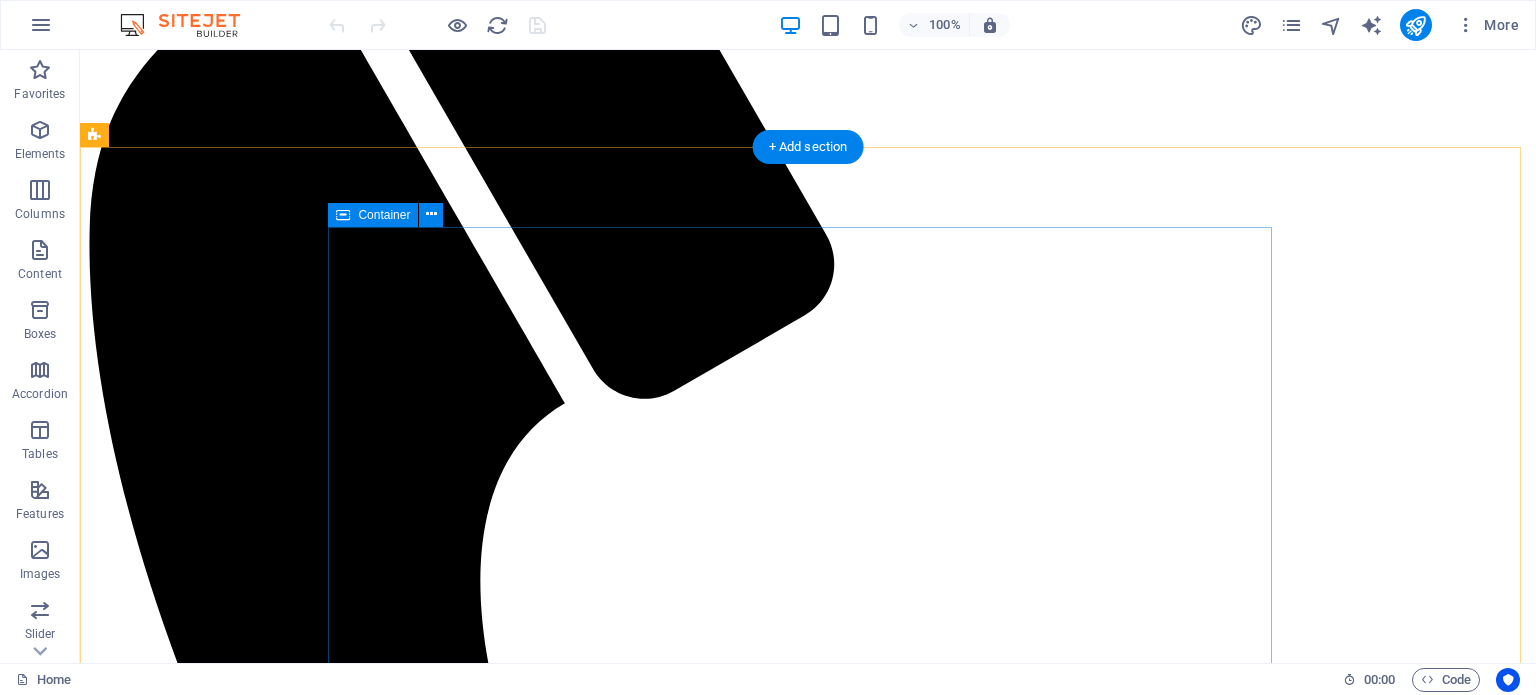 click on "En tiempos donde la vida pasa —y pesa— con afán, donde producir sin descanso parece la única forma de no quedar atrás, buscamos con urgencia herramientas para resistir las vorágines de lo cotidiano. La cultura, el arte, los juegos y la literatura emergen entonces como fuerzas liberadoras. En su extrañeza encontramos refugio, hoy más que nunca en que necesitamos de las letras y del conocimiento, de la Historia y de las historias y de la creación artística como escape y resistencia ante la monotonía. Las distopías ya no son advertencias, sino posibilidades reales; por eso es urgente formar personas críticas, sensibles, preparadas para cuando la ficción deje de ser ficción y tengamos que estar preparados. La Ficción nace como un emprendimiento cultural dedicado a crear obras y objetos que ofrezcan un respiro —intelectual, emocional o lúdico— a quienes deseen desconectarse del instante por medio de ficciones visuales, narrativas y jugables." at bounding box center [808, 5366] 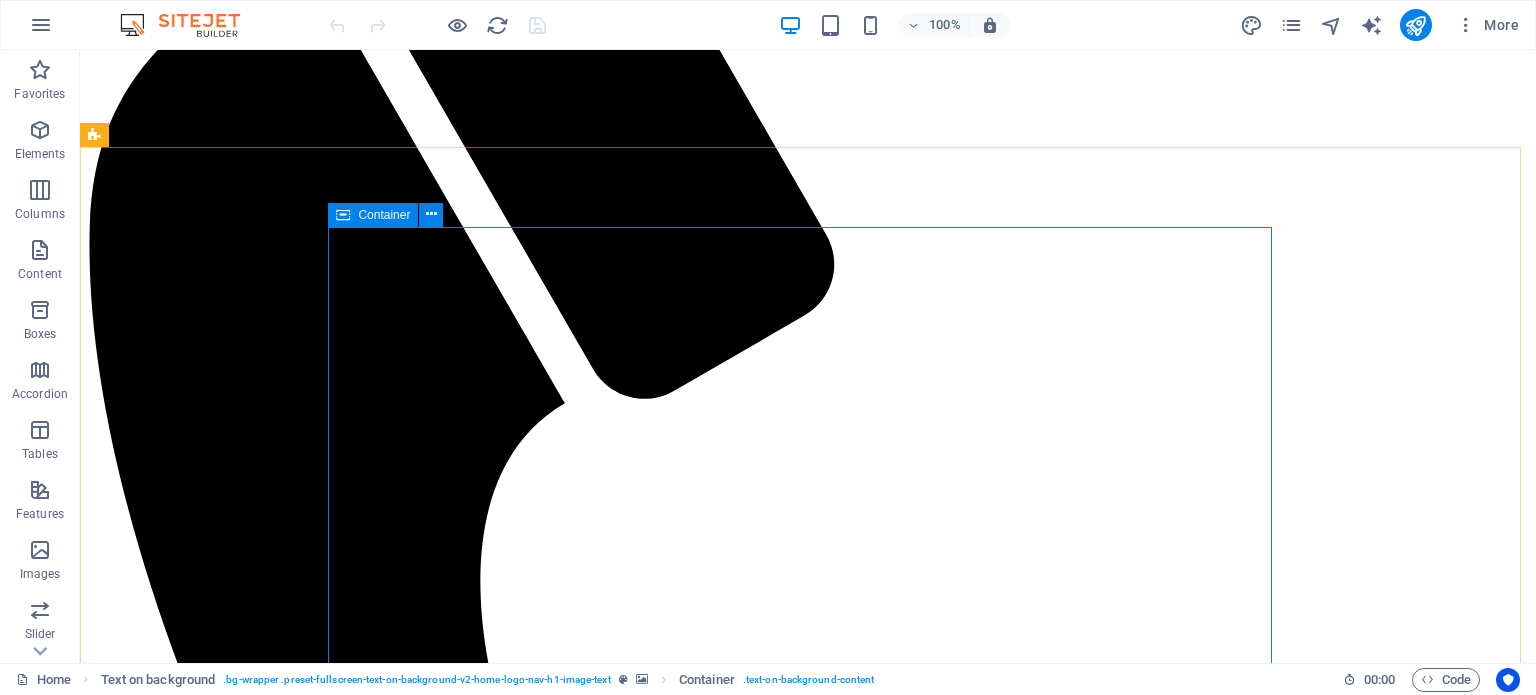 click on "Container" at bounding box center [373, 215] 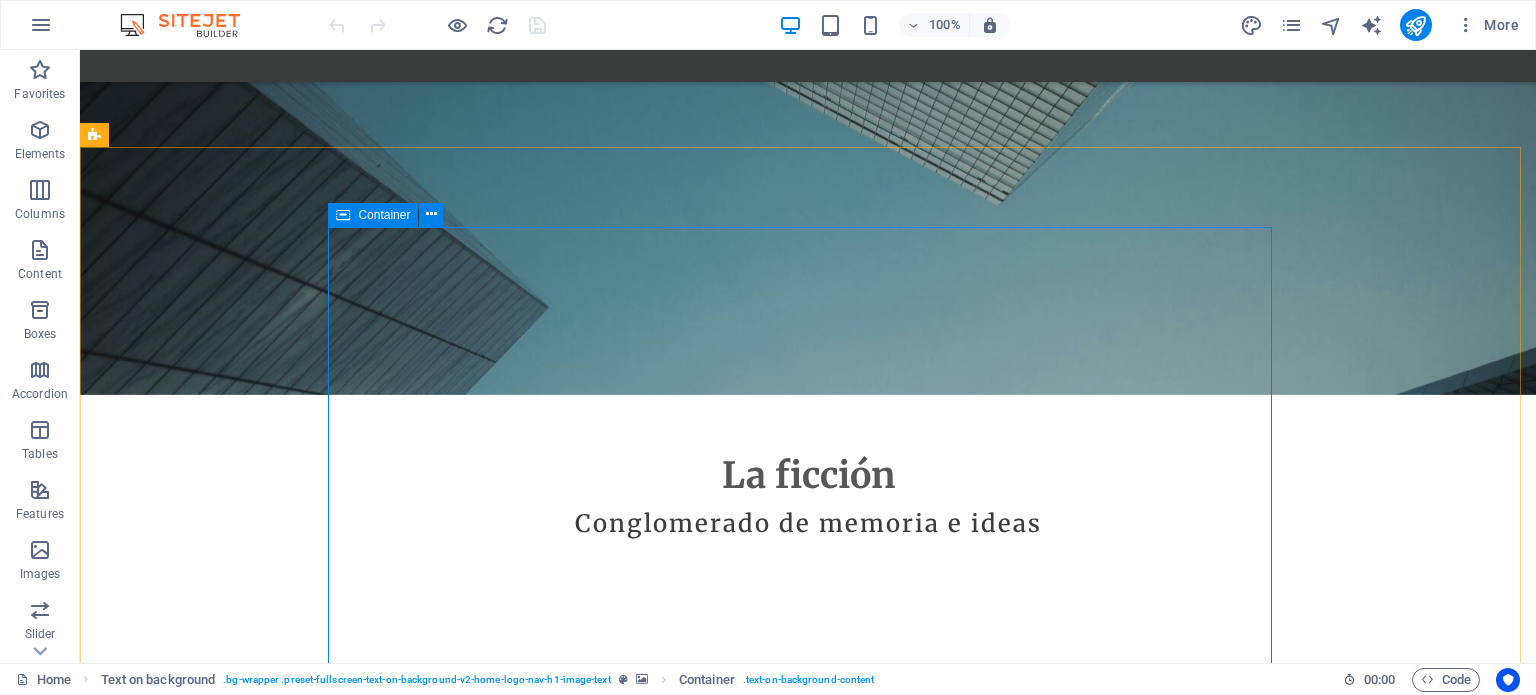 click on "Container" at bounding box center [384, 215] 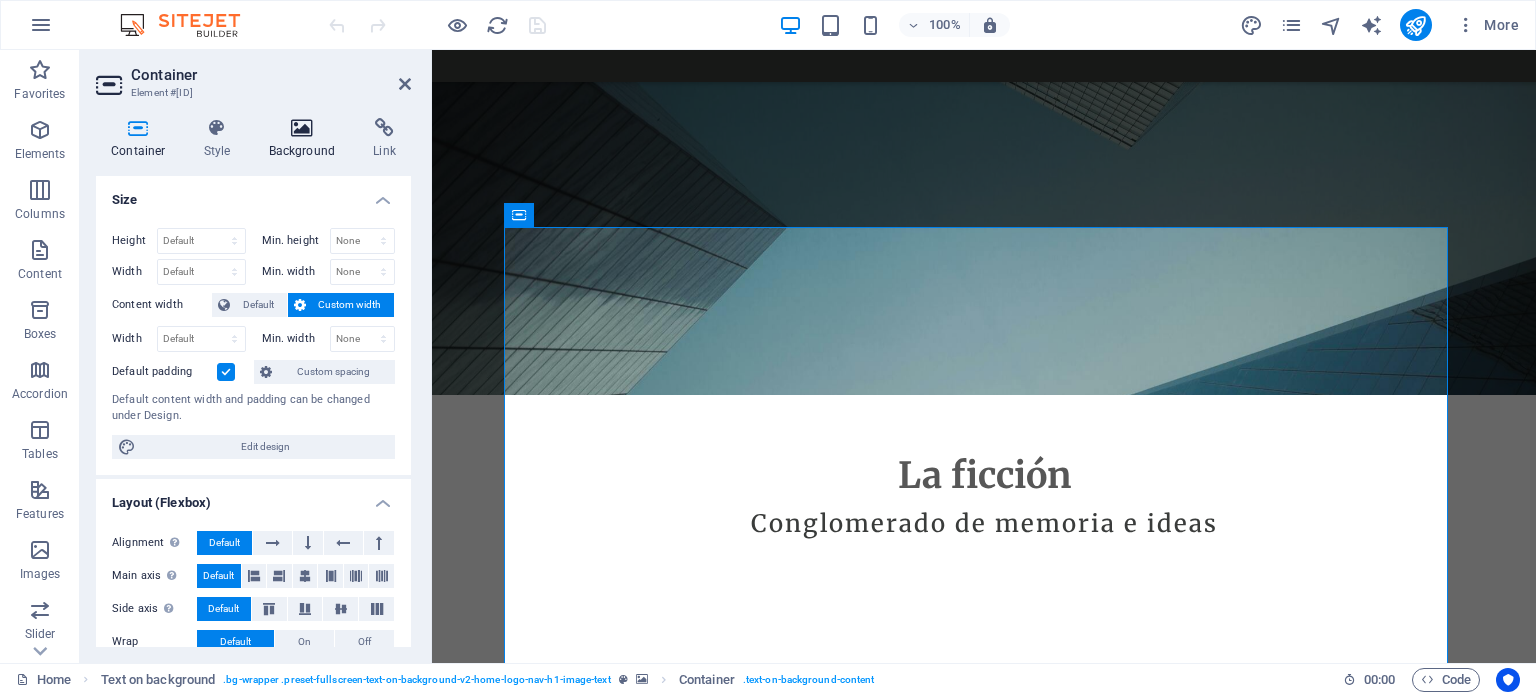 click on "Background" at bounding box center (306, 139) 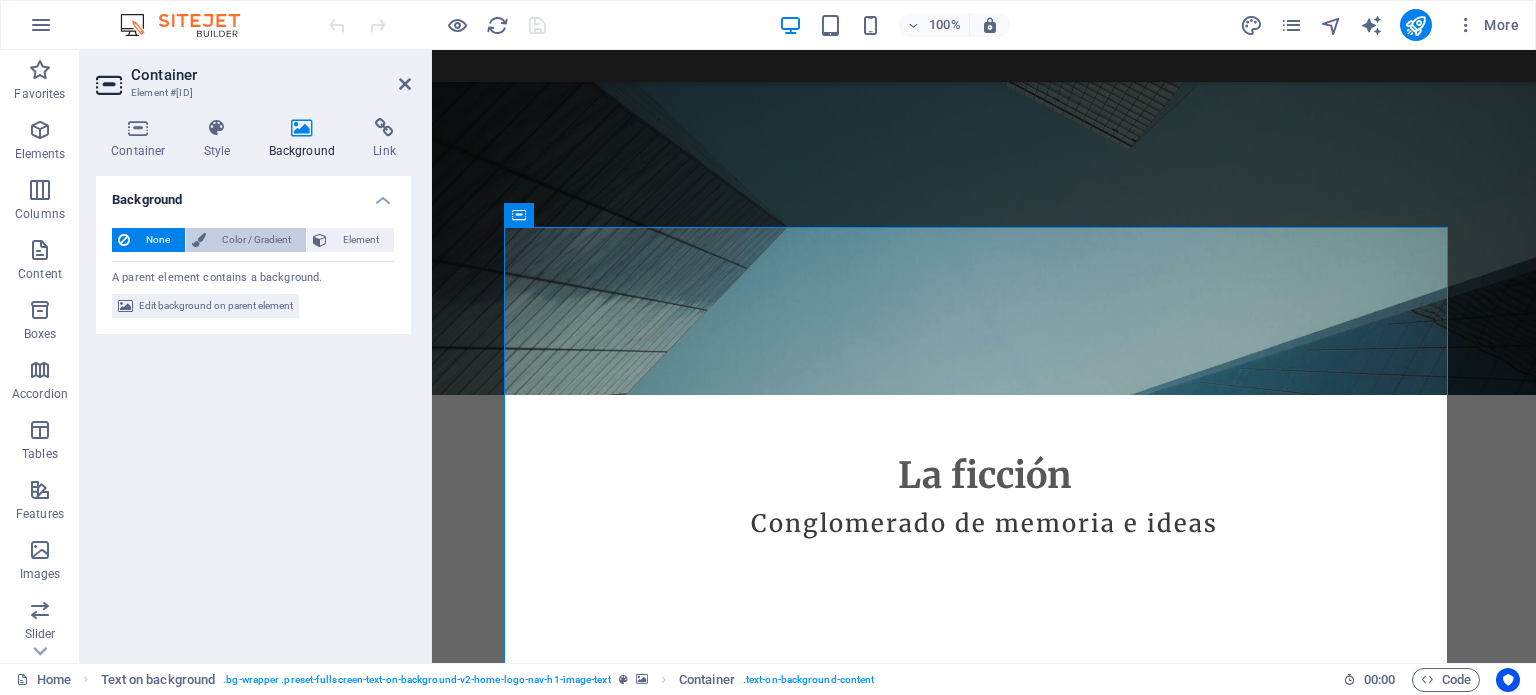 click at bounding box center (199, 240) 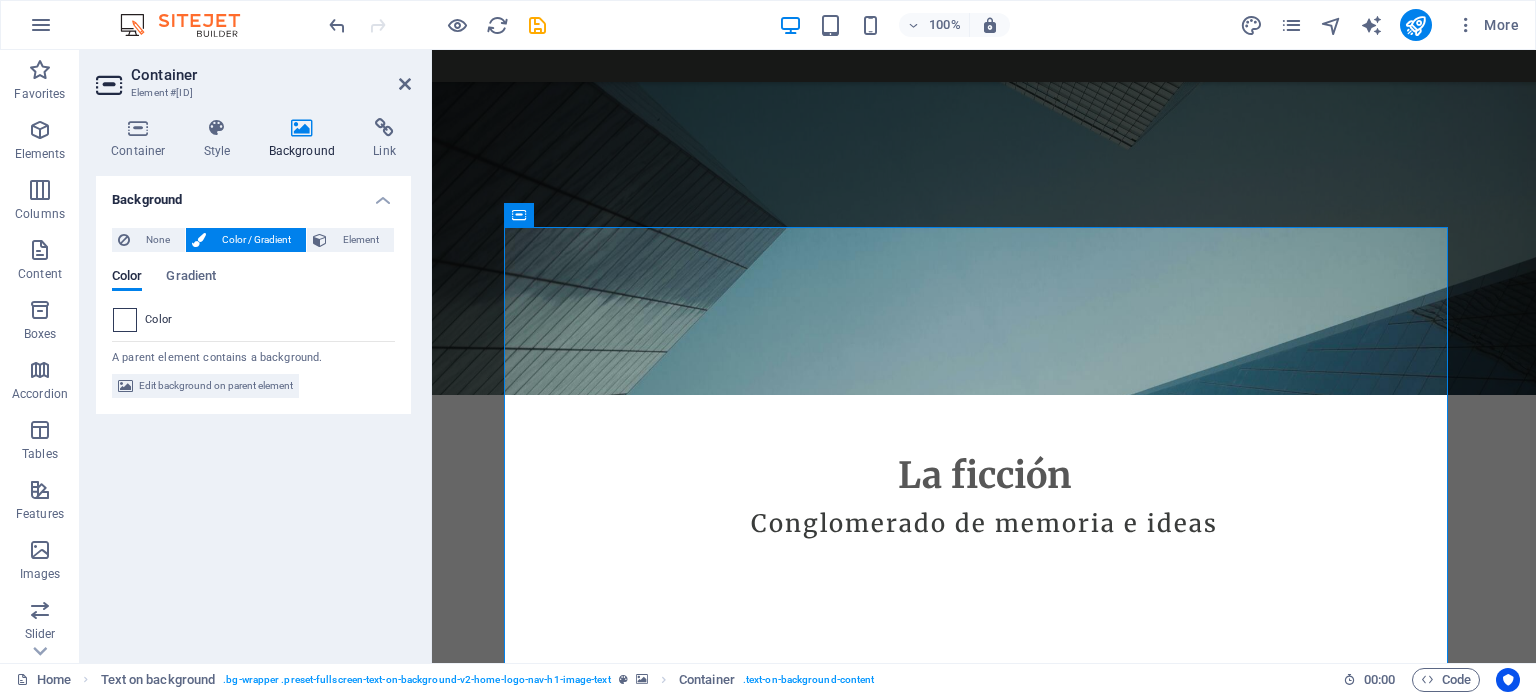 click at bounding box center (125, 320) 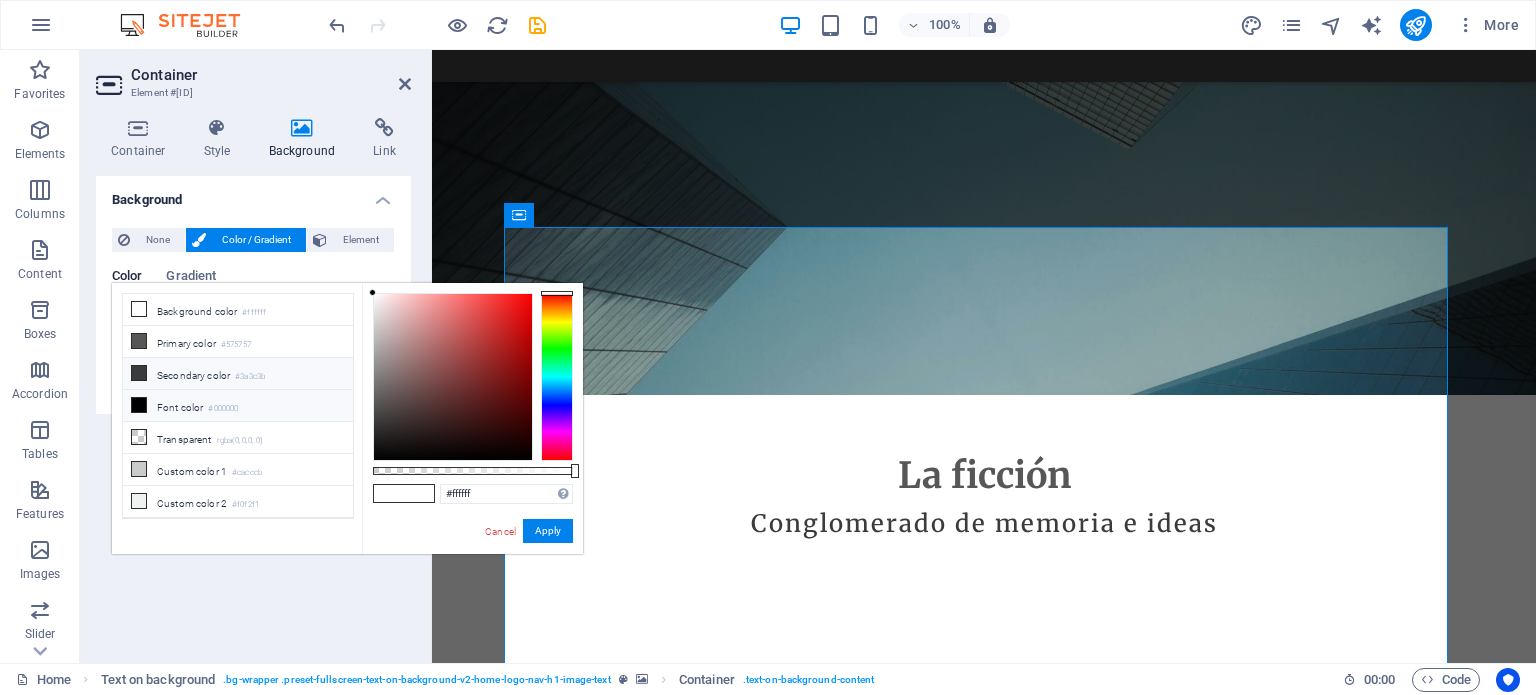 click on "Secondary color
#3a3c3b" at bounding box center (238, 374) 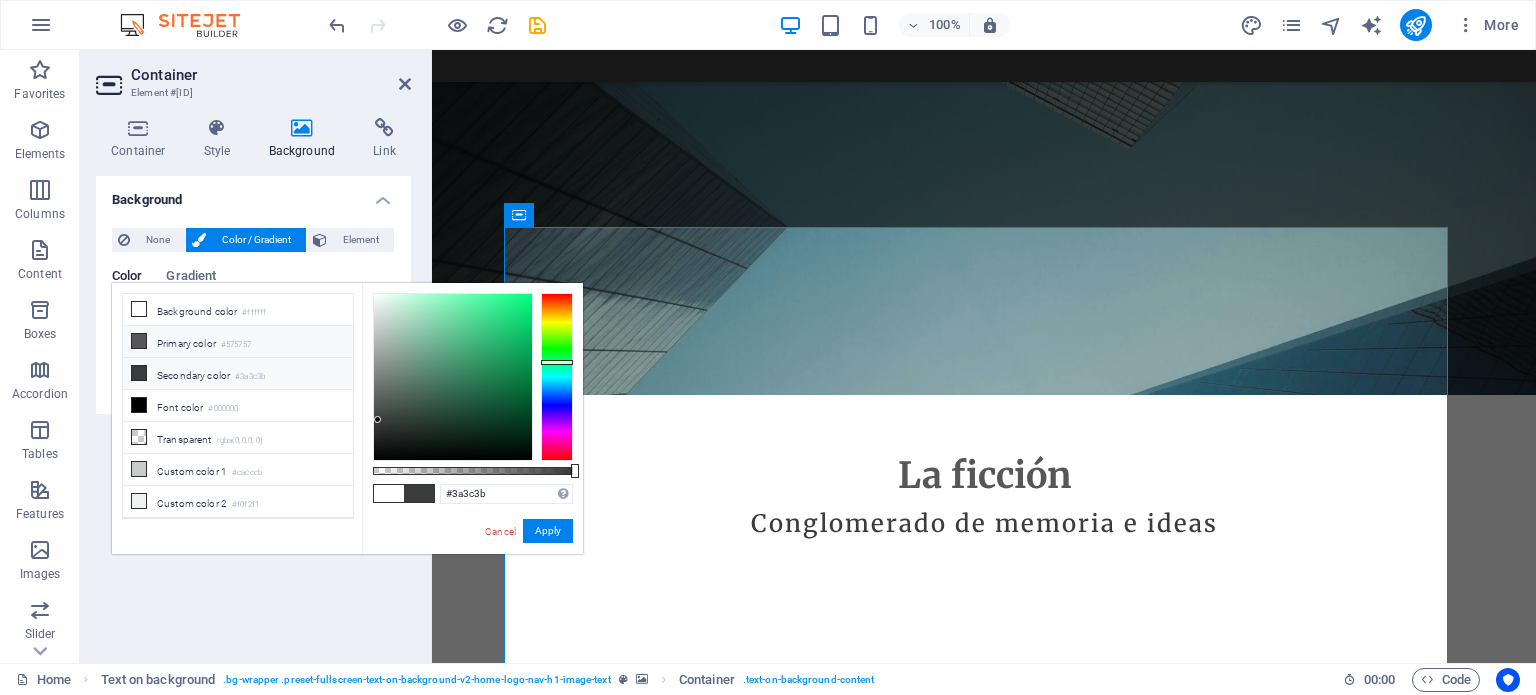 click on "Primary color
#575757" at bounding box center (238, 342) 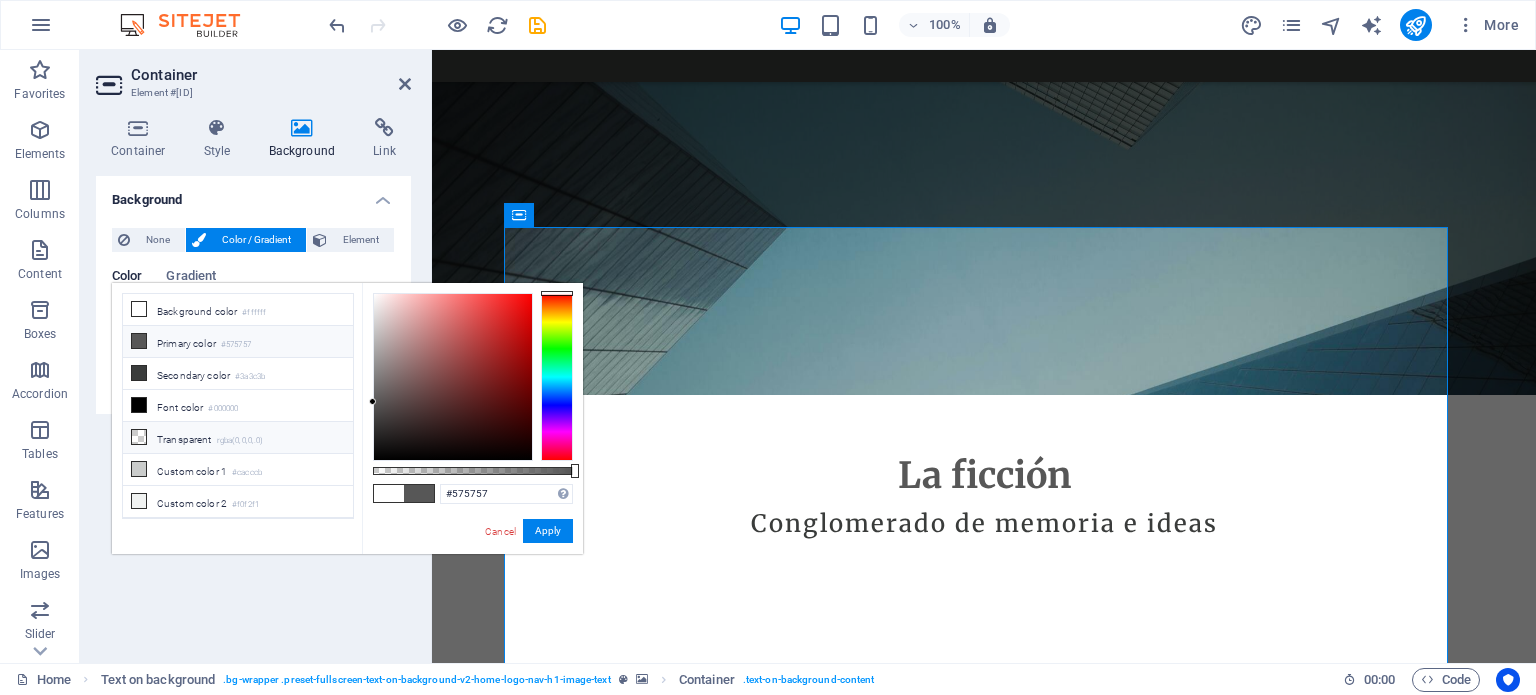 click on "Transparent
rgba(0,0,0,.0)" at bounding box center (238, 438) 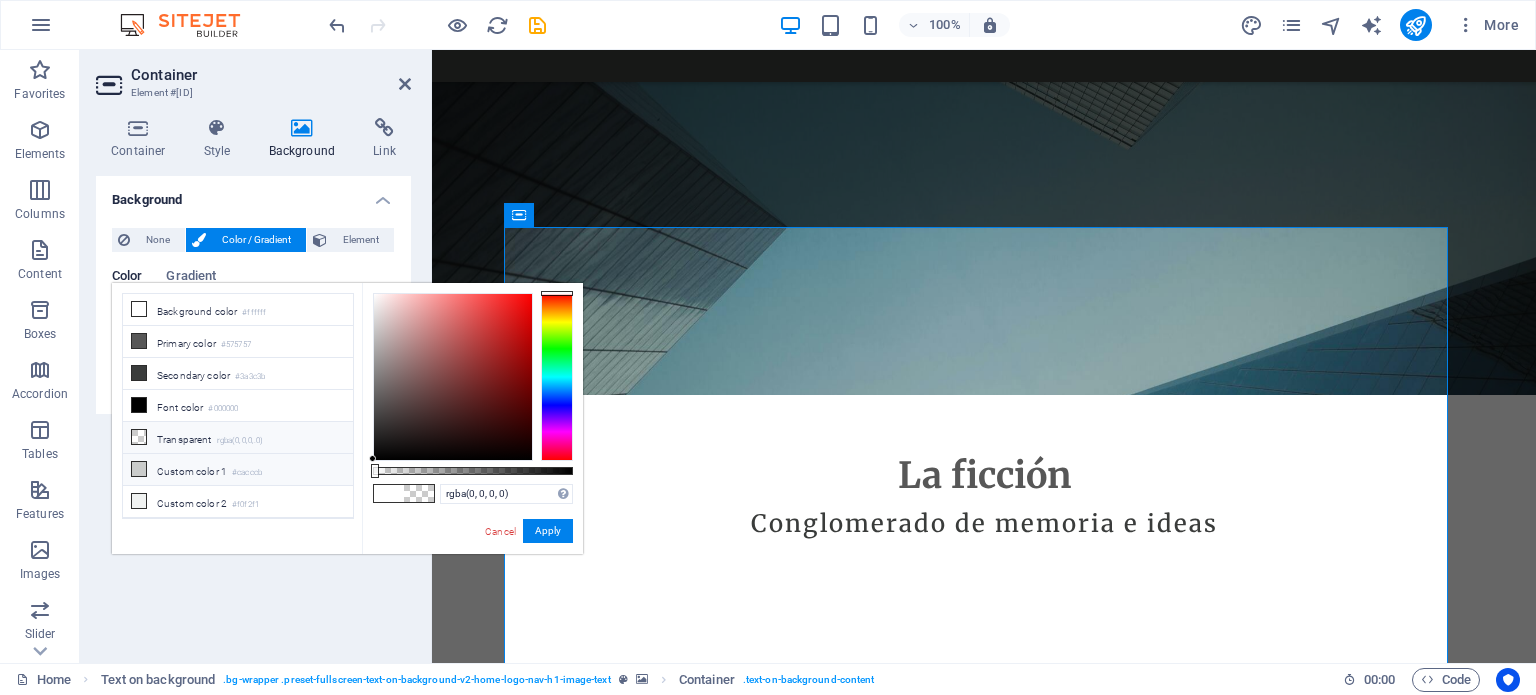 click on "Custom color 1
#cacccb" at bounding box center (238, 470) 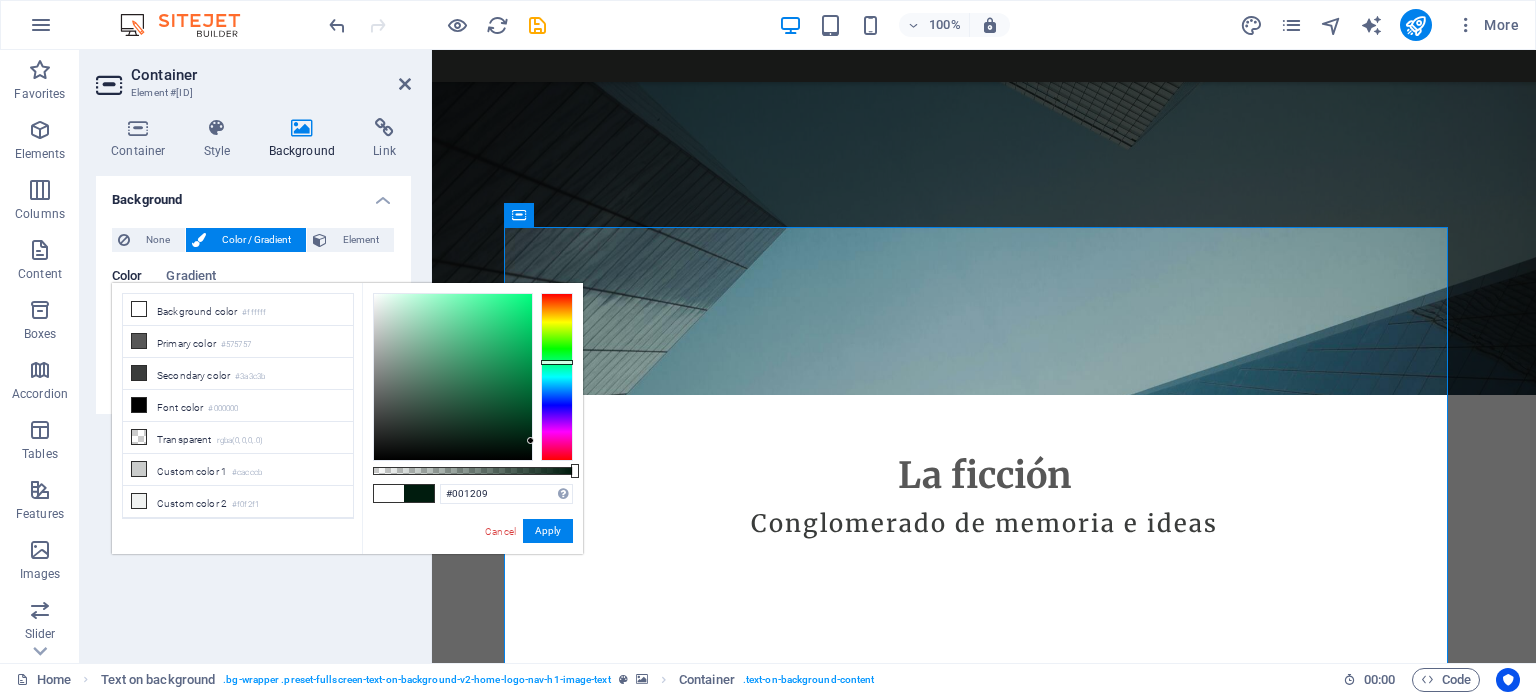 type on "#000000" 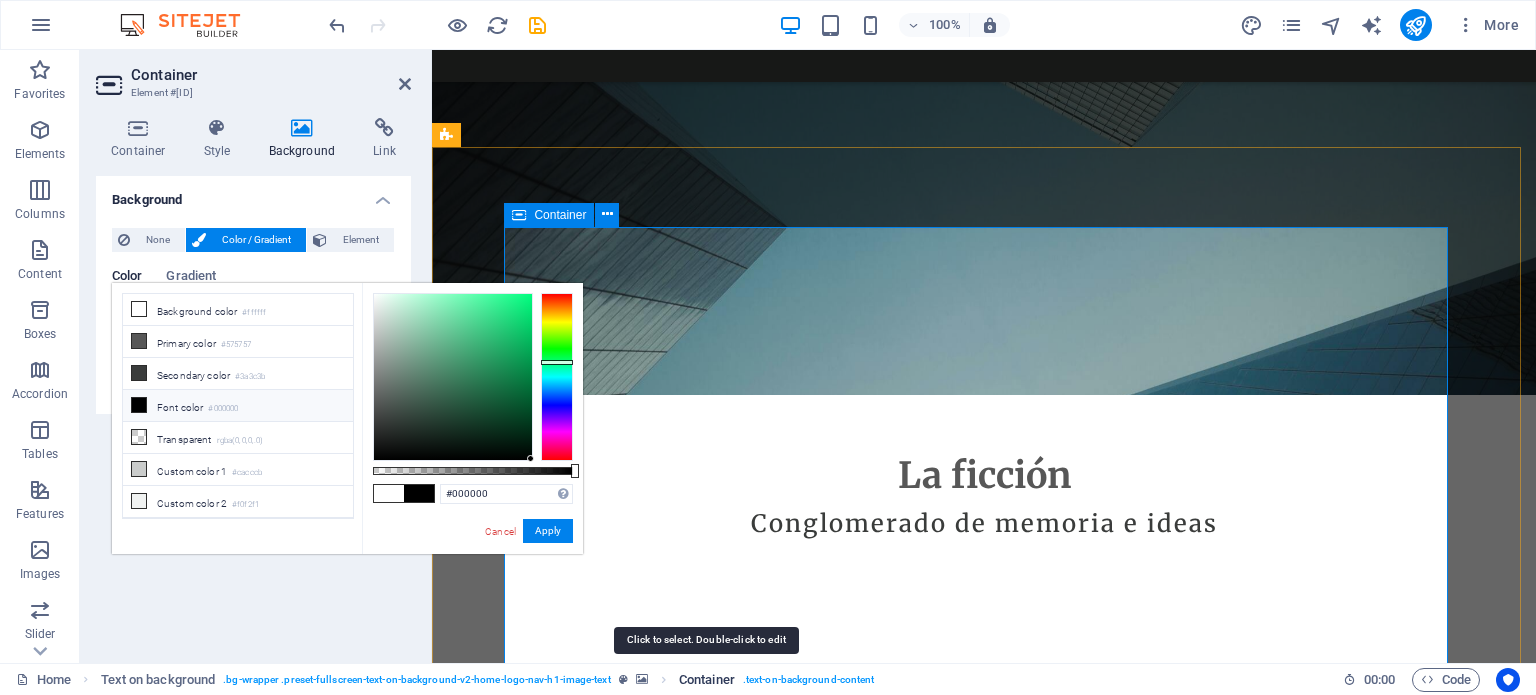 drag, startPoint x: 391, startPoint y: 378, endPoint x: 732, endPoint y: 668, distance: 447.63937 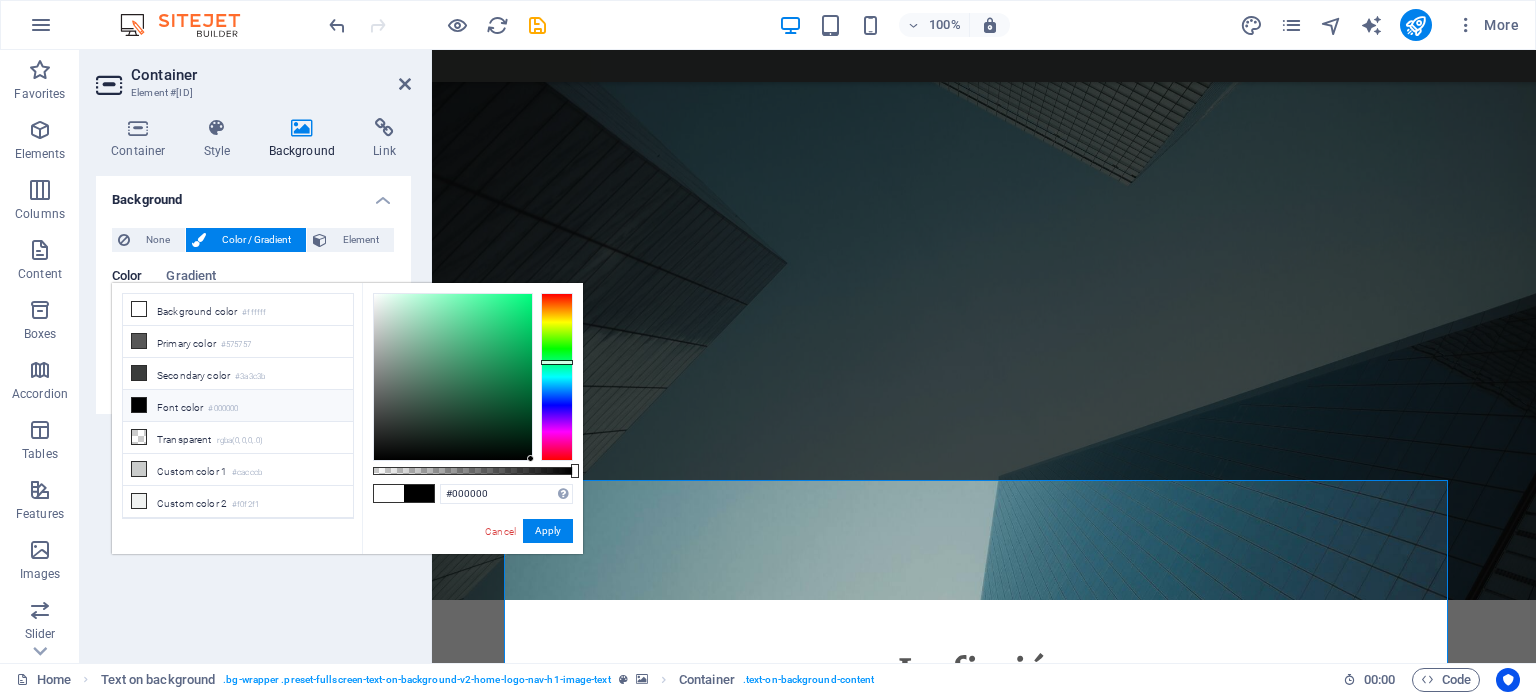 scroll, scrollTop: 200, scrollLeft: 0, axis: vertical 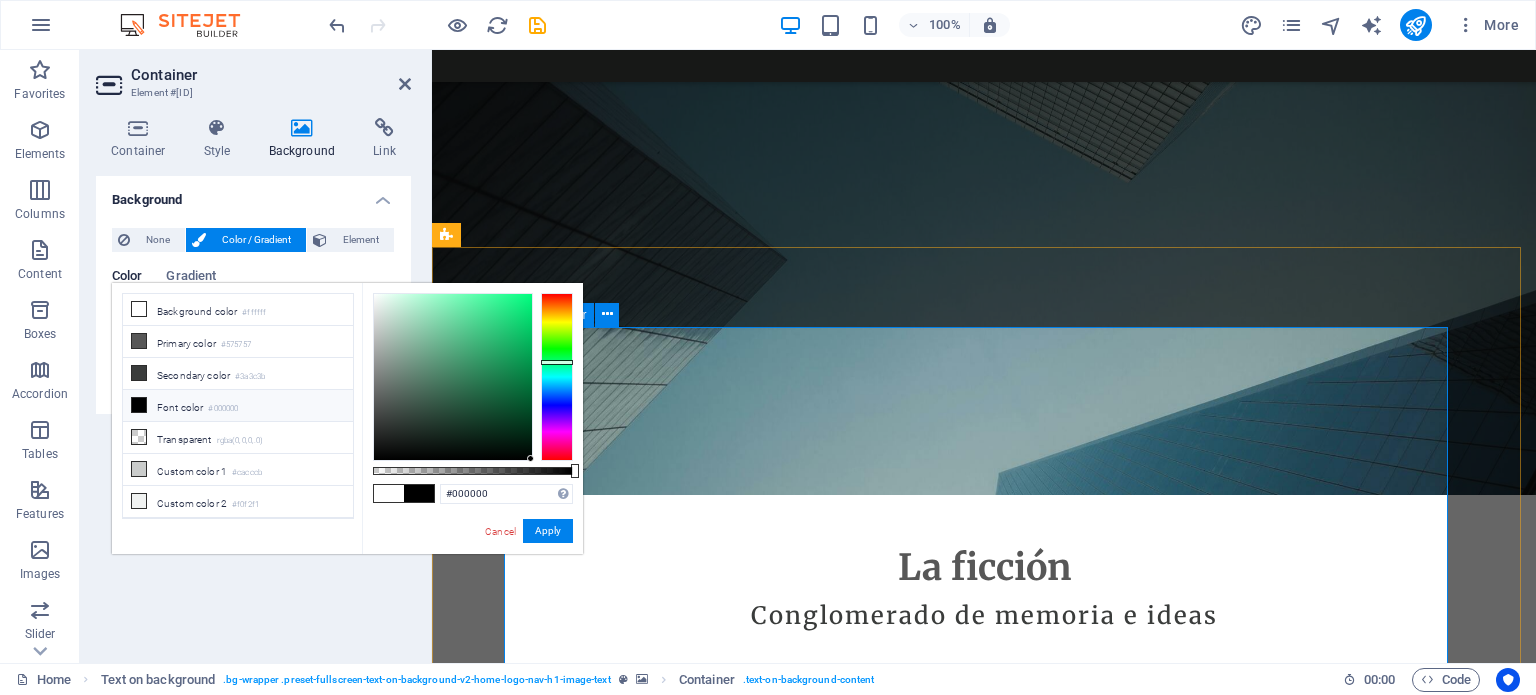 click on "En tiempos donde la vida pasa —y pesa— con afán, donde producir sin descanso parece la única forma de no quedar atrás, buscamos con urgencia herramientas para resistir las vorágines de lo cotidiano. La cultura, el arte, los juegos y la literatura emergen entonces como fuerzas liberadoras. En su extrañeza encontramos refugio, hoy más que nunca en que necesitamos de las letras y del conocimiento, de la Historia y de las historias y de la creación artística como escape y resistencia ante la monotonía. Las distopías ya no son advertencias, sino posibilidades reales; por eso es urgente formar personas críticas, sensibles, preparadas para cuando la ficción deje de ser ficción y tengamos que estar preparados. La Ficción nace como un emprendimiento cultural dedicado a crear obras y objetos que ofrezcan un respiro —intelectual, emocional o lúdico— a quienes deseen desconectarse del instante por medio de ficciones visuales, narrativas y jugables." at bounding box center (984, 2023) 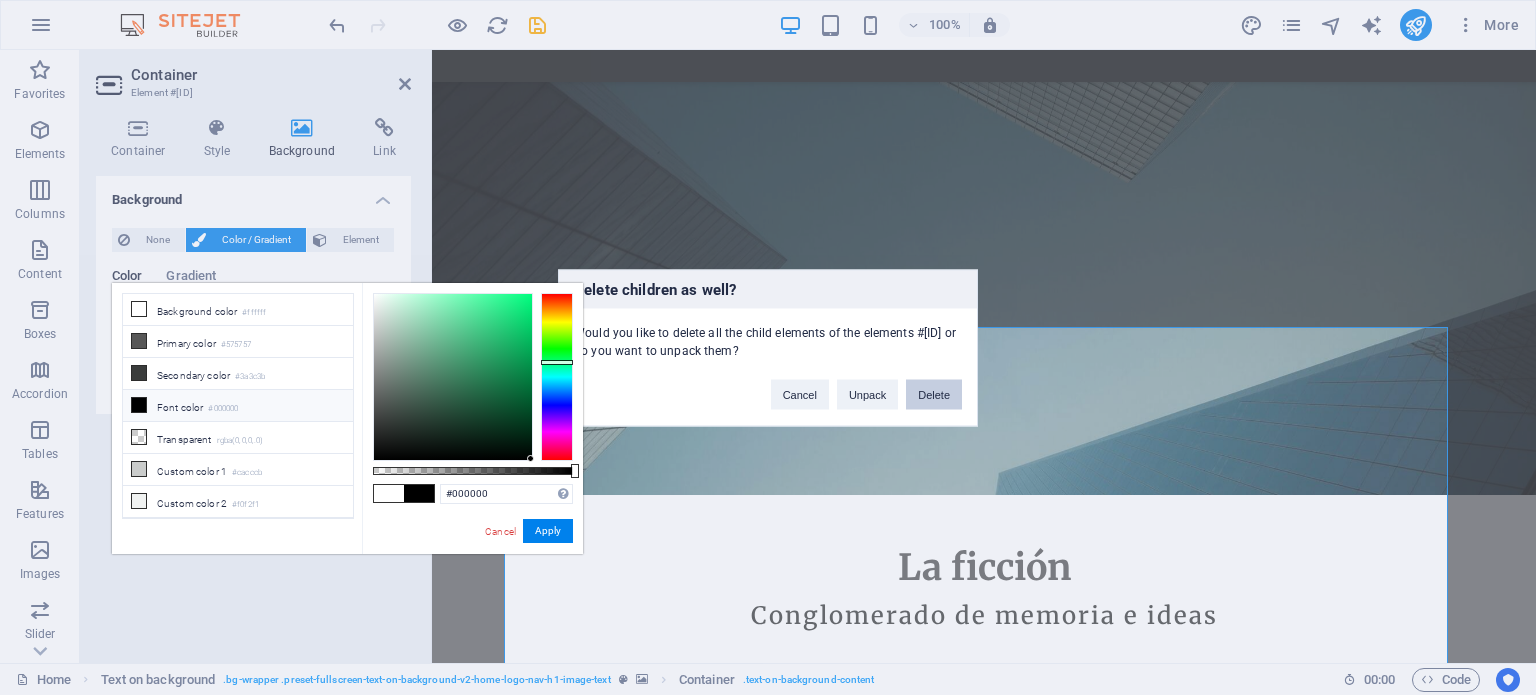 click on "Delete" at bounding box center (934, 394) 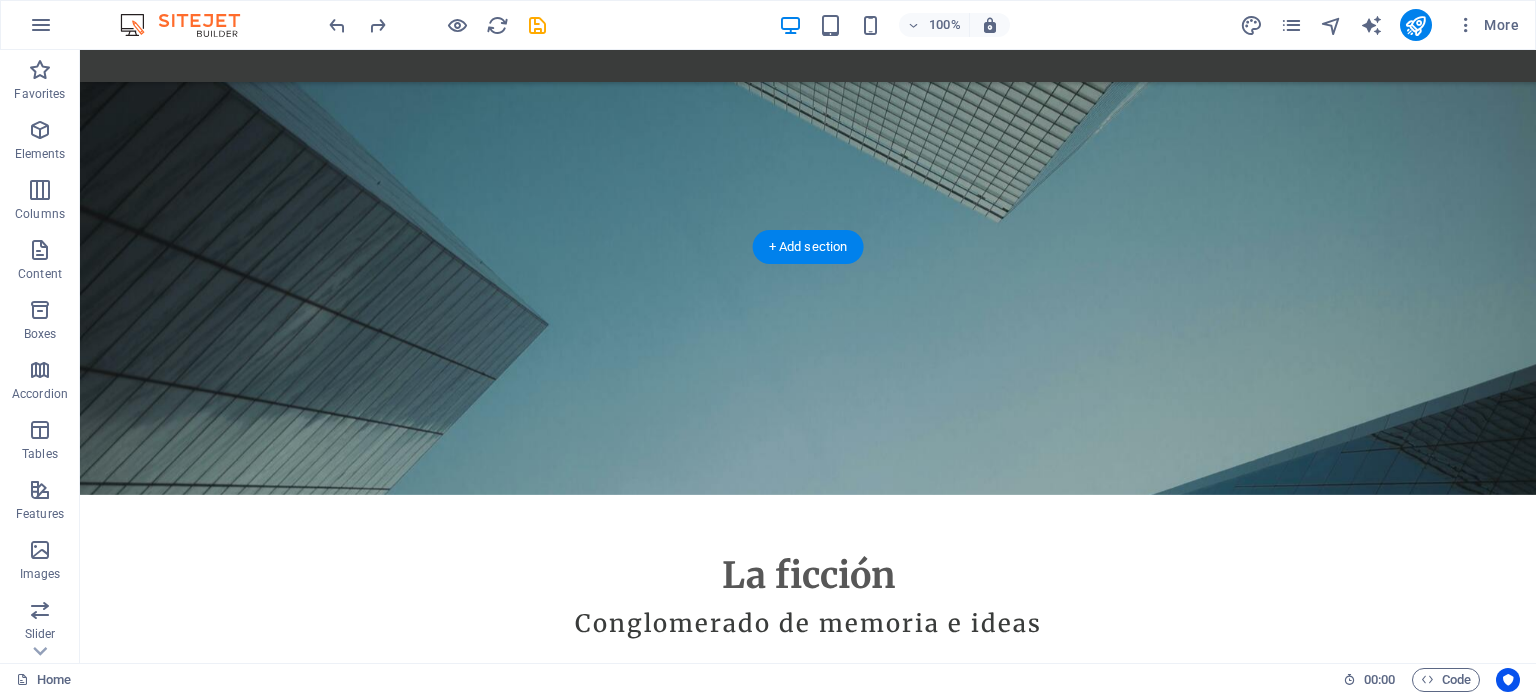 scroll, scrollTop: 400, scrollLeft: 0, axis: vertical 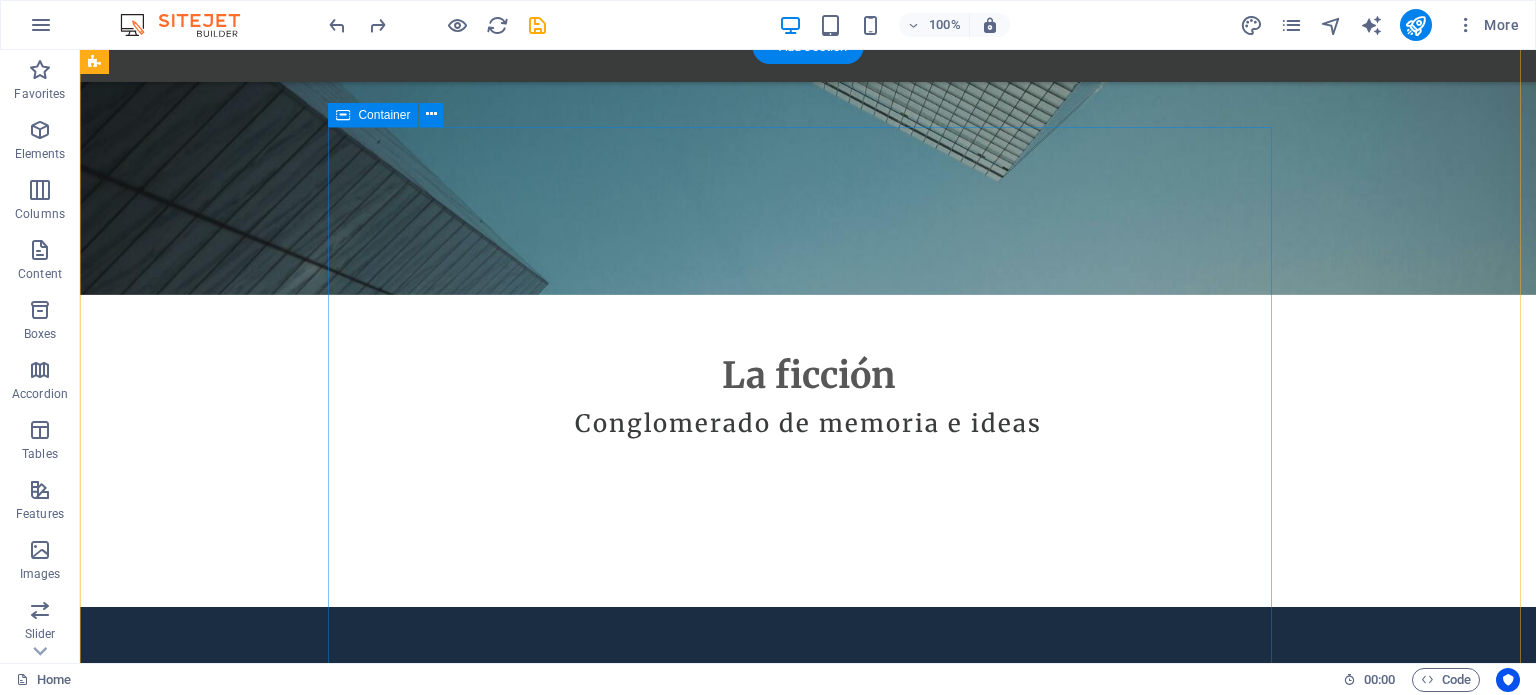 click on "En tiempos donde la vida pasa —y pesa— con afán, donde producir sin descanso parece la única forma de no quedar atrás, buscamos con urgencia herramientas para resistir las vorágines de lo cotidiano. La cultura, el arte, los juegos y la literatura emergen entonces como fuerzas liberadoras. En su extrañeza encontramos refugio, hoy más que nunca en que necesitamos de las letras y del conocimiento, de la Historia y de las historias y de la creación artística como escape y resistencia ante la monotonía. Las distopías ya no son advertencias, sino posibilidades reales; por eso es urgente formar personas críticas, sensibles, preparadas para cuando la ficción deje de ser ficción y tengamos que estar preparados. La Ficción nace como un emprendimiento cultural dedicado a crear obras y objetos que ofrezcan un respiro —intelectual, emocional o lúdico— a quienes deseen desconectarse del instante por medio de ficciones visuales, narrativas y jugables." at bounding box center [808, 1831] 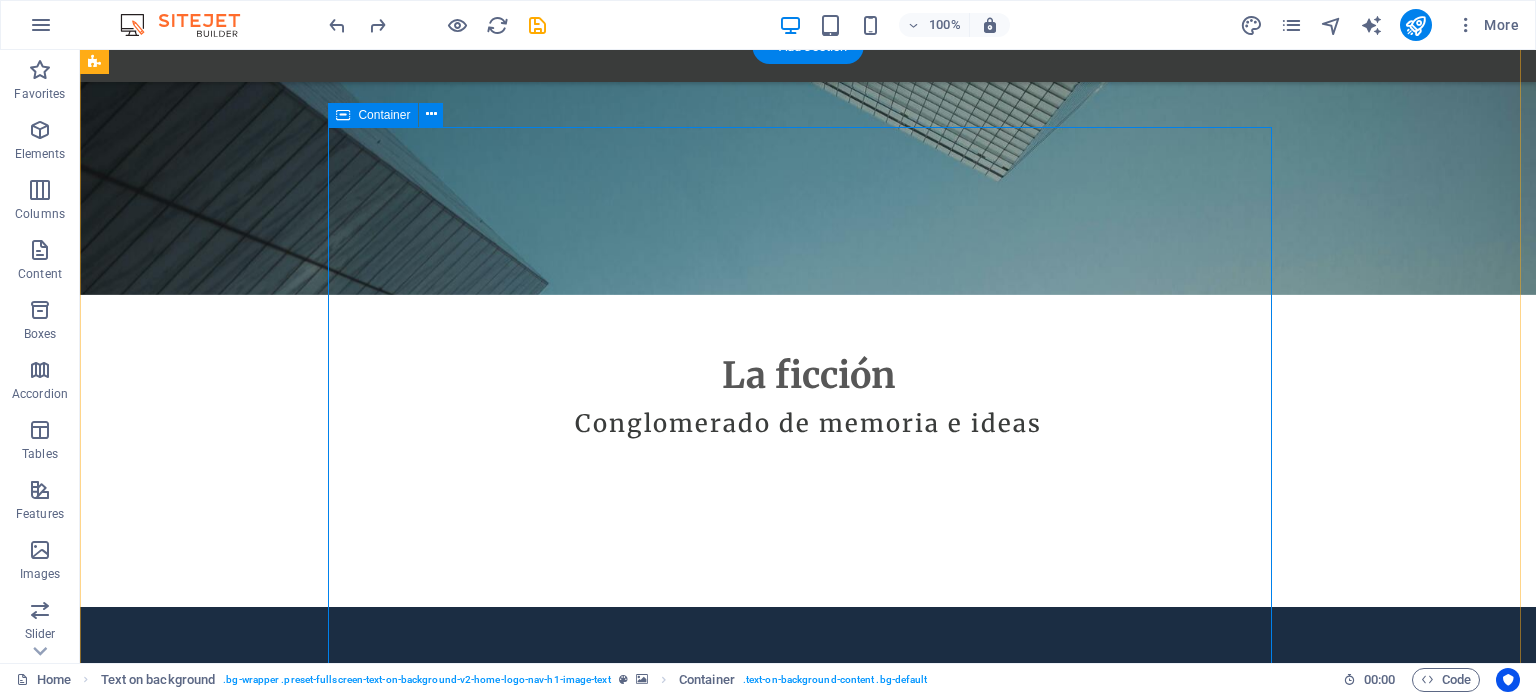 click on "En tiempos donde la vida pasa —y pesa— con afán, donde producir sin descanso parece la única forma de no quedar atrás, buscamos con urgencia herramientas para resistir las vorágines de lo cotidiano. La cultura, el arte, los juegos y la literatura emergen entonces como fuerzas liberadoras. En su extrañeza encontramos refugio, hoy más que nunca en que necesitamos de las letras y del conocimiento, de la Historia y de las historias y de la creación artística como escape y resistencia ante la monotonía. Las distopías ya no son advertencias, sino posibilidades reales; por eso es urgente formar personas críticas, sensibles, preparadas para cuando la ficción deje de ser ficción y tengamos que estar preparados. La Ficción nace como un emprendimiento cultural dedicado a crear obras y objetos que ofrezcan un respiro —intelectual, emocional o lúdico— a quienes deseen desconectarse del instante por medio de ficciones visuales, narrativas y jugables." at bounding box center [808, 1831] 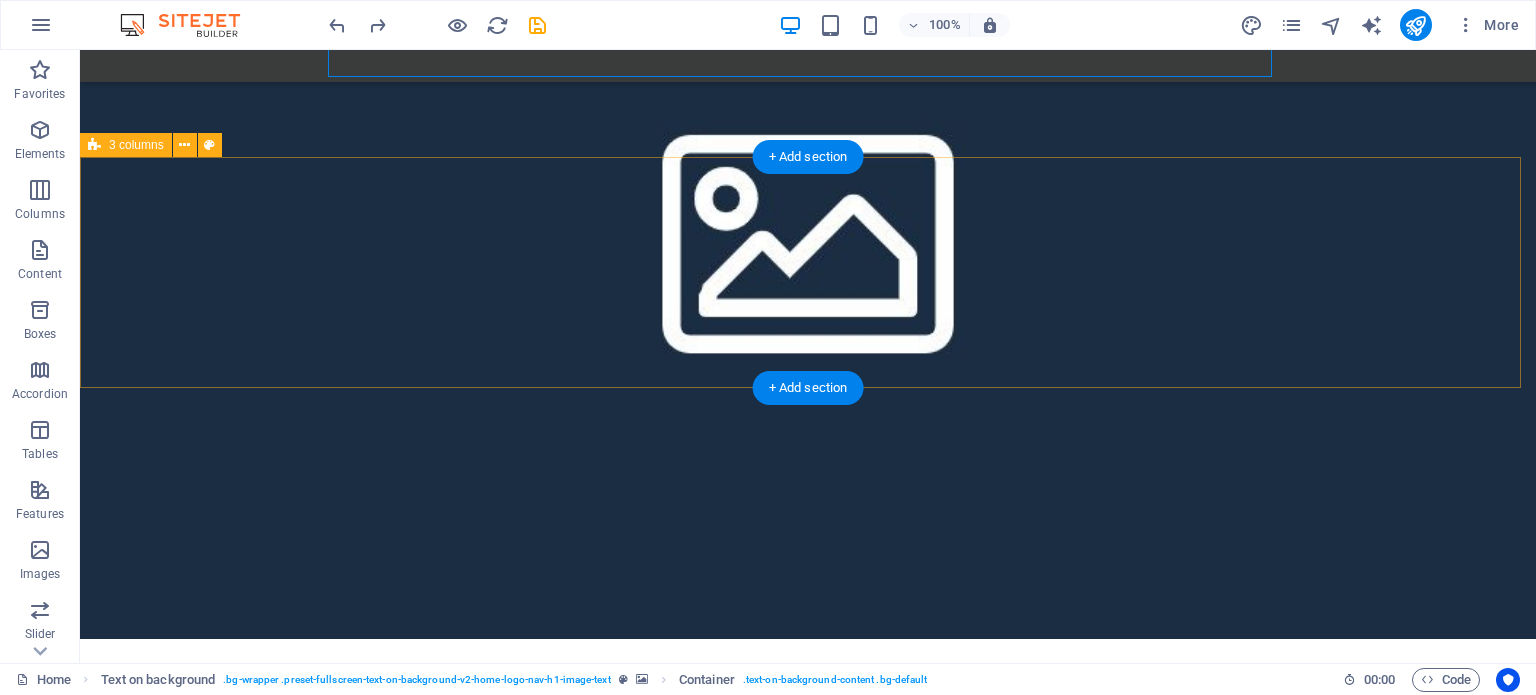 scroll, scrollTop: 1300, scrollLeft: 0, axis: vertical 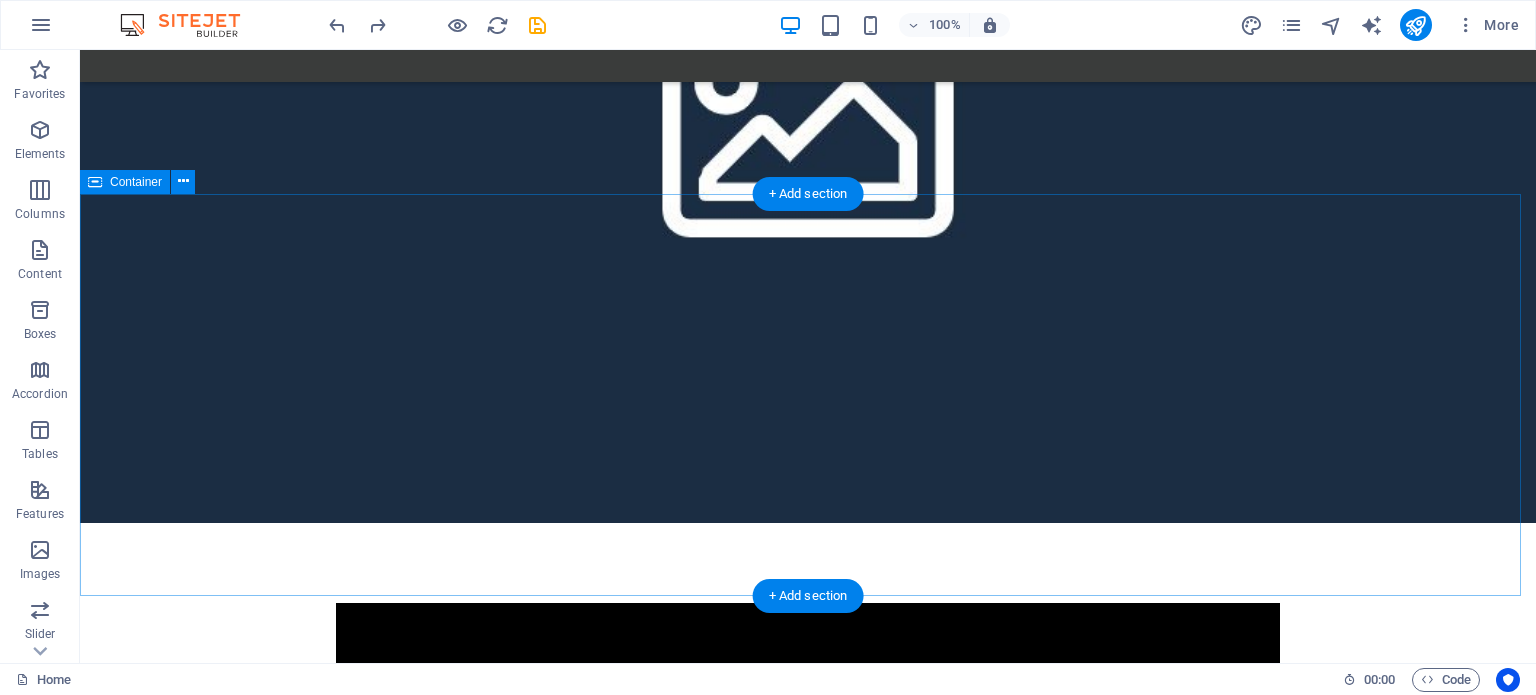 click on "Menu Drop content here or  Add elements  Paste clipboard" at bounding box center [808, 1929] 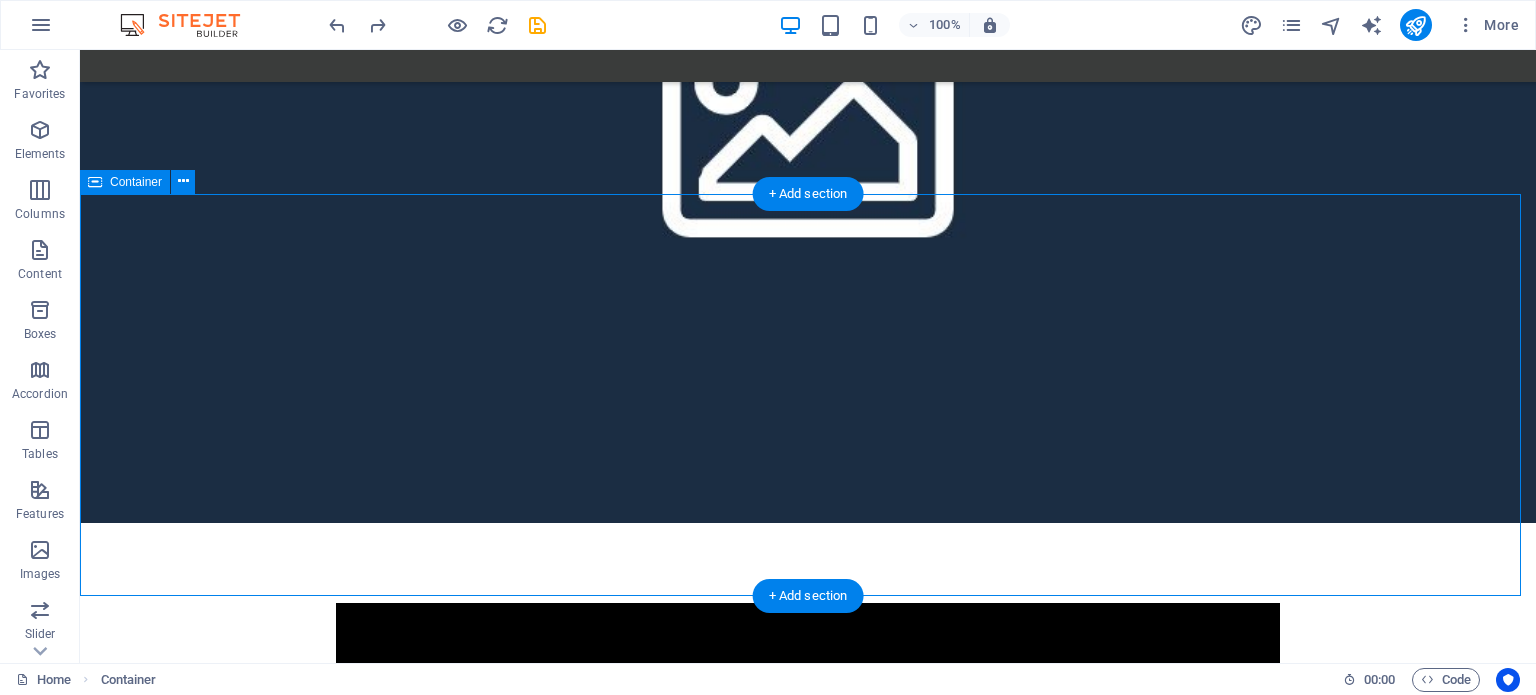 click on "Menu Drop content here or  Add elements  Paste clipboard" at bounding box center [808, 1929] 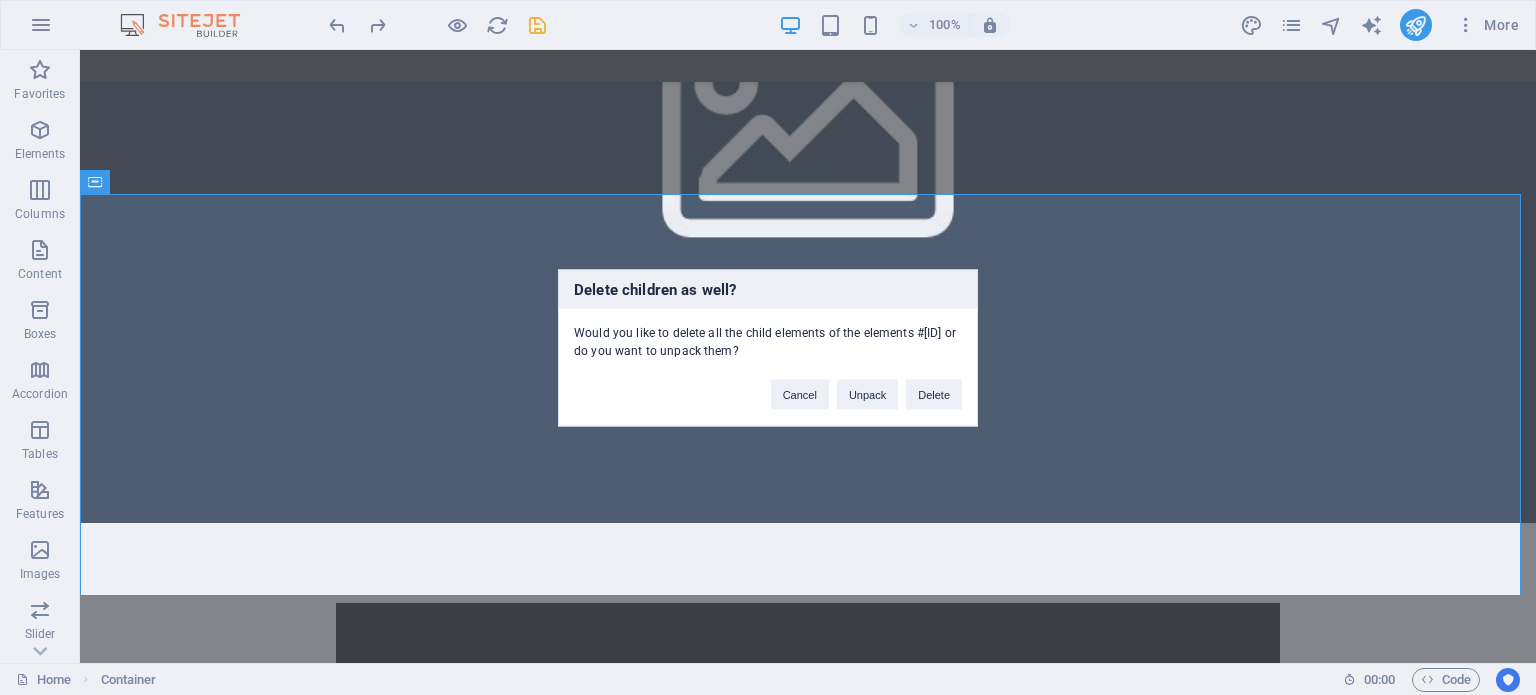 type 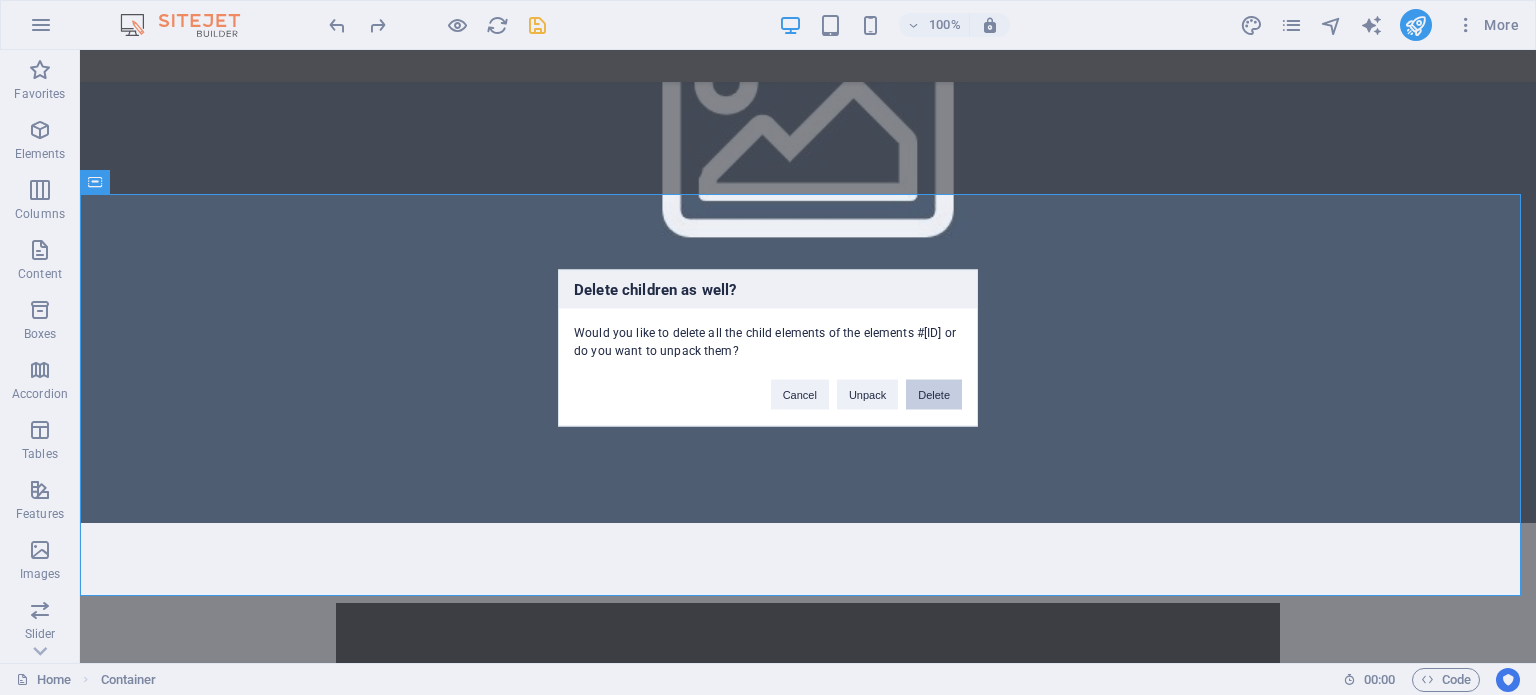 click on "Delete" at bounding box center [934, 394] 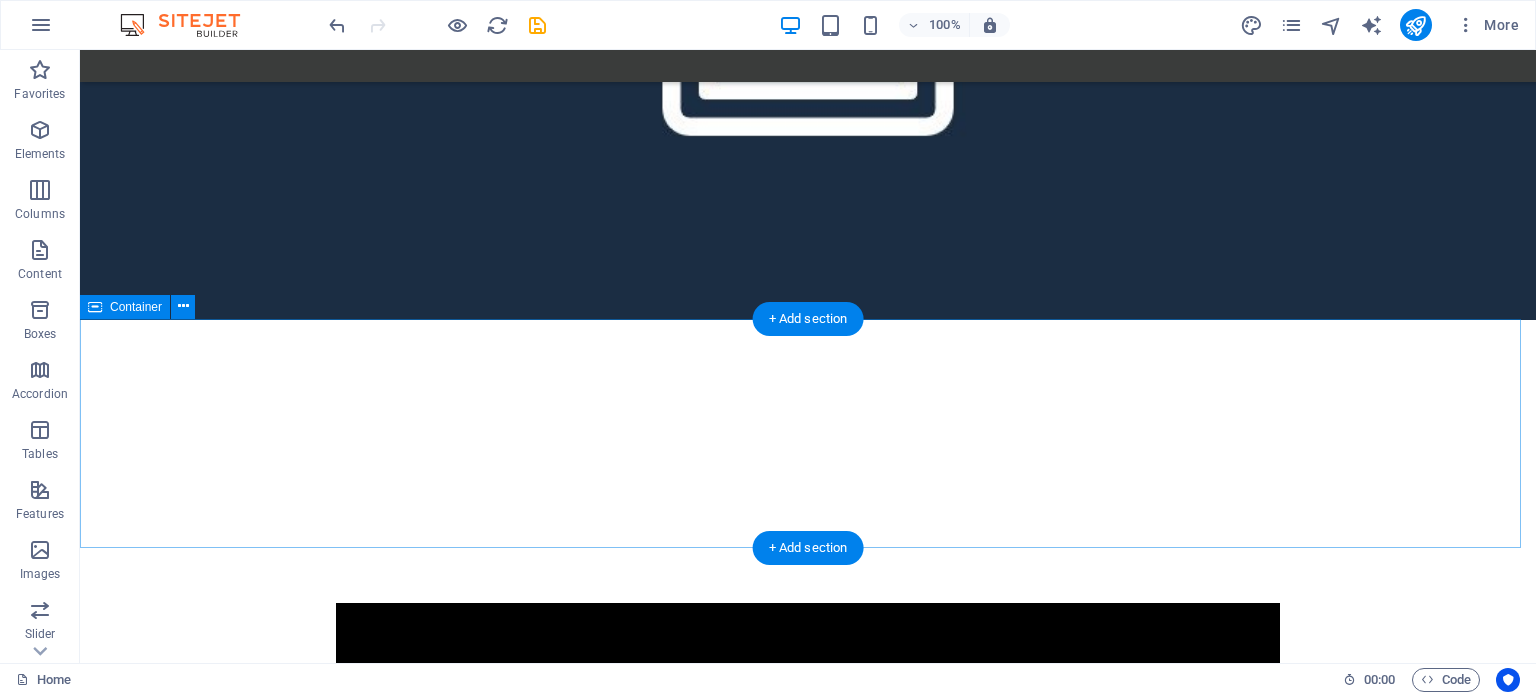click on "Rooms" at bounding box center (808, 1968) 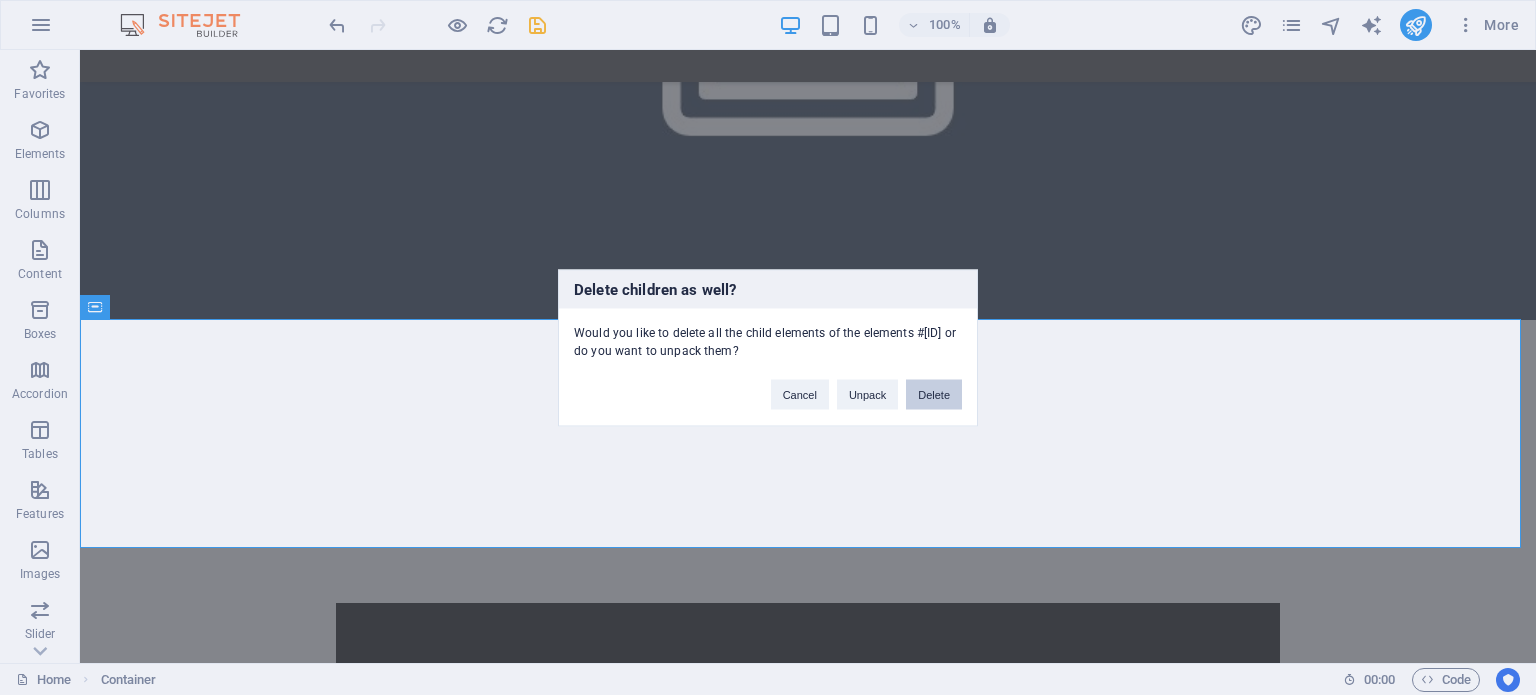 click on "Delete" at bounding box center [934, 394] 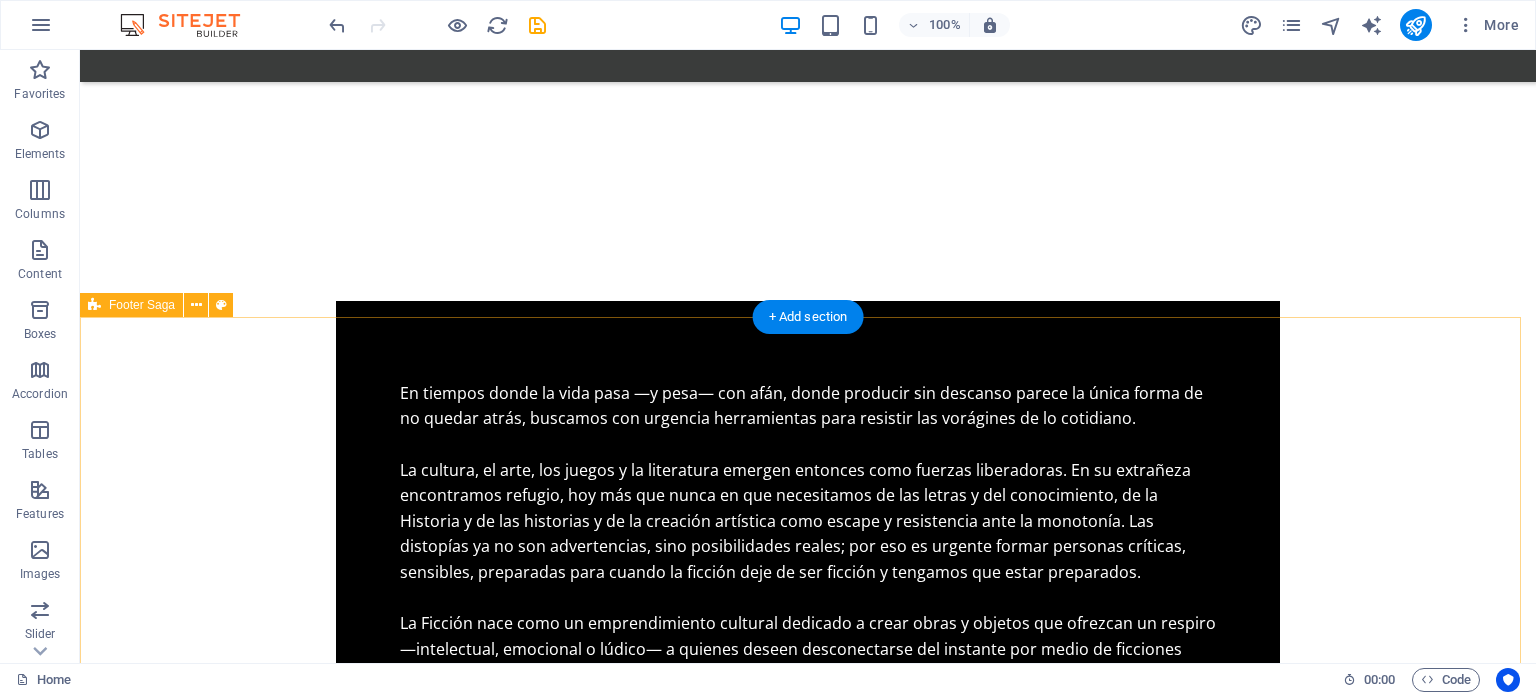 scroll, scrollTop: 1442, scrollLeft: 0, axis: vertical 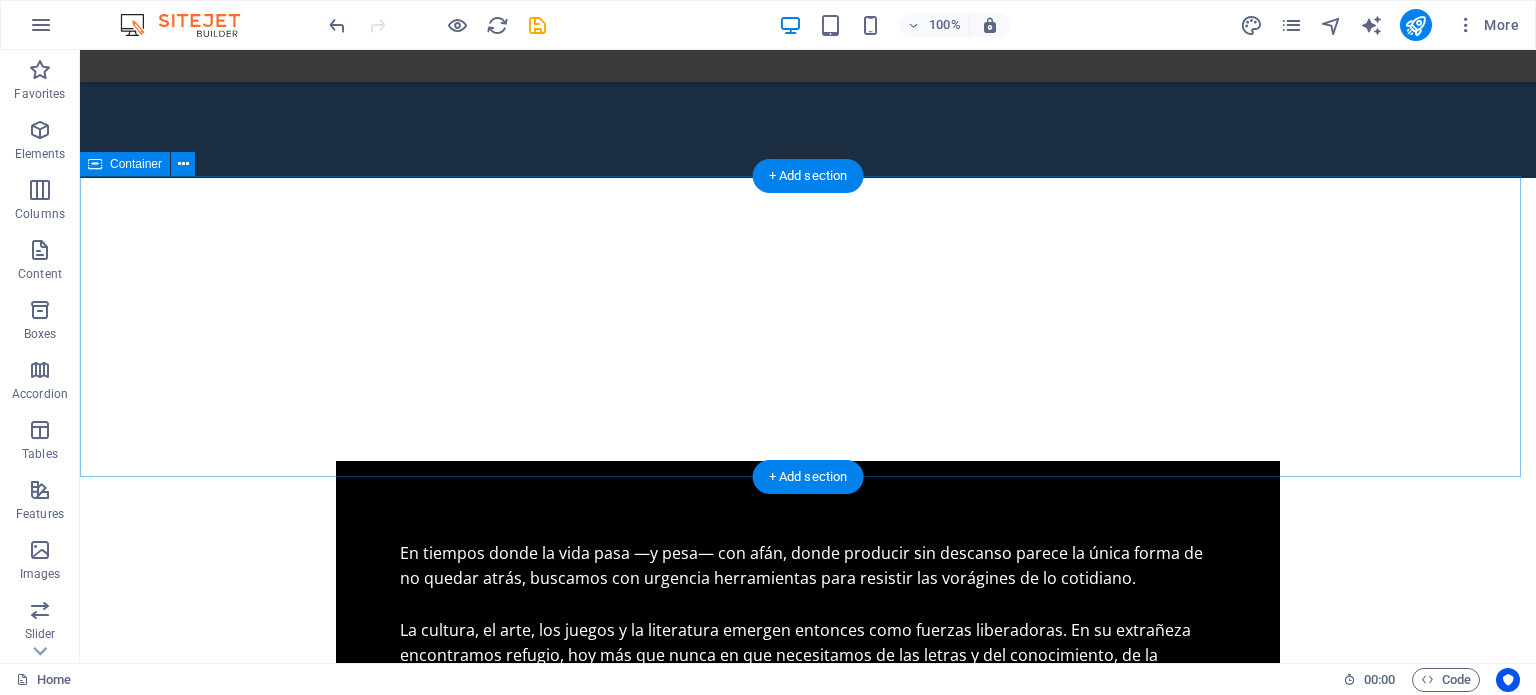 click on "Drop content here or  Add elements  Paste clipboard" at bounding box center [808, 1863] 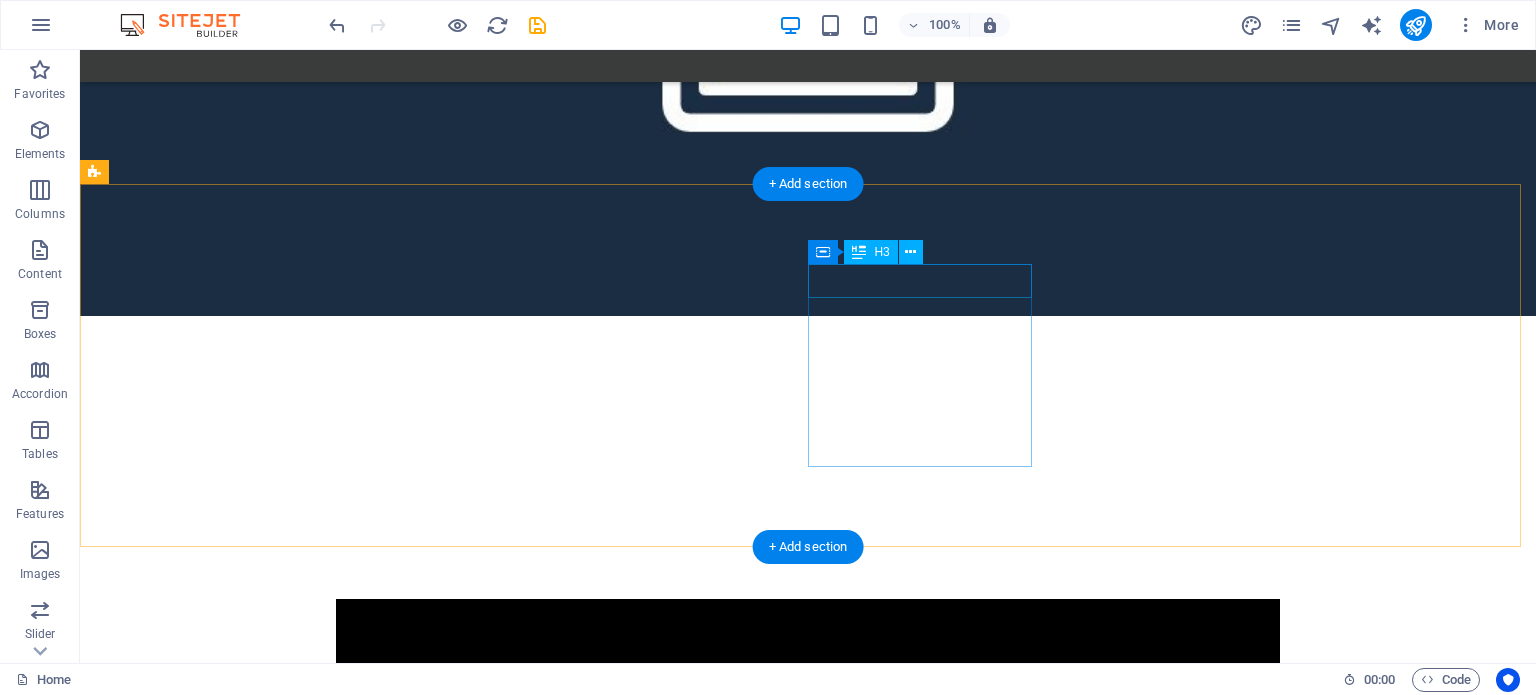 scroll, scrollTop: 1141, scrollLeft: 0, axis: vertical 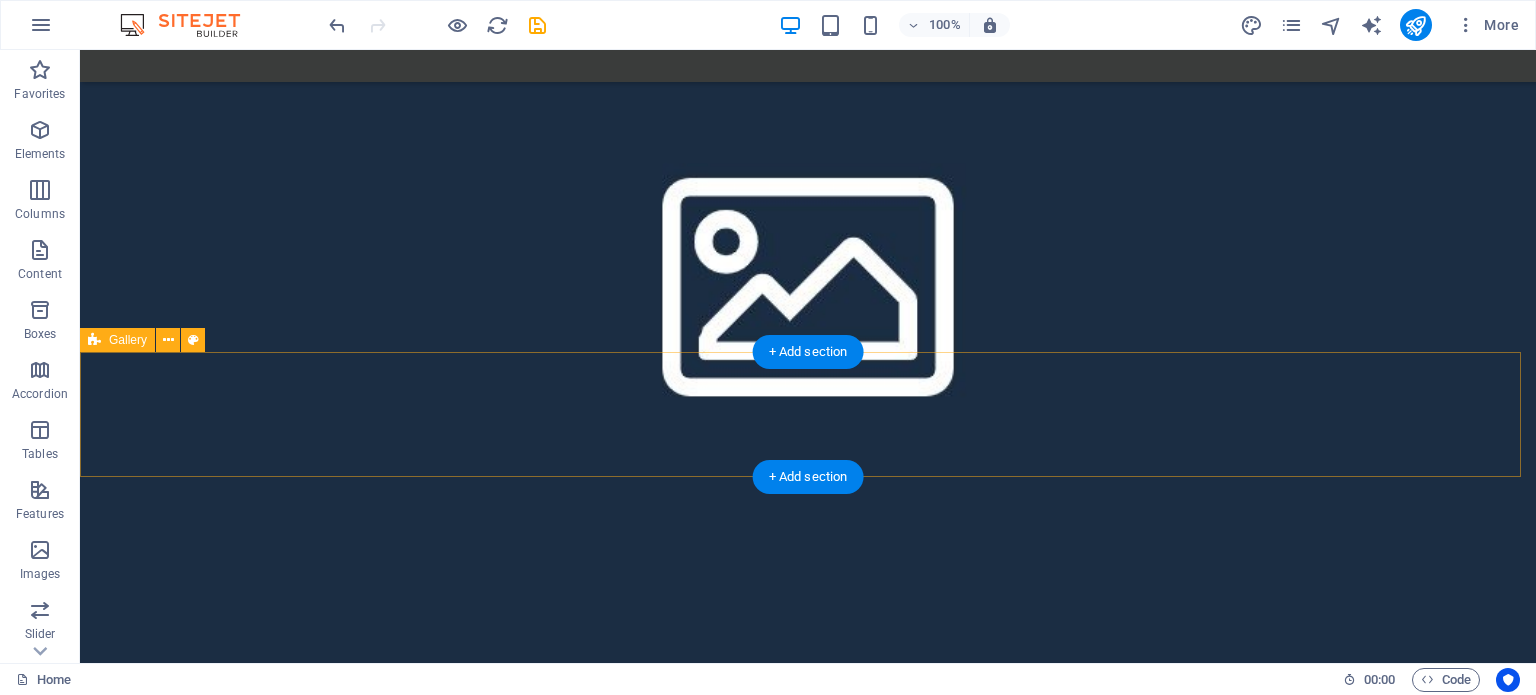 click on "Drop content here or  Add elements  Paste clipboard" at bounding box center (808, 1950) 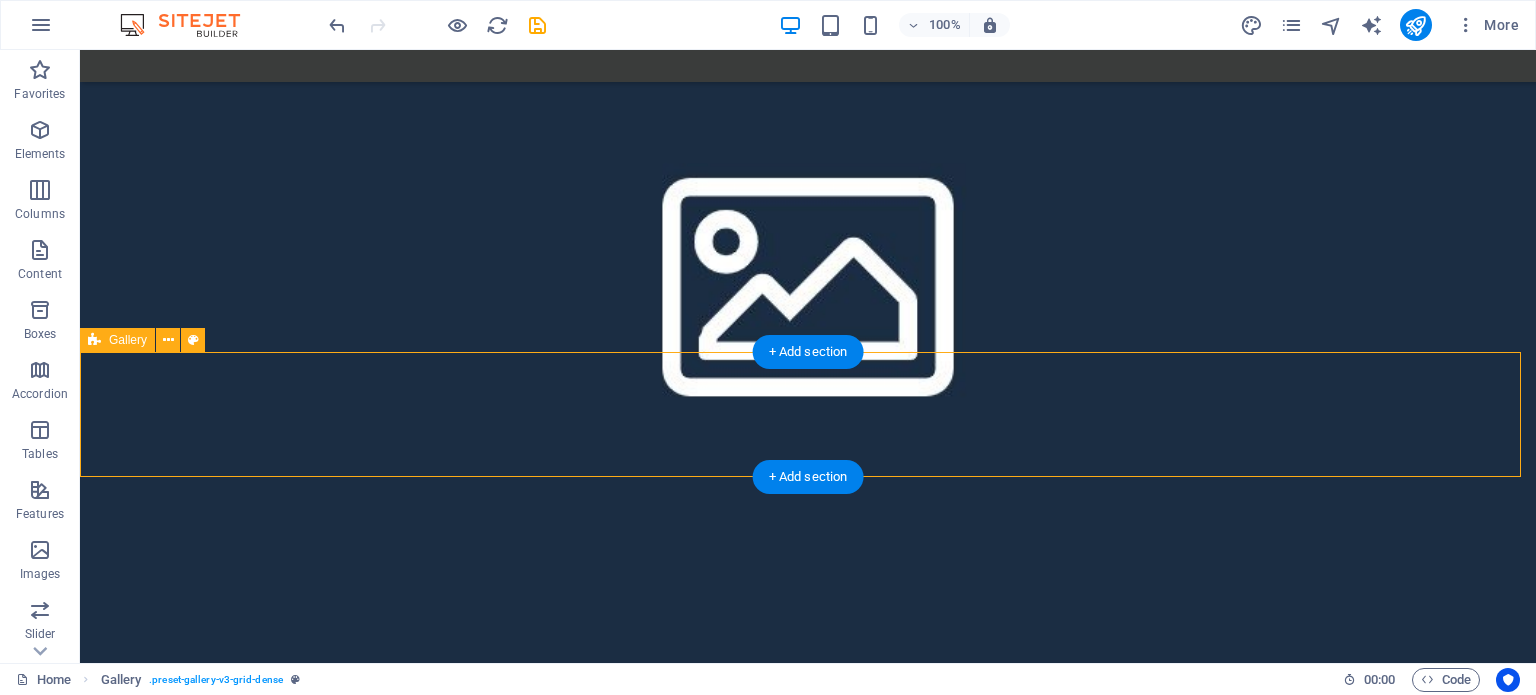 click on "Drop content here or  Add elements  Paste clipboard" at bounding box center (808, 1950) 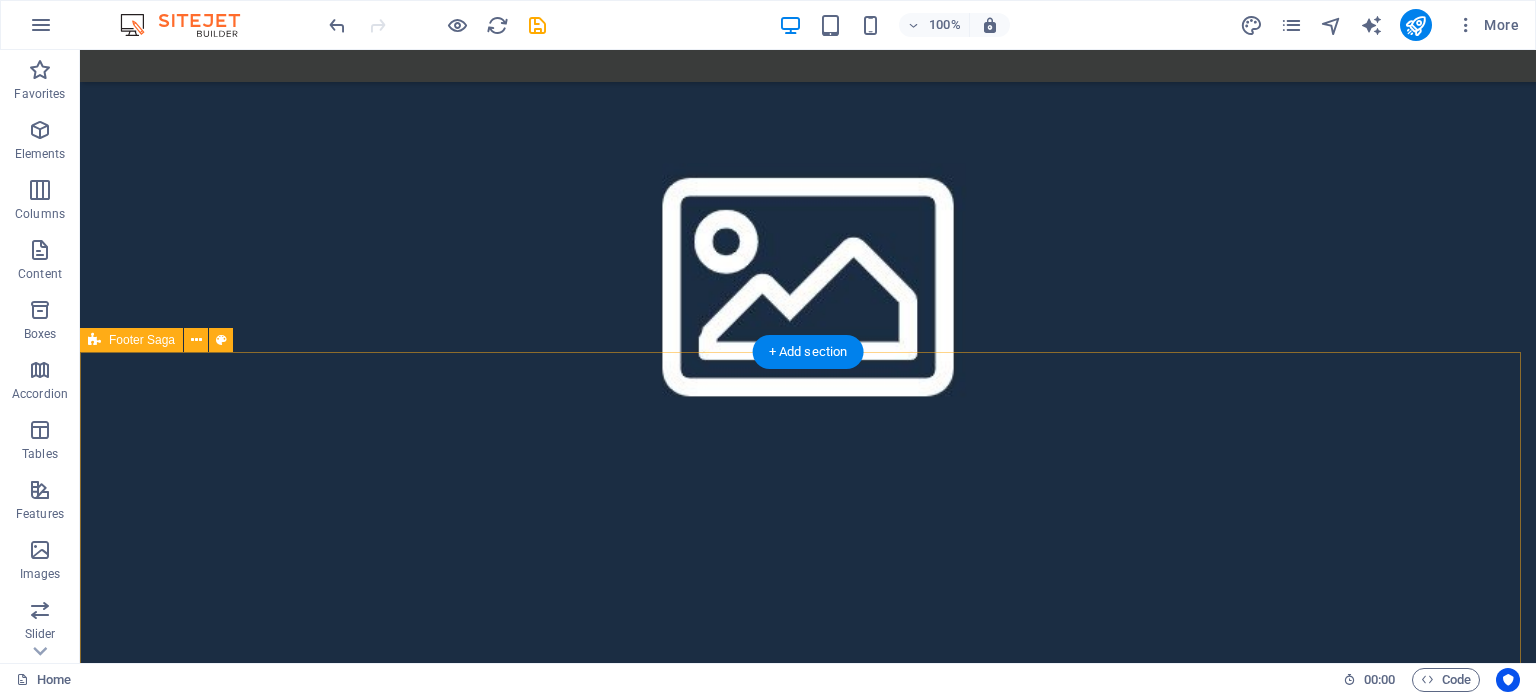 scroll, scrollTop: 1316, scrollLeft: 0, axis: vertical 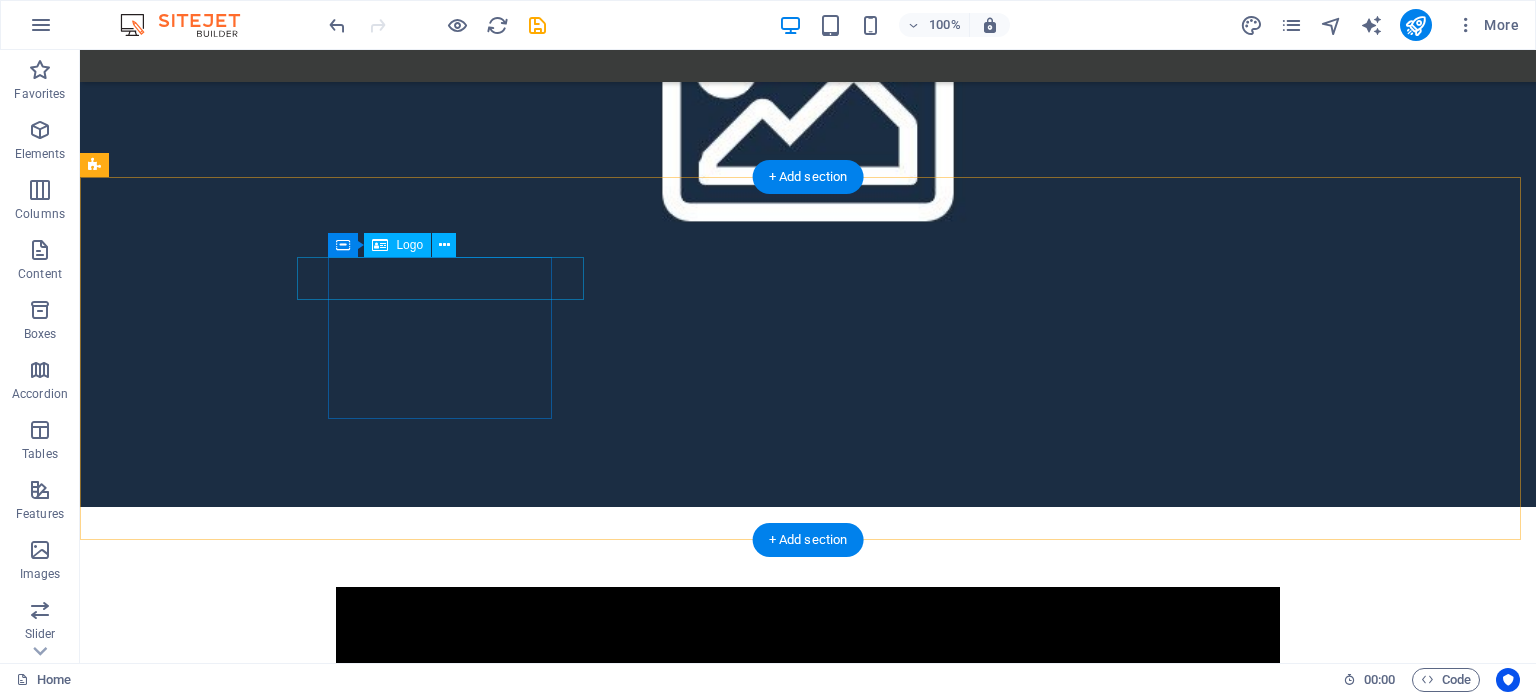 click on "laficcion.com.co" at bounding box center (208, 1813) 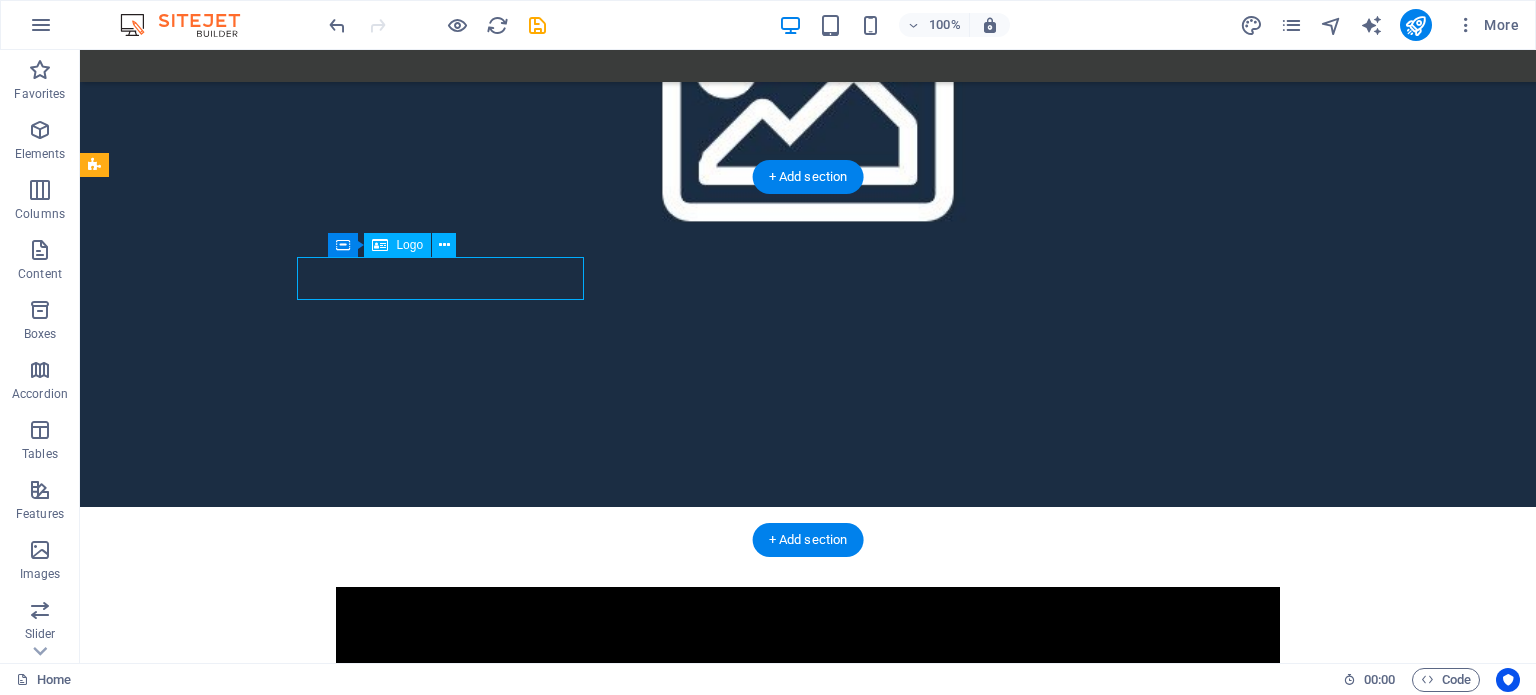click on "laficcion.com.co" at bounding box center (208, 1813) 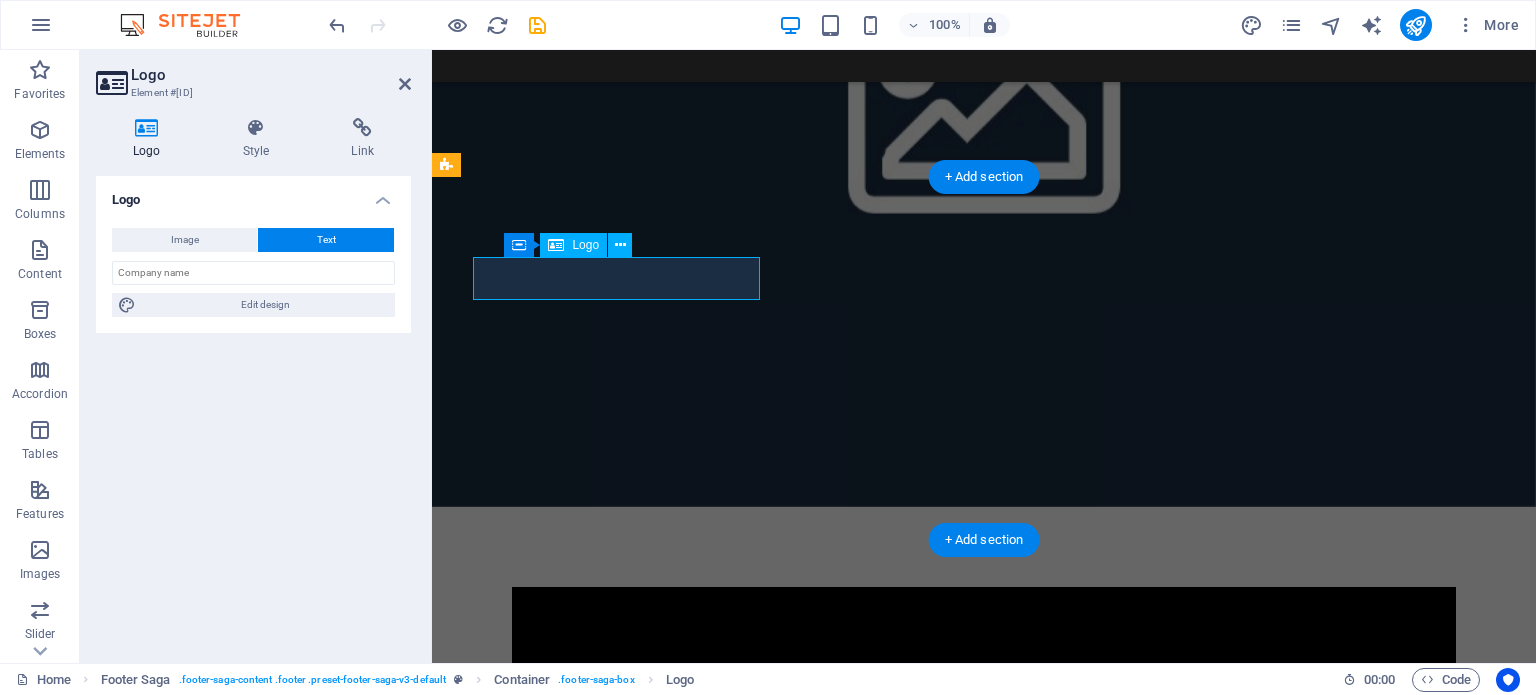 click on "laficcion.com.co" at bounding box center (560, 1813) 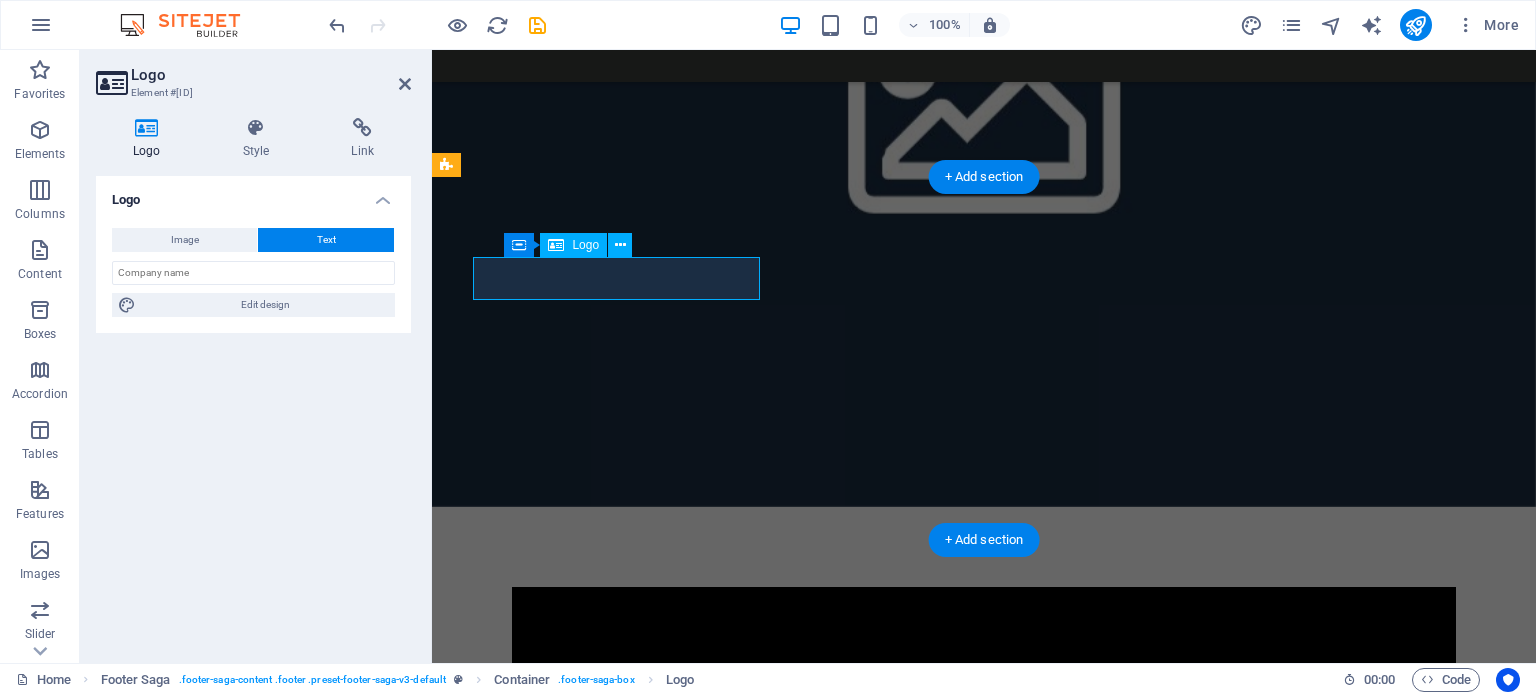 click on "laficcion.com.co" at bounding box center (560, 1813) 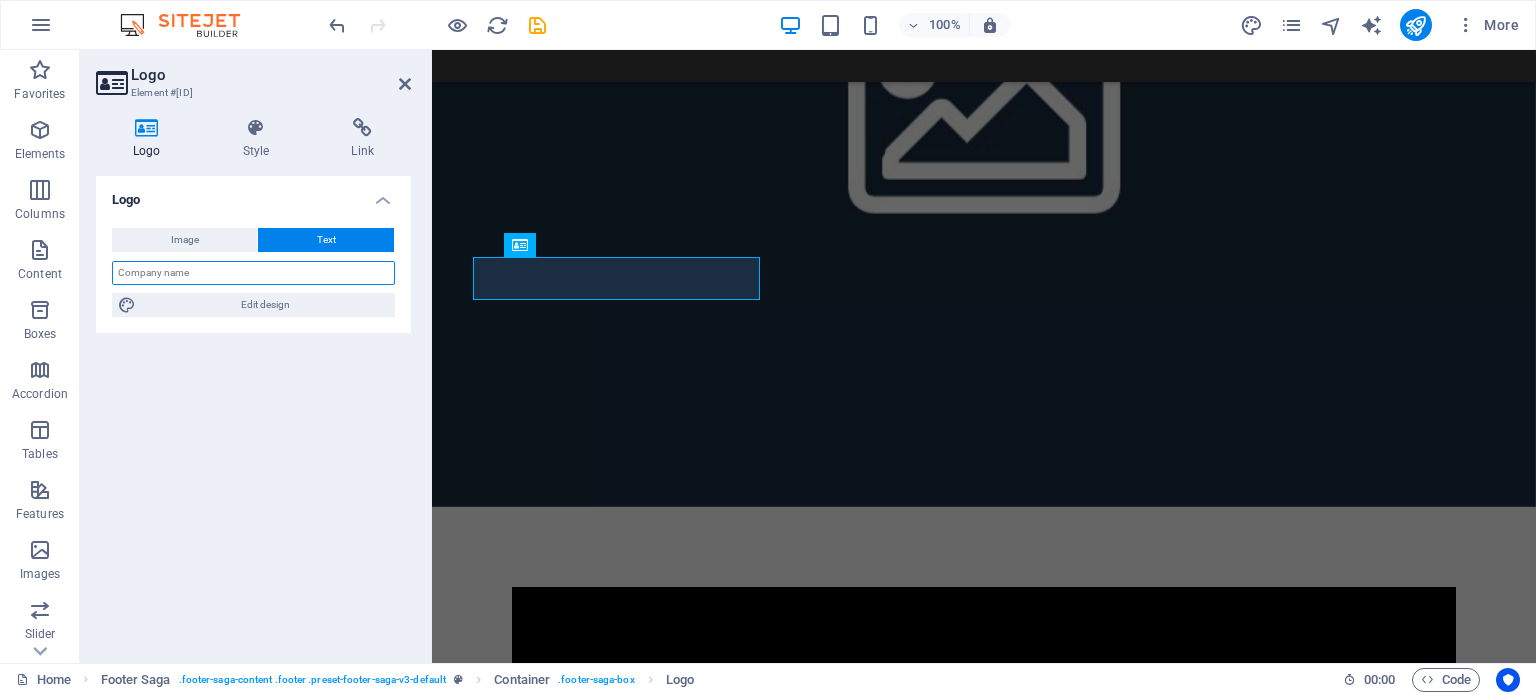 click at bounding box center [253, 273] 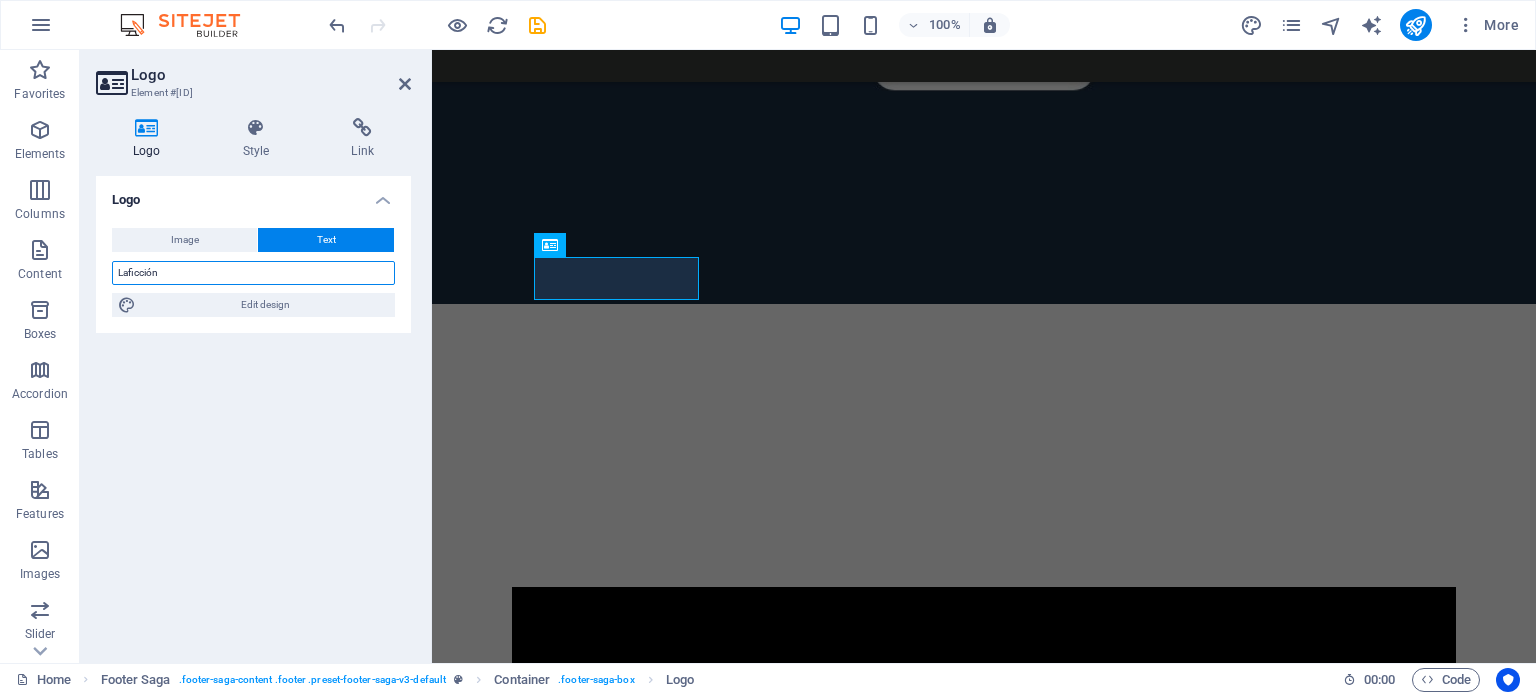 click on "Laficción" at bounding box center (253, 273) 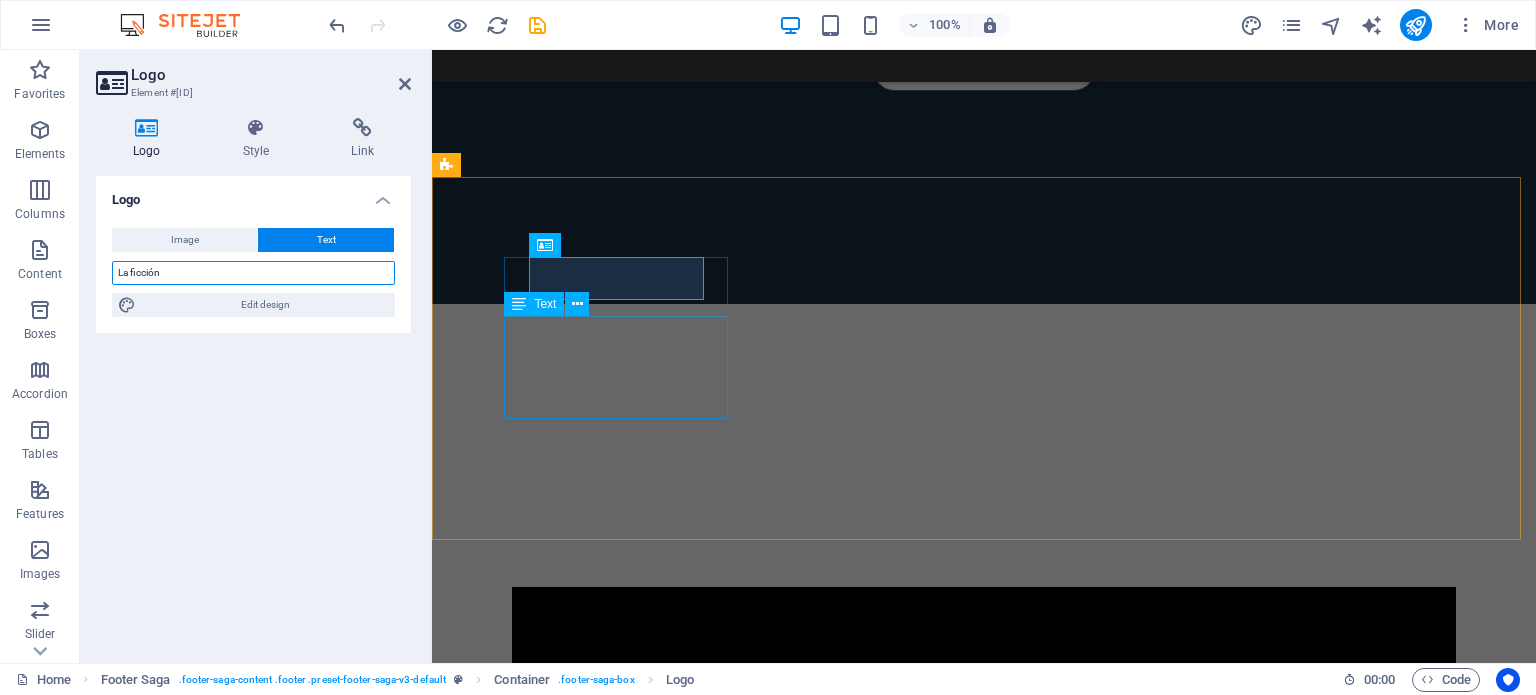 type on "La ficción" 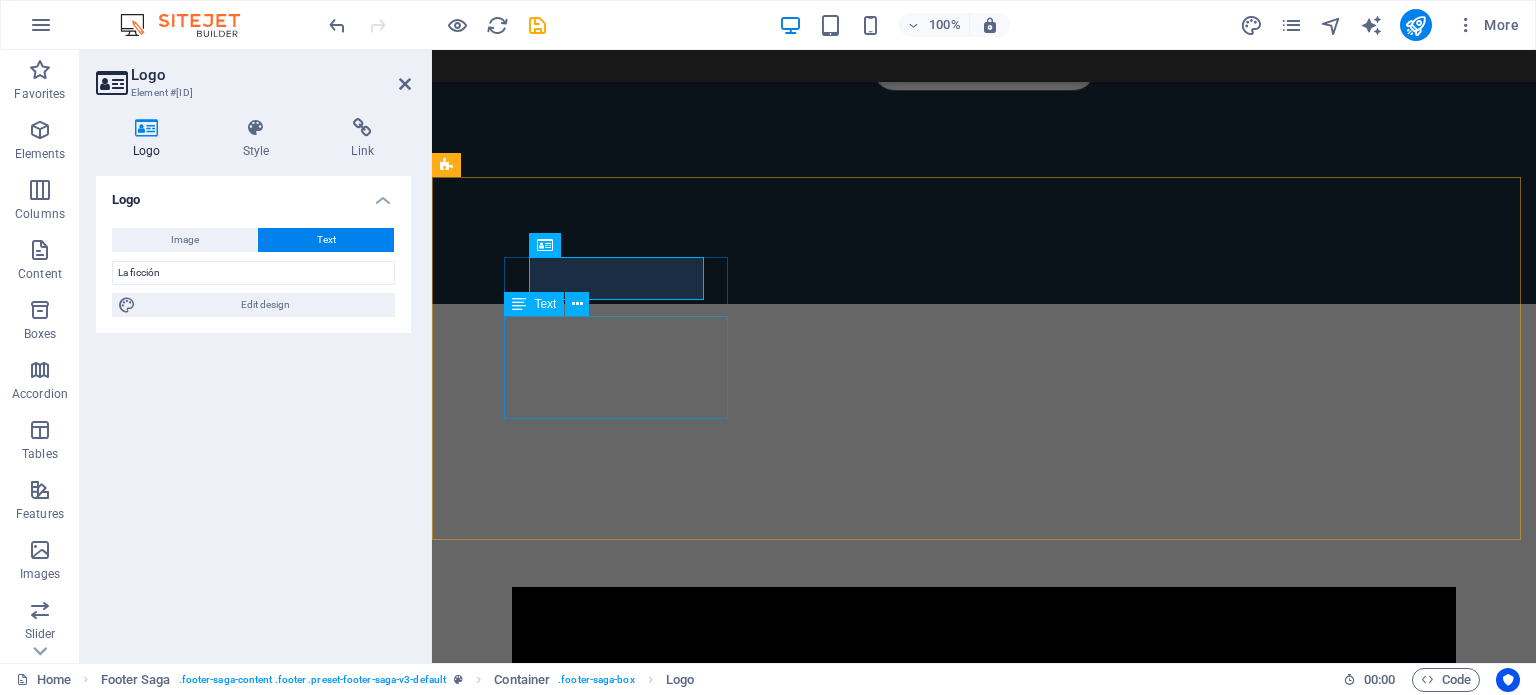 click on "Lorem ipsum dolor sit amet, consectetuer adipiscing elit. Aenean commodo ligula eget dolor." at bounding box center [560, 1902] 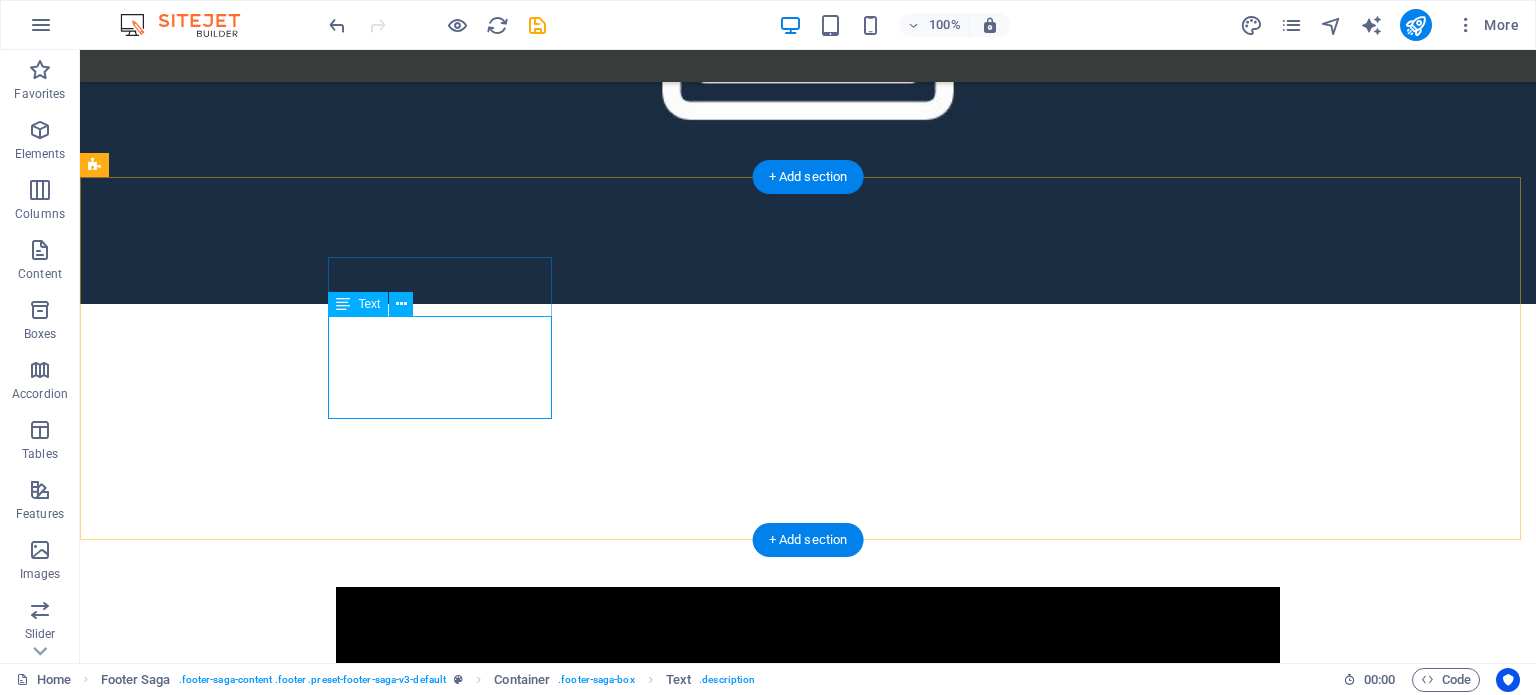 click on "Lorem ipsum dolor sit amet, consectetuer adipiscing elit. Aenean commodo ligula eget dolor." at bounding box center [208, 1902] 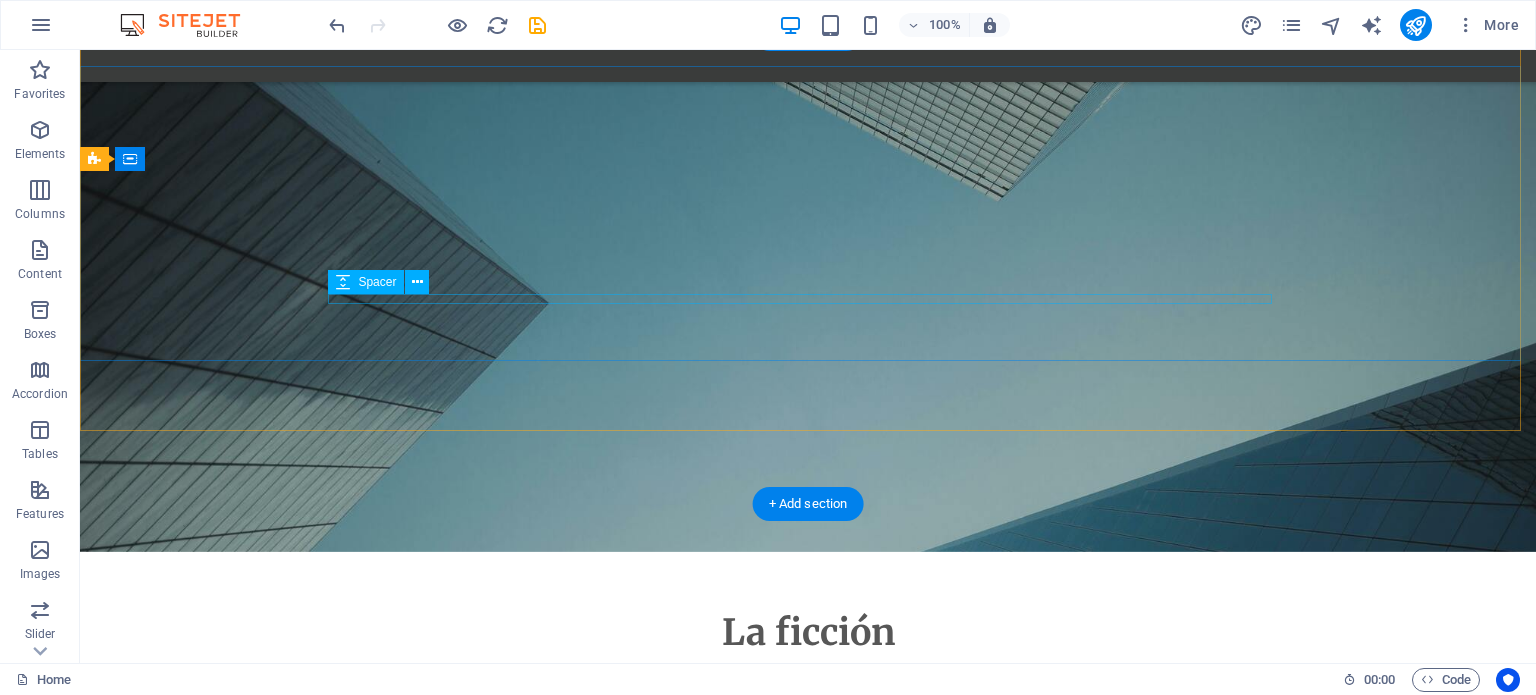 scroll, scrollTop: 0, scrollLeft: 0, axis: both 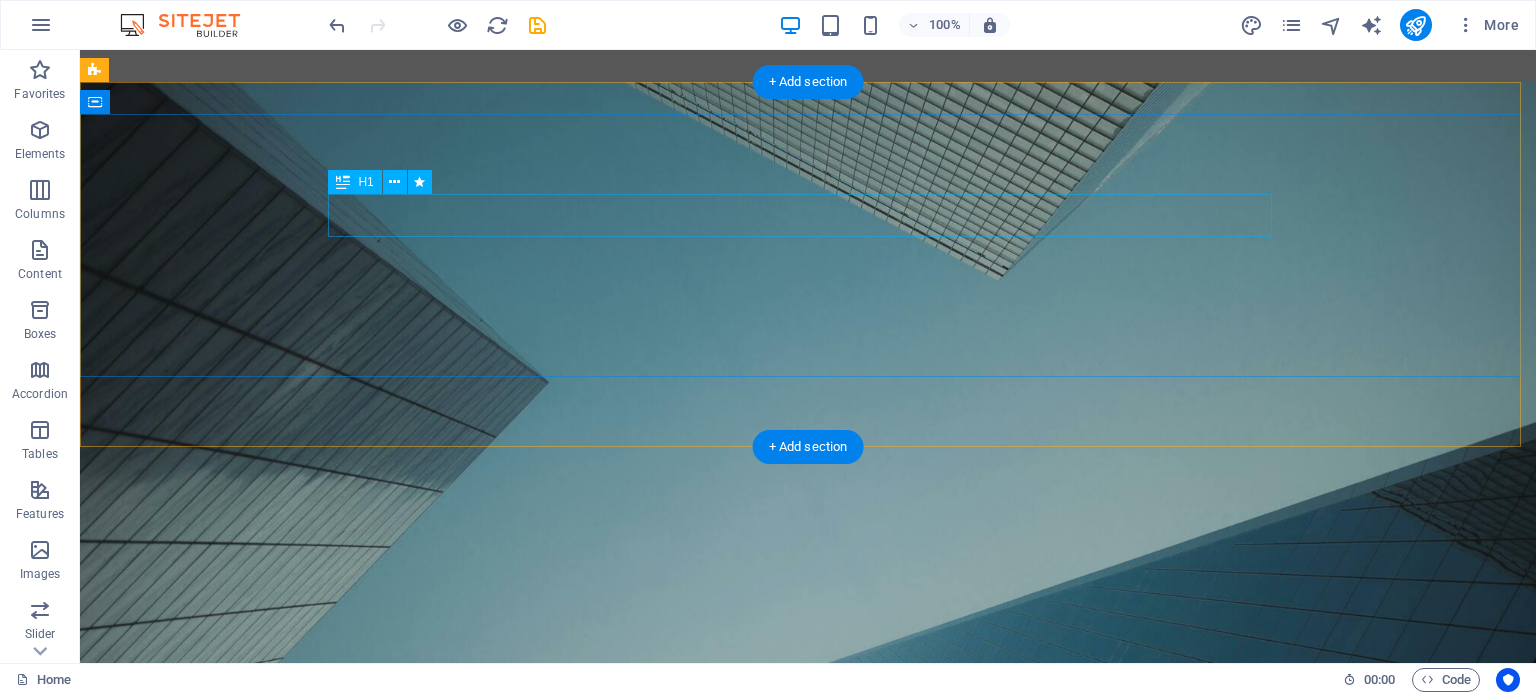 click on "La ficción" at bounding box center (808, 775) 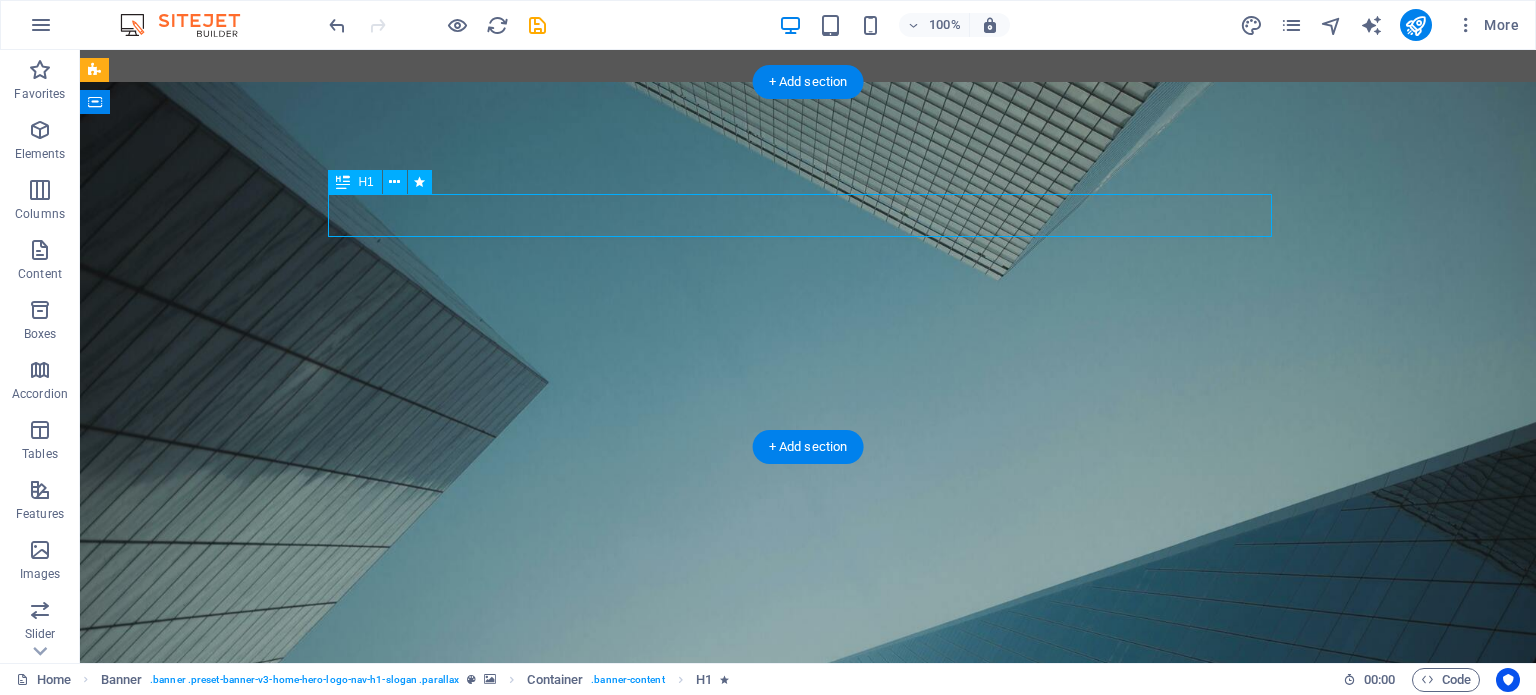 click on "La ficción" at bounding box center (808, 775) 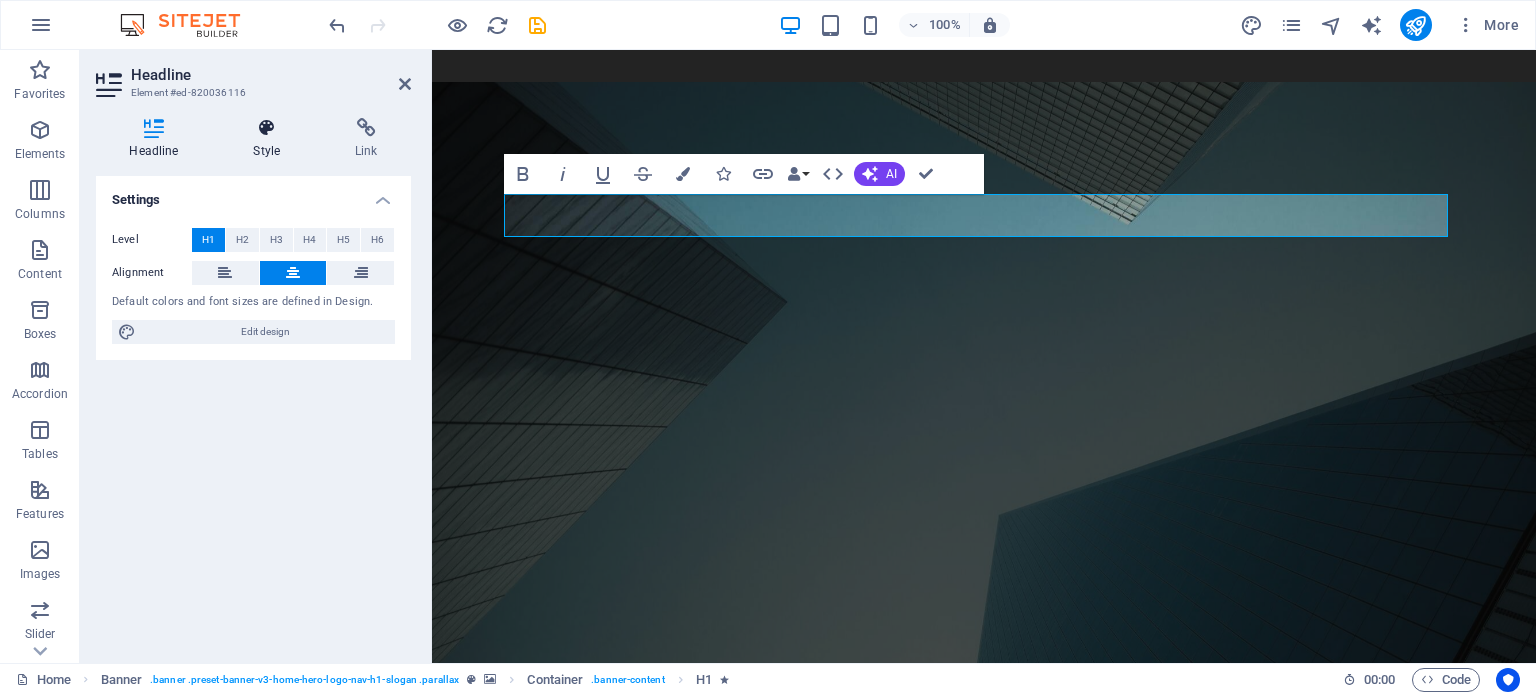 click on "Style" at bounding box center (271, 139) 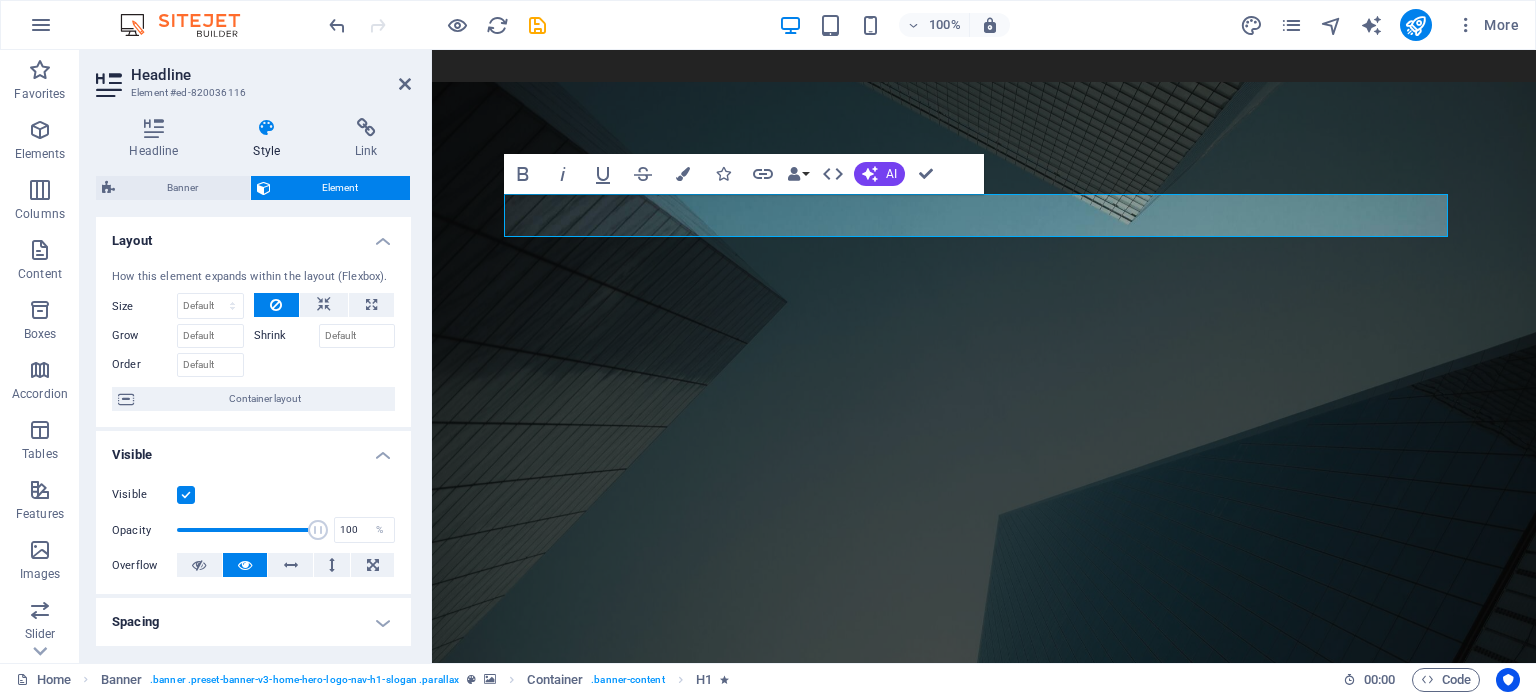drag, startPoint x: 741, startPoint y: 589, endPoint x: 495, endPoint y: 543, distance: 250.26385 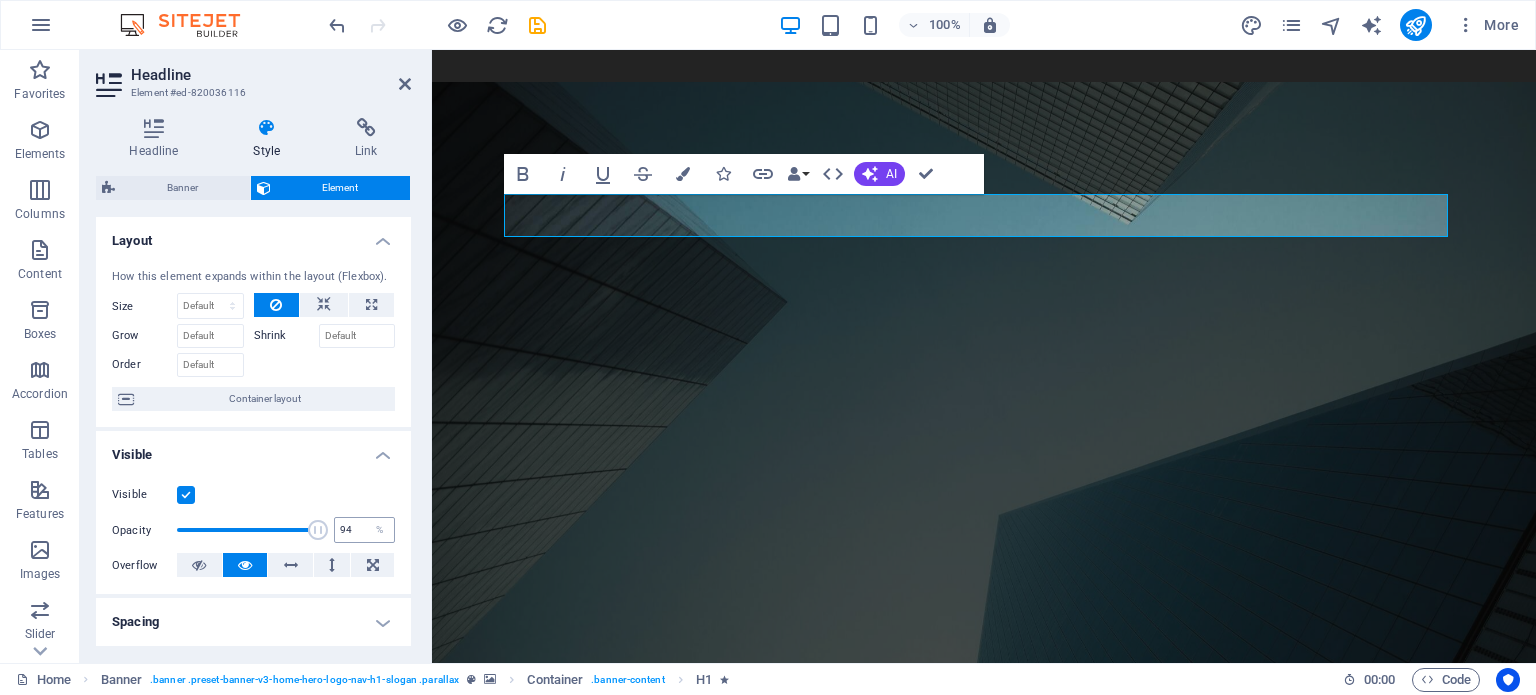 type on "100" 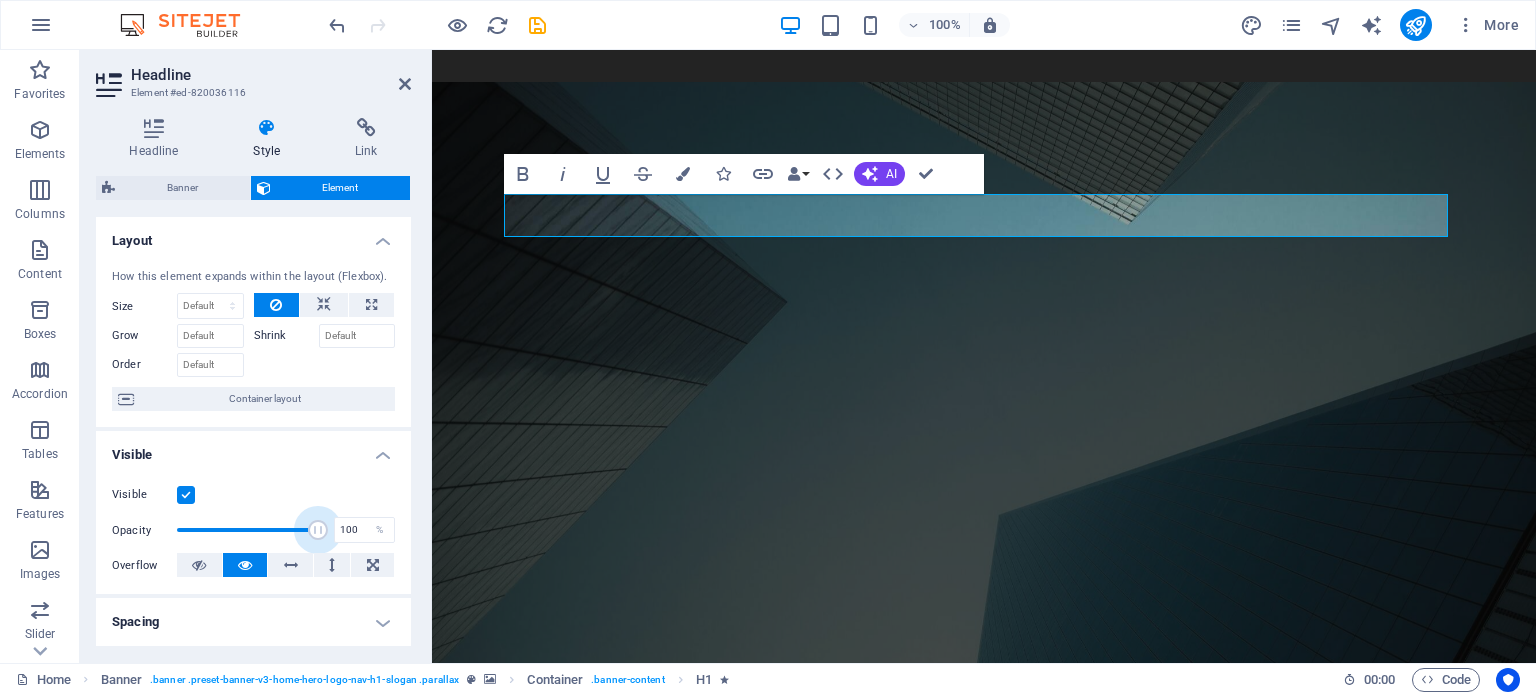 click on "Opacity 100 %" at bounding box center [253, 530] 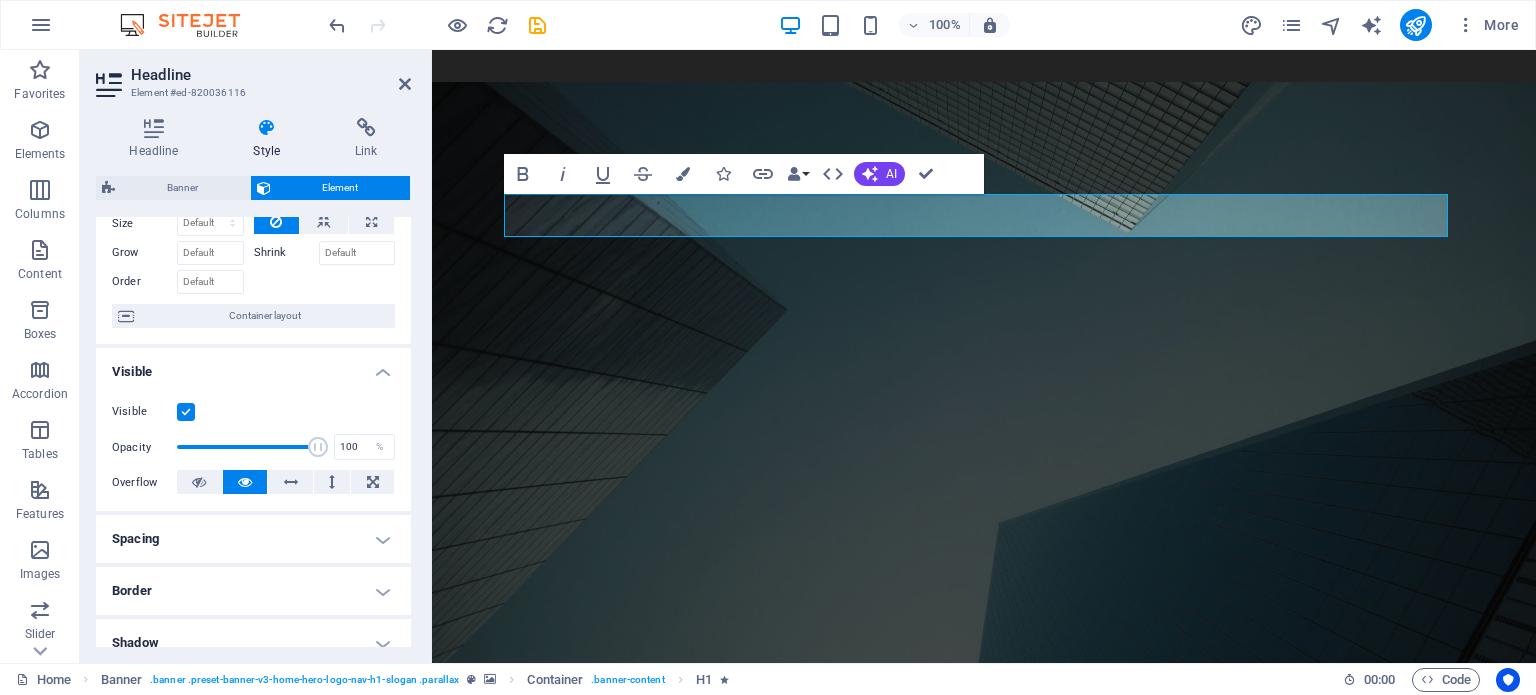 scroll, scrollTop: 0, scrollLeft: 0, axis: both 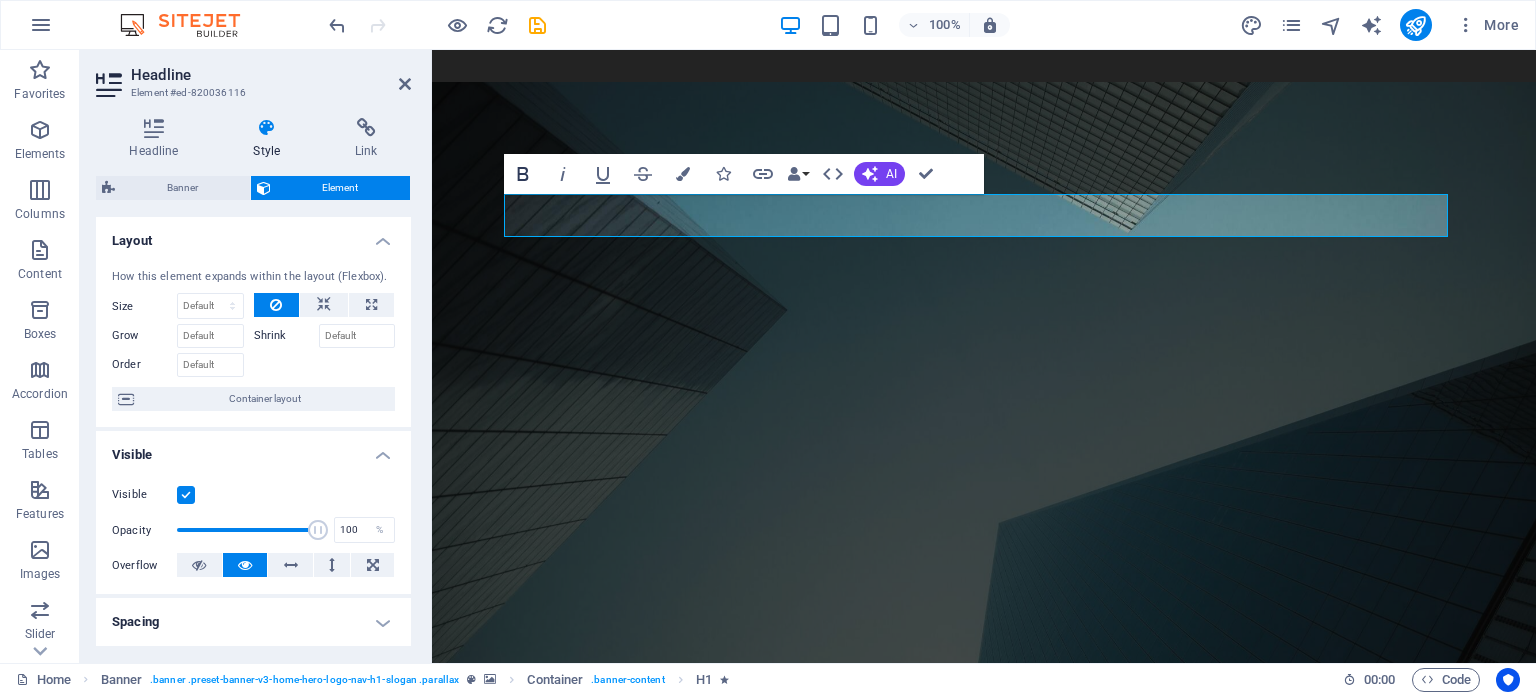click 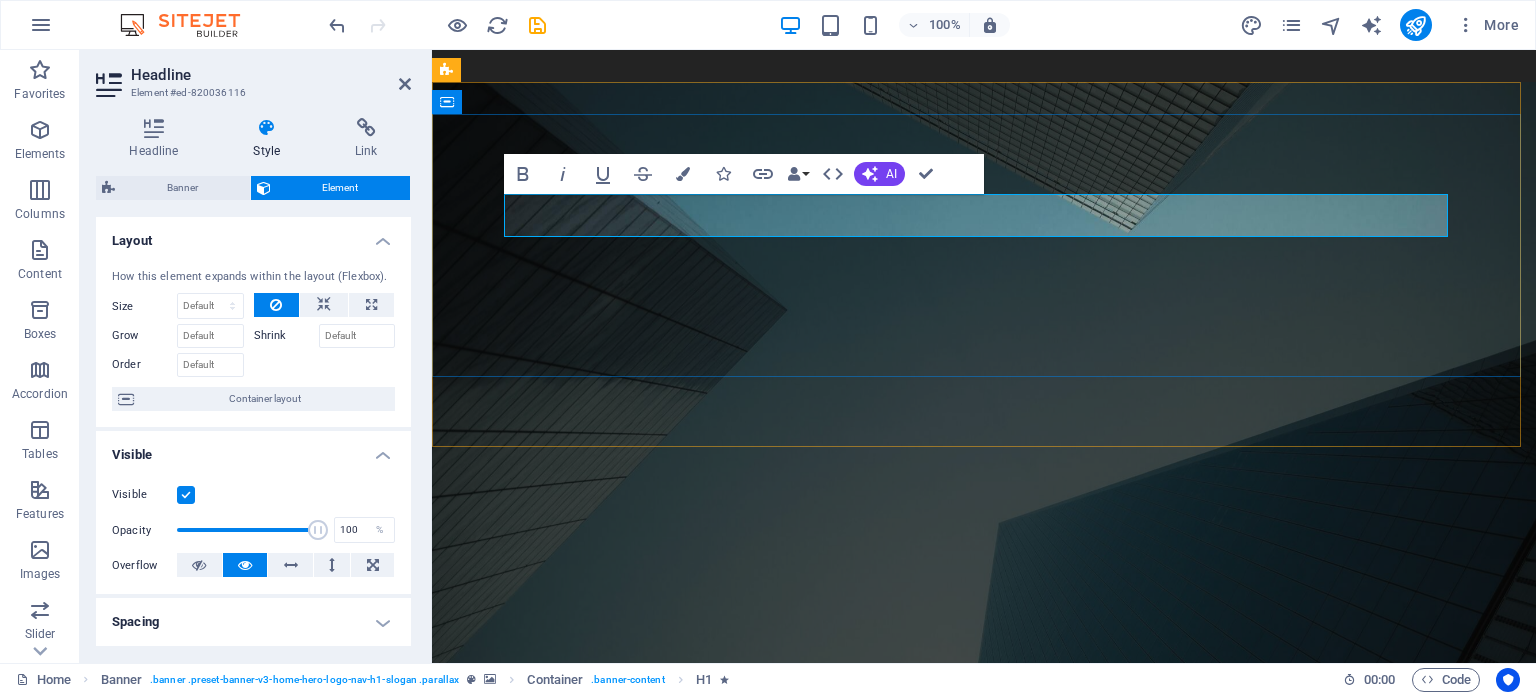 click on "La ficción" at bounding box center [984, 767] 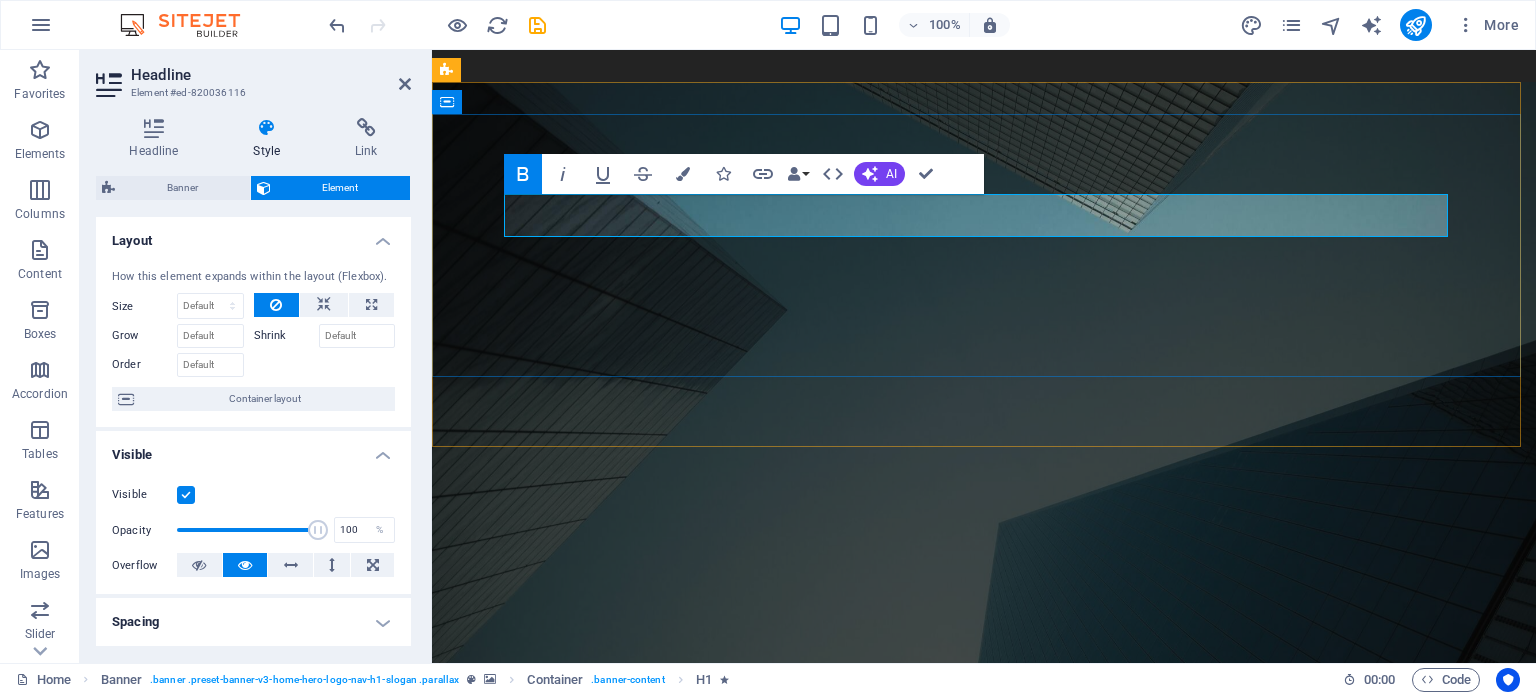 click on "La ficción" at bounding box center (984, 767) 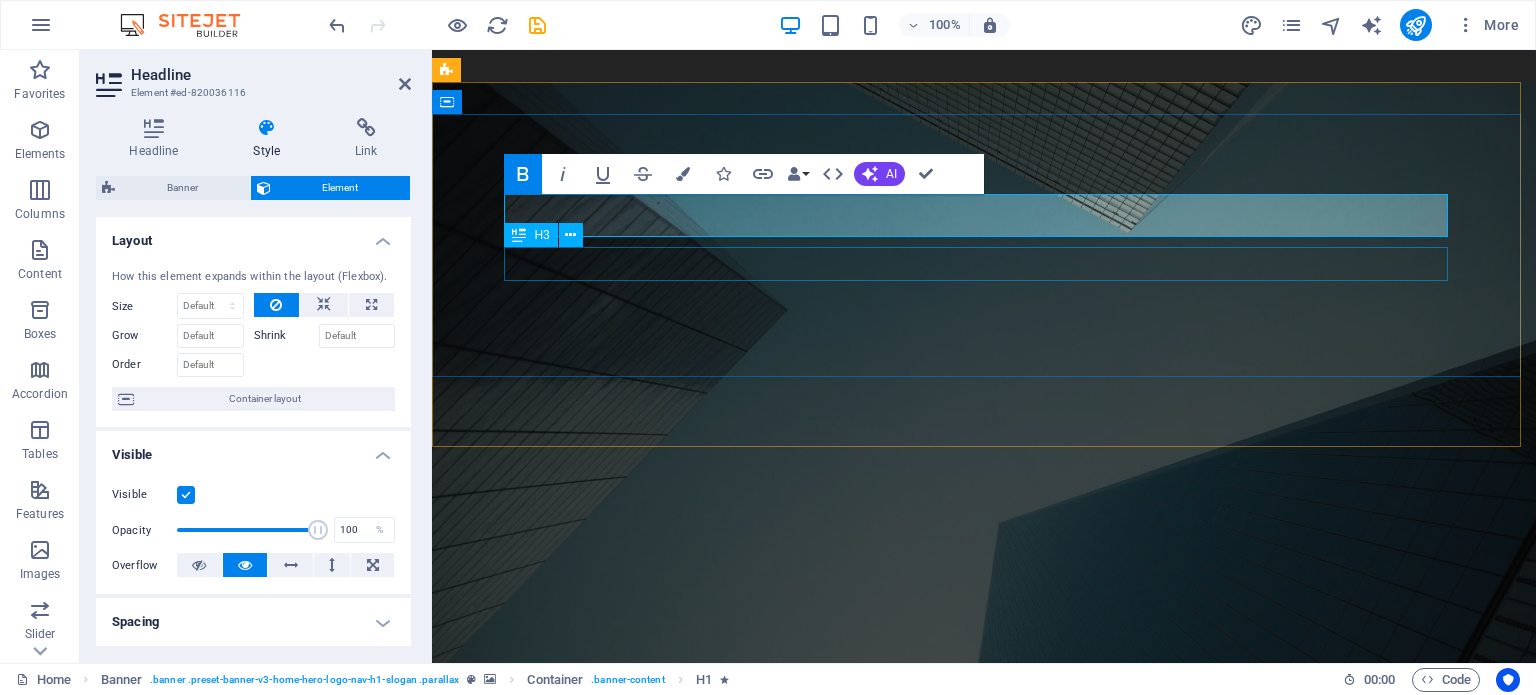 click on "Conglomerado de memoria e ideas" at bounding box center (984, 816) 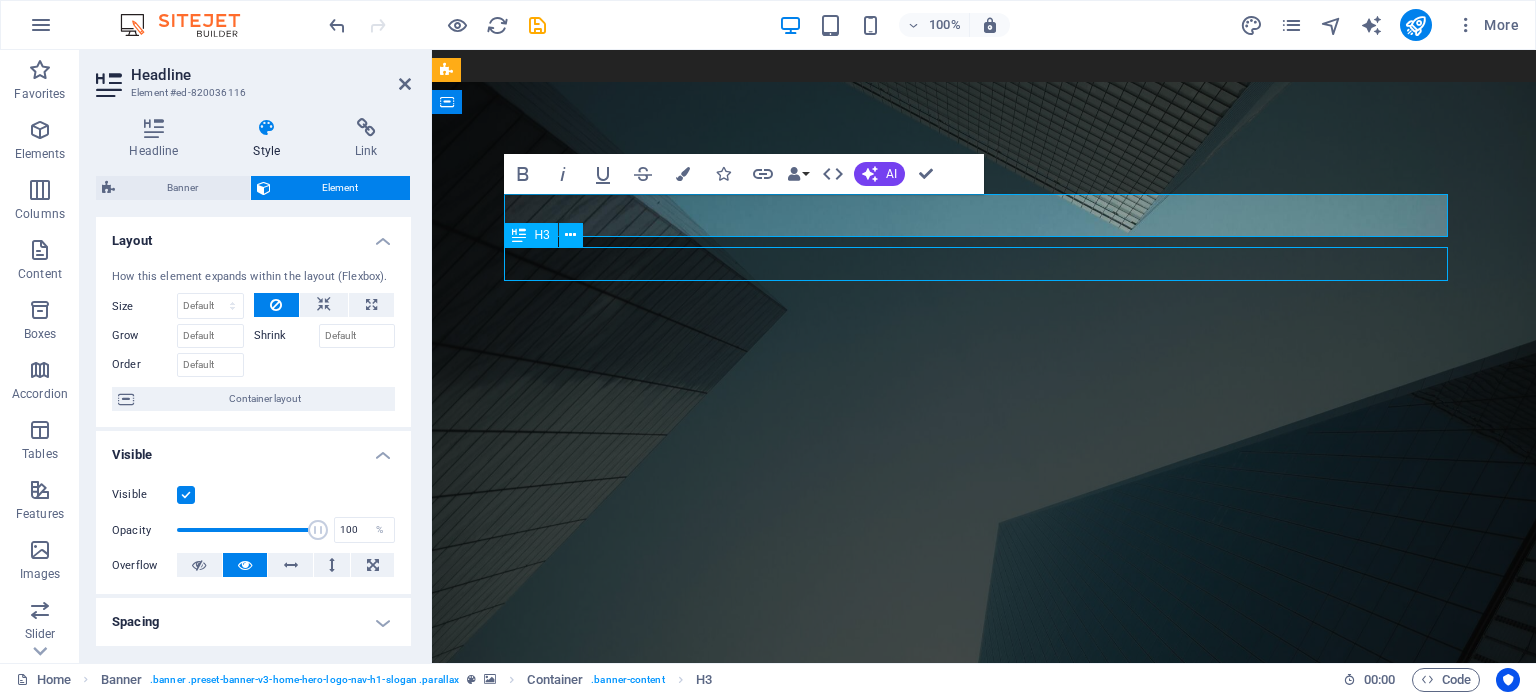 click on "Conglomerado de memoria e ideas" at bounding box center (984, 816) 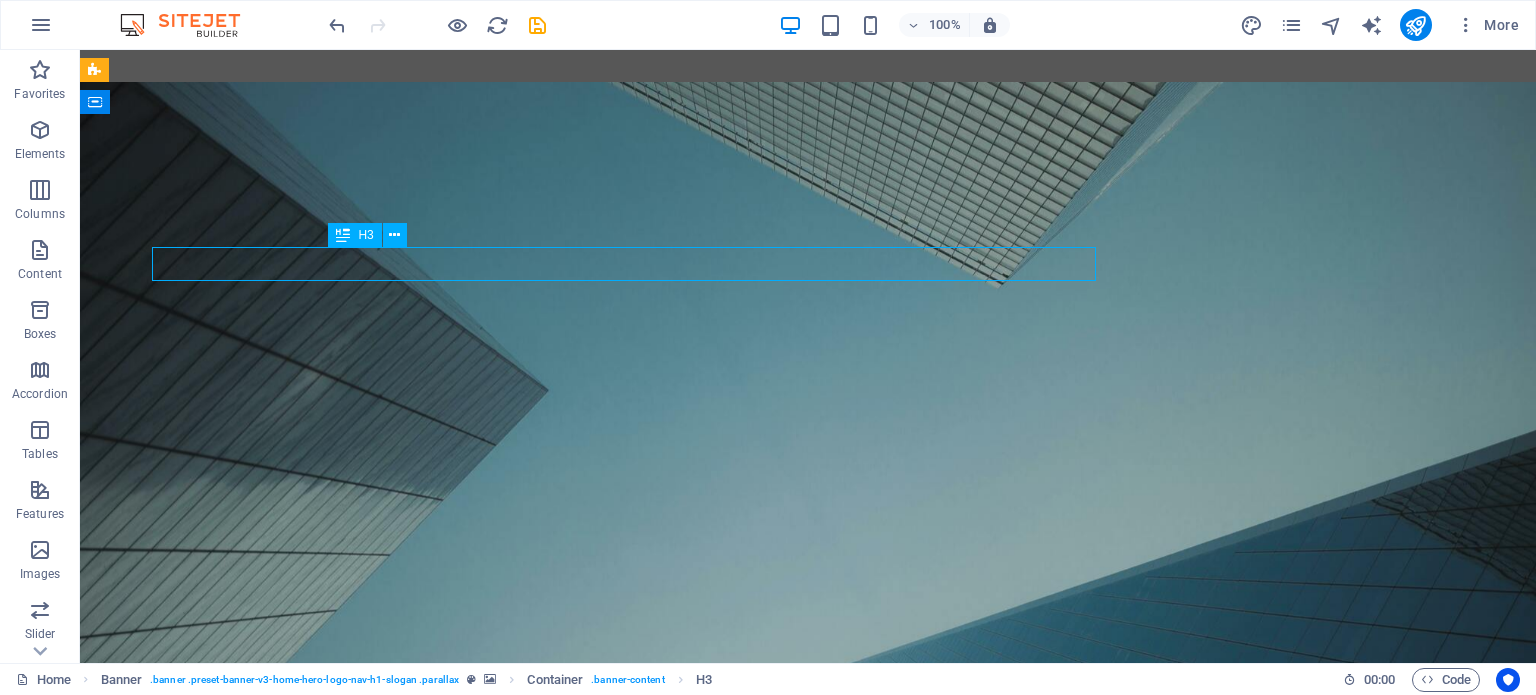 click on "Conglomerado de memoria e ideas" at bounding box center [808, 816] 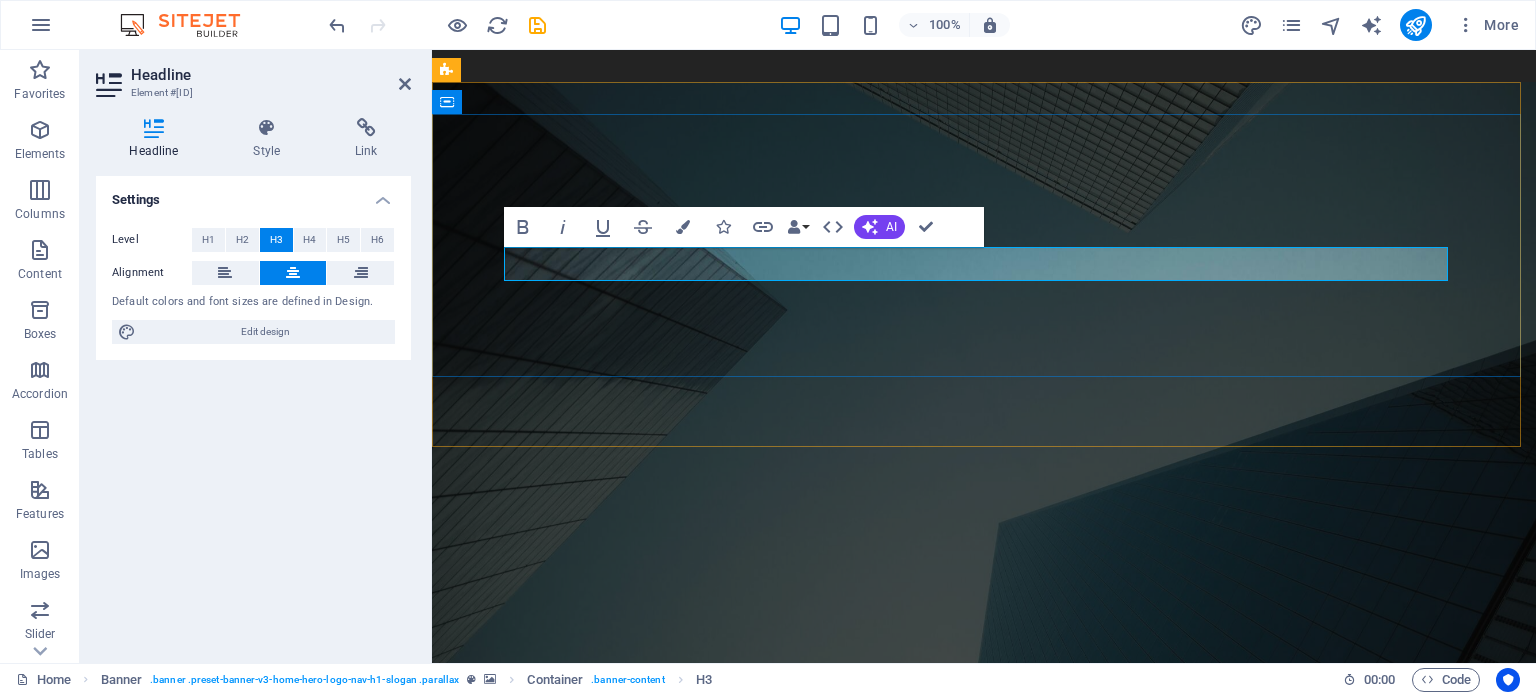 click on "Conglomerado de memoria e ideas" at bounding box center (984, 815) 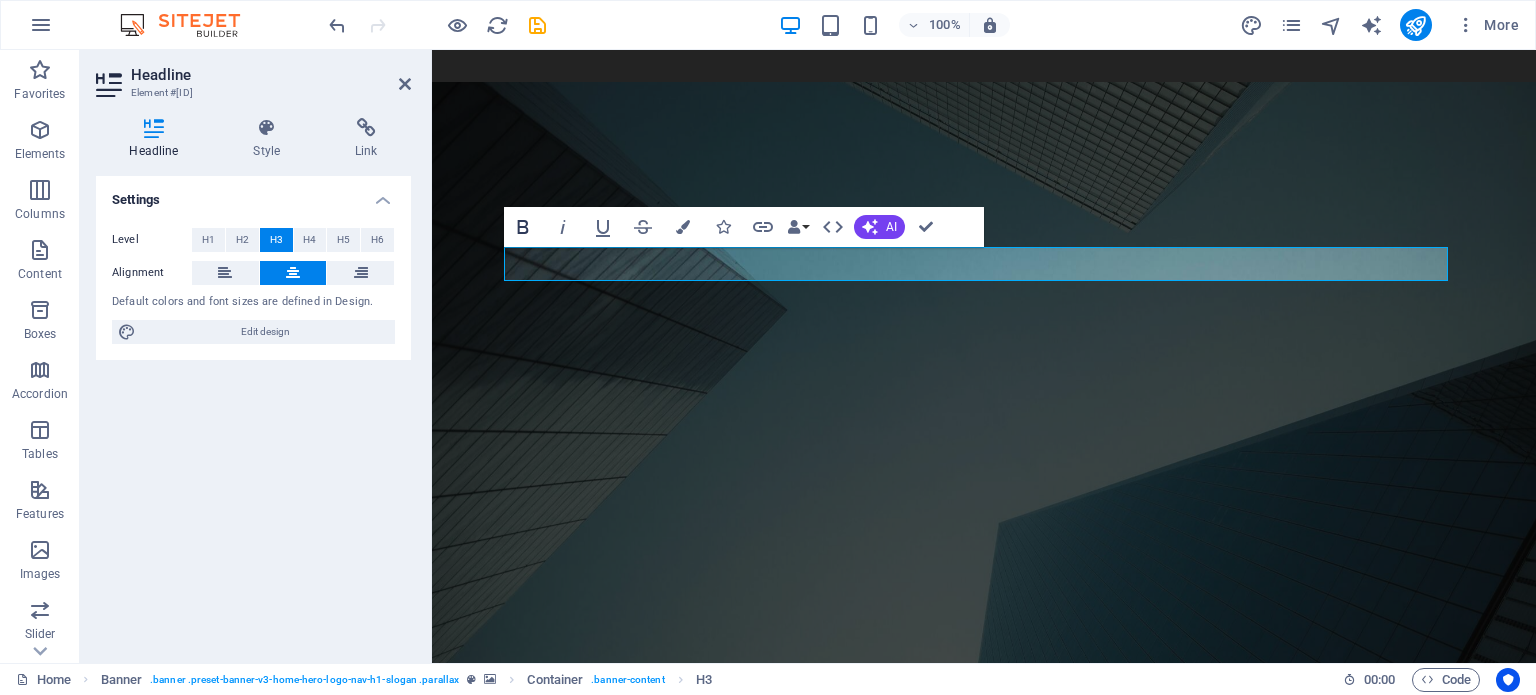 click 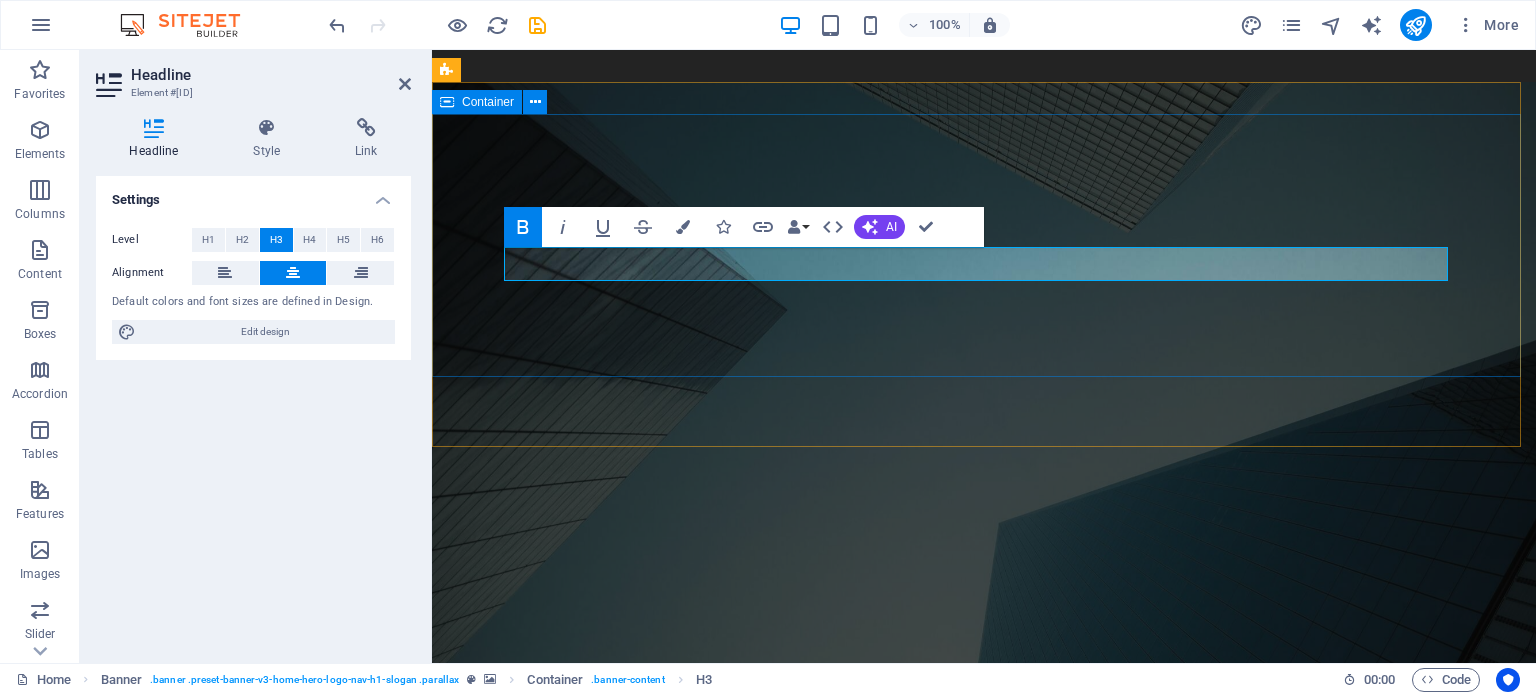 click on "La ficción Conglomerado de memoria e ideas" at bounding box center [984, 797] 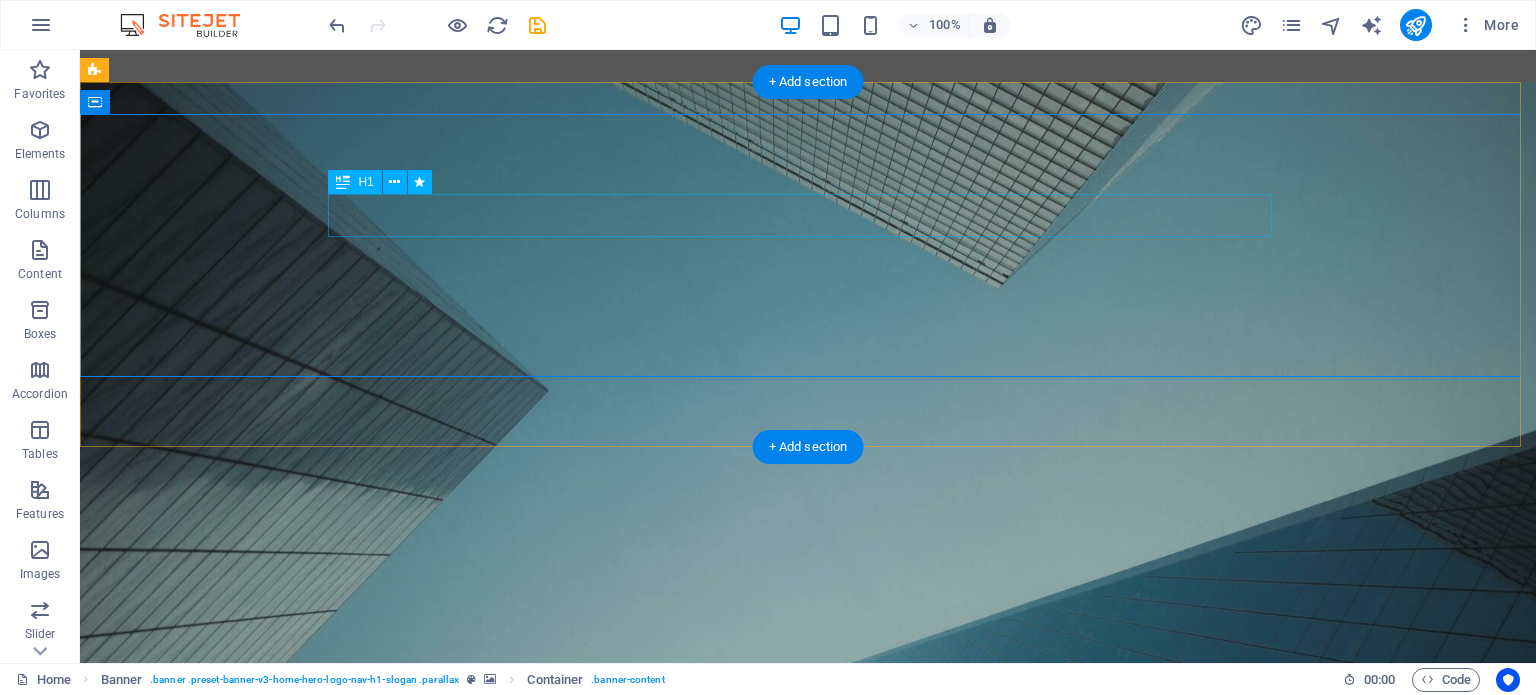 click on "La ficción" at bounding box center [808, 767] 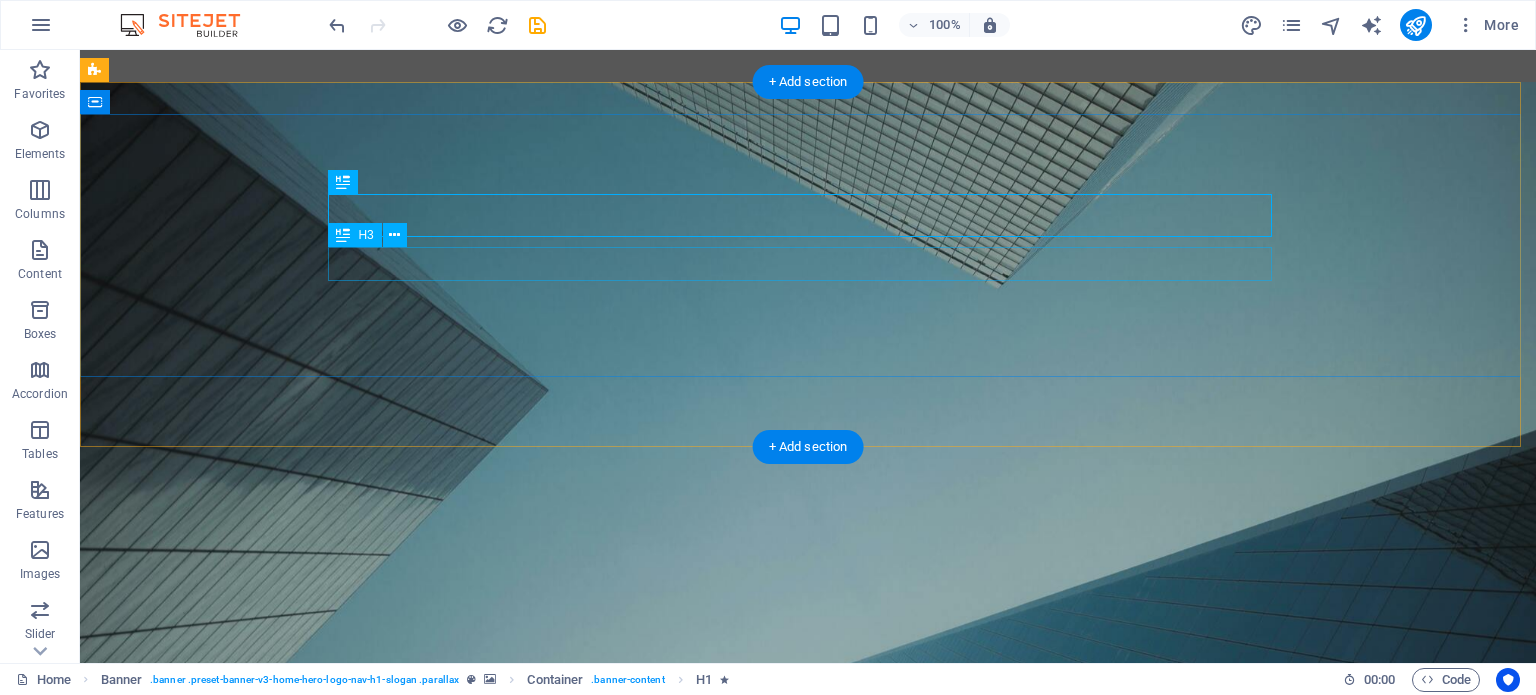 click on "Conglomerado de memoria e ideas" at bounding box center (808, 816) 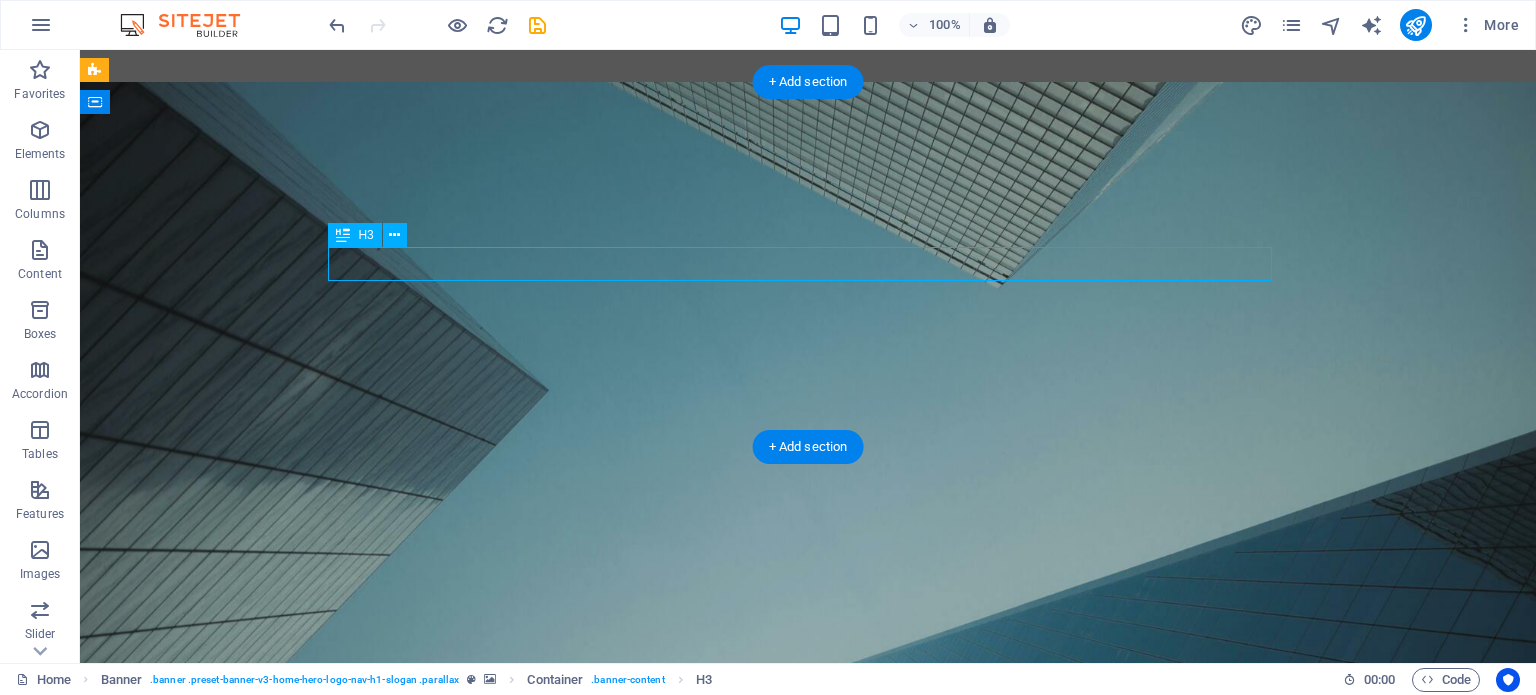 click on "Conglomerado de memoria e ideas" at bounding box center [808, 816] 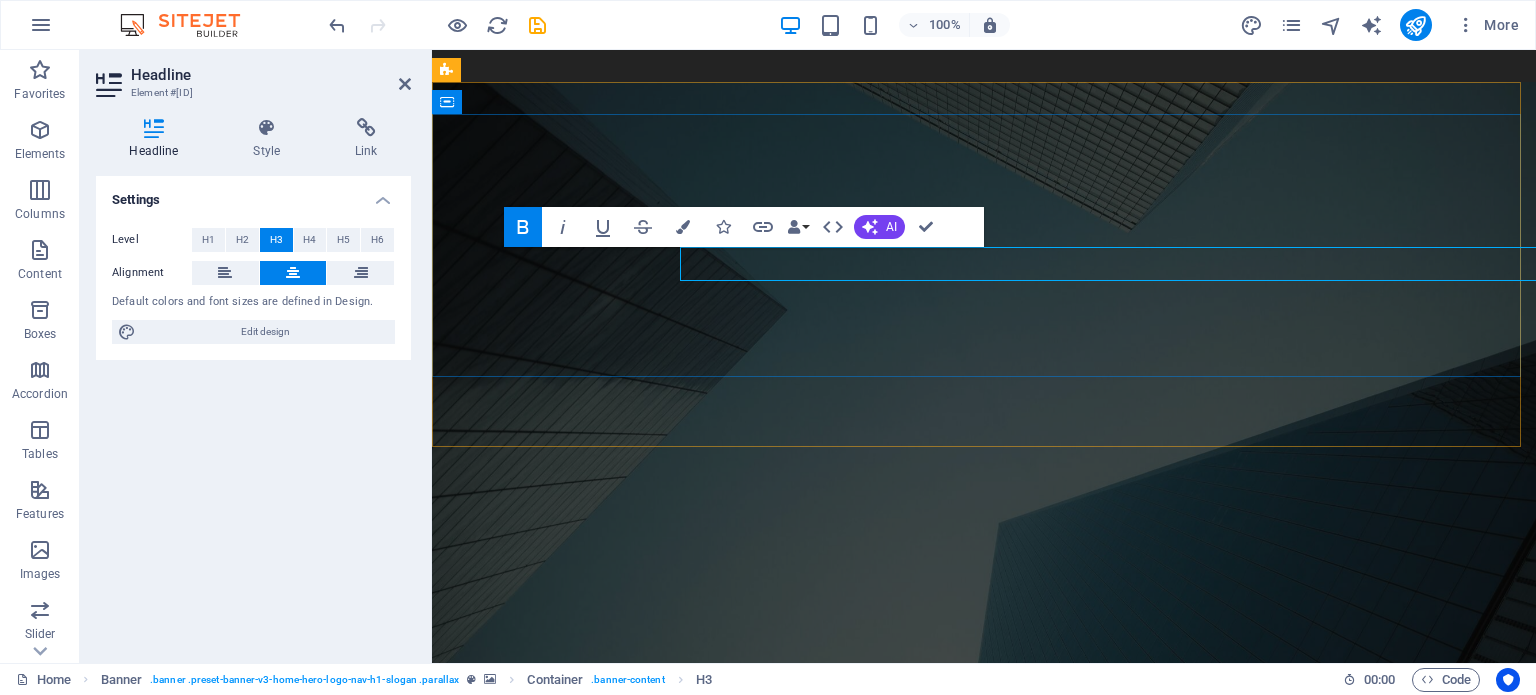 click on "Conglomerado de memoria e ideas" at bounding box center [984, 815] 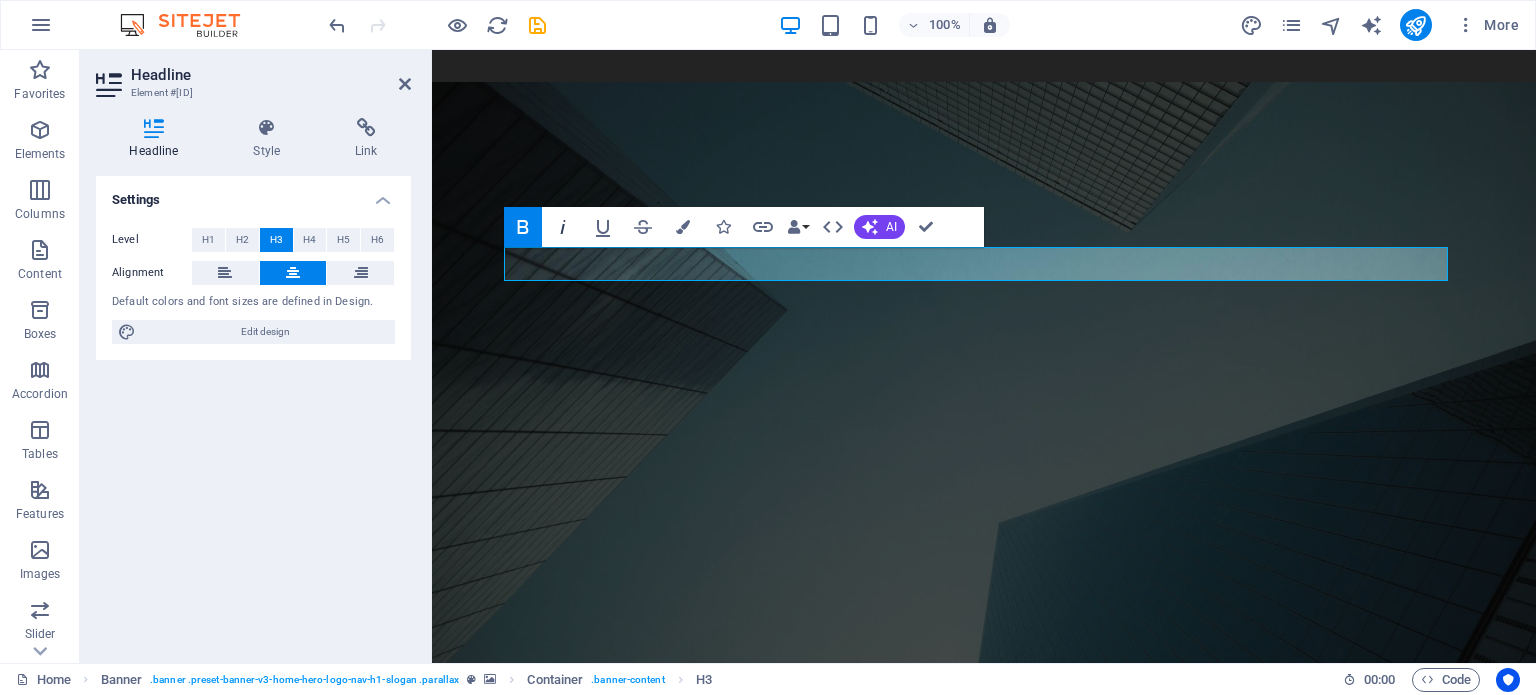click 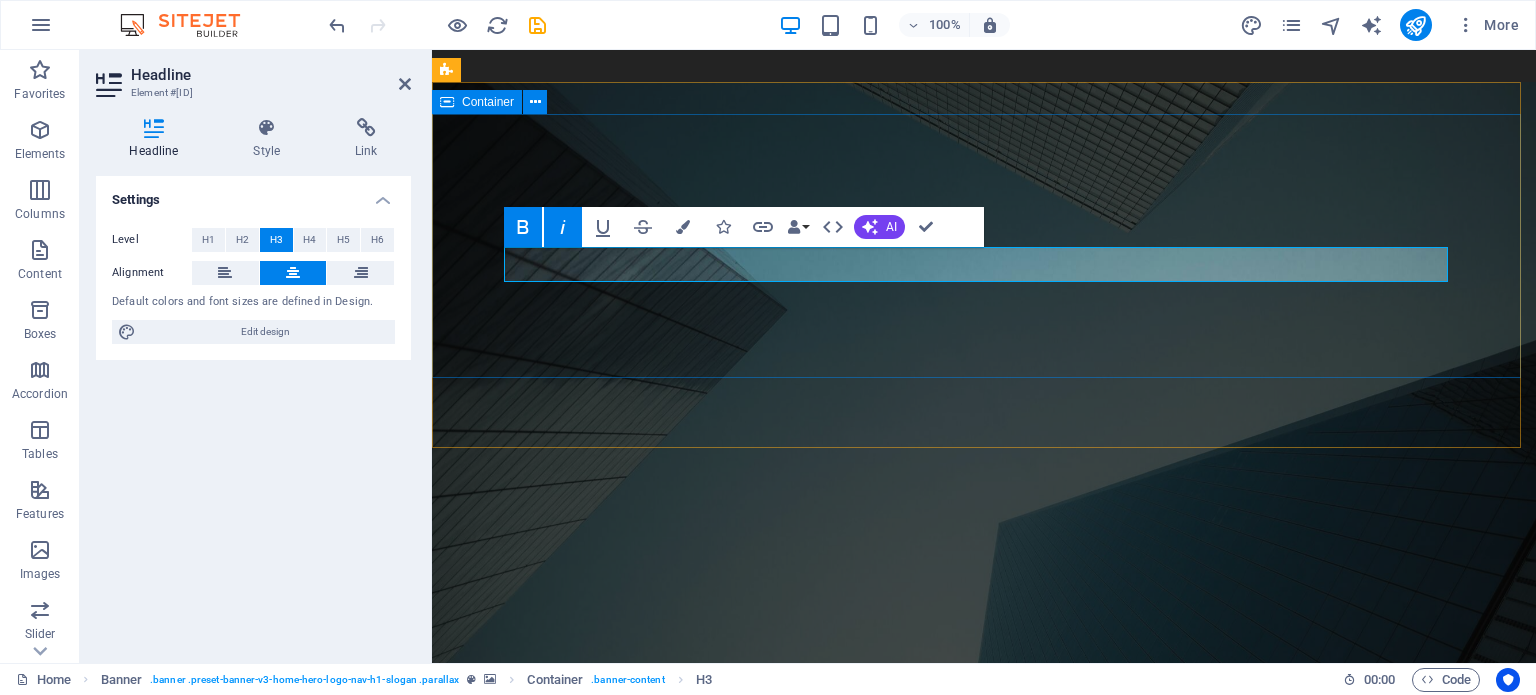 click on "La ficción Conglomerado de memoria e ideas" at bounding box center [984, 797] 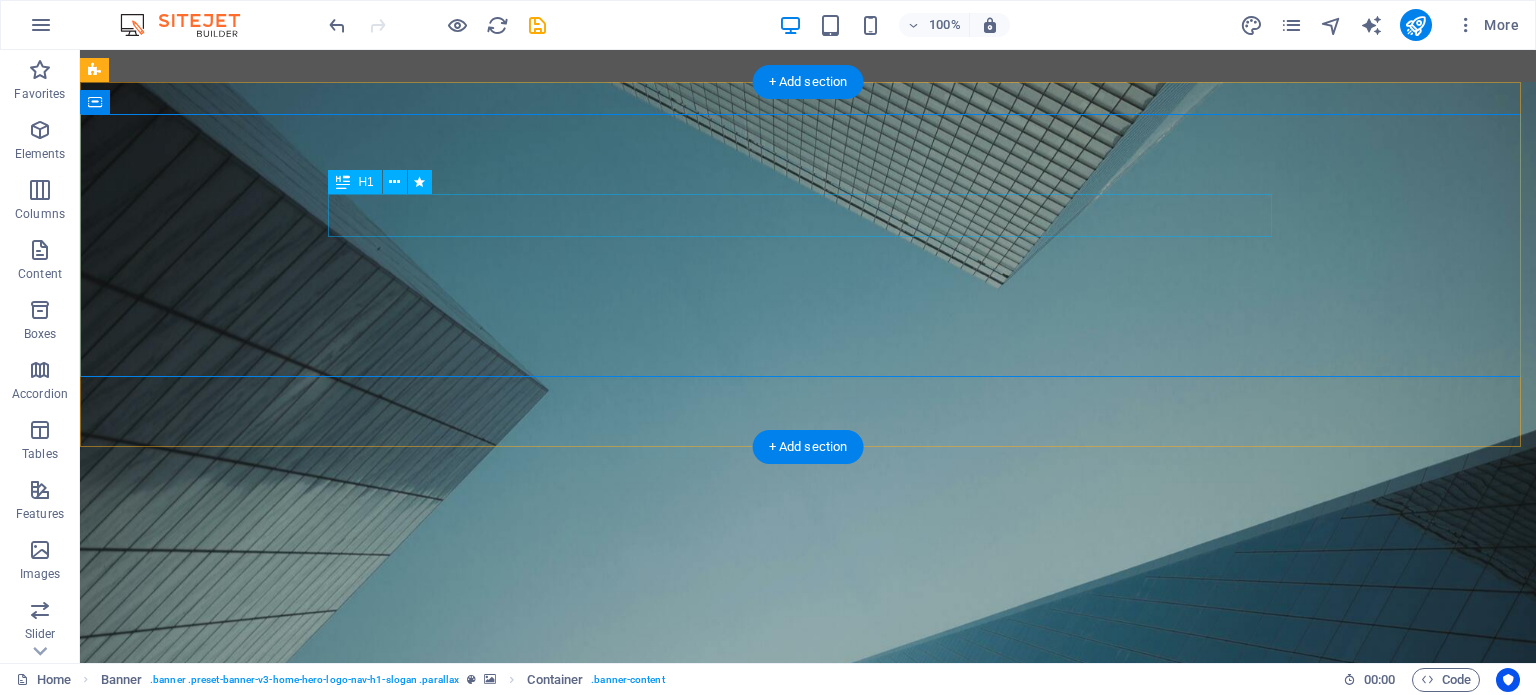 click on "La ficción" at bounding box center (808, 767) 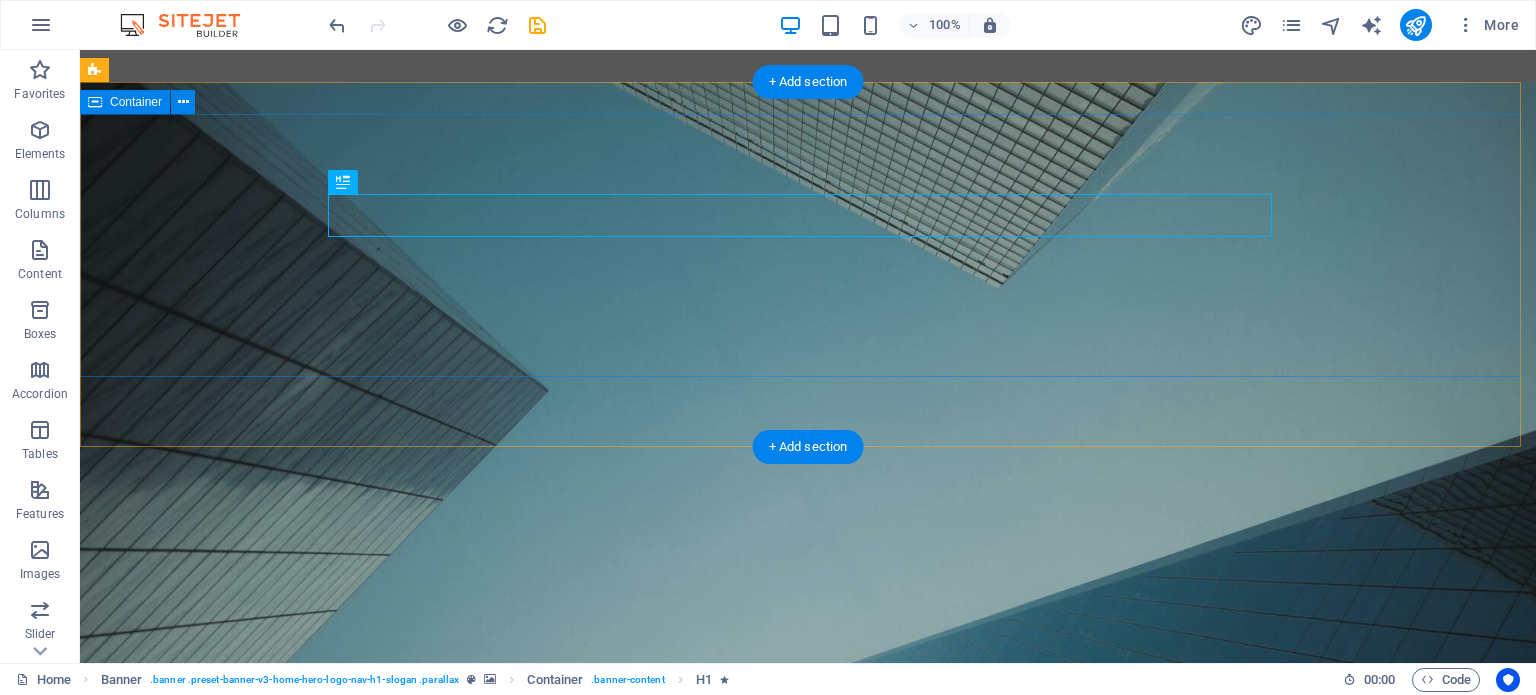 click on "La ficción Conglomerado de memoria e ideas" at bounding box center (808, 797) 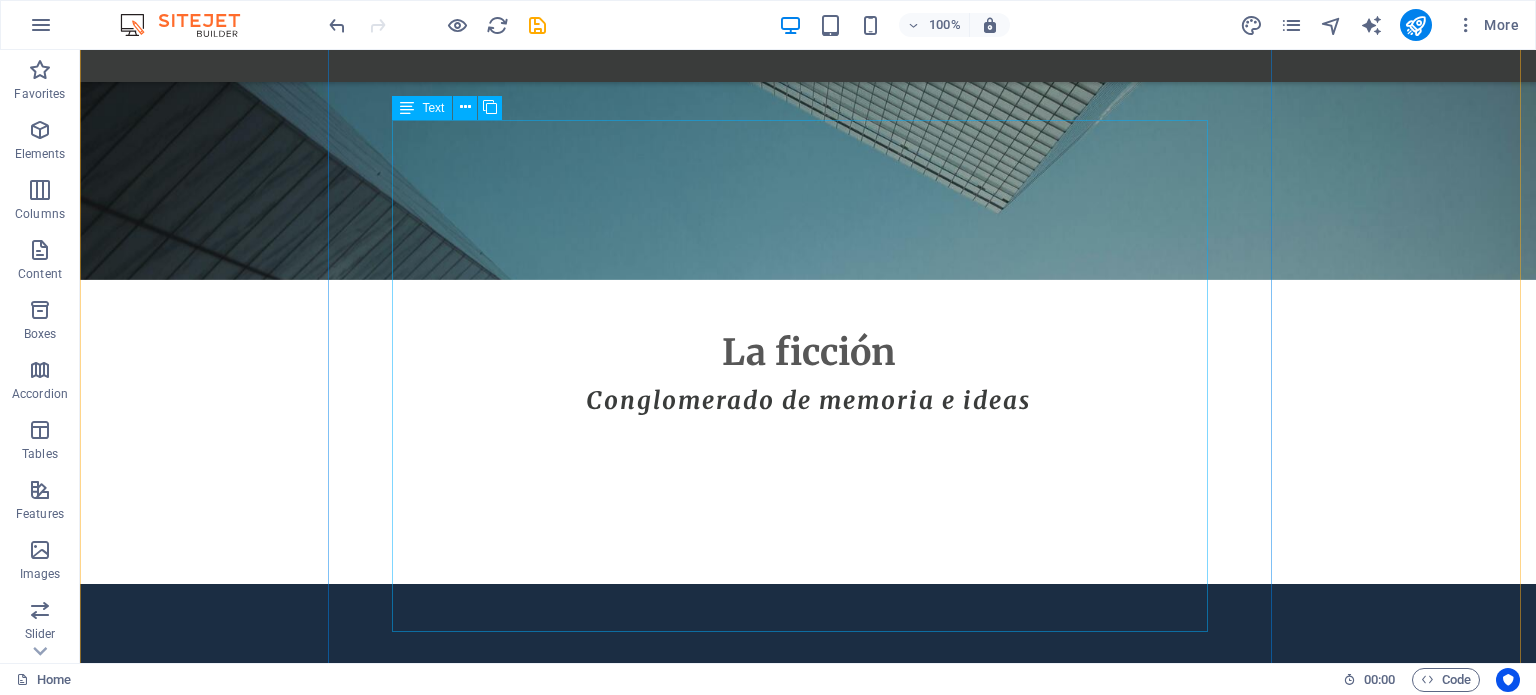 scroll, scrollTop: 500, scrollLeft: 0, axis: vertical 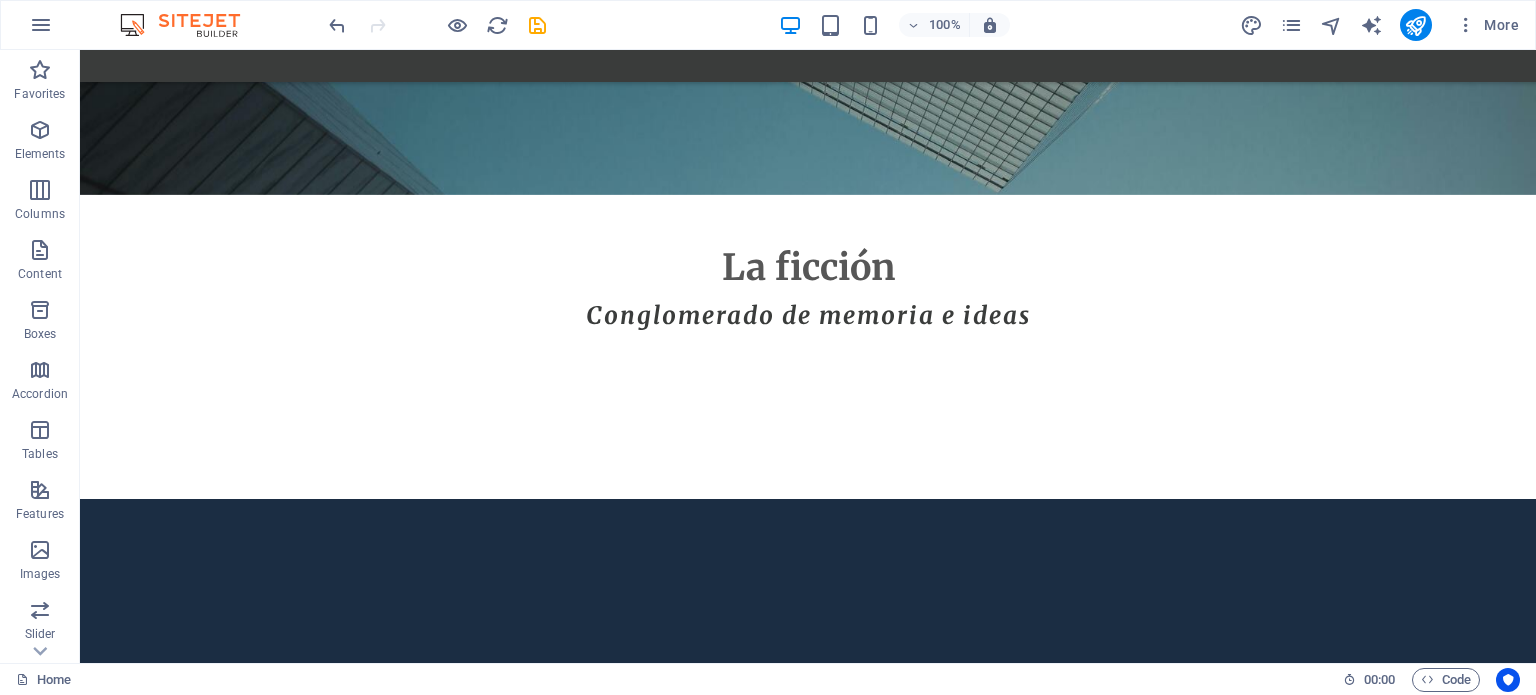click at bounding box center [808, 907] 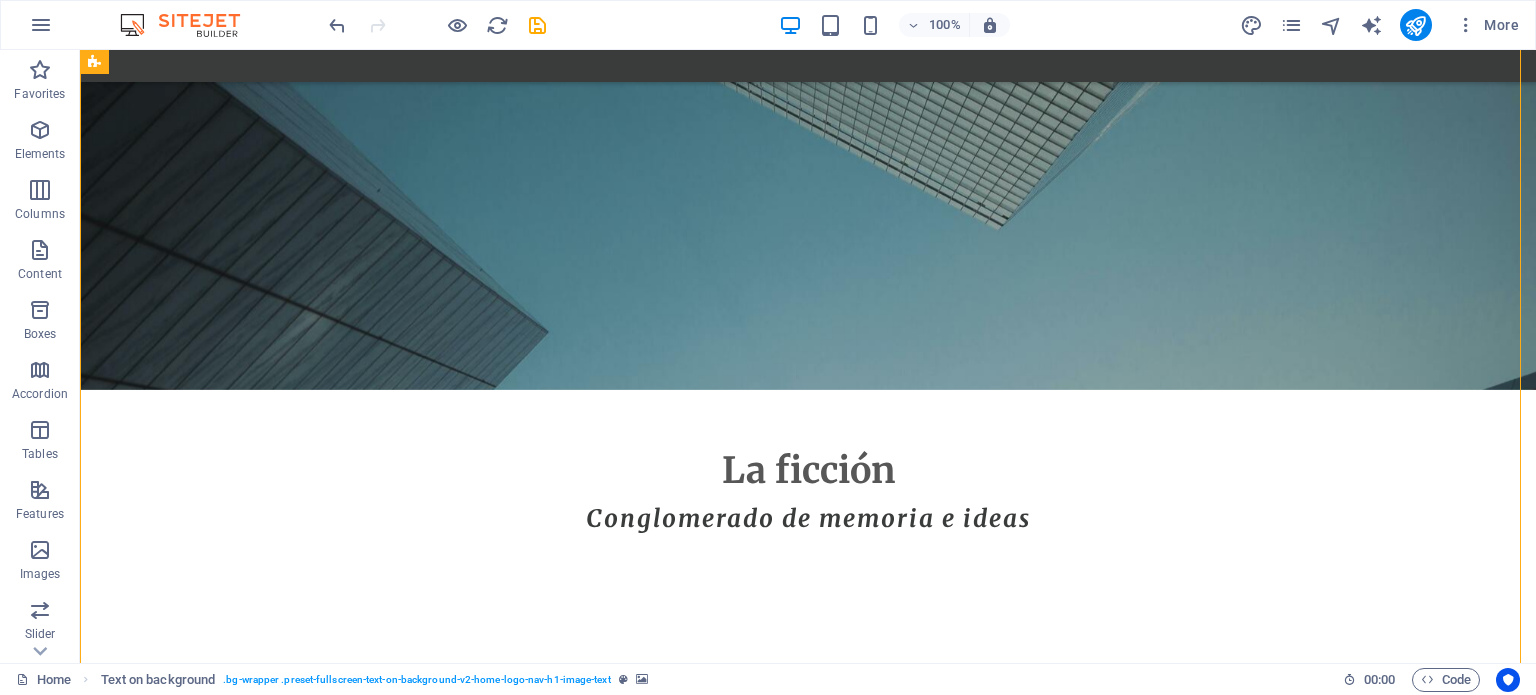 scroll, scrollTop: 200, scrollLeft: 0, axis: vertical 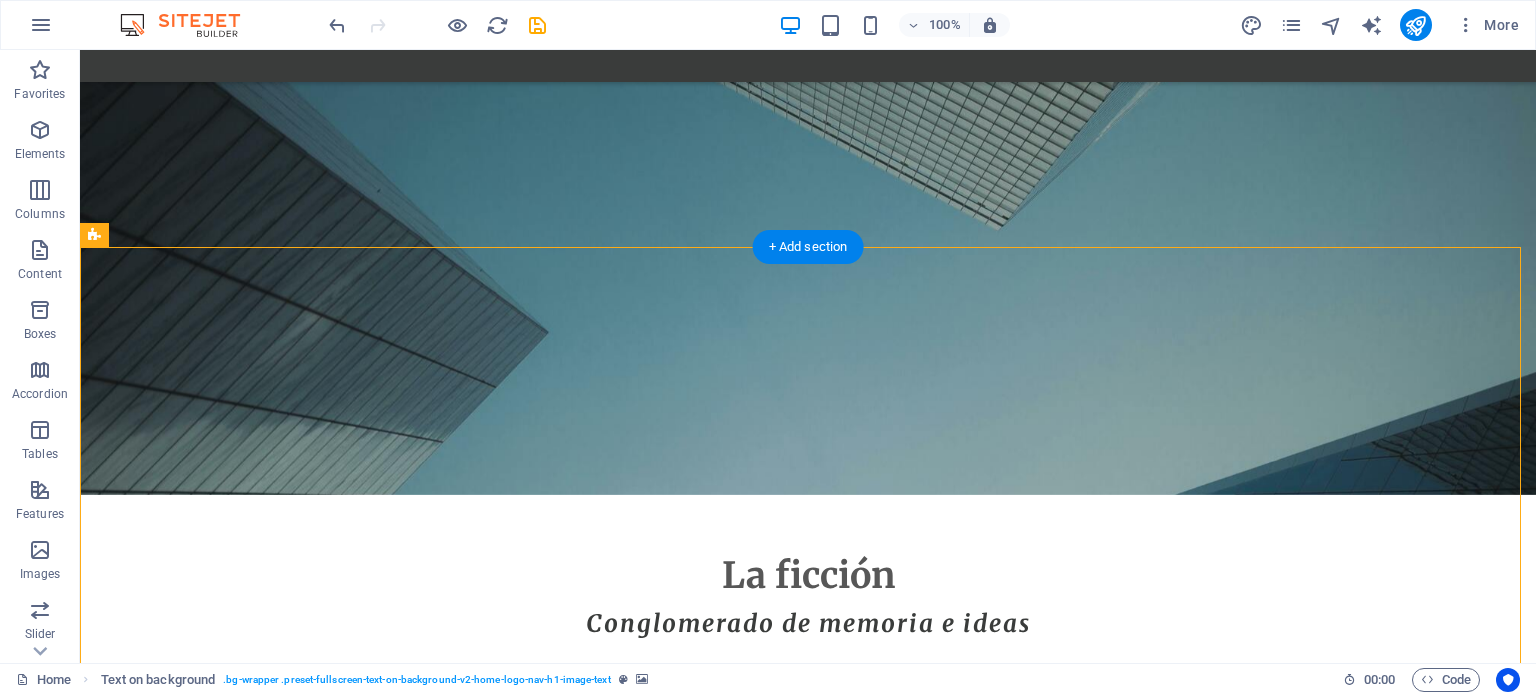 click at bounding box center (808, 1215) 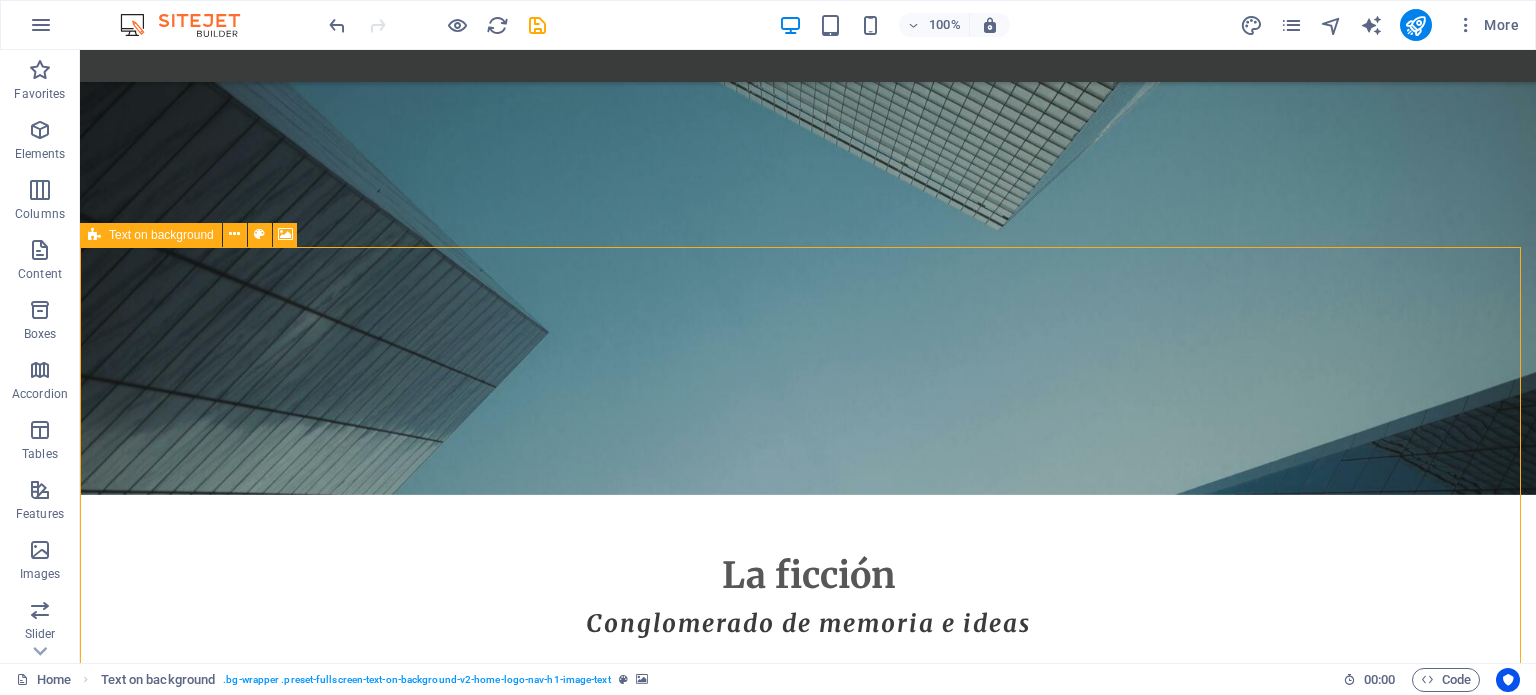 click on "Text on background" at bounding box center [161, 235] 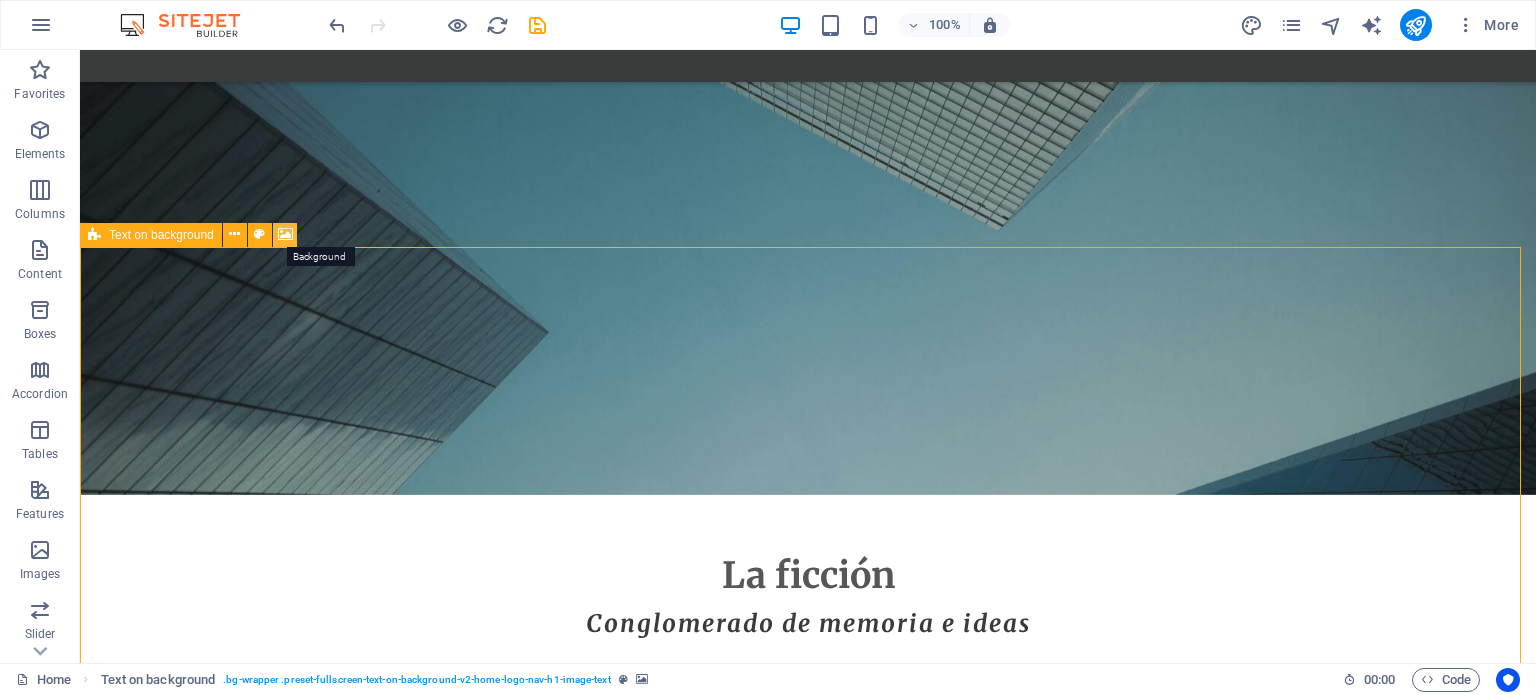 click at bounding box center (285, 234) 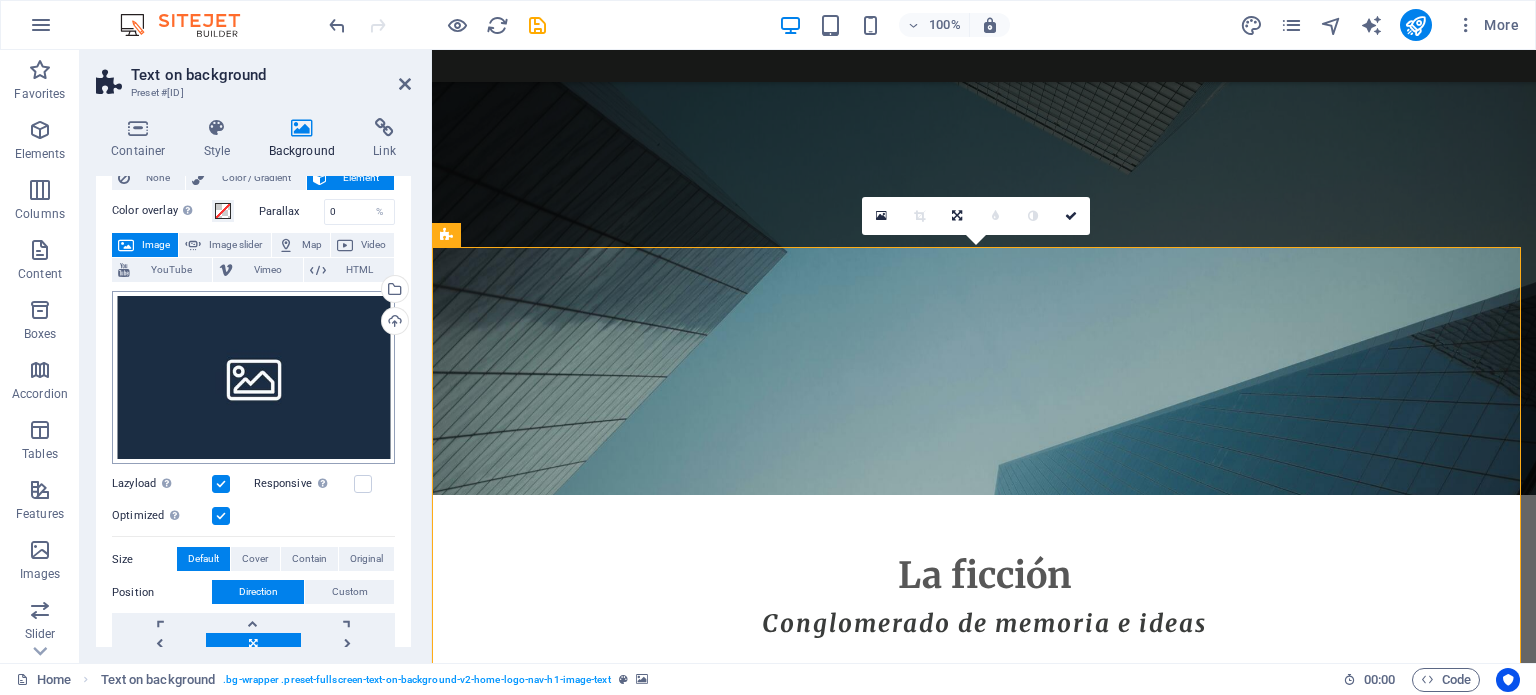 scroll, scrollTop: 100, scrollLeft: 0, axis: vertical 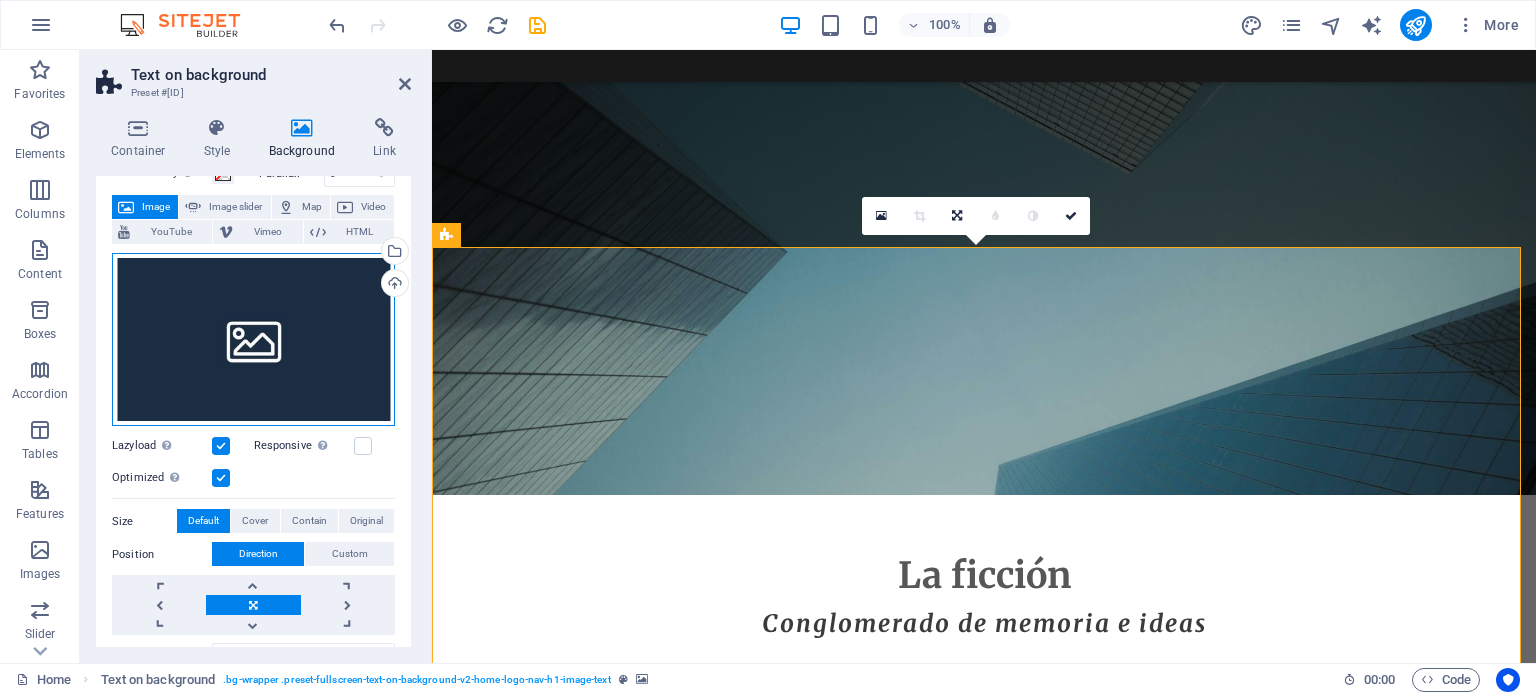 click on "Drag files here, click to choose files or select files from Files or our free stock photos & videos" at bounding box center (253, 340) 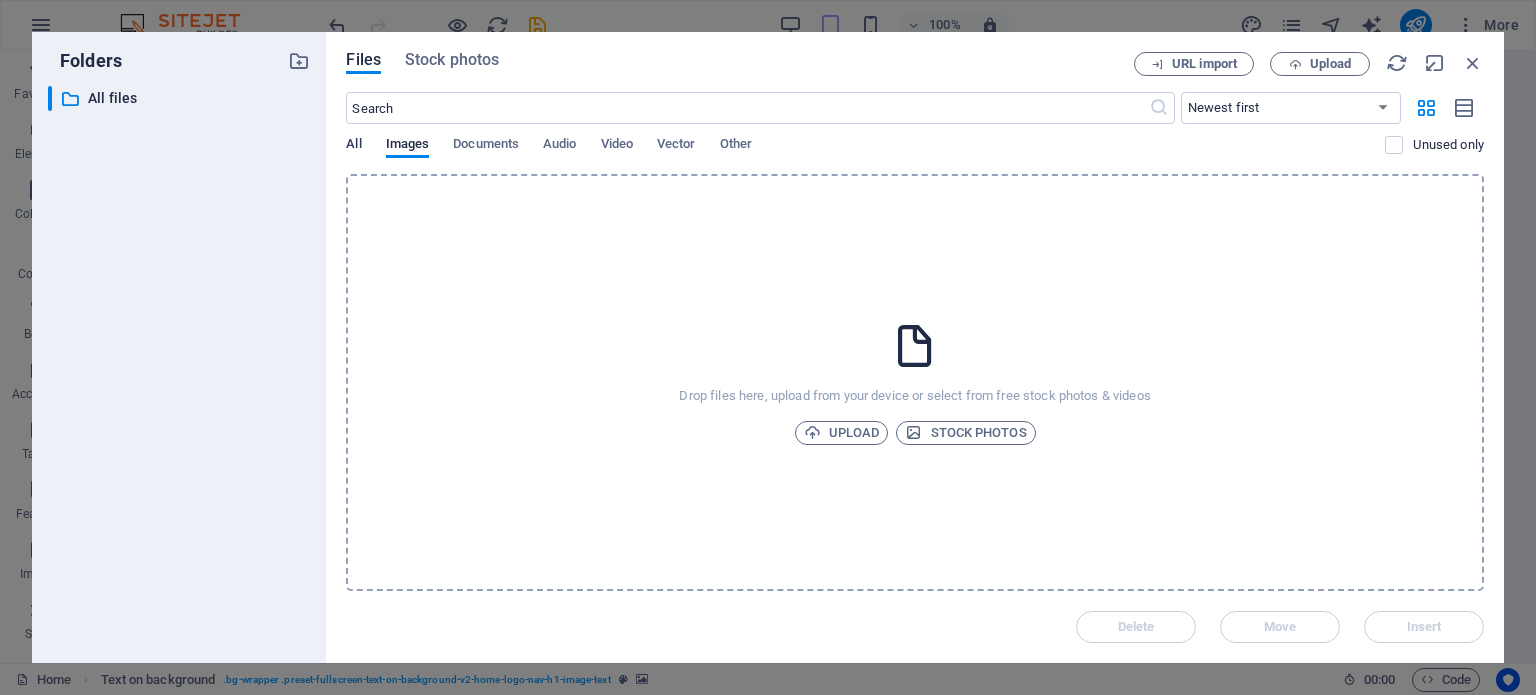 click on "All" at bounding box center (353, 146) 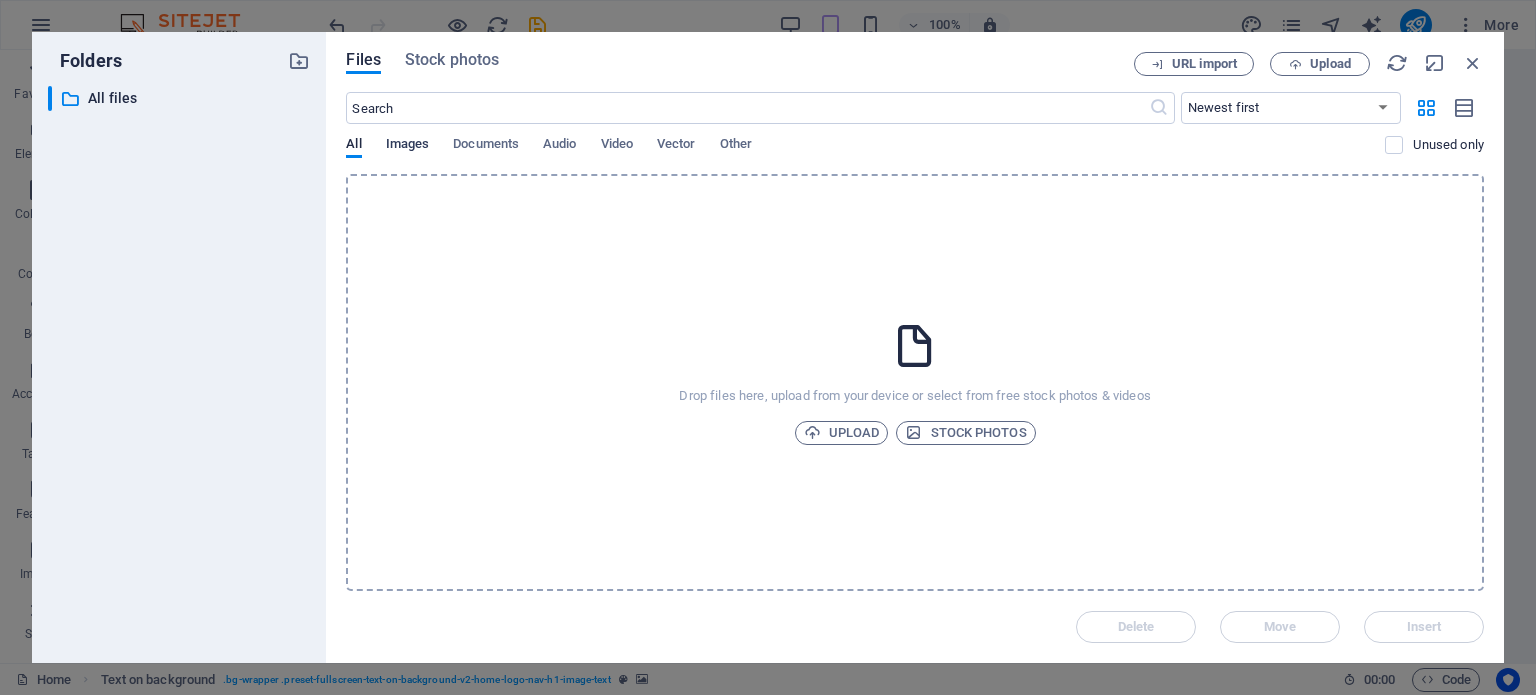 click on "Images" at bounding box center (408, 146) 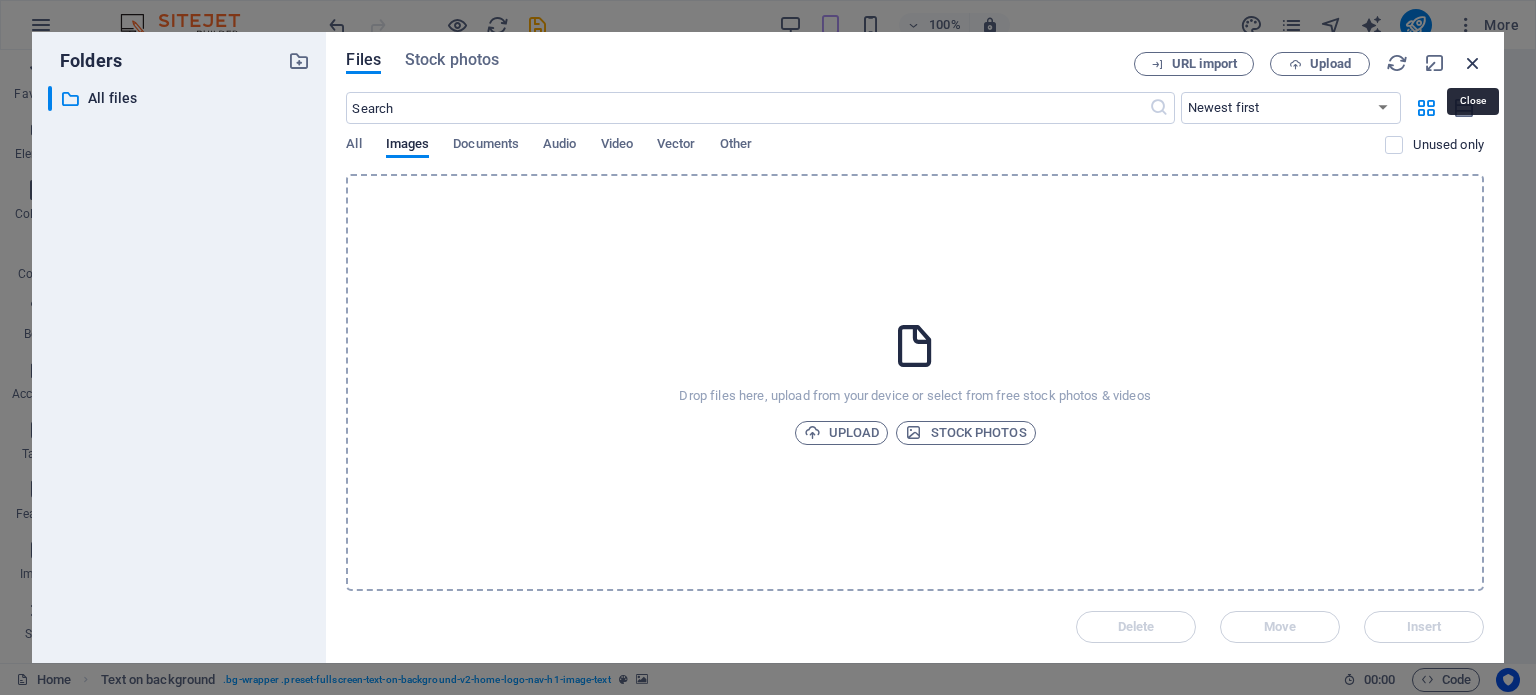 click at bounding box center [1473, 63] 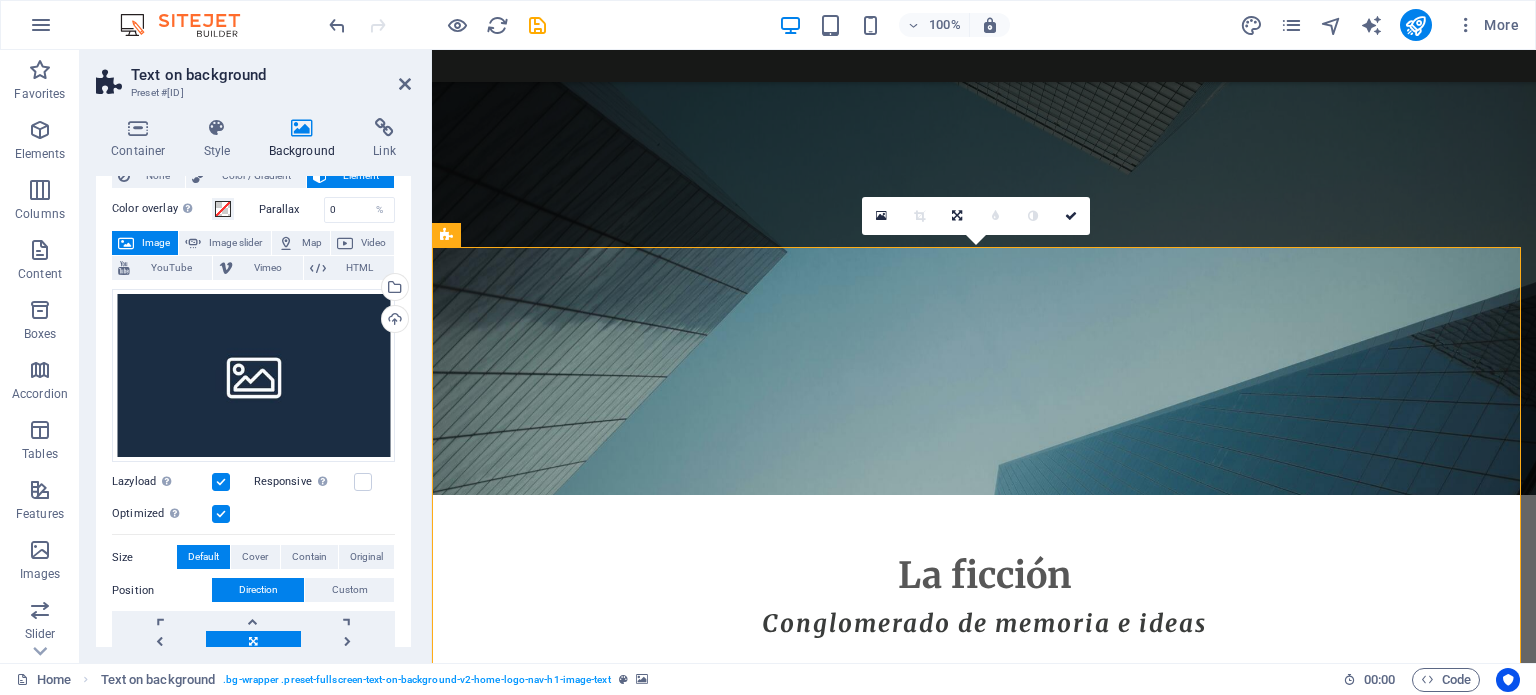 scroll, scrollTop: 0, scrollLeft: 0, axis: both 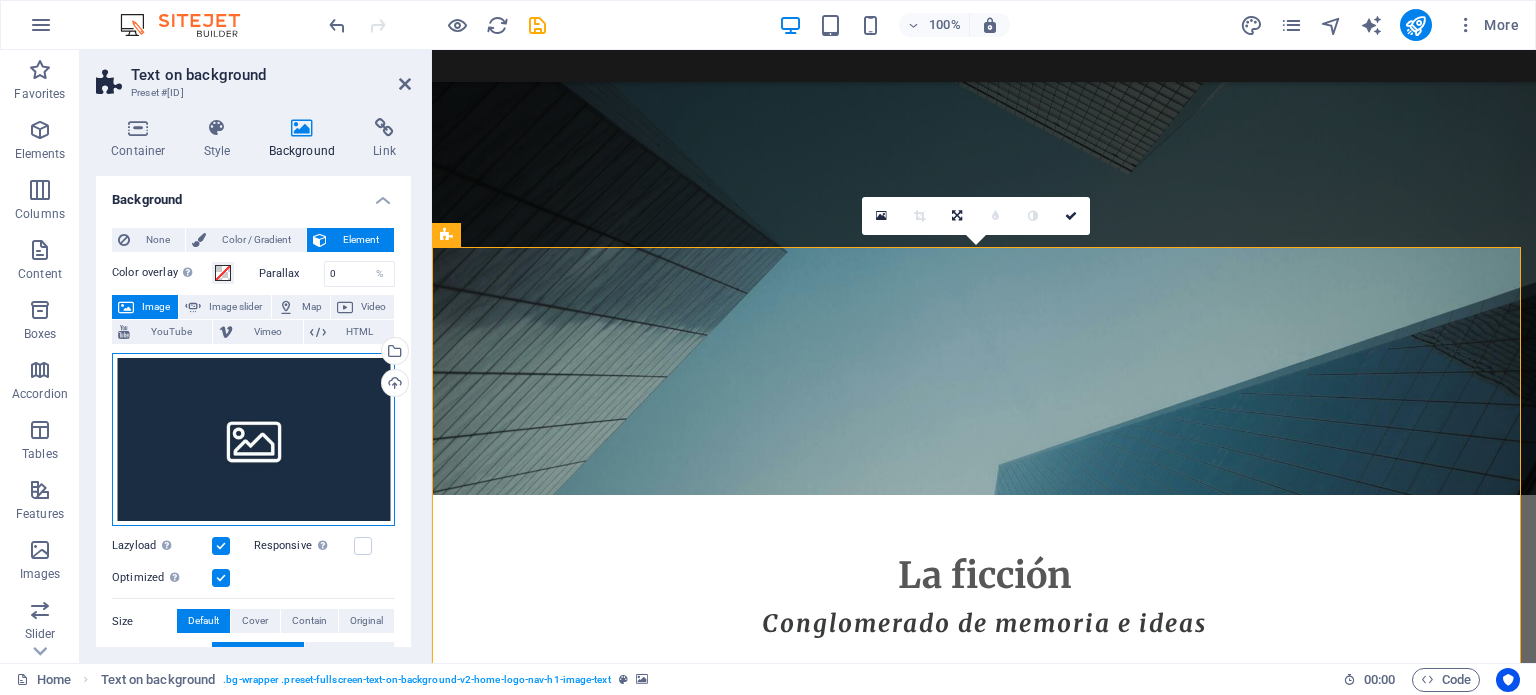 click on "Drag files here, click to choose files or select files from Files or our free stock photos & videos" at bounding box center [253, 440] 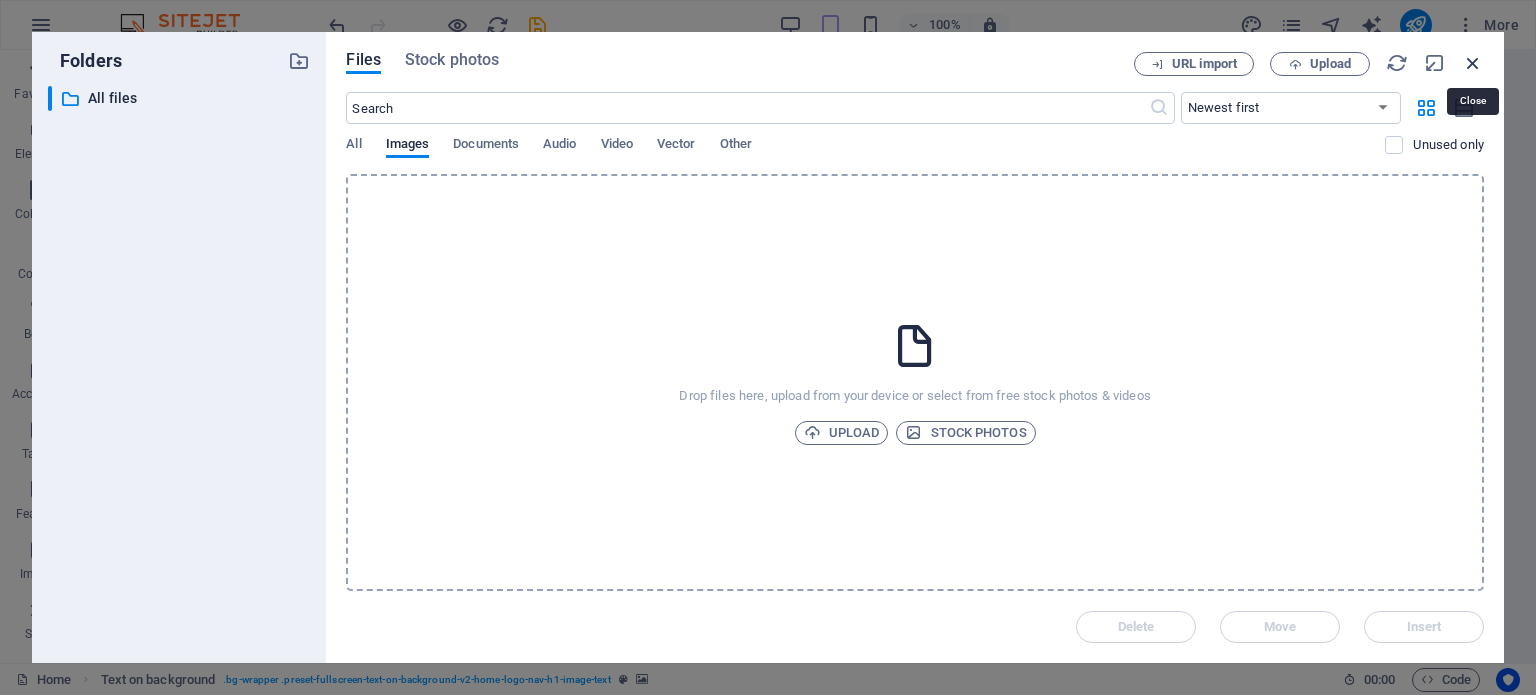 drag, startPoint x: 1470, startPoint y: 59, endPoint x: 1037, endPoint y: 9, distance: 435.8773 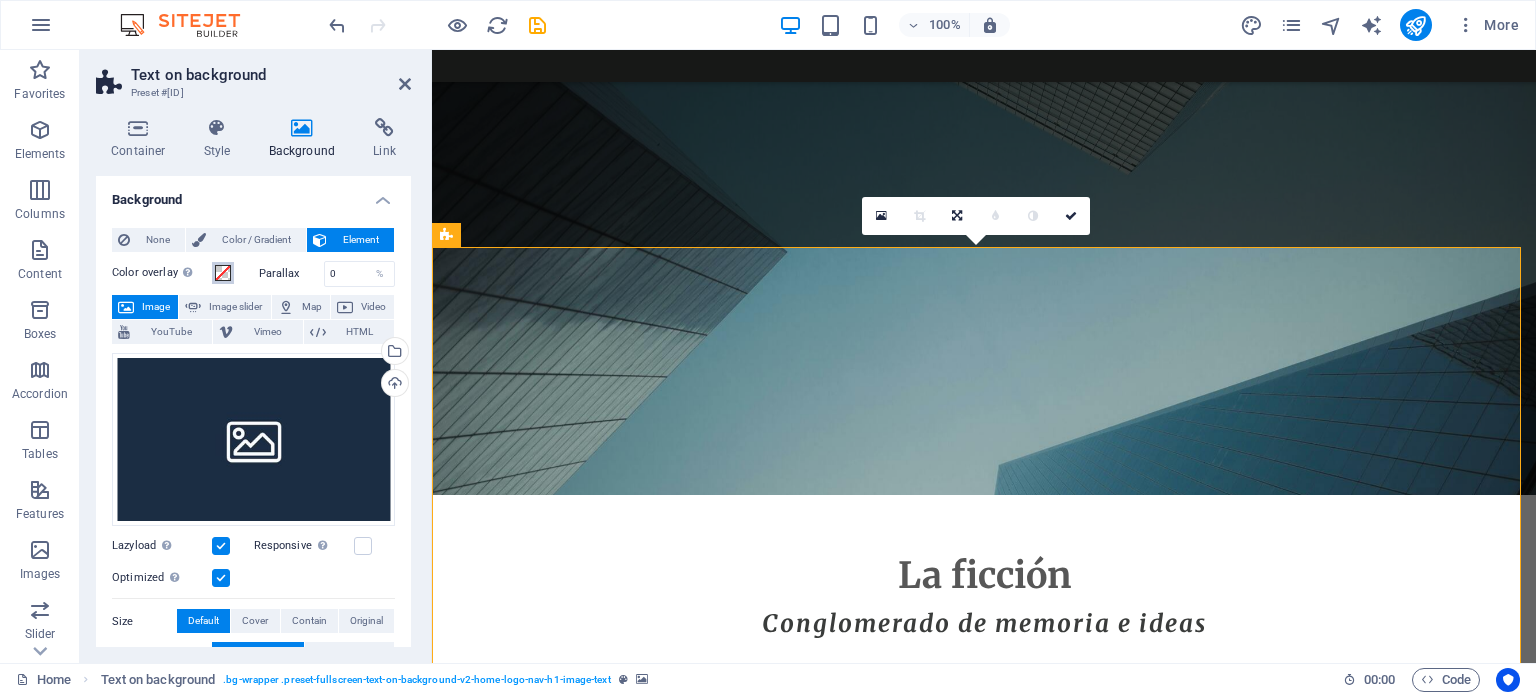 click at bounding box center [223, 273] 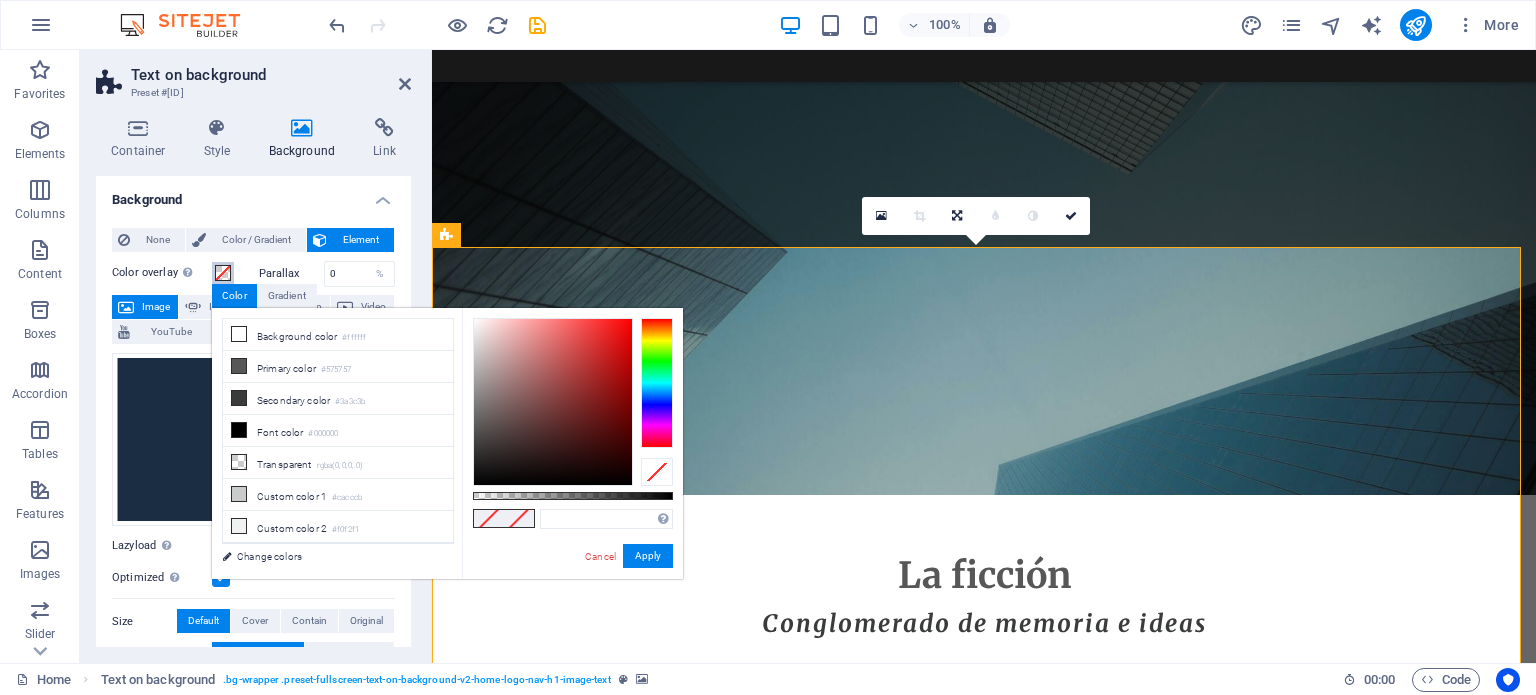 click at bounding box center [223, 273] 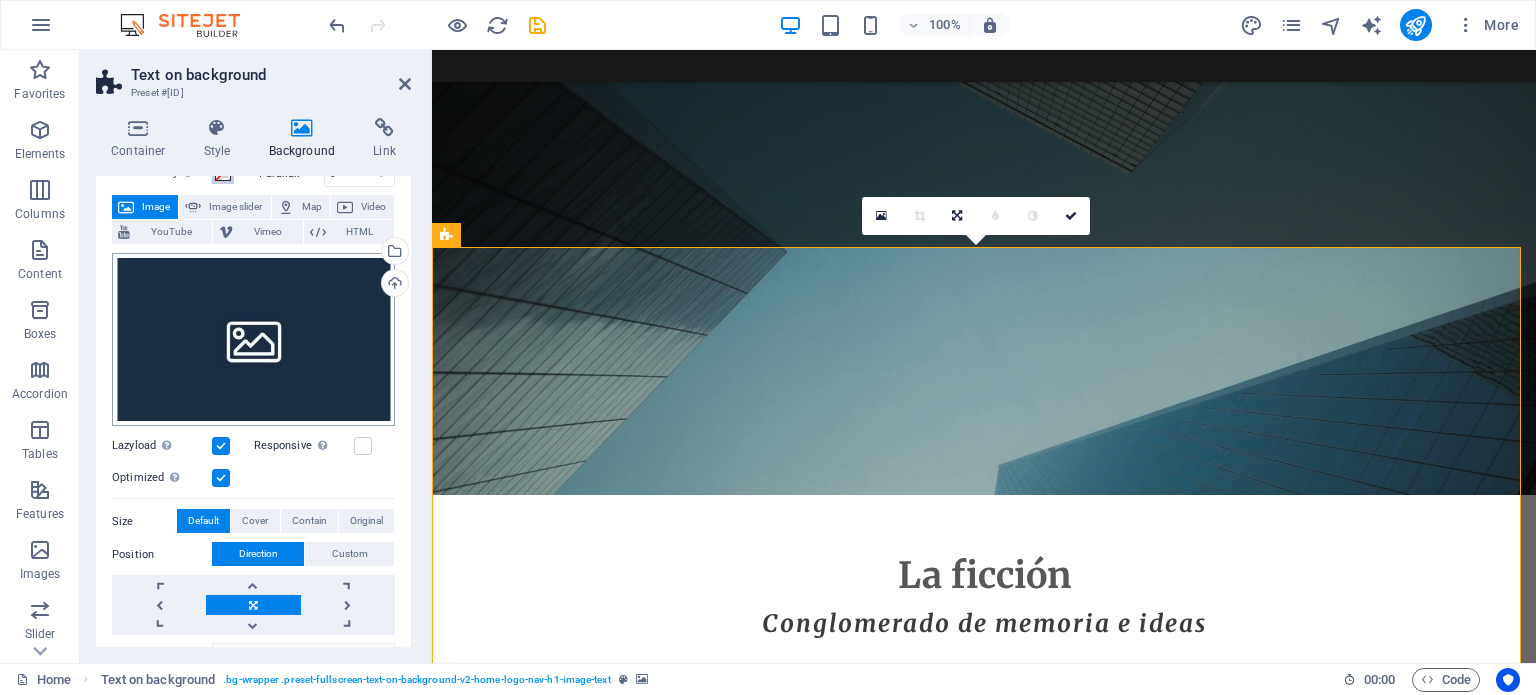 scroll, scrollTop: 0, scrollLeft: 0, axis: both 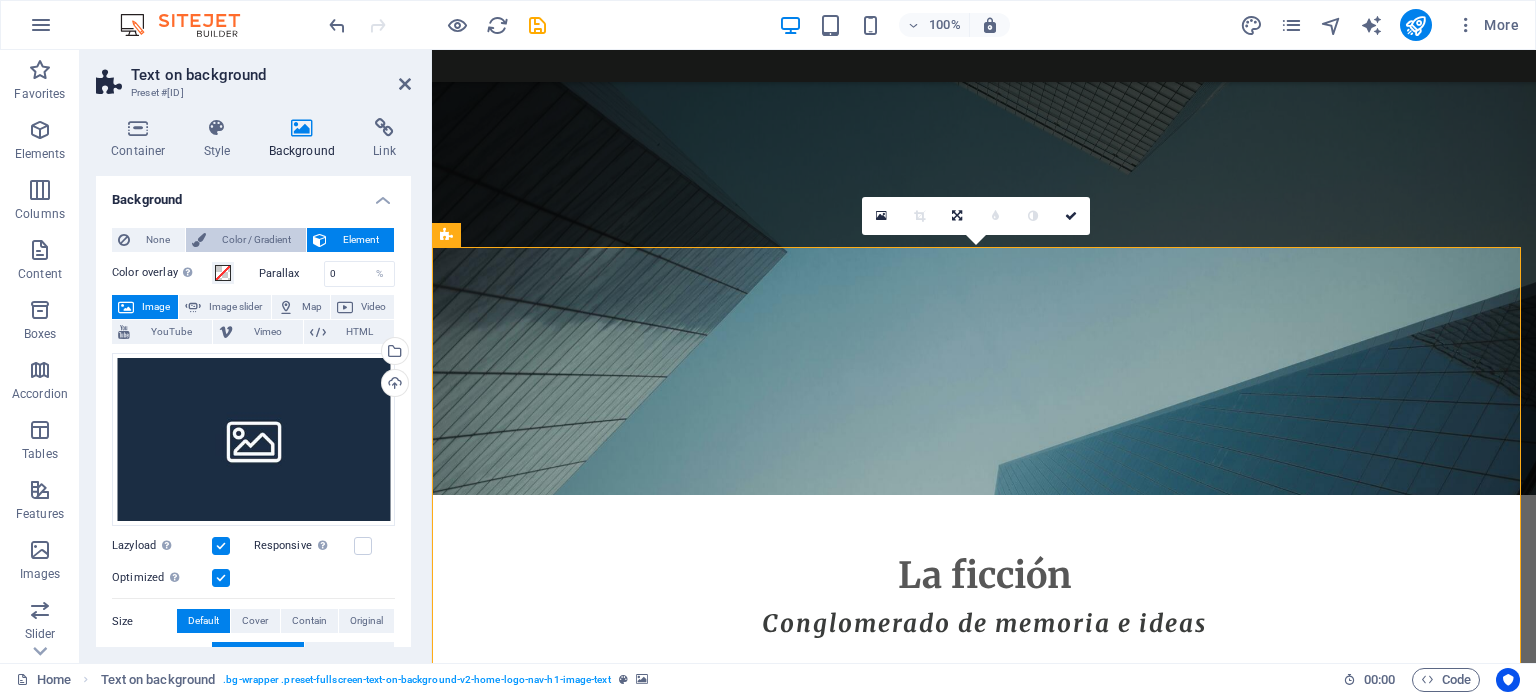 click on "Color / Gradient" at bounding box center (256, 240) 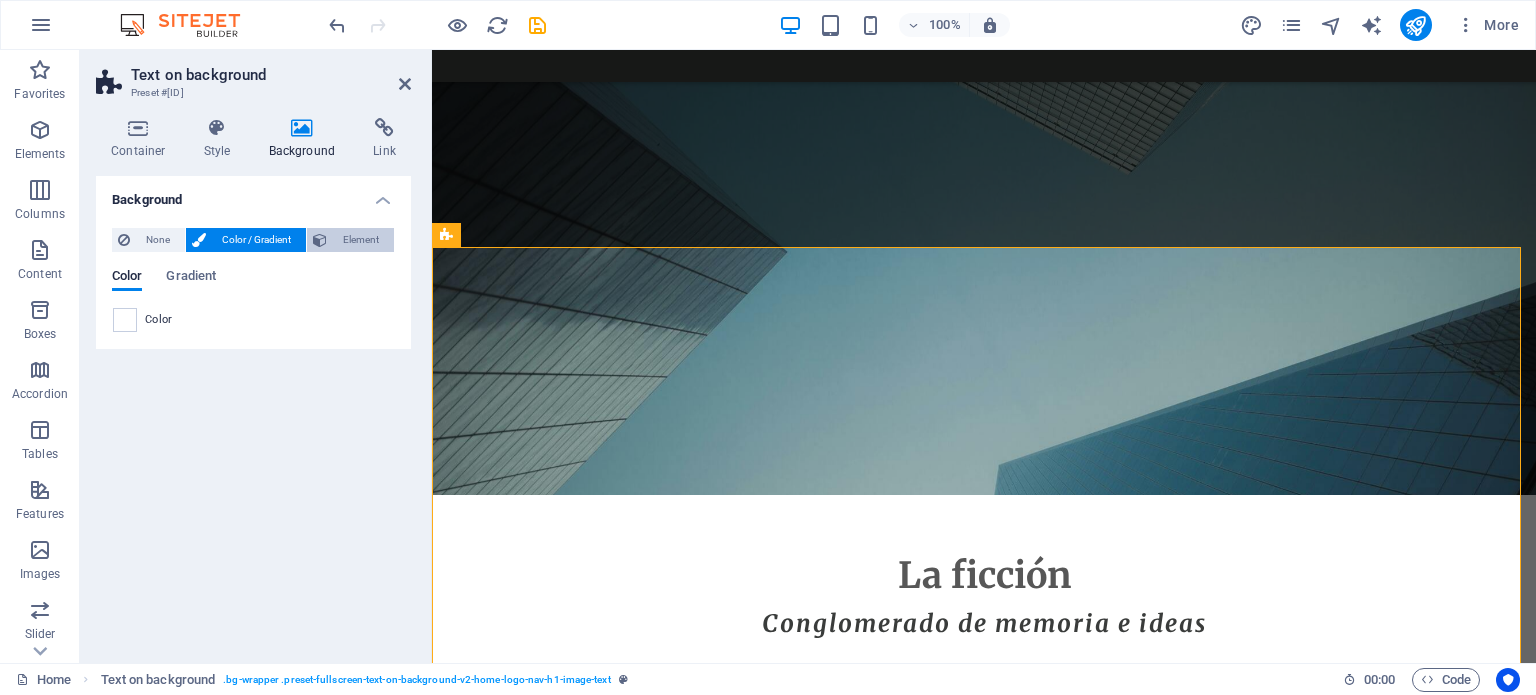 click on "Element" at bounding box center (360, 240) 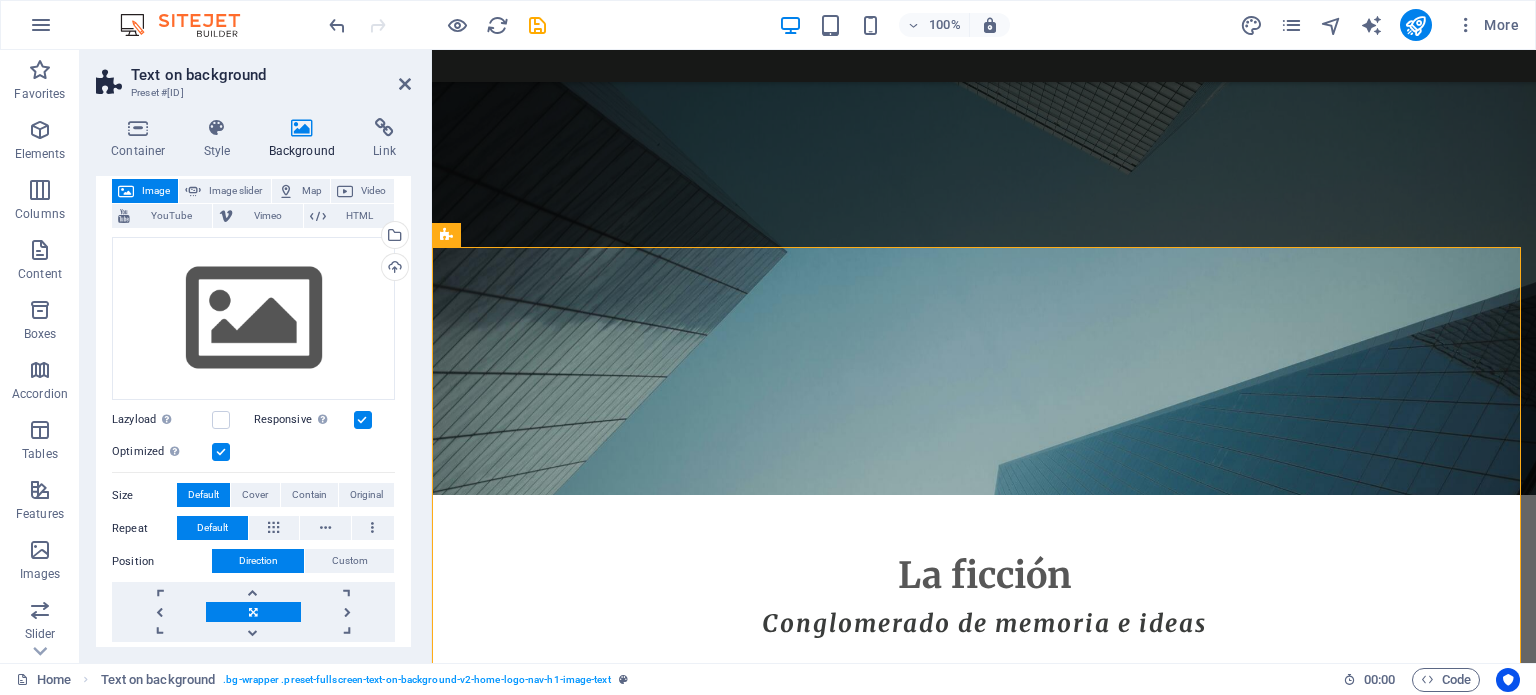 scroll, scrollTop: 300, scrollLeft: 0, axis: vertical 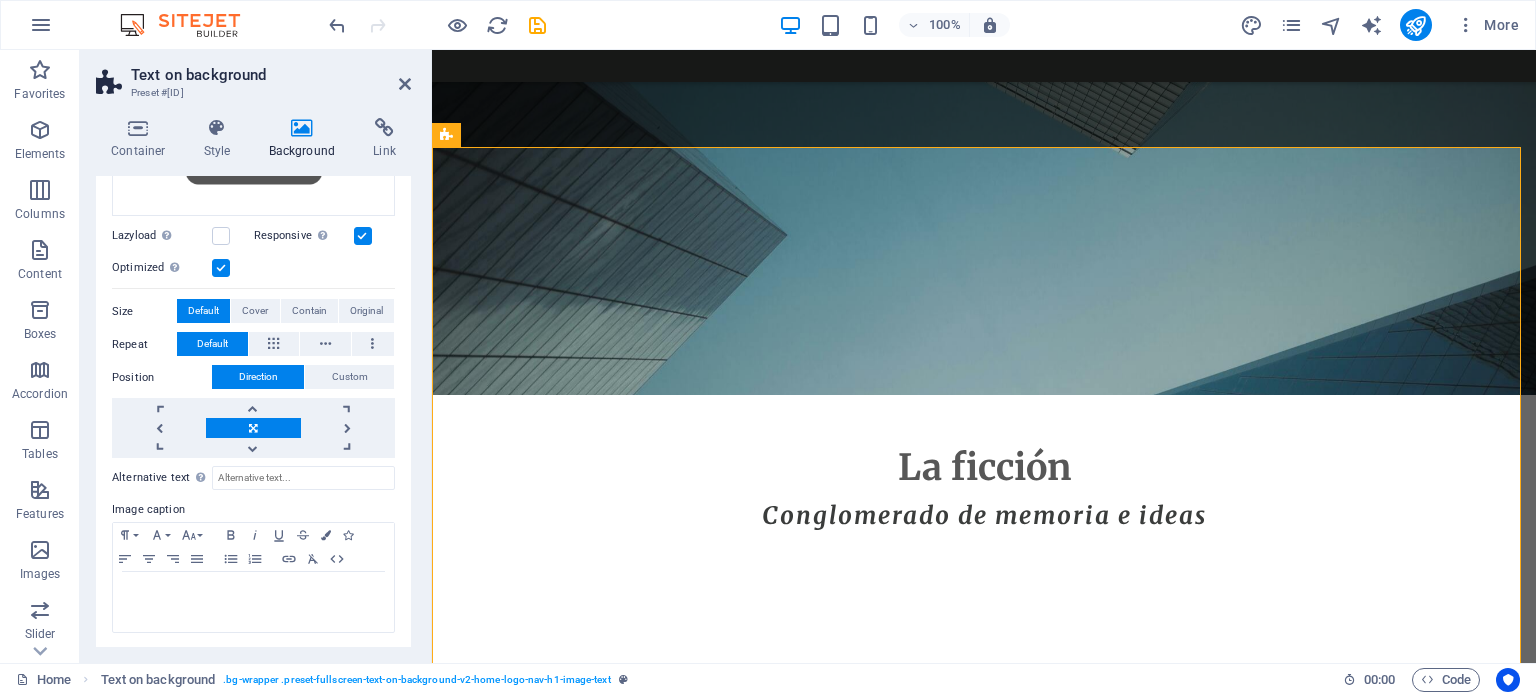click at bounding box center (984, 1107) 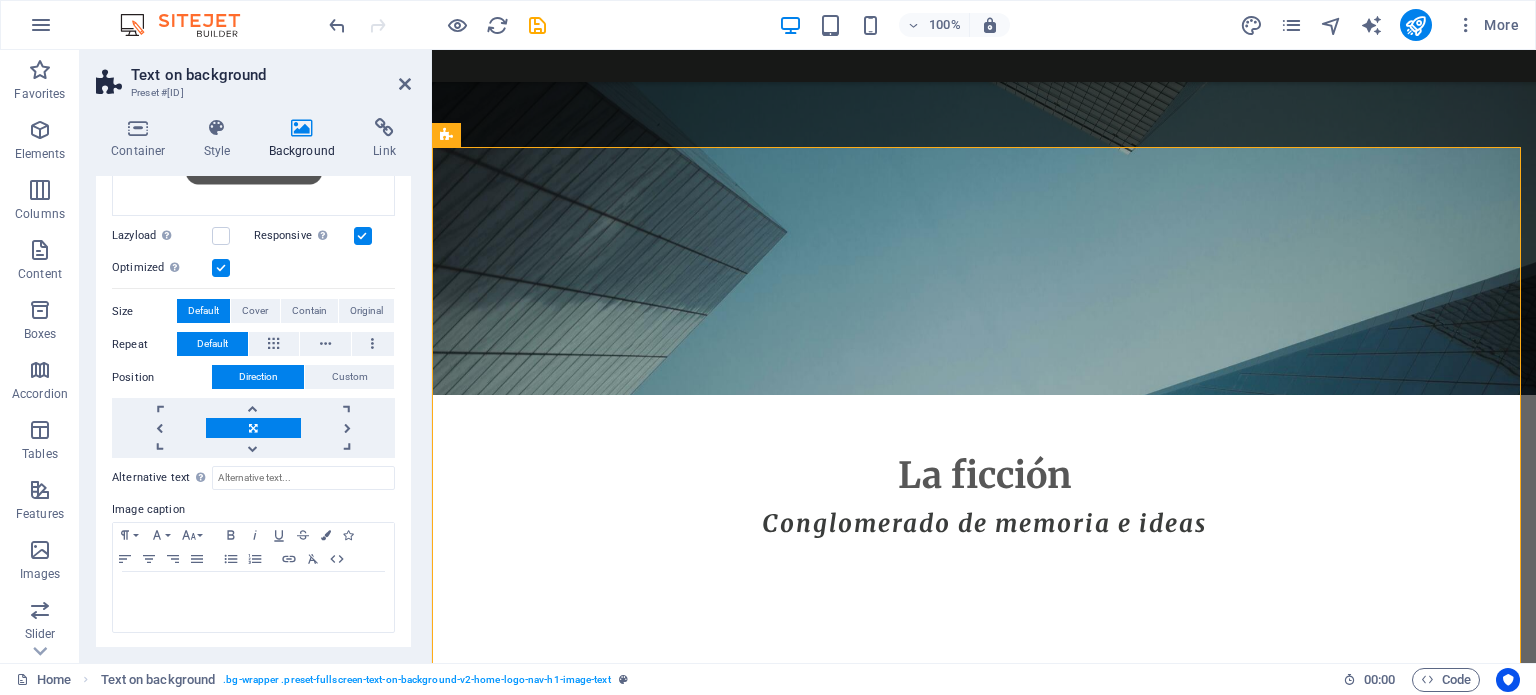 scroll, scrollTop: 0, scrollLeft: 0, axis: both 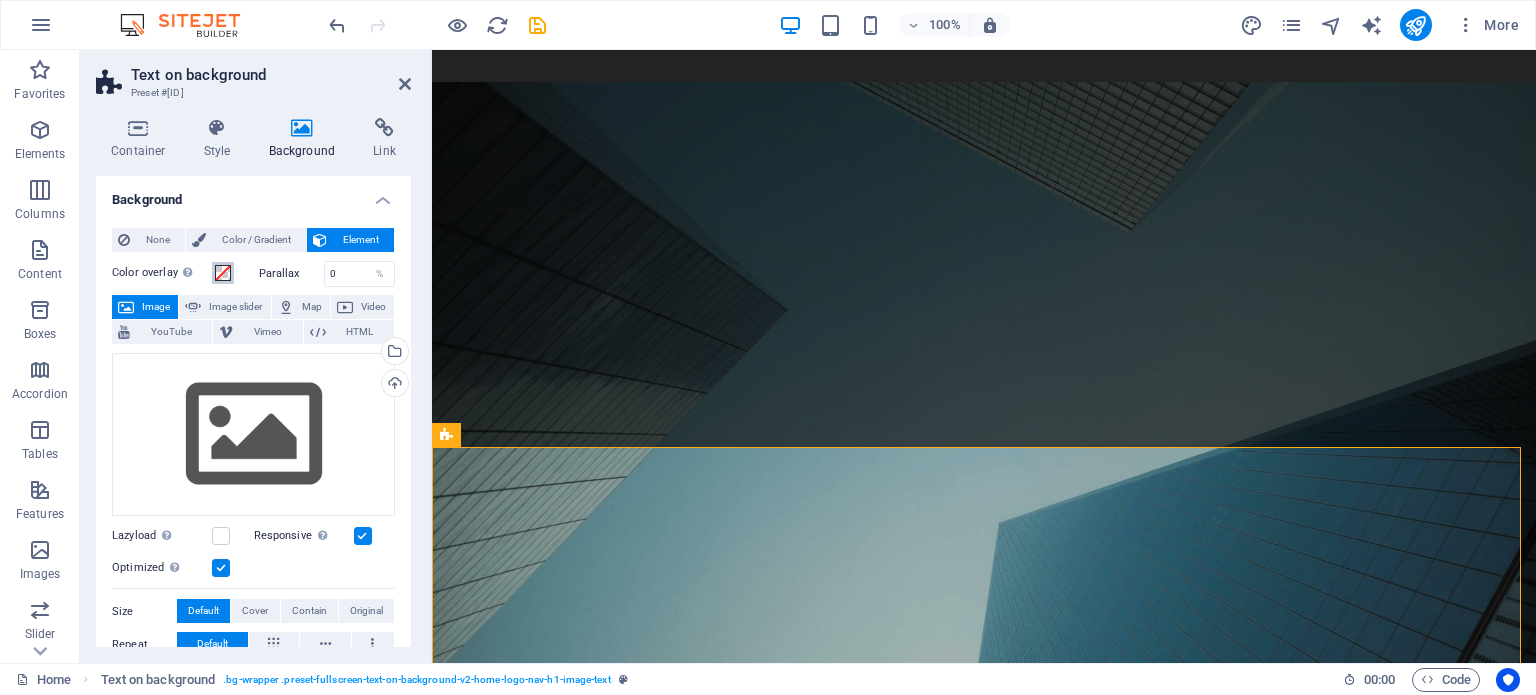 click at bounding box center (223, 273) 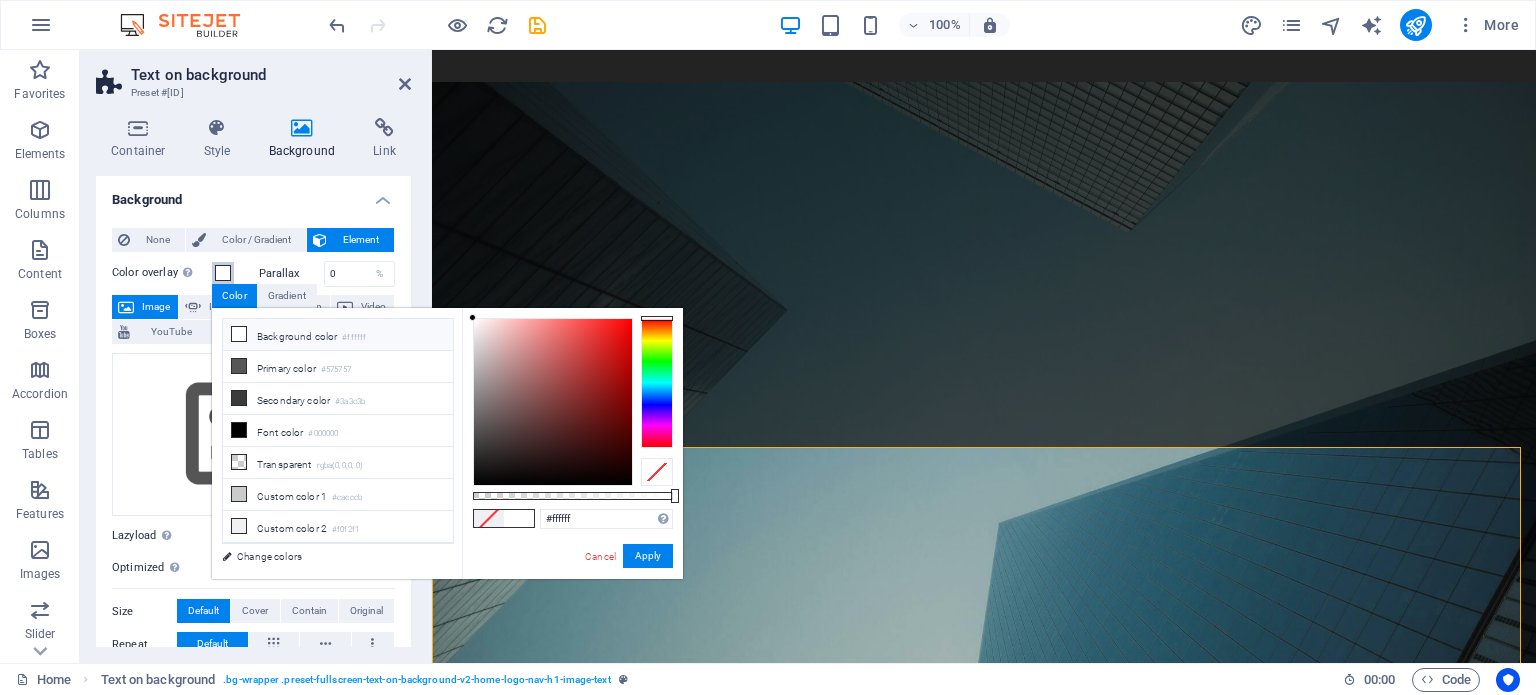 drag, startPoint x: 582, startPoint y: 415, endPoint x: 334, endPoint y: 252, distance: 296.77097 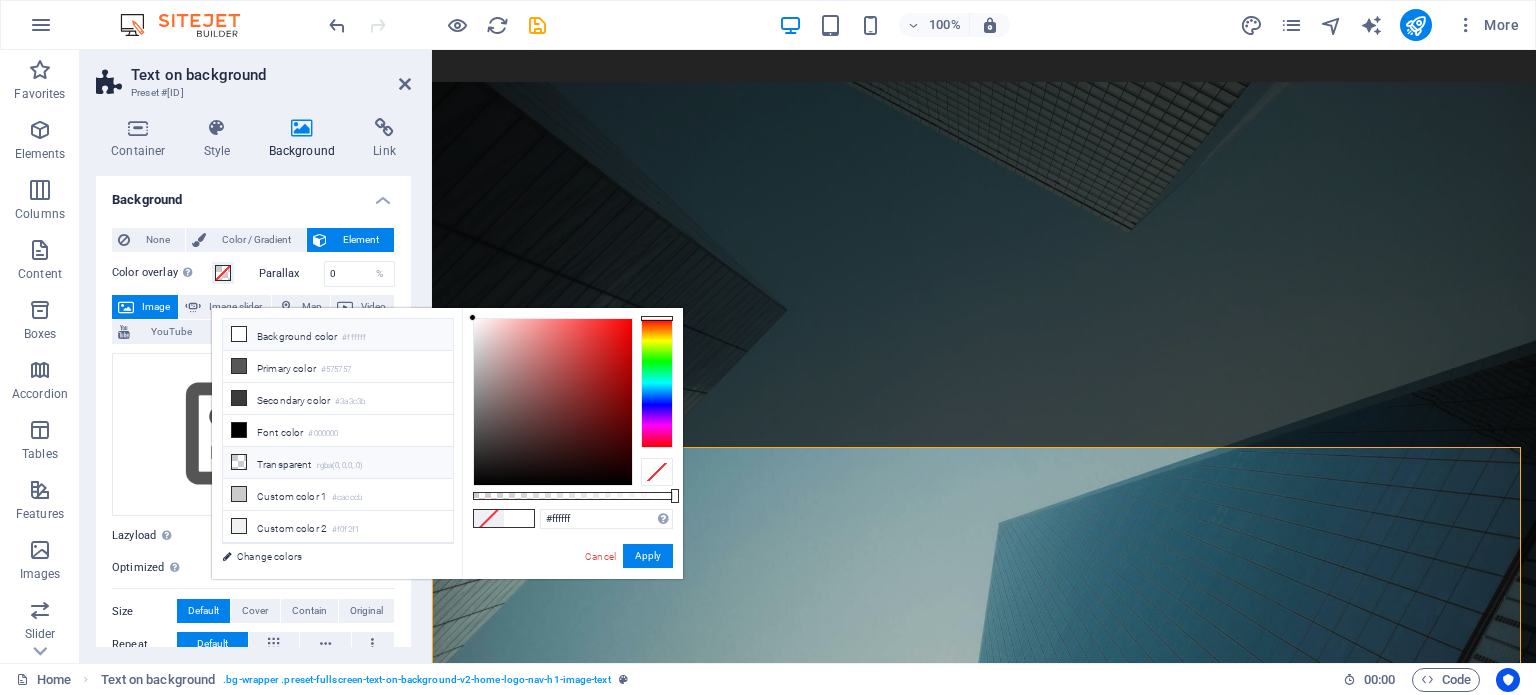 click on "Transparent
rgba(0,0,0,.0)" at bounding box center (338, 463) 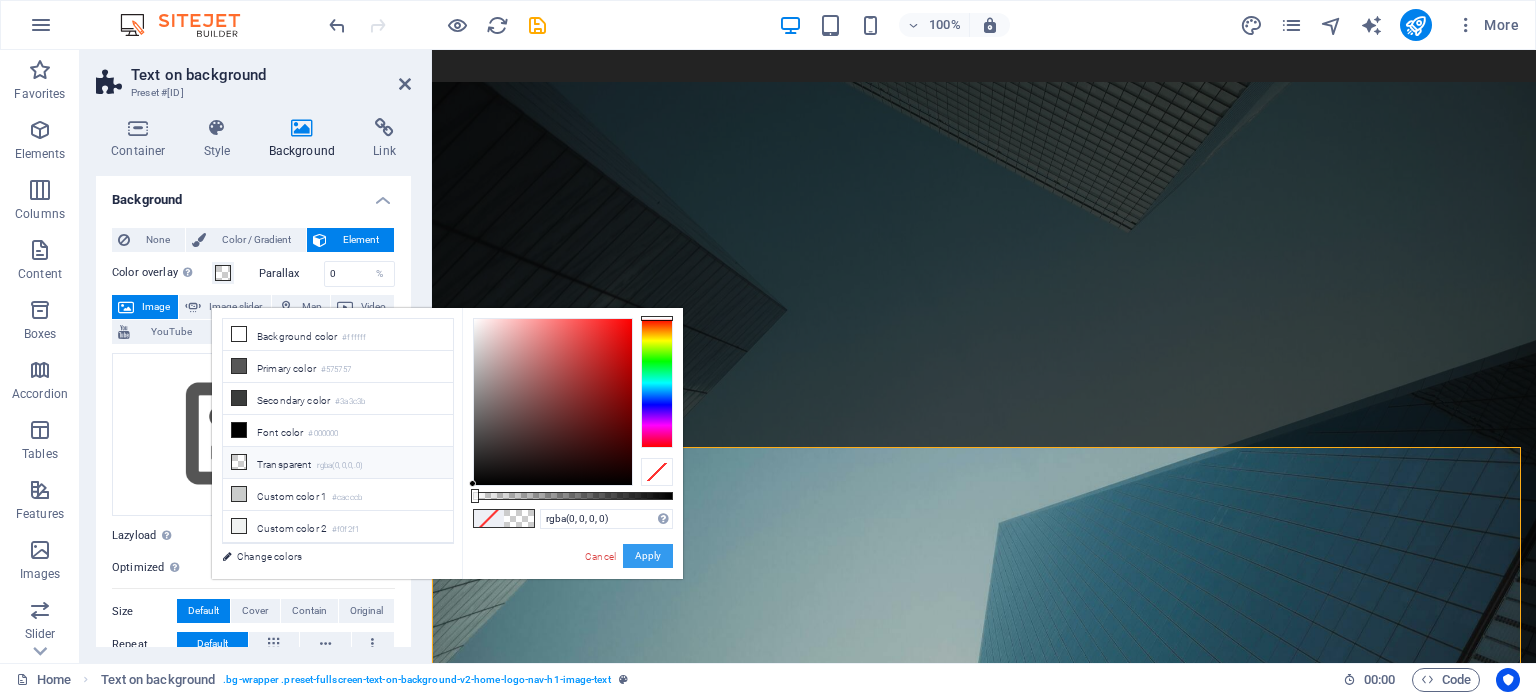 click on "Apply" at bounding box center (648, 556) 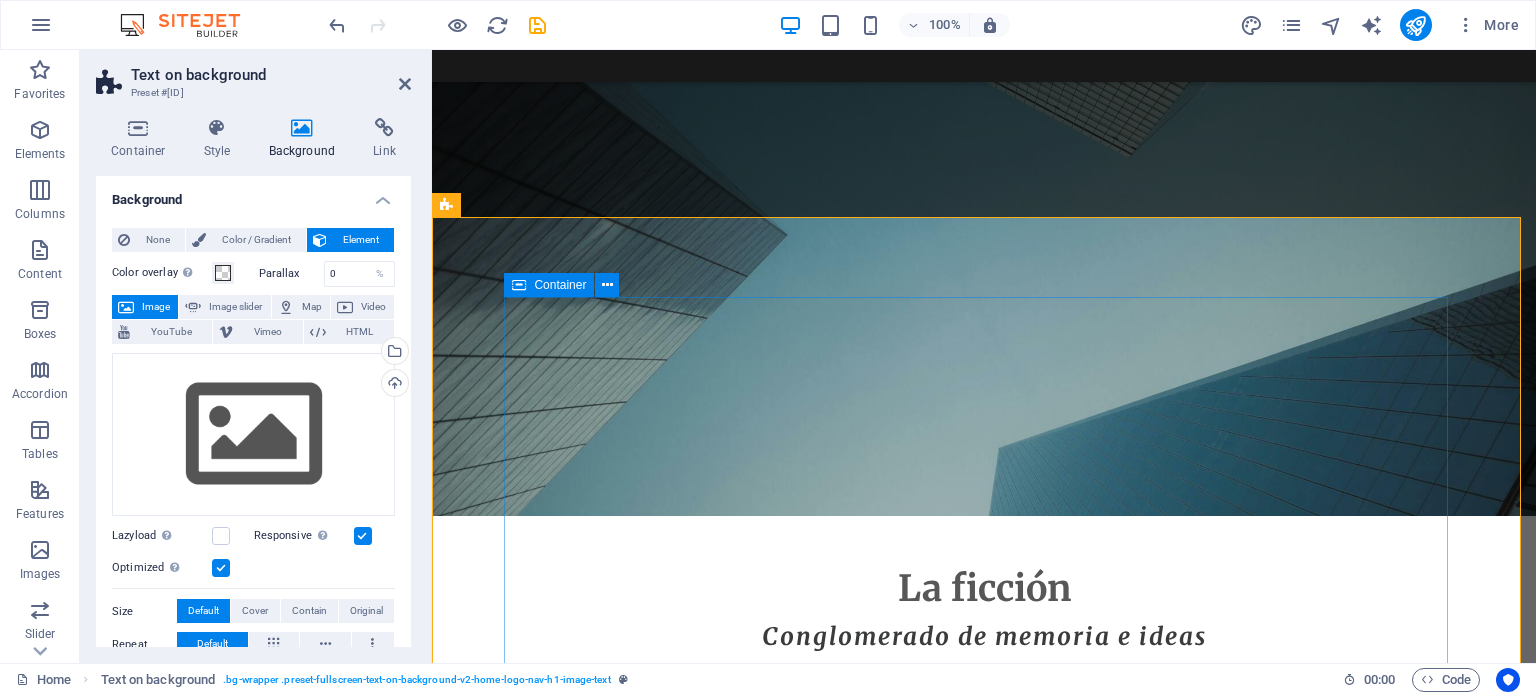 scroll, scrollTop: 300, scrollLeft: 0, axis: vertical 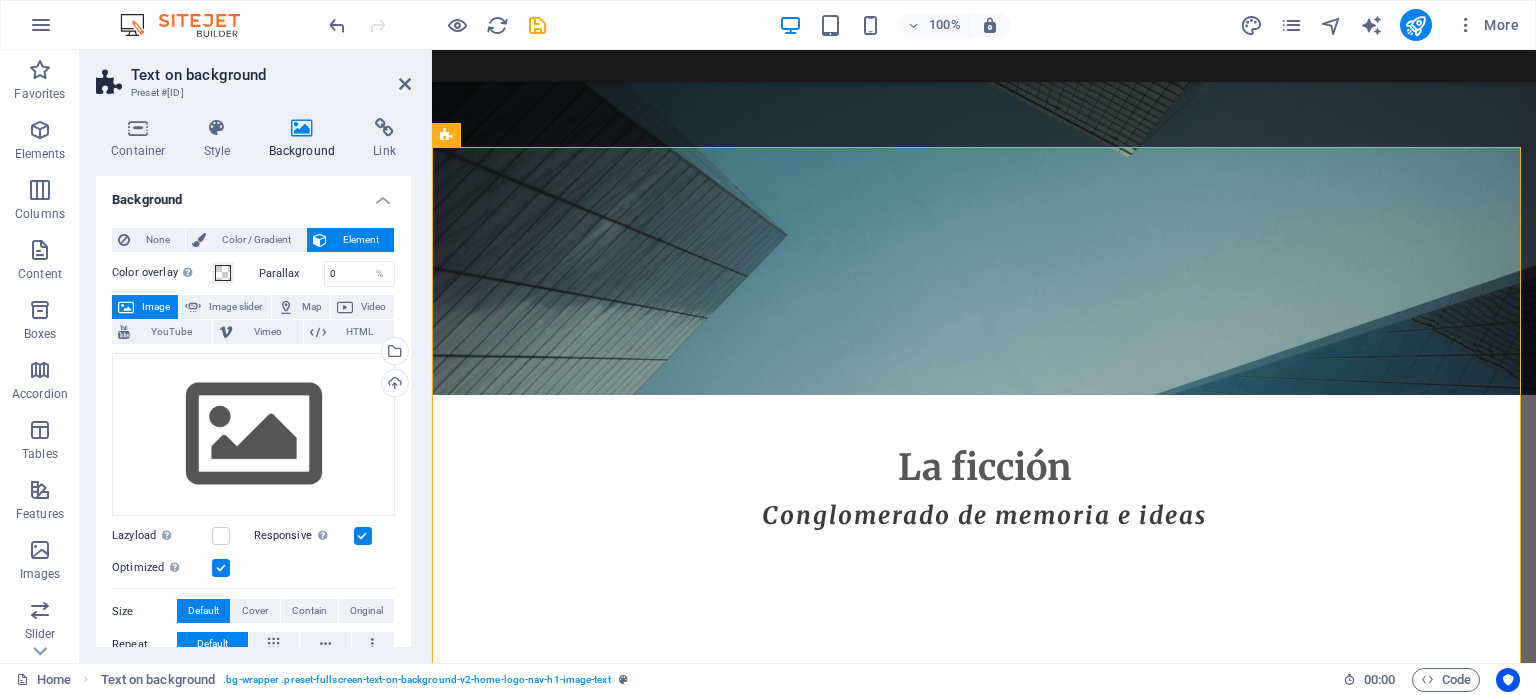 click at bounding box center (984, 1107) 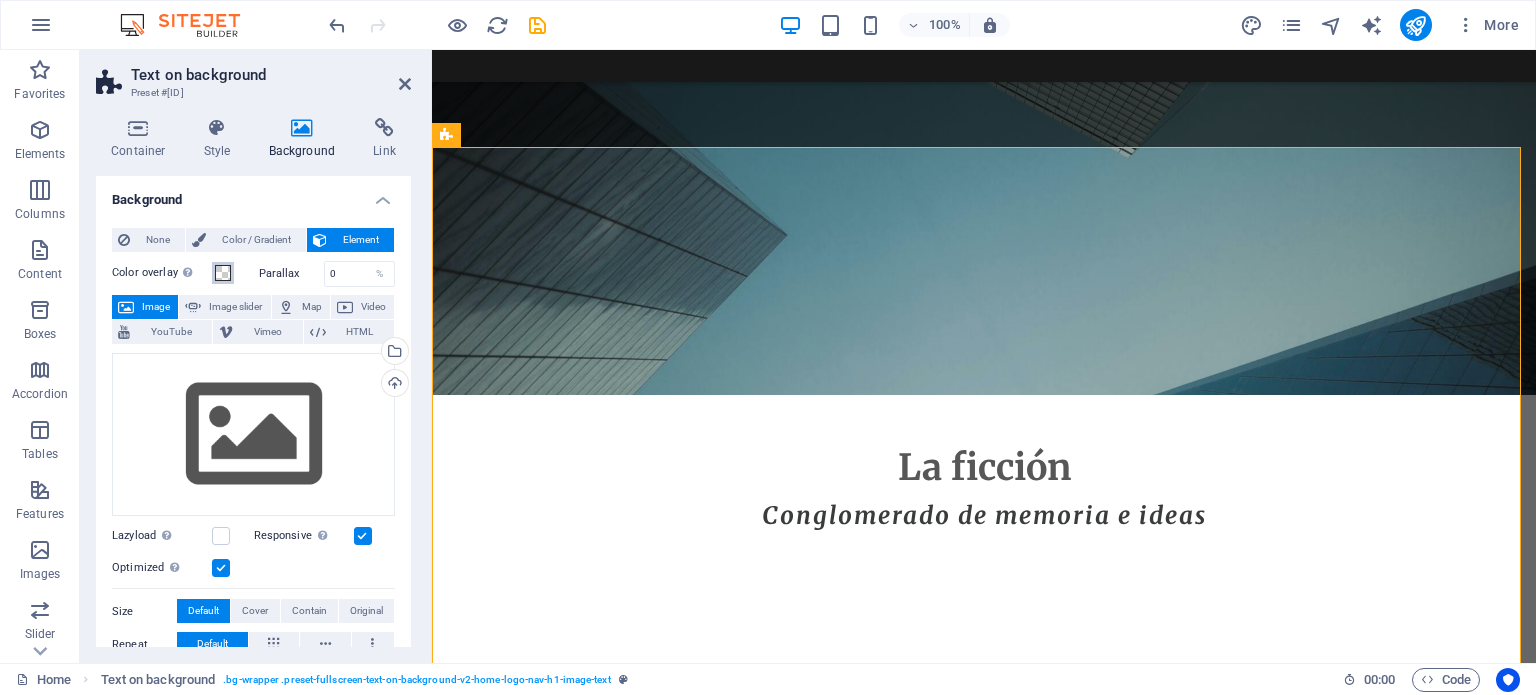 click at bounding box center [223, 273] 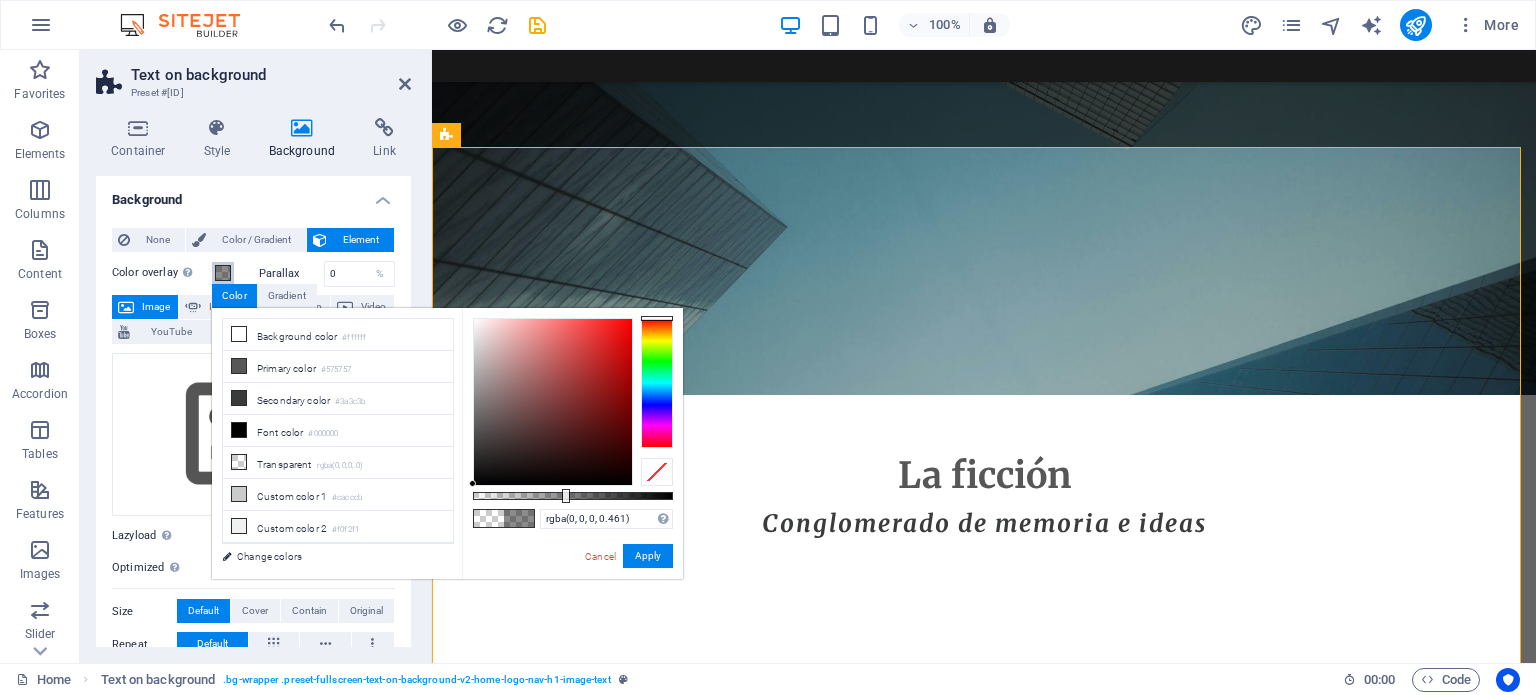 type on "rgba(0, 0, 0, 0.471)" 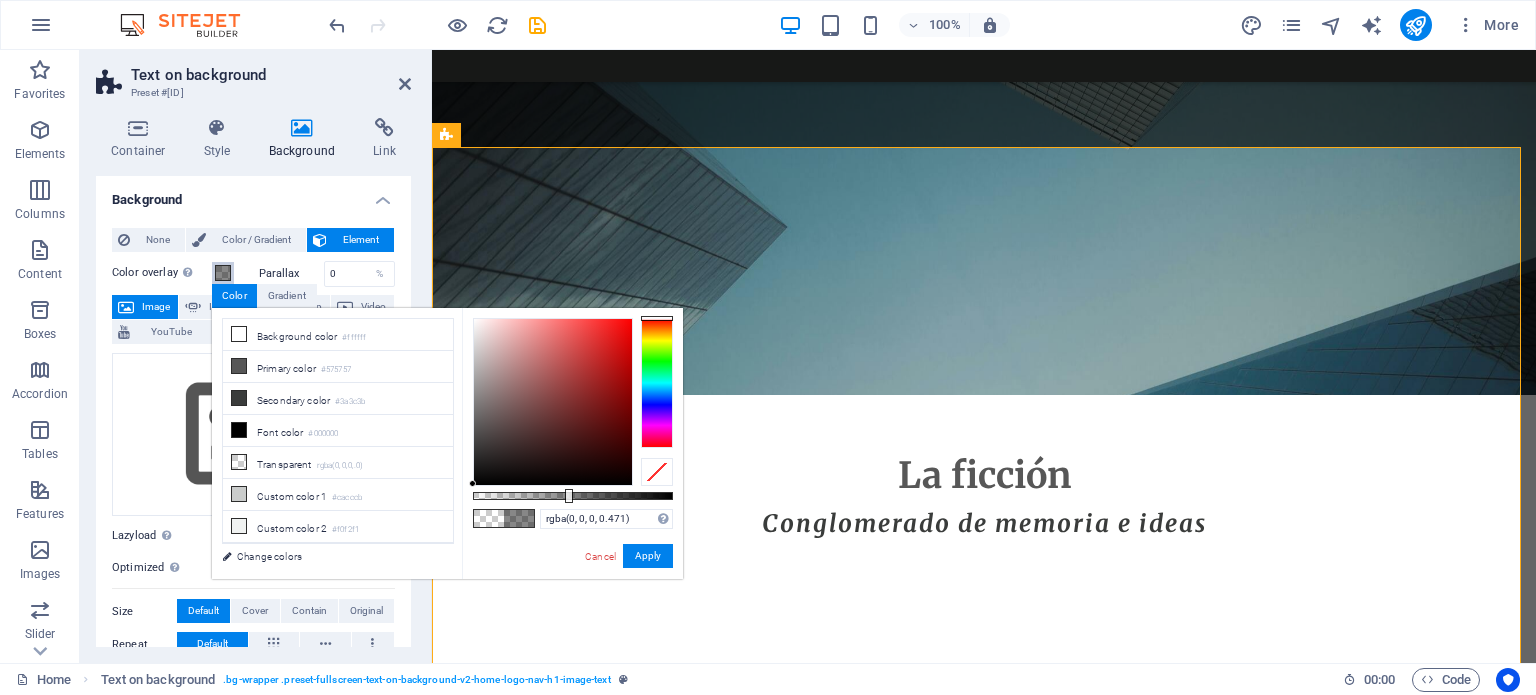 drag, startPoint x: 477, startPoint y: 492, endPoint x: 567, endPoint y: 497, distance: 90.13878 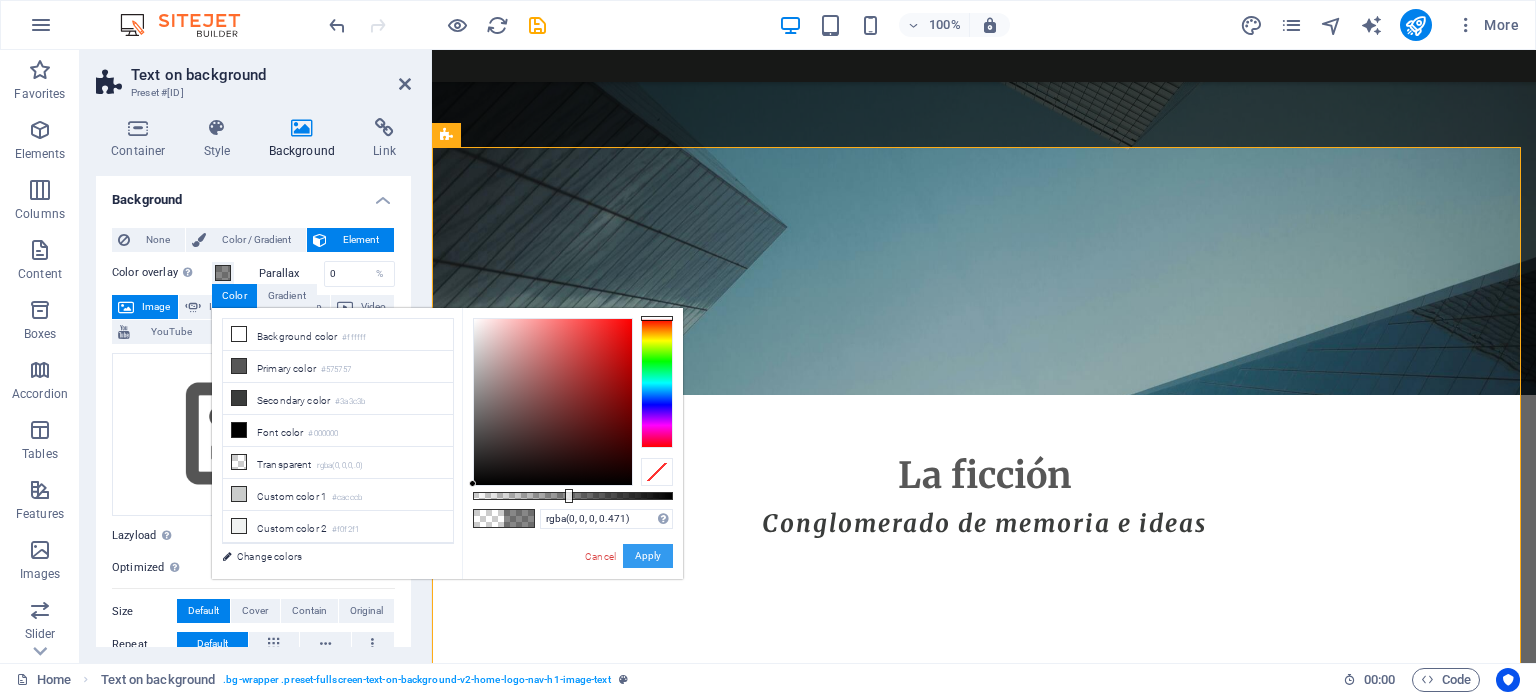 click on "Apply" at bounding box center [648, 556] 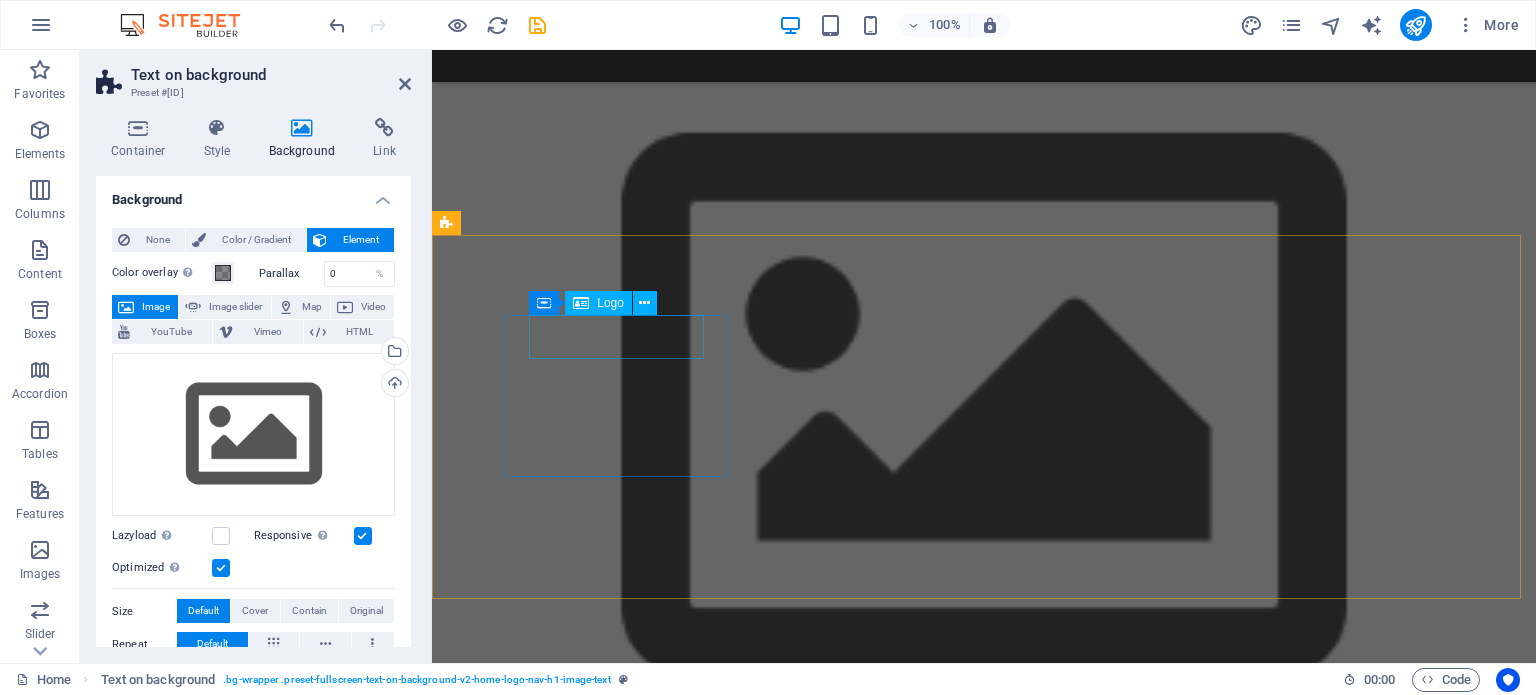 scroll, scrollTop: 900, scrollLeft: 0, axis: vertical 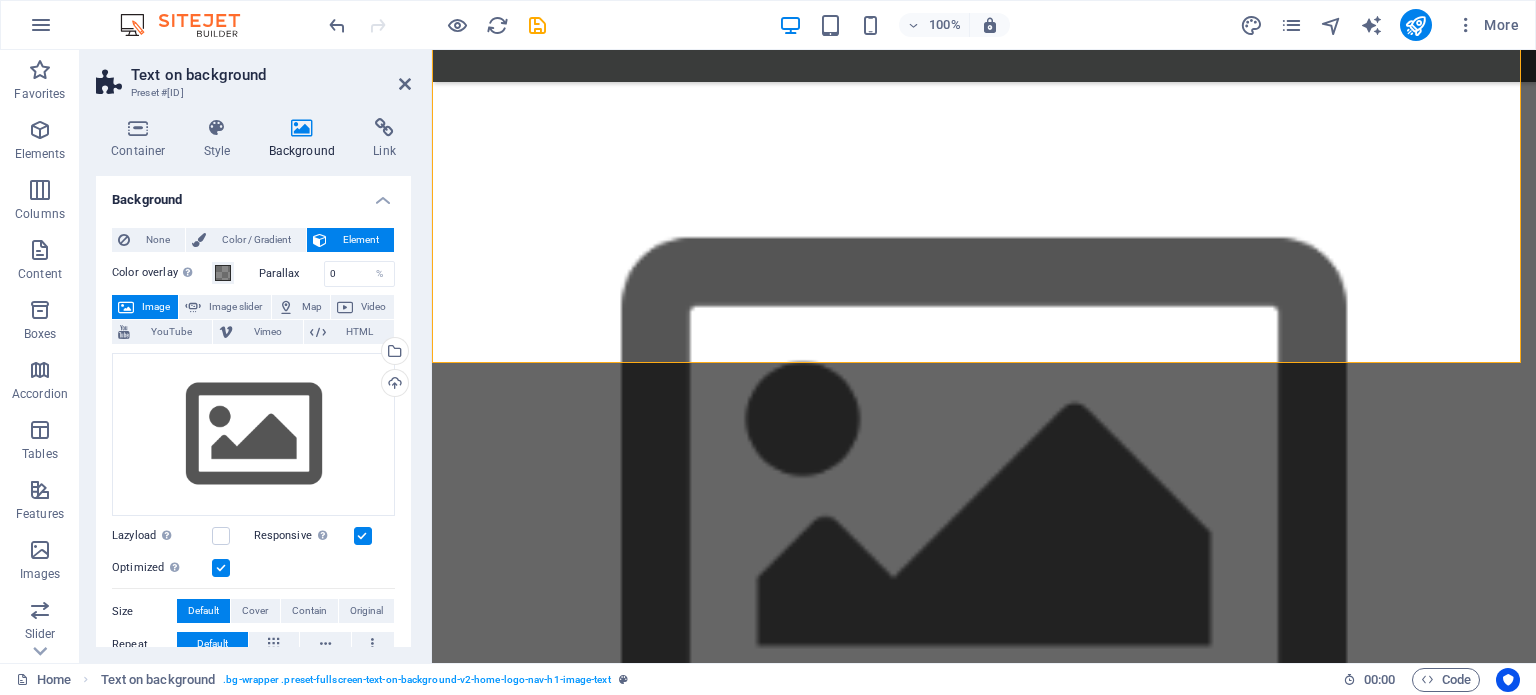 click at bounding box center [984, 515] 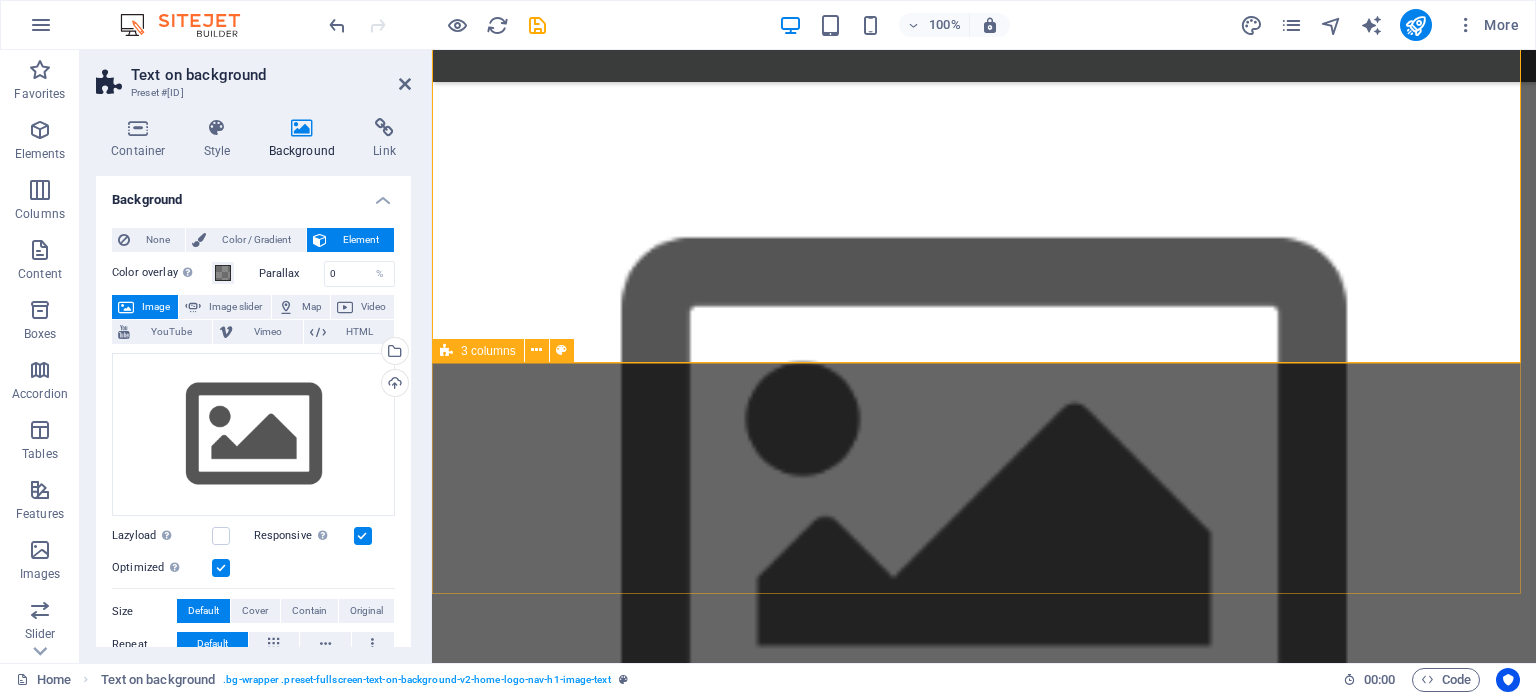 click on "Bitclope Anómalx Cíclope" at bounding box center (984, 1933) 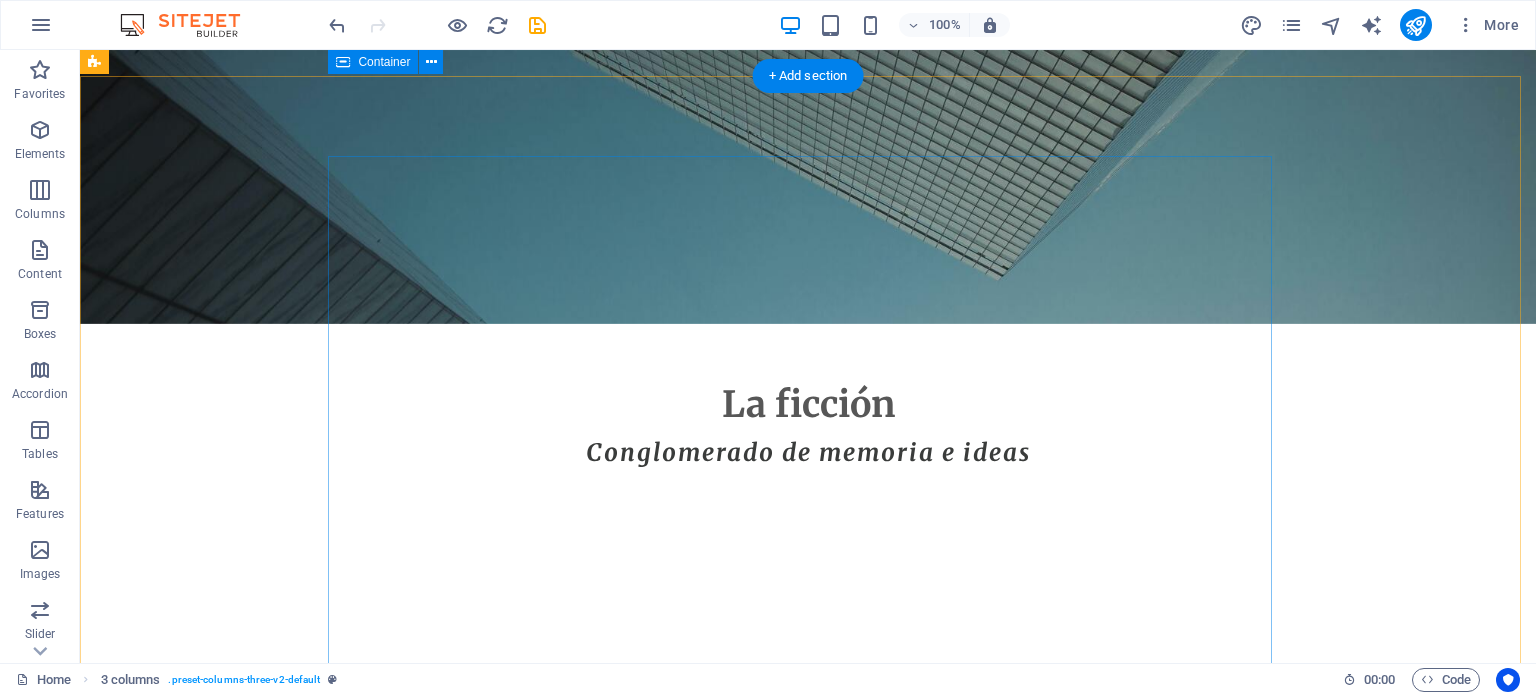 scroll, scrollTop: 0, scrollLeft: 0, axis: both 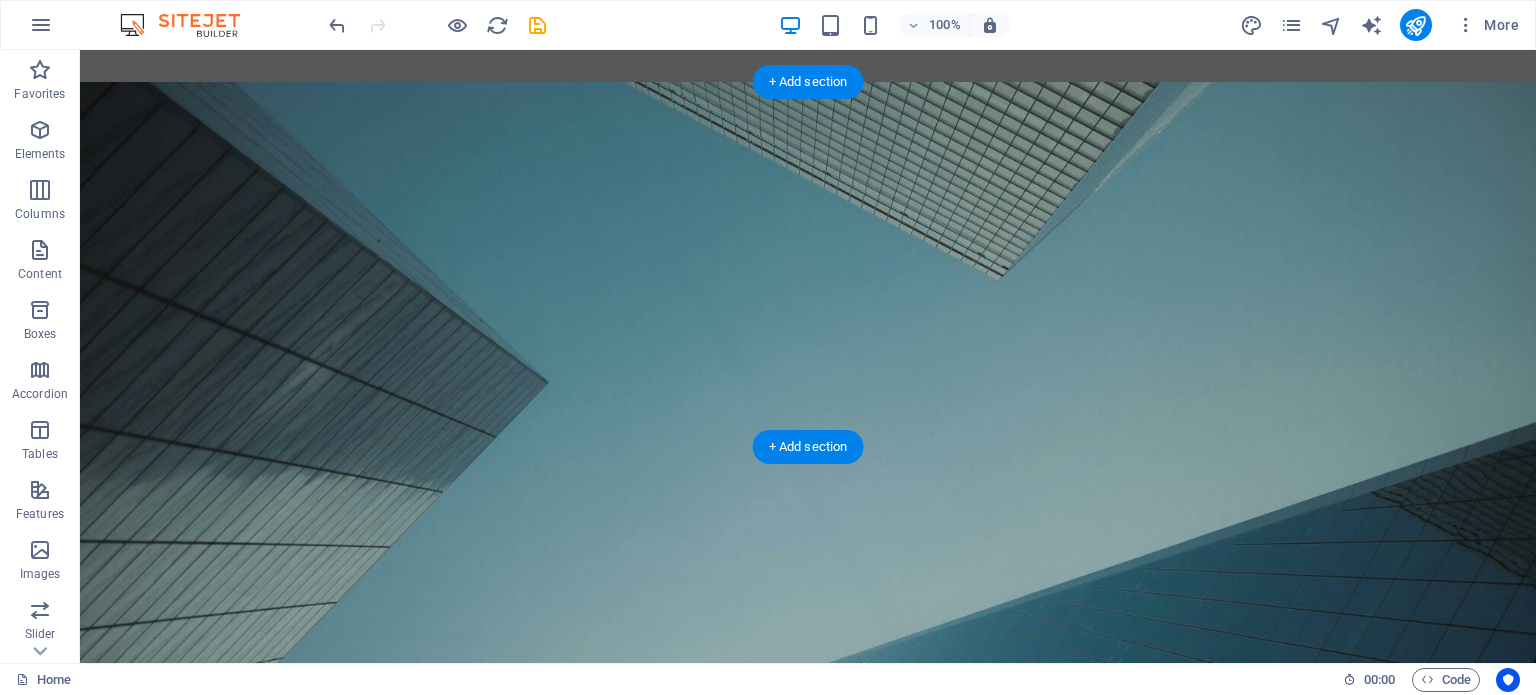 click at bounding box center (808, 388) 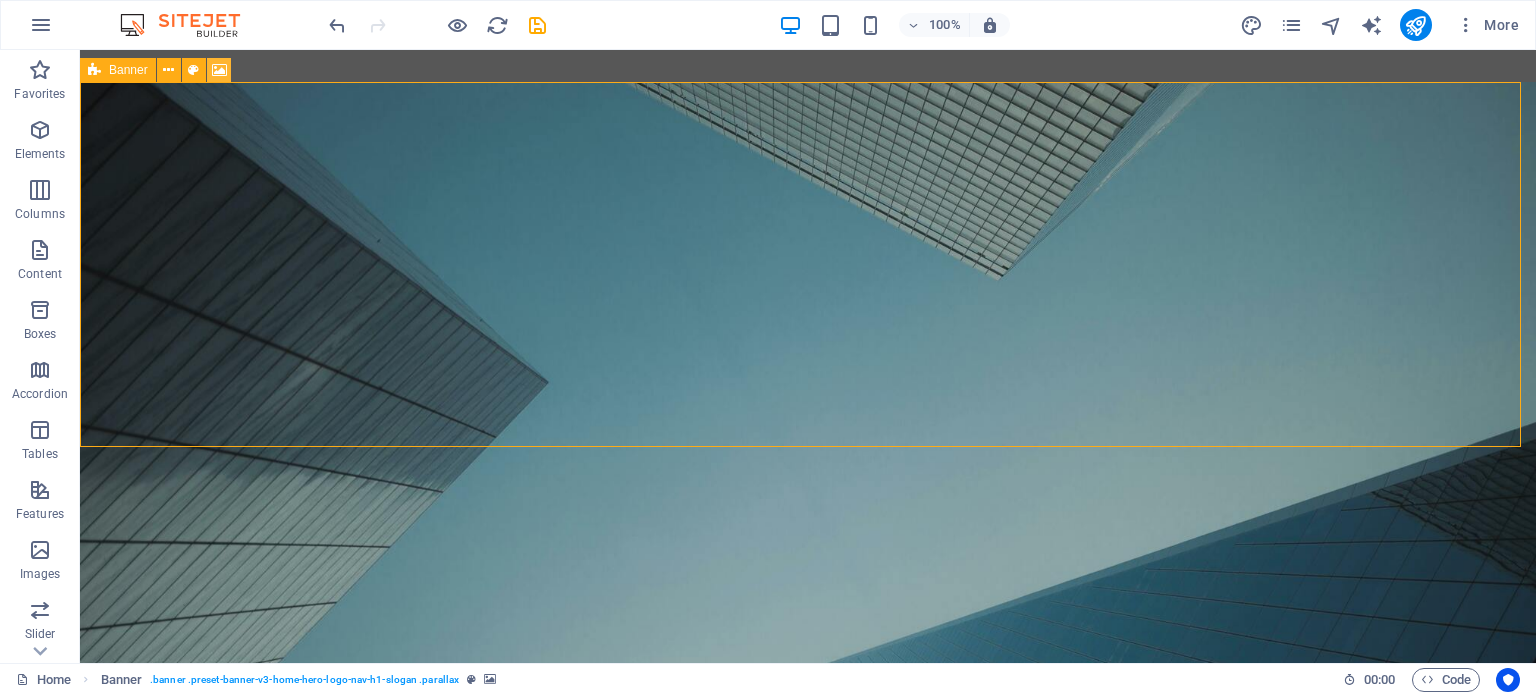 click at bounding box center (219, 70) 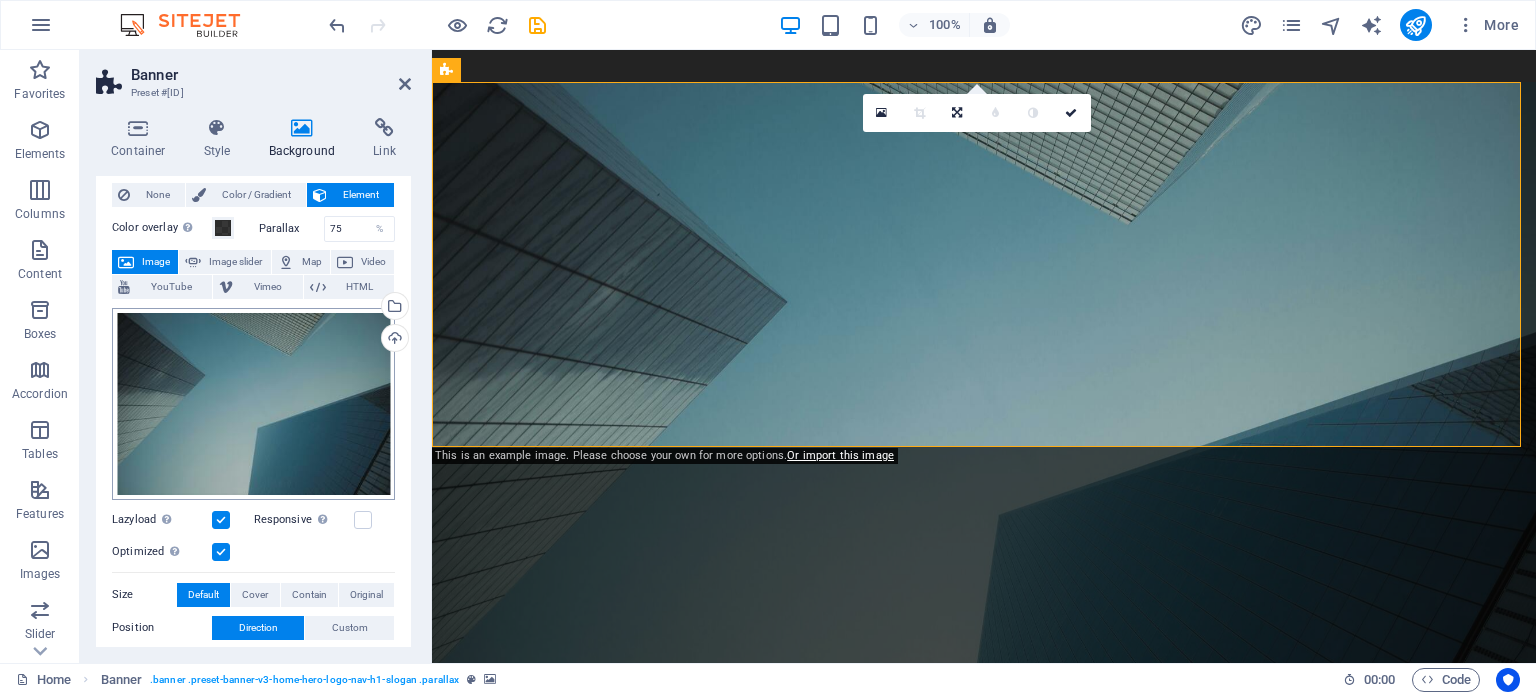 scroll, scrollTop: 100, scrollLeft: 0, axis: vertical 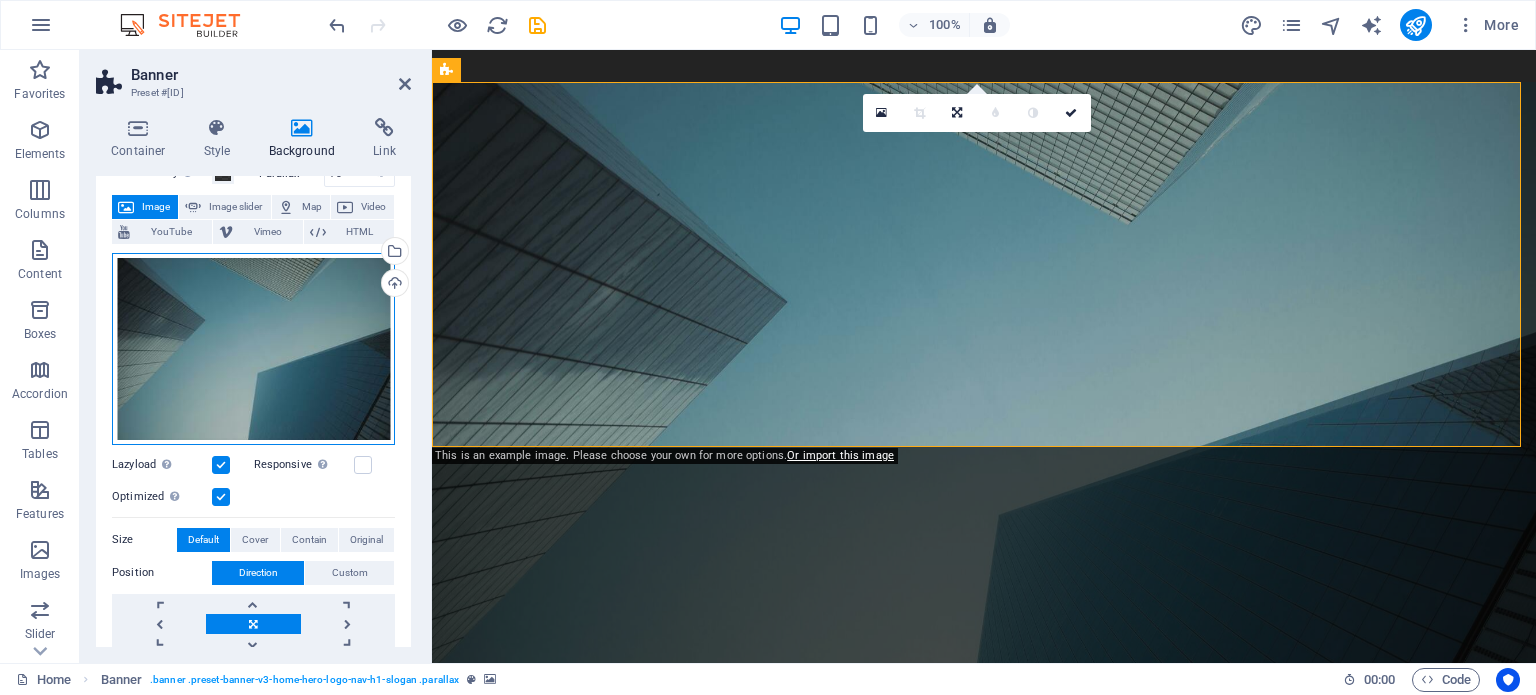 click on "Drag files here, click to choose files or select files from Files or our free stock photos & videos" at bounding box center (253, 349) 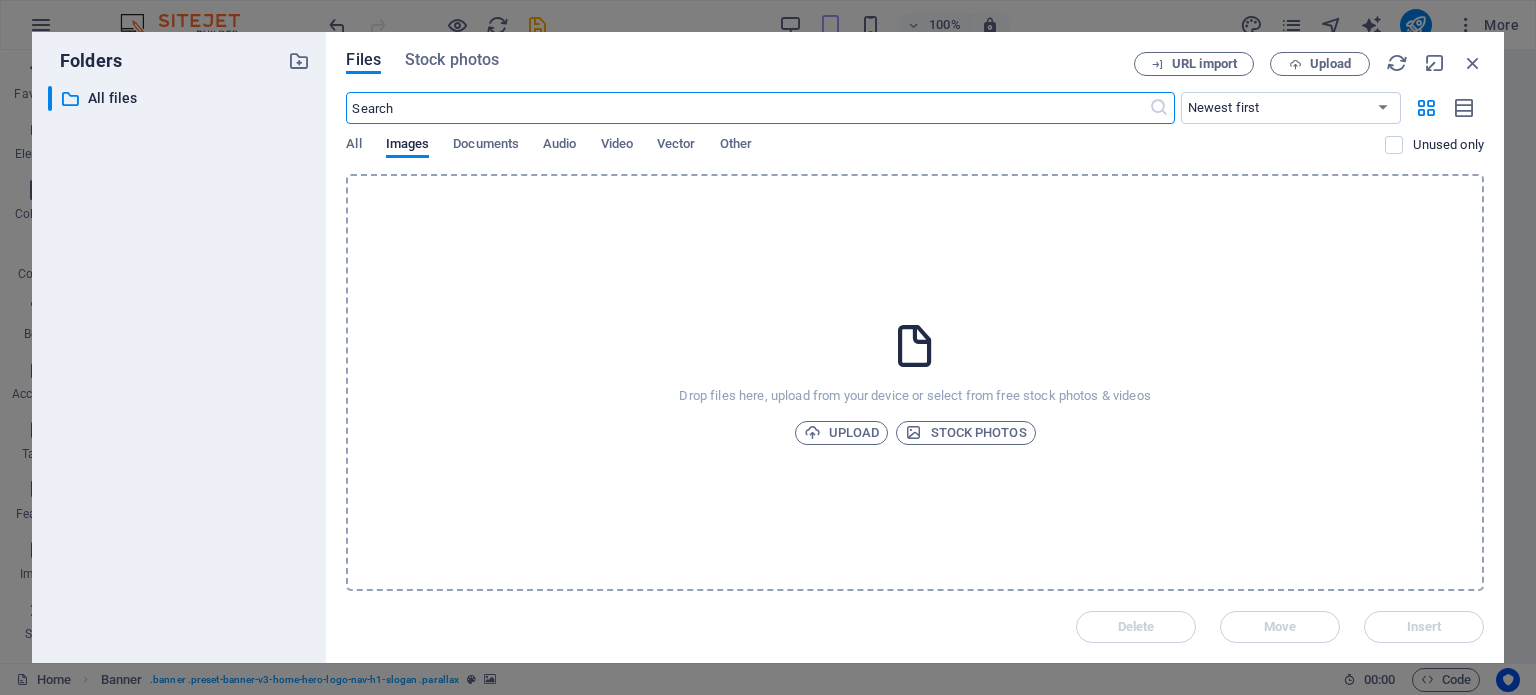click on "Drop files here, upload from your device or select from free stock photos & videos Upload Stock photos" at bounding box center (915, 382) 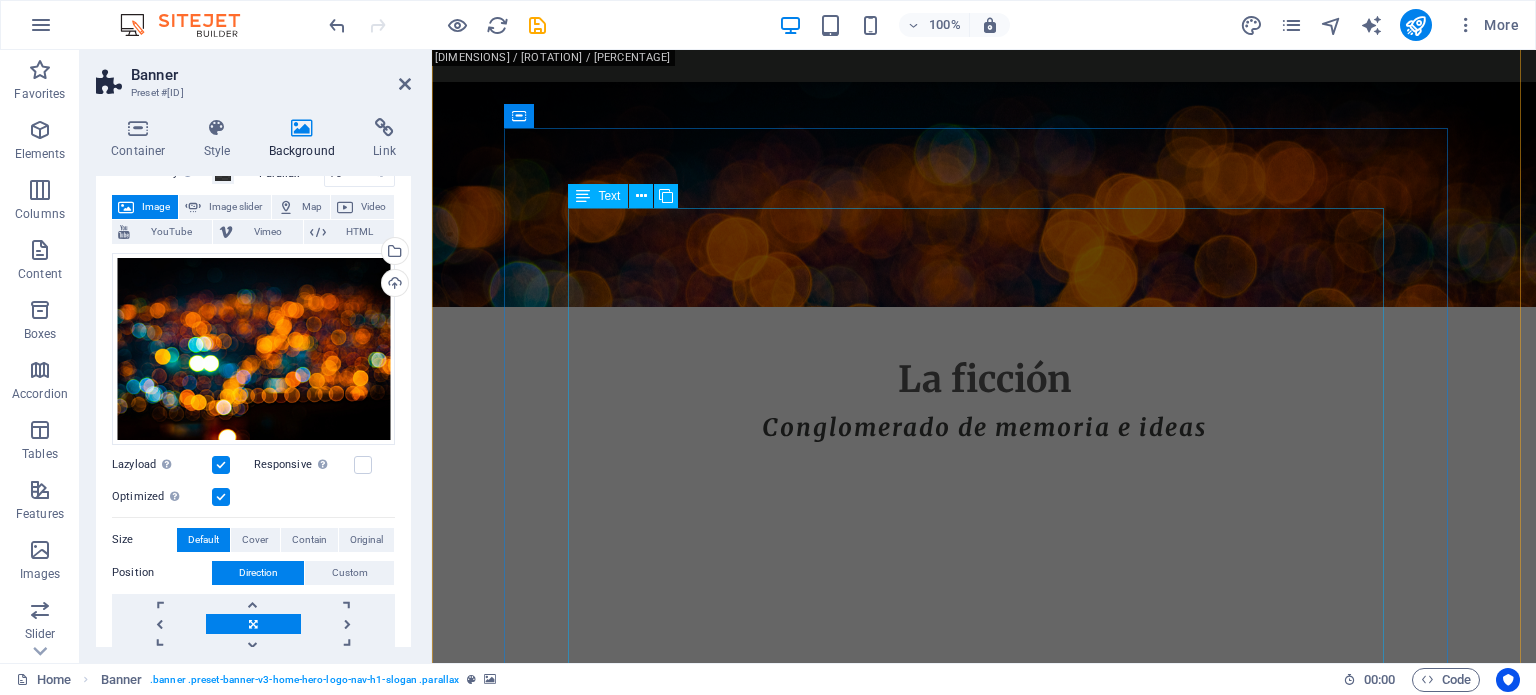 scroll, scrollTop: 400, scrollLeft: 0, axis: vertical 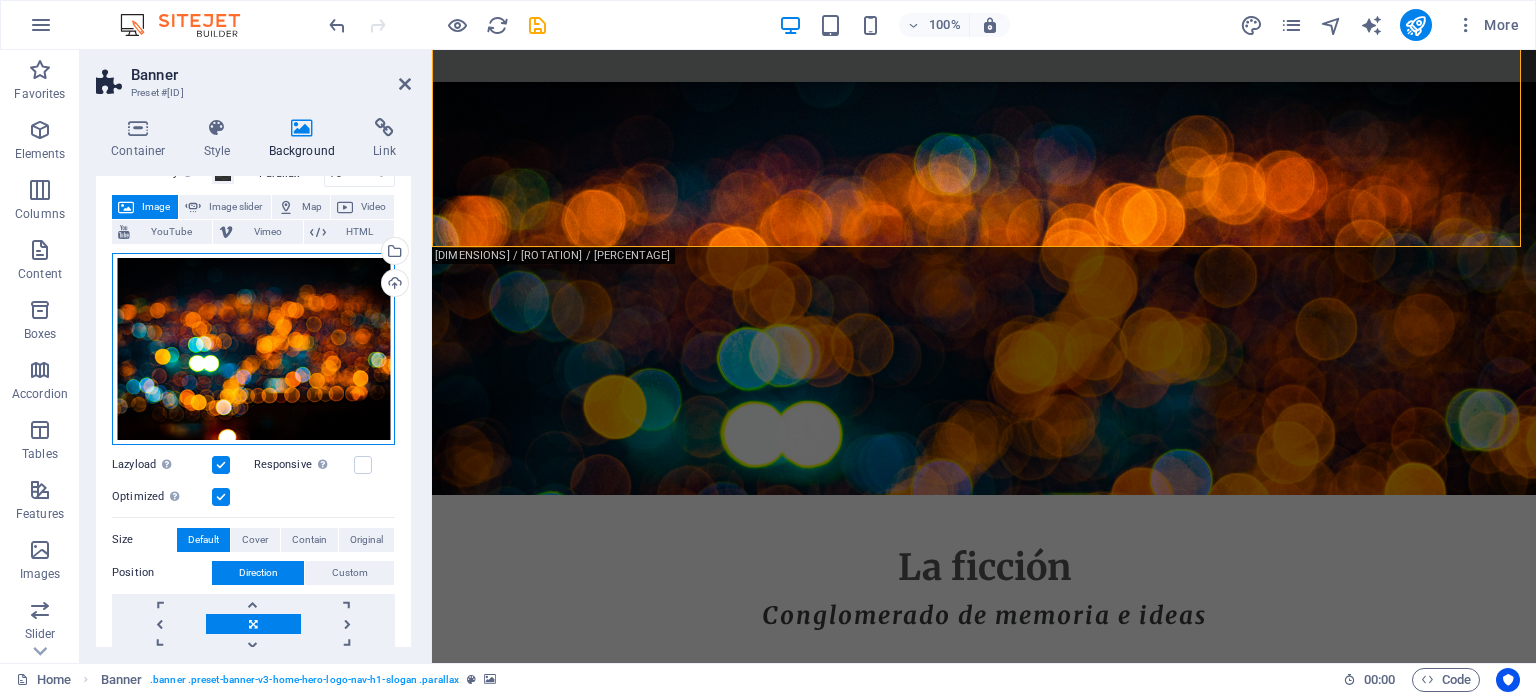 click on "Drag files here, click to choose files or select files from Files or our free stock photos & videos" at bounding box center [253, 349] 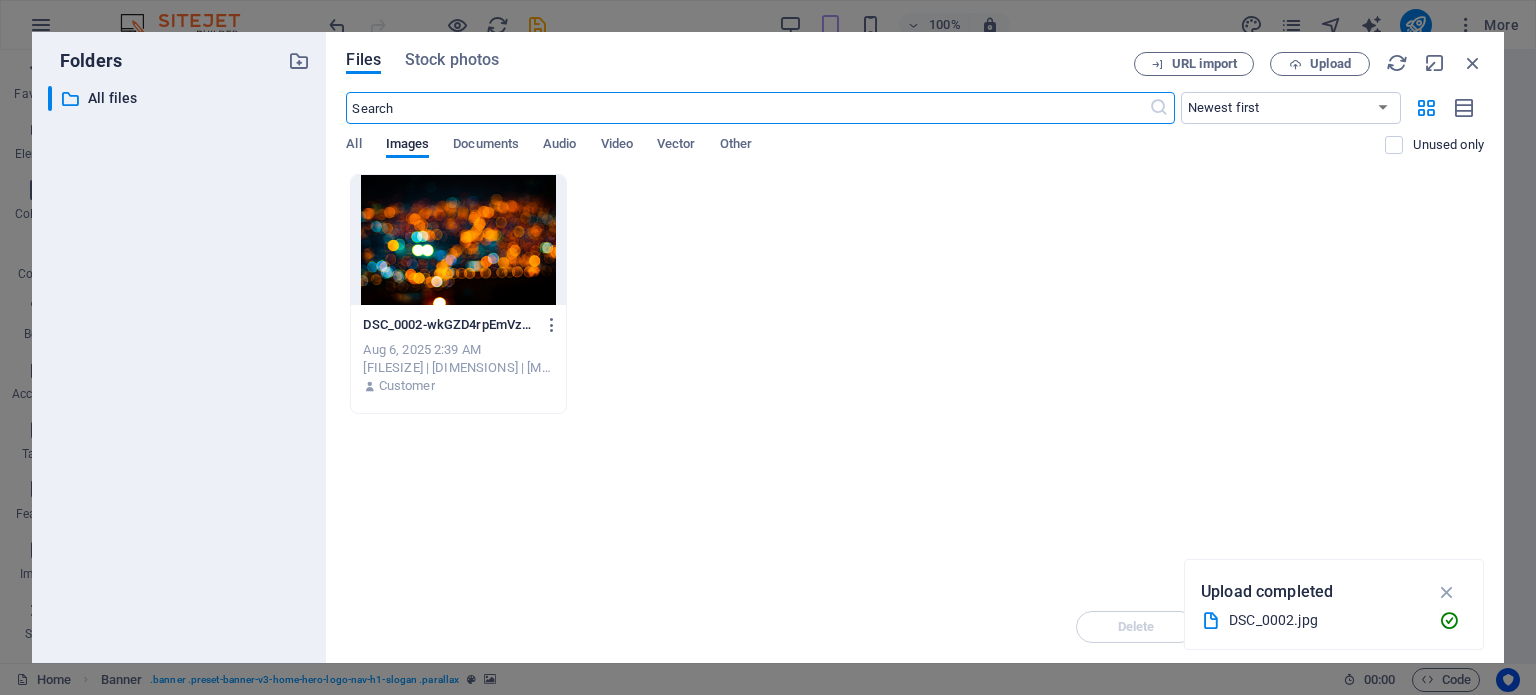 click on "Folders ​ All files All files Files Stock photos URL import Upload ​ Newest first Oldest first Name (A-Z) Name (Z-A) Size (0-9) Size (9-0) Resolution (0-9) Resolution (9-0) All Images Documents Audio Video Vector Other Unused only Drop files here to upload them instantly DSC_0002-wkGZD4rpEmVzyA-gnrZ5Jg.jpg DSC_0002-wkGZD4rpEmVzyA-gnrZ5Jg.jpg Aug 6, 2025 2:39 AM 26.05 MB | 6000x4000 | image/jpeg Customer Delete Move Insert Upload completed DSC_0002.jpg" at bounding box center (768, 347) 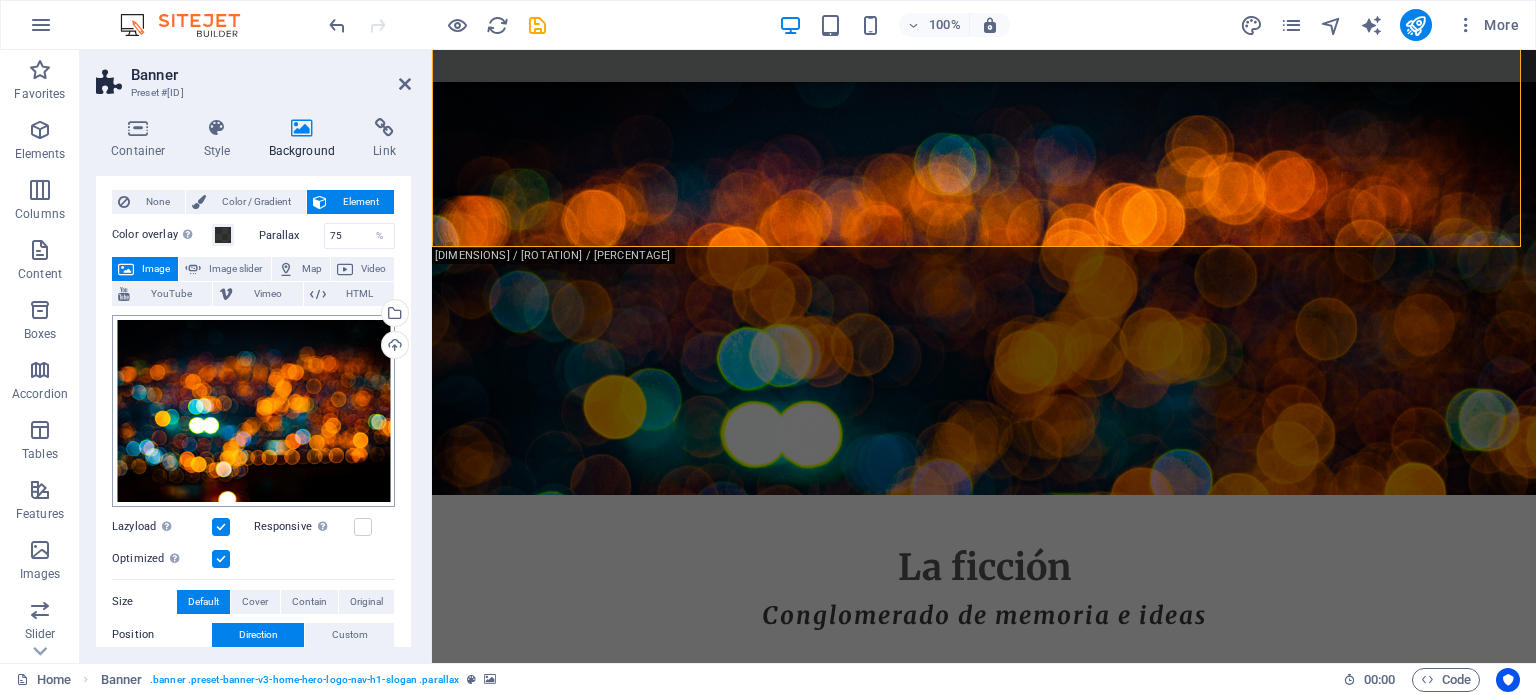 scroll, scrollTop: 0, scrollLeft: 0, axis: both 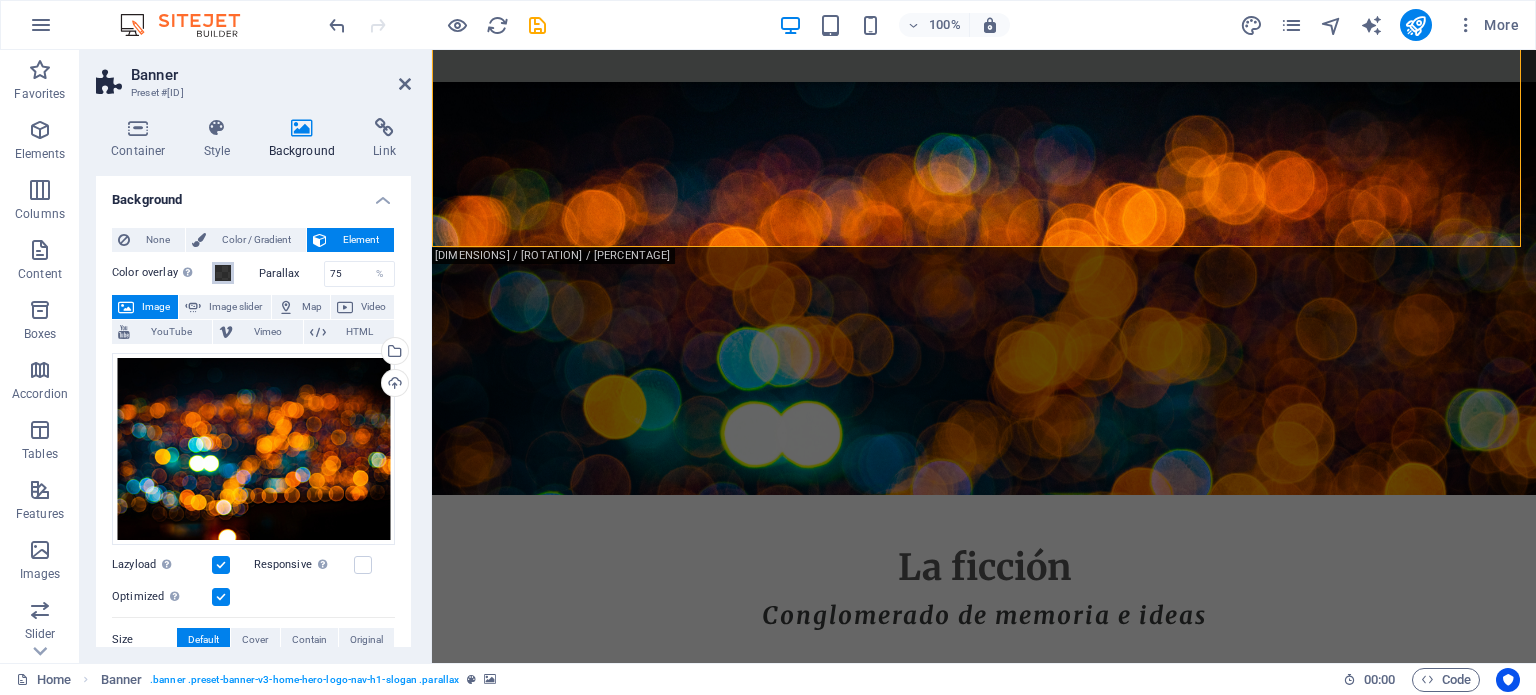 click at bounding box center [223, 273] 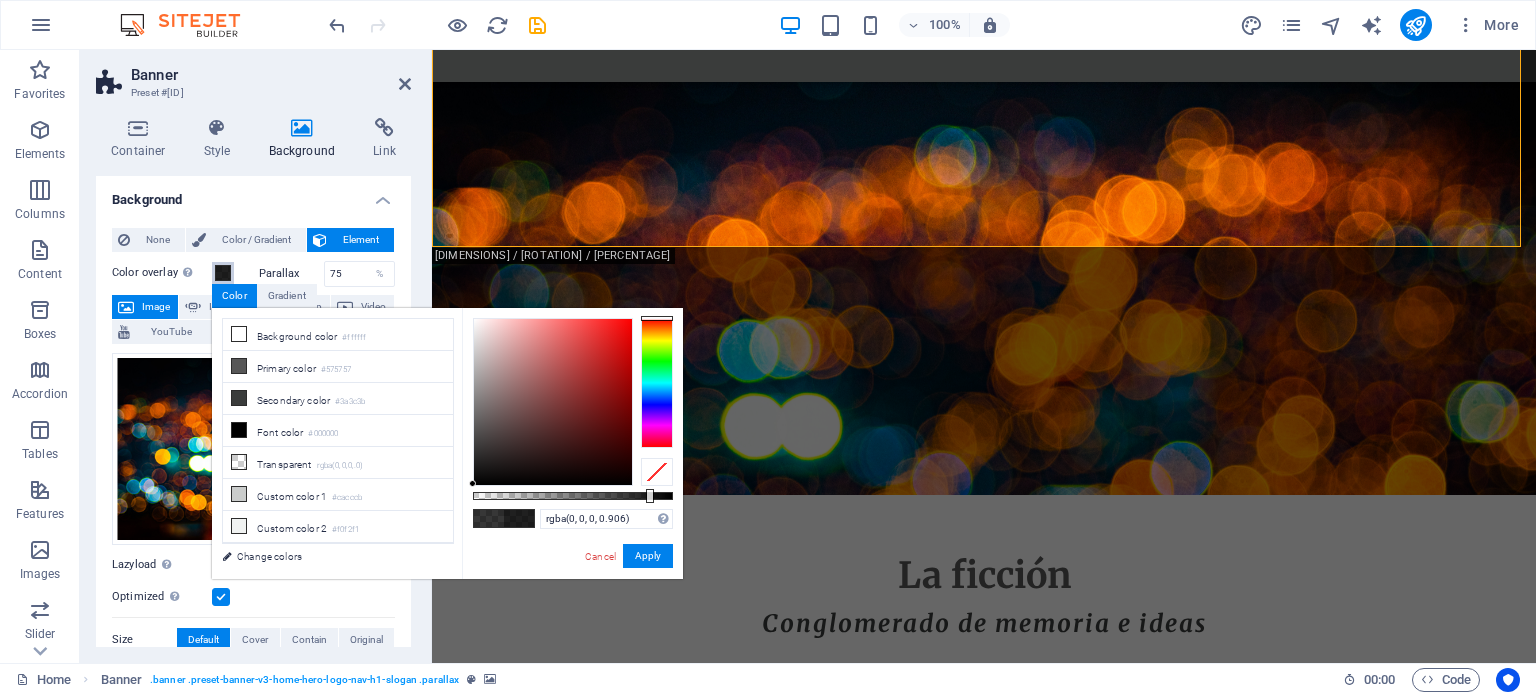 drag, startPoint x: 610, startPoint y: 497, endPoint x: 654, endPoint y: 496, distance: 44.011364 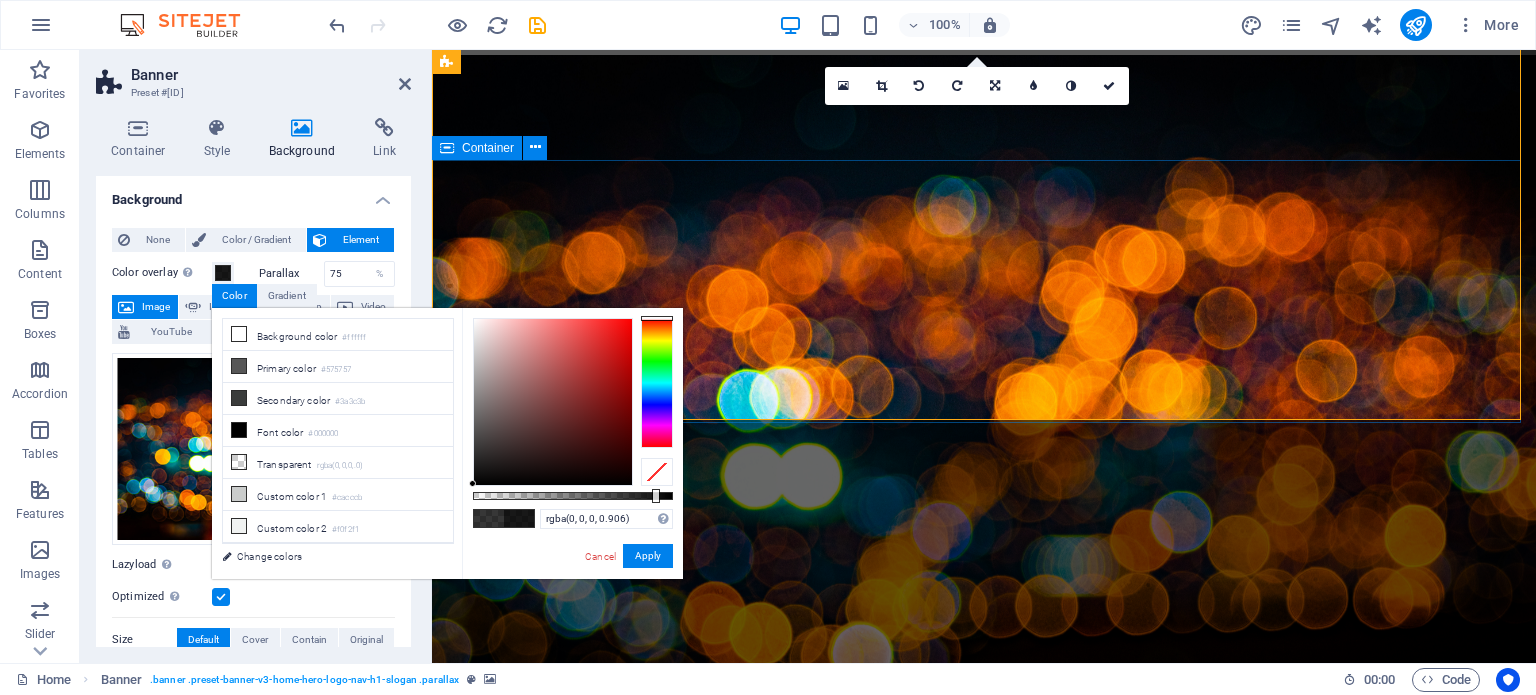 scroll, scrollTop: 0, scrollLeft: 0, axis: both 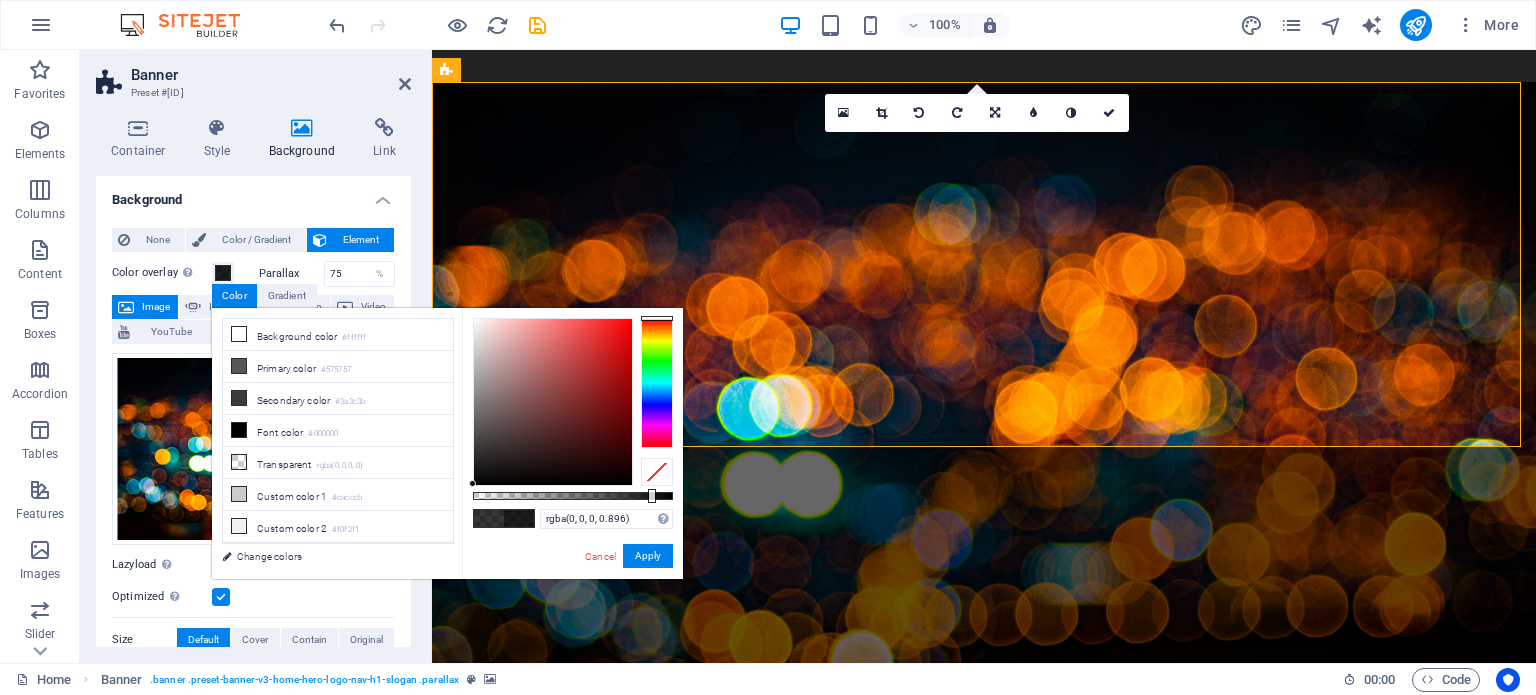 type on "rgba(0, 0, 0, 0.906)" 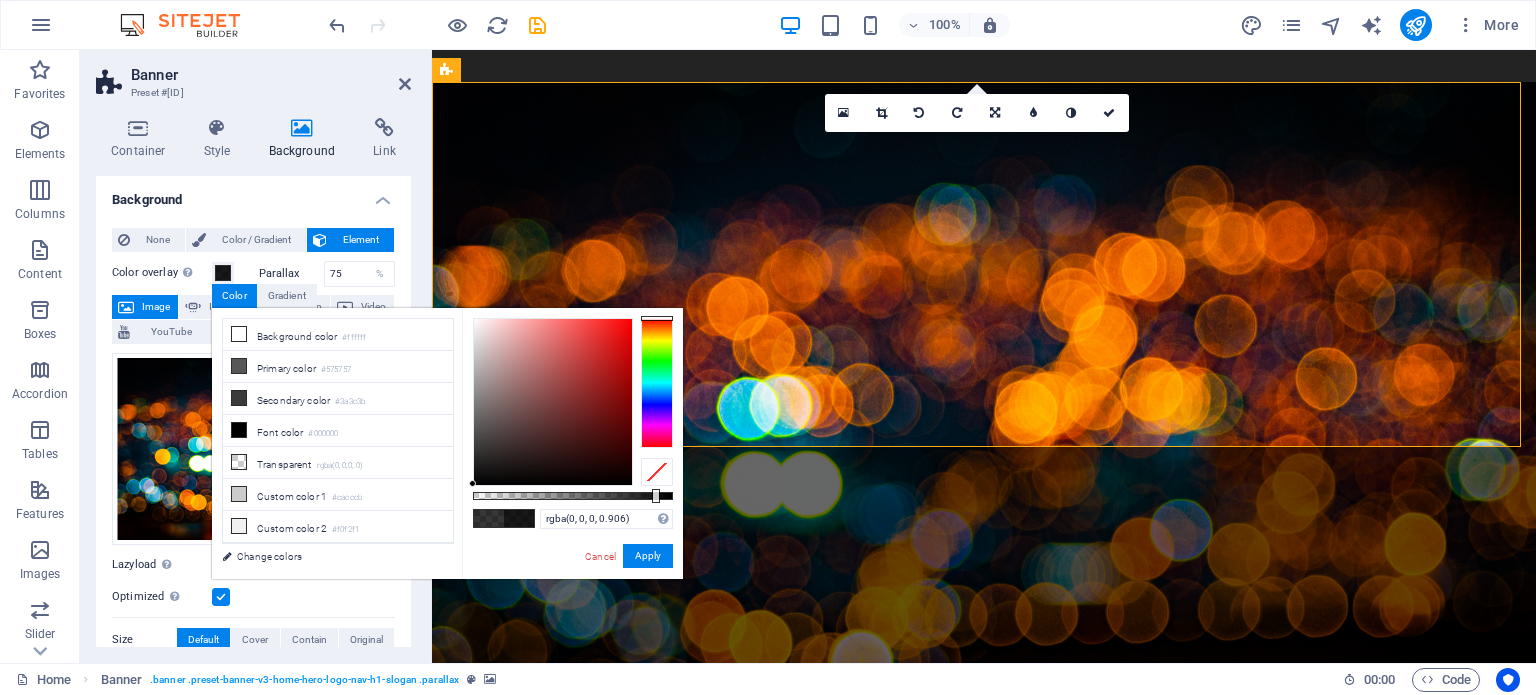 click at bounding box center (656, 496) 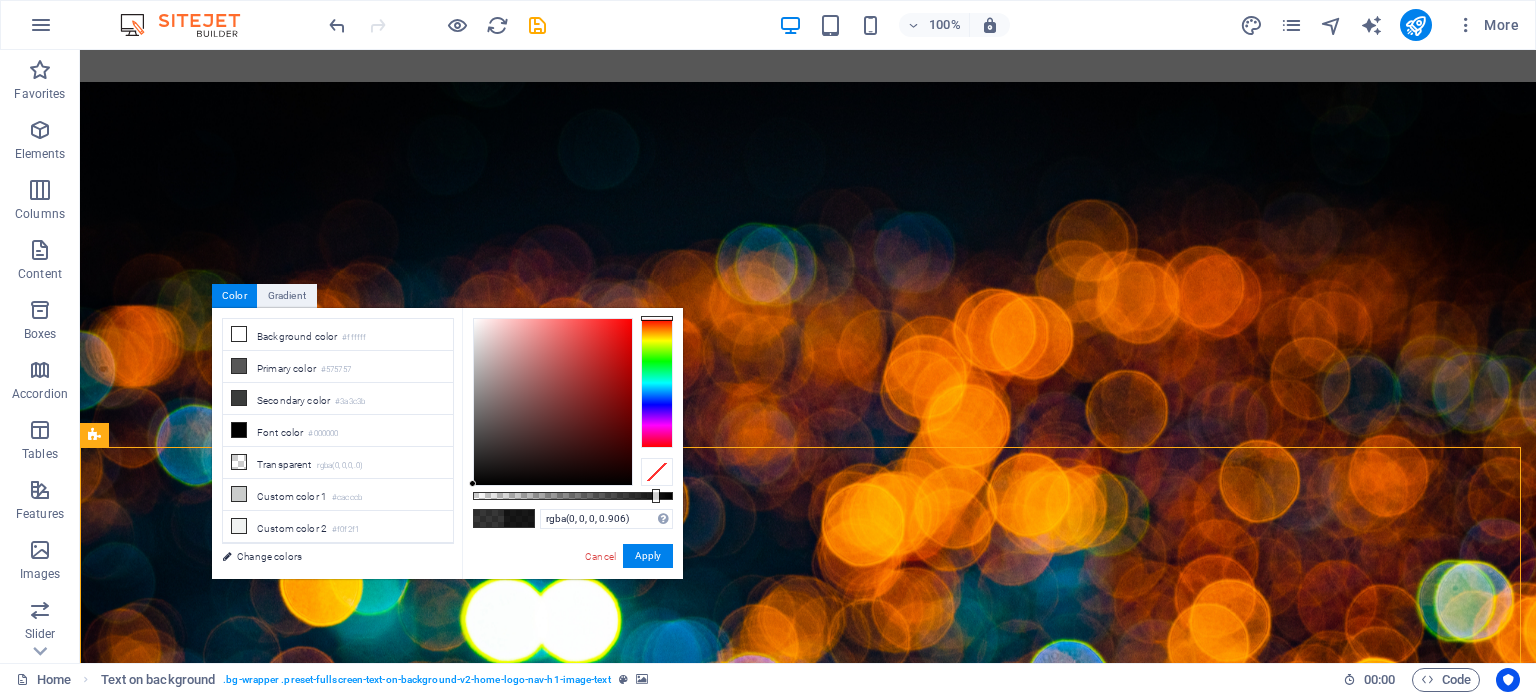 click at bounding box center [808, 1407] 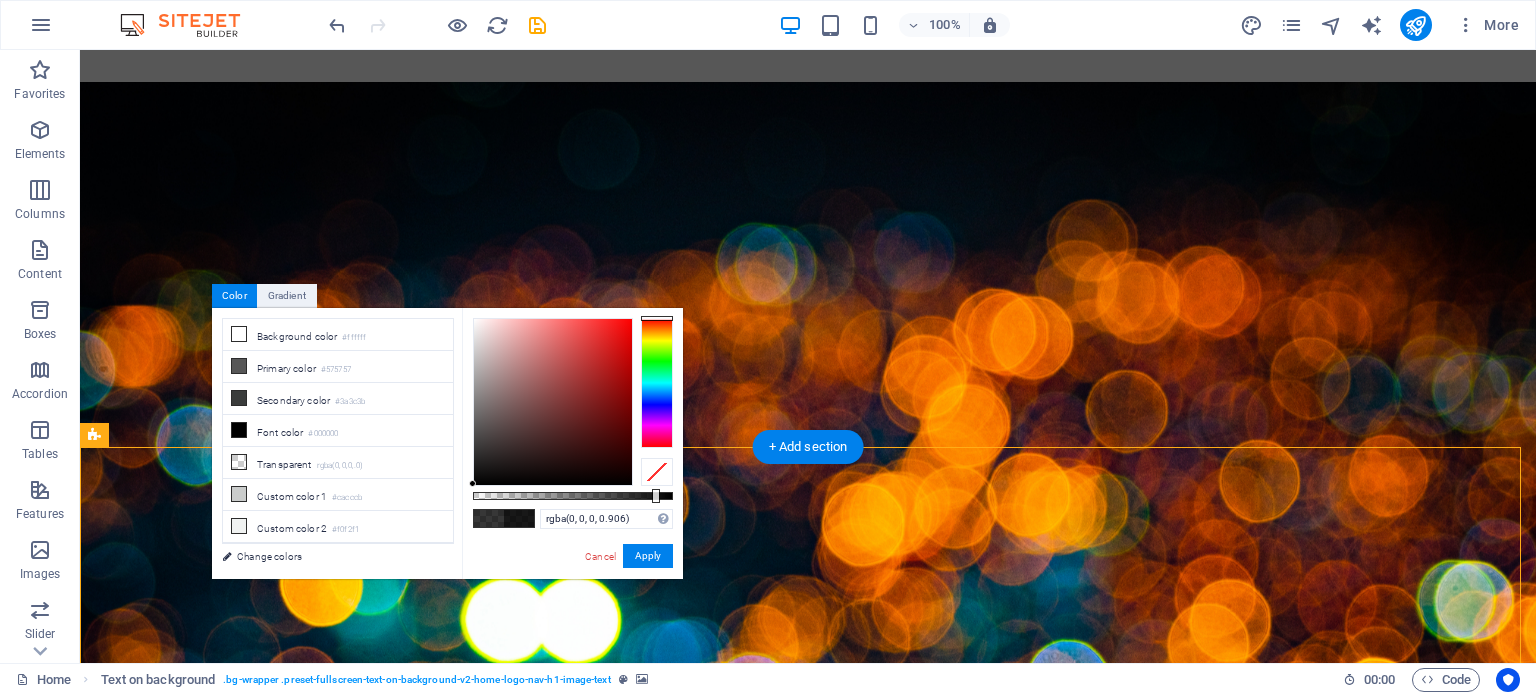 click at bounding box center [808, 1407] 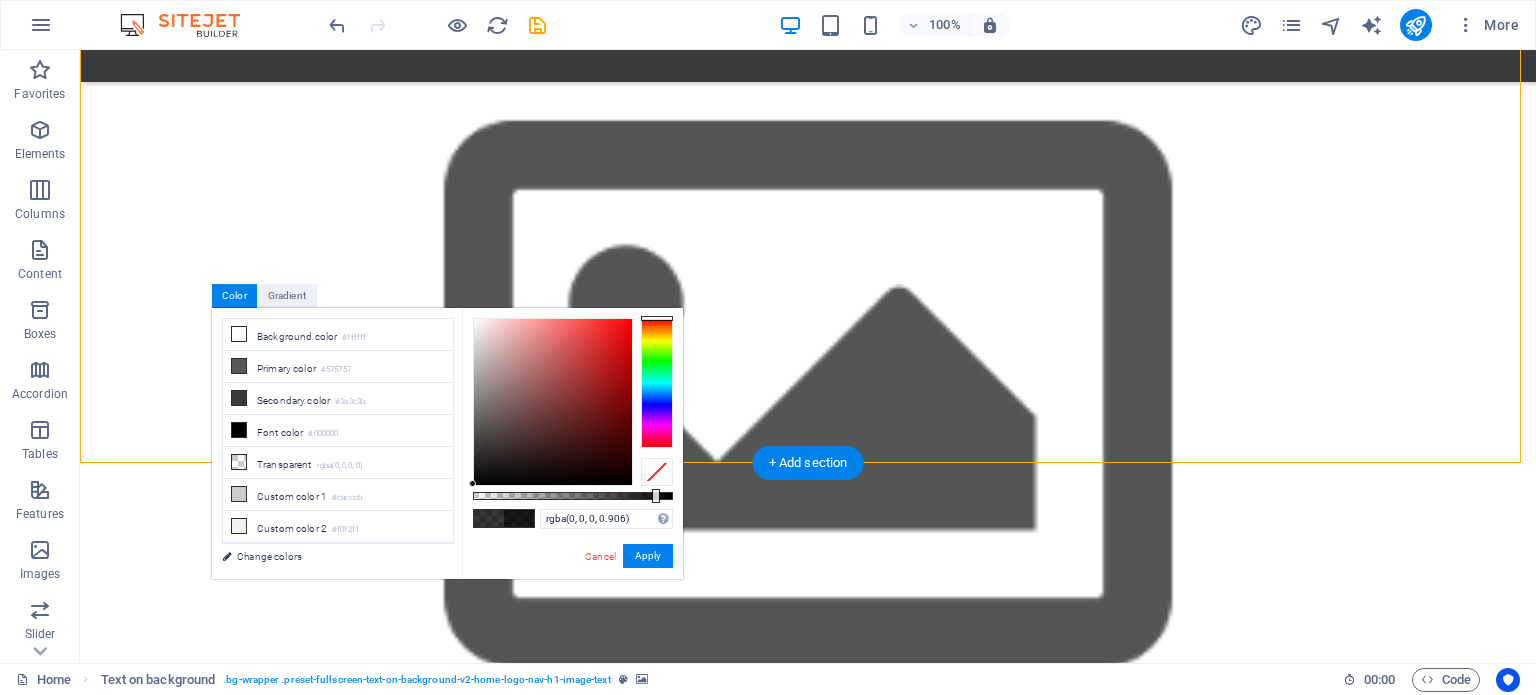 scroll, scrollTop: 1100, scrollLeft: 0, axis: vertical 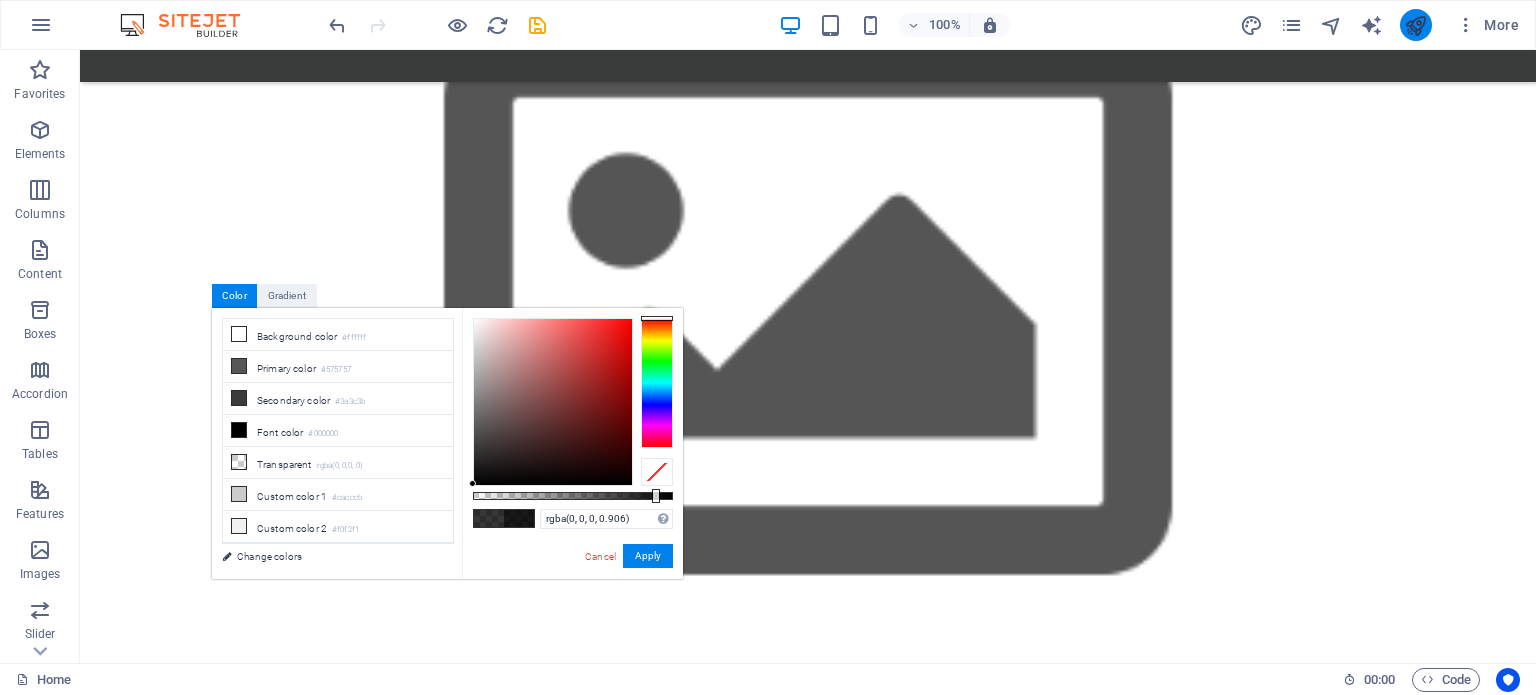 click at bounding box center [1416, 25] 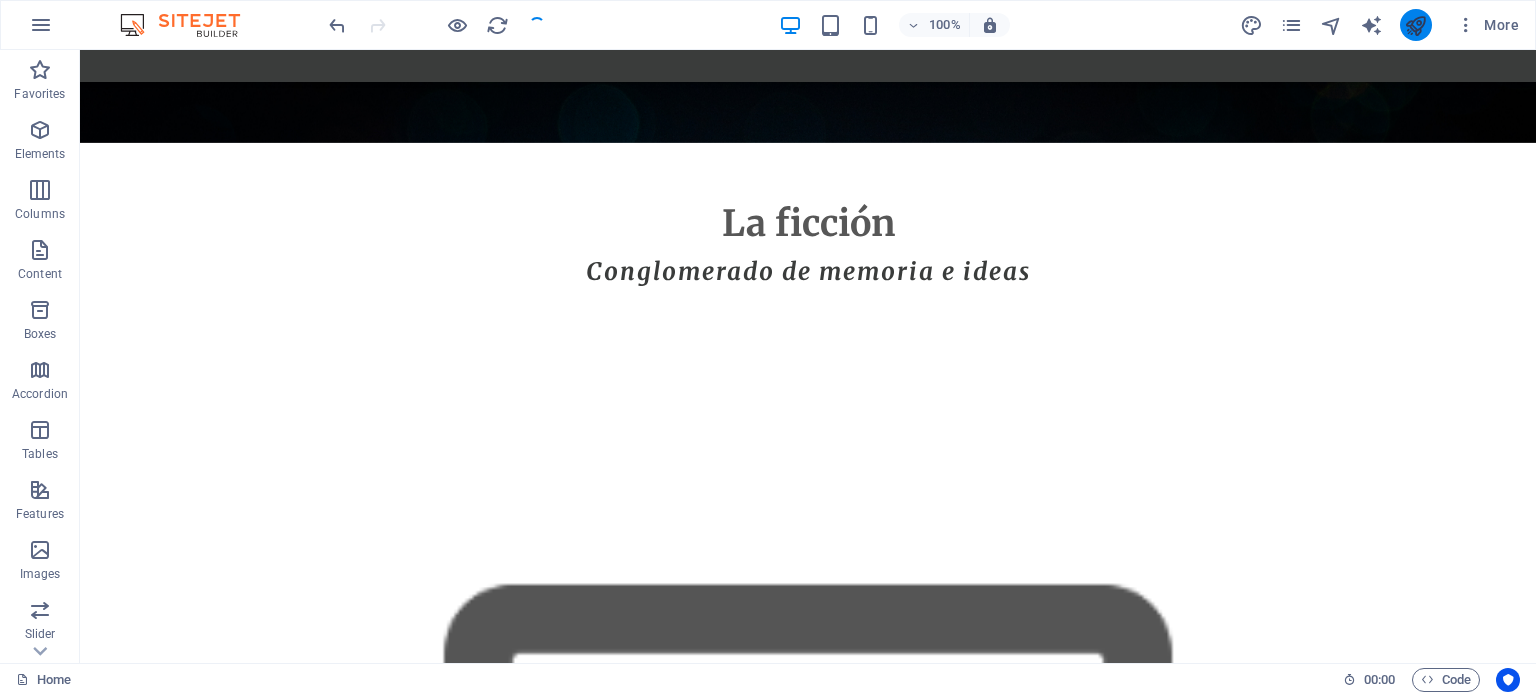 scroll, scrollTop: 0, scrollLeft: 0, axis: both 